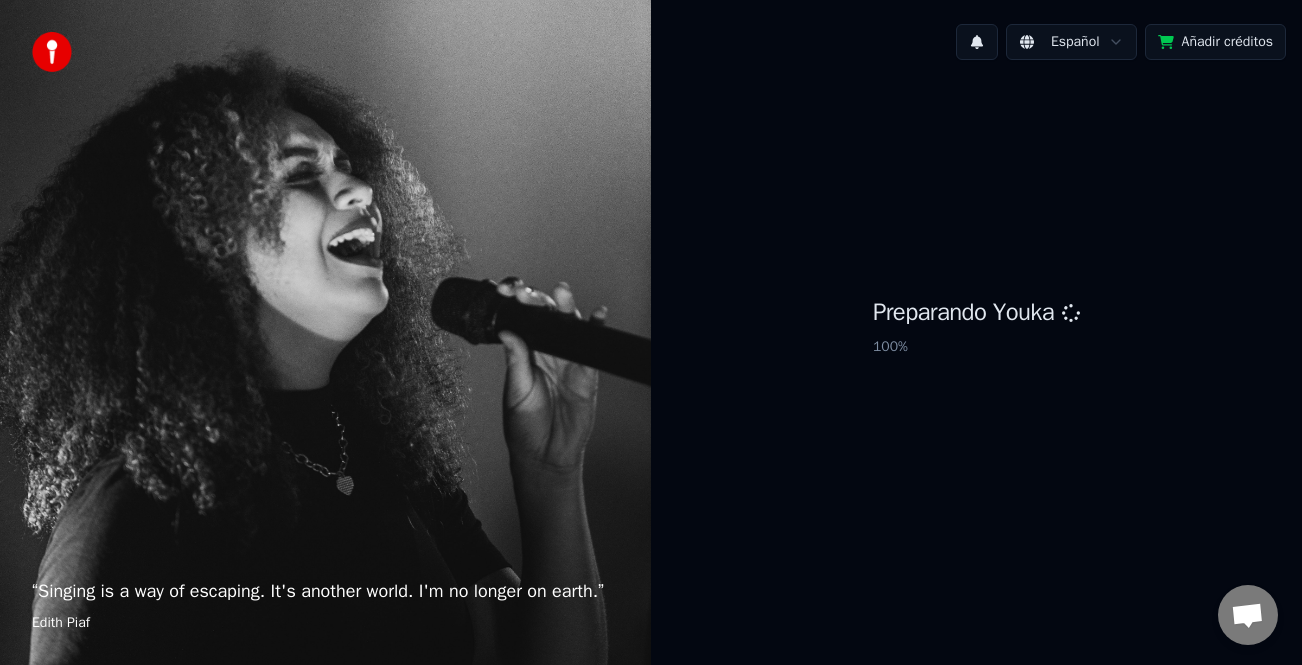 scroll, scrollTop: 0, scrollLeft: 0, axis: both 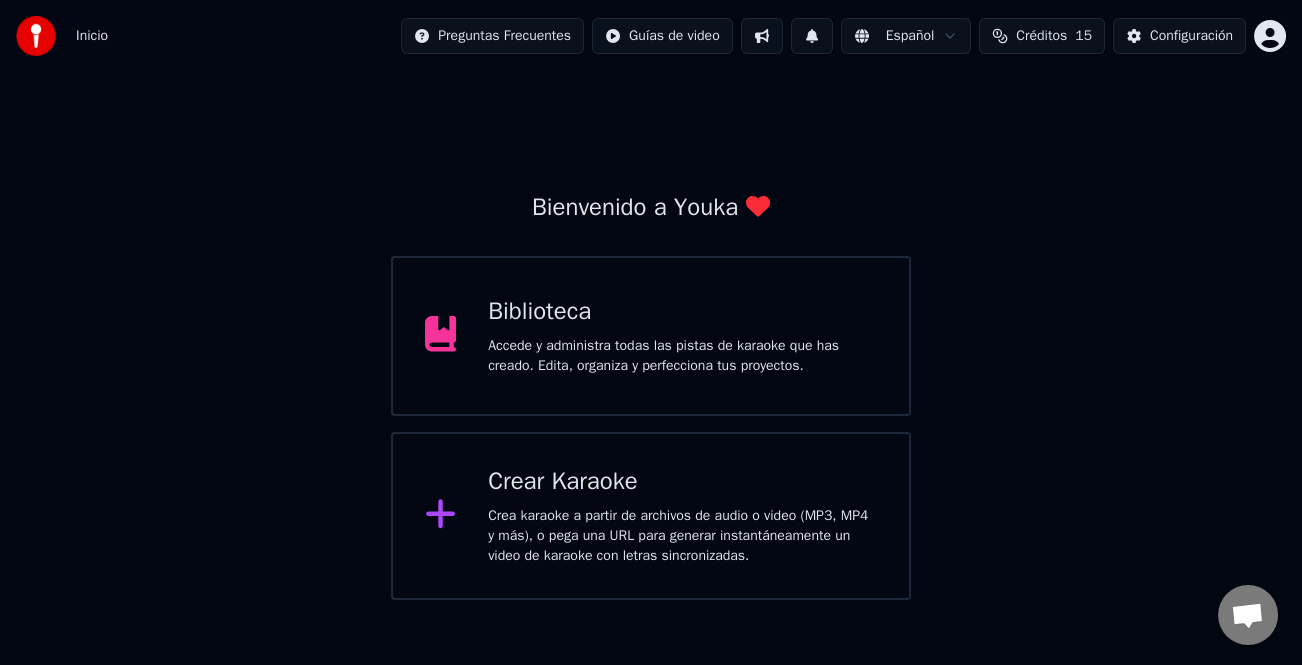 click on "Crear Karaoke" at bounding box center [682, 482] 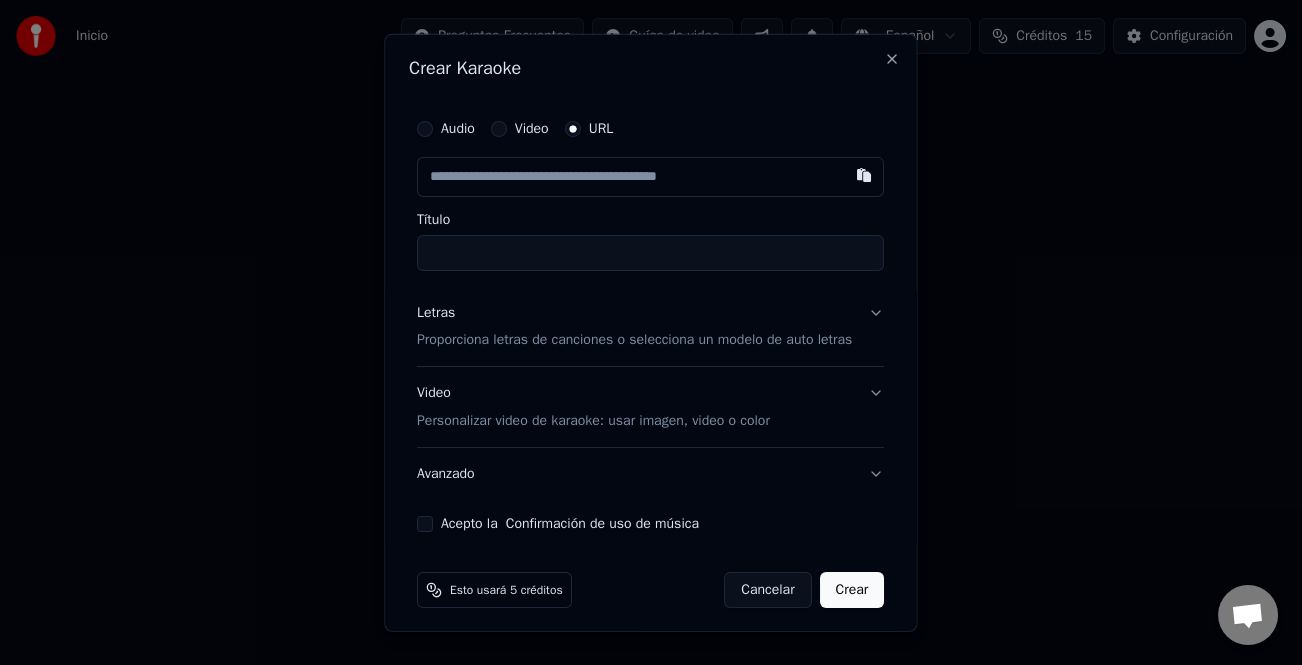 click on "Letras" at bounding box center [436, 312] 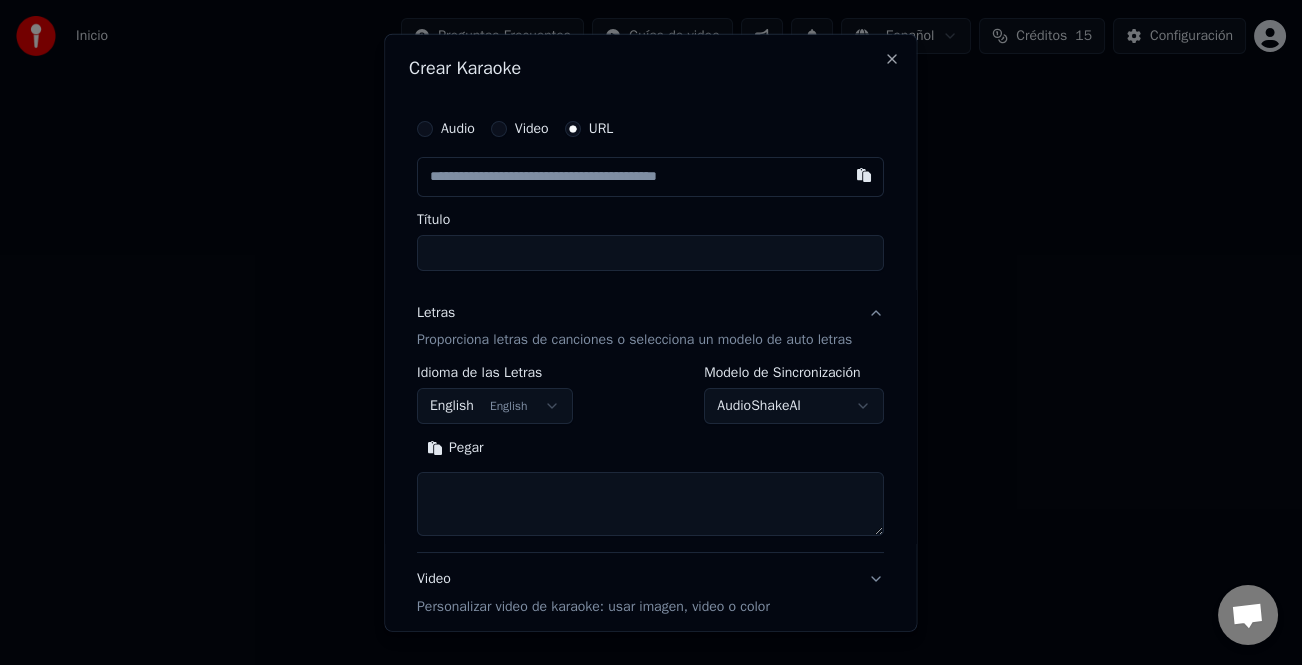 click on "Pegar" at bounding box center [455, 448] 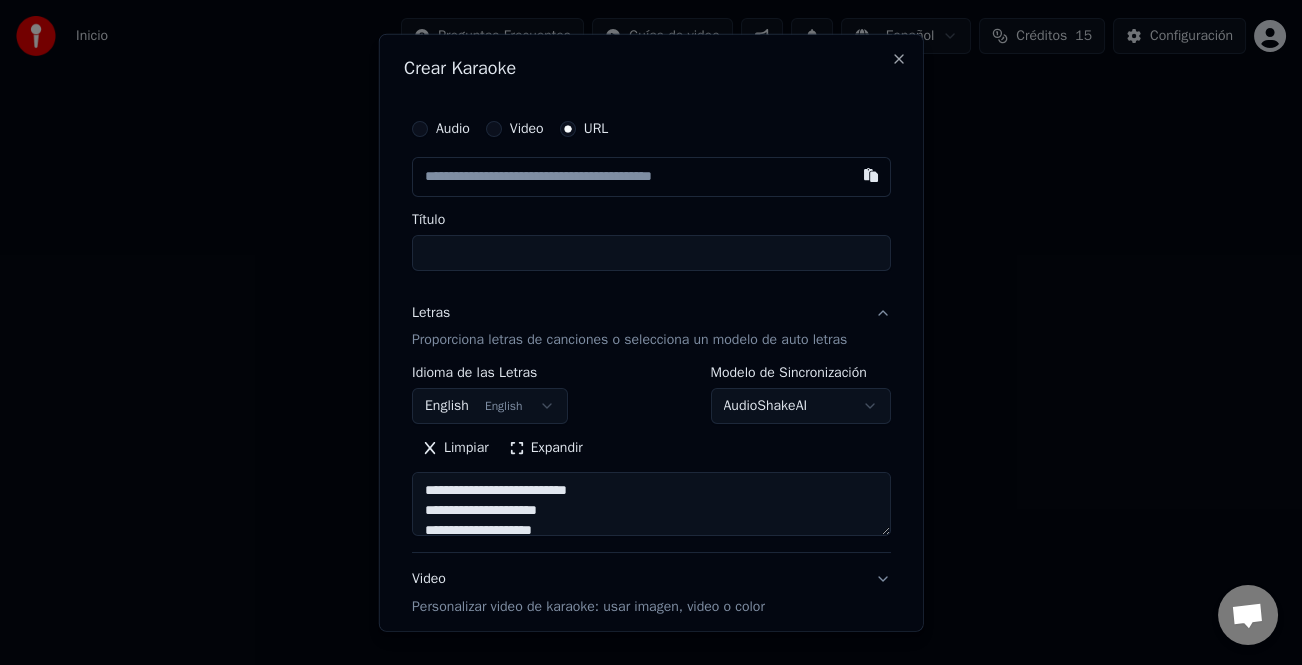 type on "**********" 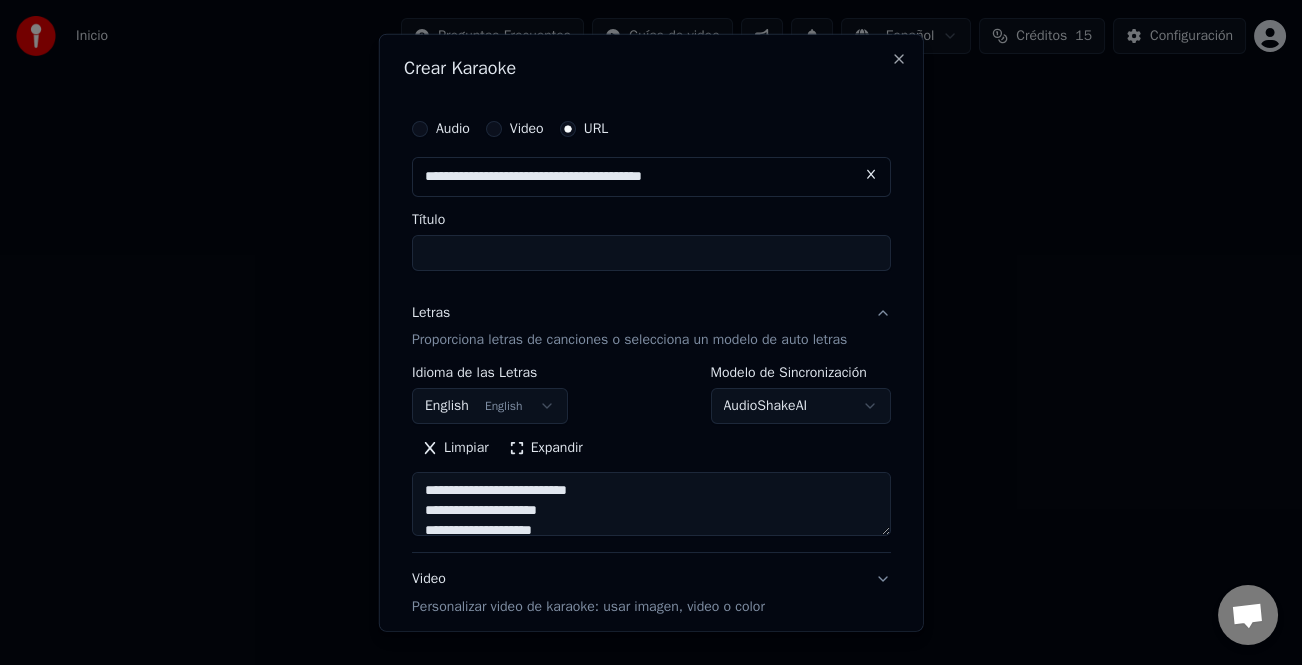 type on "**********" 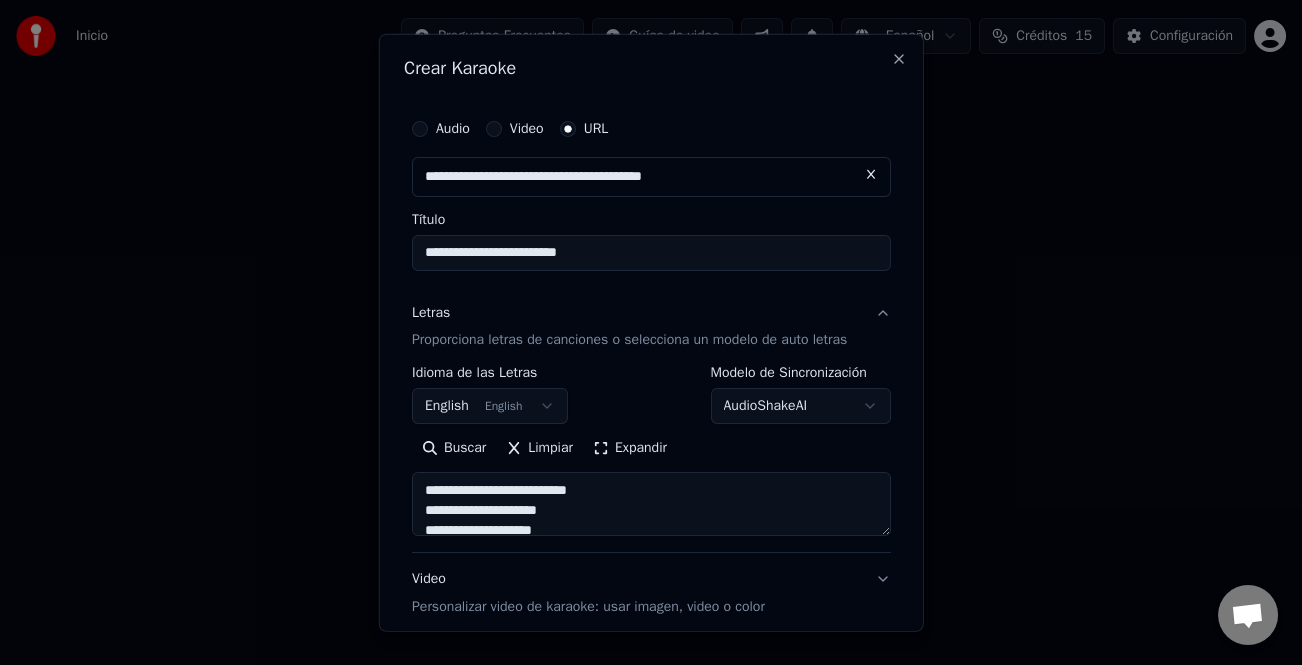 type on "**********" 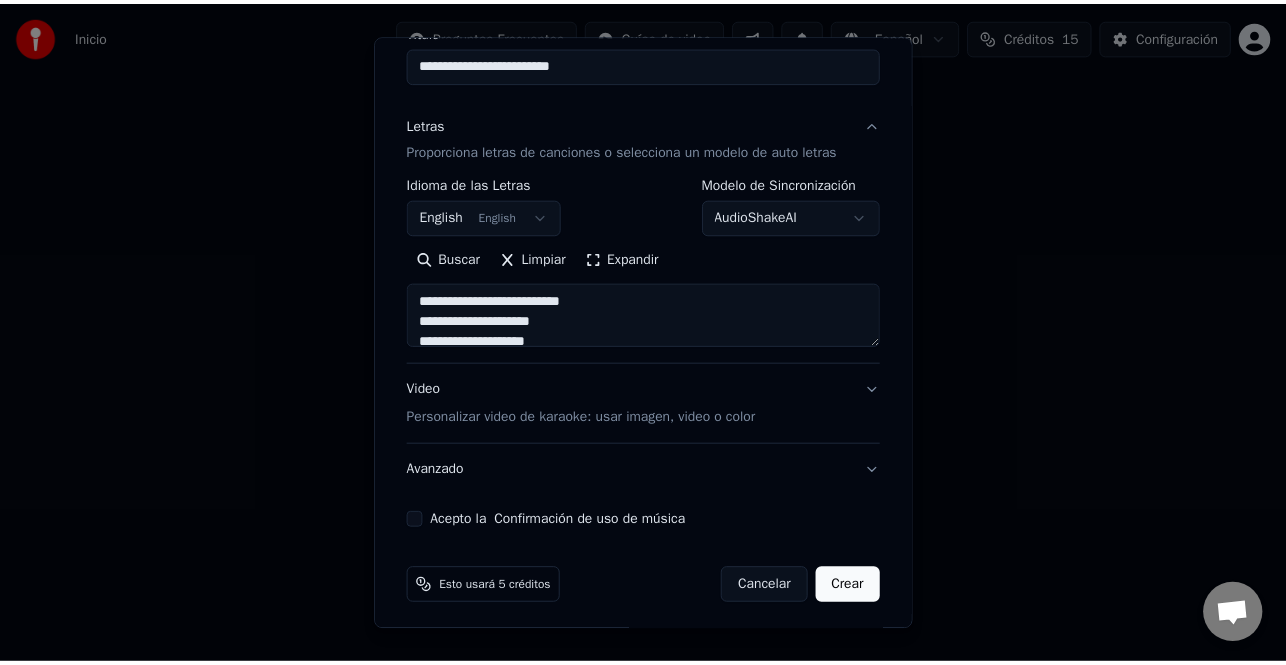 scroll, scrollTop: 195, scrollLeft: 0, axis: vertical 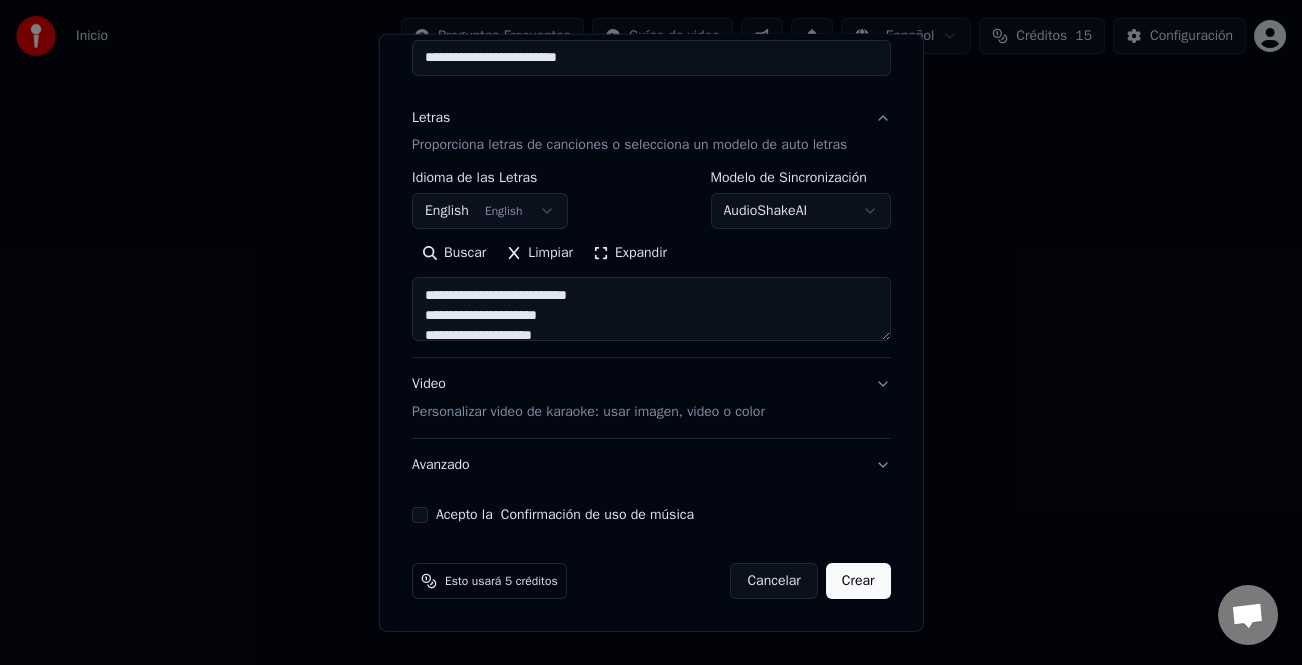 type on "**********" 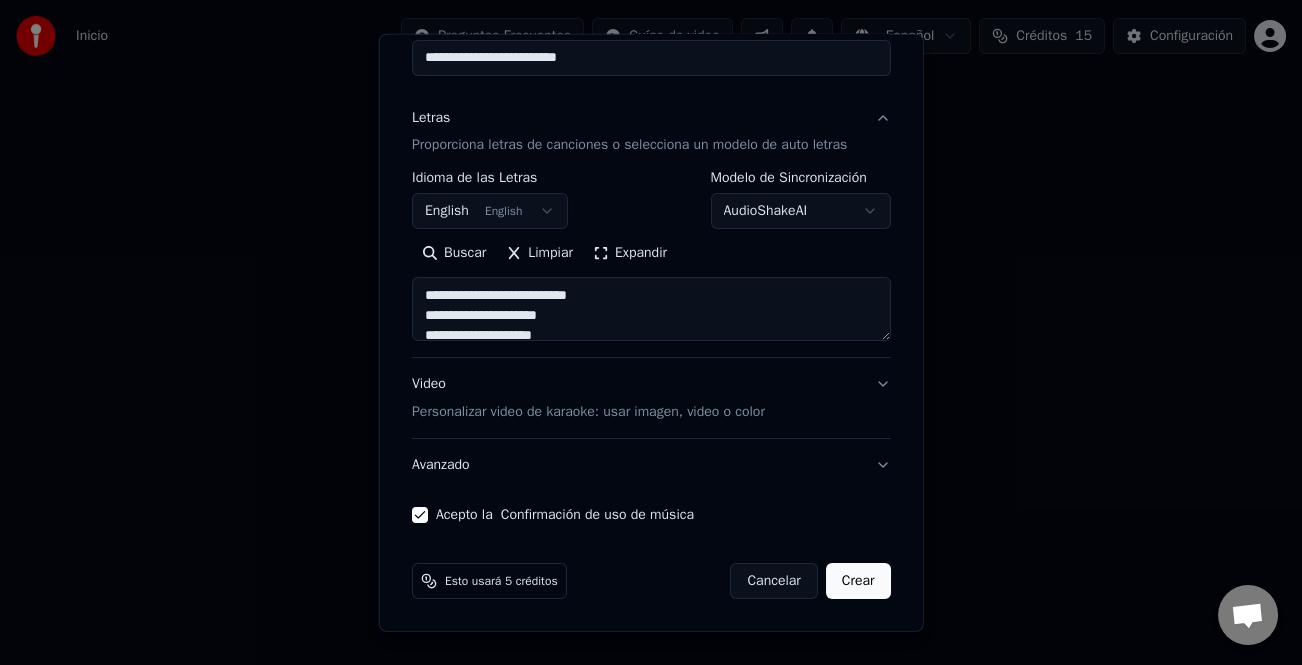 click on "Crear" at bounding box center (858, 581) 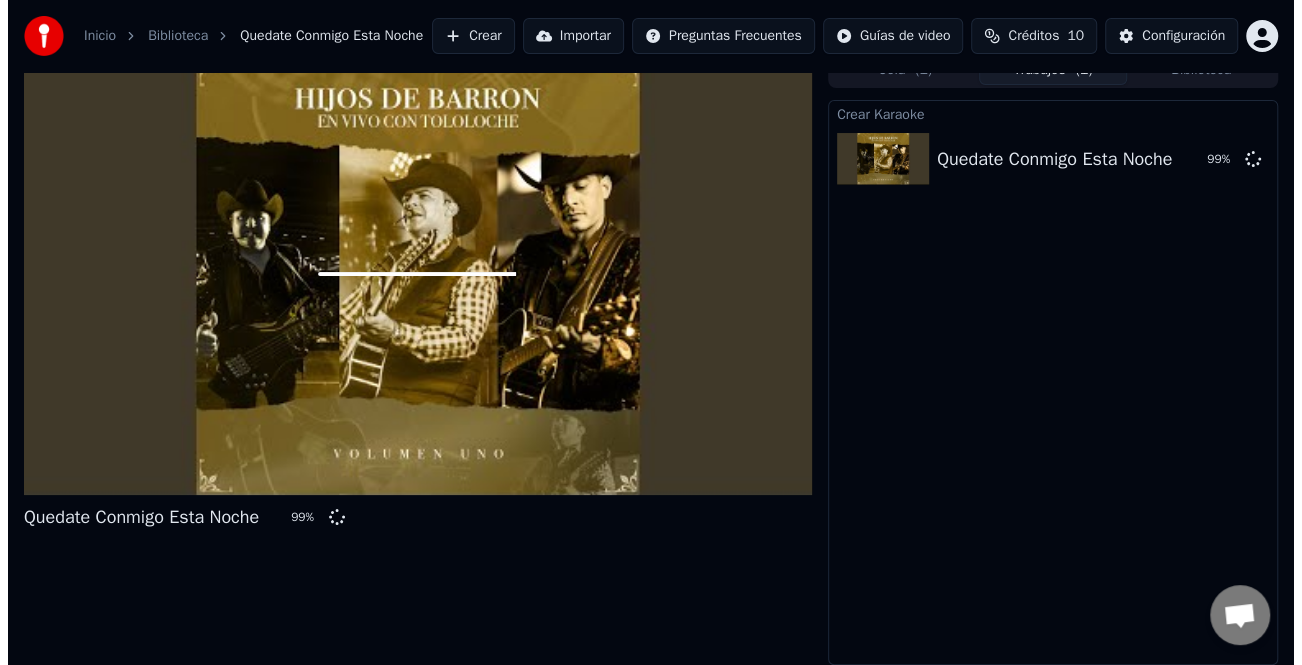 scroll, scrollTop: 0, scrollLeft: 0, axis: both 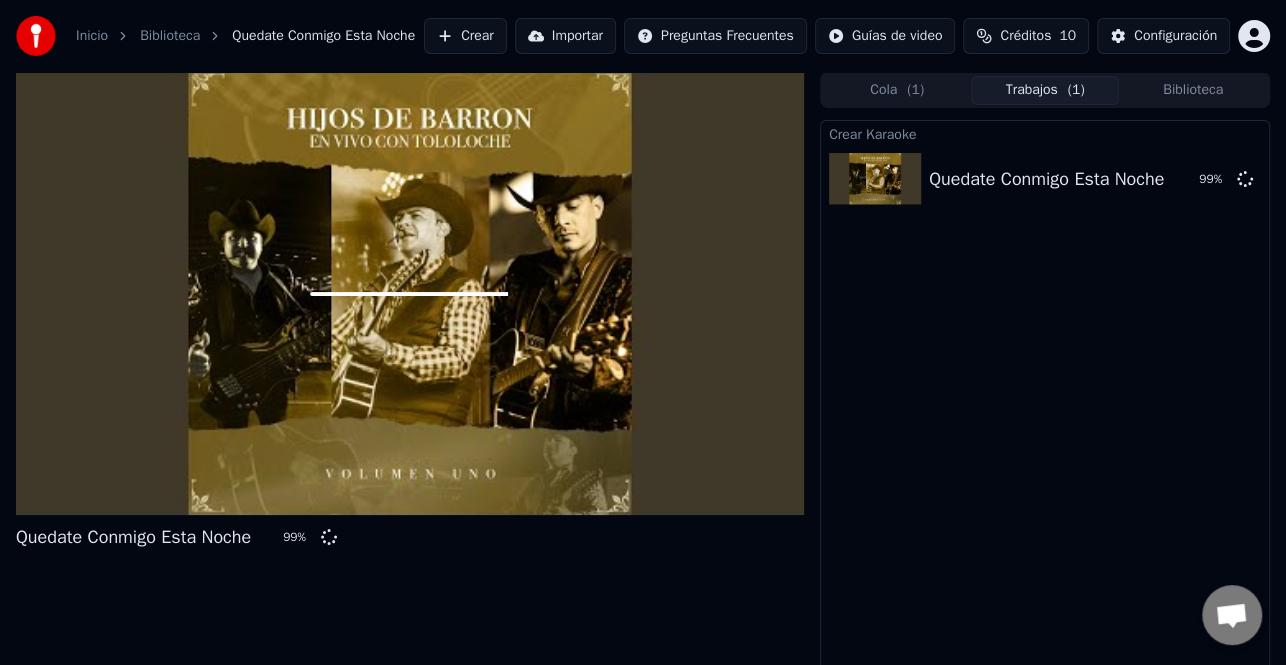 drag, startPoint x: 395, startPoint y: 37, endPoint x: 470, endPoint y: 47, distance: 75.66373 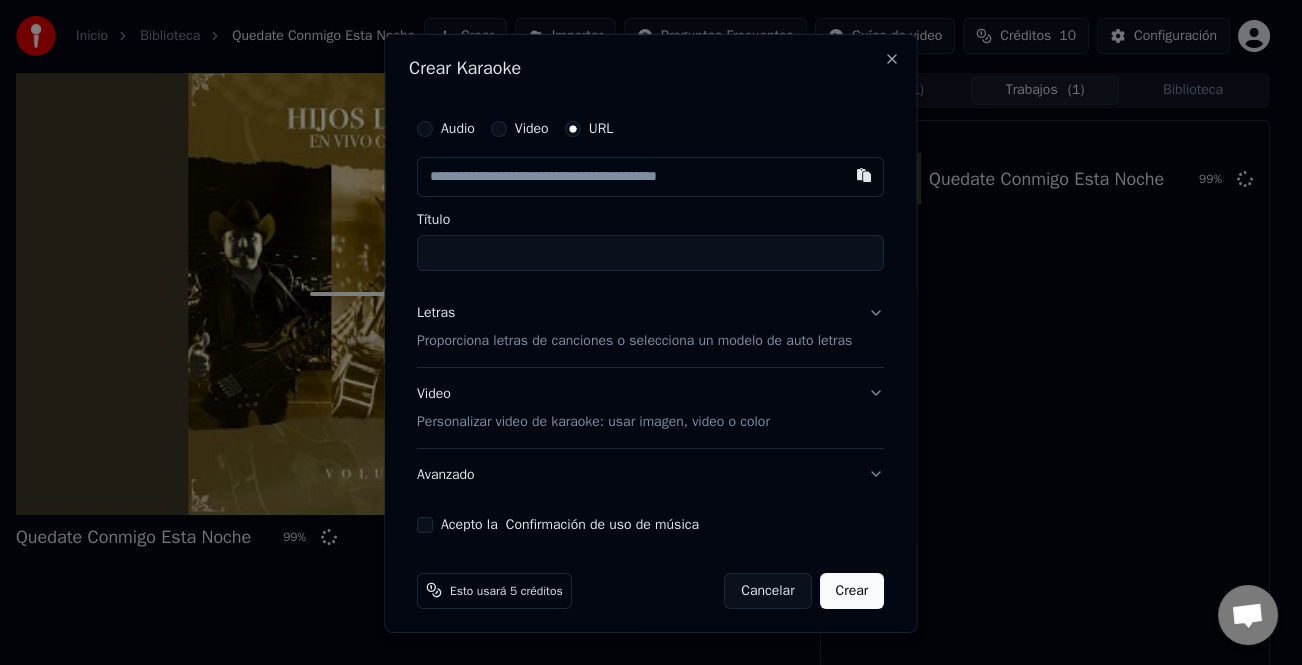 click on "Letras" at bounding box center [436, 312] 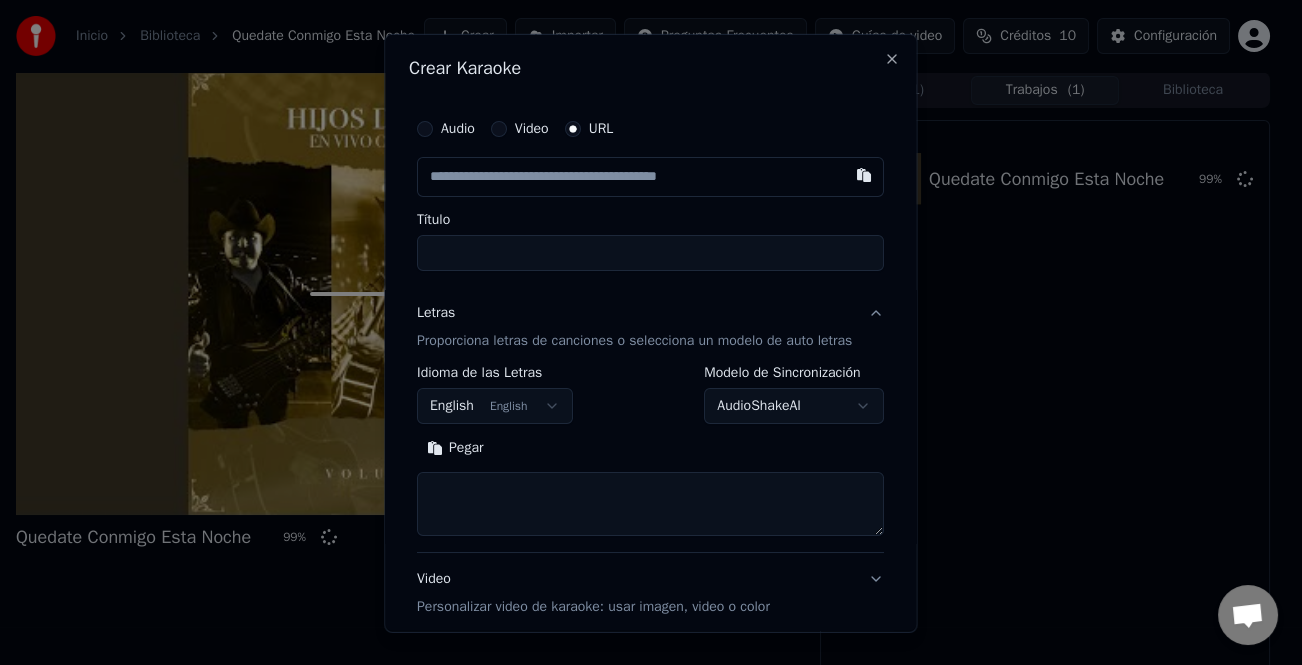 click on "Pegar" at bounding box center [455, 448] 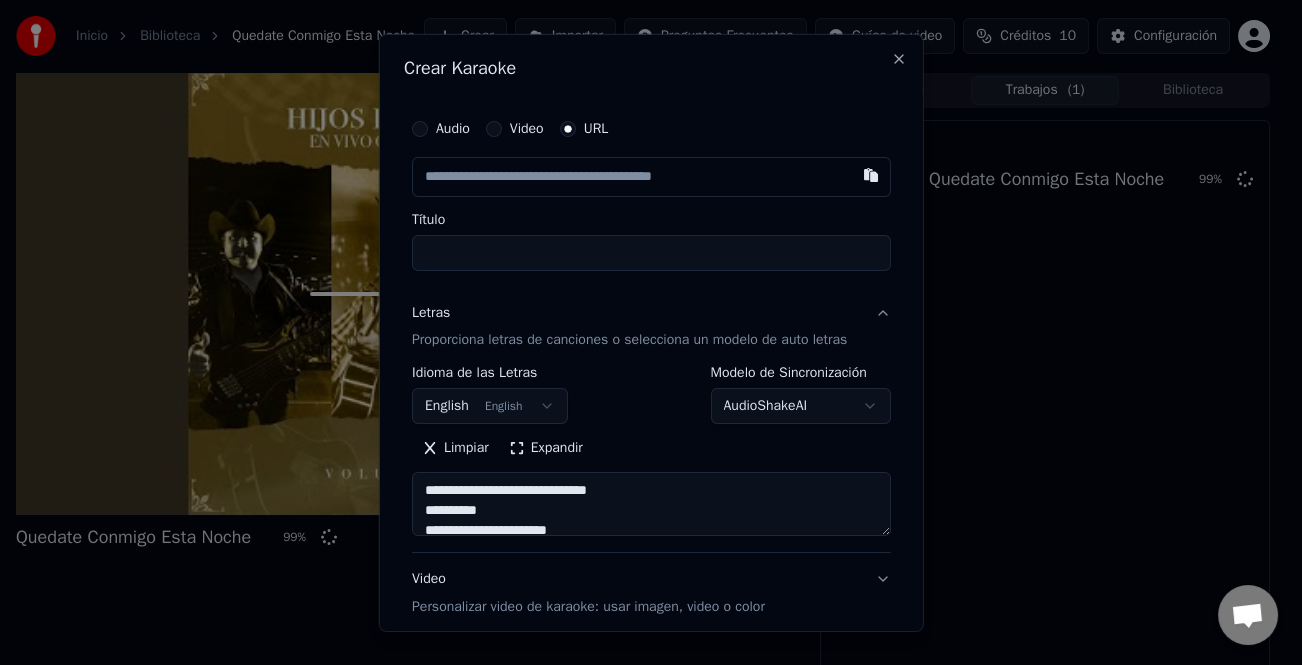 click at bounding box center [651, 176] 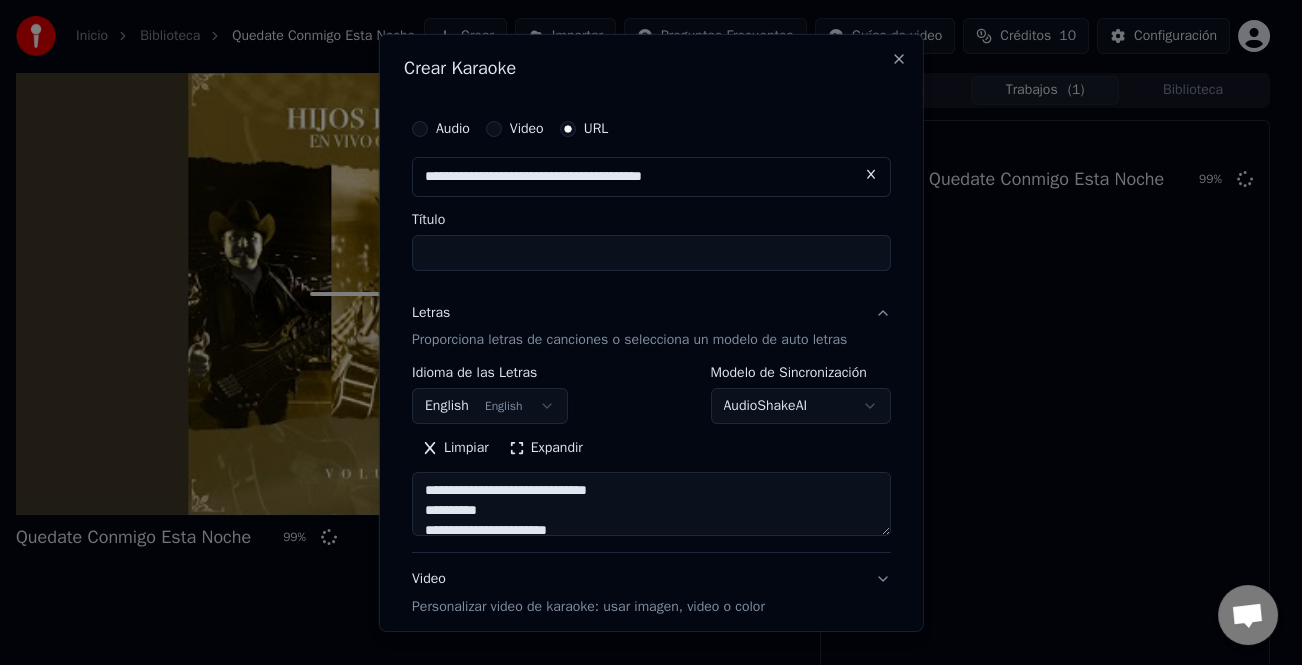 type on "**********" 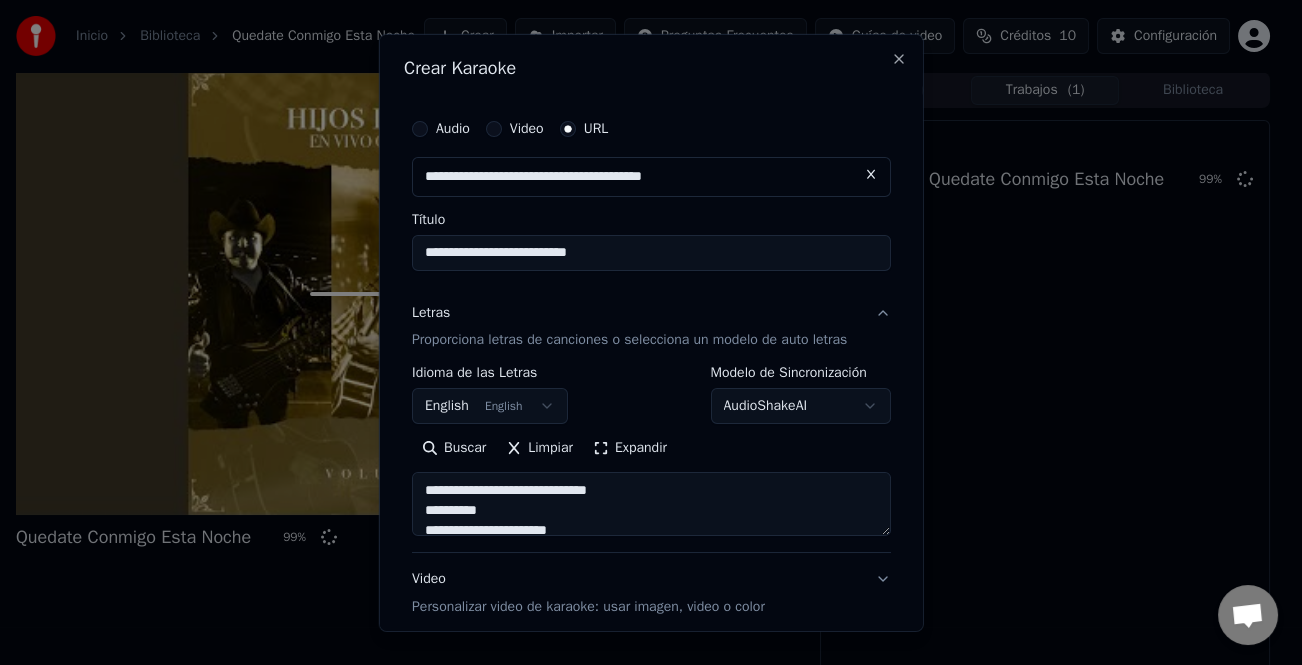 type on "**********" 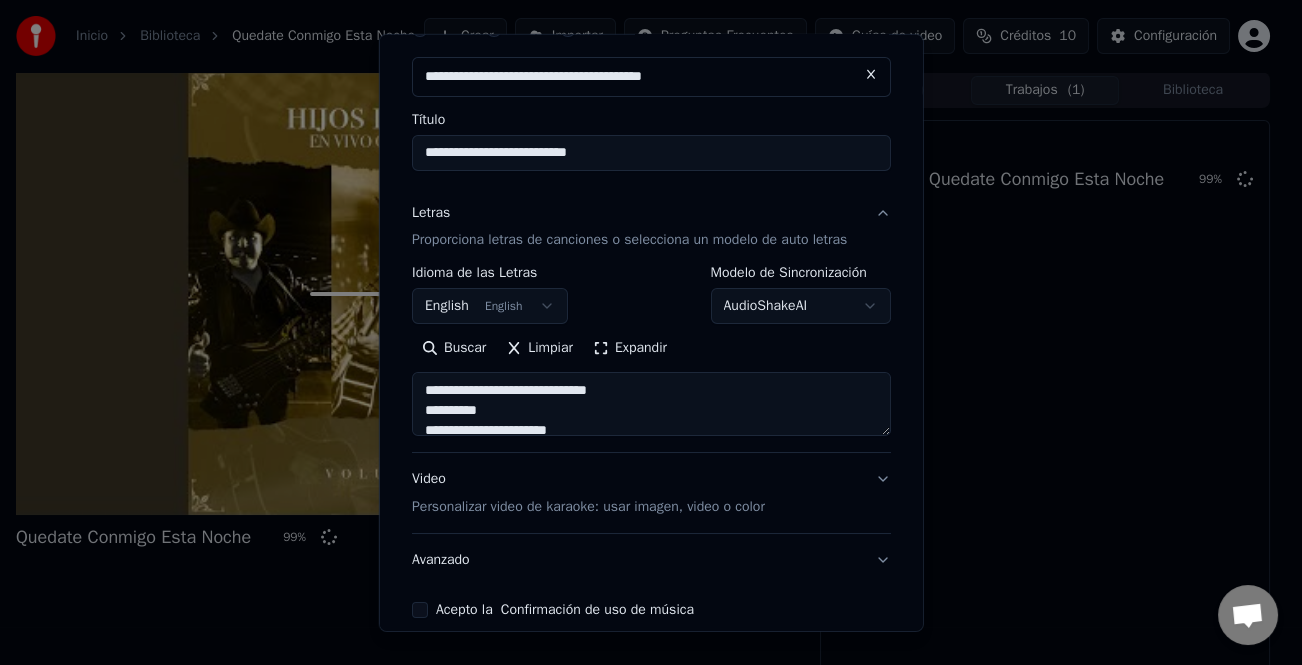 type on "**********" 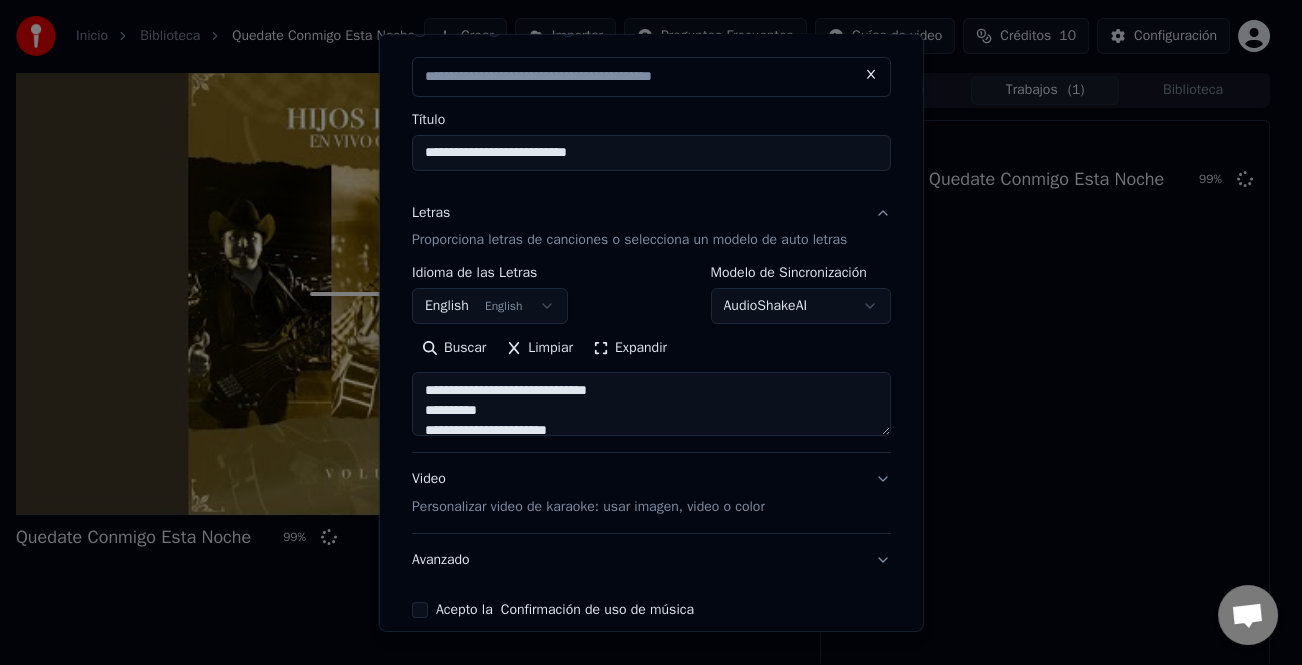 type on "**********" 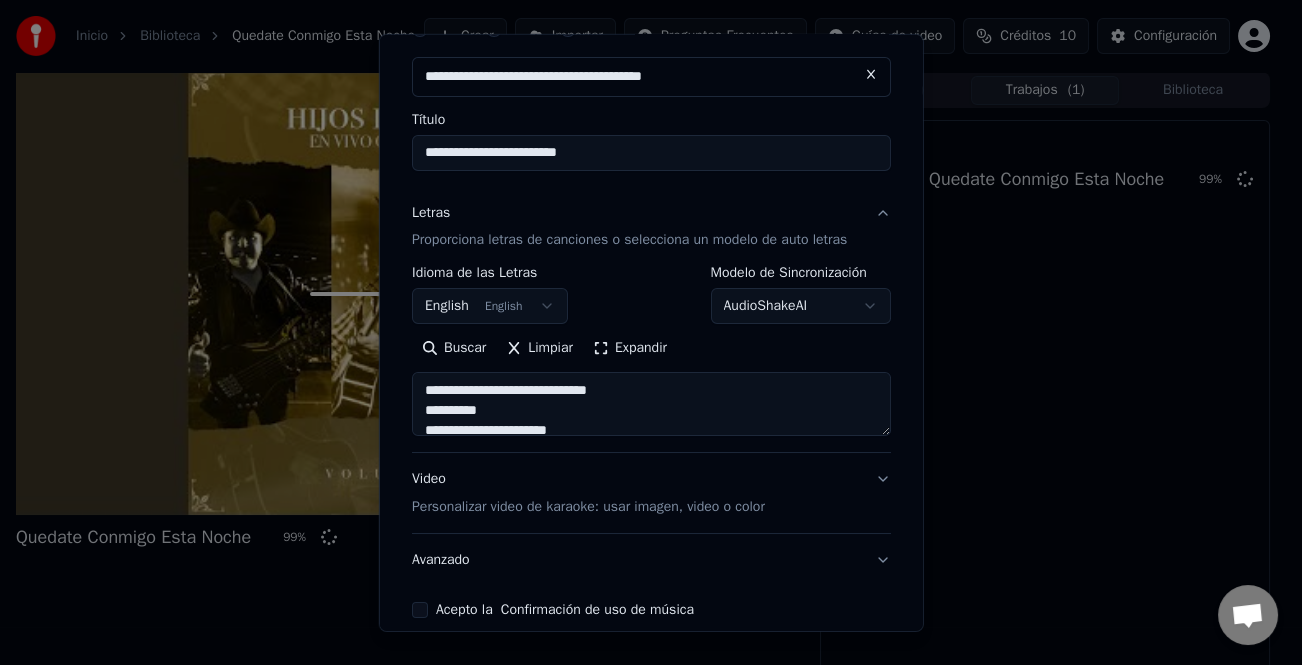 type on "**********" 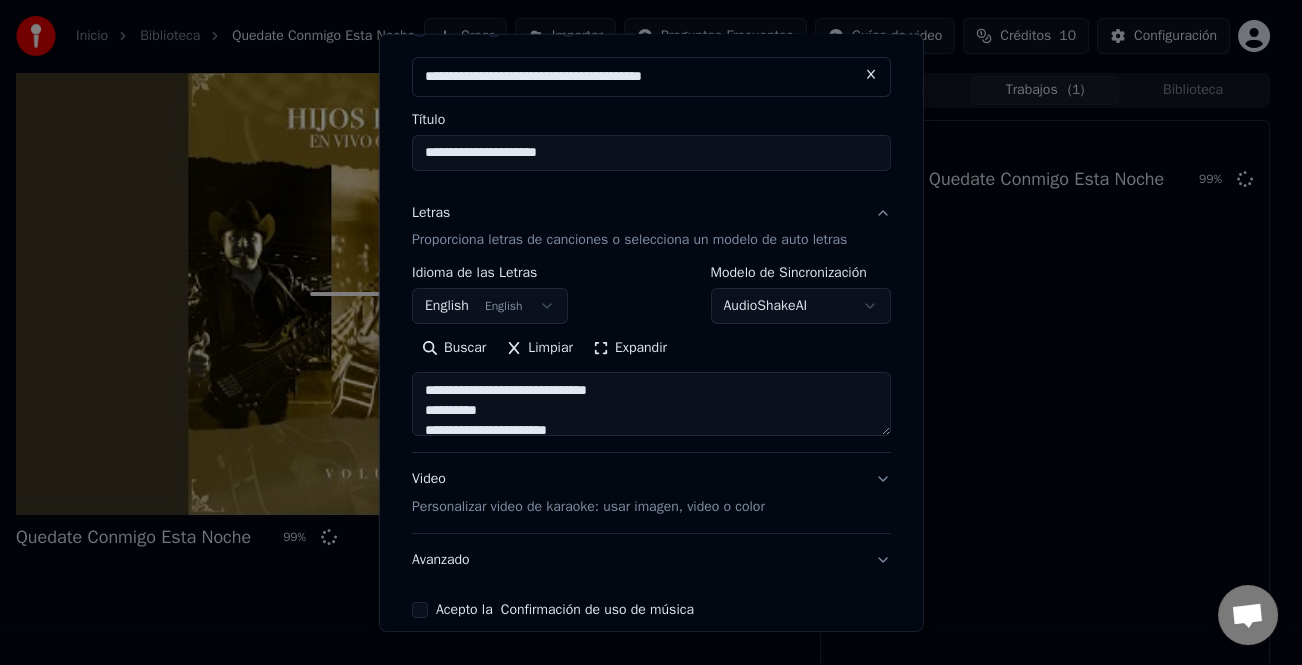 type on "**********" 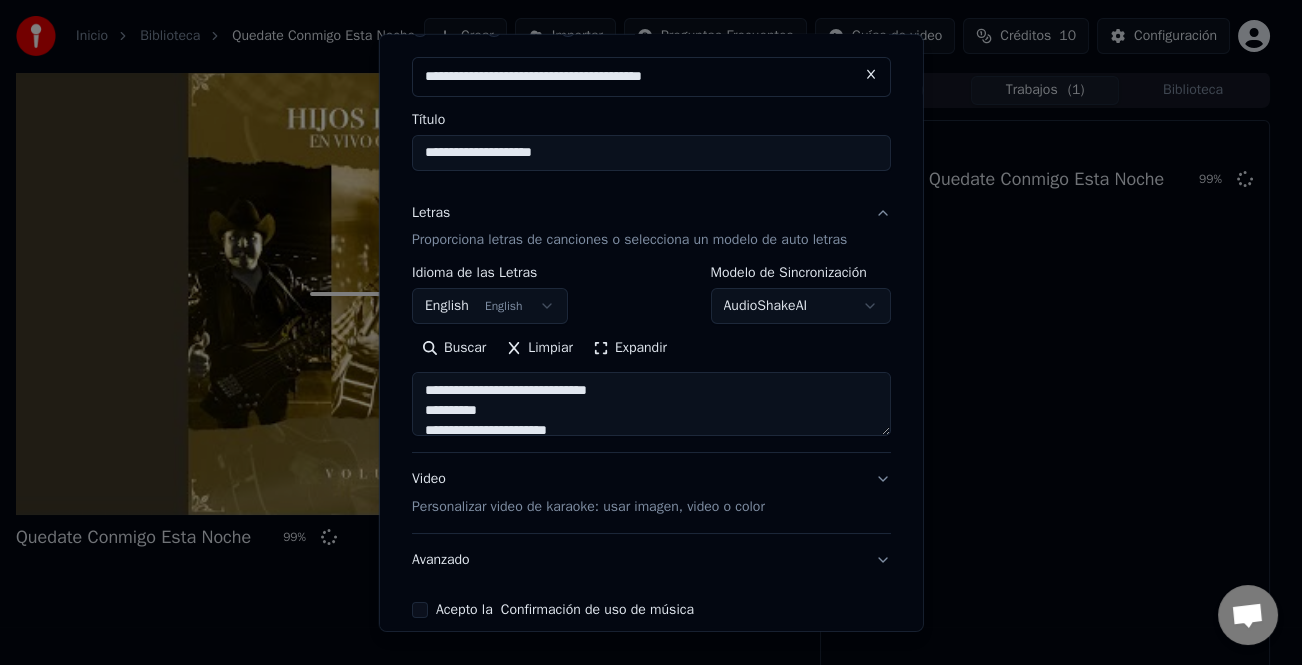 drag, startPoint x: 573, startPoint y: 157, endPoint x: 338, endPoint y: 149, distance: 235.13612 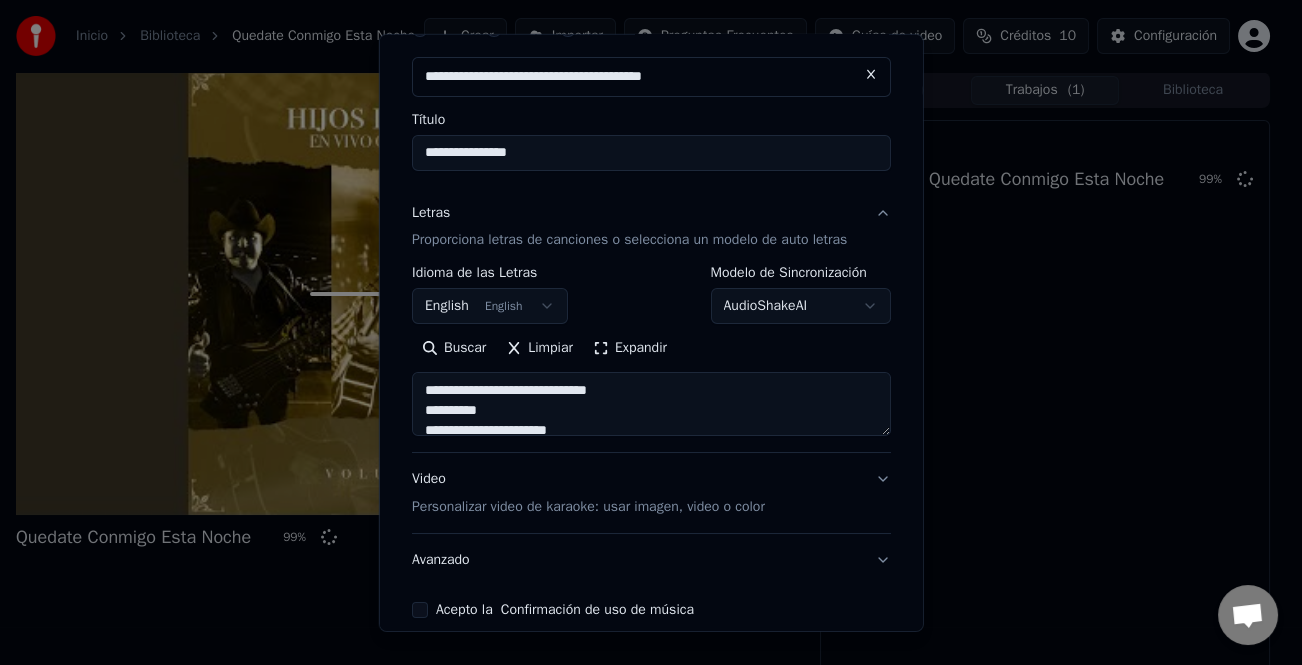 click on "**********" at bounding box center (651, 152) 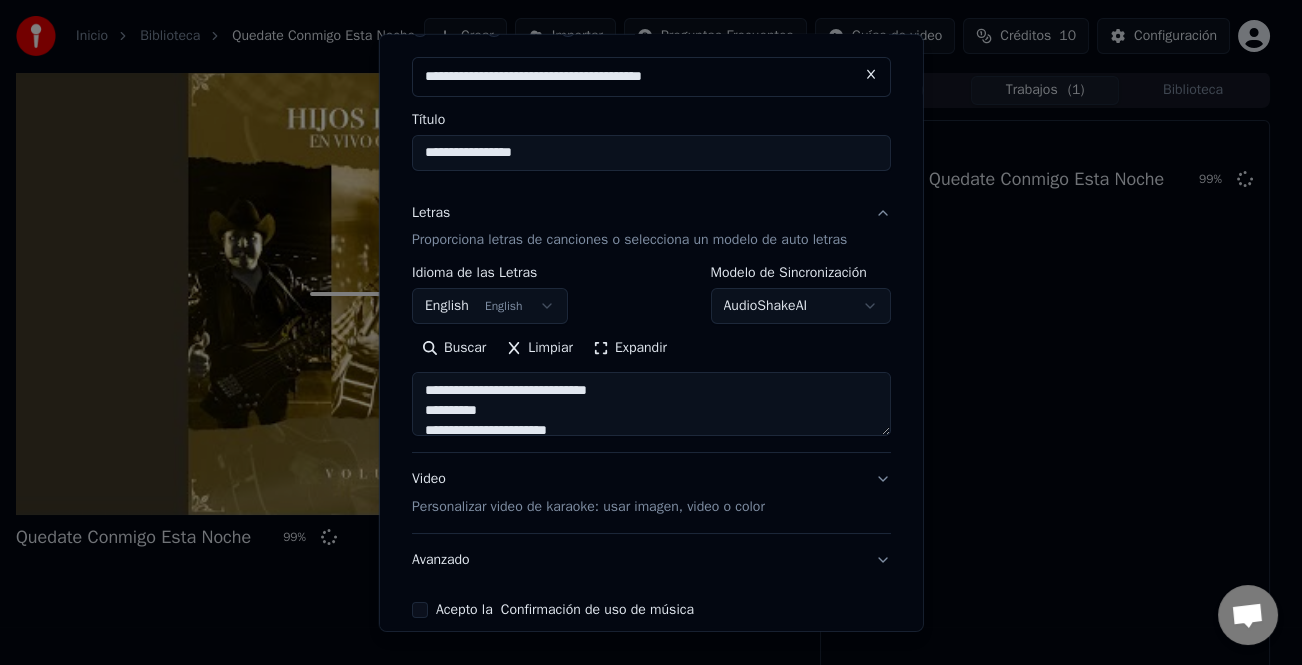 type on "**********" 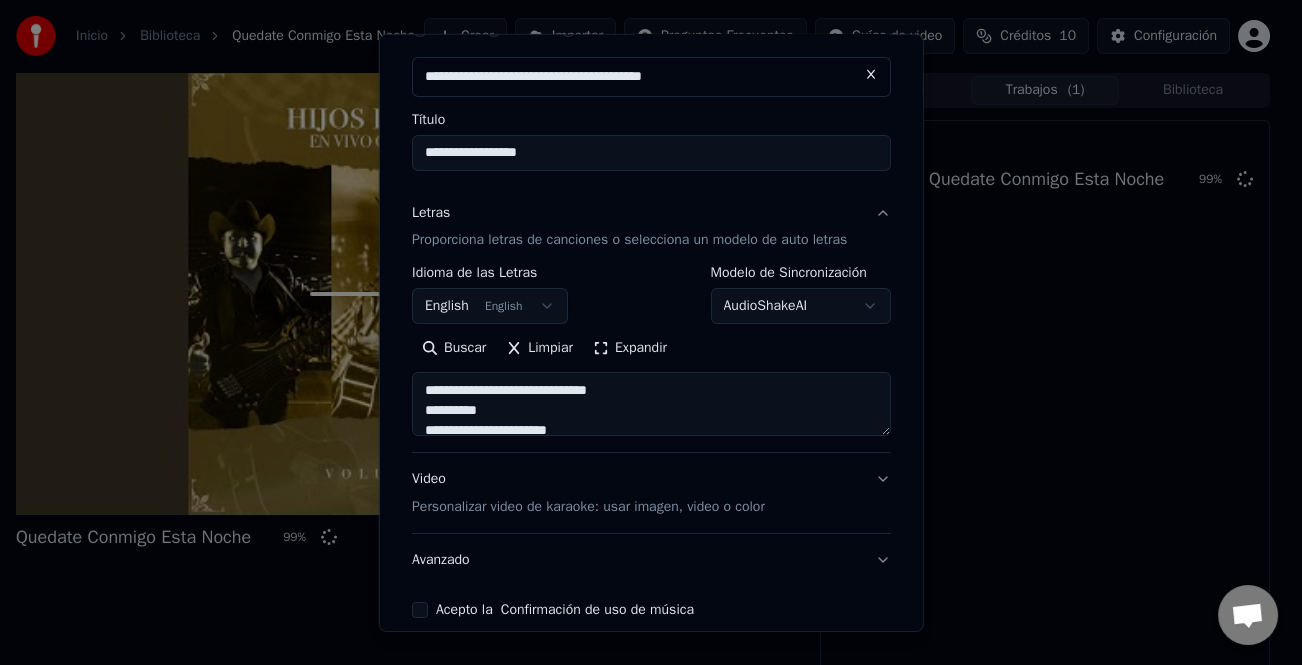 type on "**********" 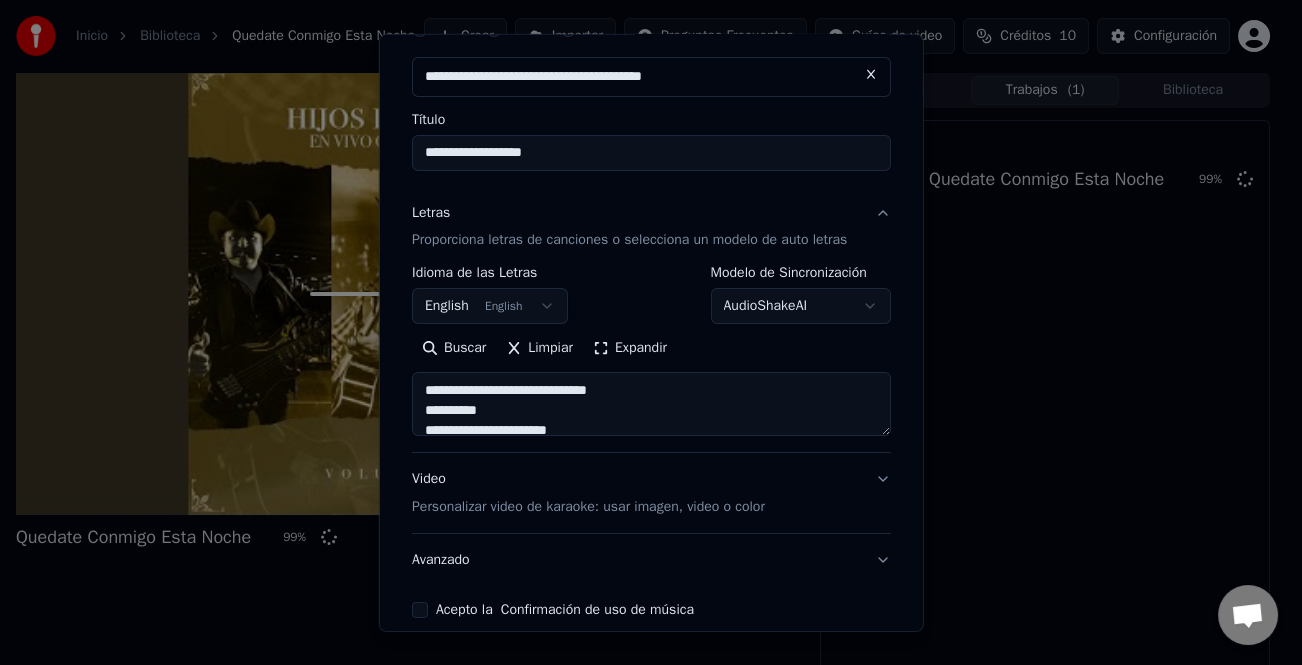 type on "**********" 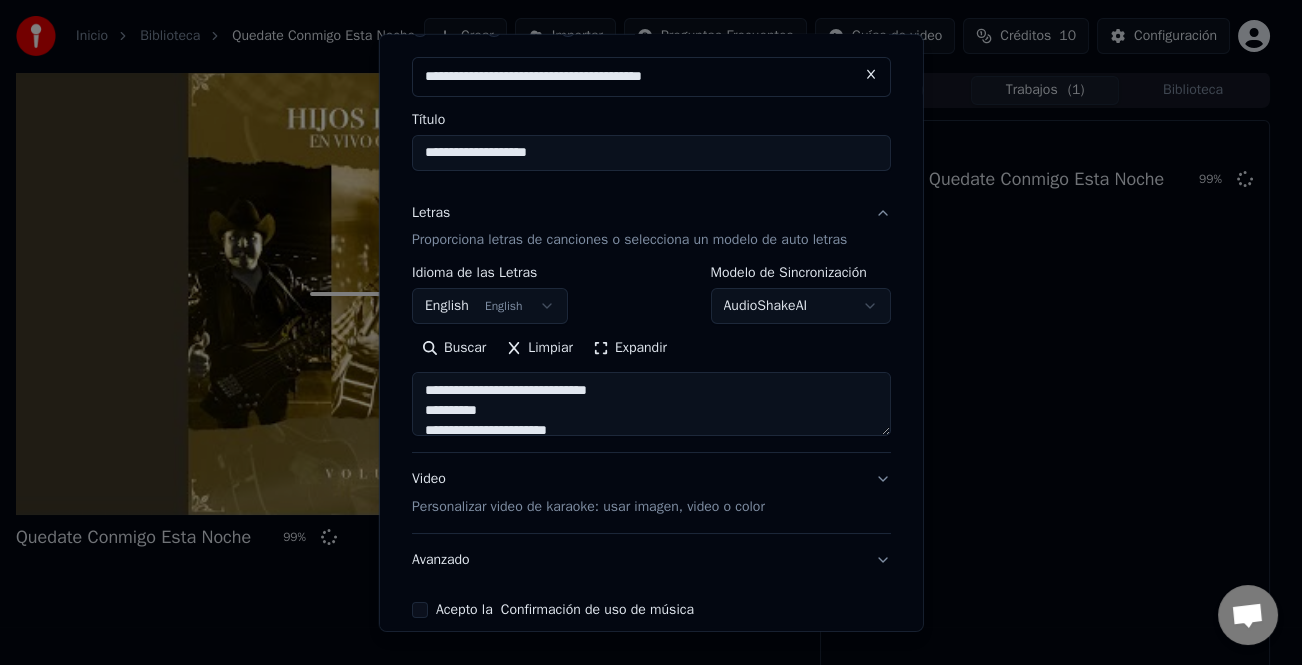type on "**********" 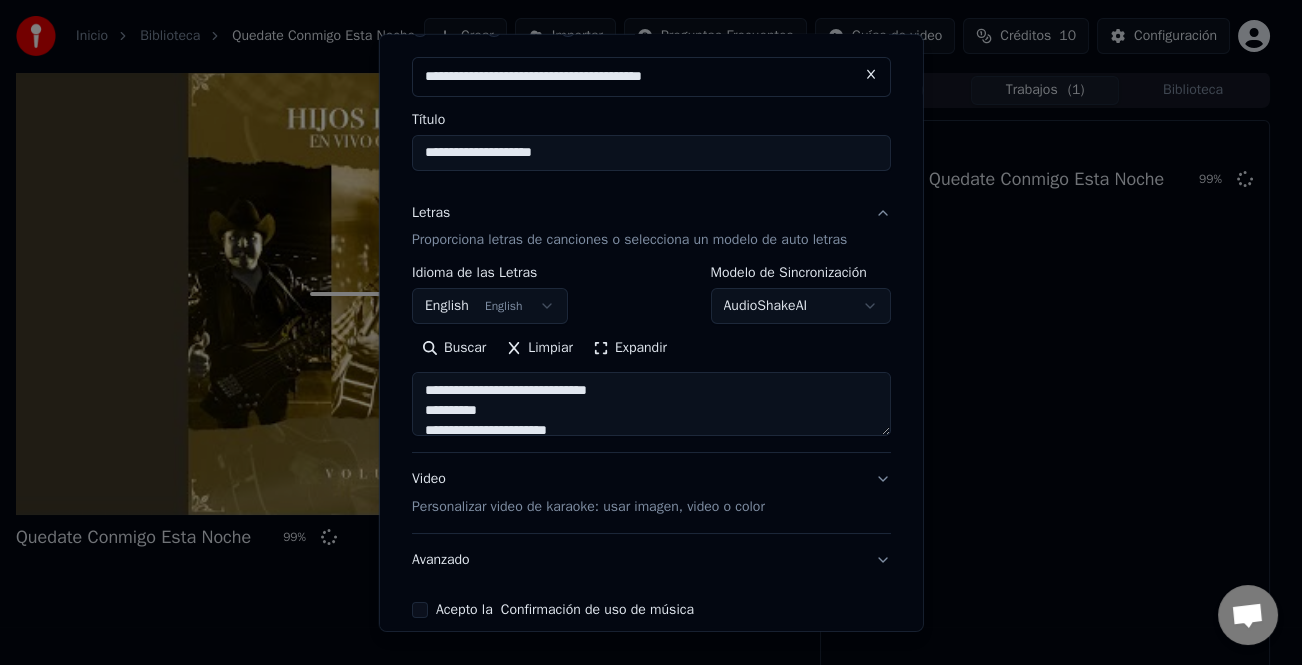 type on "**********" 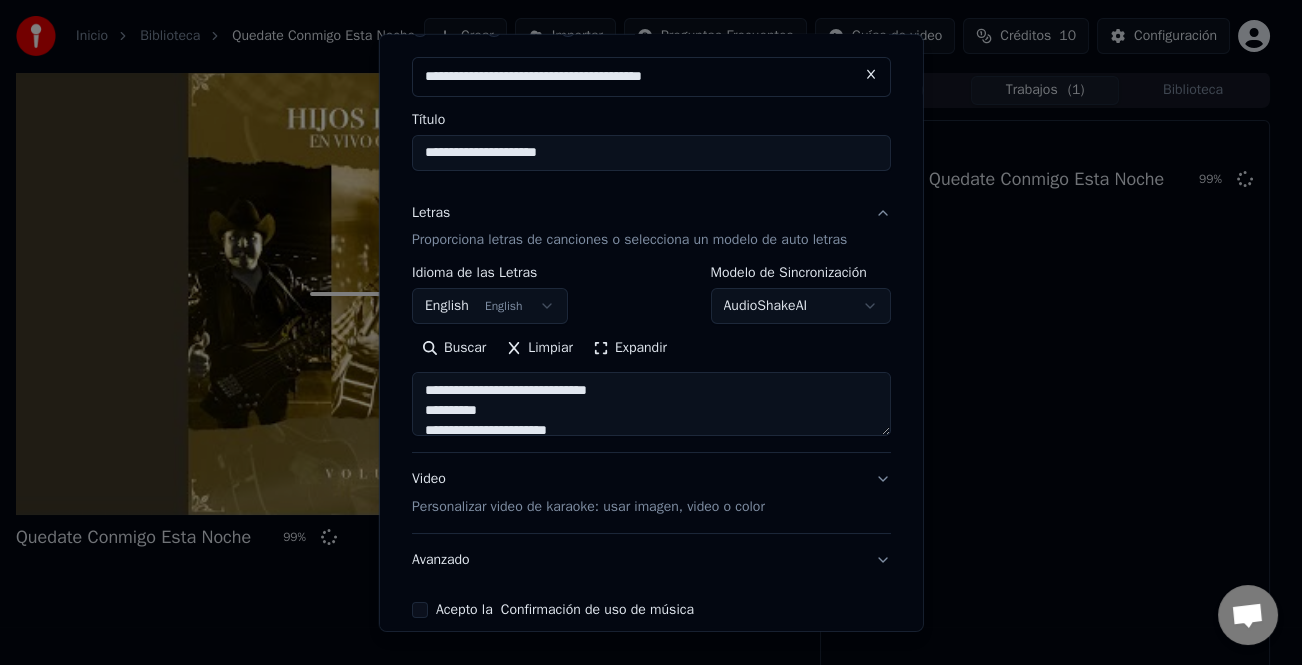 type on "**********" 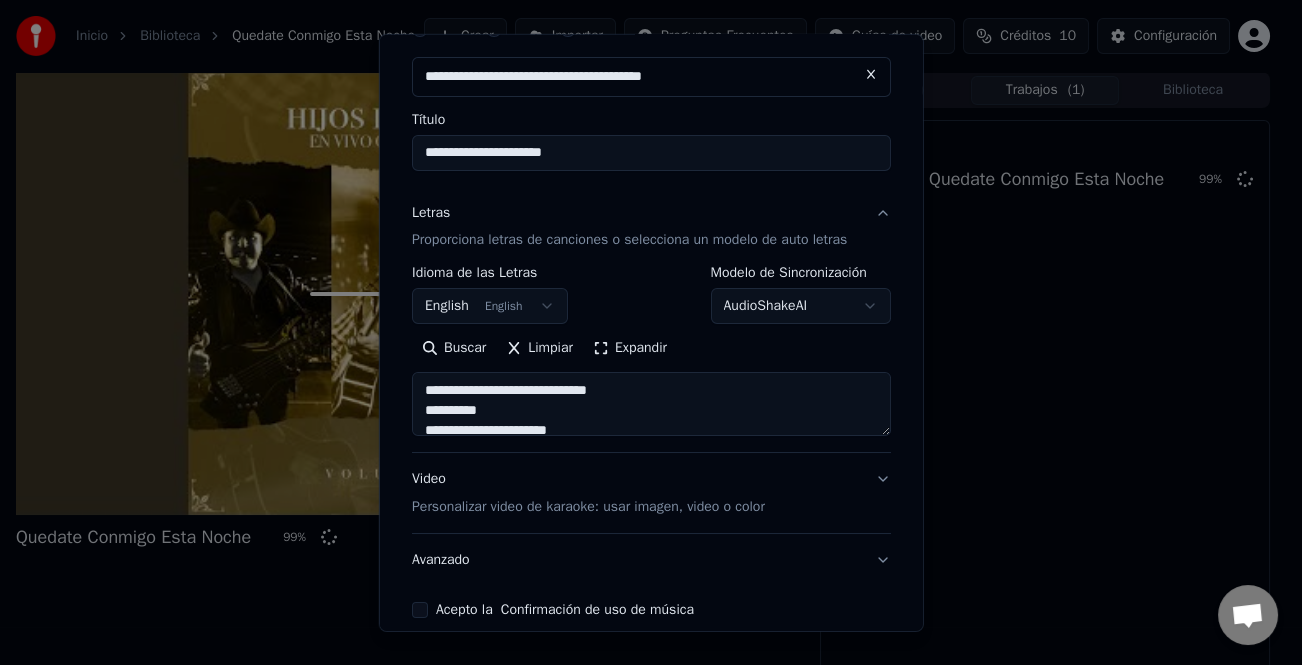 type on "**********" 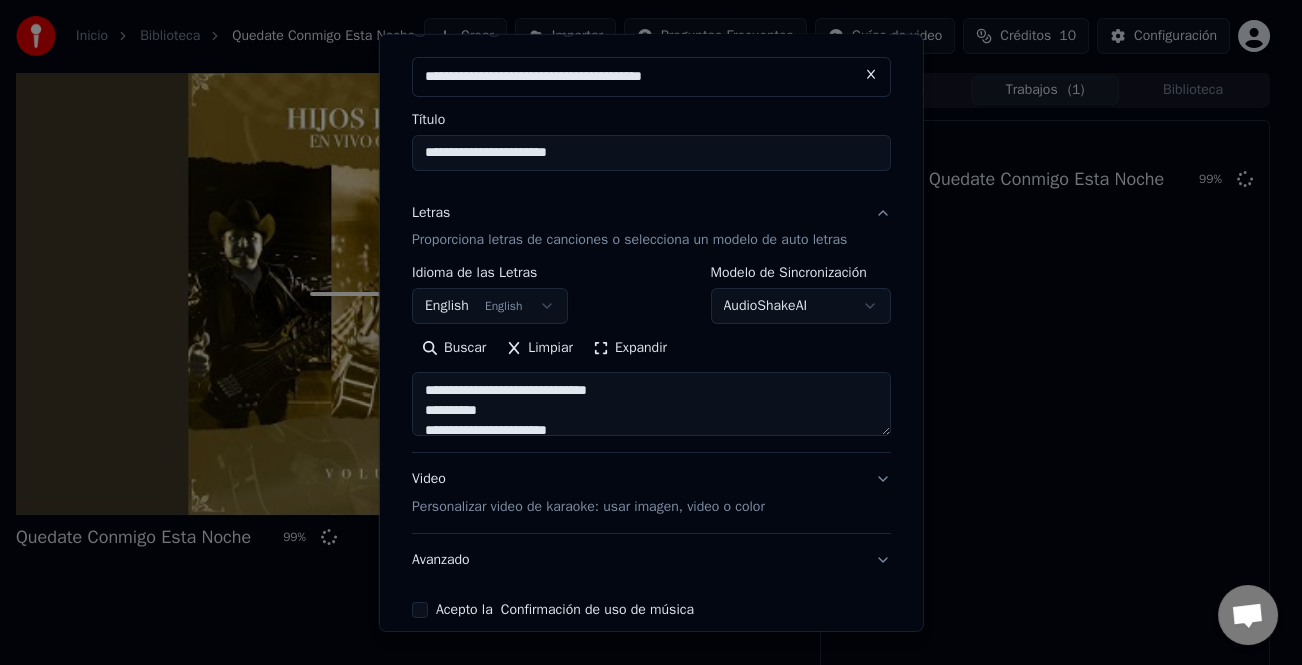 type on "**********" 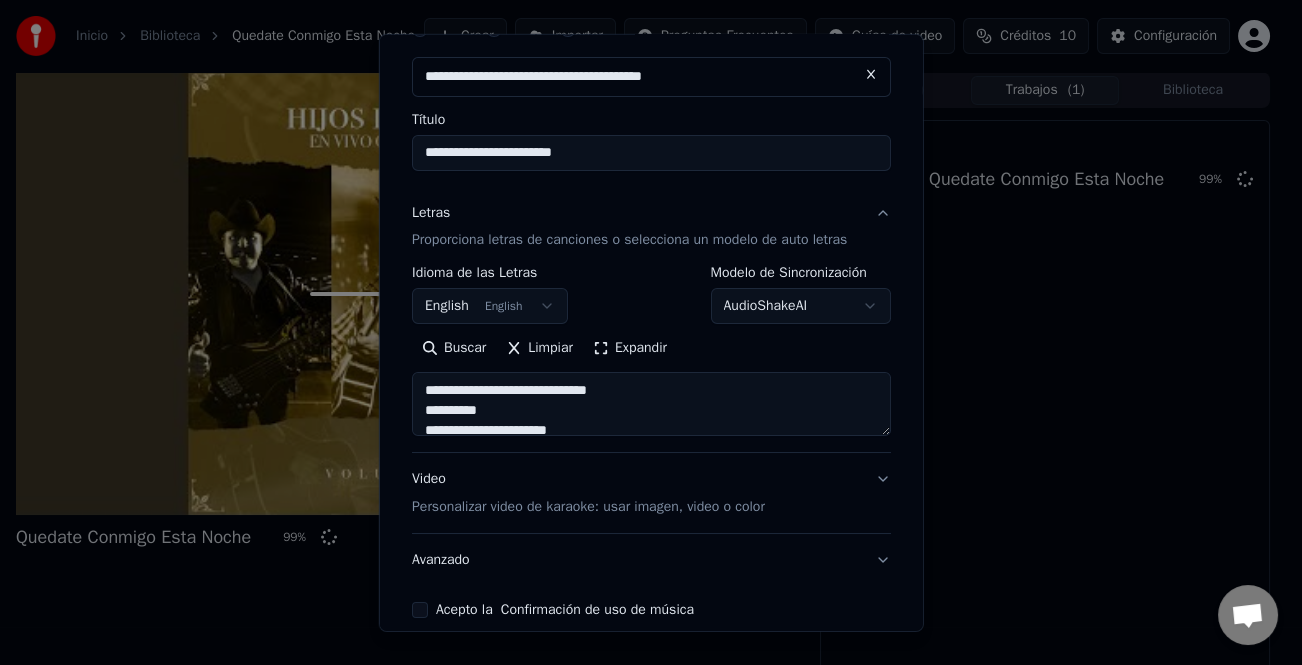 type on "**********" 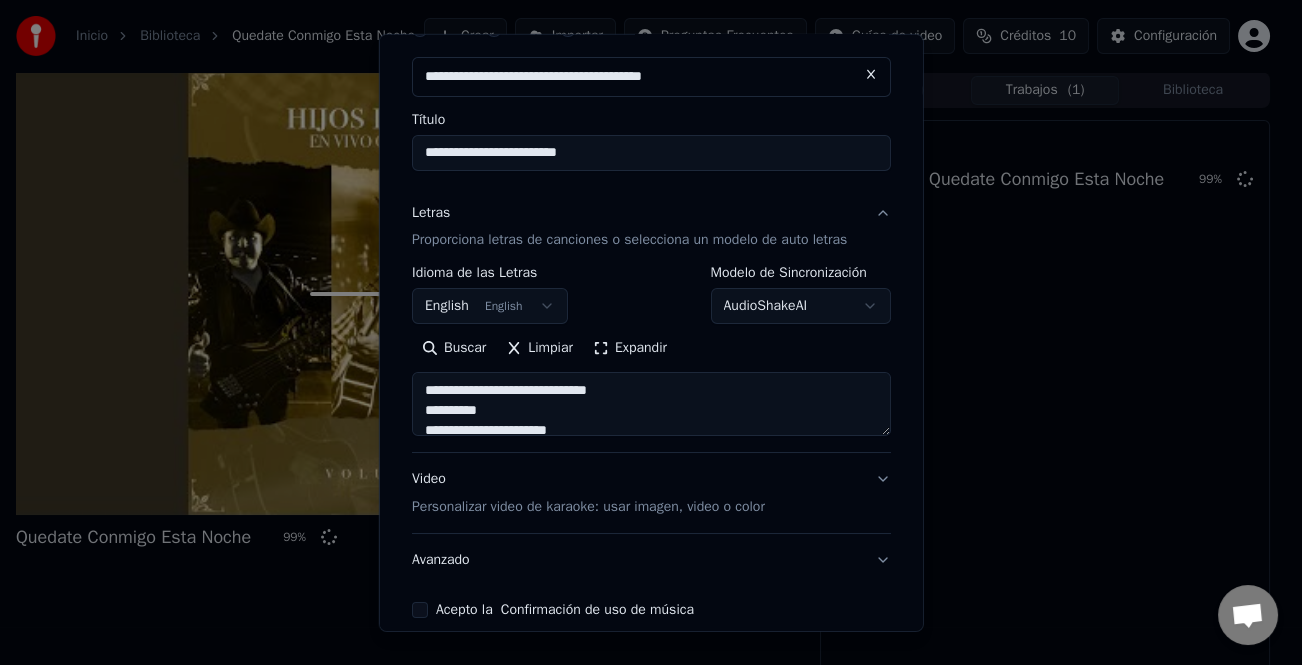 type on "**********" 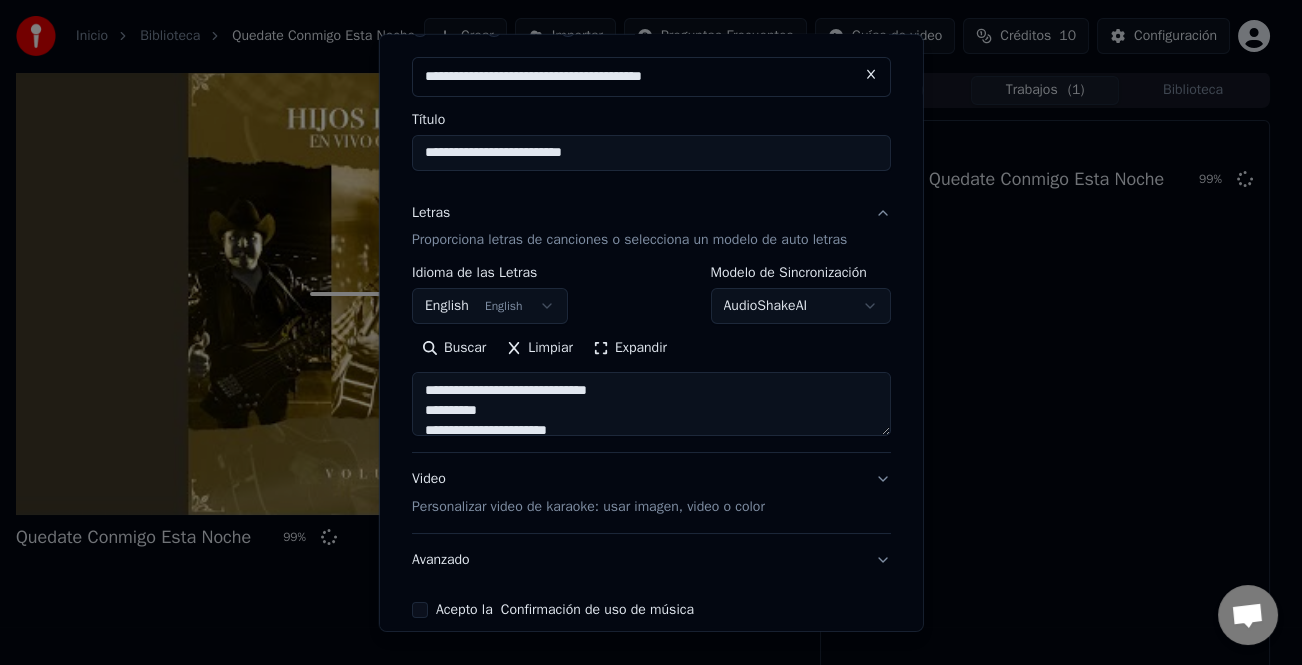 type on "**********" 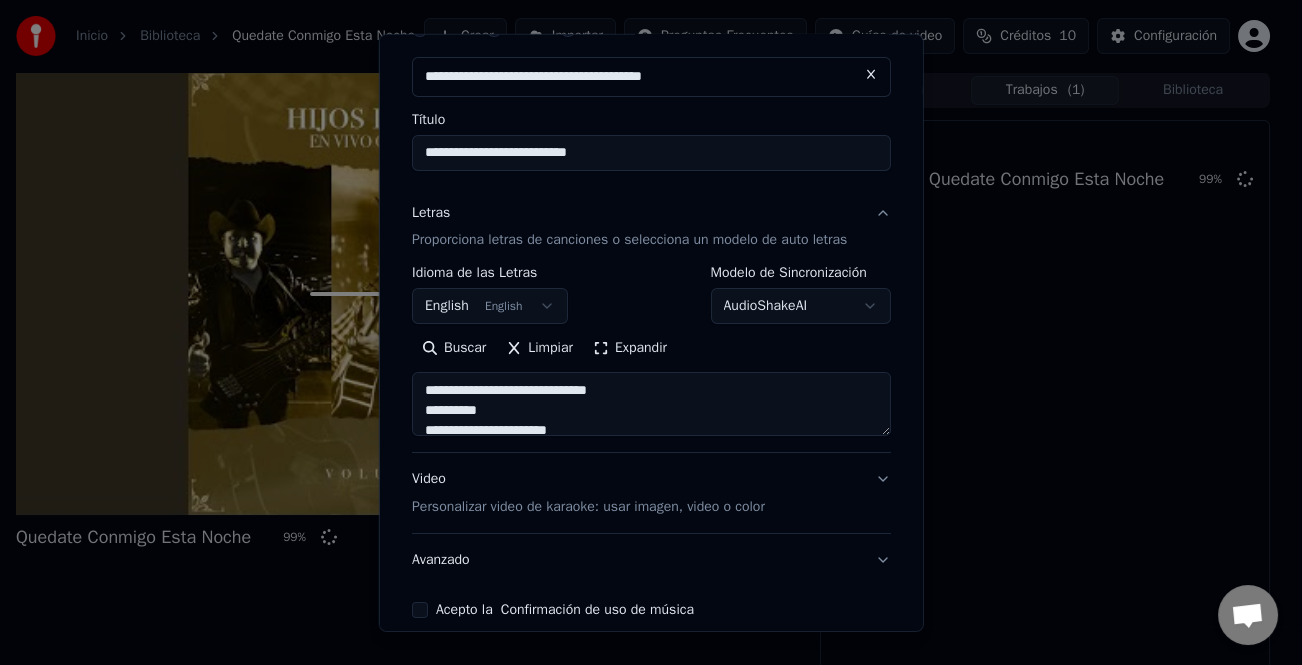 type on "**********" 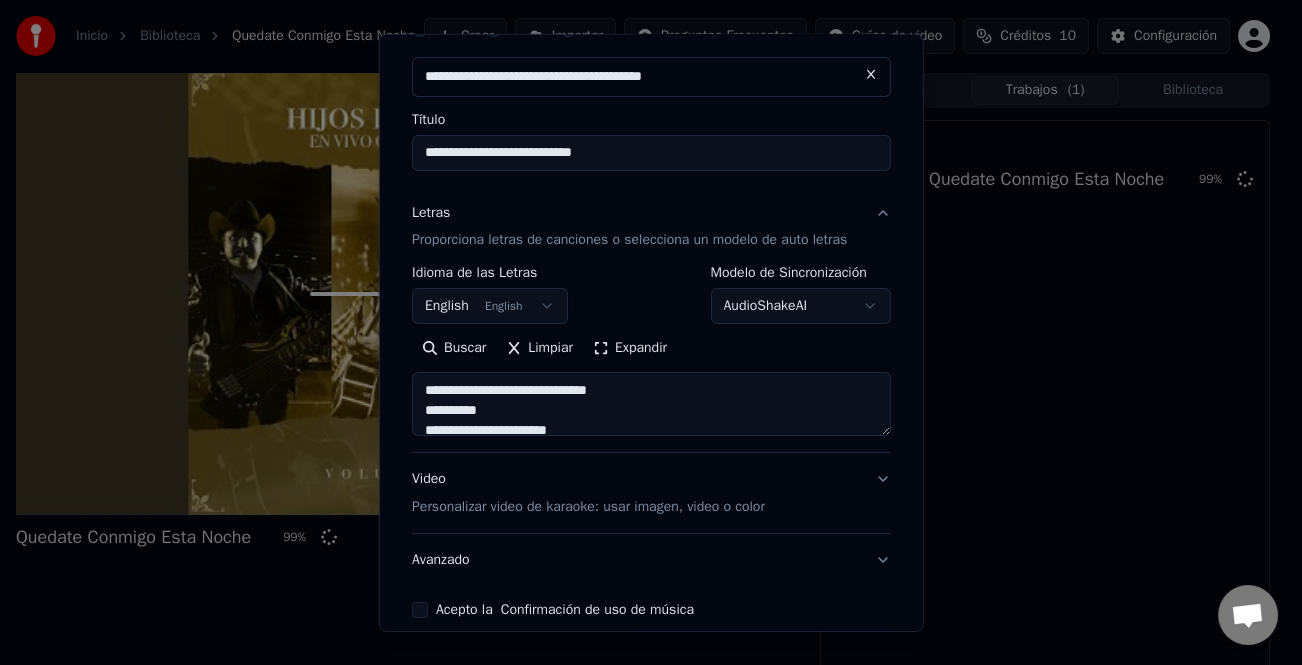 type on "**********" 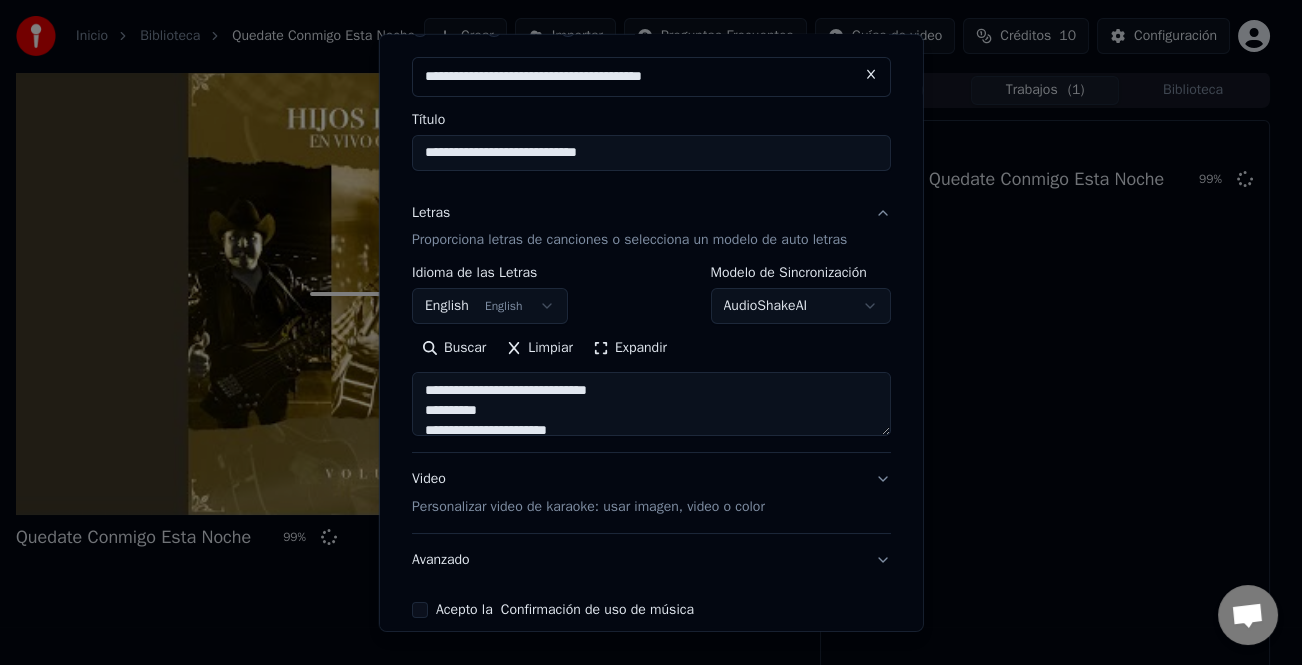 type on "**********" 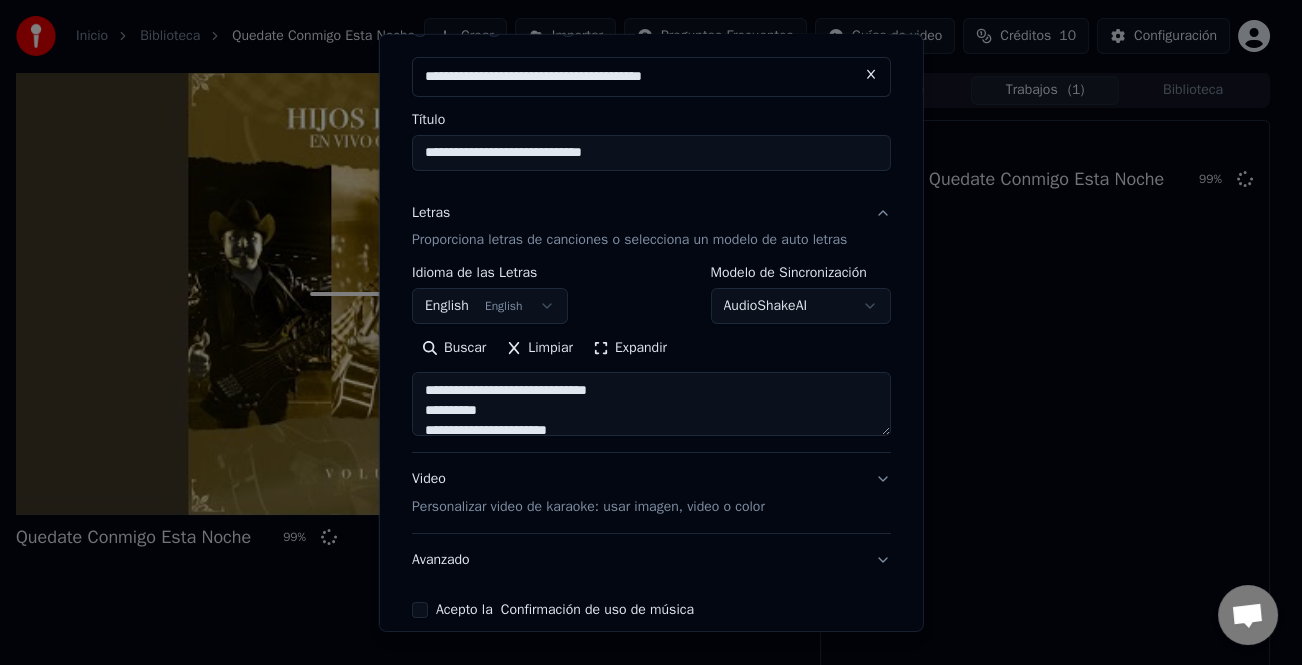 type on "**********" 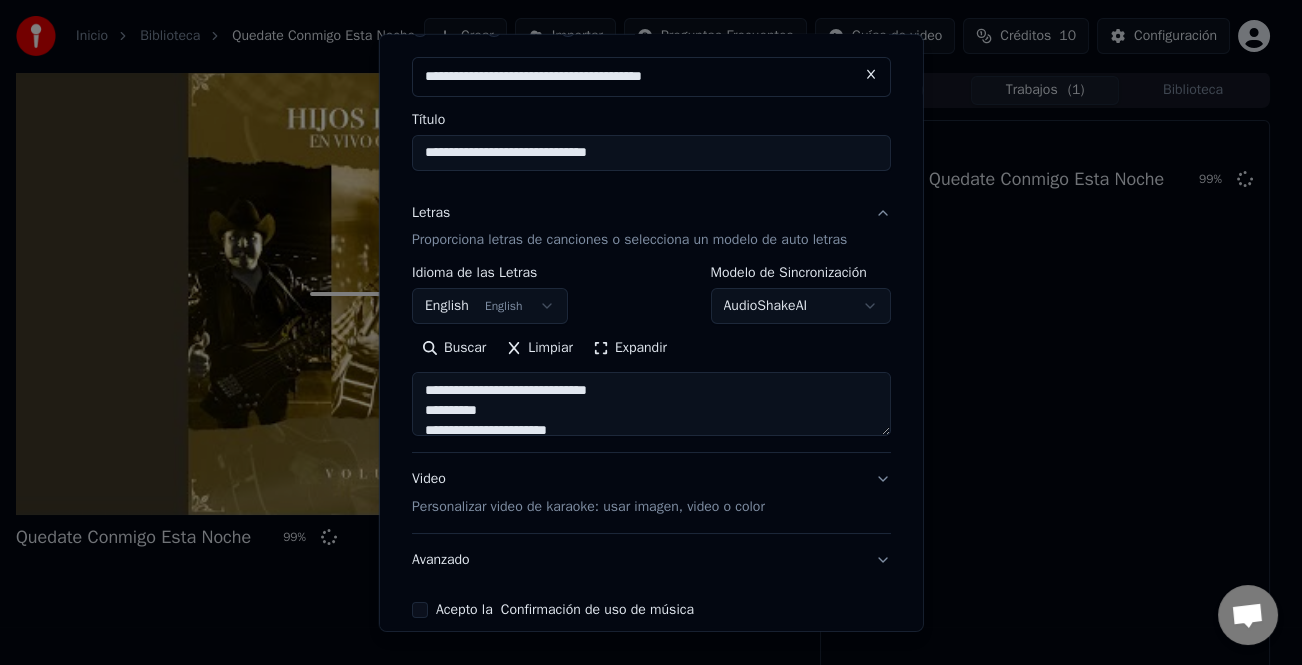 type on "**********" 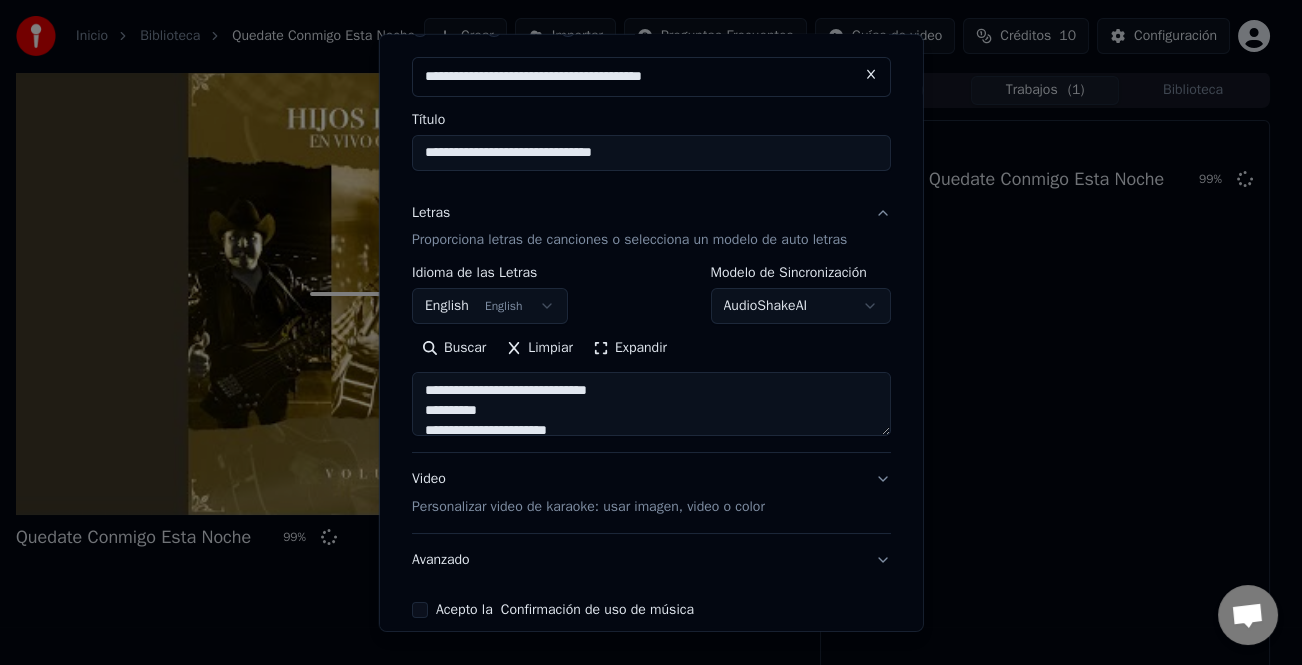 type on "**********" 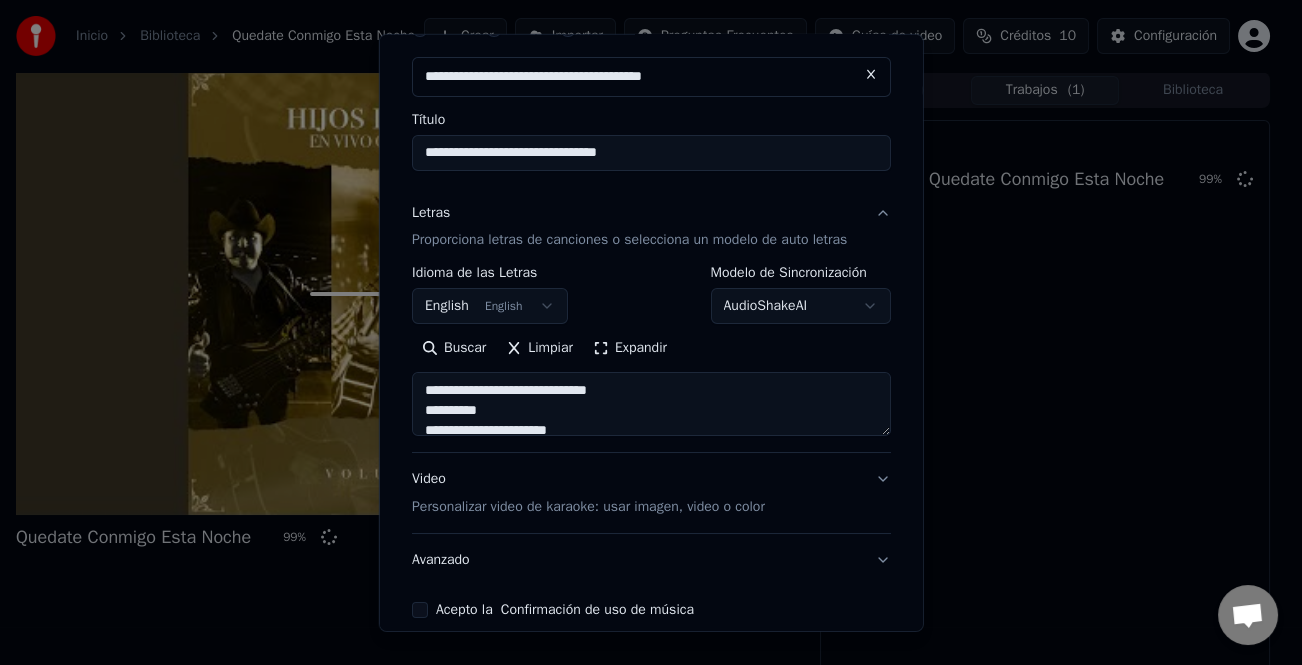 type on "**********" 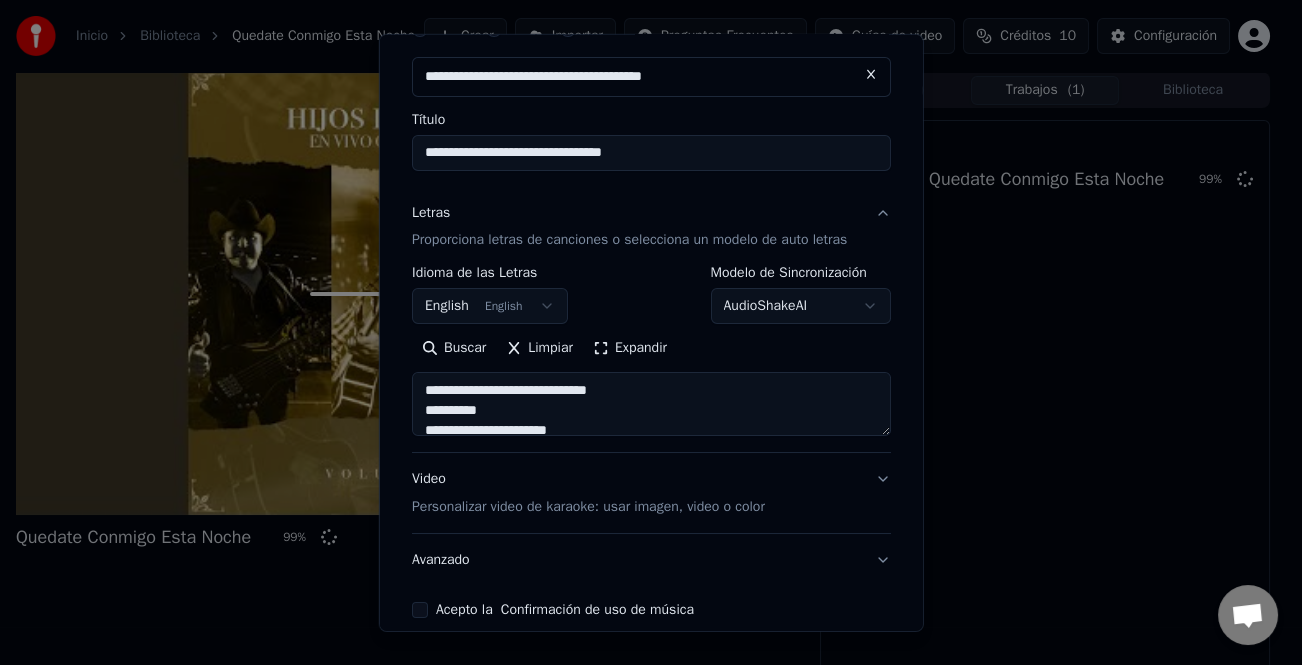 type on "**********" 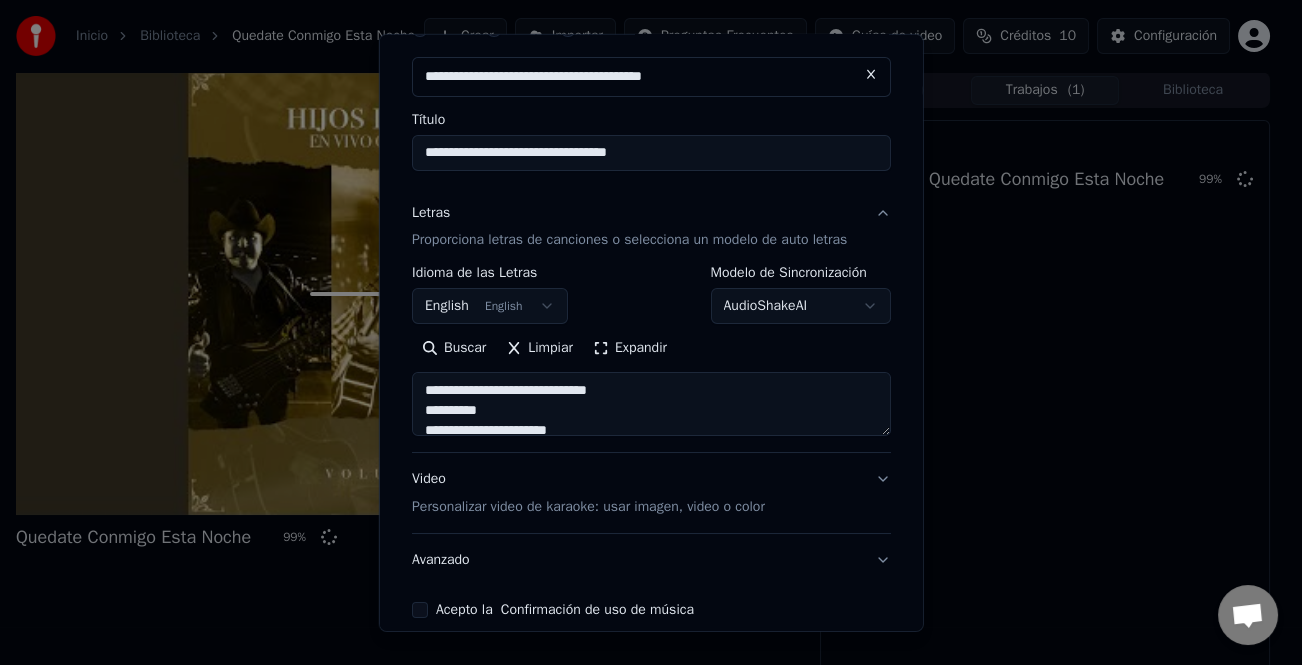 type on "**********" 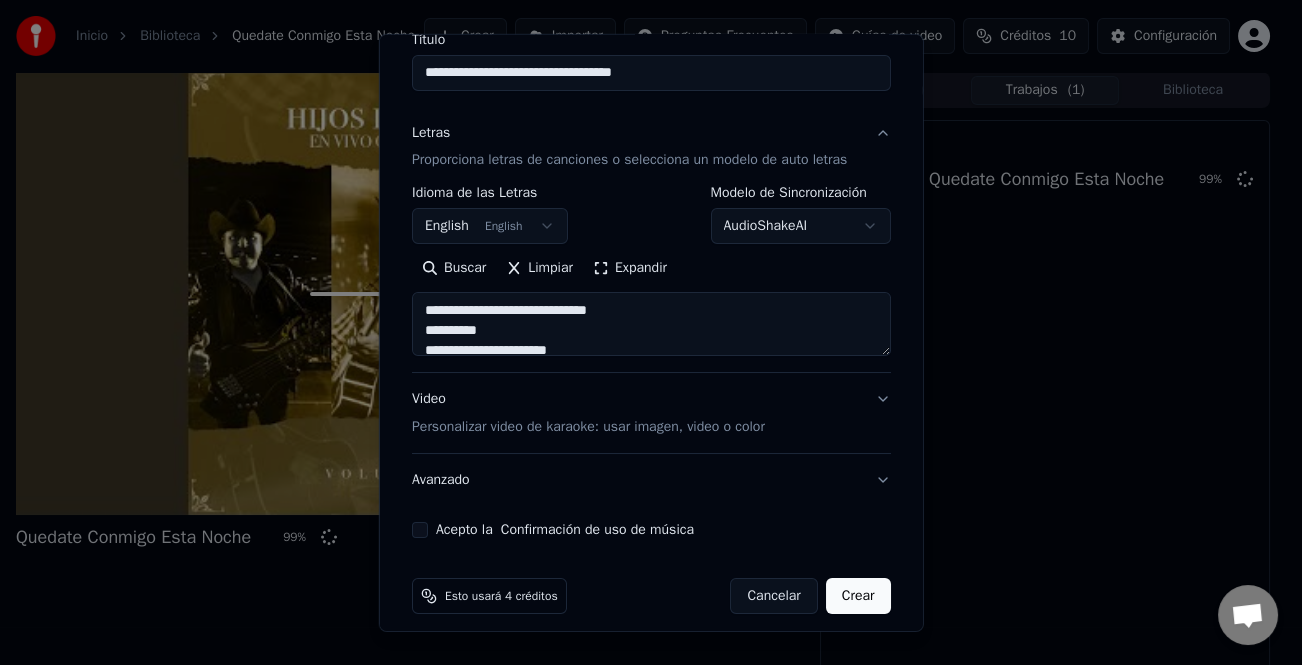 scroll, scrollTop: 195, scrollLeft: 0, axis: vertical 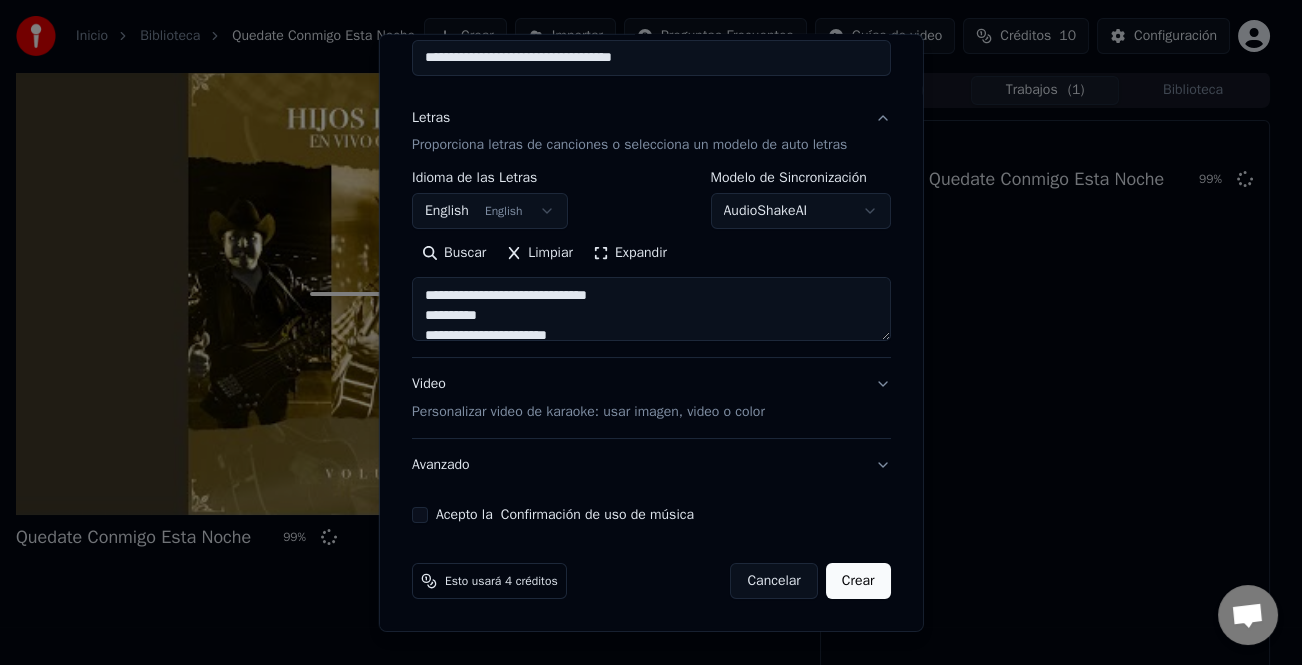 type on "**********" 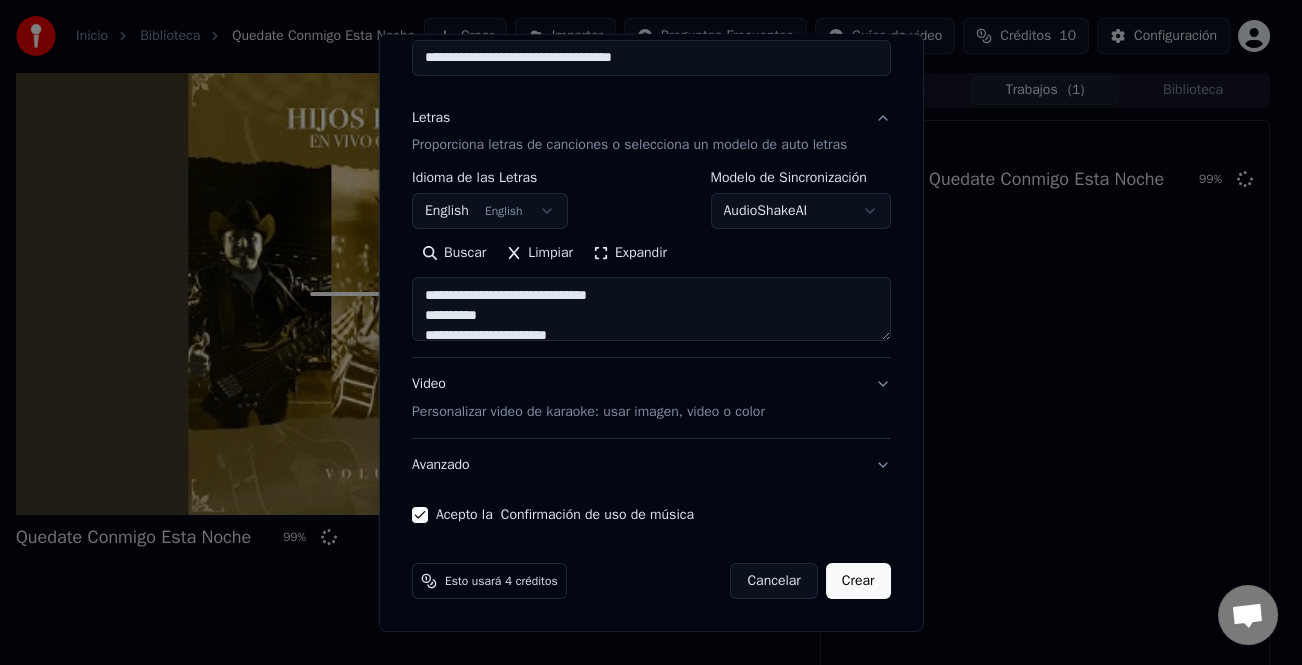 click on "Crear" at bounding box center [858, 581] 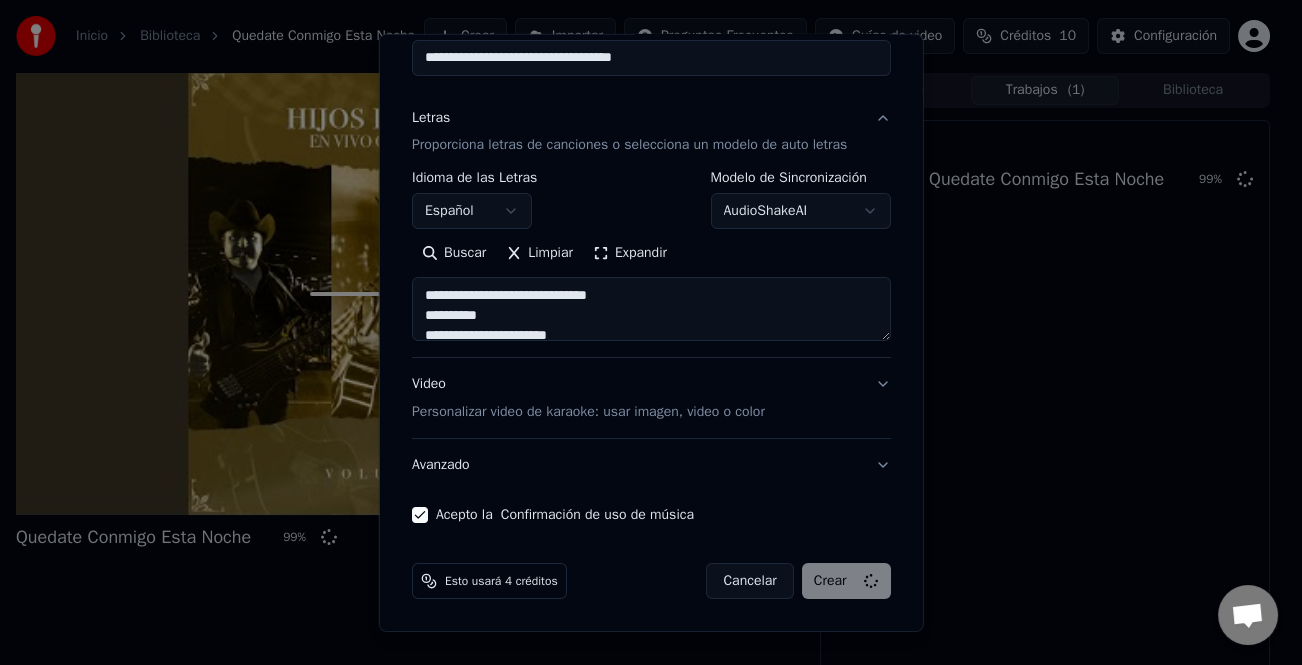 type on "**********" 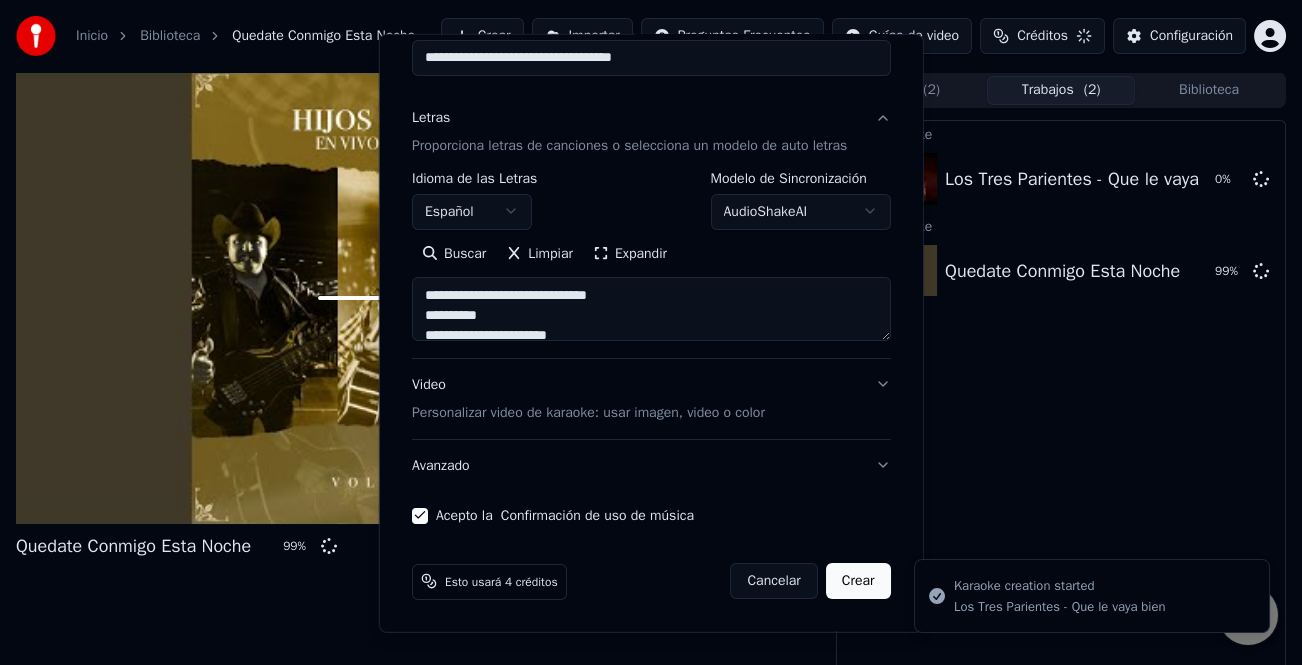 type 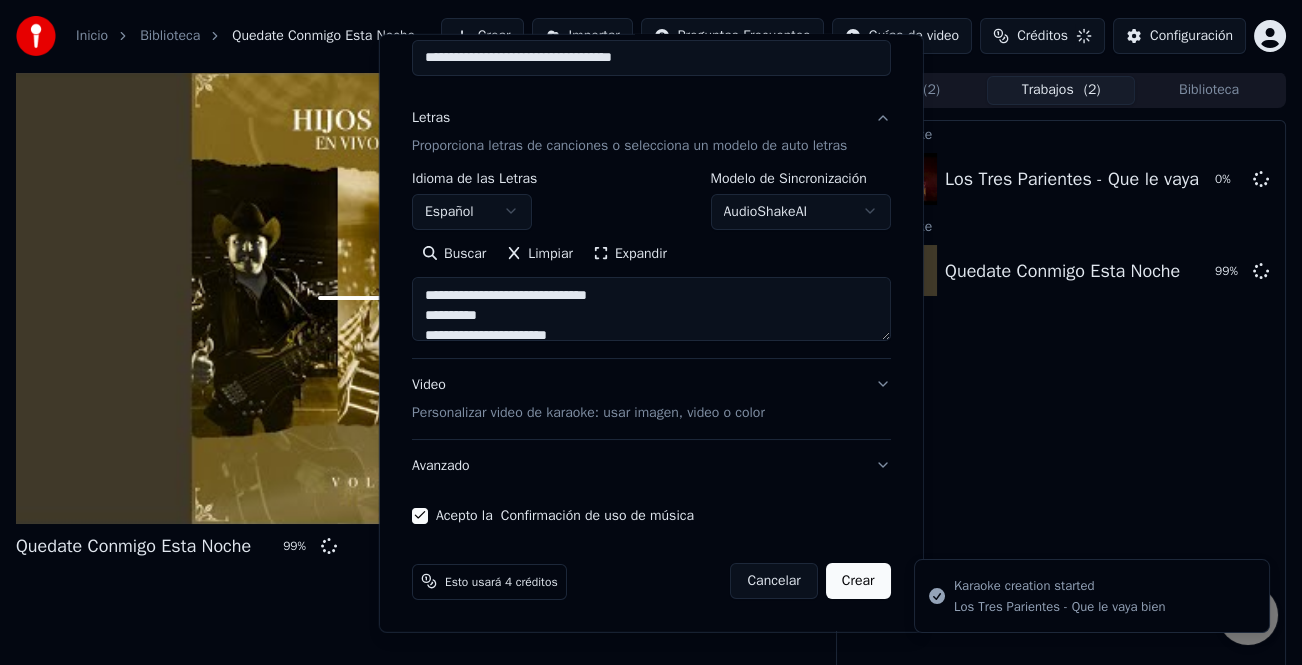 type 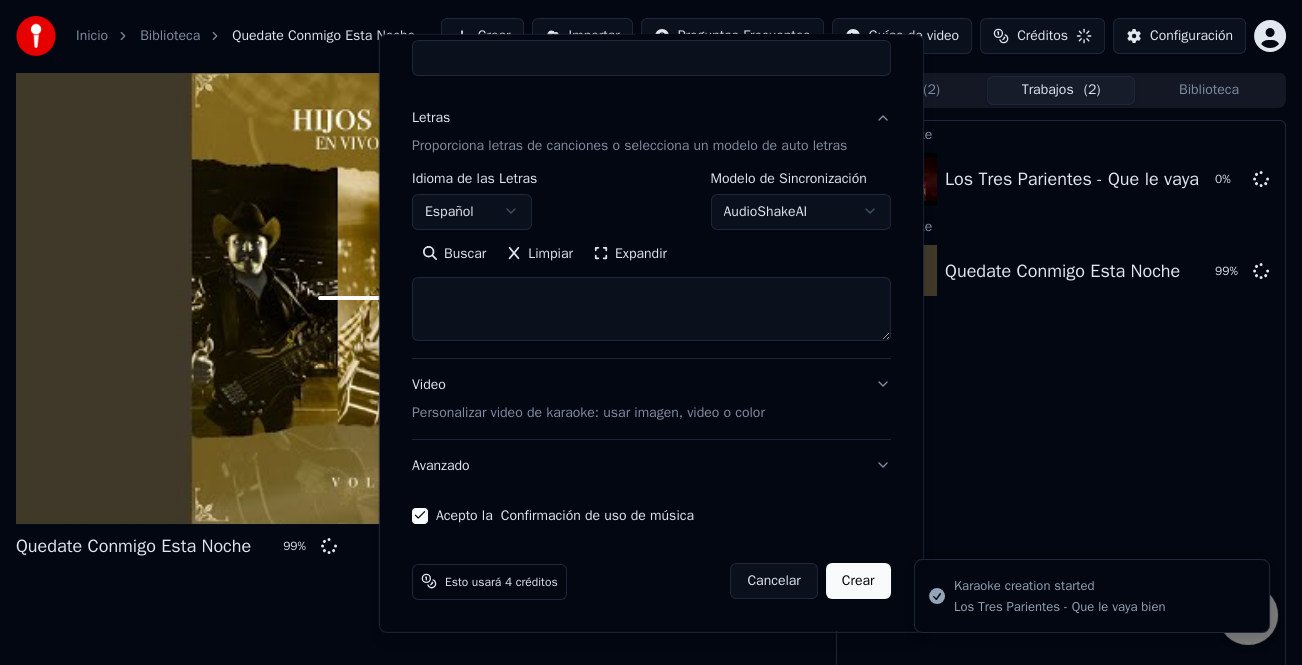 select 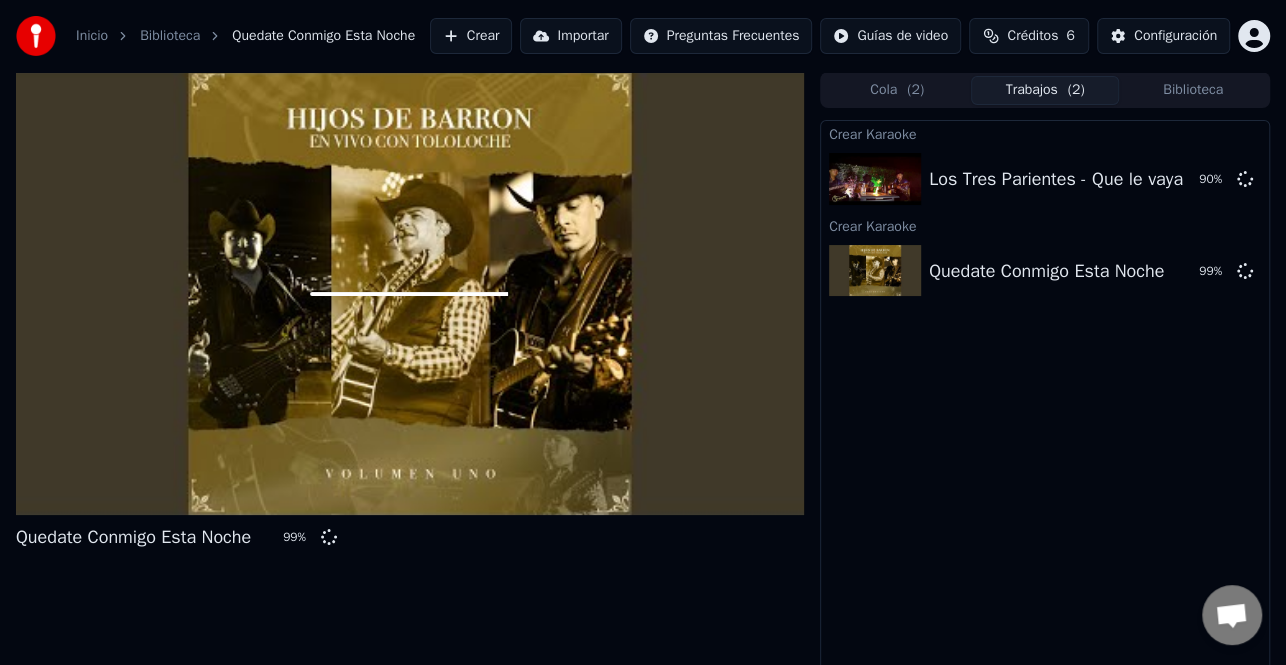 click on "Crear" at bounding box center (471, 36) 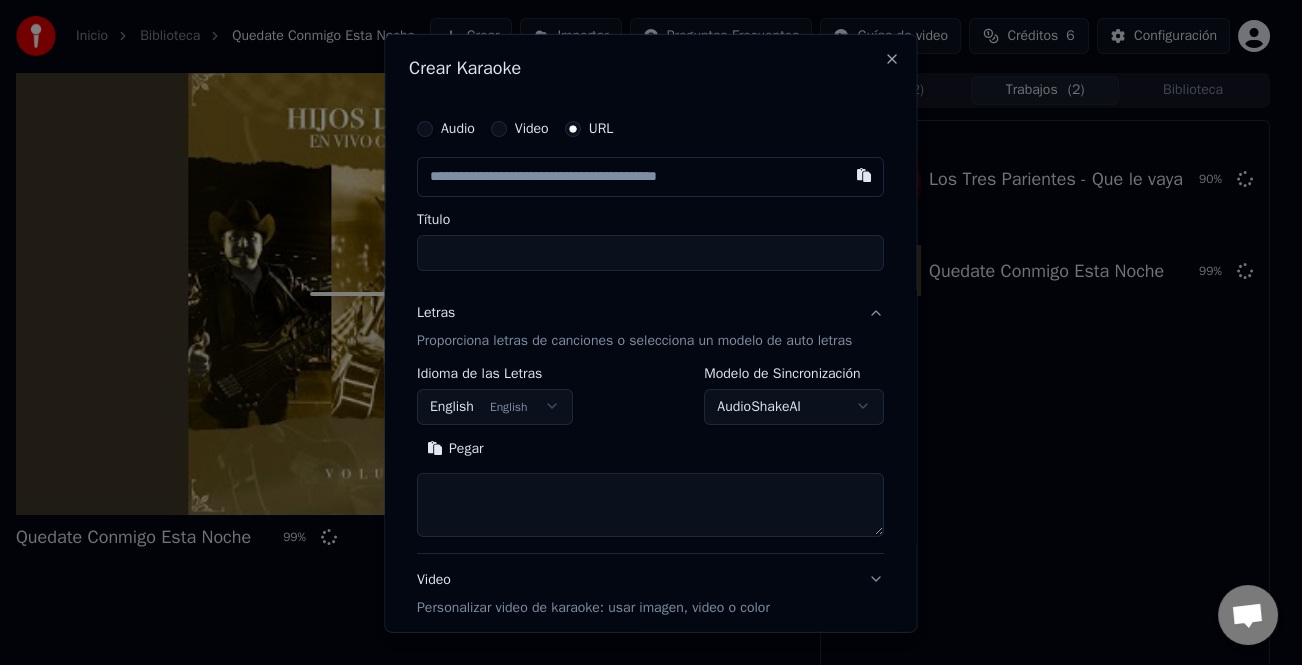 click on "Letras" at bounding box center (436, 312) 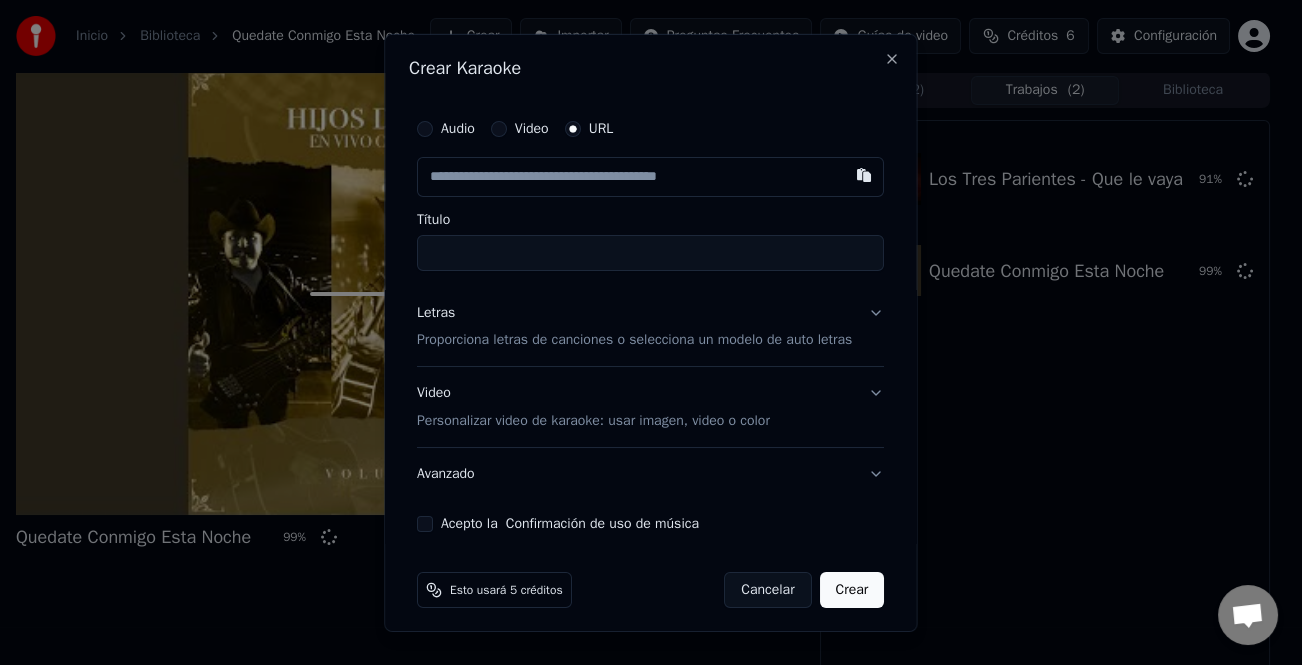 click on "Letras" at bounding box center (436, 312) 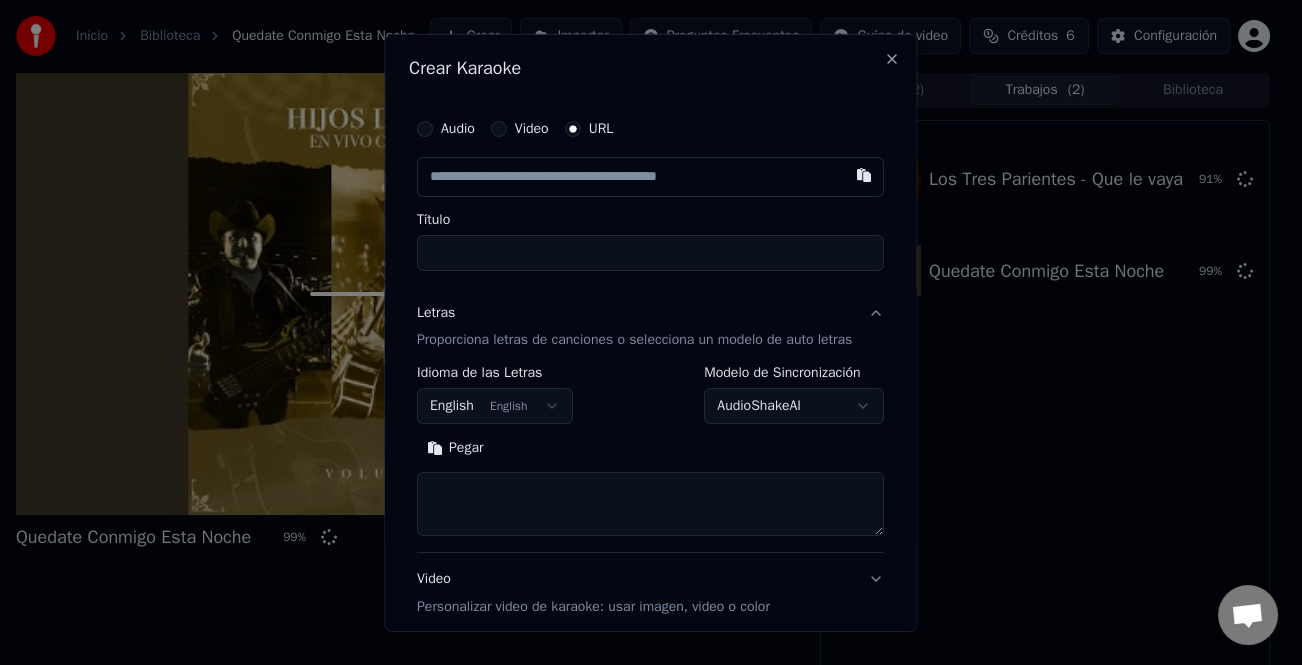 click on "Pegar" at bounding box center (455, 448) 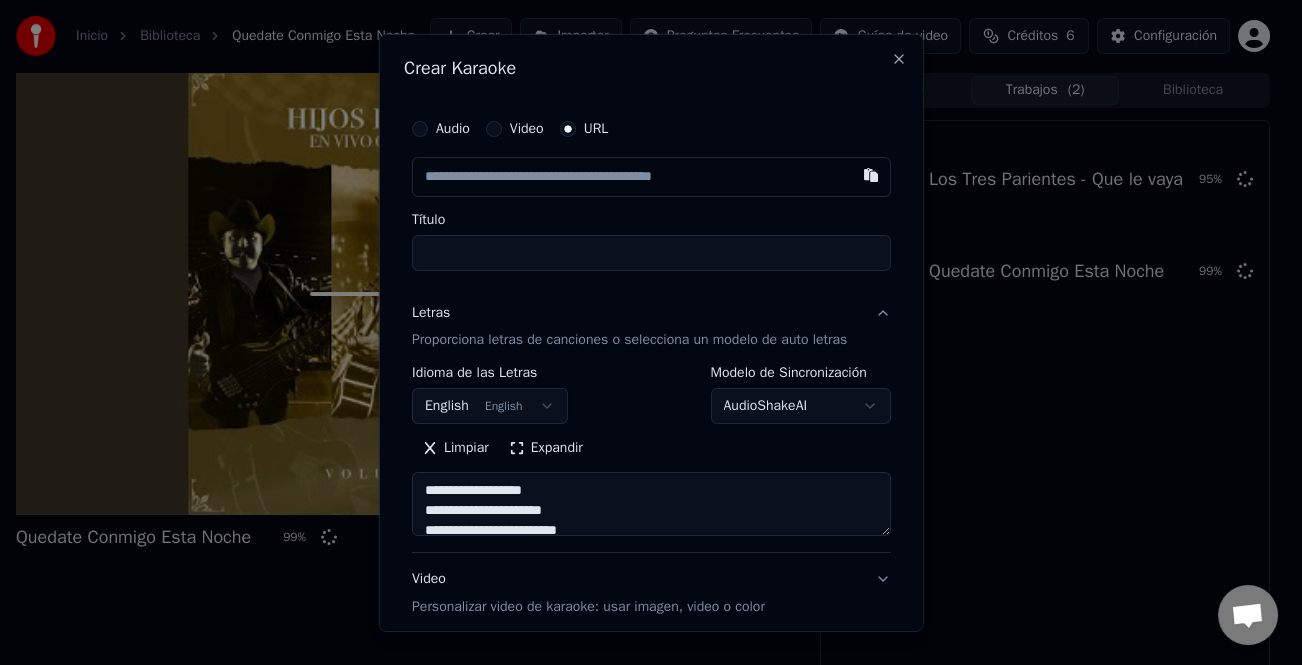 click on "Título" at bounding box center [651, 252] 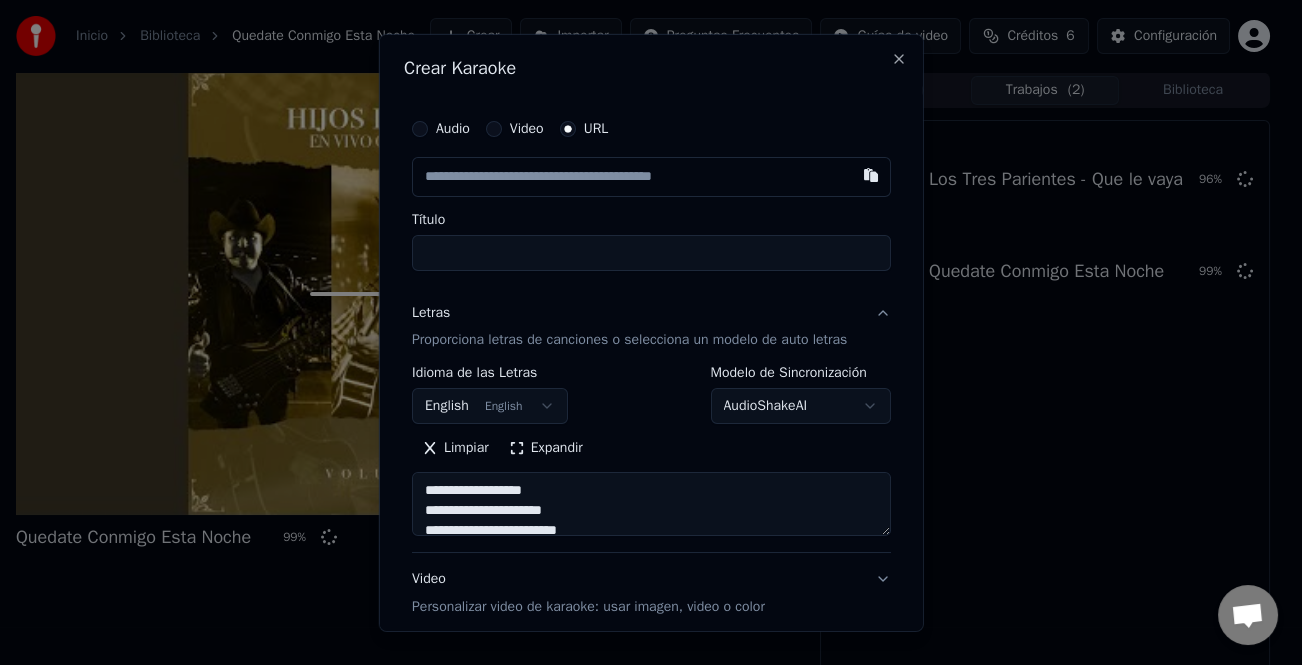 click at bounding box center (651, 176) 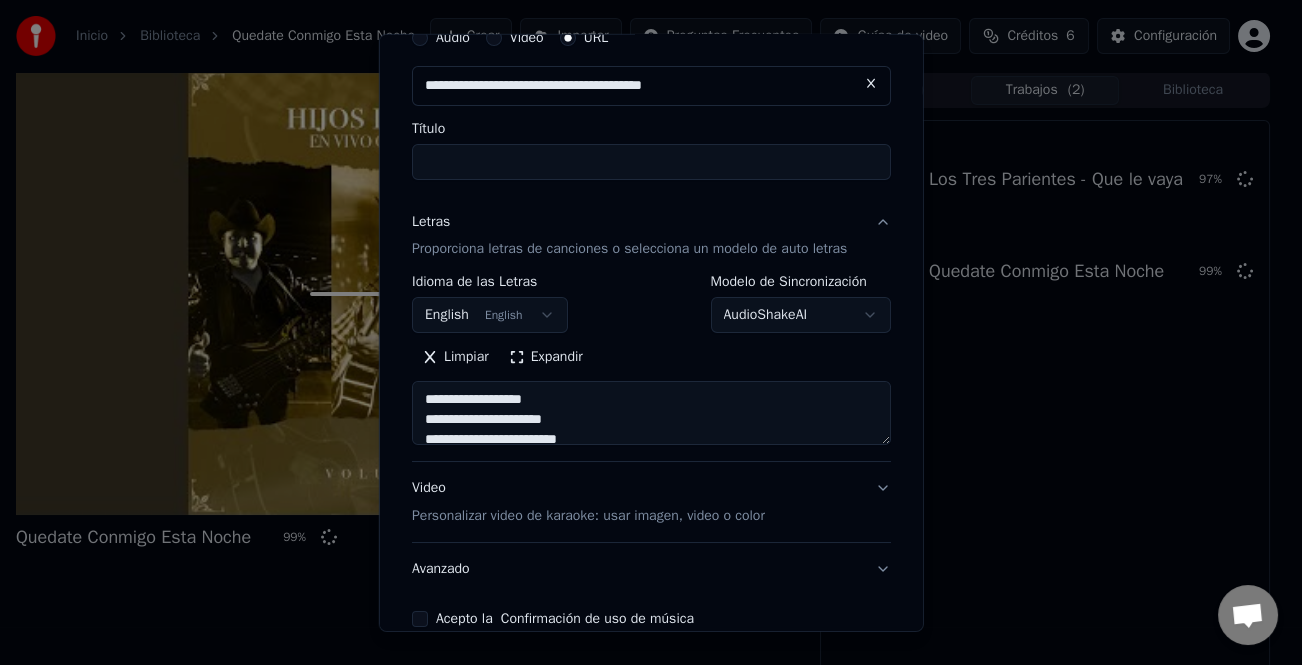 scroll, scrollTop: 100, scrollLeft: 0, axis: vertical 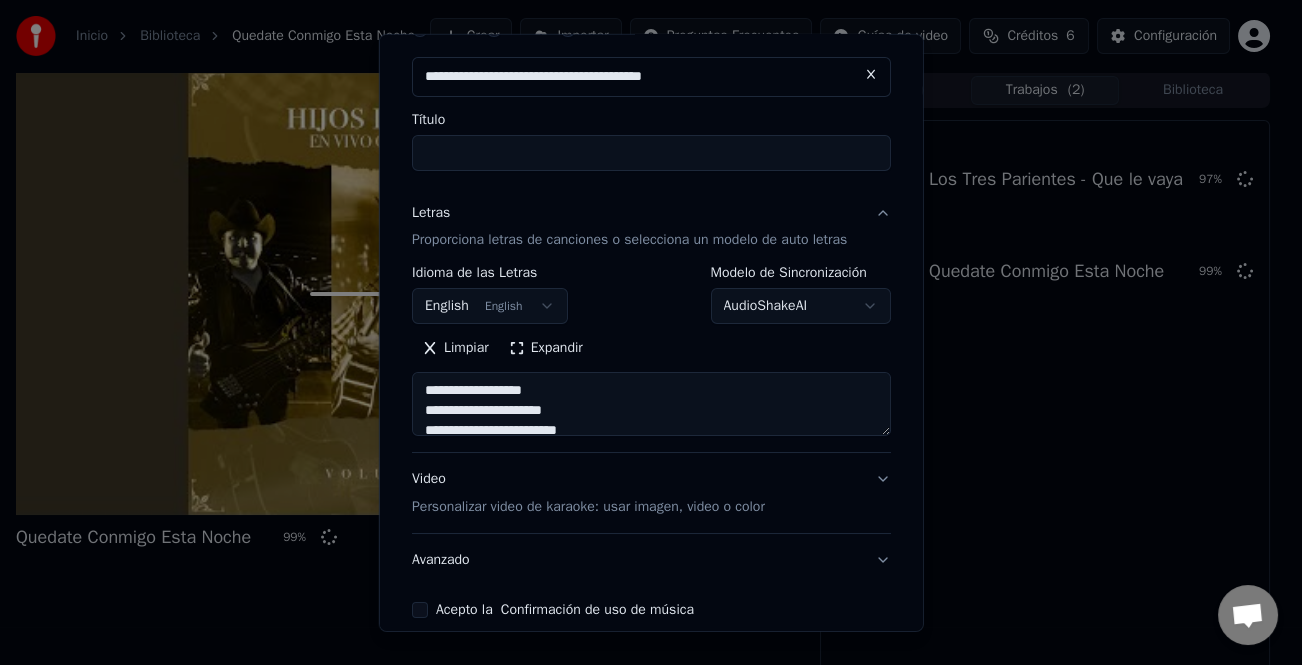 type on "**********" 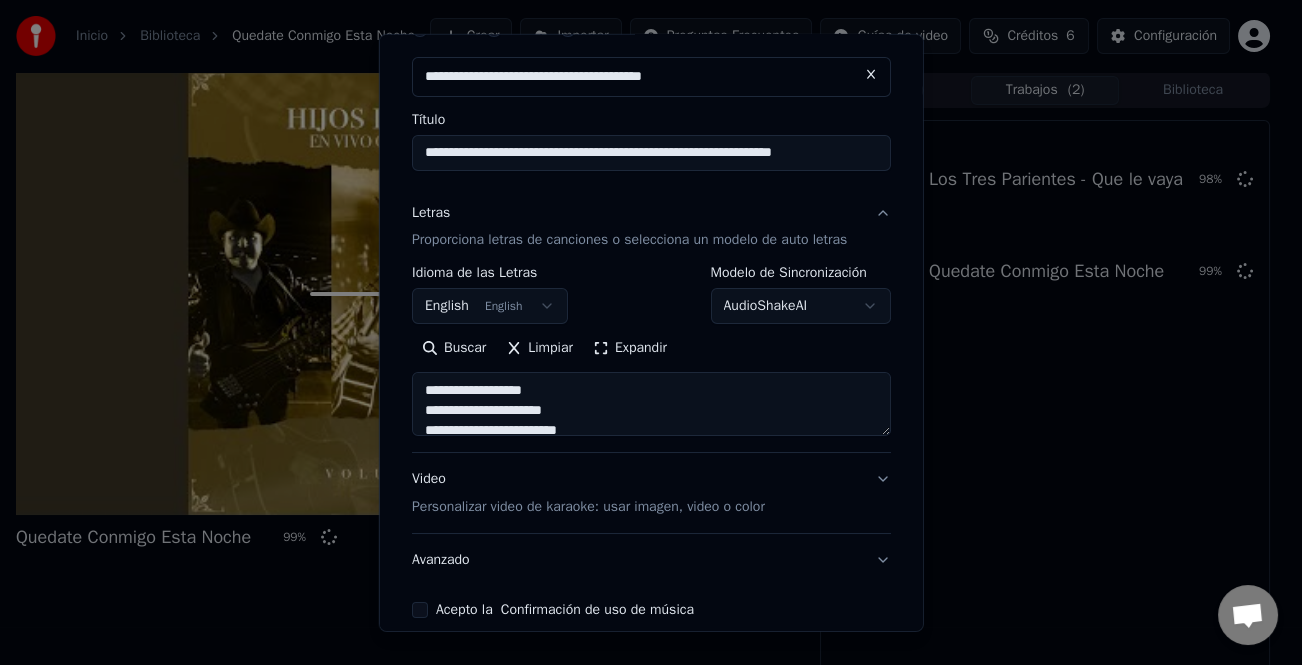 scroll, scrollTop: 195, scrollLeft: 0, axis: vertical 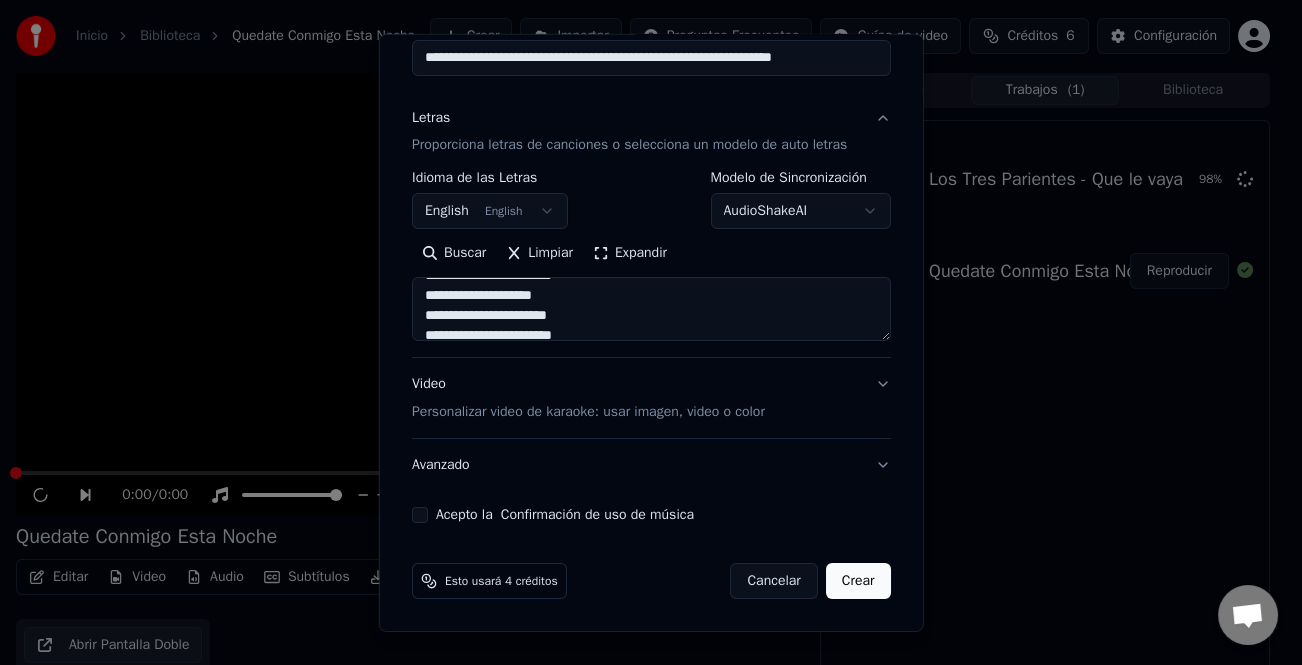 type on "**********" 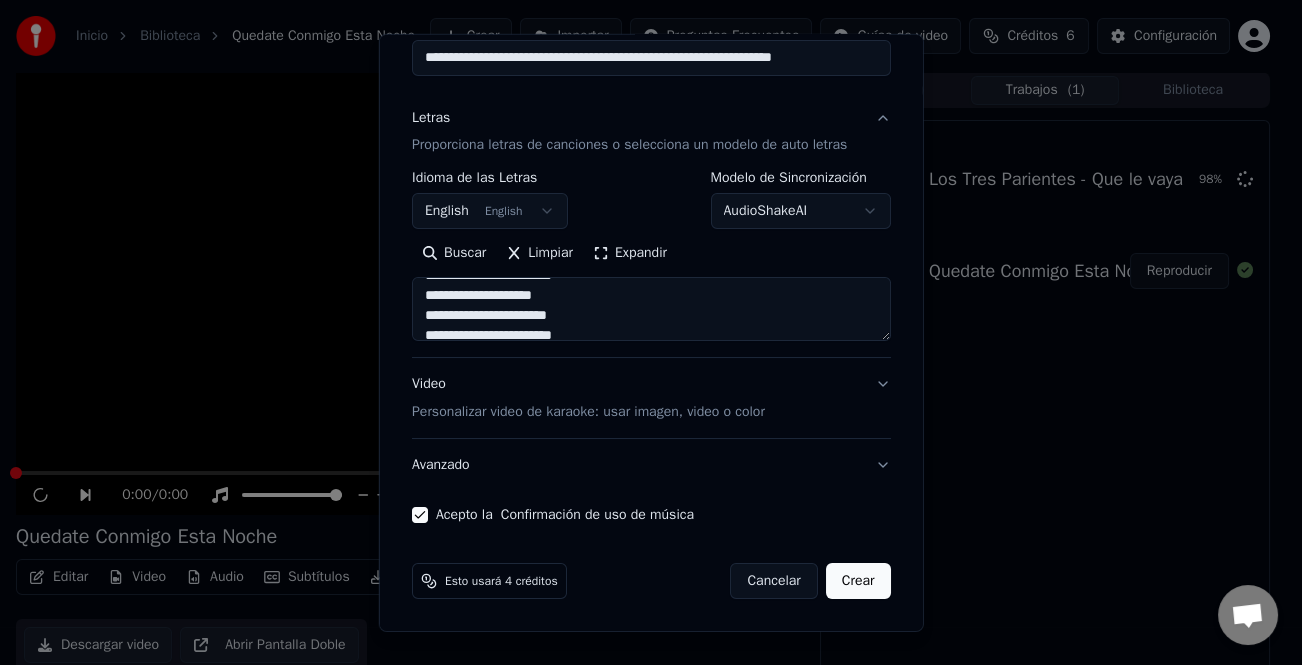 type on "**********" 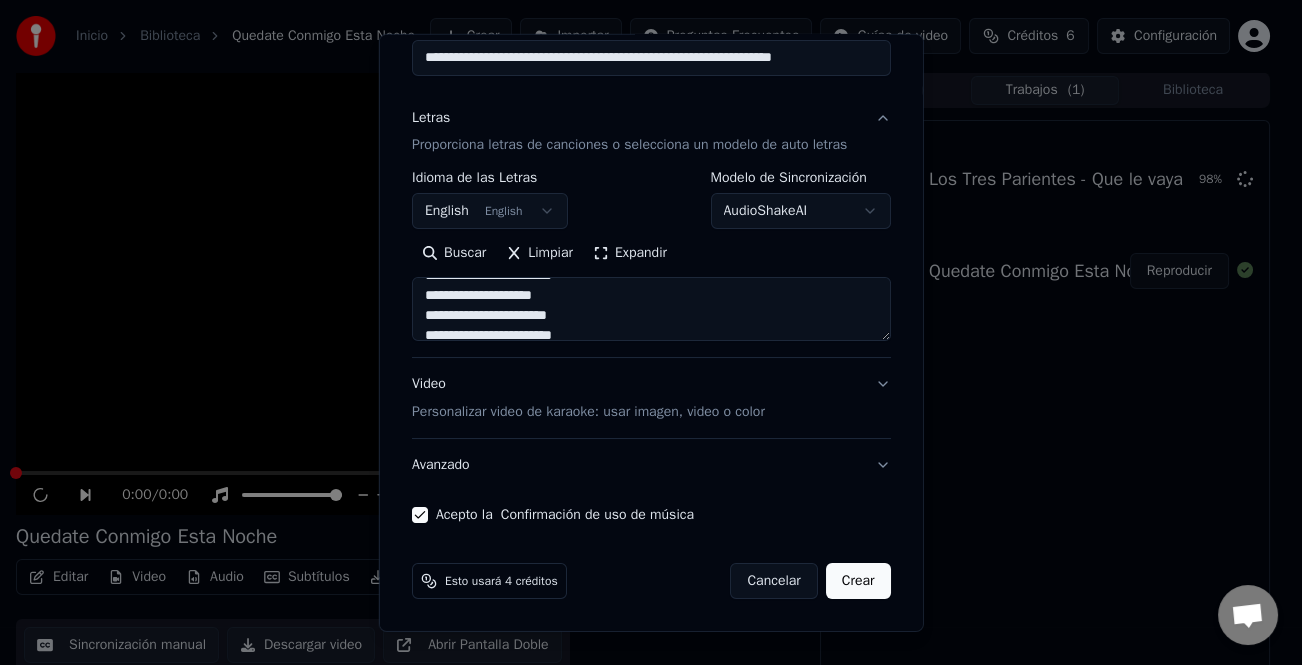 click on "Crear" at bounding box center [858, 581] 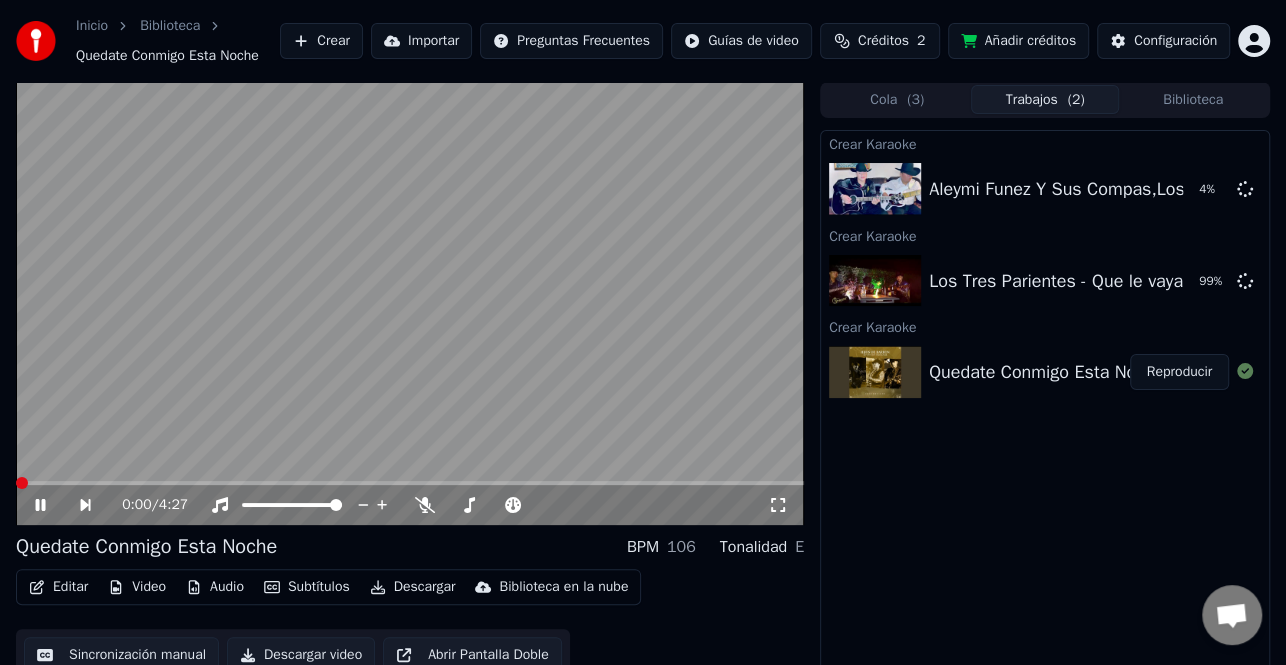 click 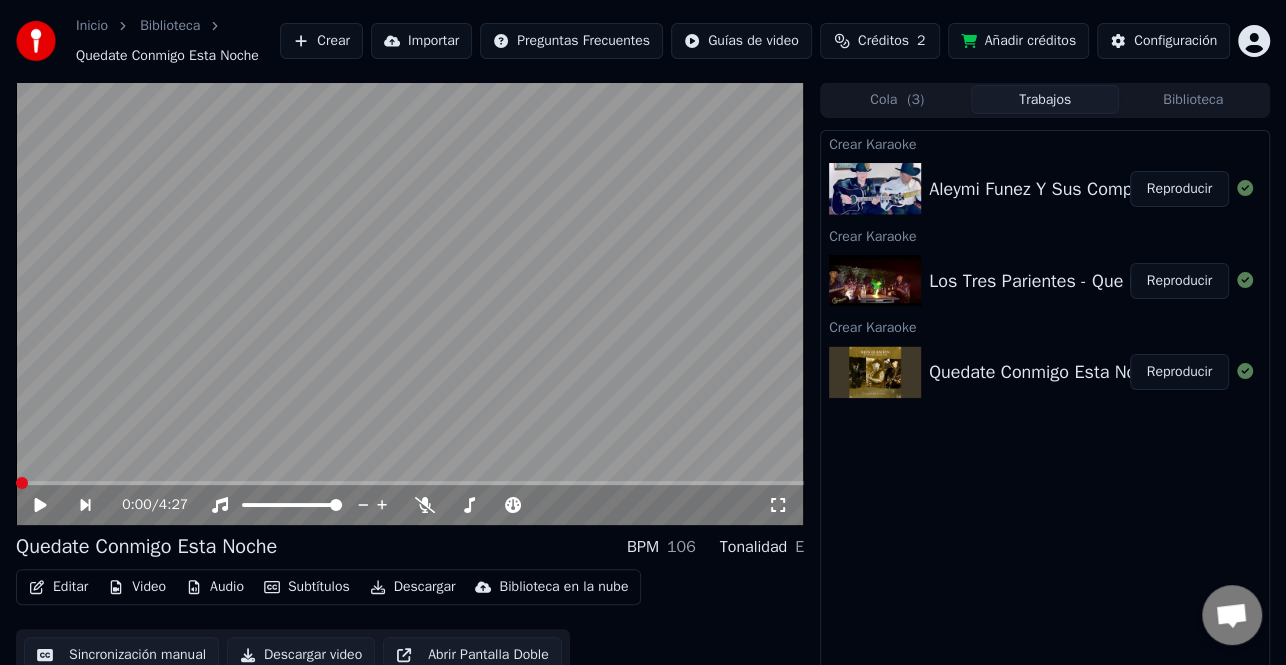 click on "Reproducir" at bounding box center [1179, 372] 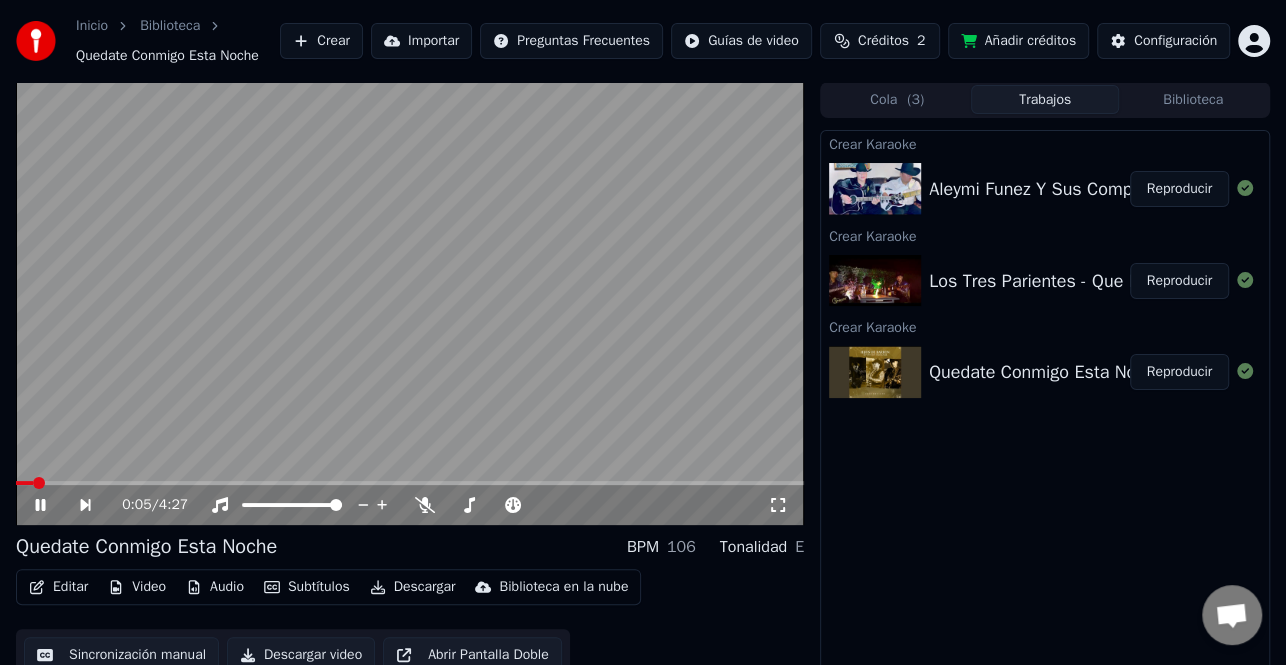 click on "0:05  /  4:27" at bounding box center [410, 505] 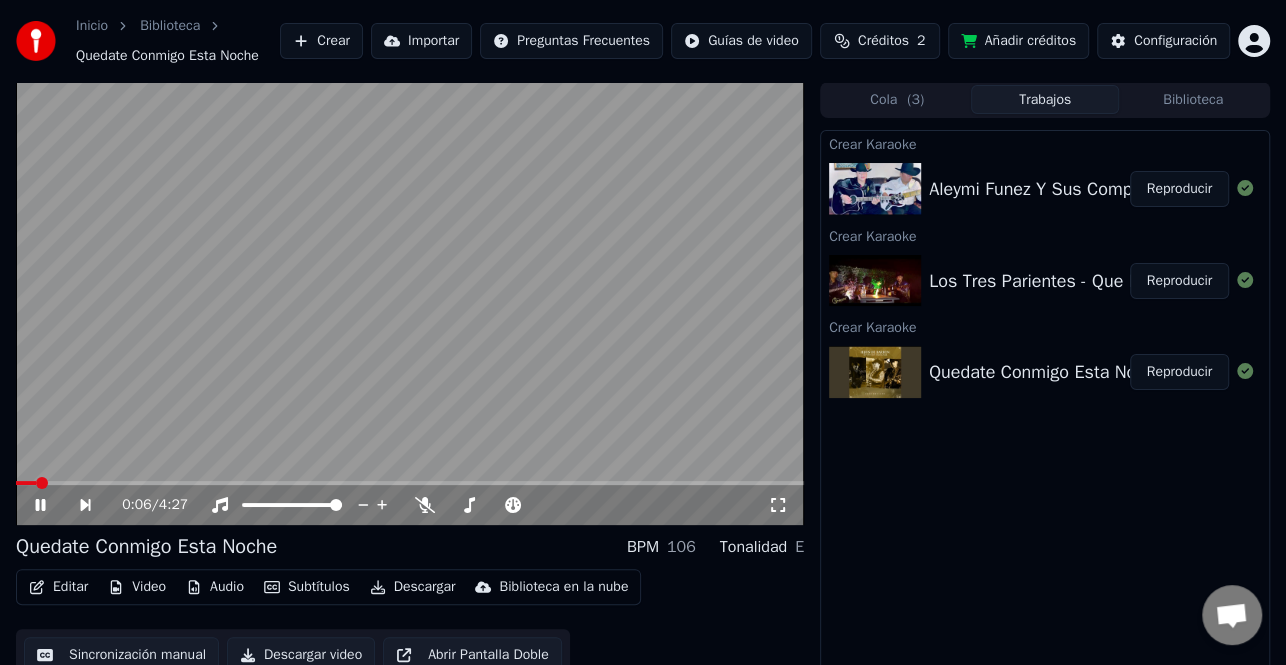 click 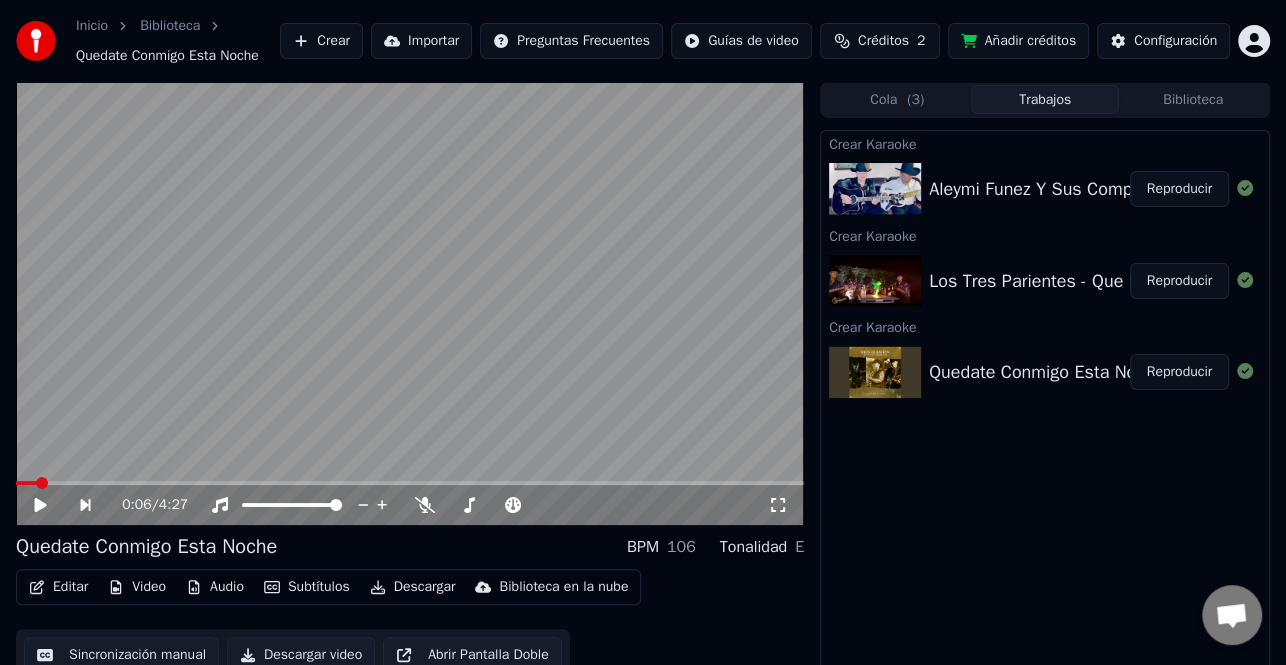 click on "Editar" at bounding box center [58, 587] 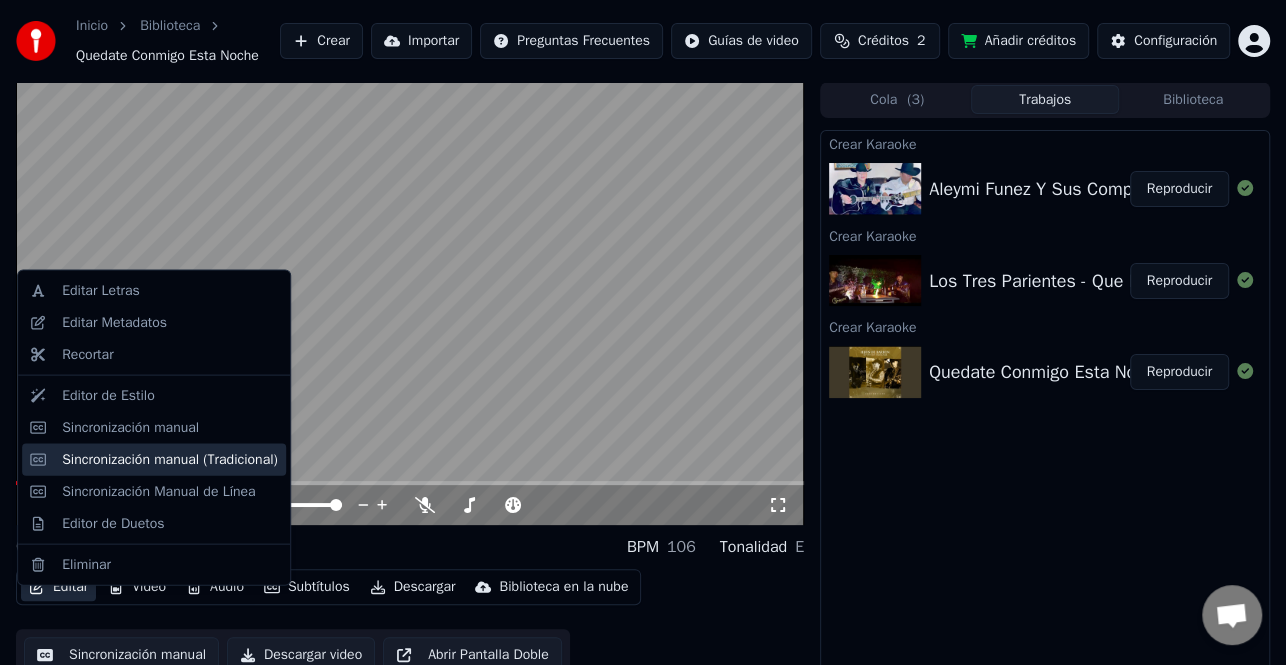 click on "Sincronización manual (Tradicional)" at bounding box center (170, 459) 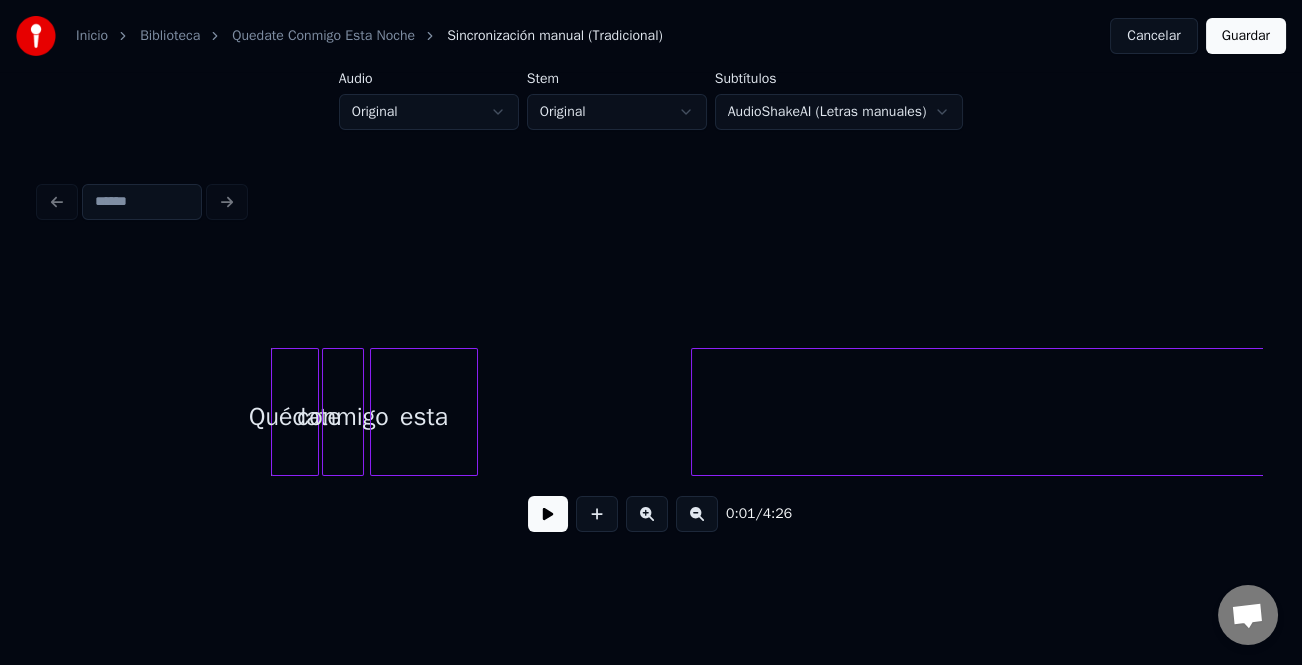 click on "Quédate conmigo esta noche," at bounding box center (20005, 412) 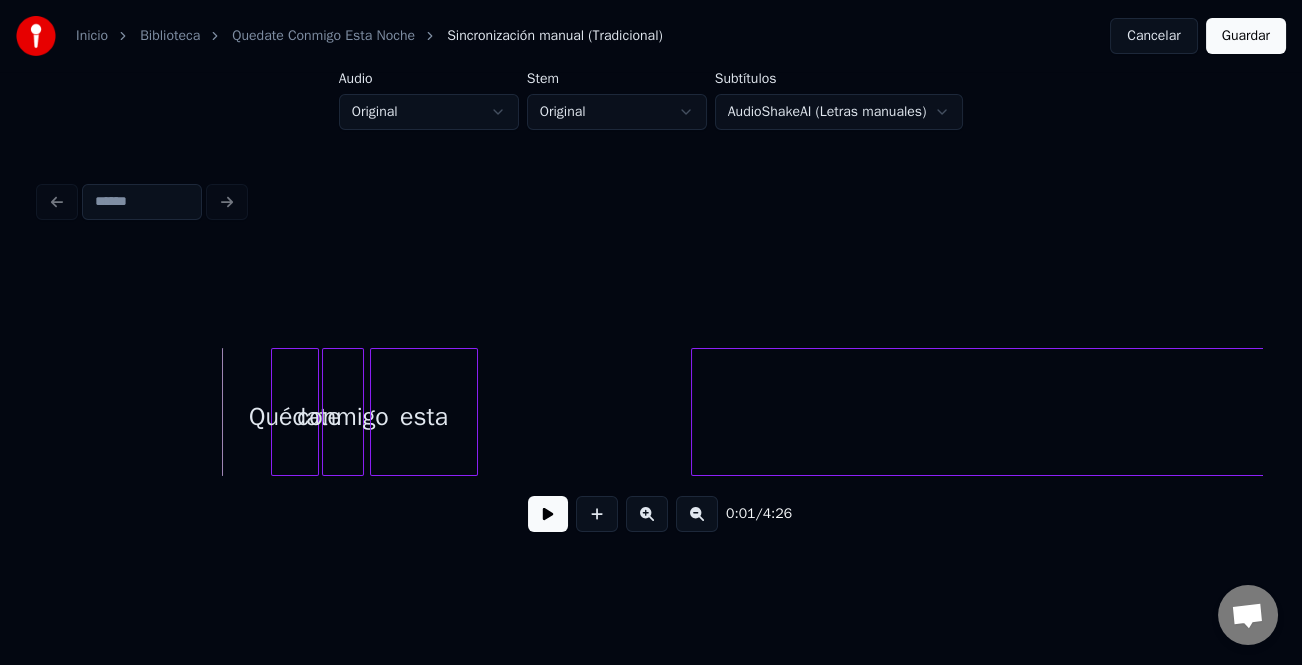 click at bounding box center [548, 514] 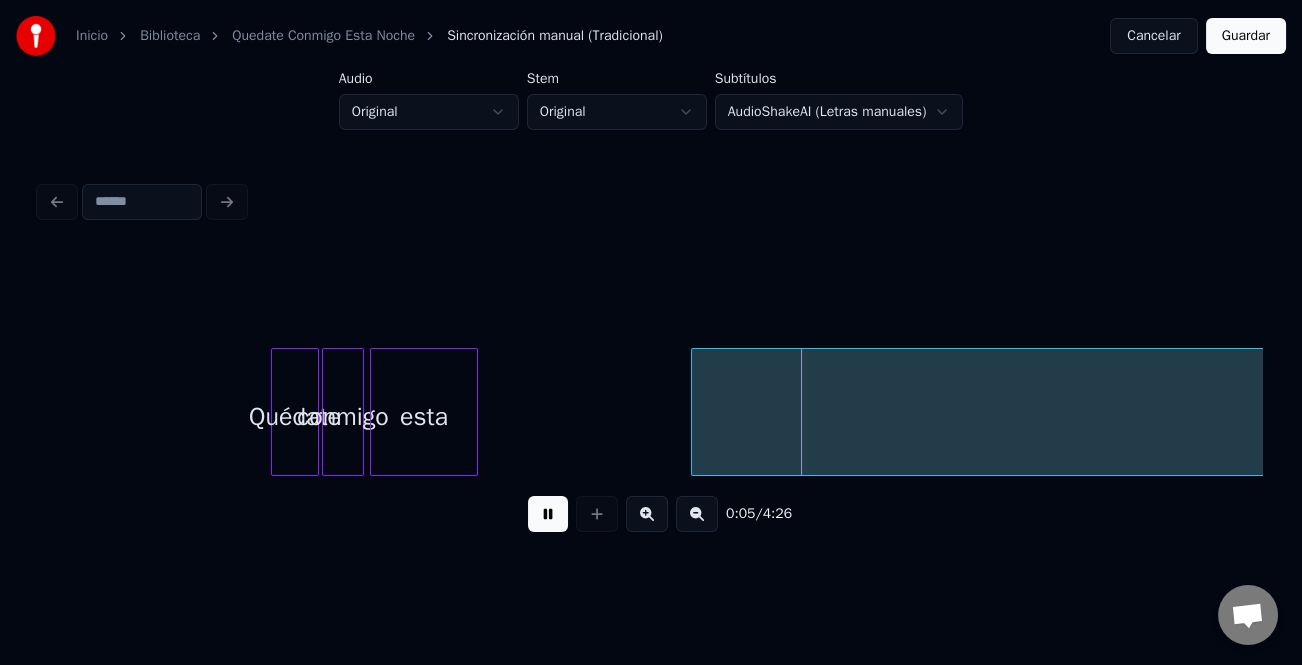 click on "Quédate conmigo esta noche," at bounding box center [20005, 412] 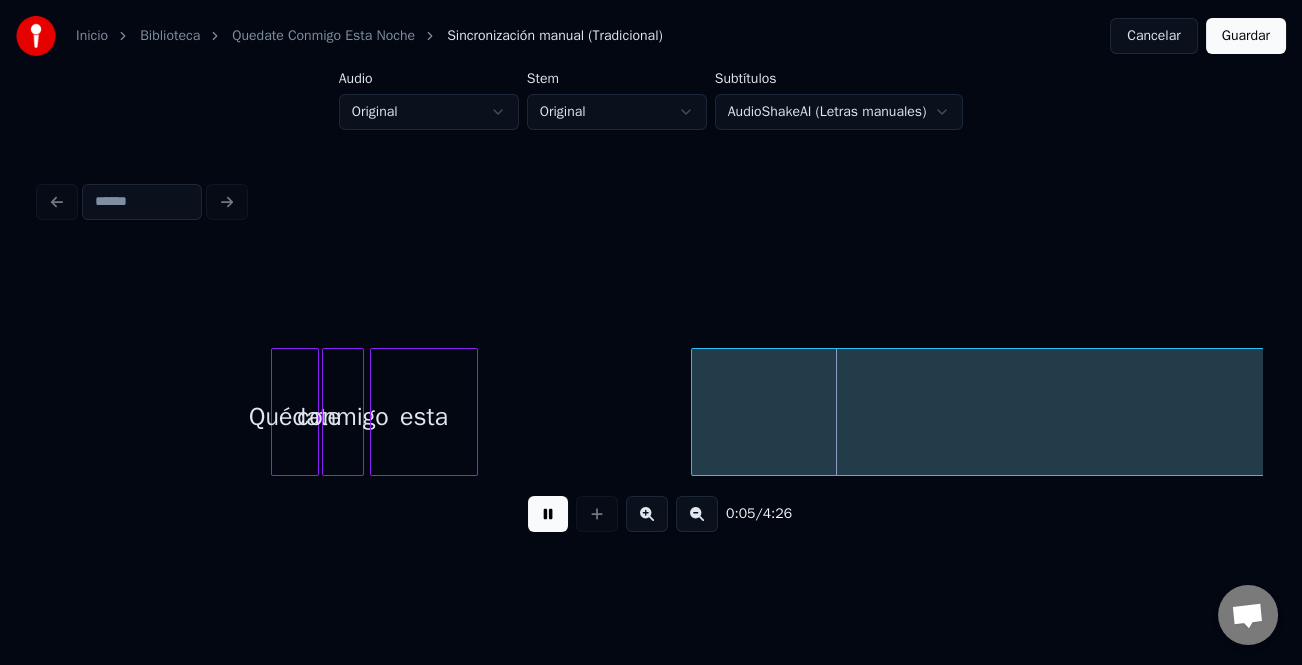 click on "Quédate" at bounding box center [295, 417] 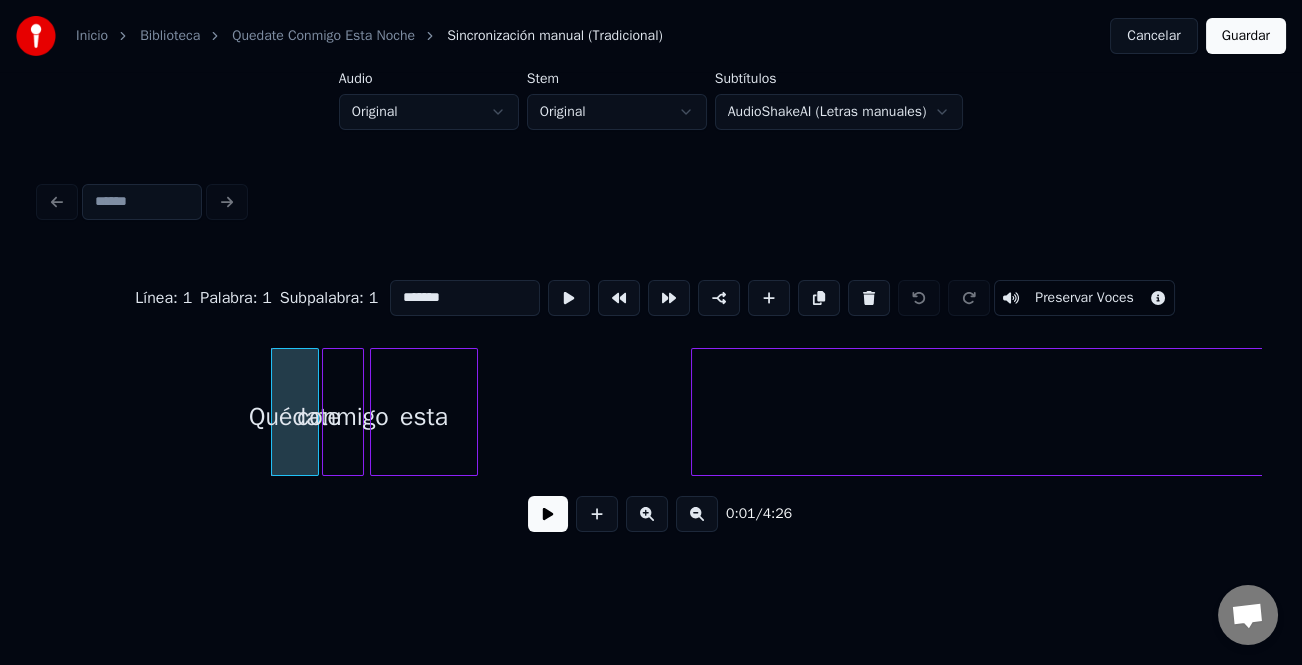 click at bounding box center (647, 514) 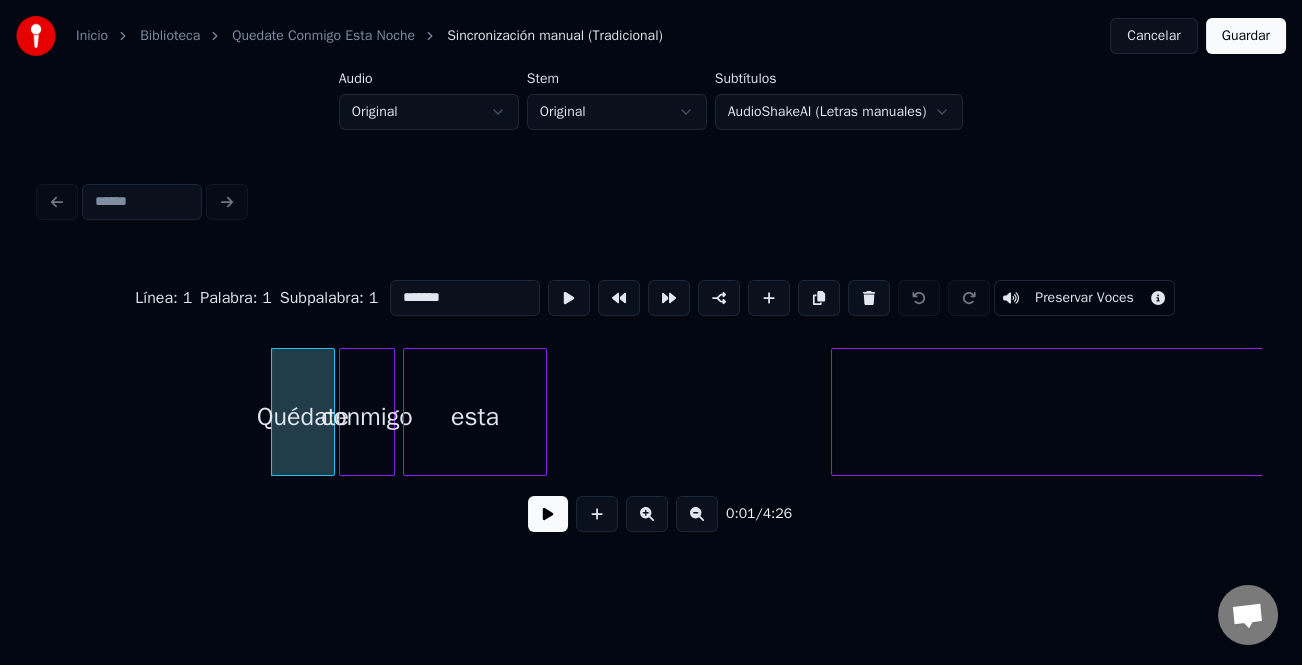 click at bounding box center (647, 514) 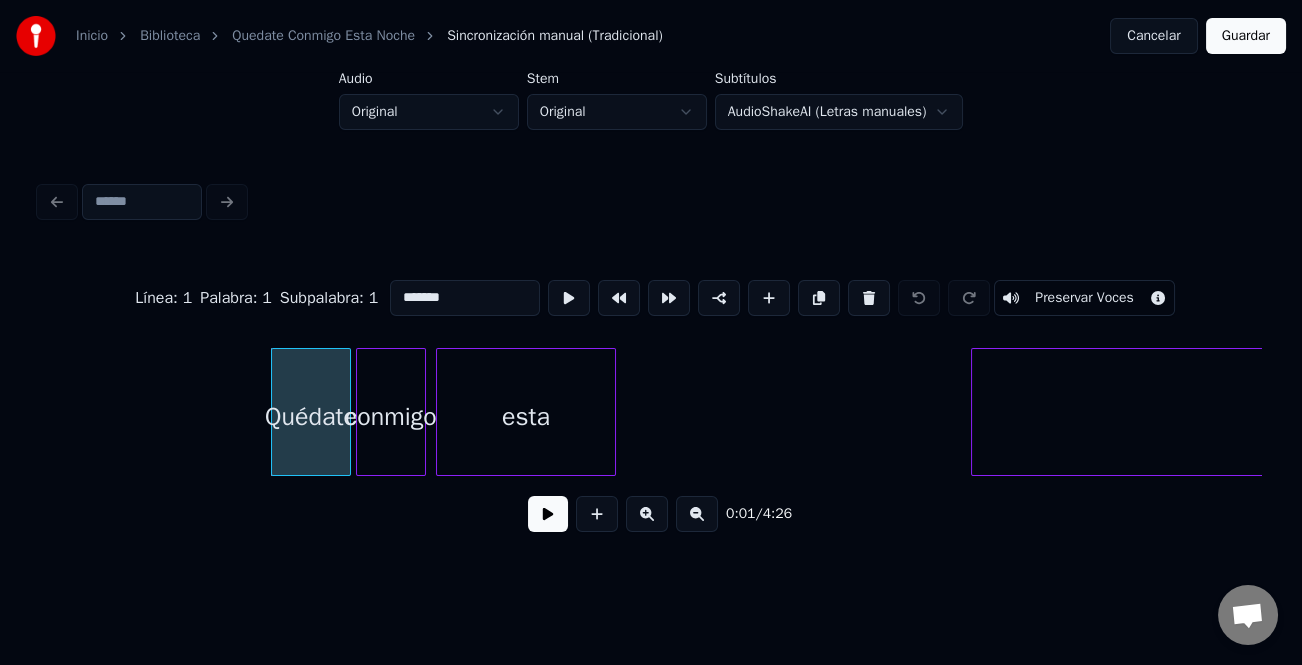 click at bounding box center [548, 514] 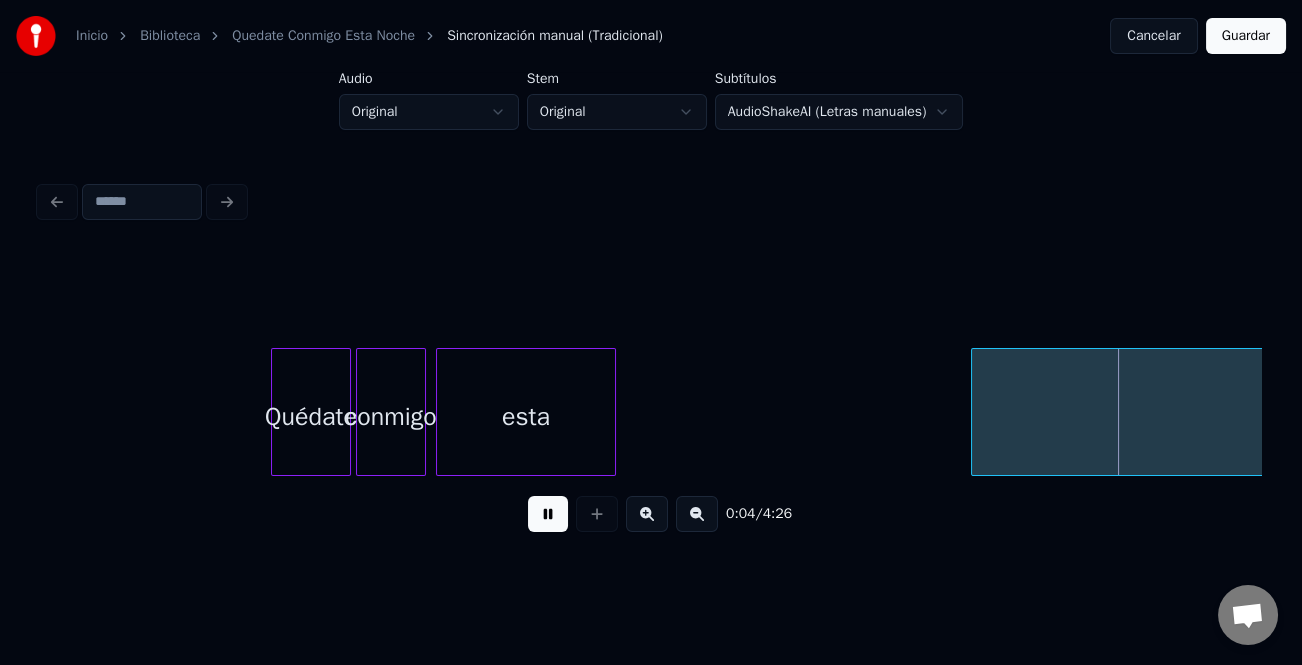 click at bounding box center (697, 514) 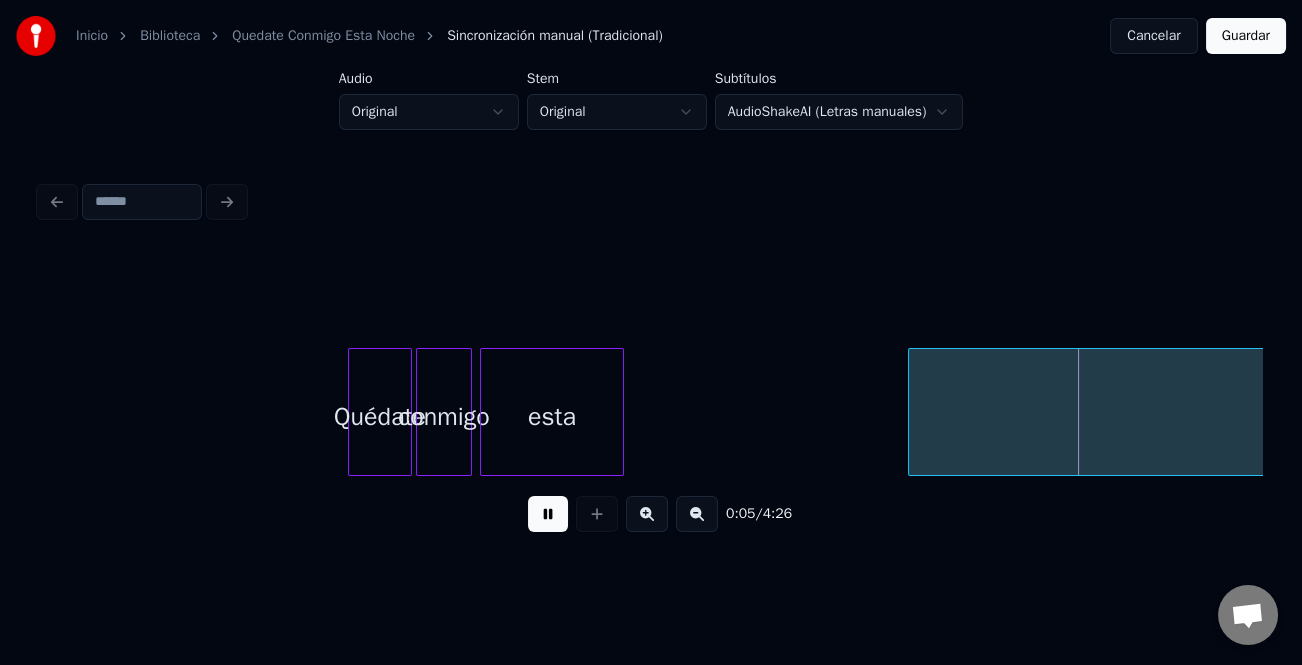 click at bounding box center [697, 514] 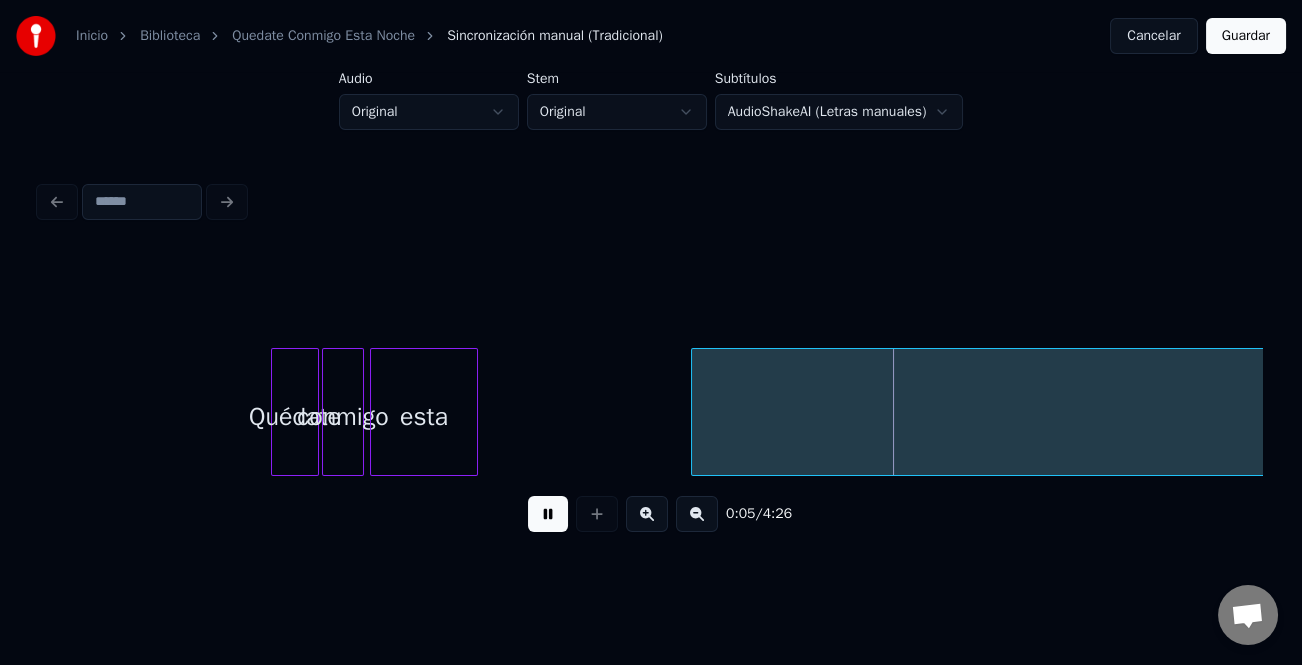 click at bounding box center [697, 514] 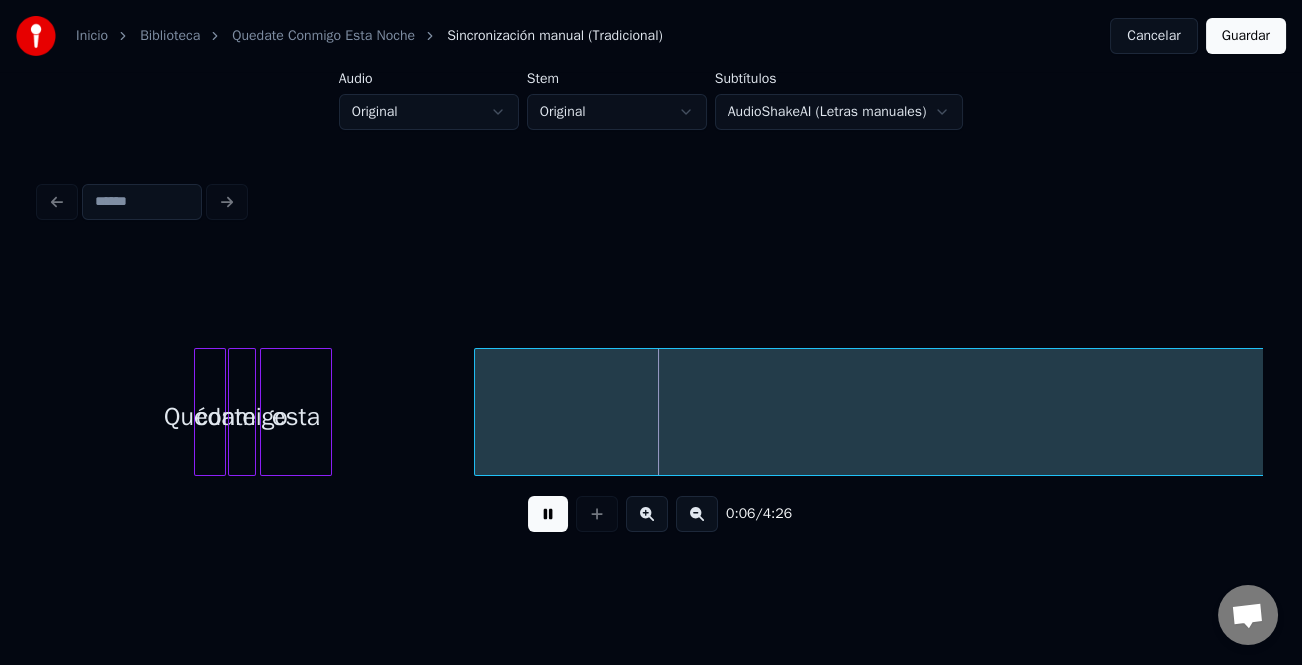 click at bounding box center [697, 514] 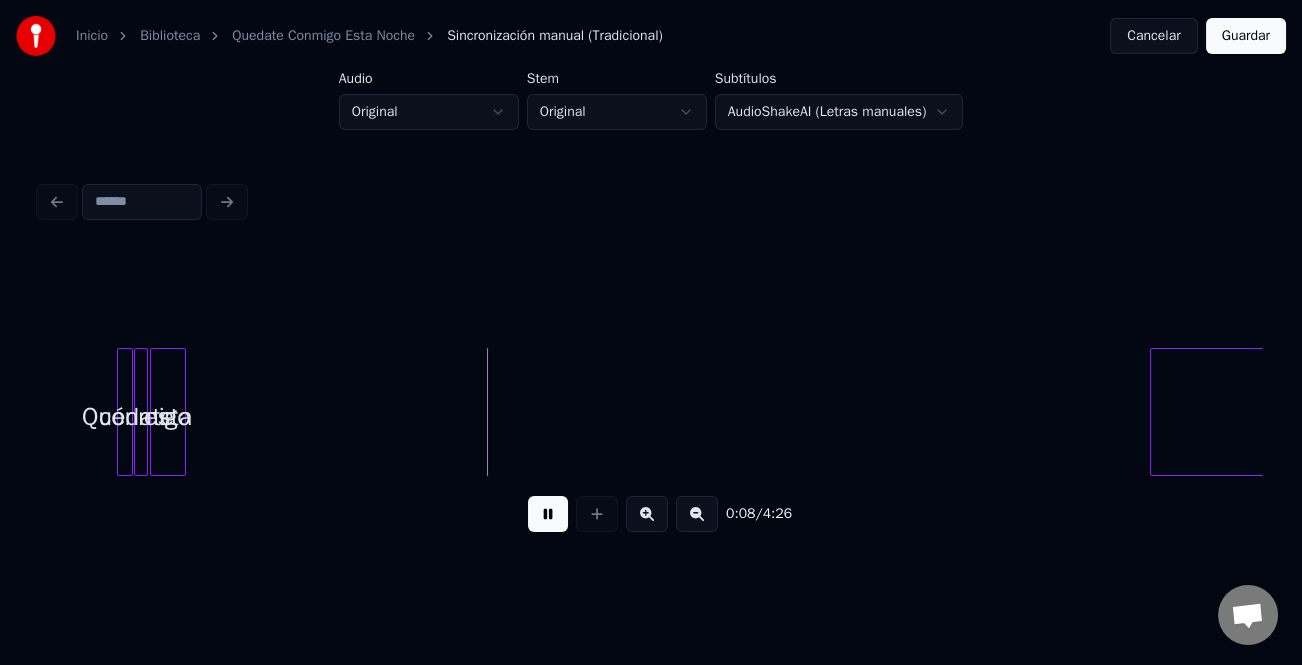 click at bounding box center (1154, 412) 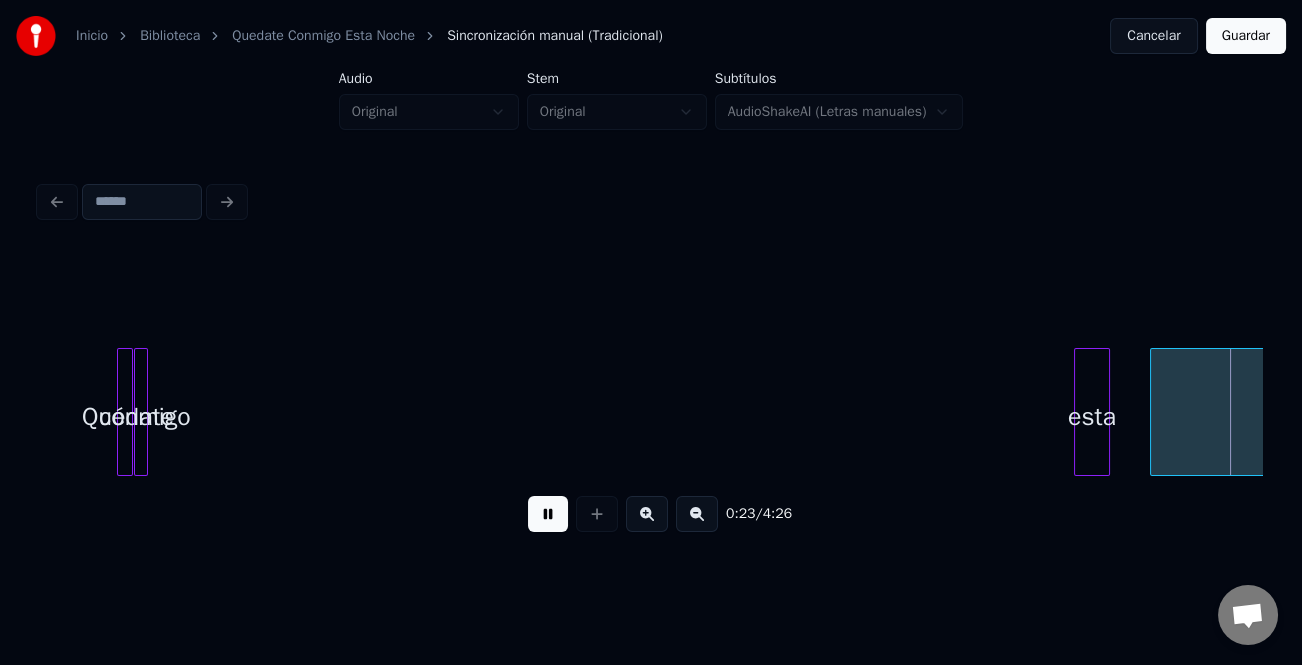 click on "esta" at bounding box center (1092, 417) 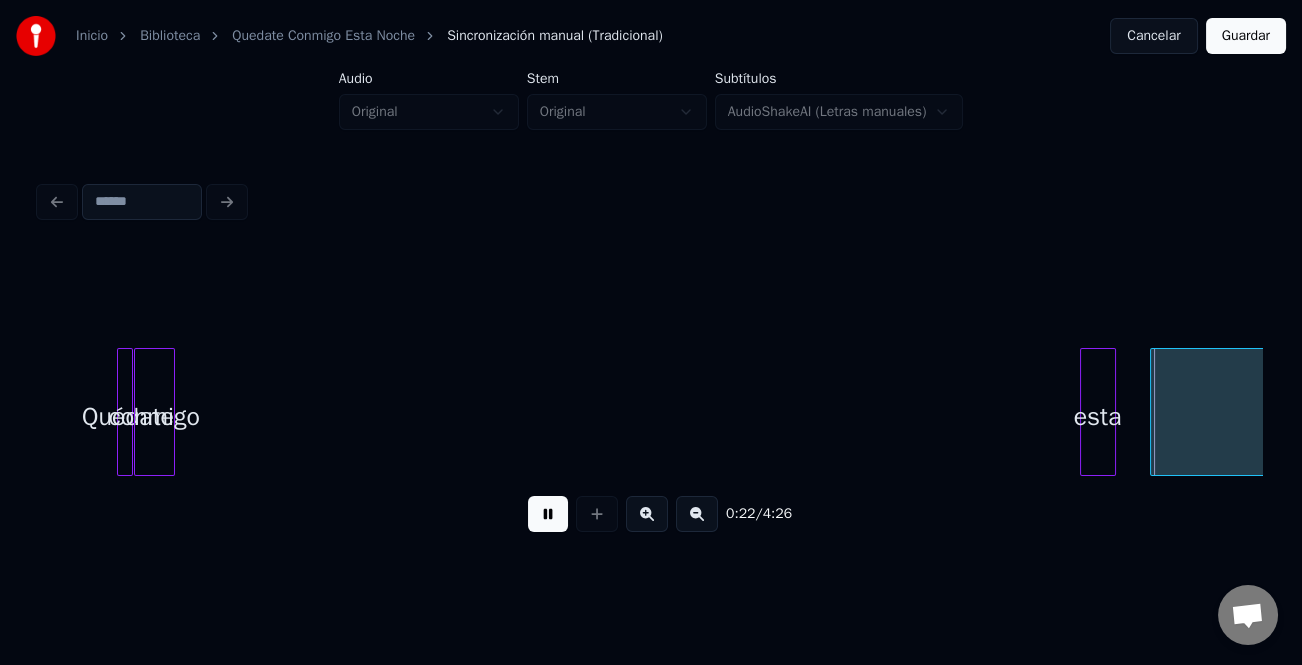click at bounding box center (171, 412) 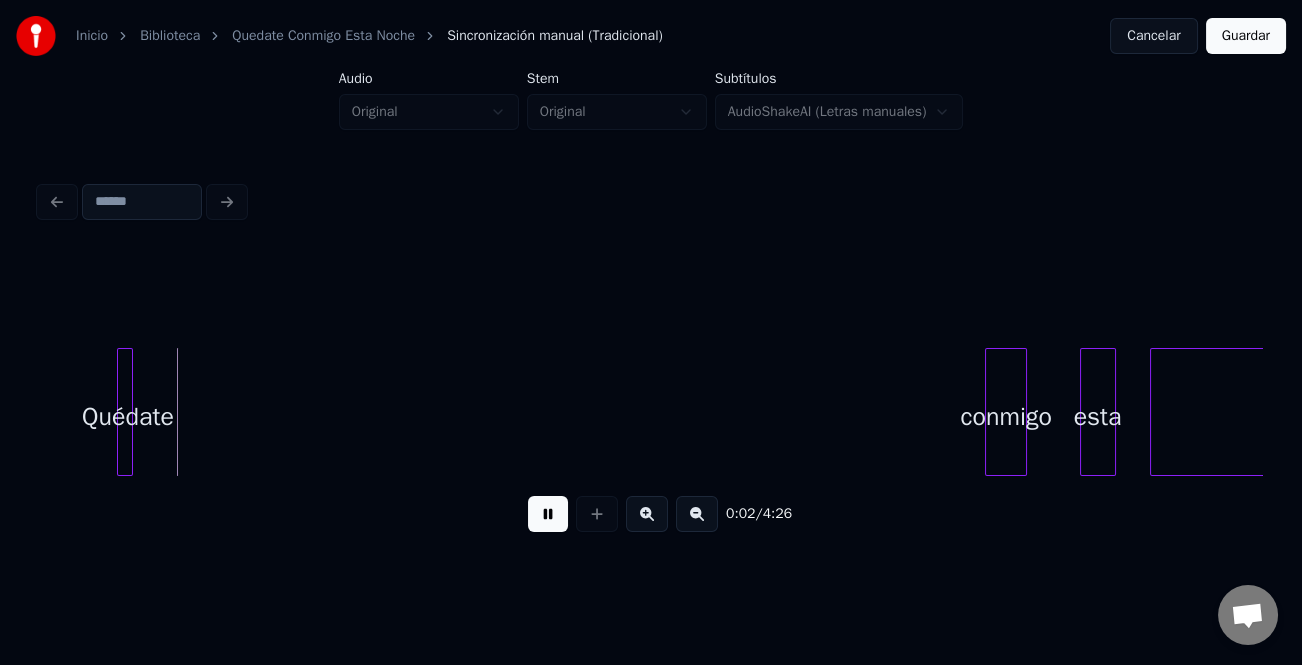 click on "conmigo" at bounding box center [1006, 417] 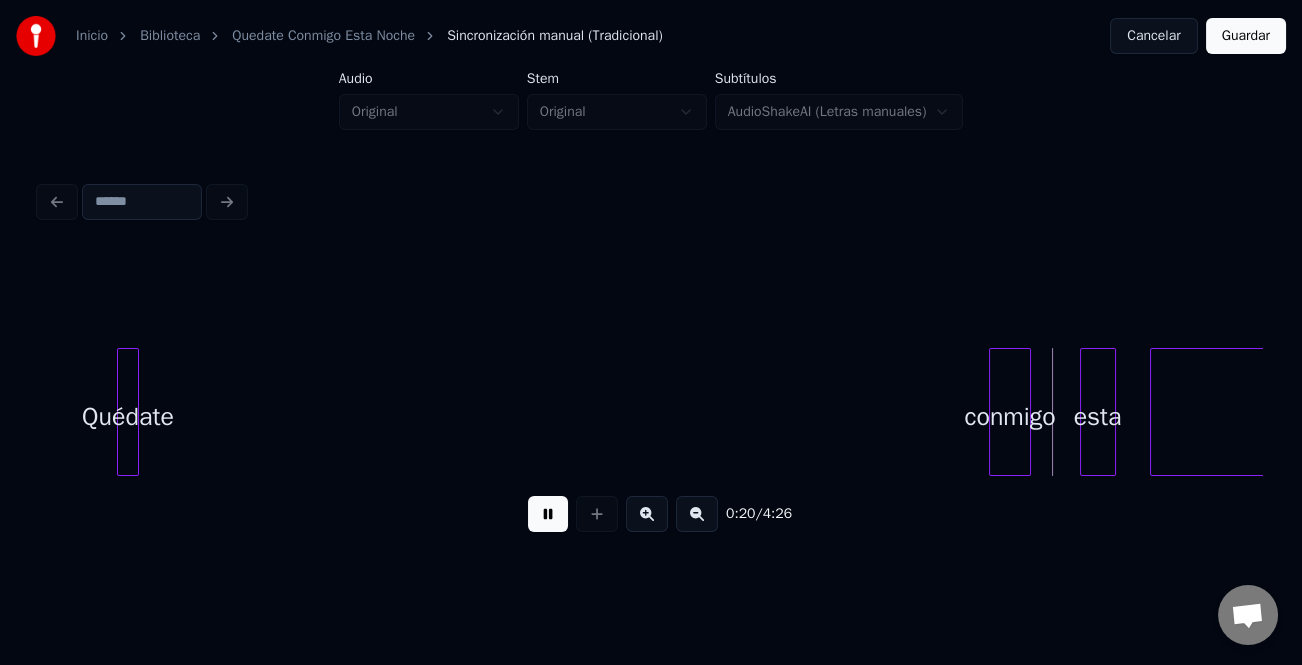 click at bounding box center (135, 412) 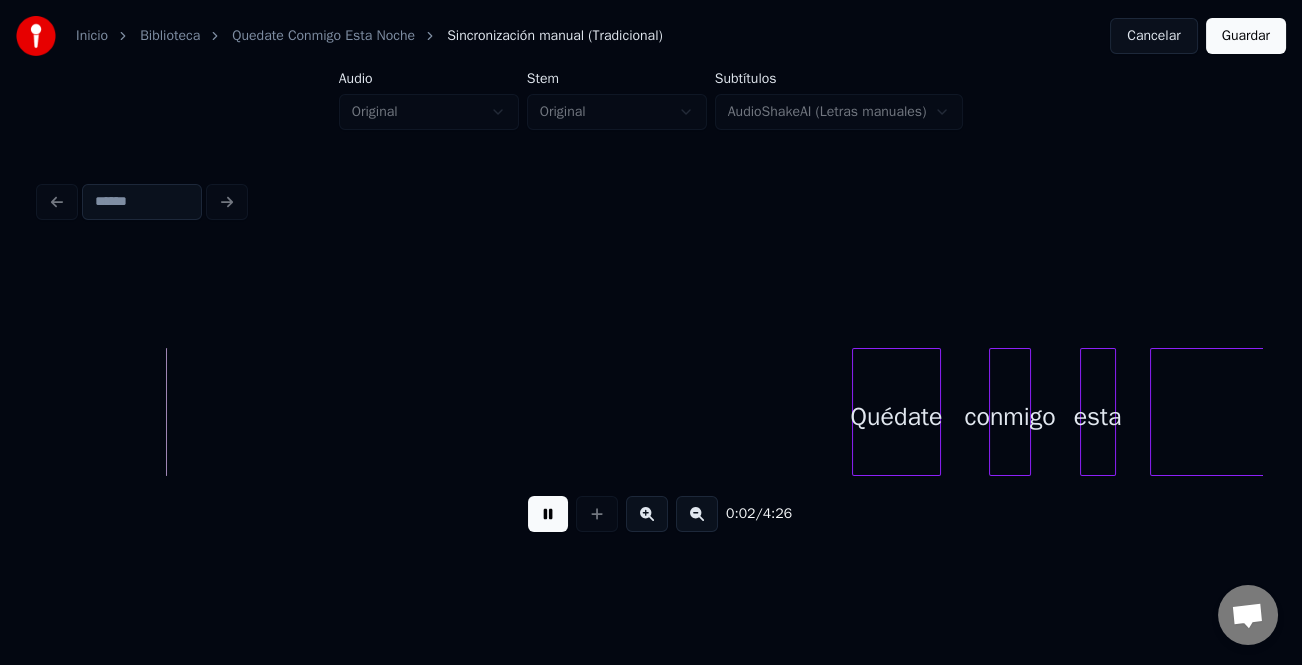 click on "Quédate" at bounding box center [896, 417] 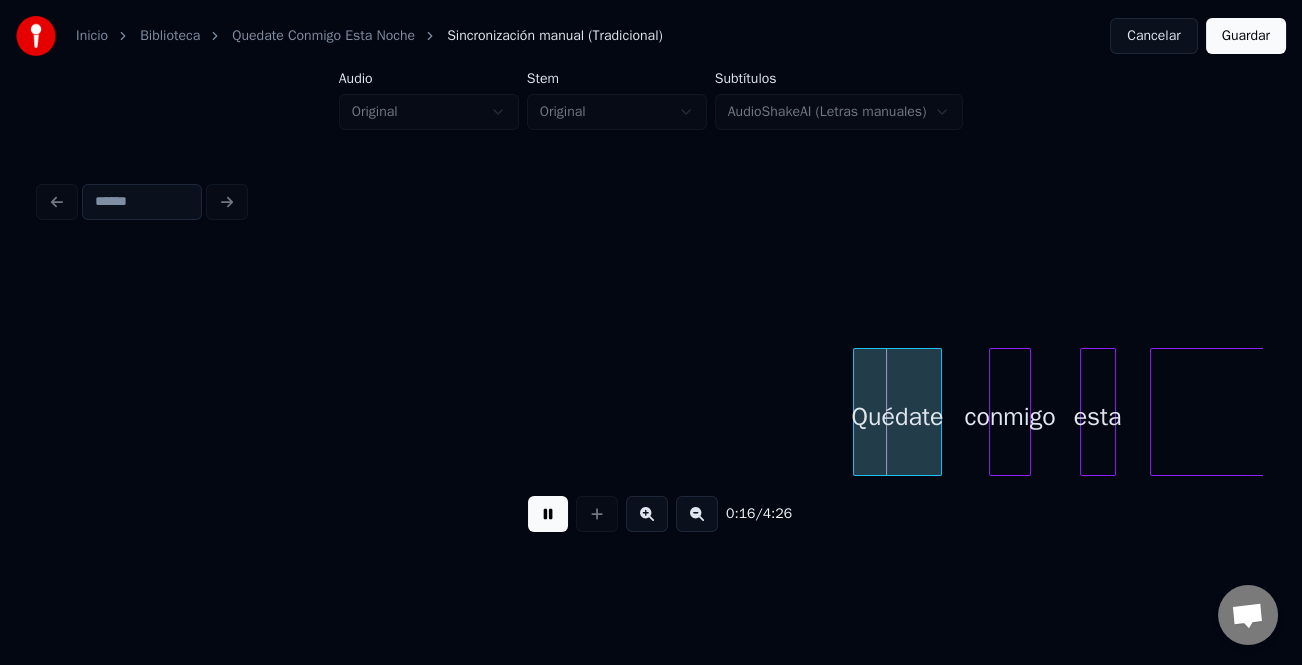 click on "Quédate conmigo esta noche," at bounding box center [6695, 412] 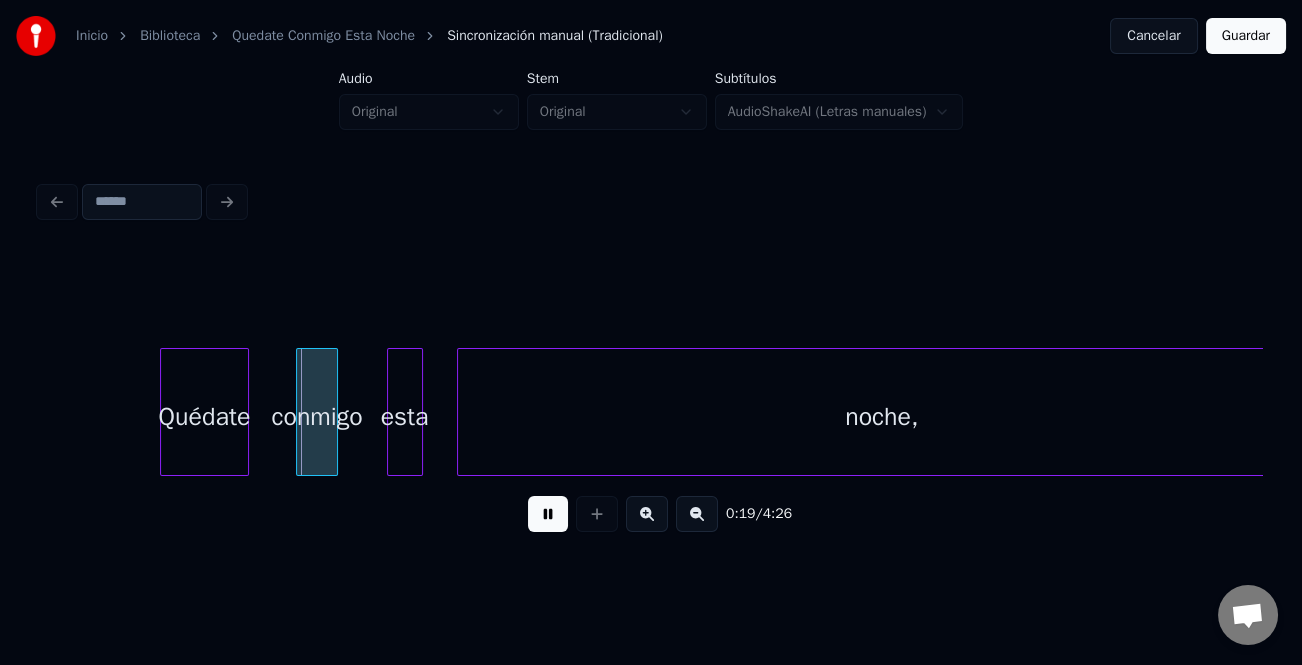 scroll, scrollTop: 0, scrollLeft: 841, axis: horizontal 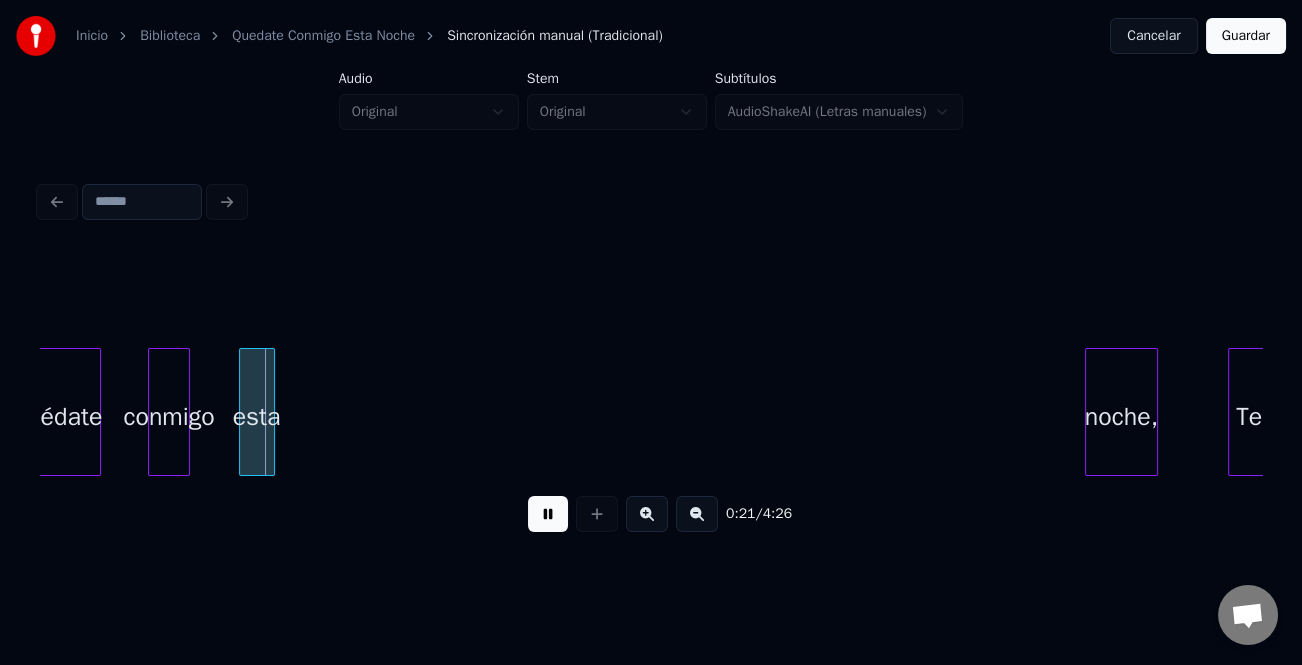 click at bounding box center (1089, 412) 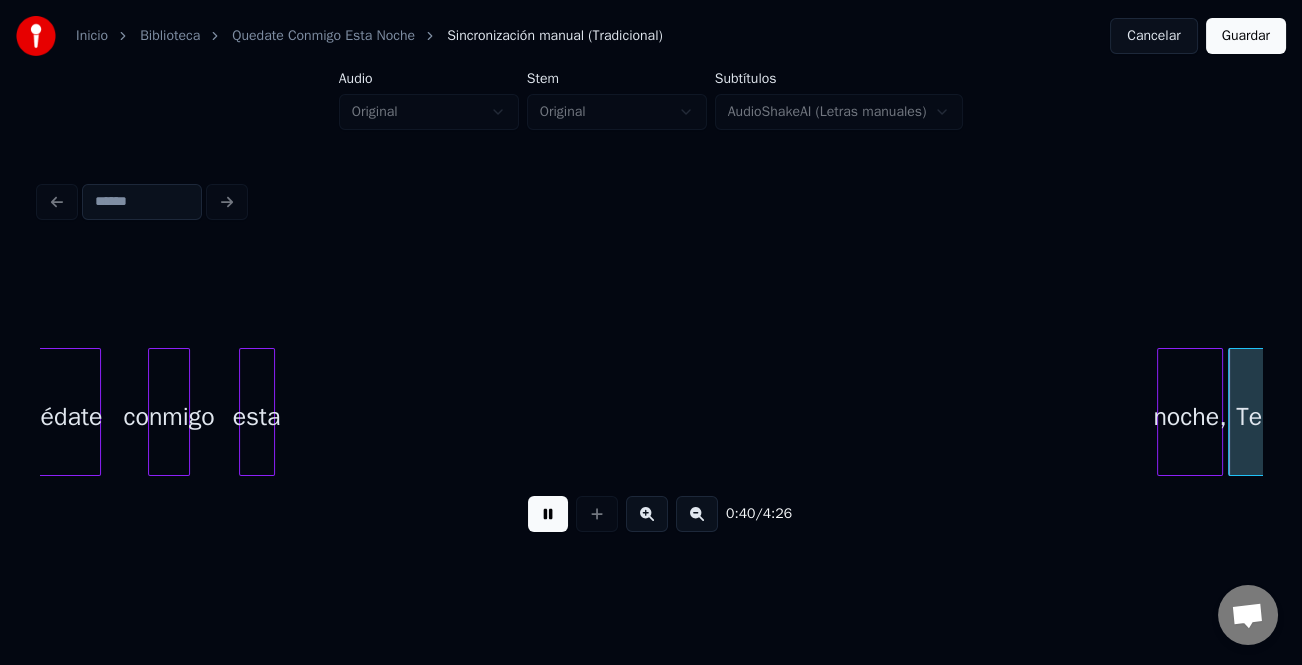 click on "noche," at bounding box center (1190, 417) 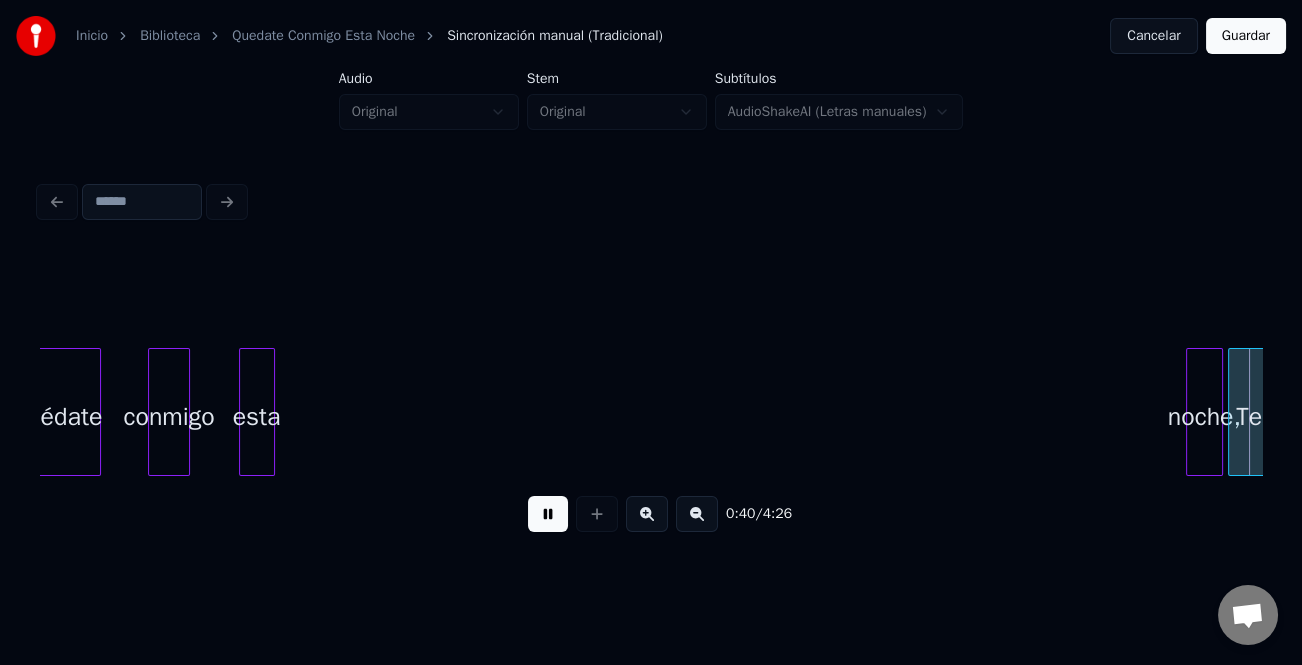 click at bounding box center (1190, 412) 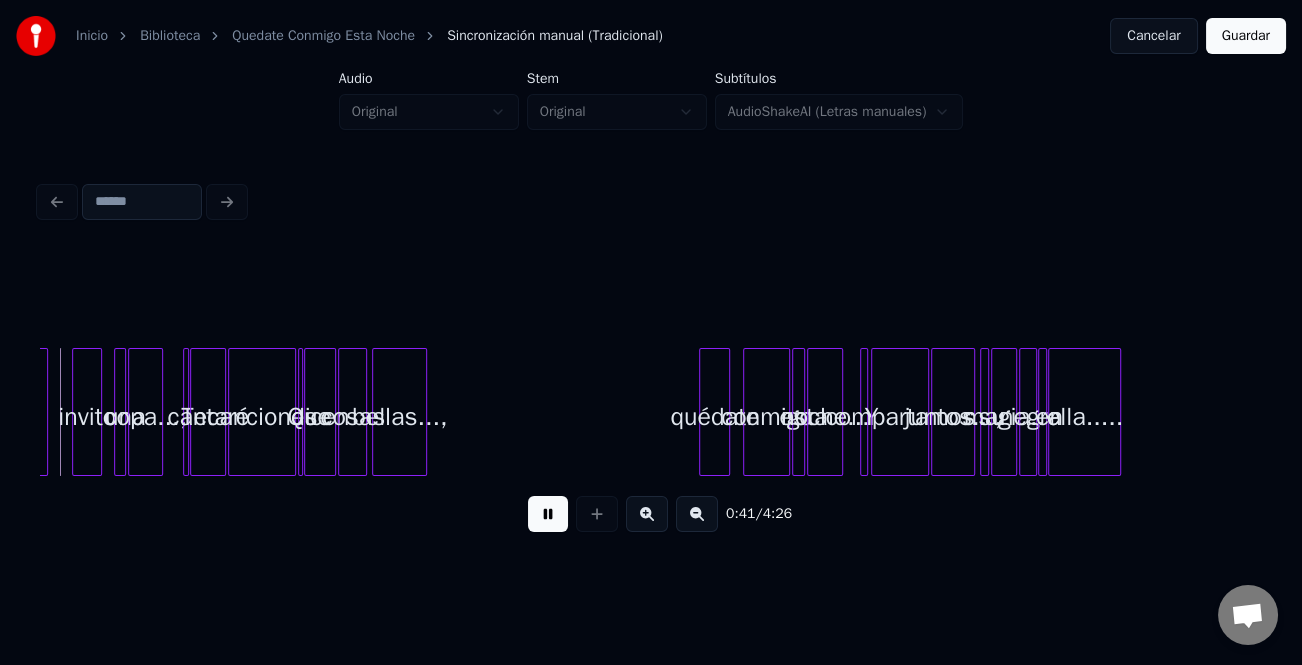 scroll, scrollTop: 0, scrollLeft: 1938, axis: horizontal 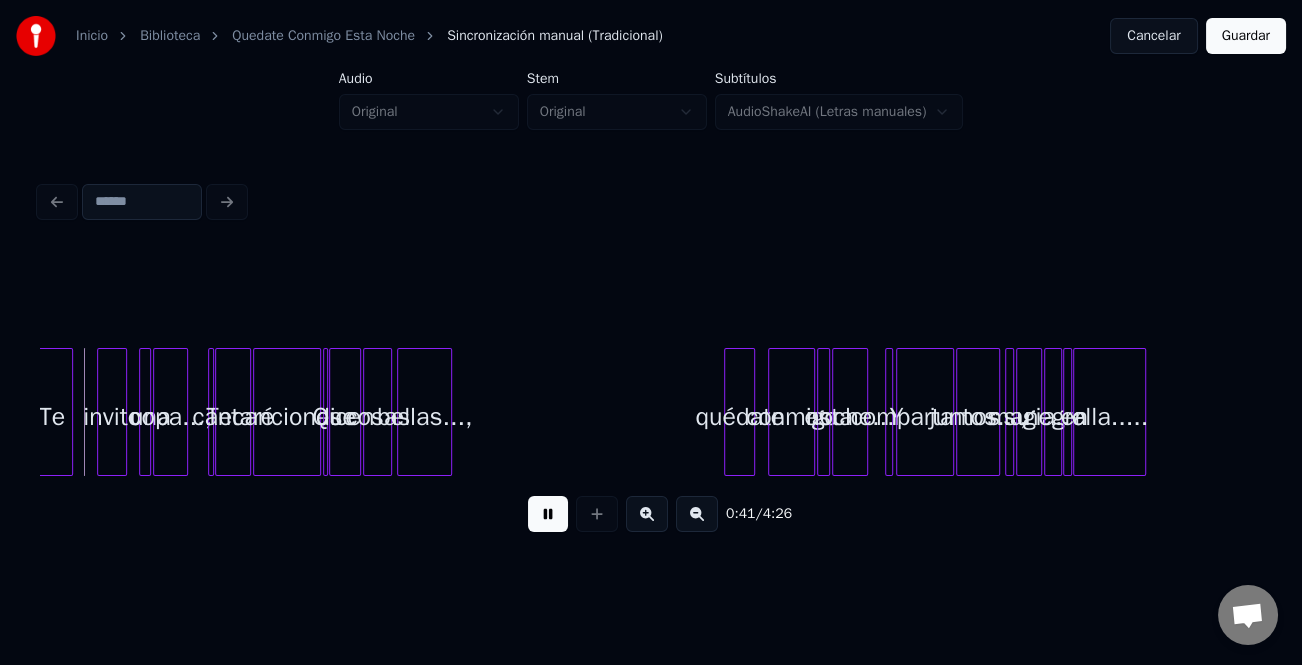 click at bounding box center (548, 514) 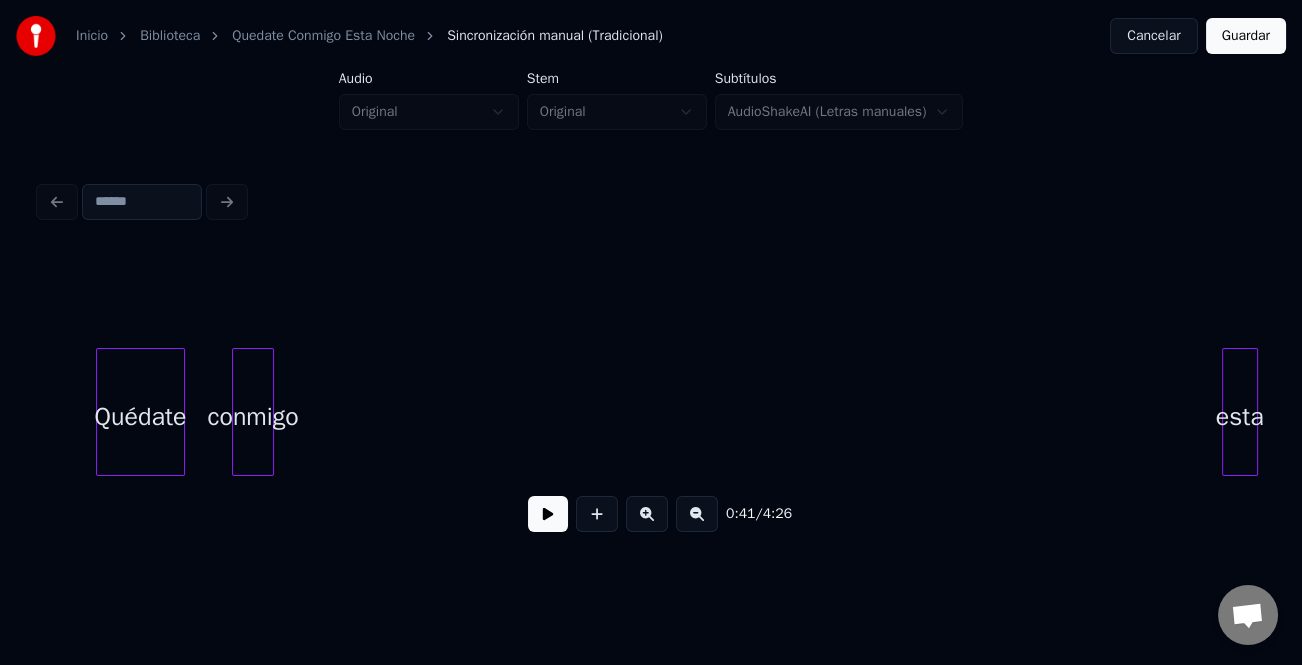 scroll, scrollTop: 0, scrollLeft: 757, axis: horizontal 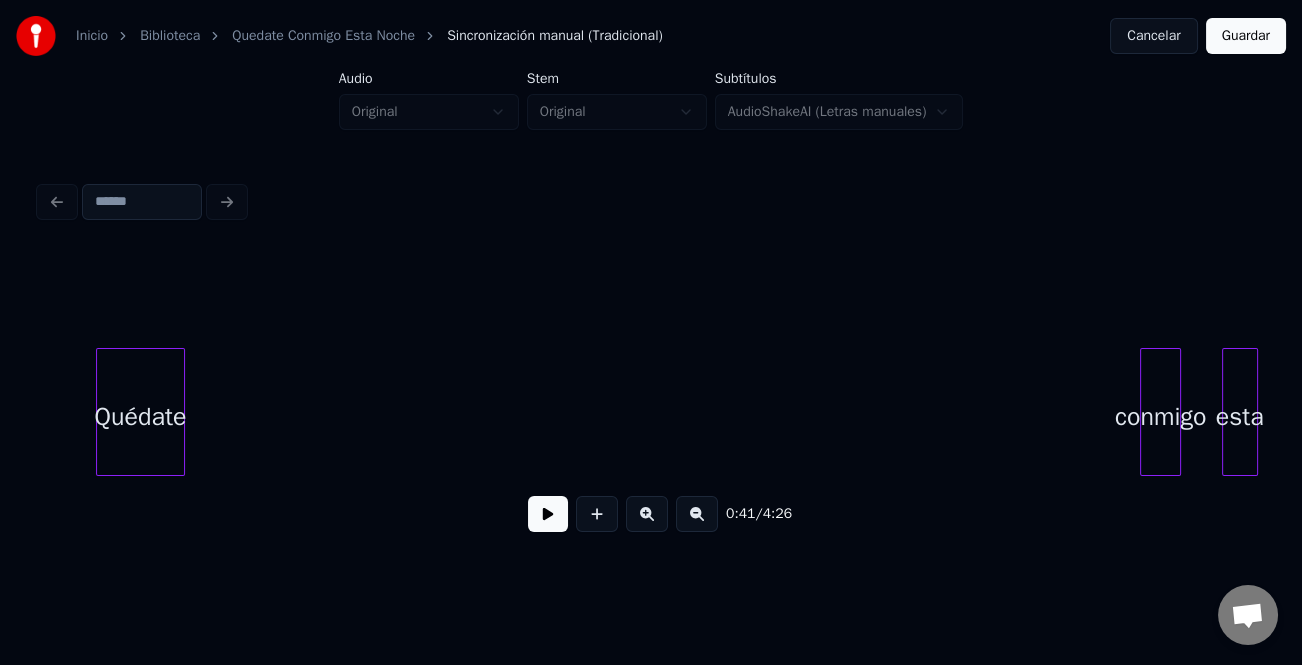click on "conmigo" at bounding box center [1161, 417] 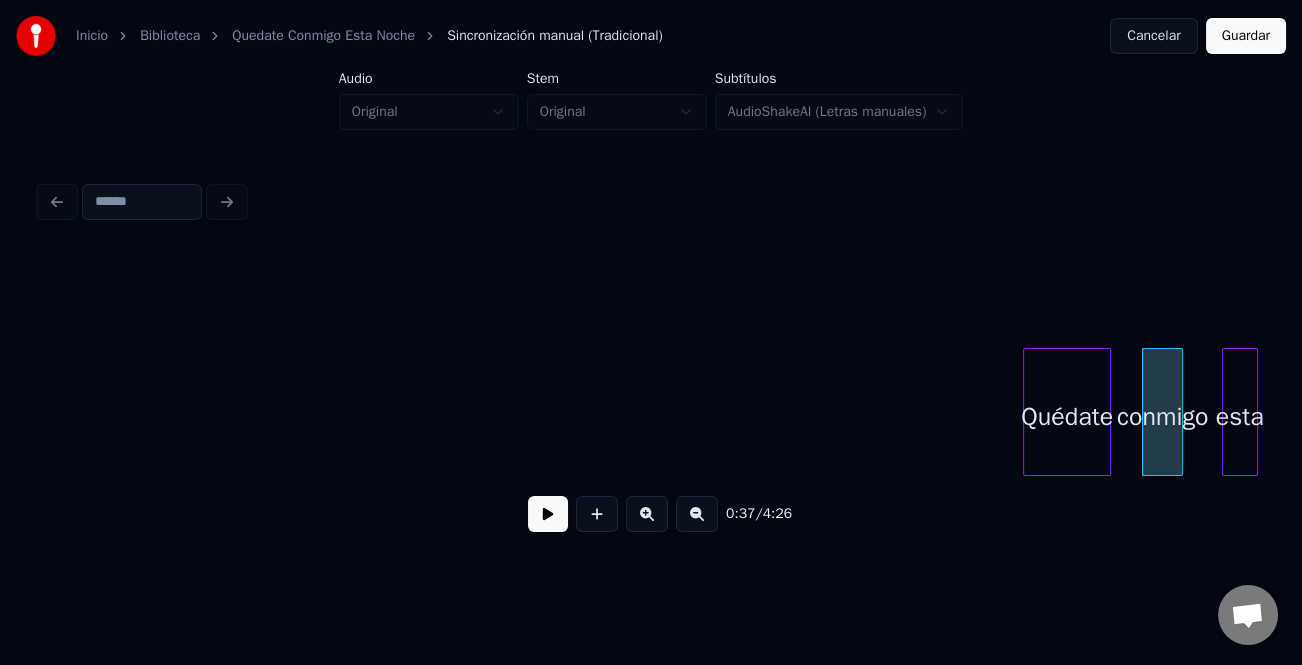 click on "conmigo Quédate esta" at bounding box center (651, 412) 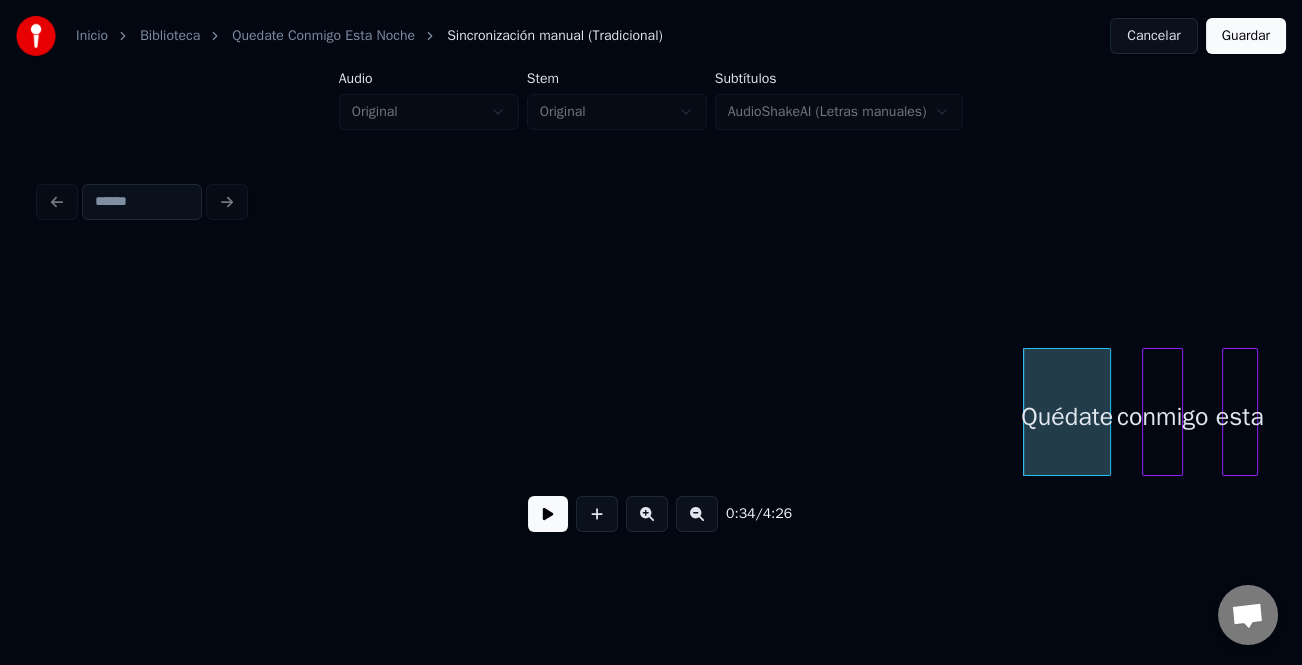 click at bounding box center [647, 514] 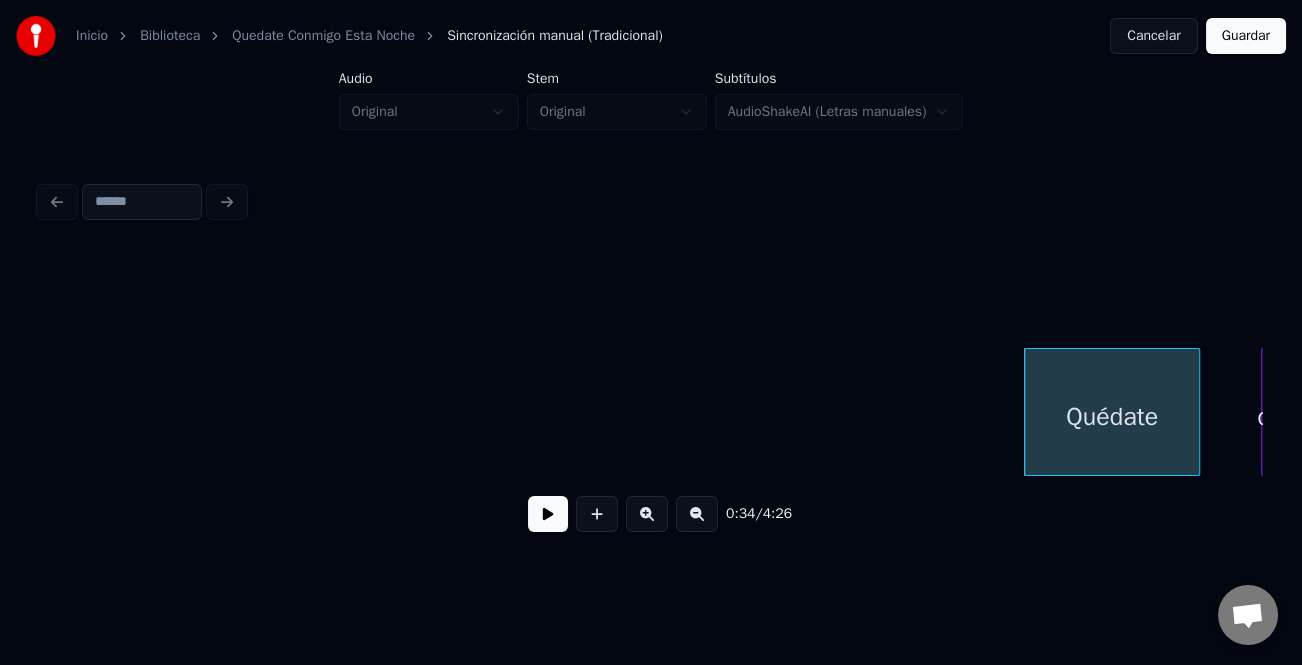 click at bounding box center (647, 514) 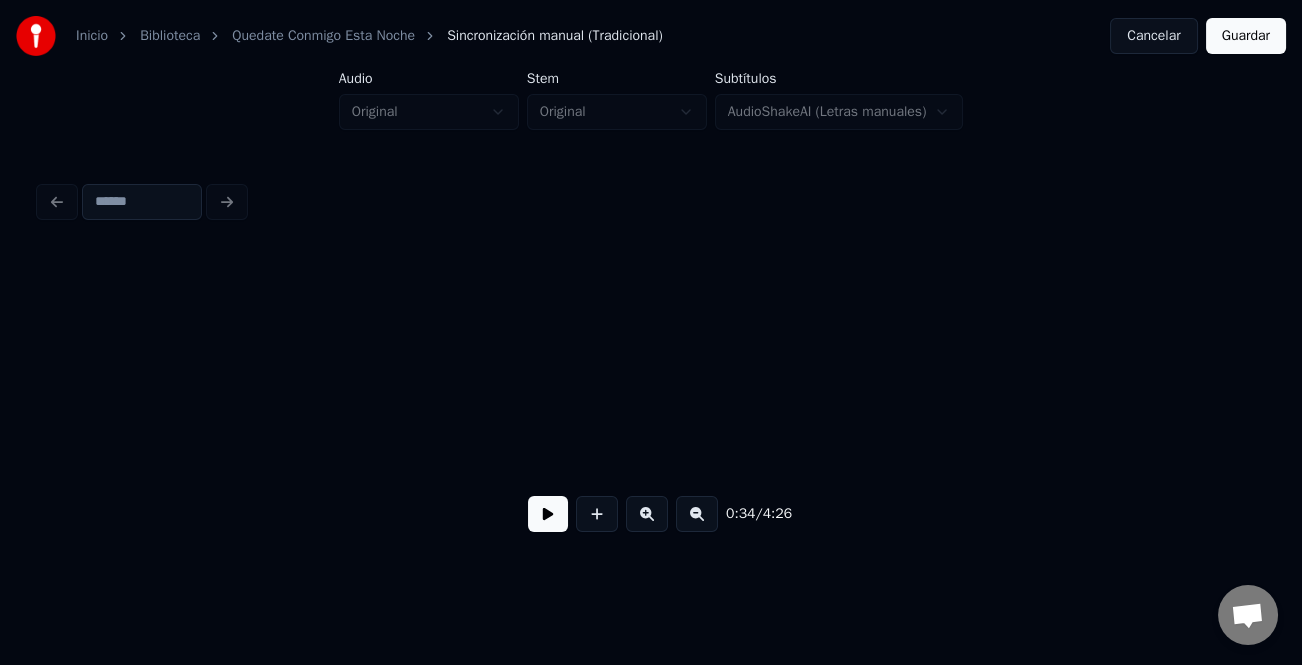 click at bounding box center (647, 514) 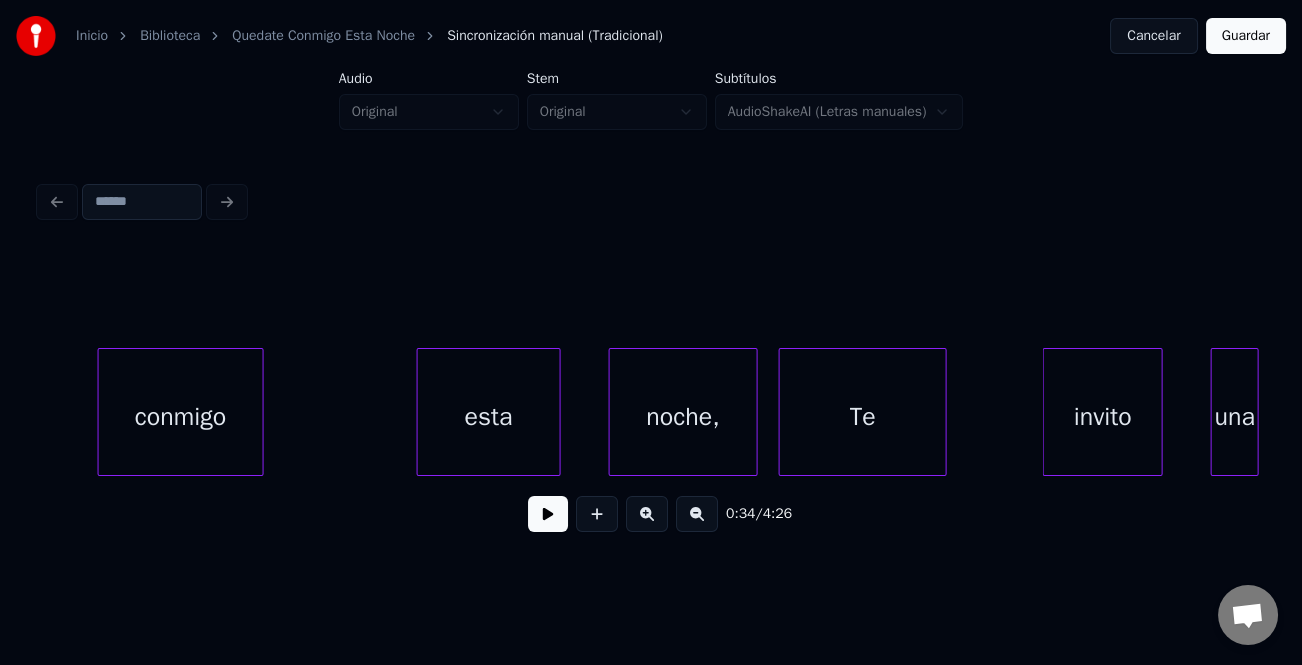 scroll, scrollTop: 0, scrollLeft: 7504, axis: horizontal 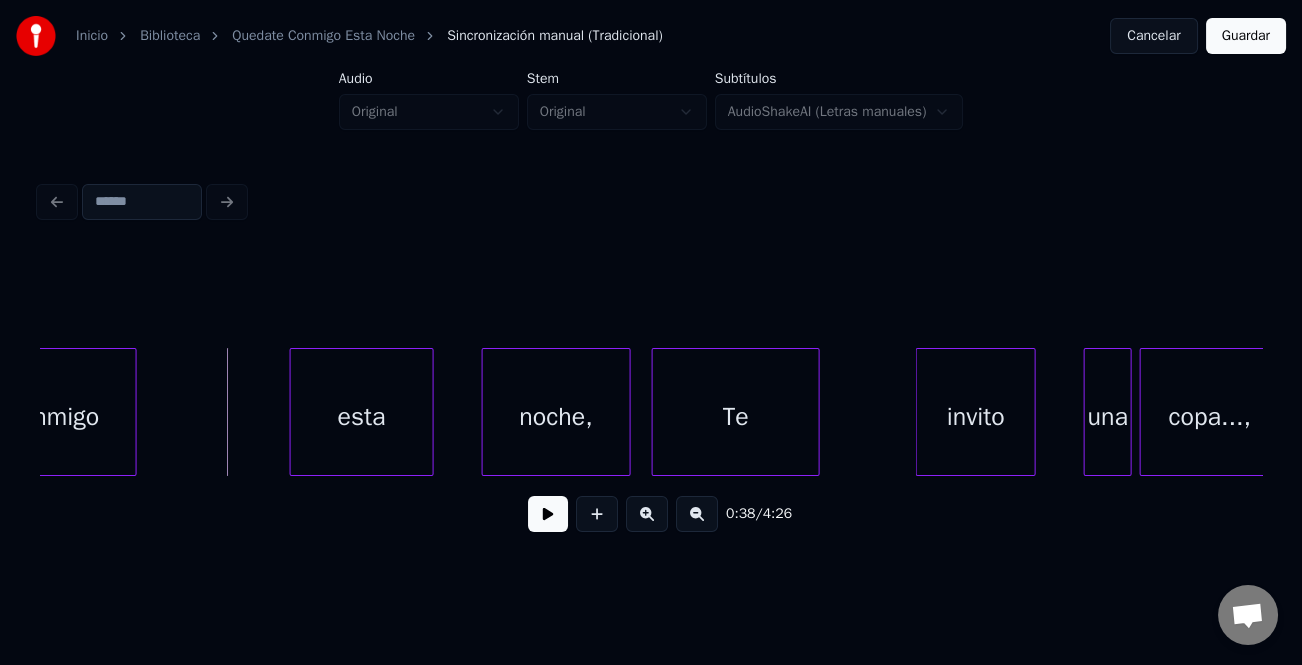 click at bounding box center [548, 514] 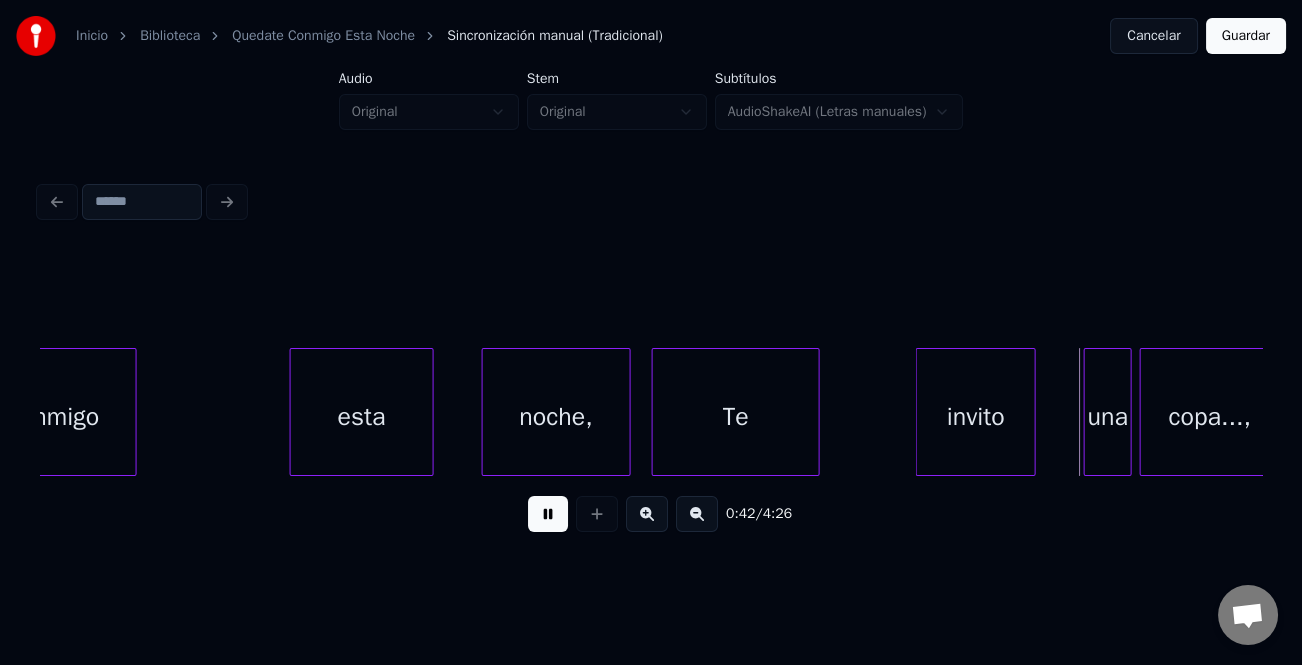 click on "conmigo esta noche, Te invito una copa...," at bounding box center [19156, 412] 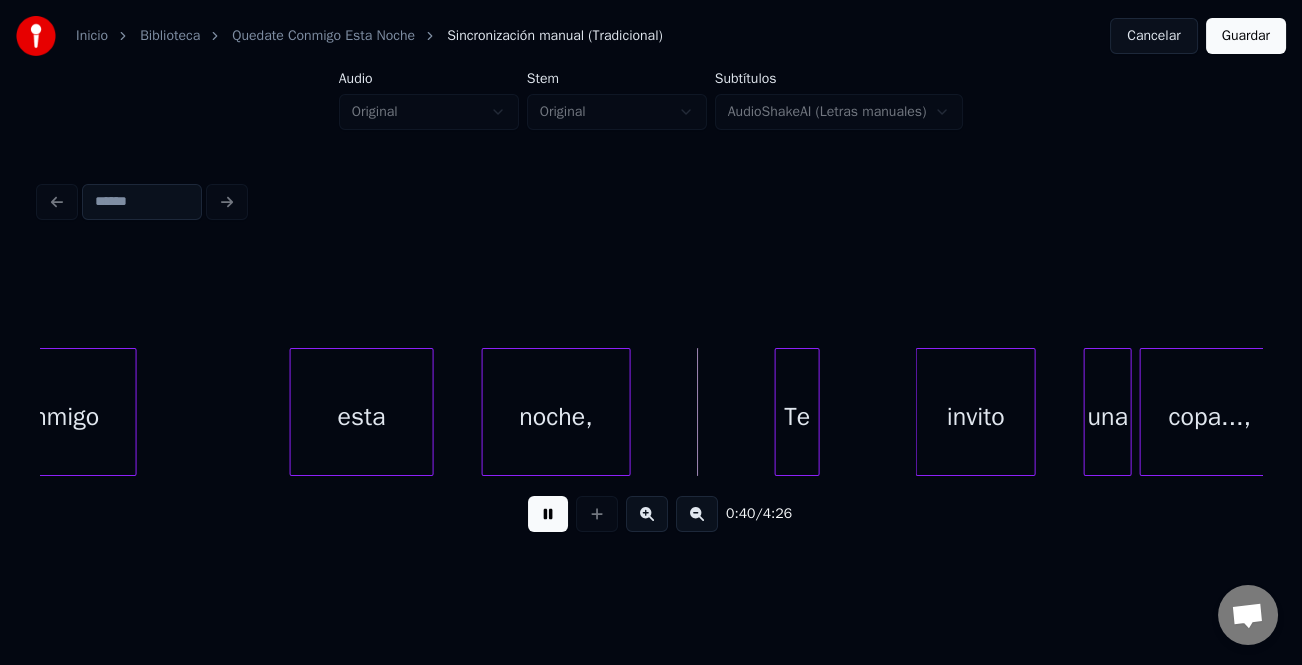 click at bounding box center [779, 412] 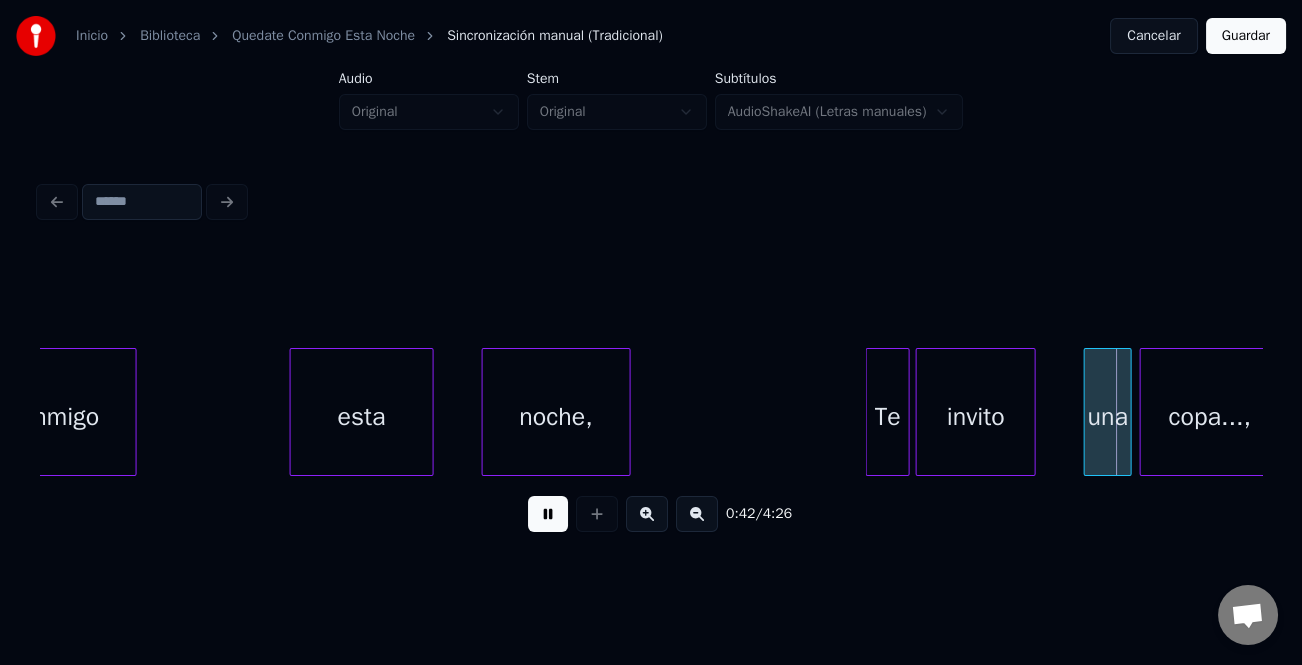 click on "Te" at bounding box center [887, 417] 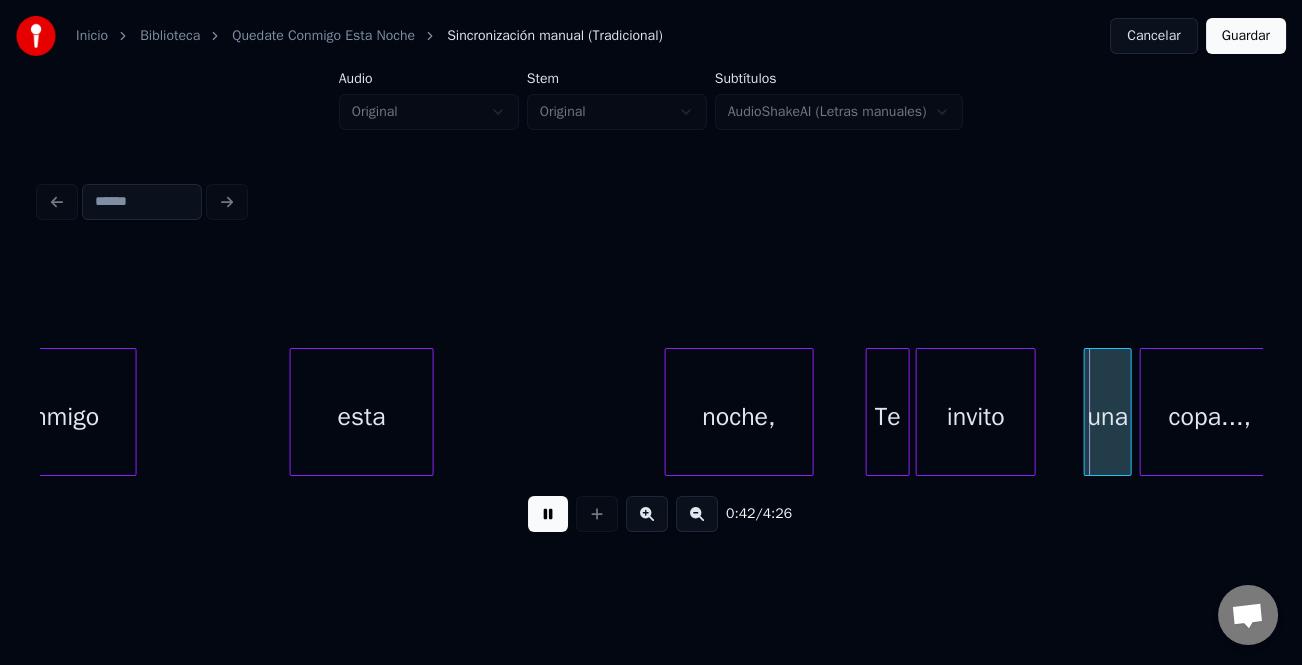 click on "noche," at bounding box center (739, 417) 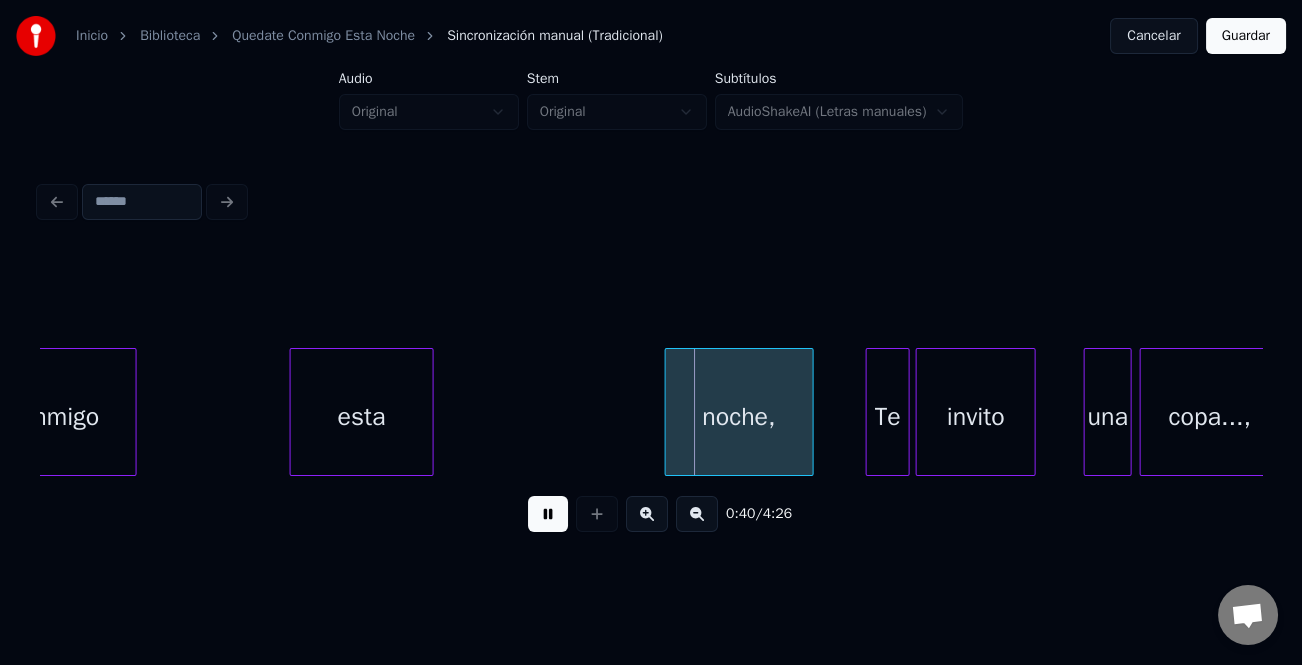 click on "noche," at bounding box center (739, 417) 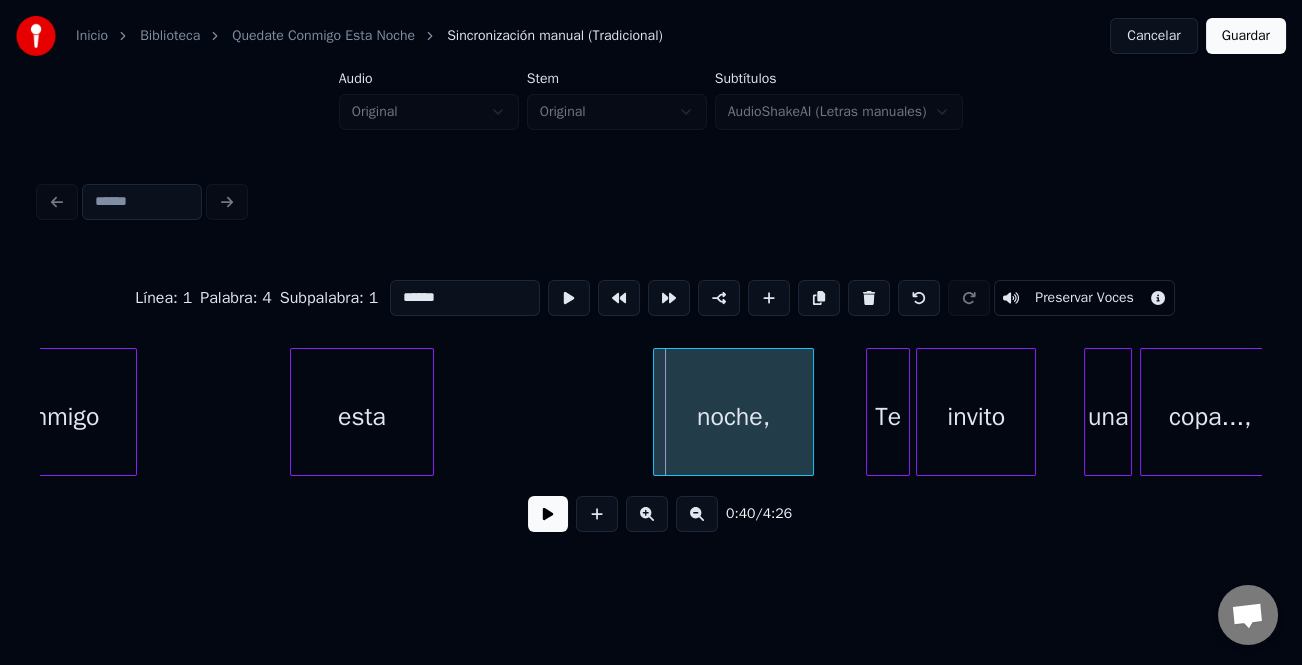 click at bounding box center (657, 412) 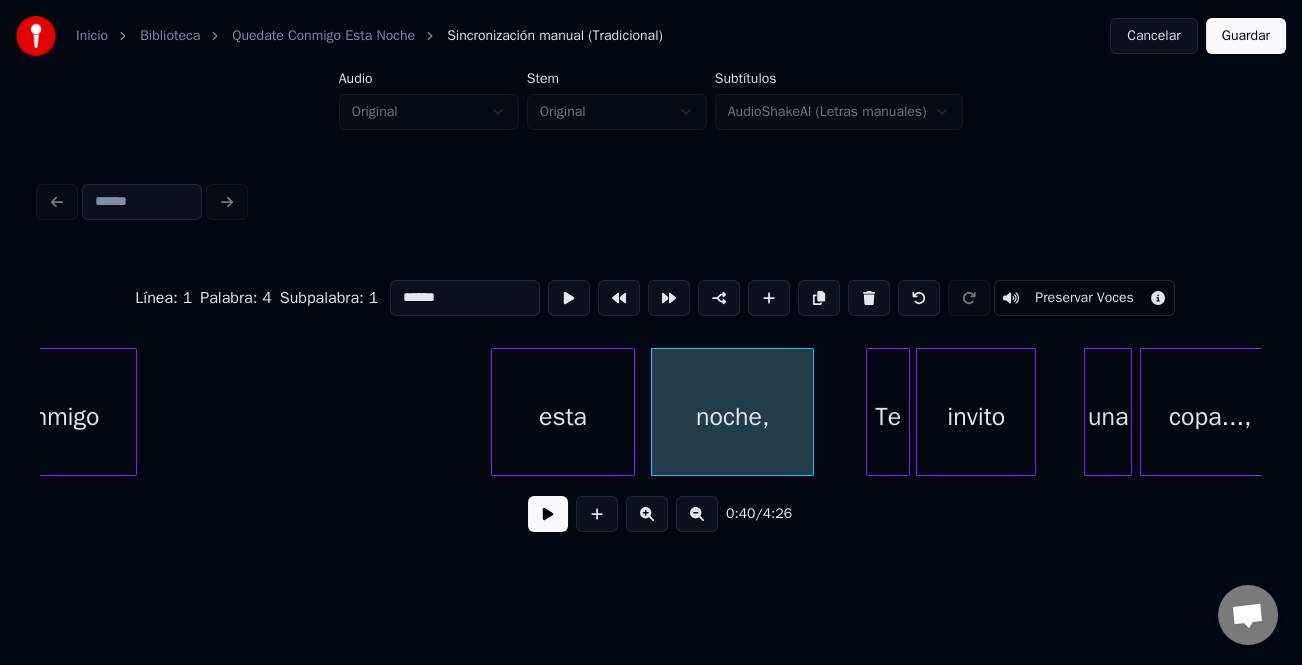 click on "esta" at bounding box center (563, 417) 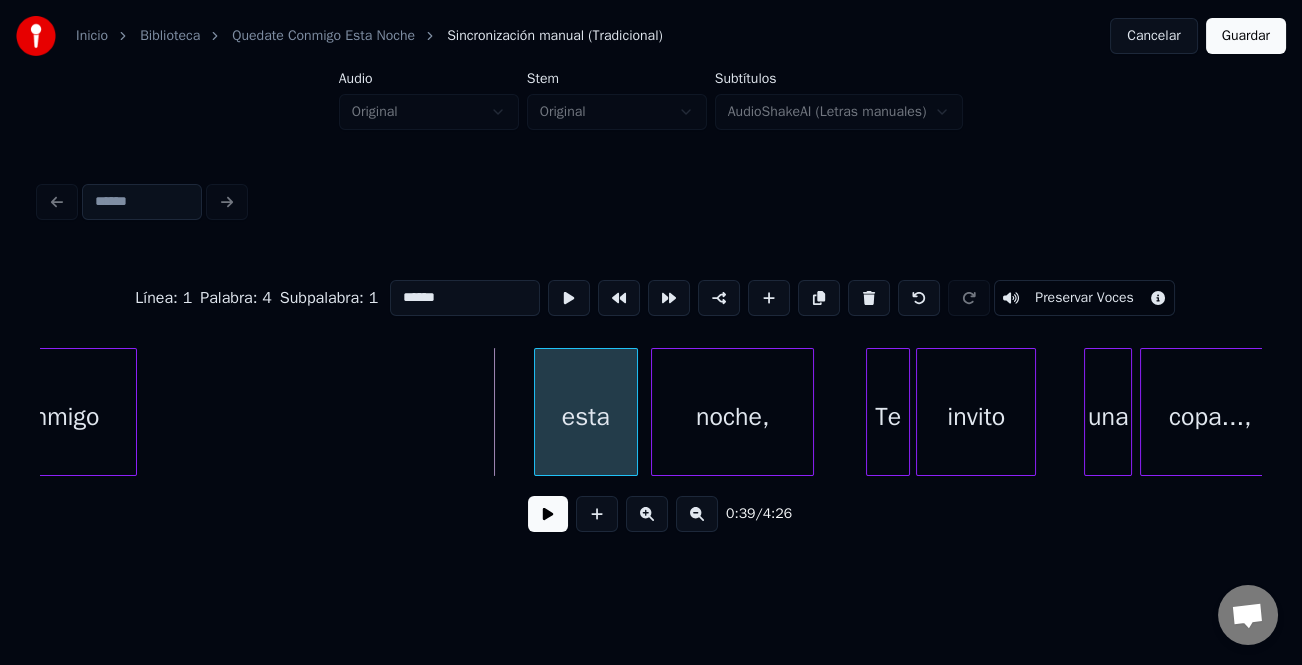 click at bounding box center (538, 412) 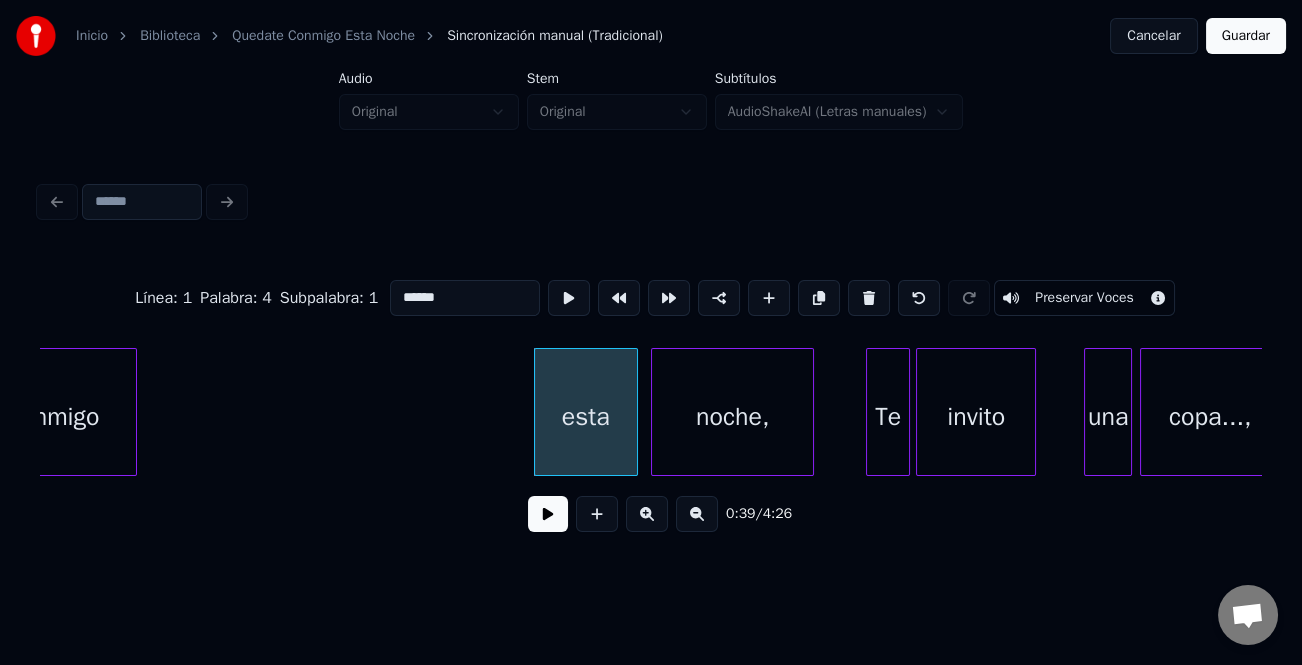 click on "conmigo esta noche, Te invito una copa...," at bounding box center (19156, 412) 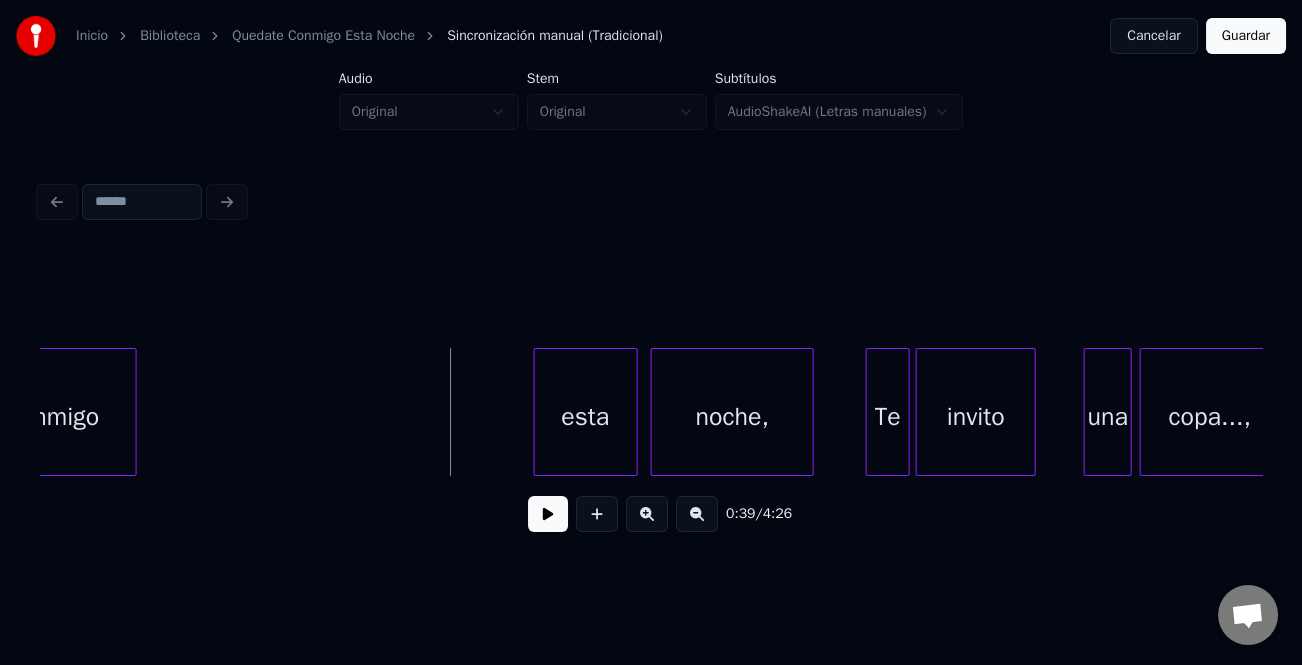 click at bounding box center (548, 514) 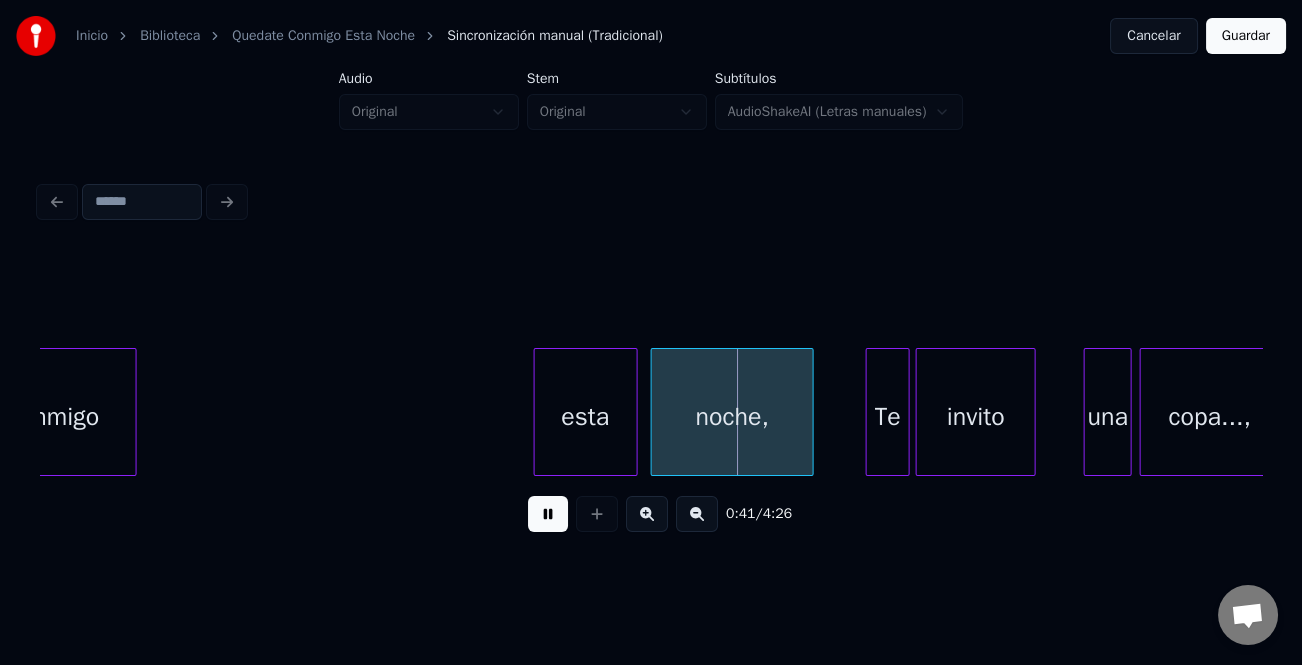 click at bounding box center (548, 514) 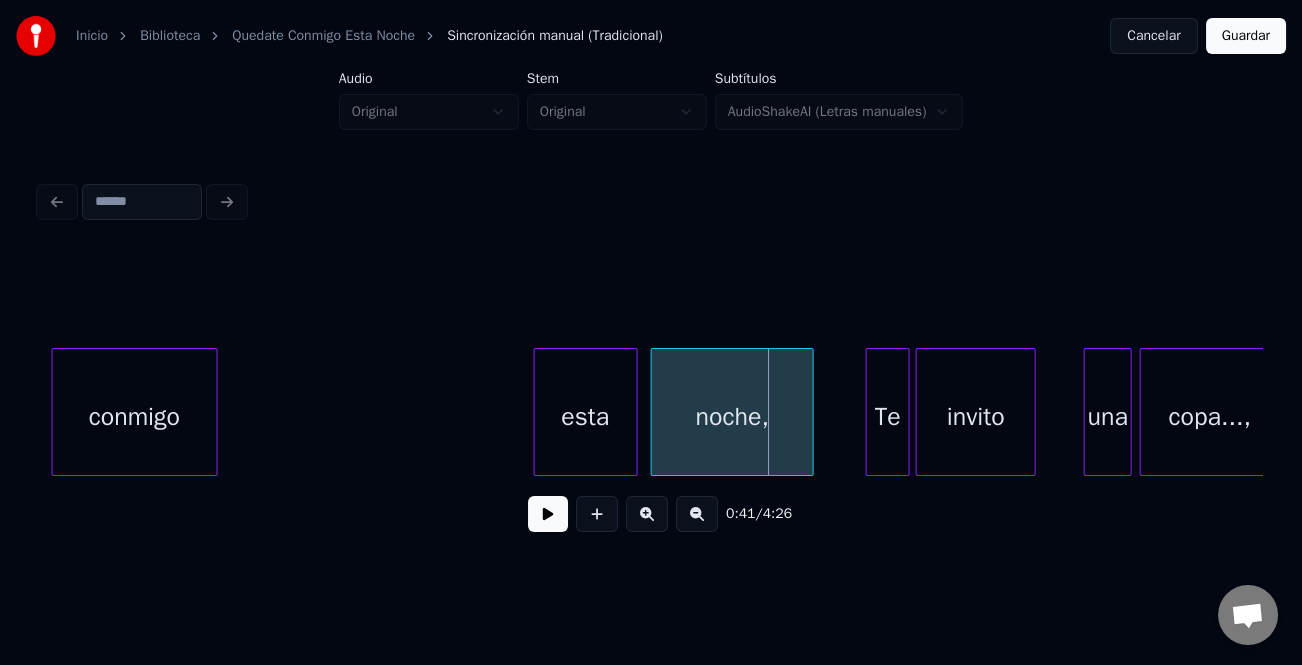 scroll, scrollTop: 0, scrollLeft: 7440, axis: horizontal 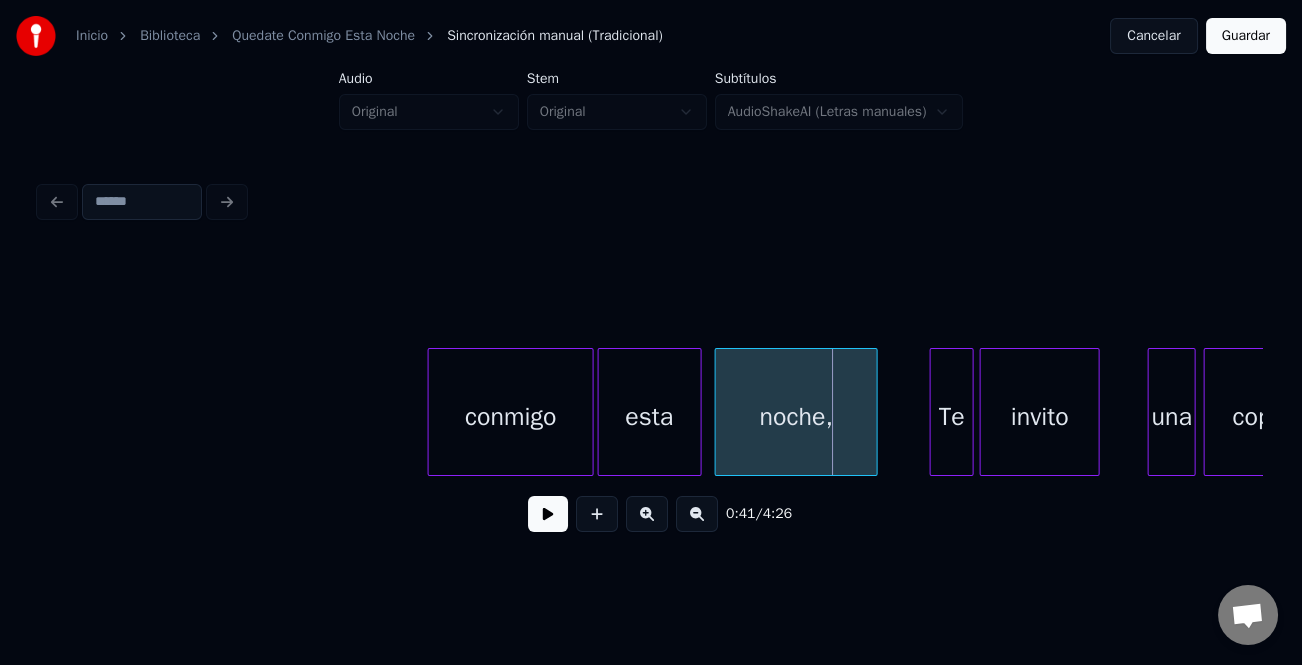 click on "conmigo" at bounding box center (511, 417) 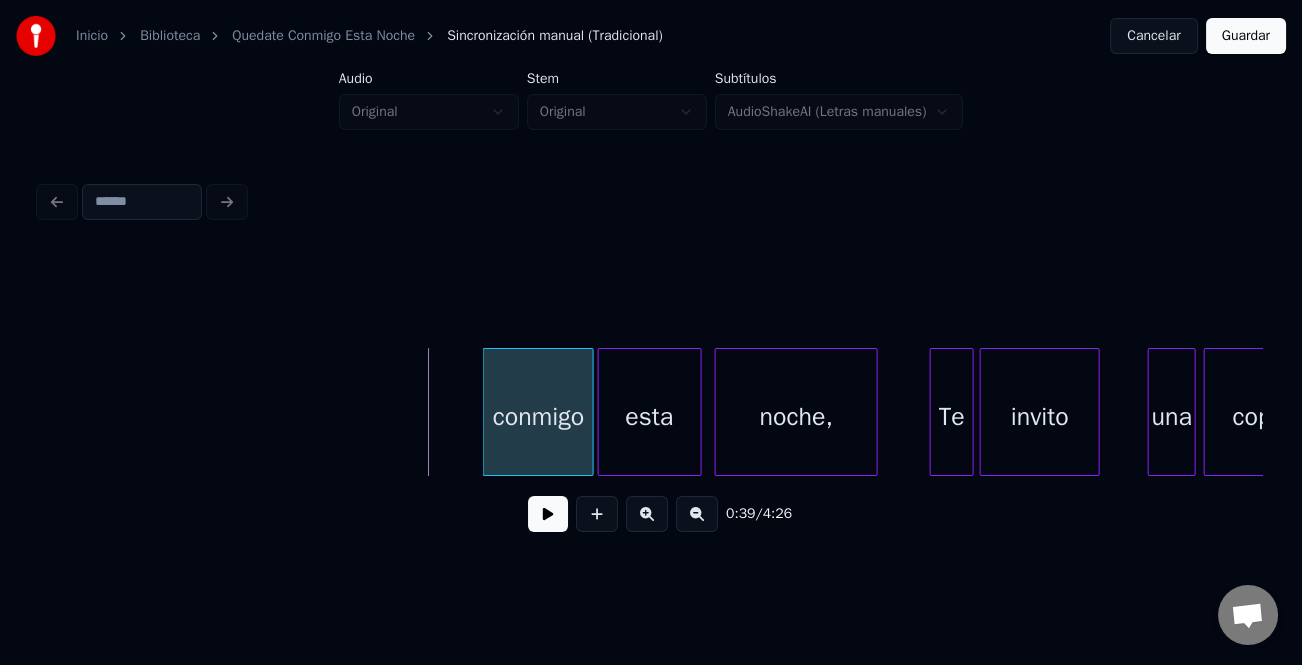 click at bounding box center [487, 412] 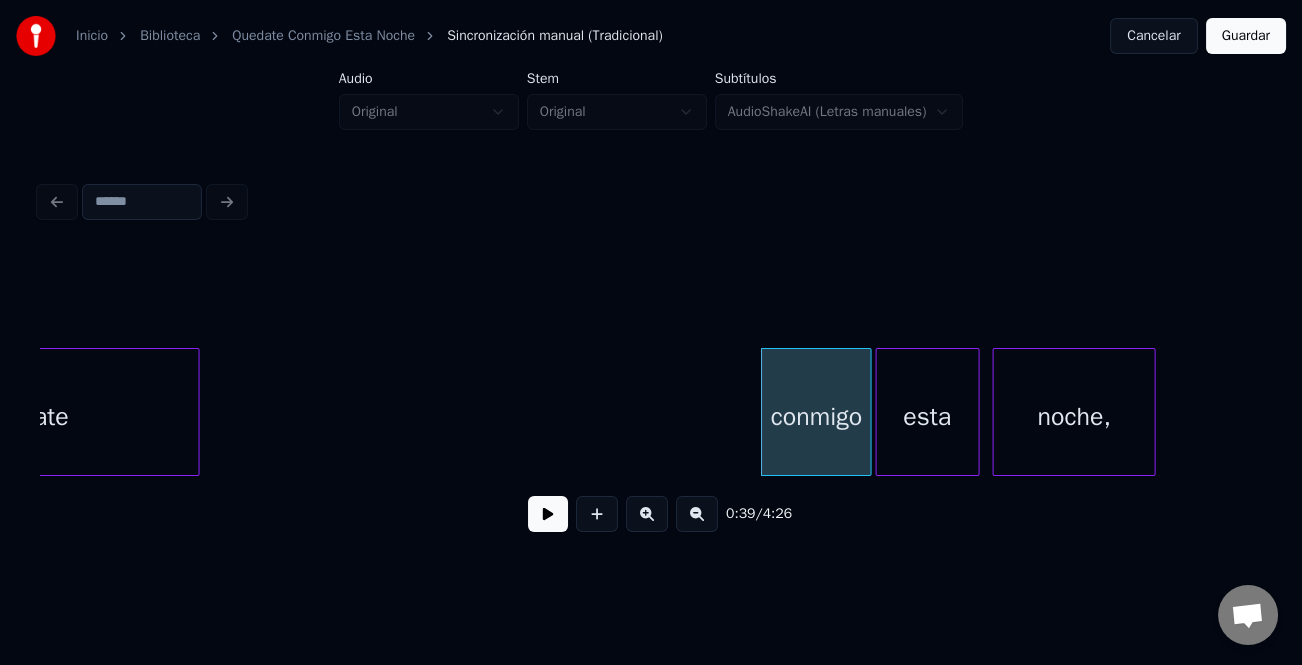 scroll, scrollTop: 0, scrollLeft: 6968, axis: horizontal 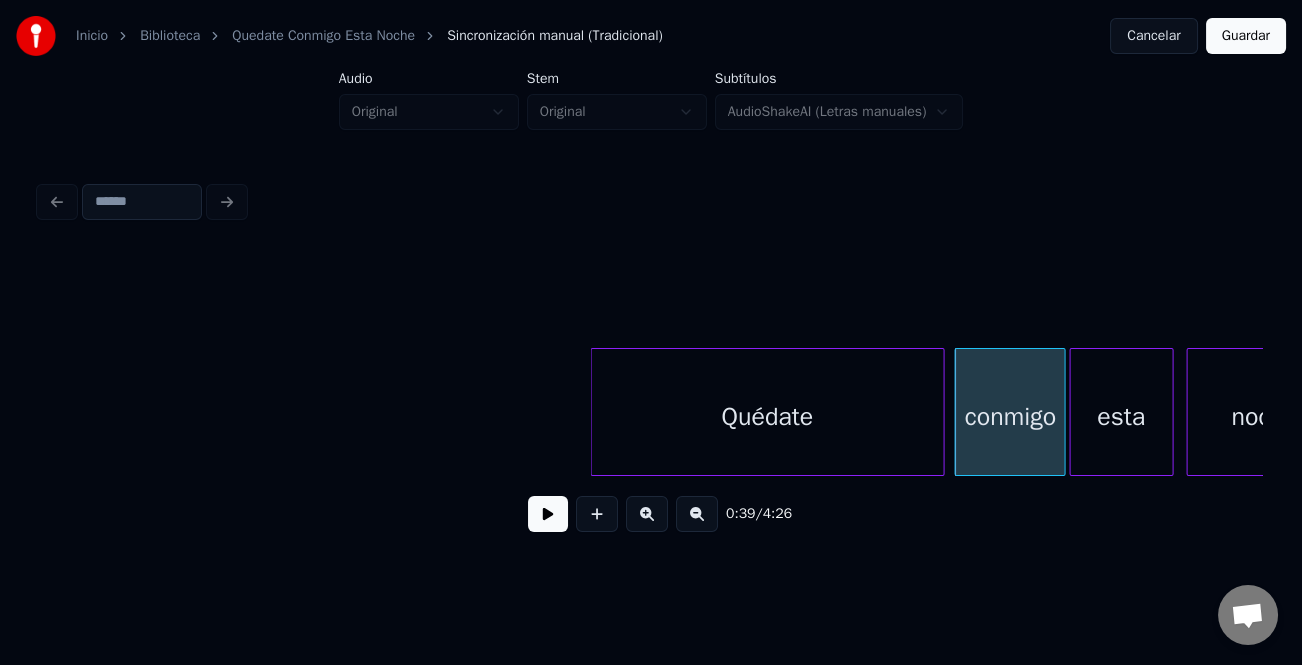 click on "Quédate" at bounding box center [768, 417] 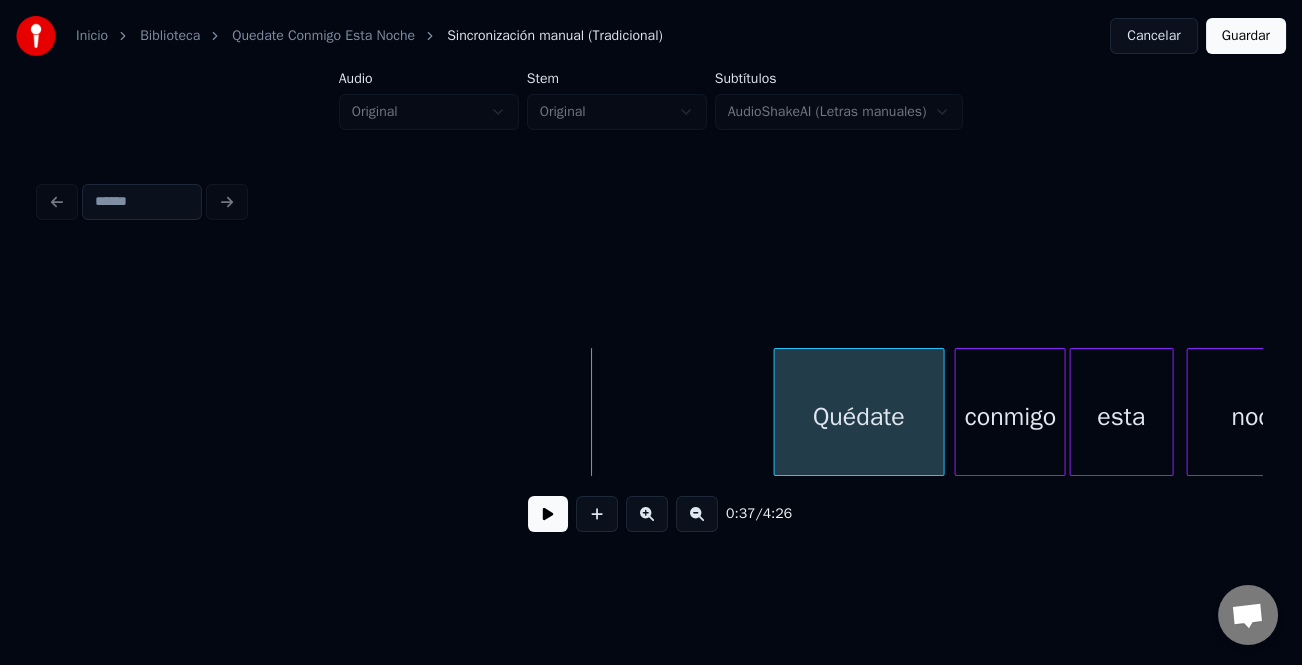 click at bounding box center [778, 412] 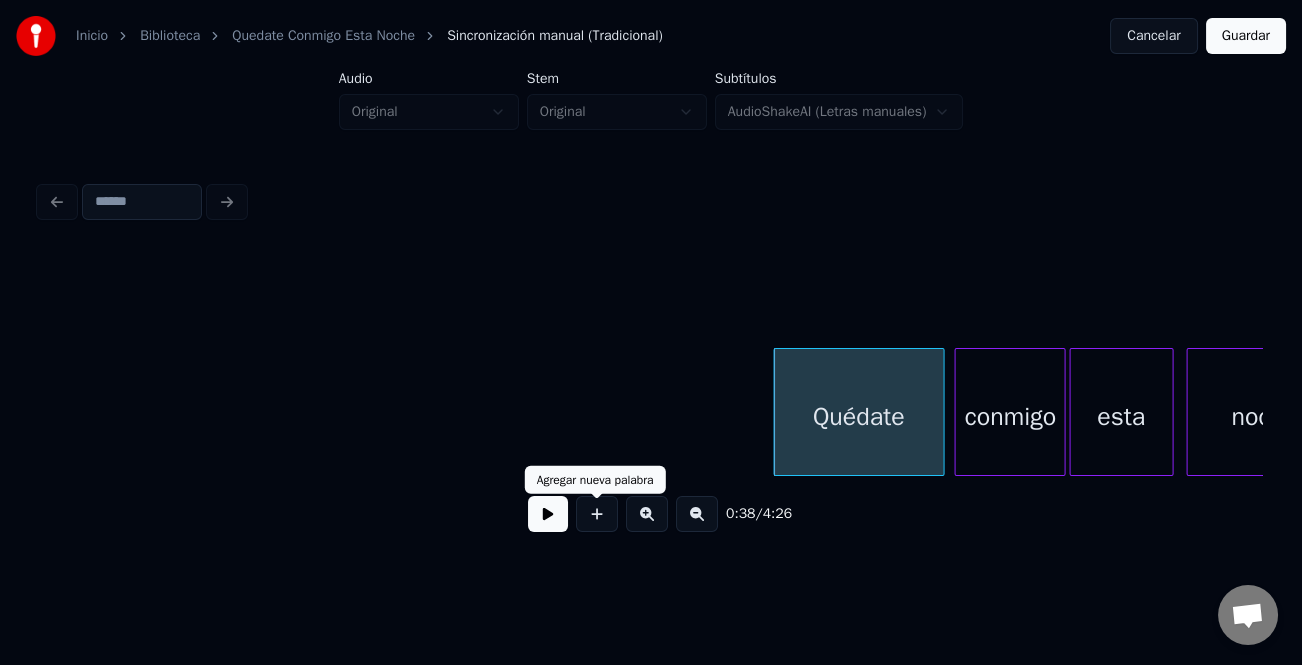 click at bounding box center [548, 514] 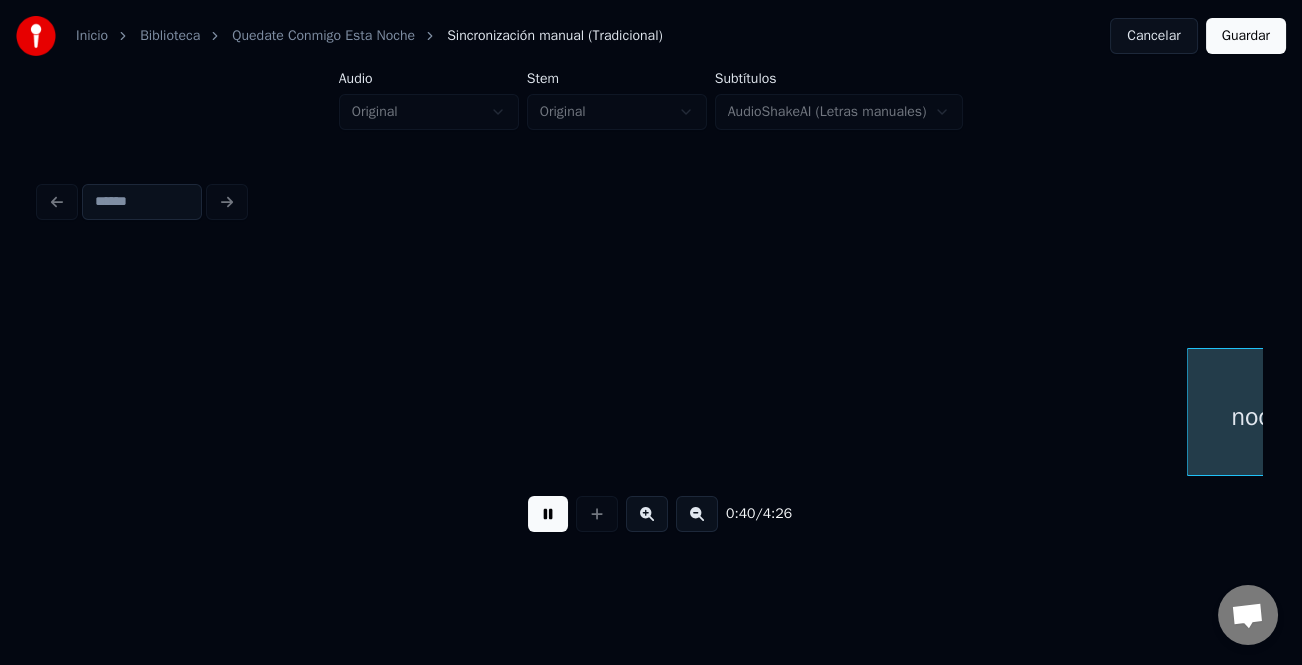 scroll, scrollTop: 0, scrollLeft: 8191, axis: horizontal 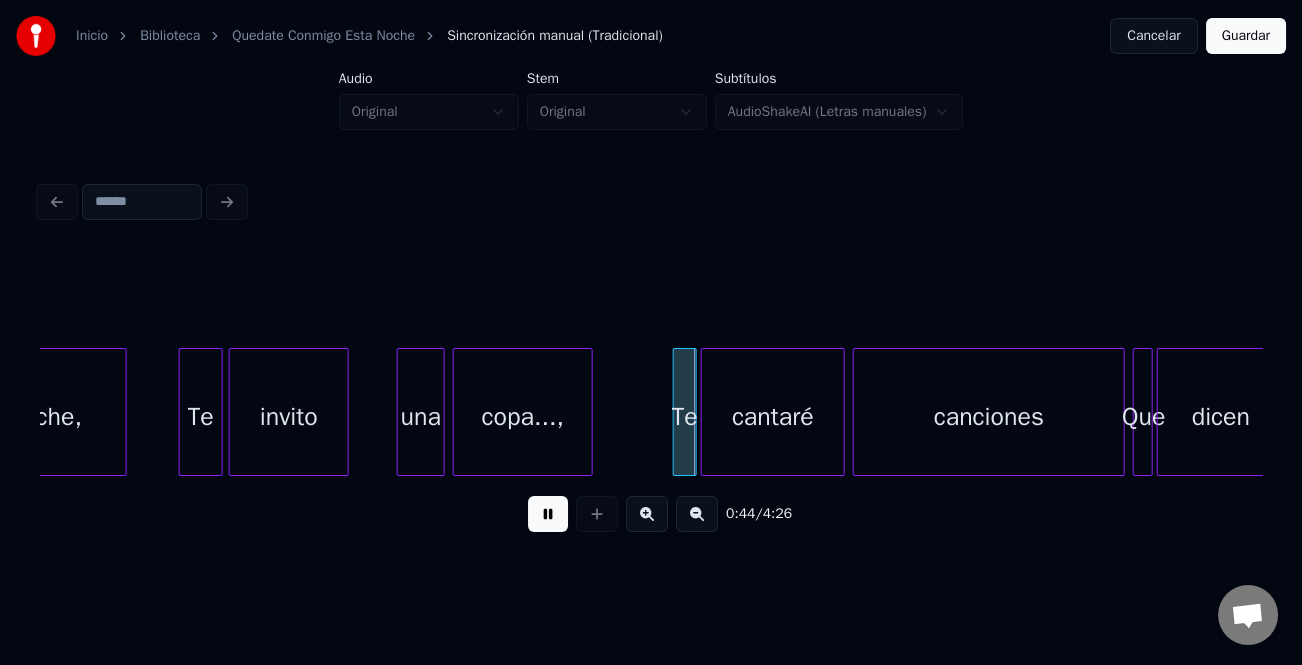 click at bounding box center [548, 514] 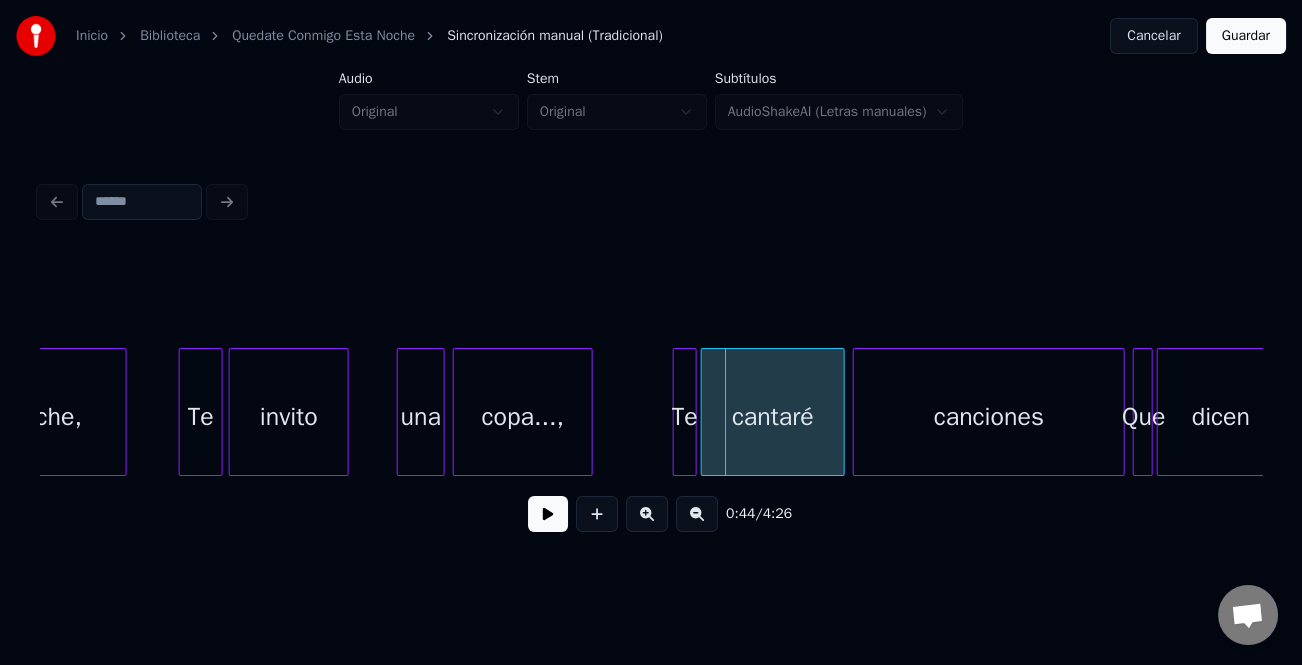 click at bounding box center [401, 412] 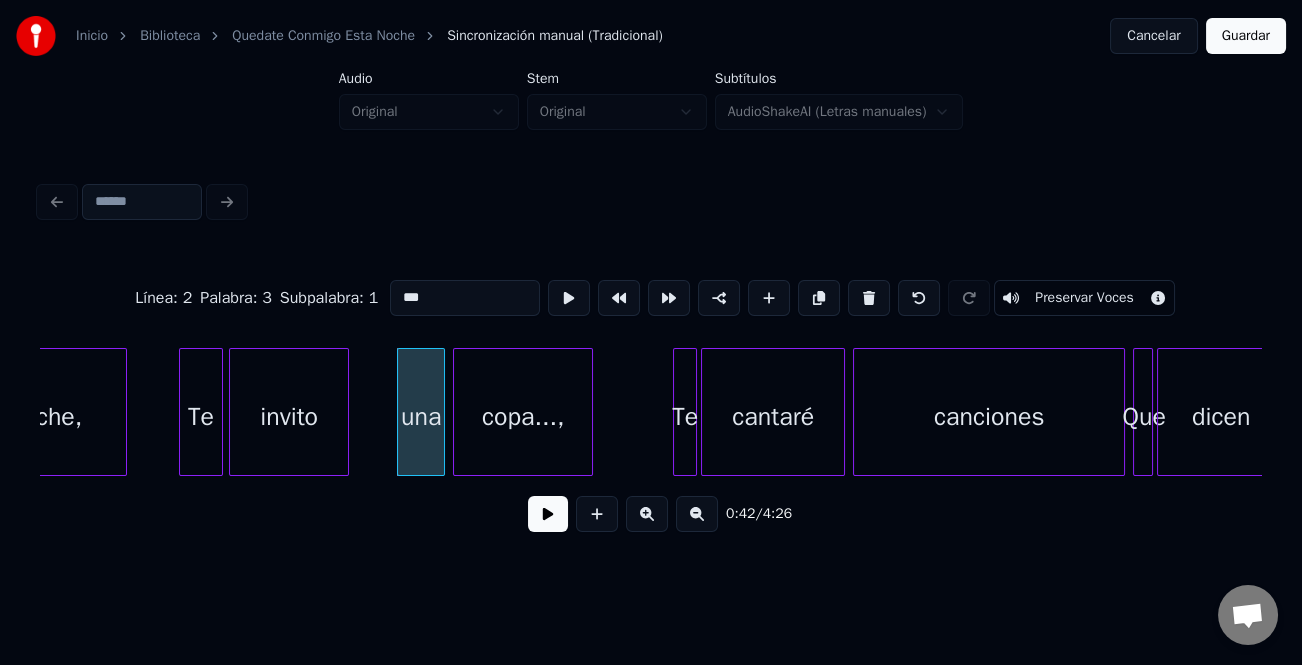click on "***" at bounding box center [465, 298] 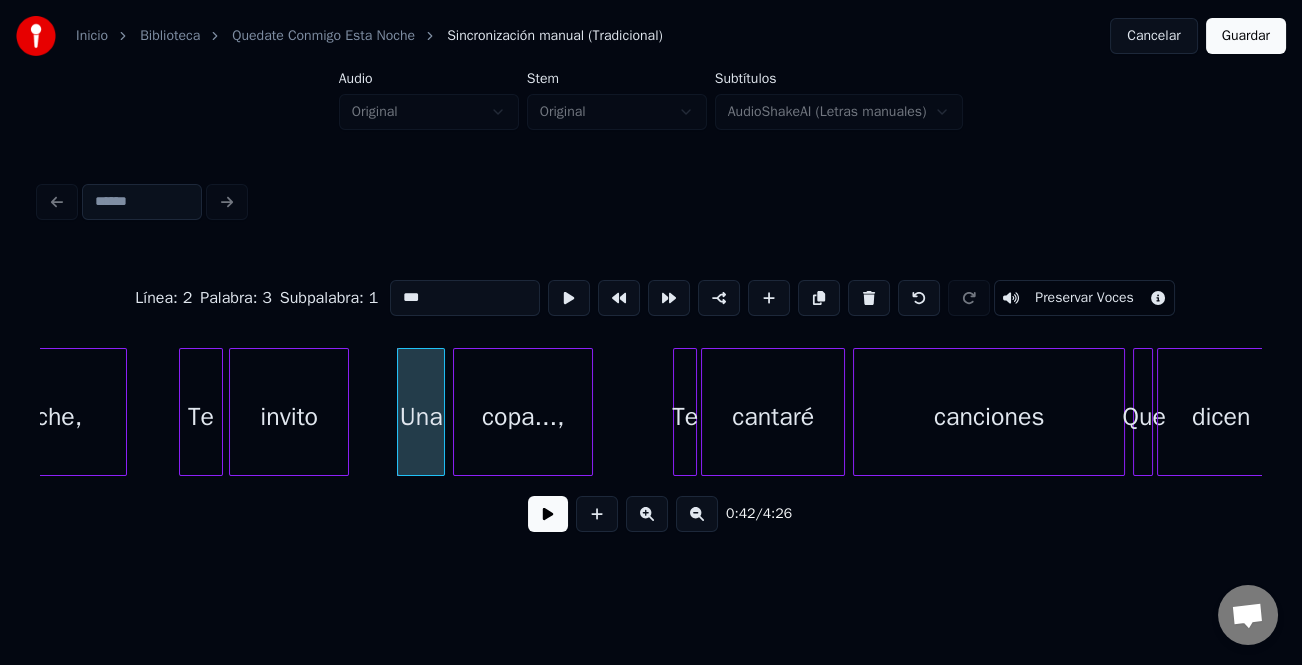 type on "***" 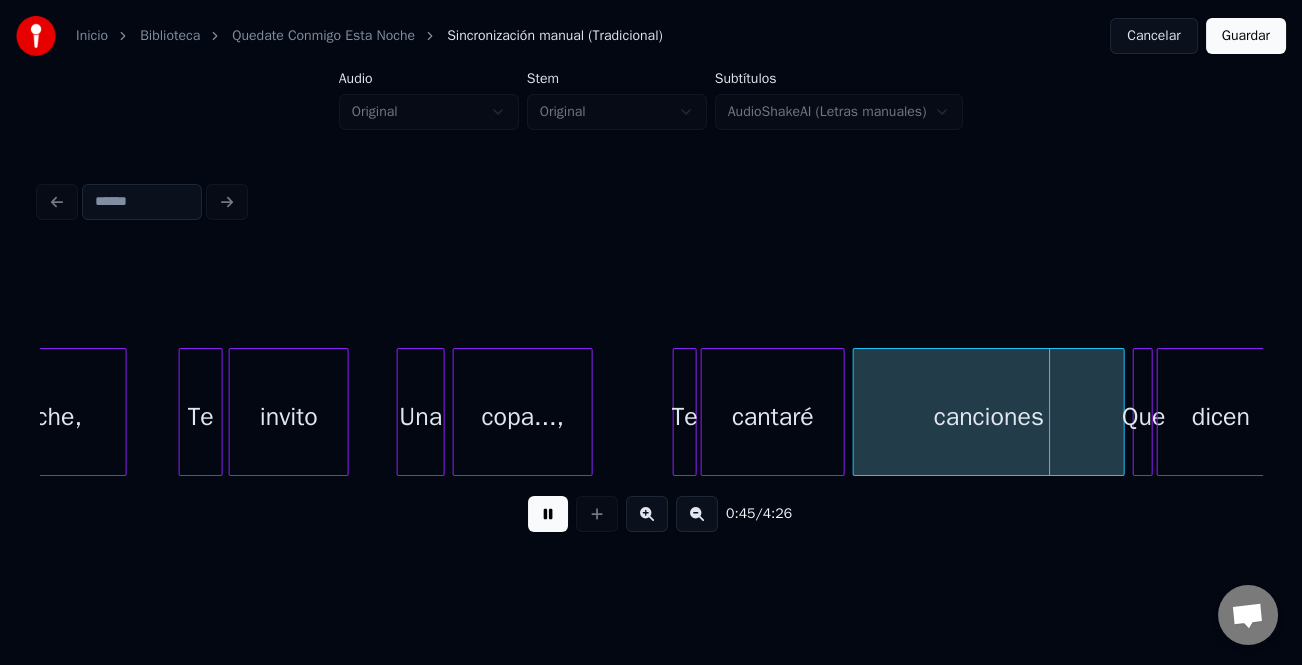 click at bounding box center [548, 514] 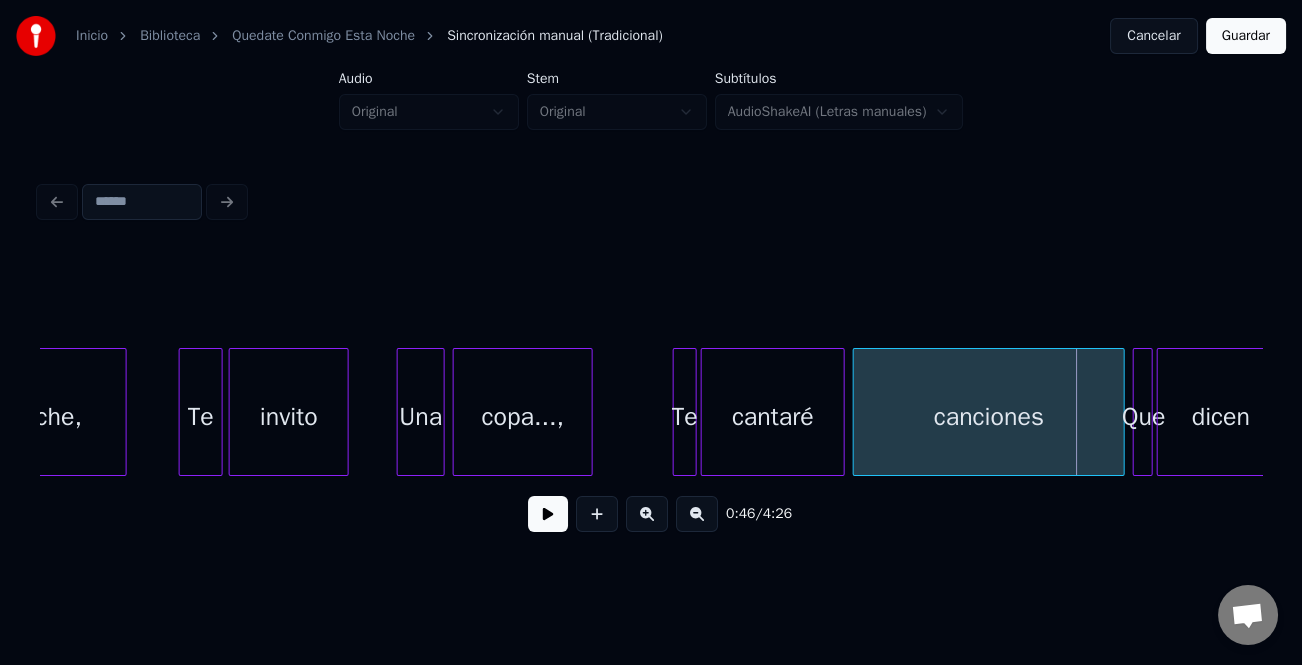 click at bounding box center (548, 514) 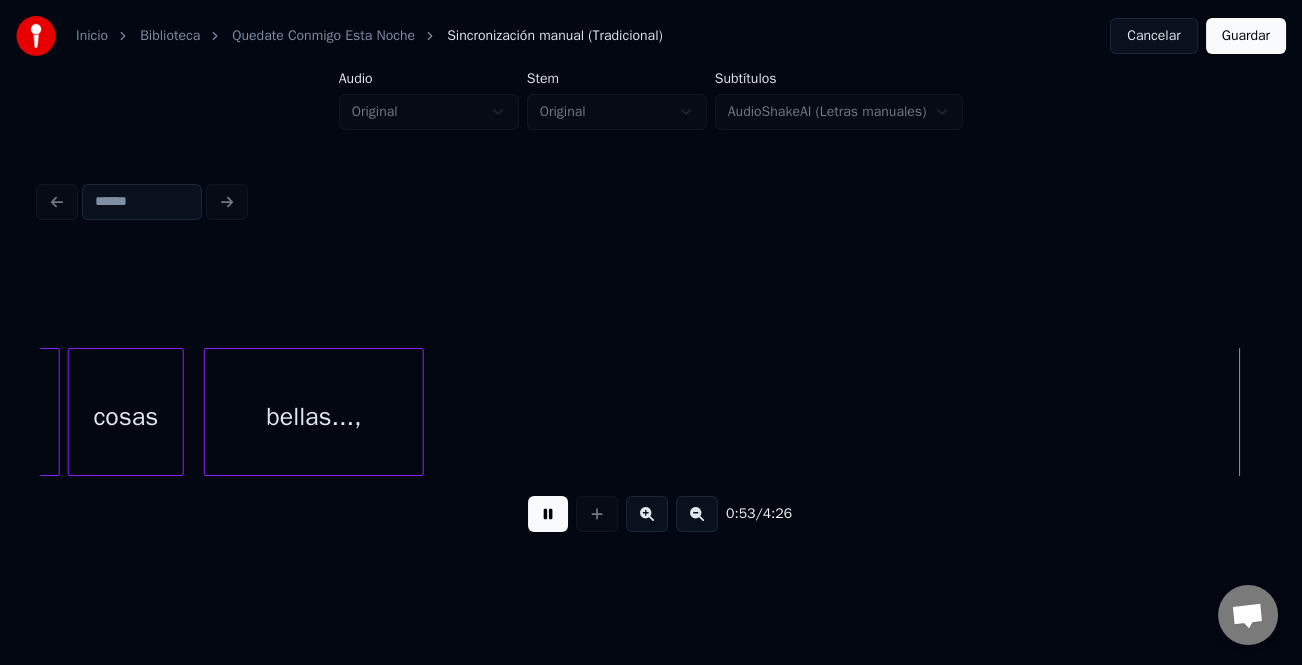 scroll, scrollTop: 0, scrollLeft: 10640, axis: horizontal 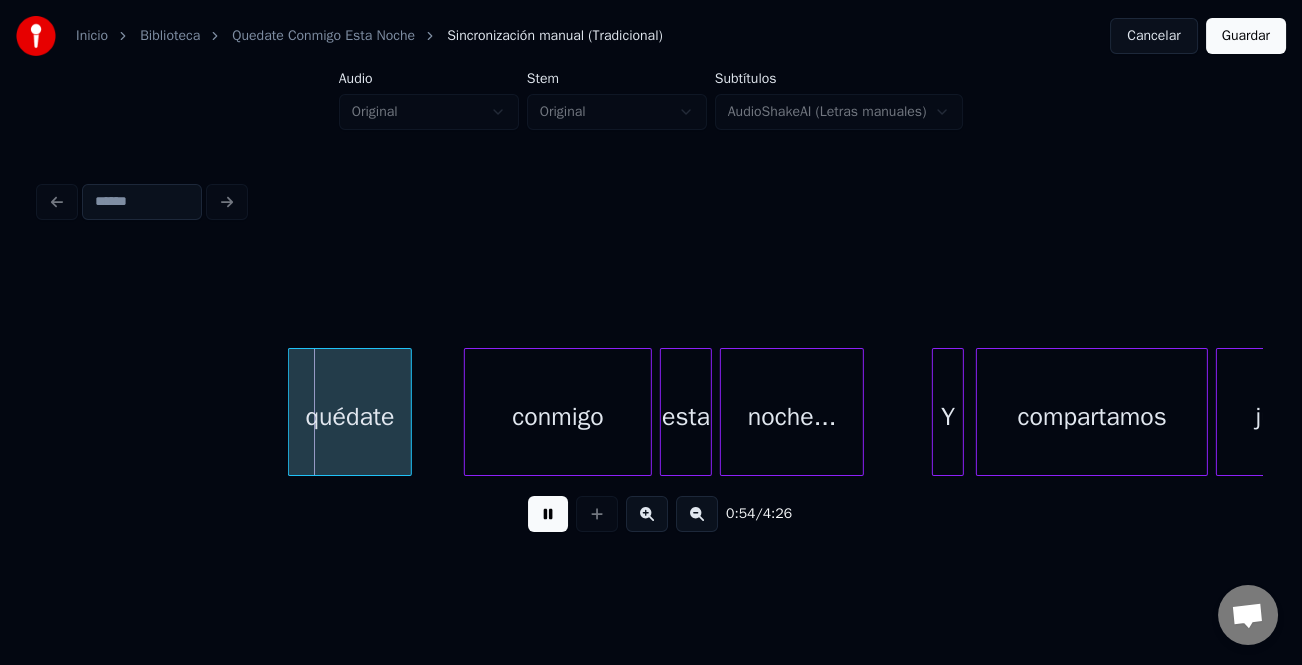 drag, startPoint x: 554, startPoint y: 523, endPoint x: 502, endPoint y: 508, distance: 54.120235 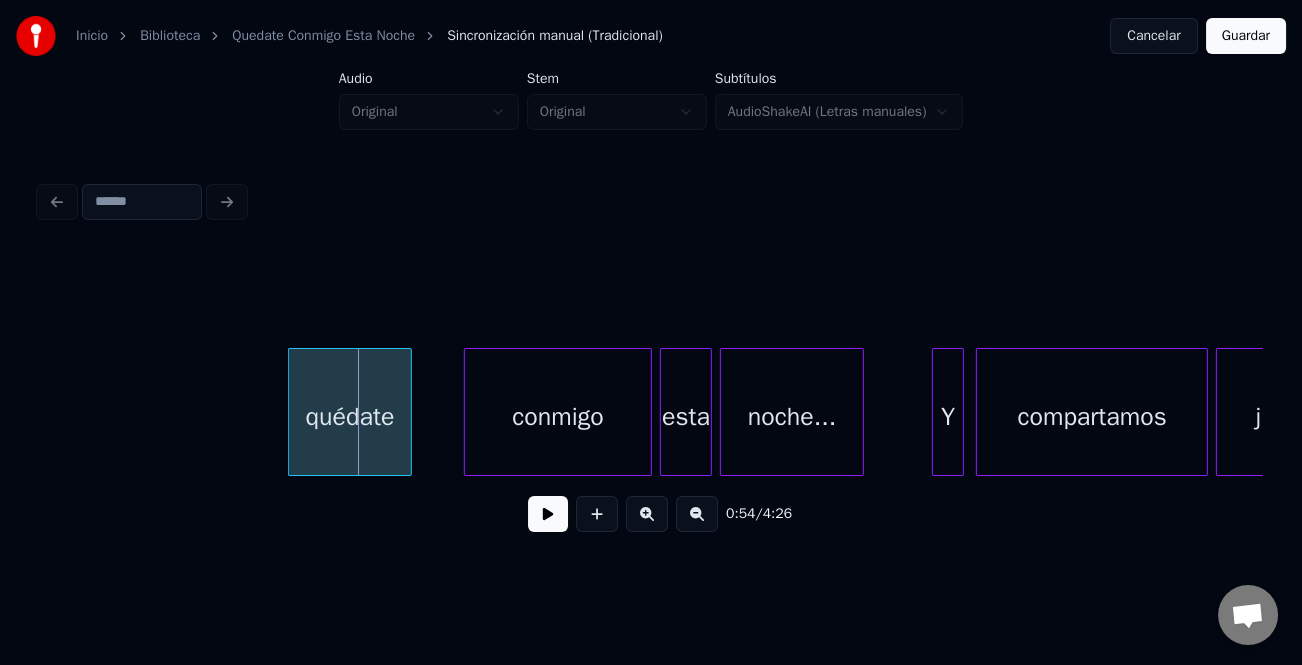 click on "quédate" at bounding box center [350, 417] 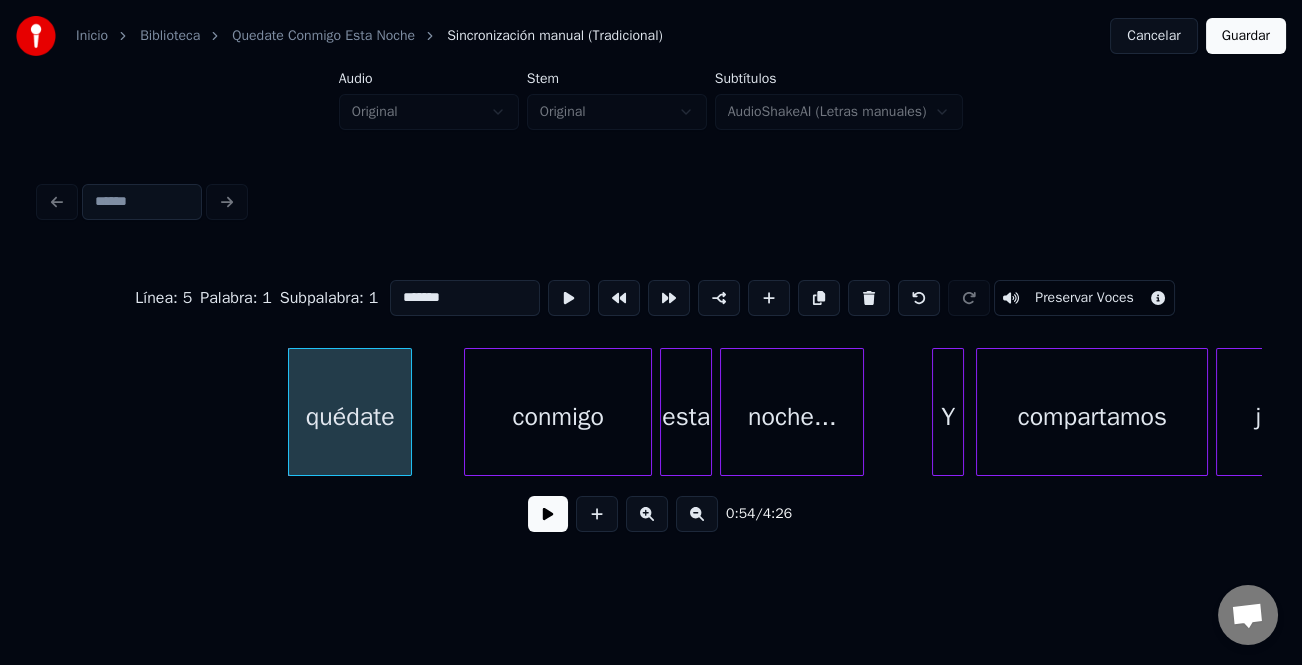 click on "*******" at bounding box center (465, 298) 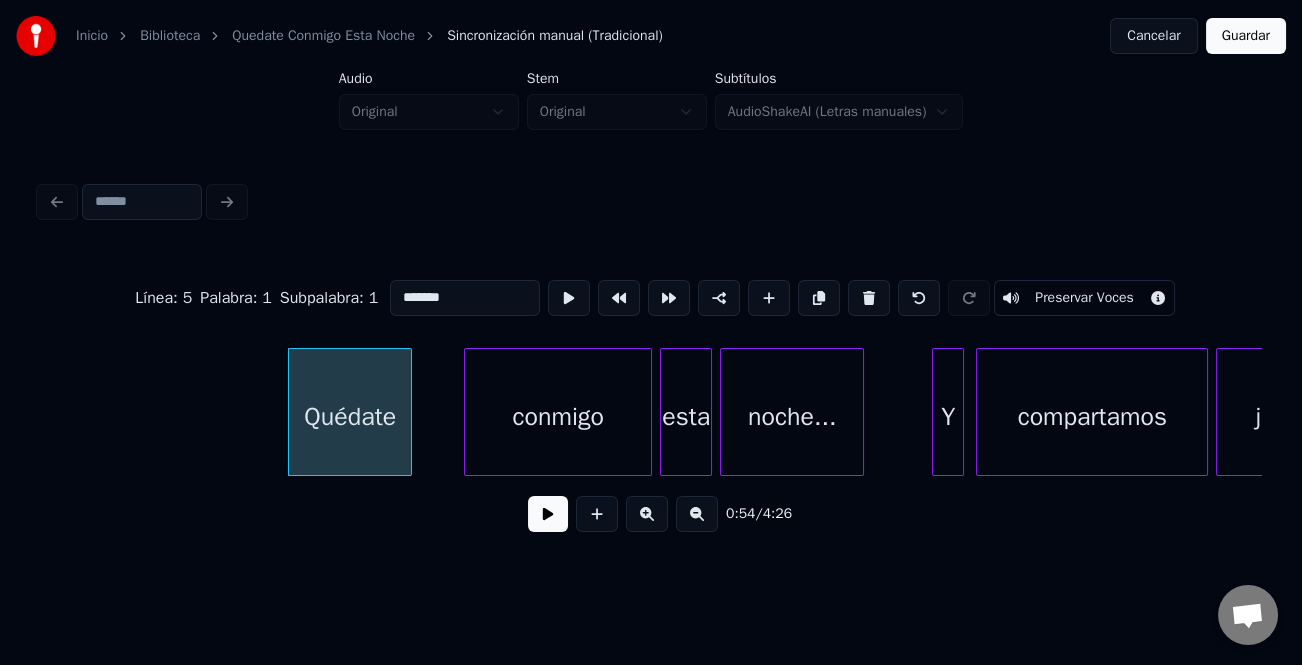 click on "Quédate" at bounding box center [350, 417] 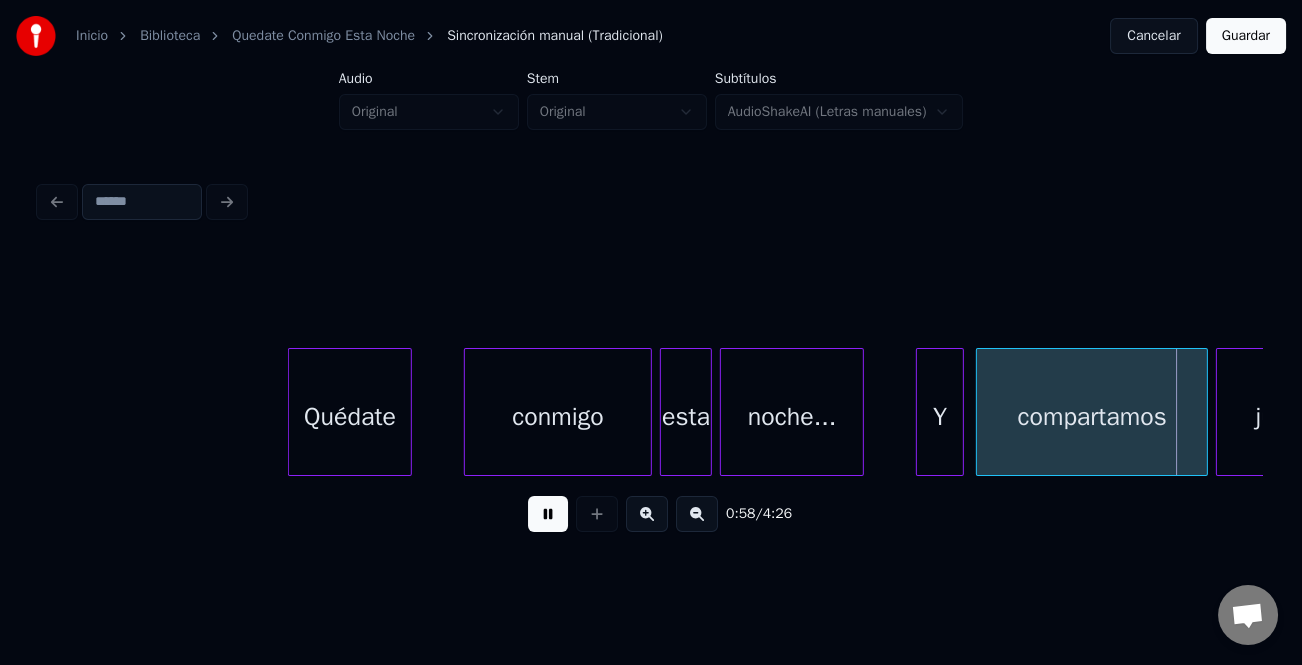 click at bounding box center [920, 412] 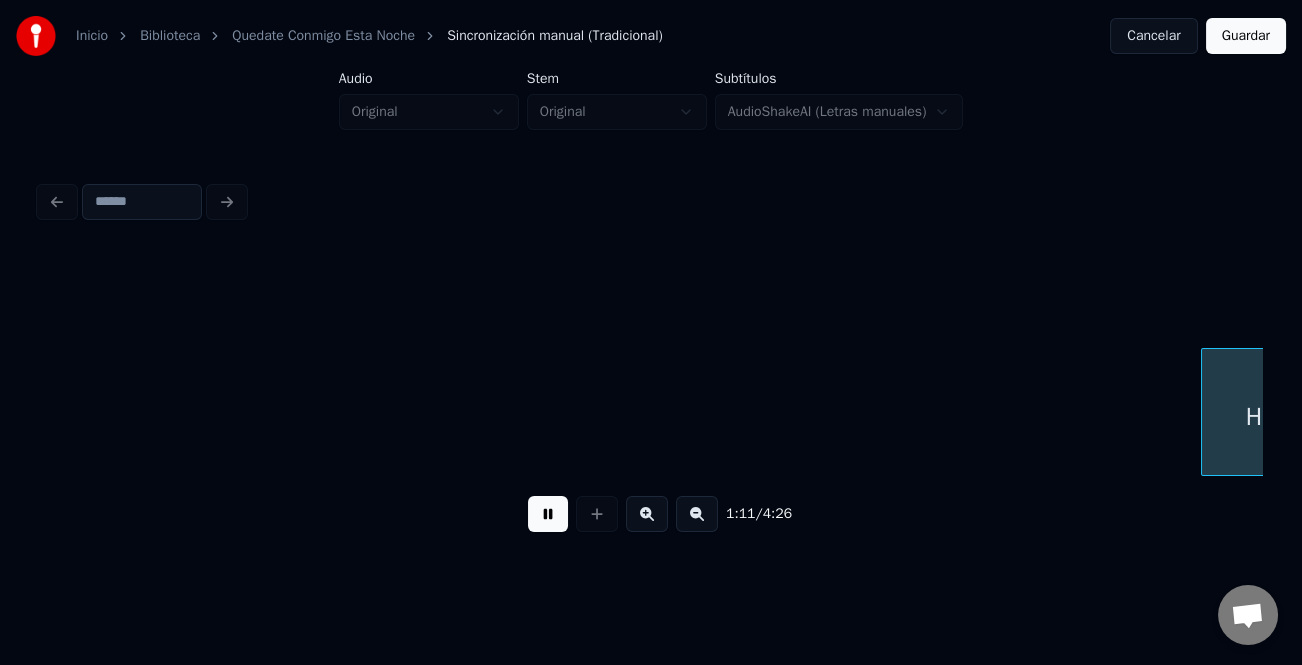 scroll, scrollTop: 0, scrollLeft: 14309, axis: horizontal 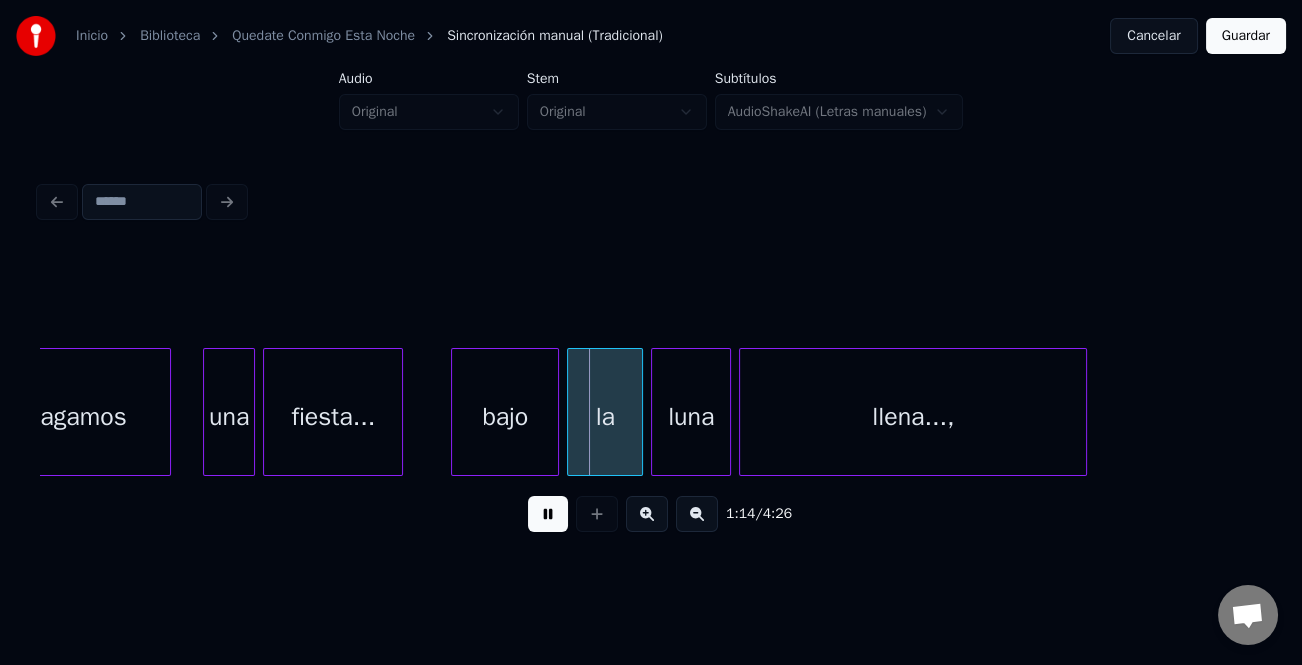 click at bounding box center (548, 514) 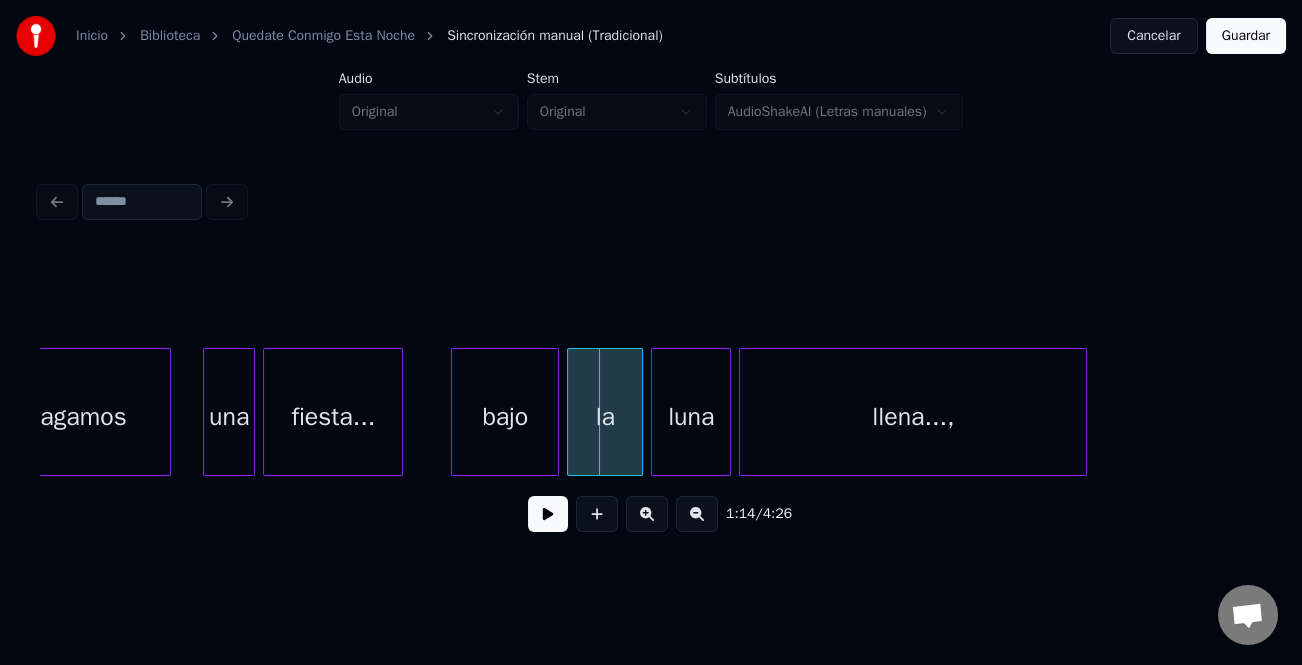 click on "bajo" at bounding box center (505, 417) 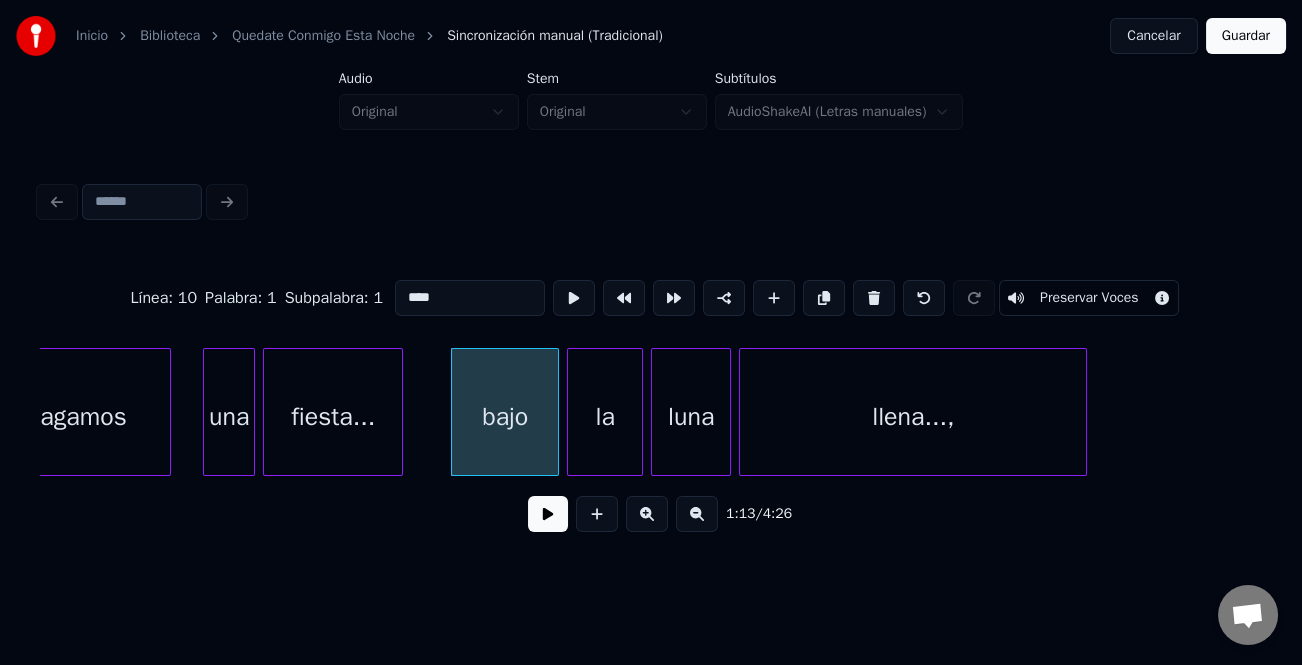 click on "****" at bounding box center [470, 298] 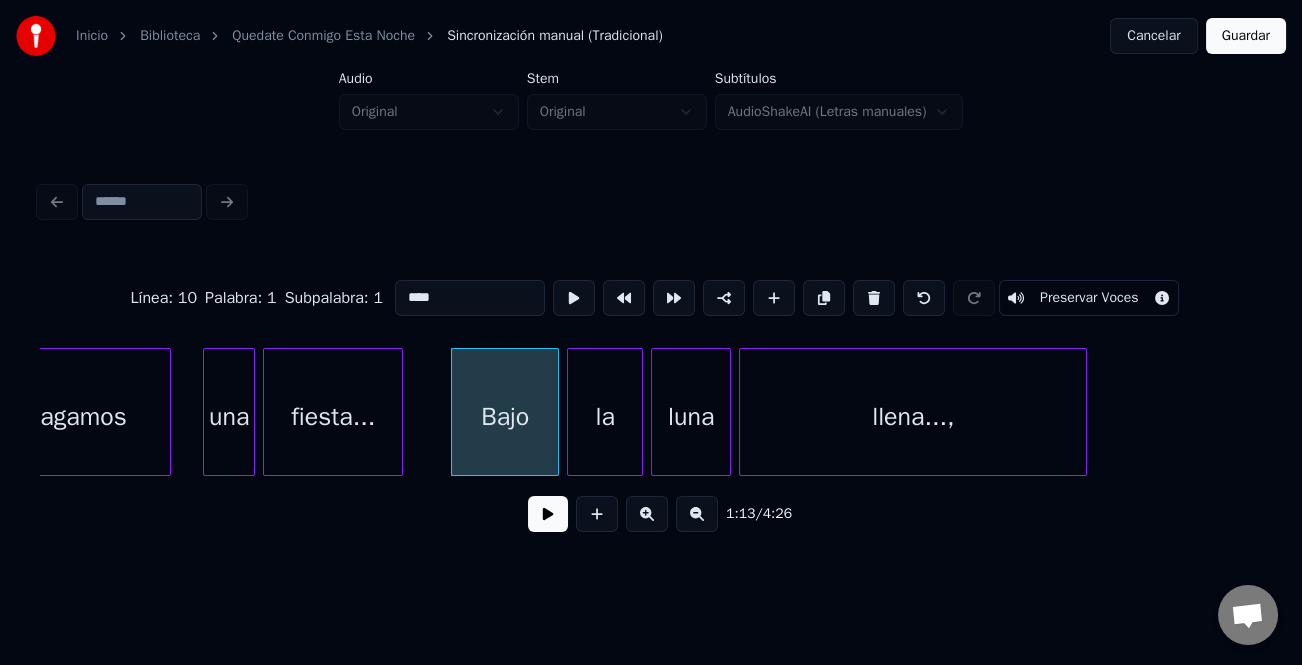 type on "****" 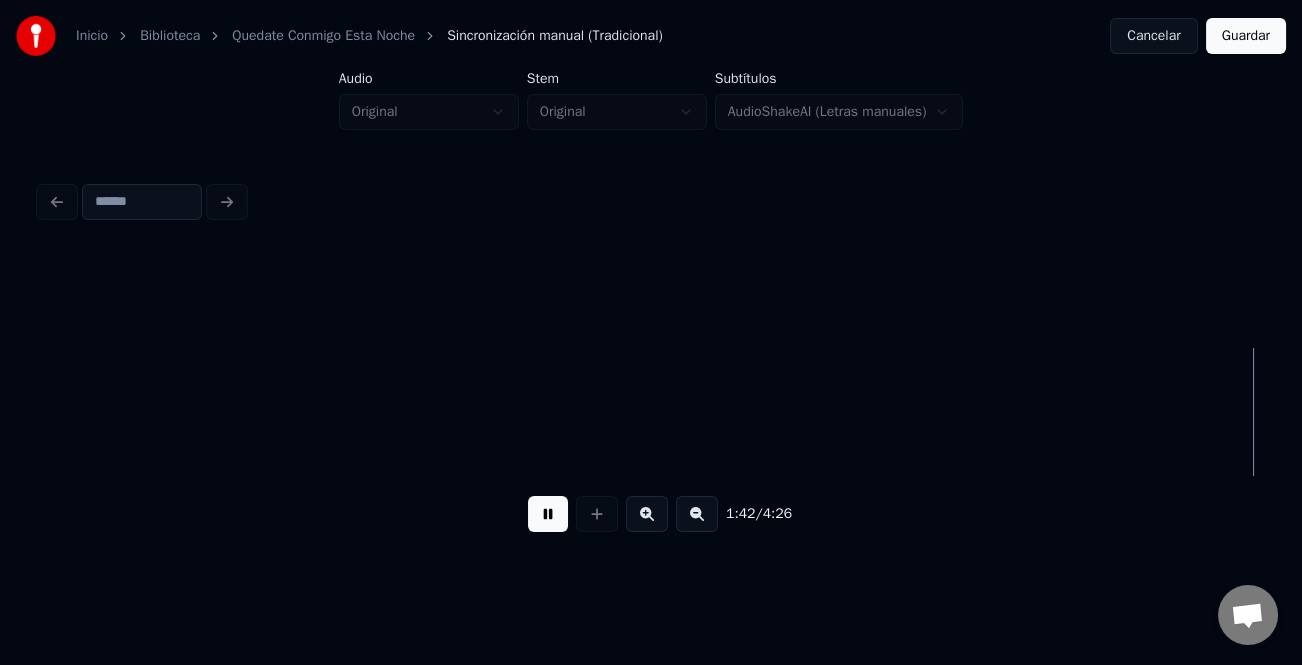 scroll, scrollTop: 0, scrollLeft: 20425, axis: horizontal 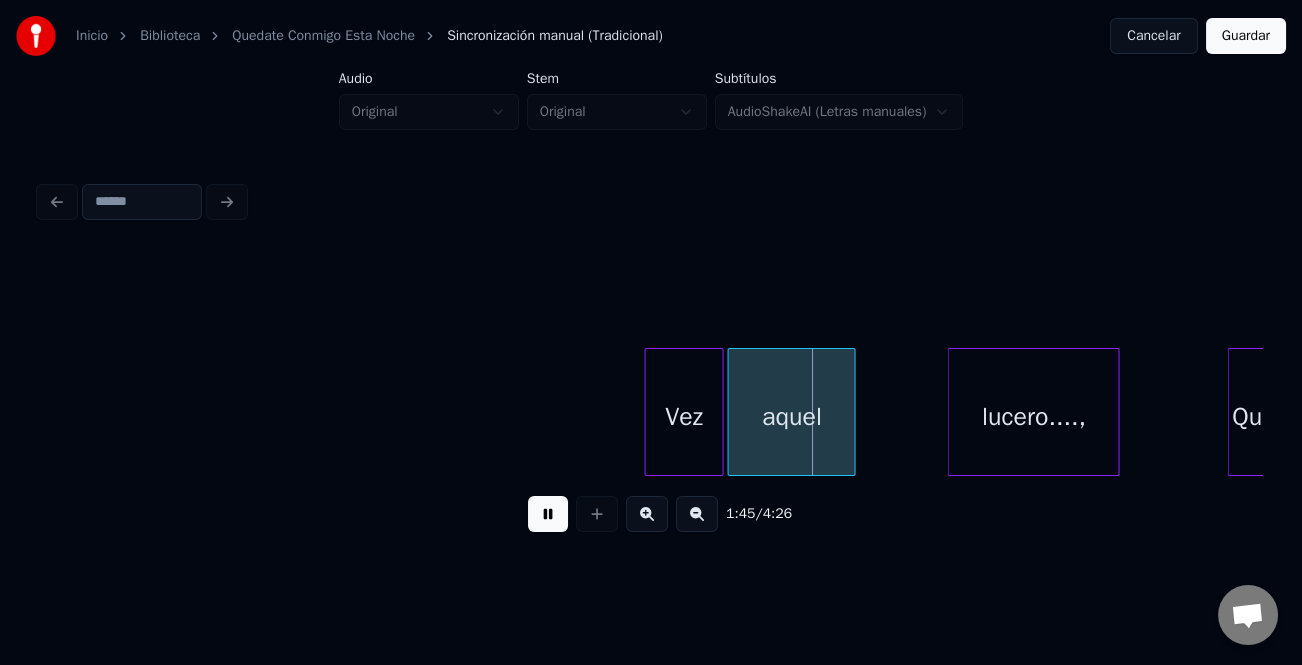 click at bounding box center (648, 412) 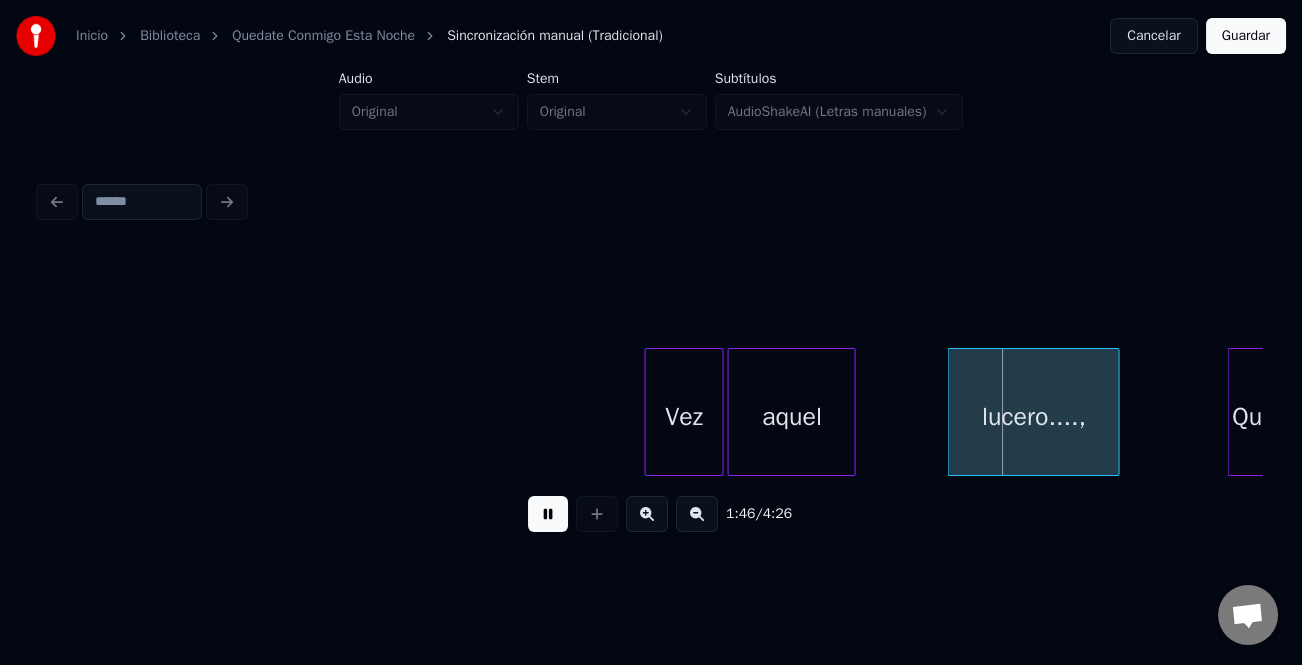 click on "lucero....," at bounding box center [1033, 417] 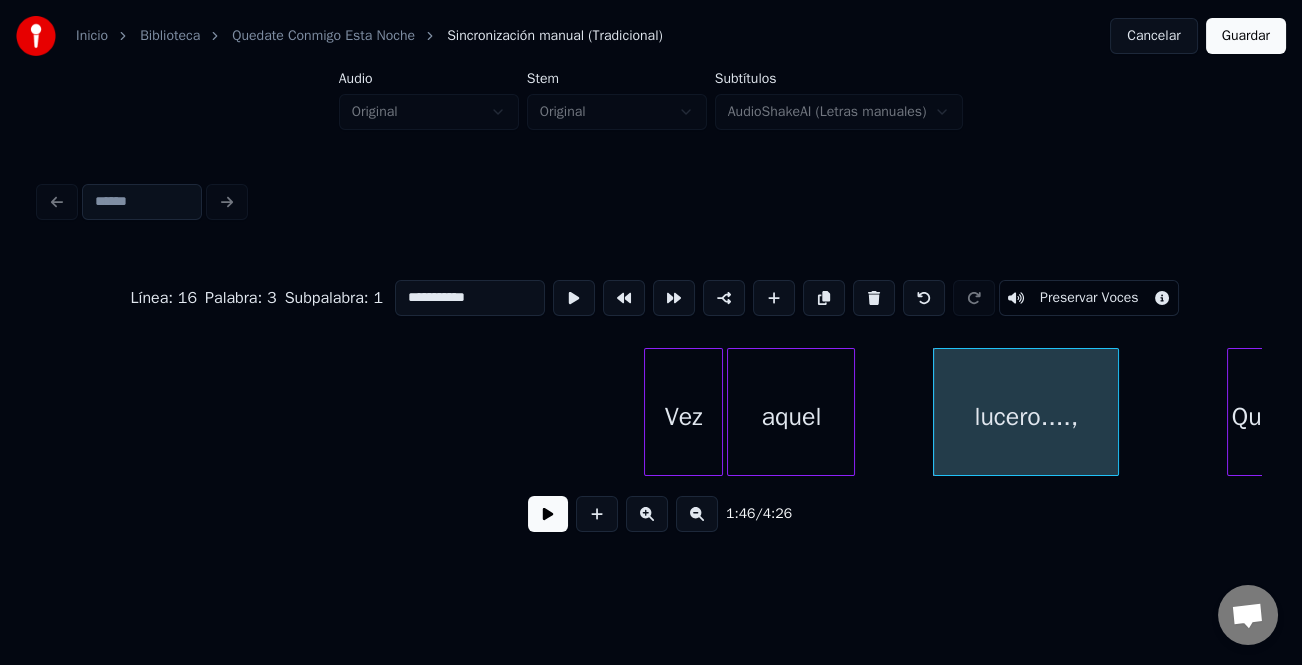 click at bounding box center (937, 412) 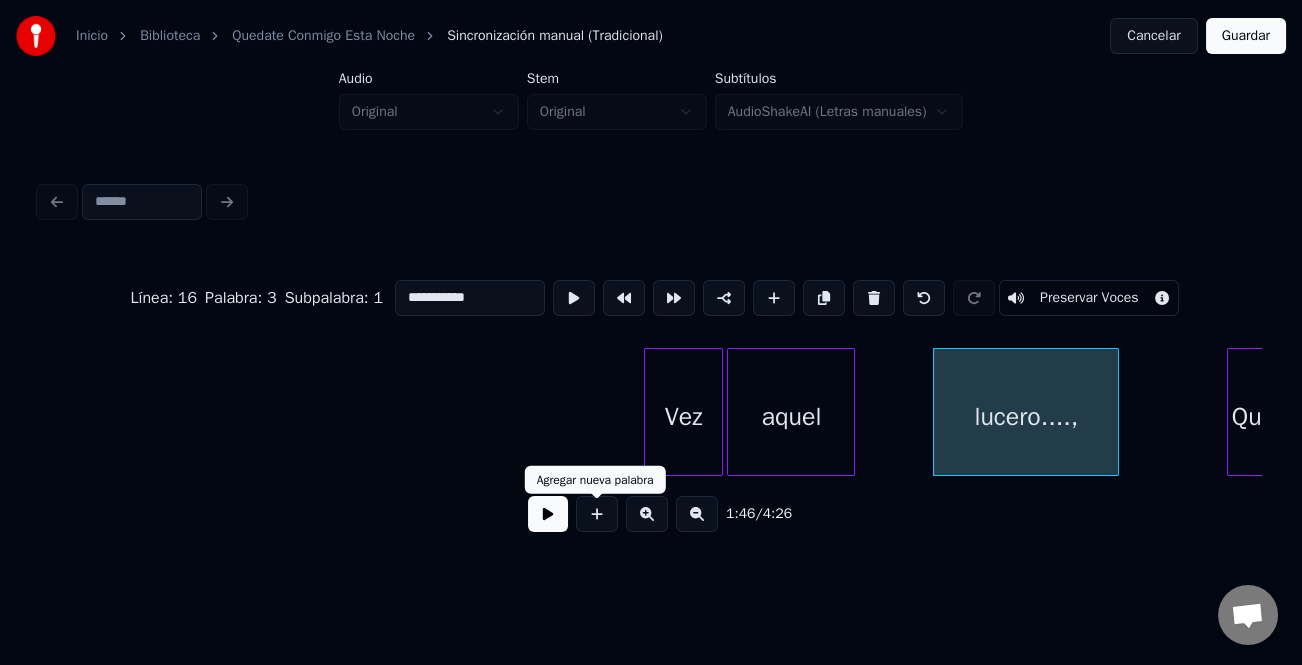 click at bounding box center [548, 514] 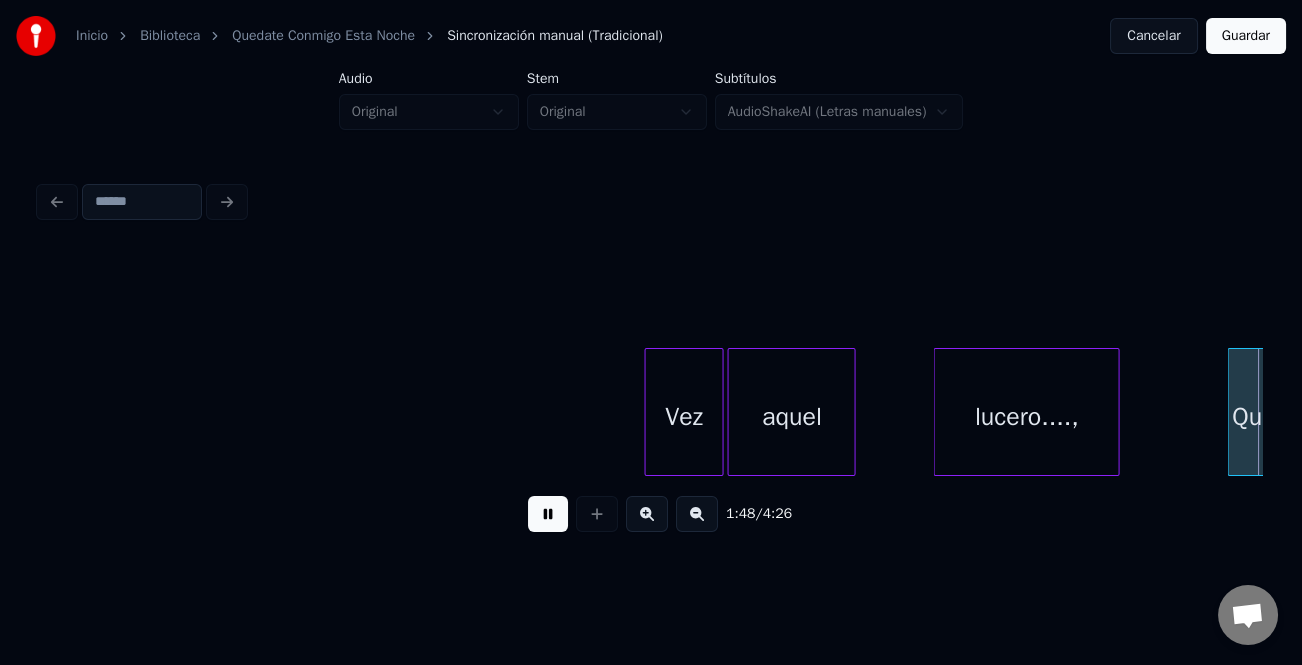 scroll, scrollTop: 0, scrollLeft: 21647, axis: horizontal 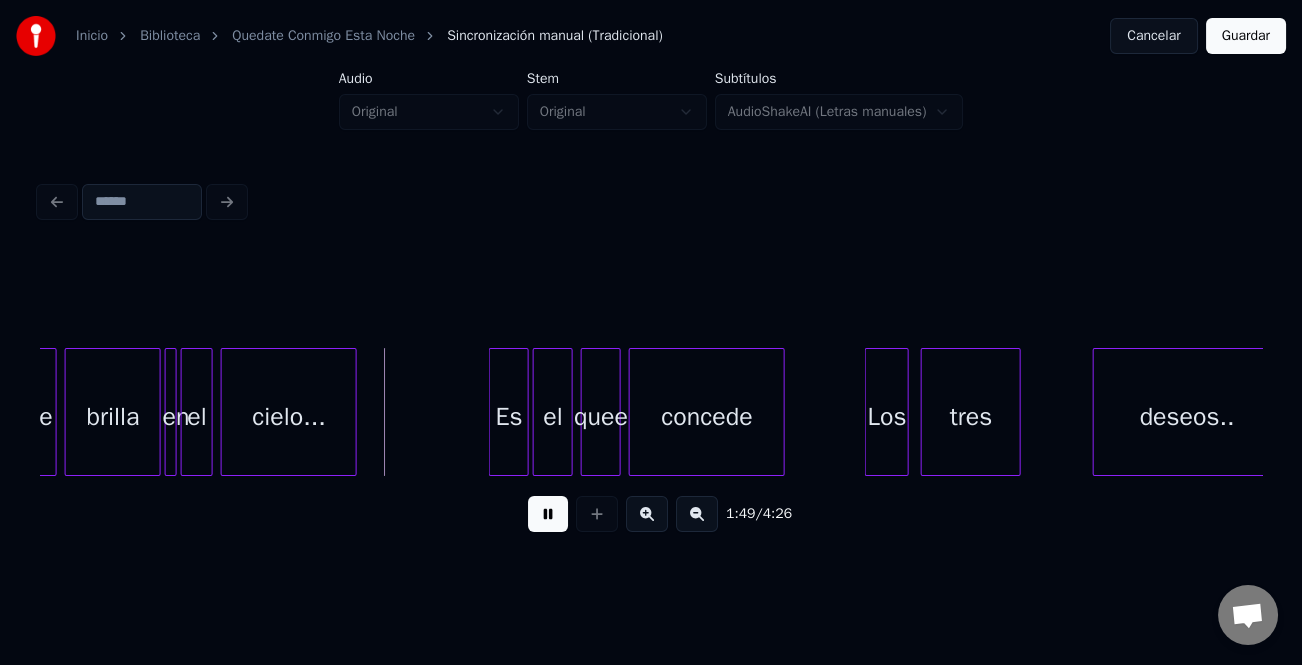 click at bounding box center [647, 514] 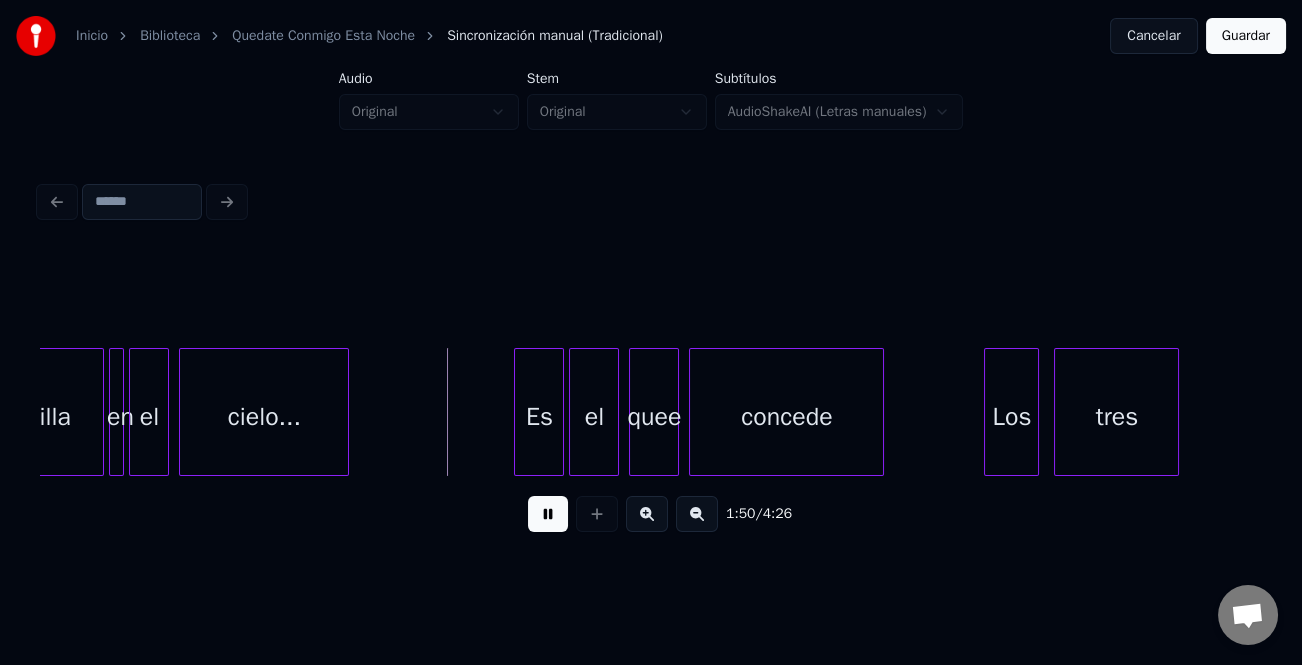click at bounding box center [647, 514] 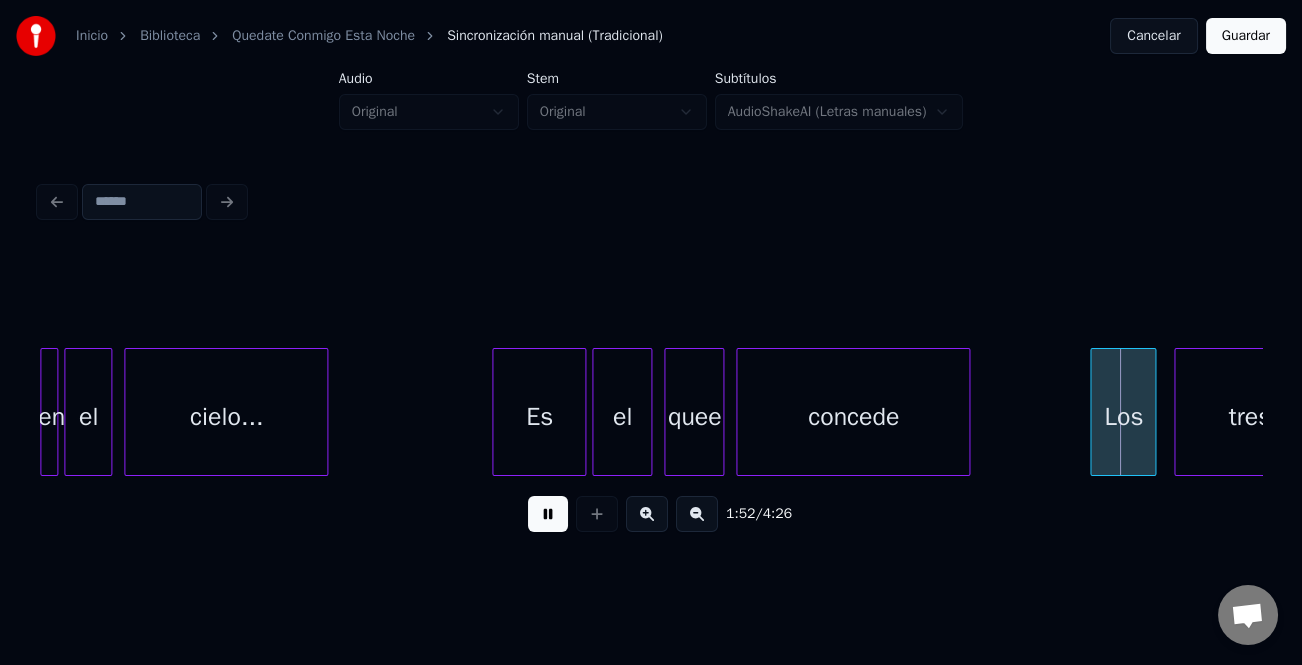 click on "en el cielo... Es el quee concede Los tres" at bounding box center [651, 412] 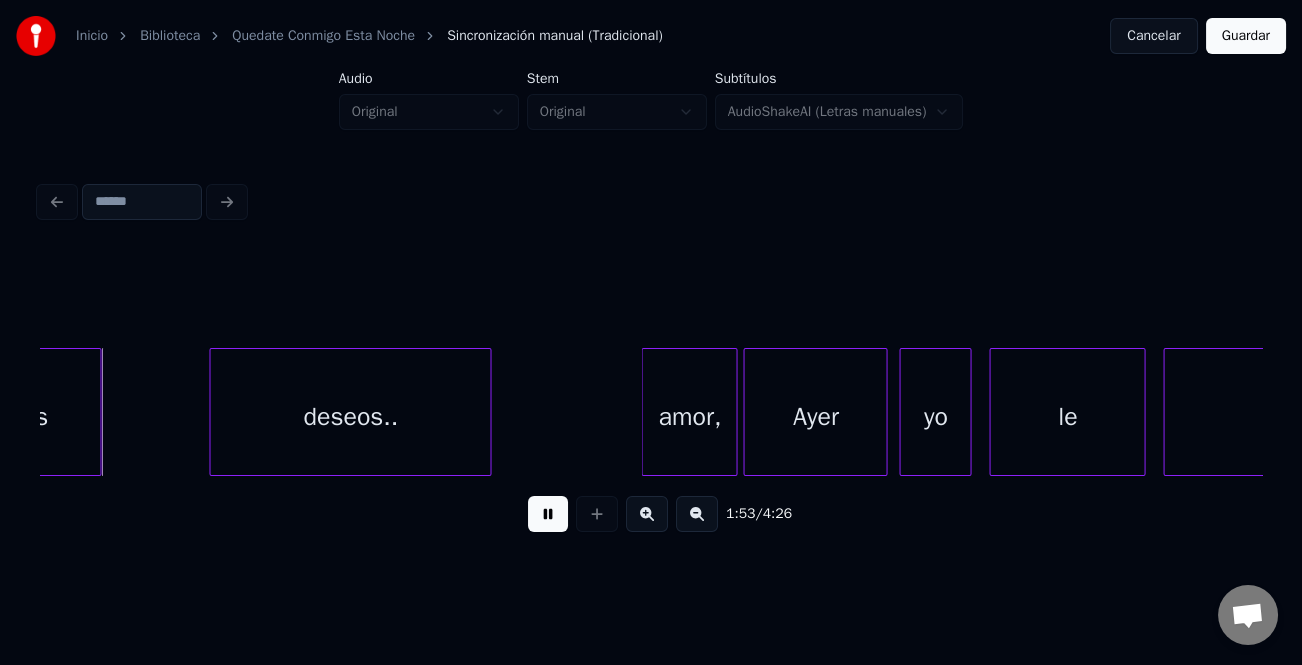 scroll, scrollTop: 0, scrollLeft: 33703, axis: horizontal 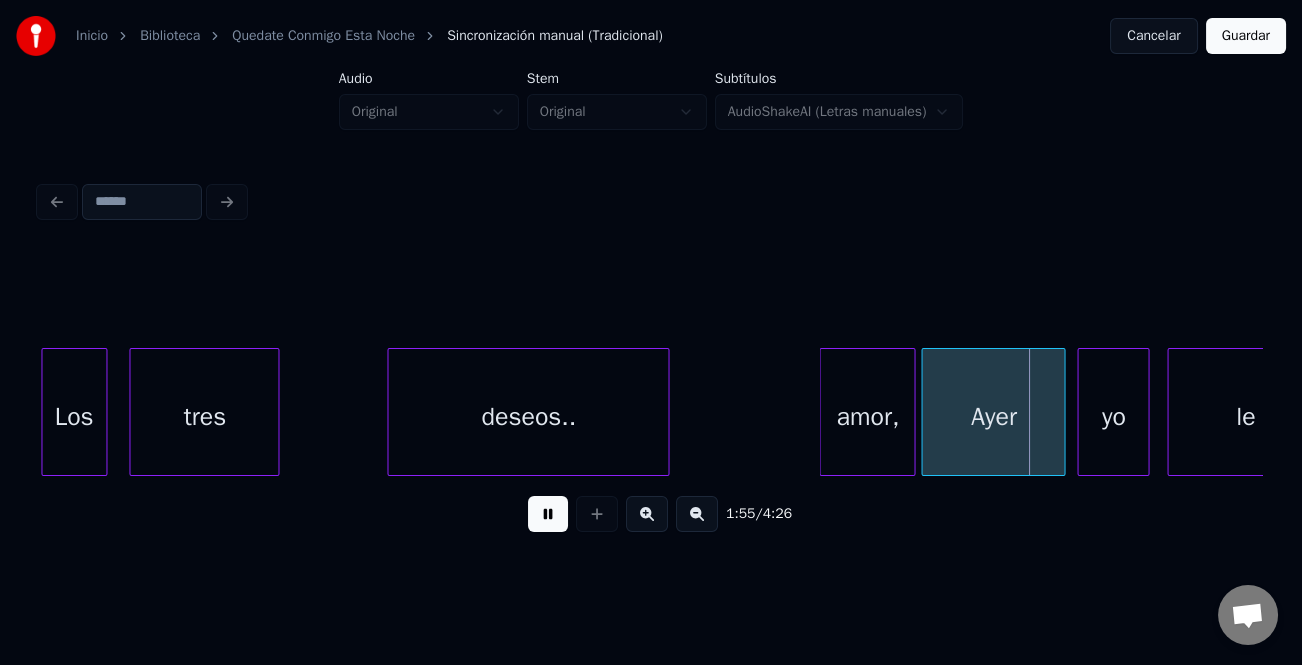 click on "tres" at bounding box center (204, 417) 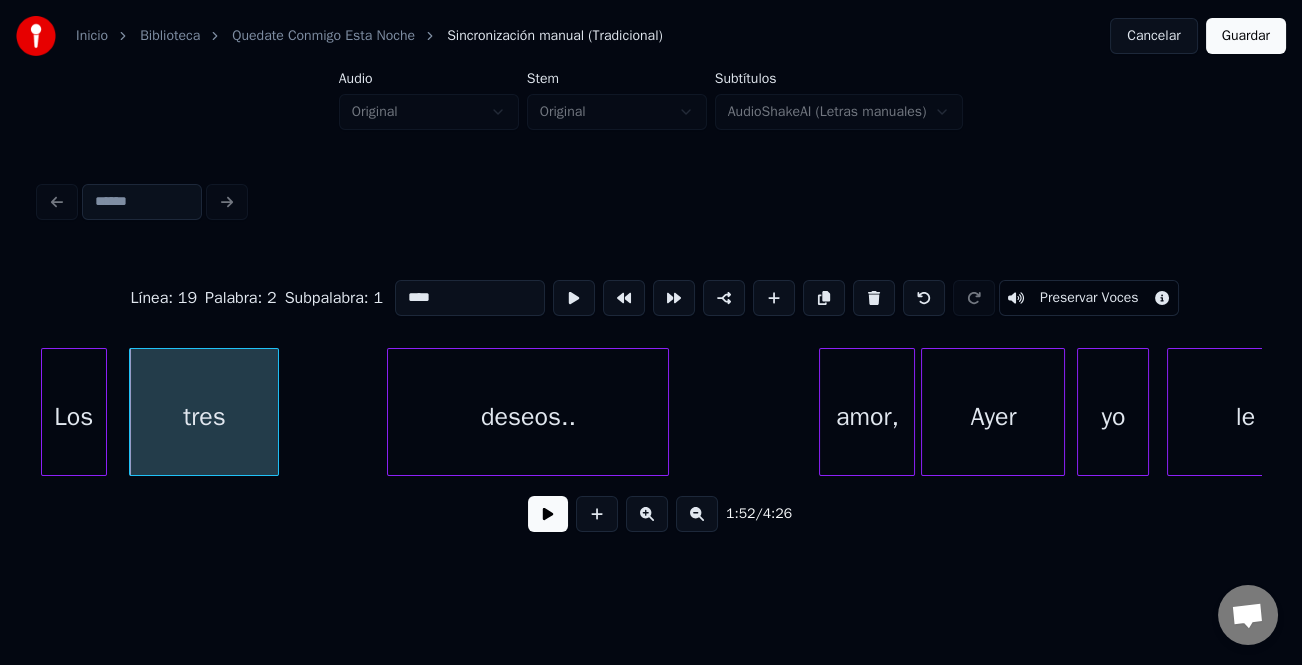 click on "tres" at bounding box center (204, 417) 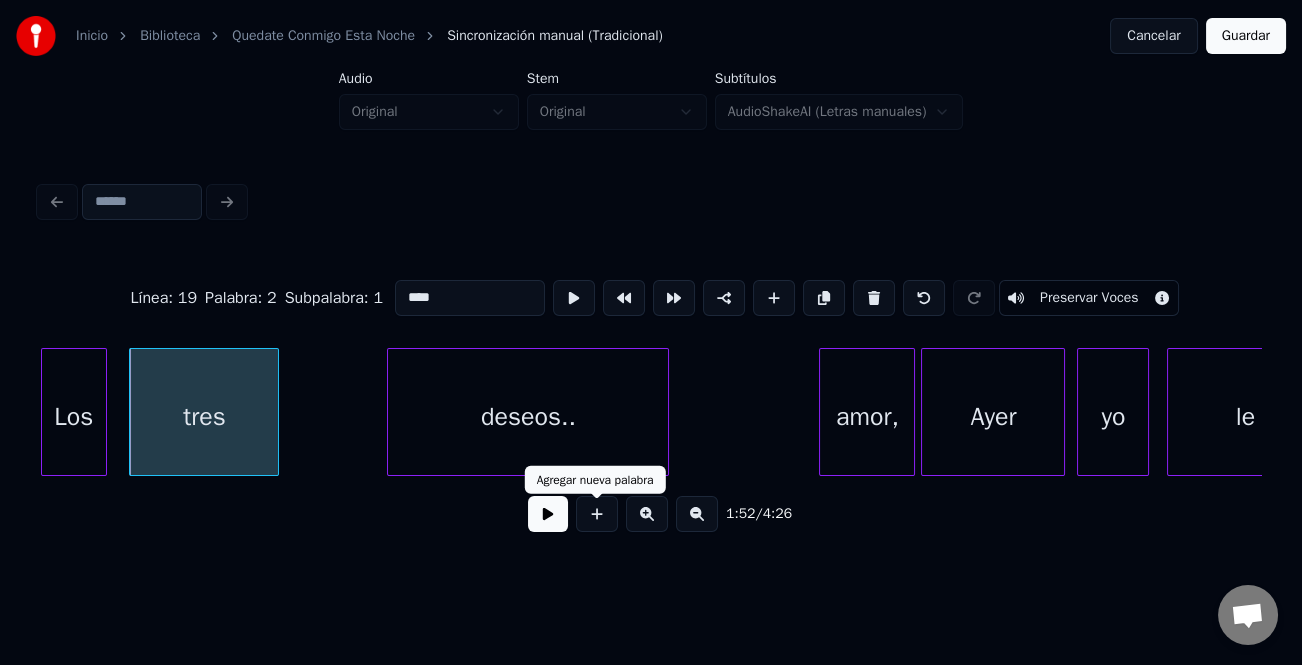 click at bounding box center [548, 514] 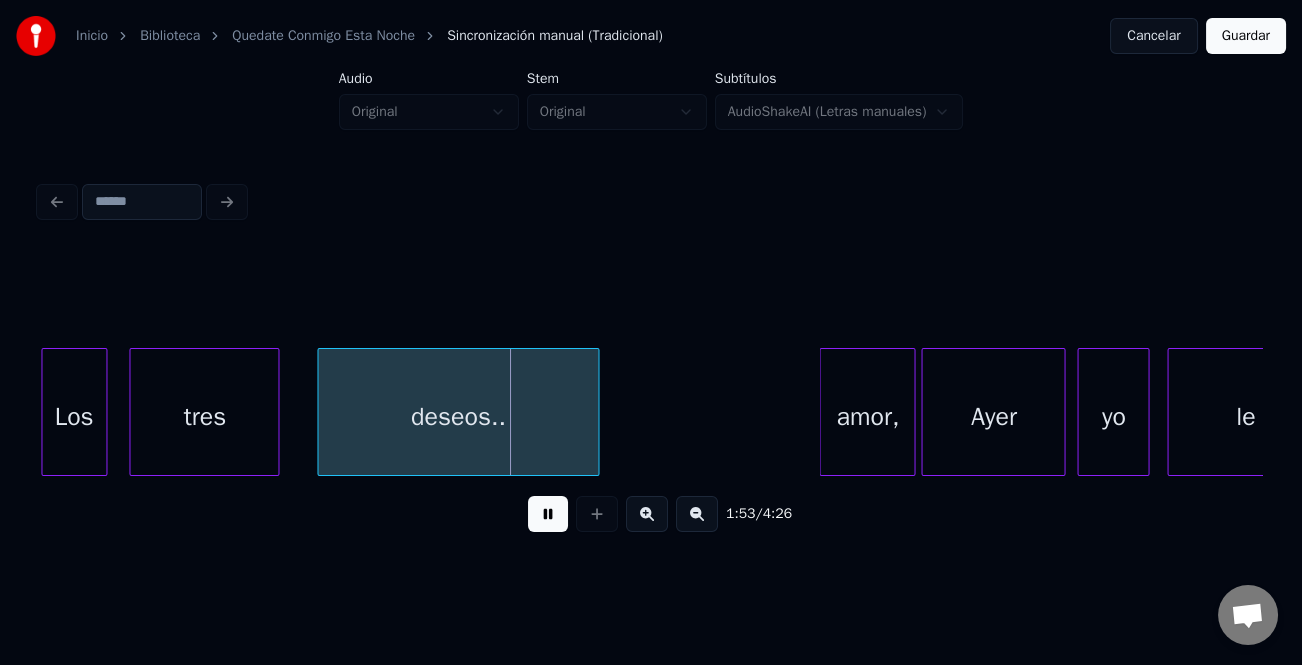 click on "deseos.." at bounding box center (458, 417) 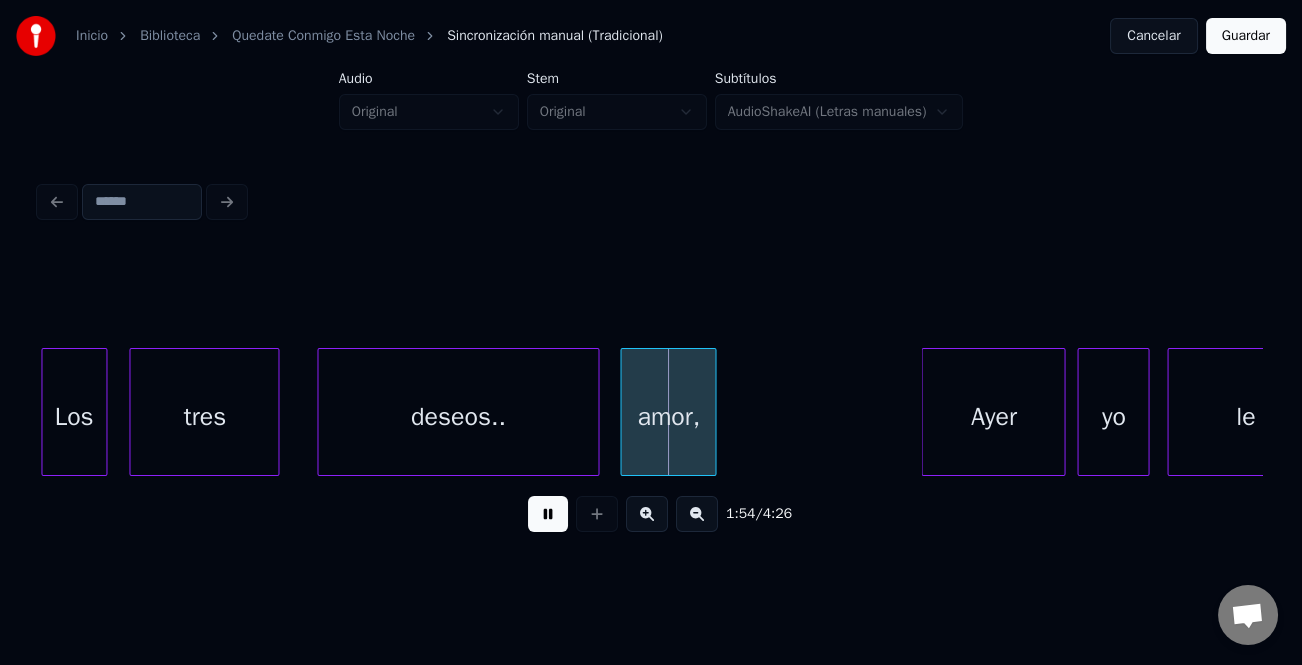 click on "amor," at bounding box center [668, 417] 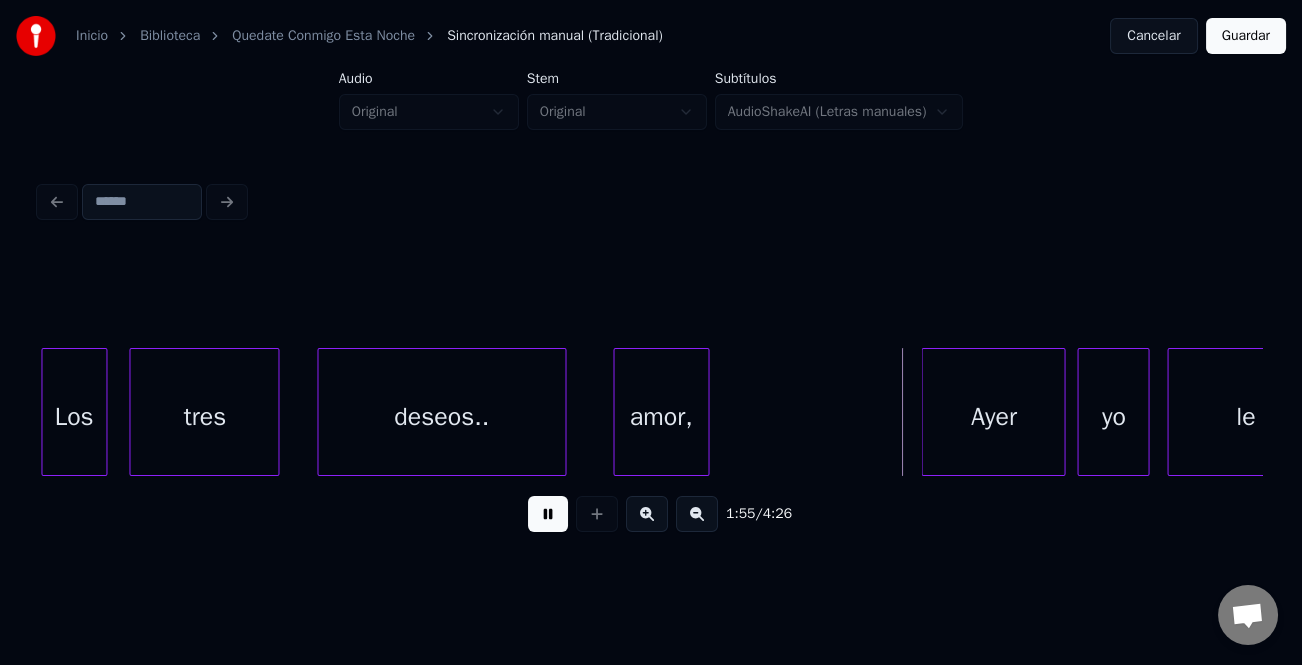 click at bounding box center (562, 412) 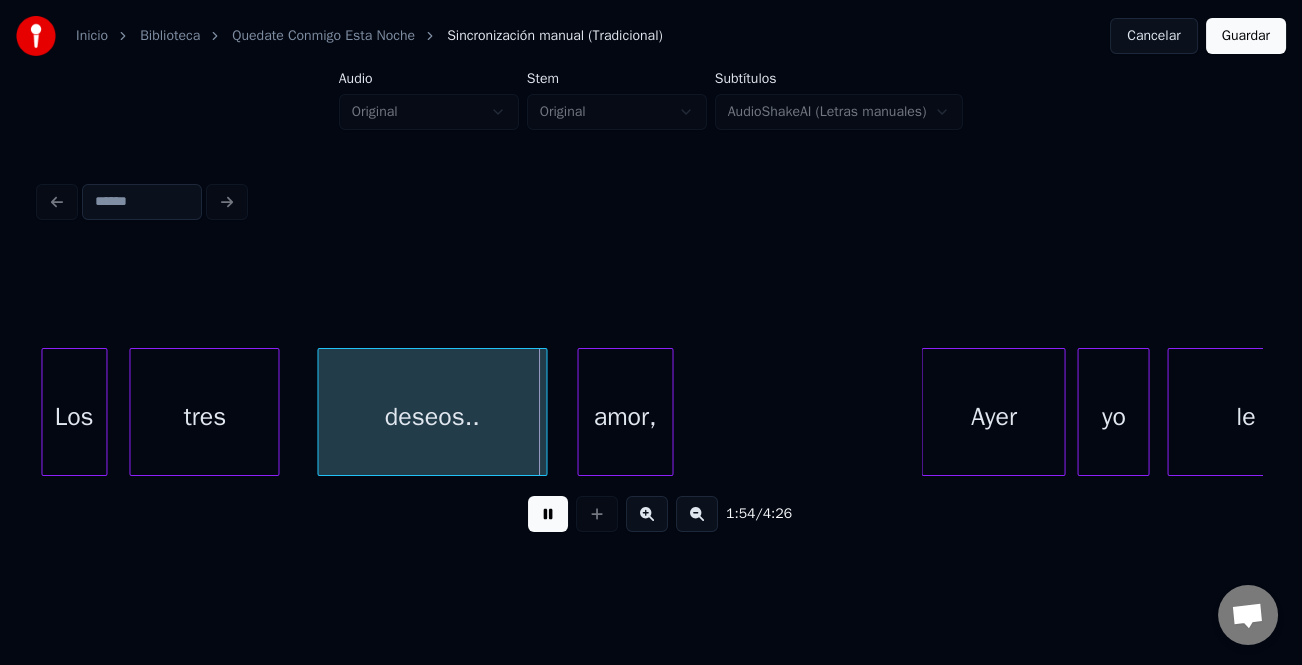 click on "amor," at bounding box center (625, 417) 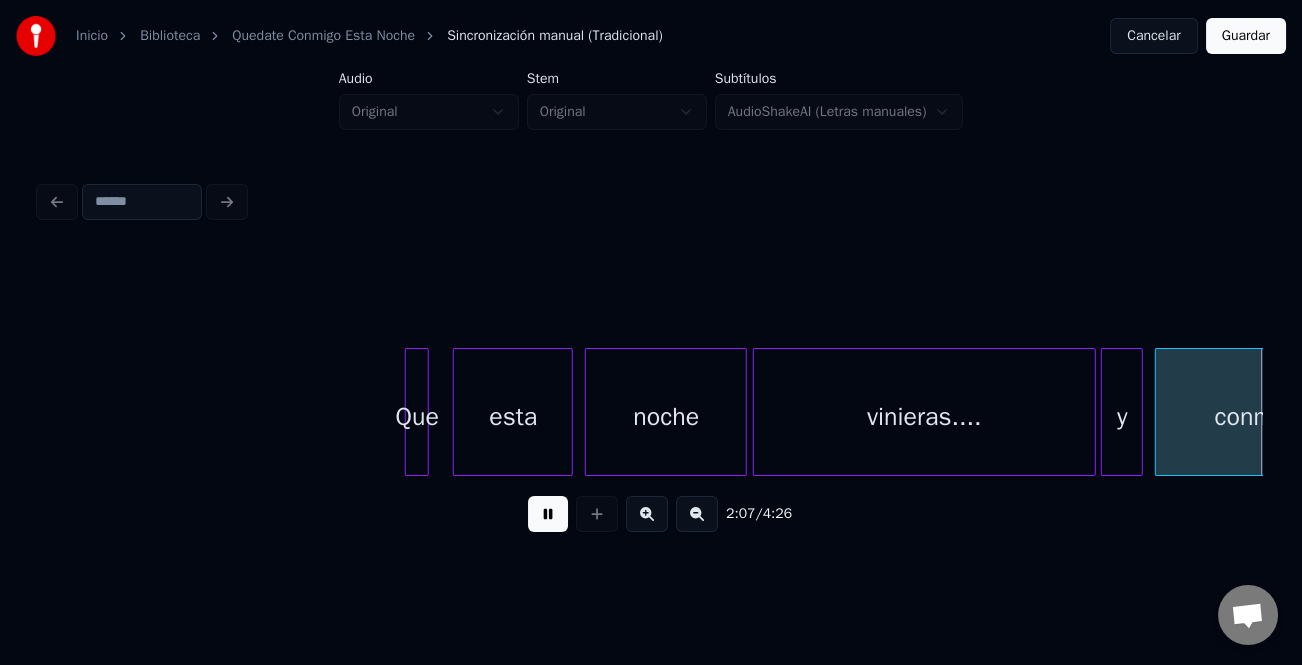 scroll, scrollTop: 0, scrollLeft: 38219, axis: horizontal 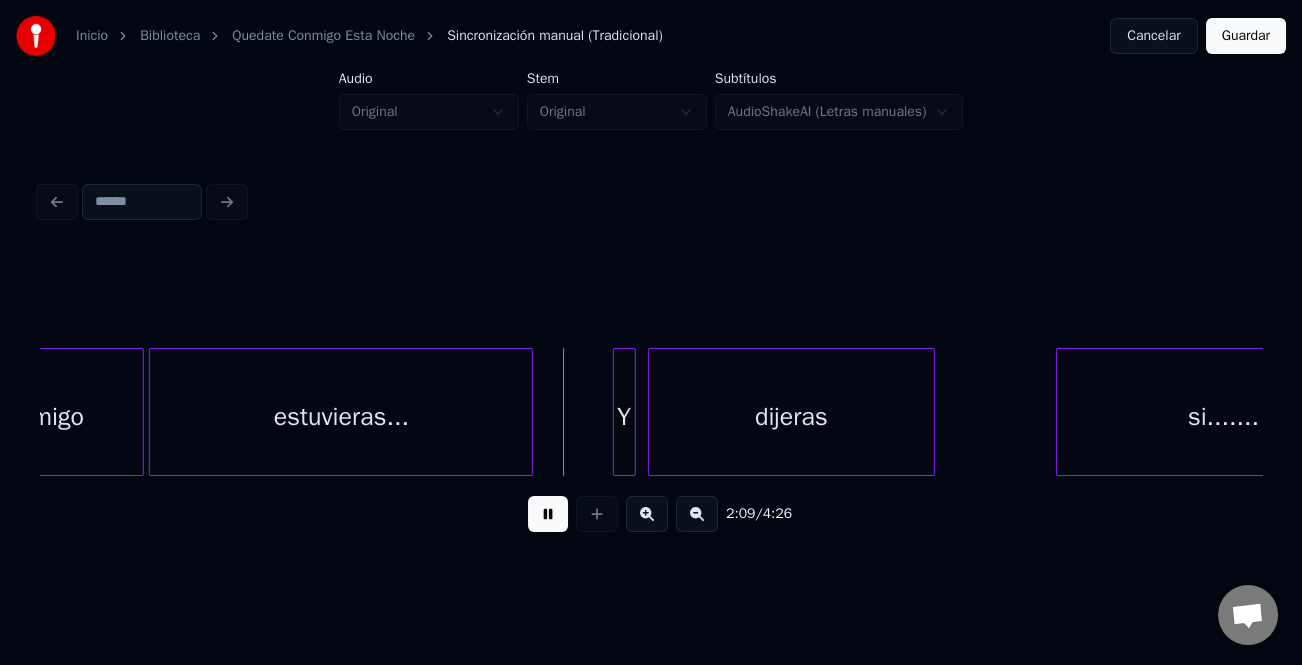 click at bounding box center (617, 412) 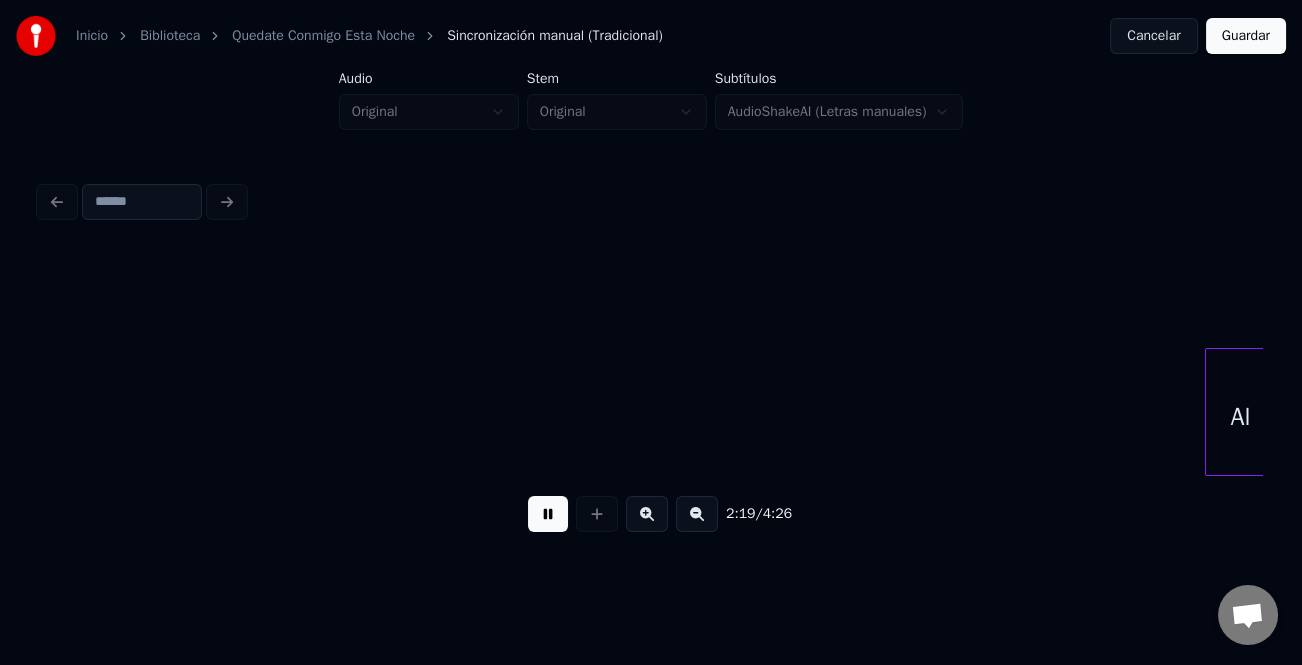 scroll, scrollTop: 0, scrollLeft: 41887, axis: horizontal 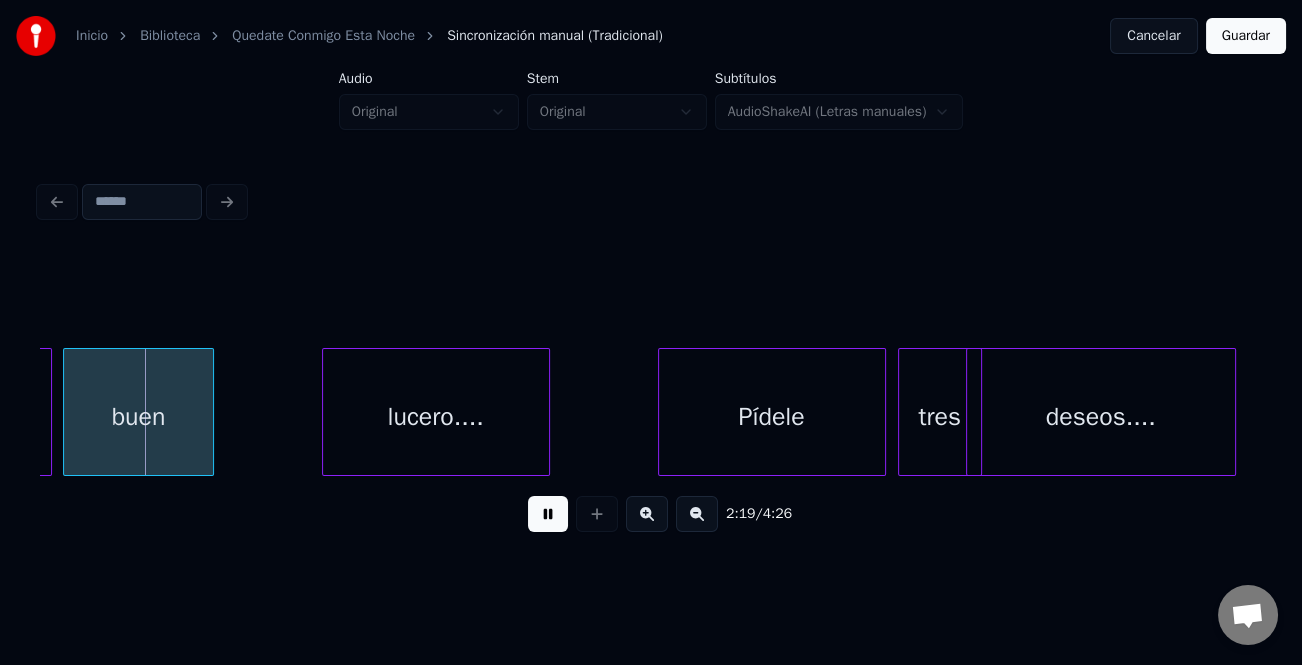 click on "deseos...." at bounding box center [1101, 417] 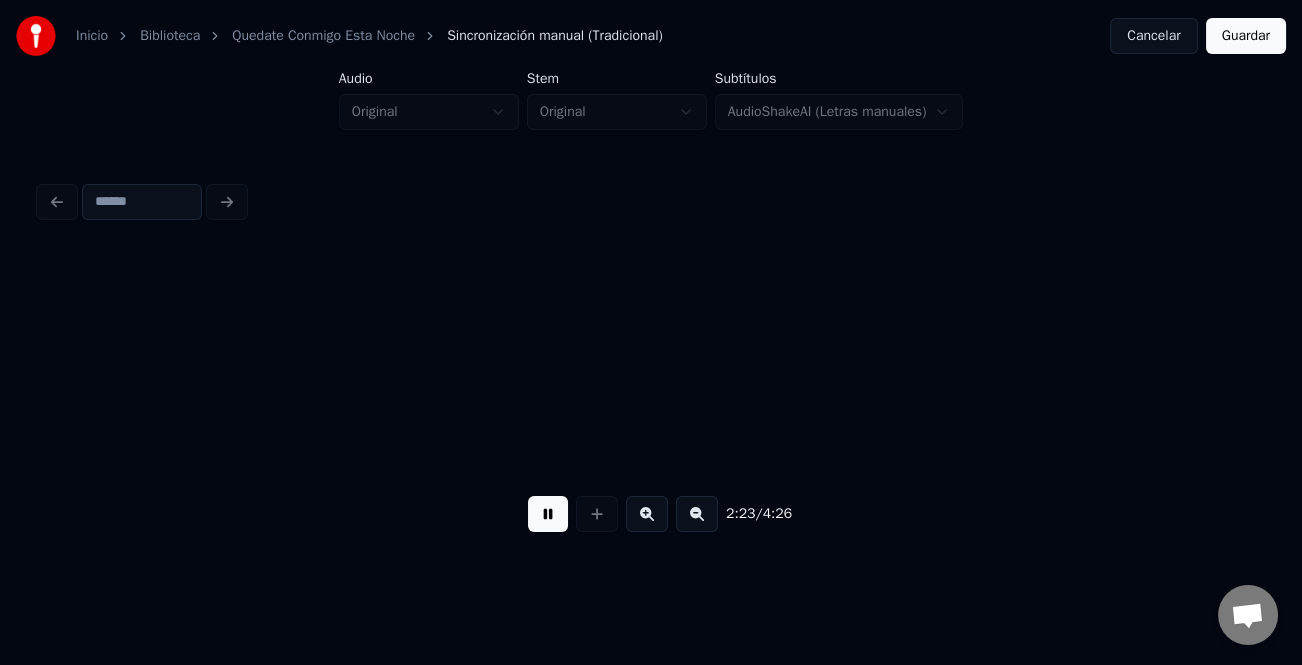 scroll, scrollTop: 0, scrollLeft: 43113, axis: horizontal 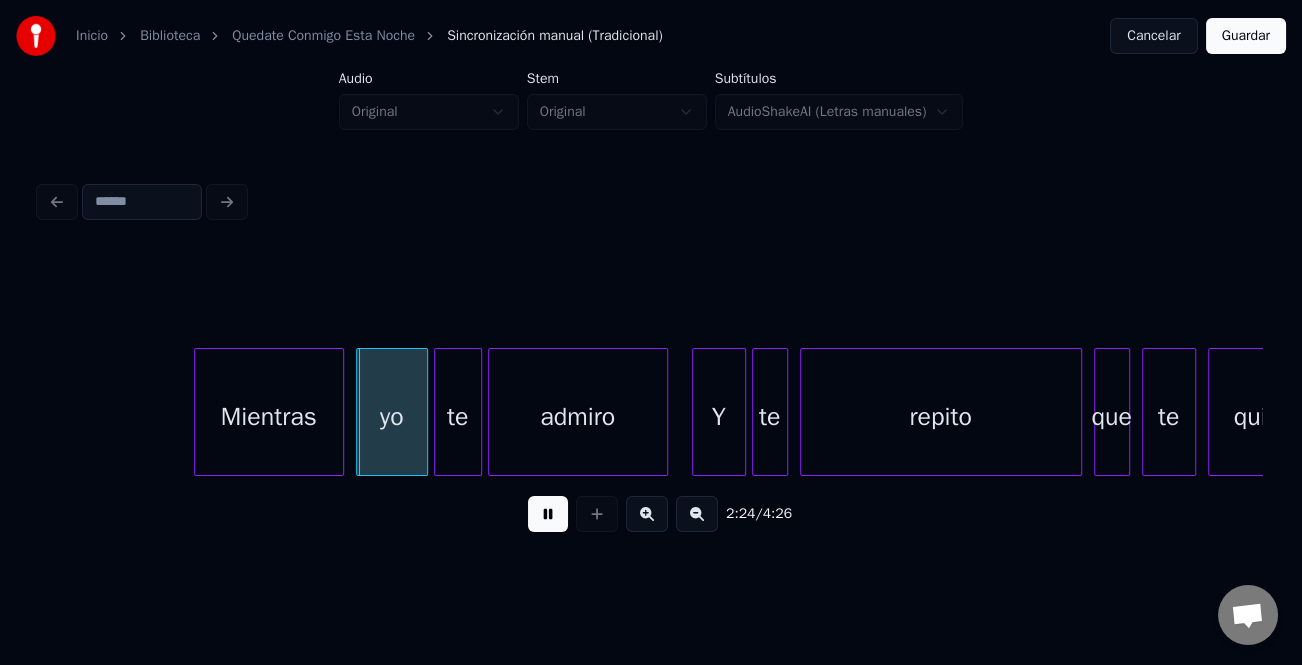click at bounding box center (548, 514) 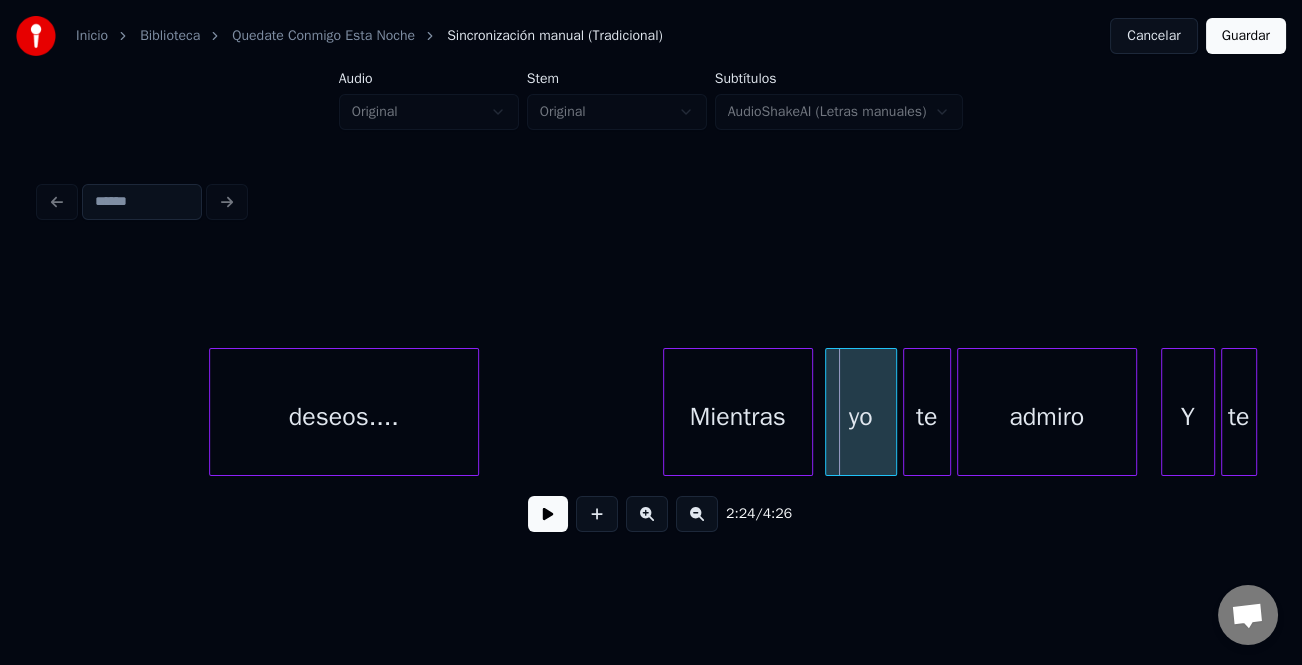 scroll, scrollTop: 0, scrollLeft: 42580, axis: horizontal 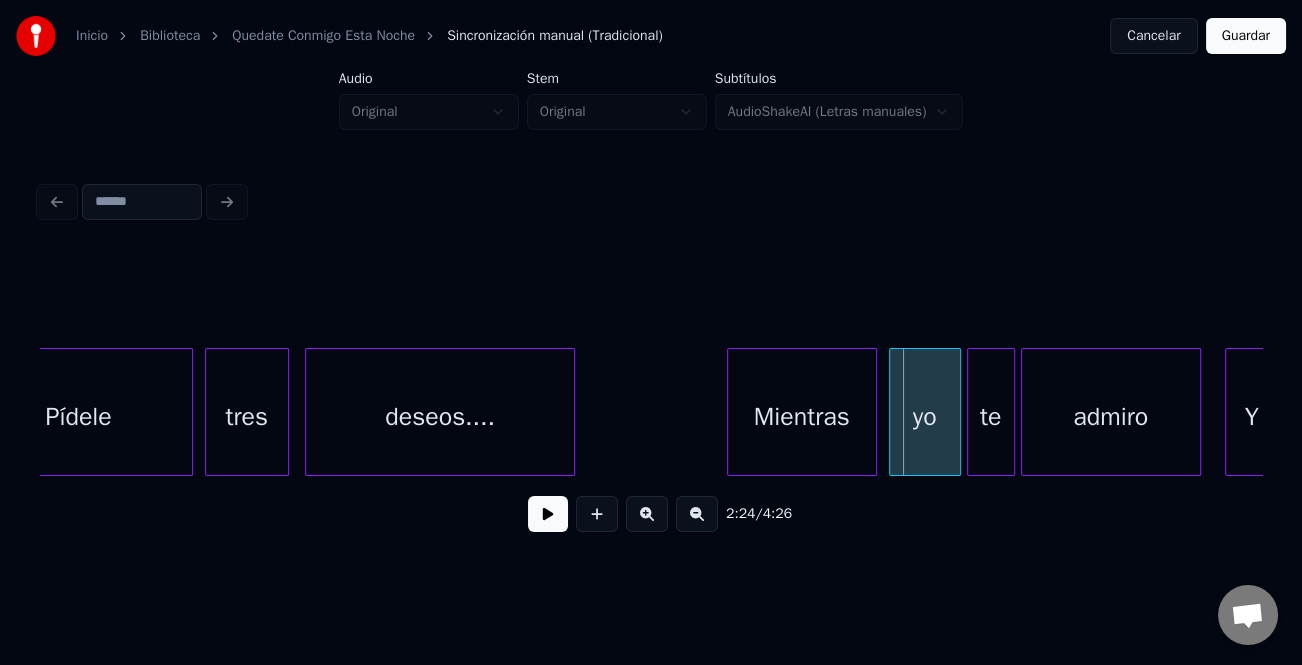 click on "deseos...." at bounding box center [440, 417] 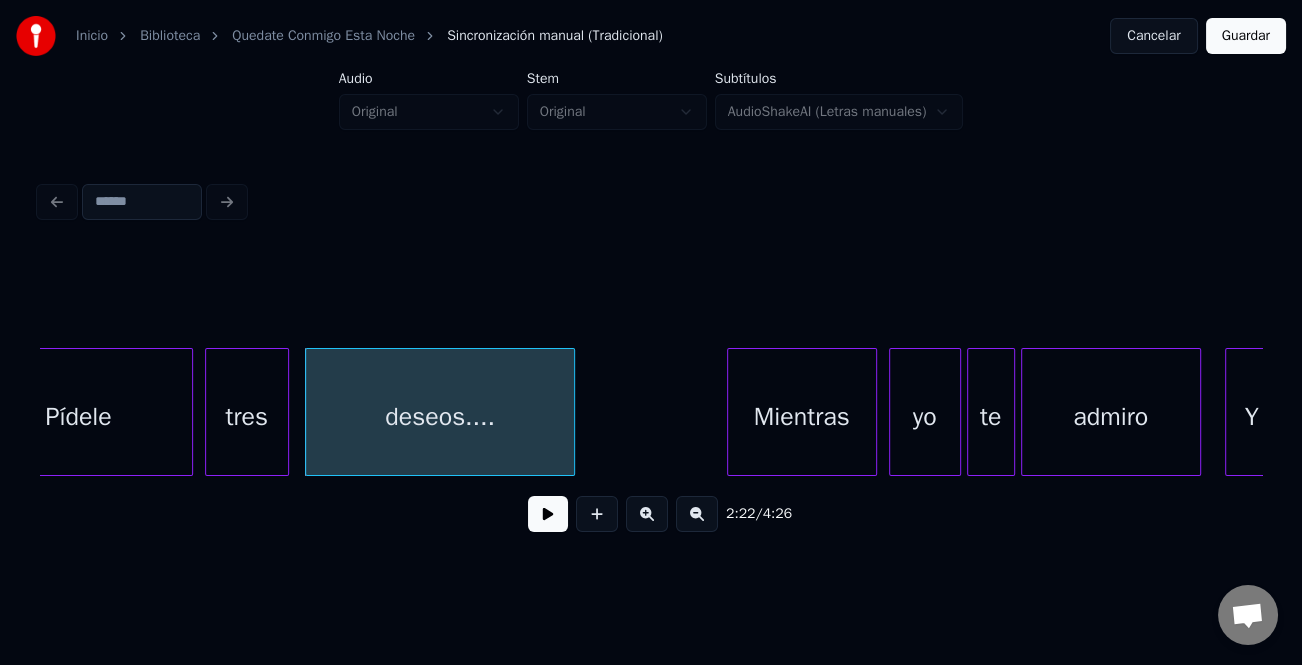click on "2:22  /  4:26" at bounding box center [651, 514] 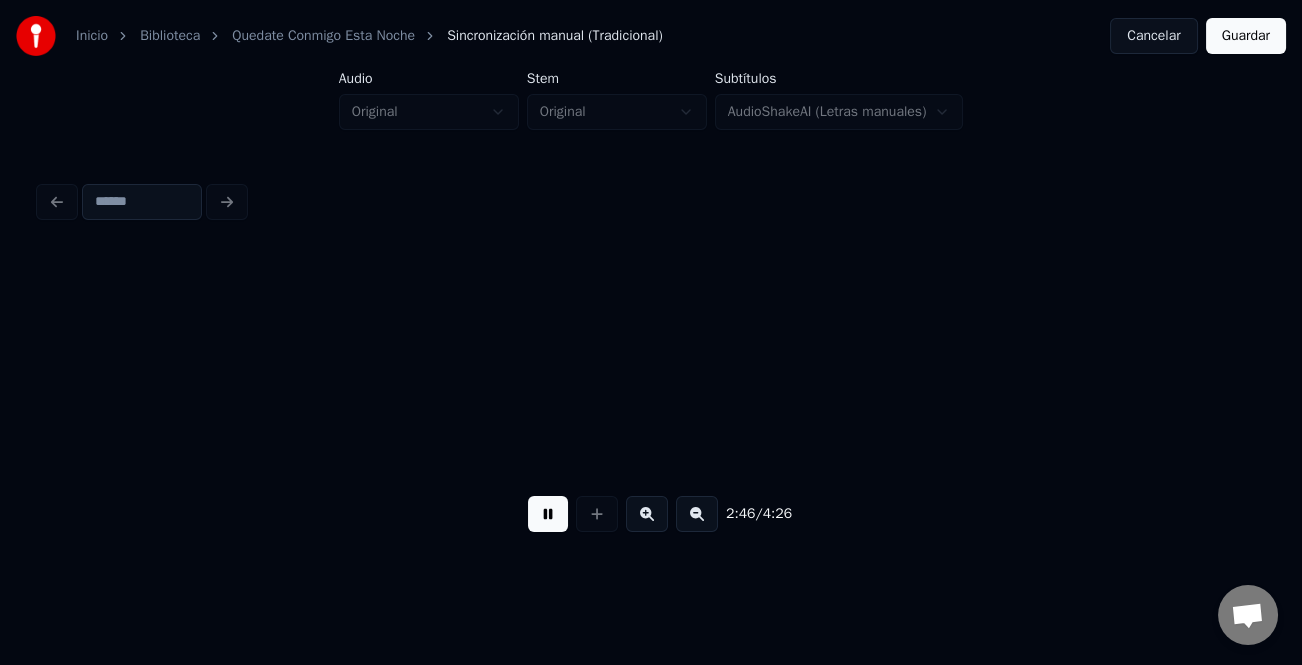 scroll, scrollTop: 0, scrollLeft: 49924, axis: horizontal 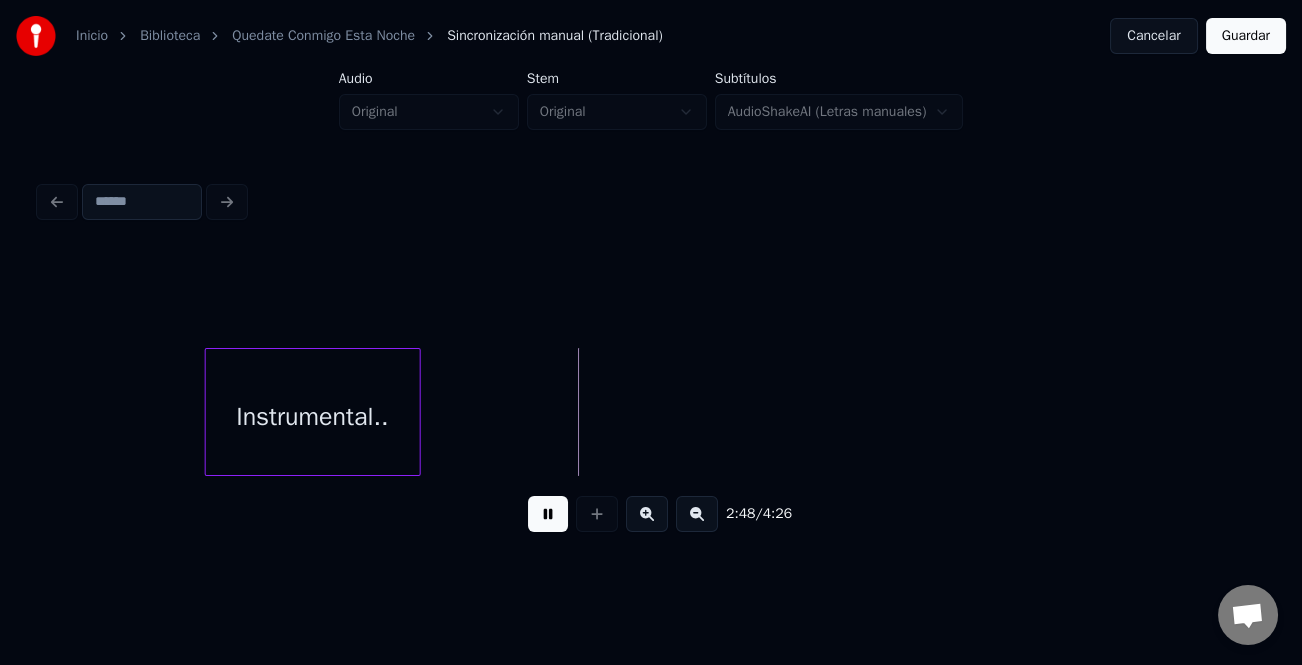 drag, startPoint x: 554, startPoint y: 518, endPoint x: 380, endPoint y: 466, distance: 181.60396 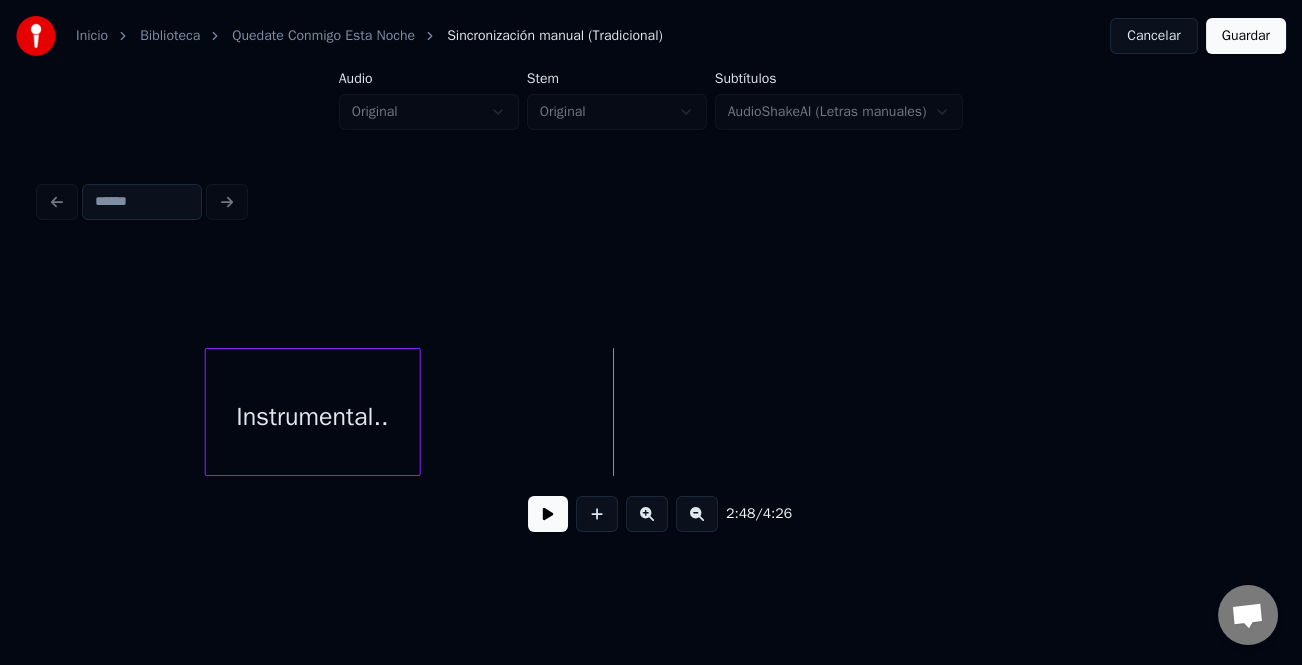 scroll, scrollTop: 0, scrollLeft: 49229, axis: horizontal 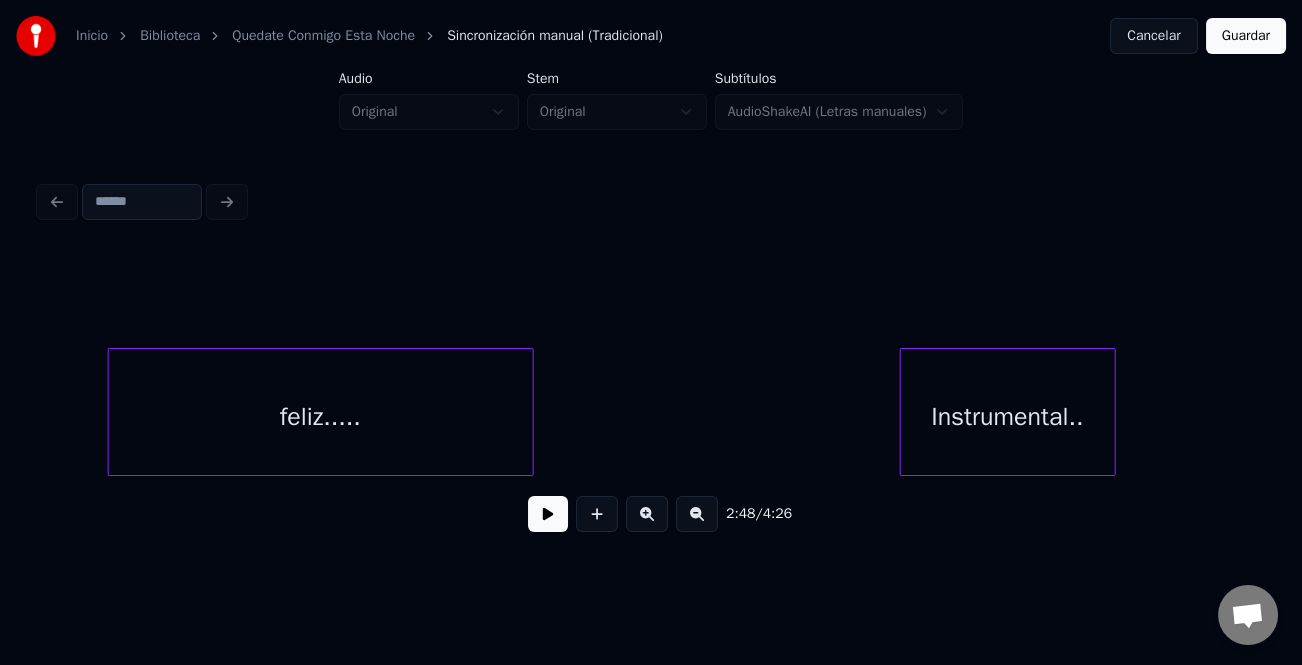 click on "Instrumental.." at bounding box center [1008, 417] 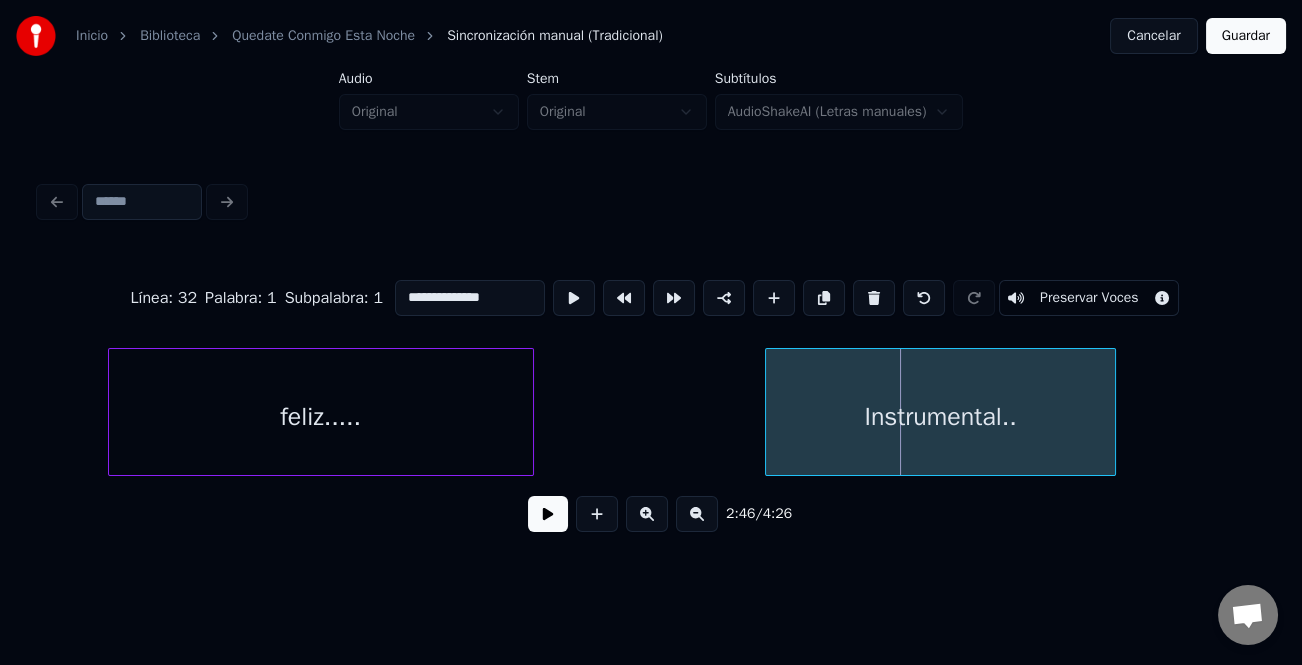 click on "Instrumental.. feliz....." at bounding box center [651, 412] 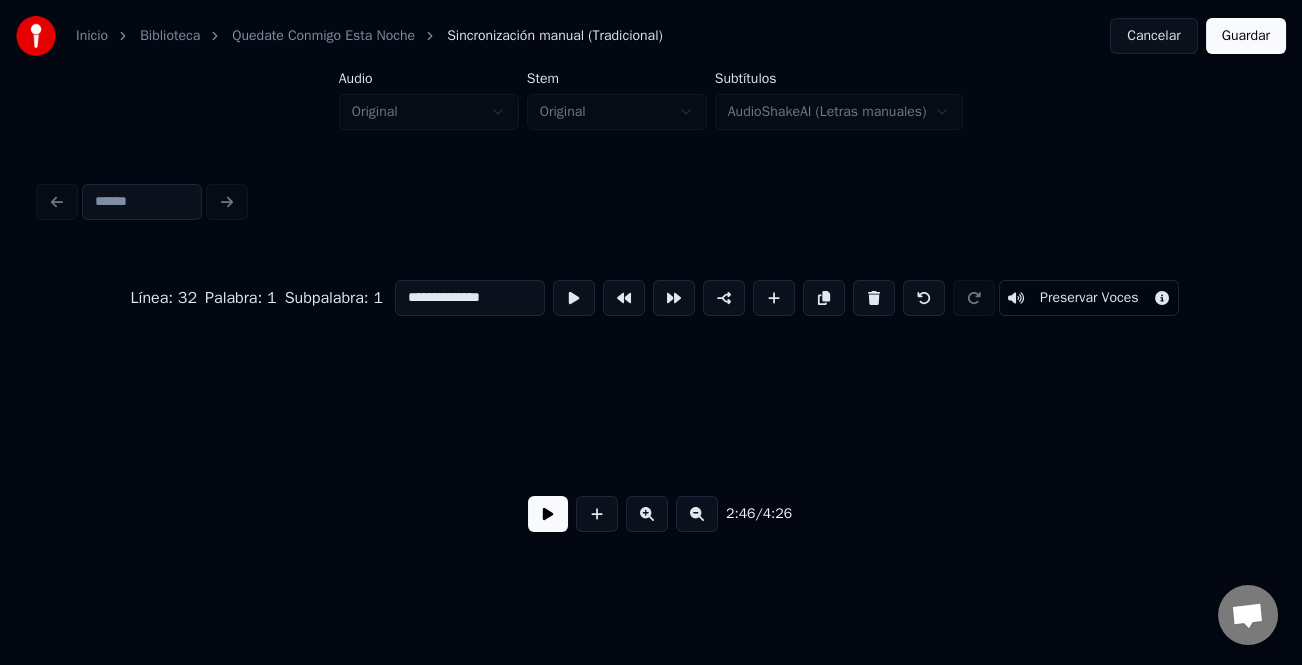 scroll, scrollTop: 0, scrollLeft: 49997, axis: horizontal 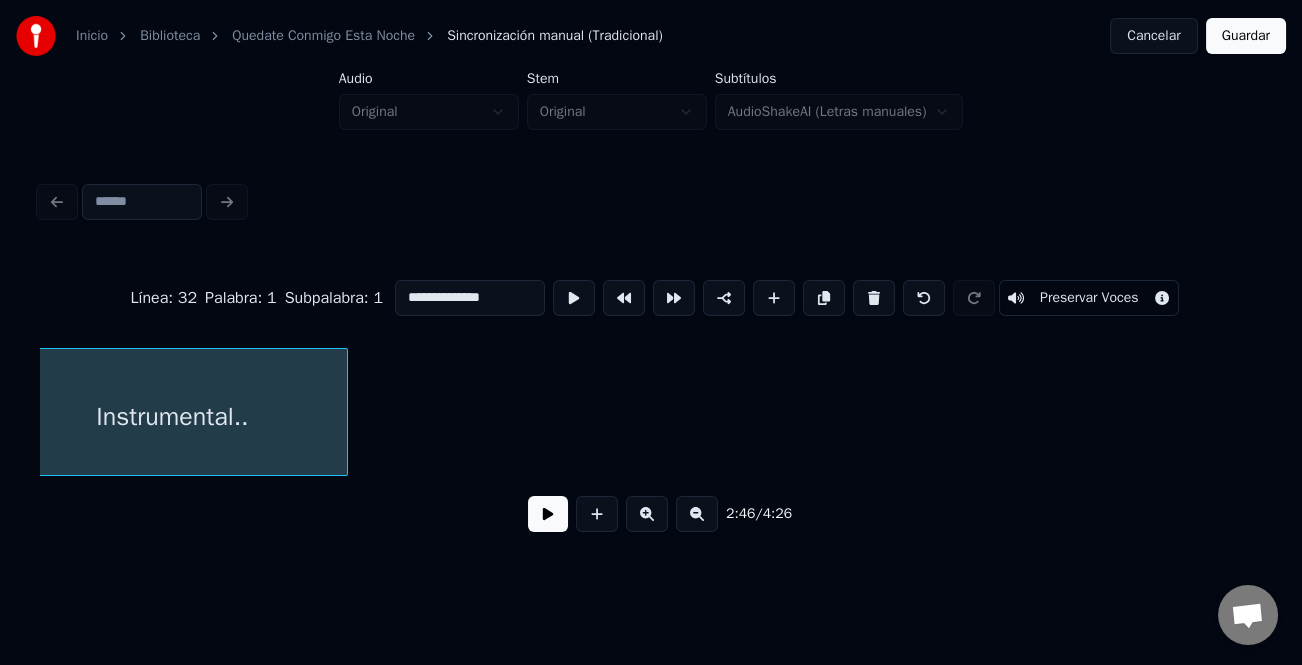 click on "Instrumental.." at bounding box center [172, 412] 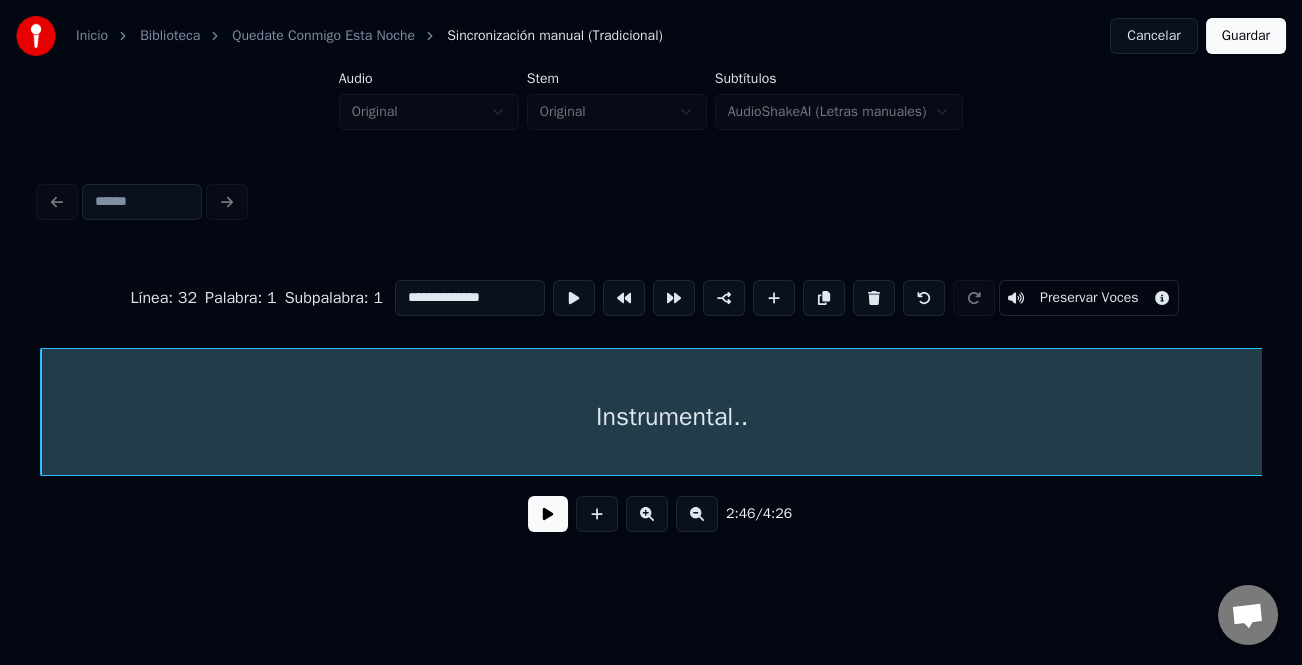 click on "**********" at bounding box center [651, 296] 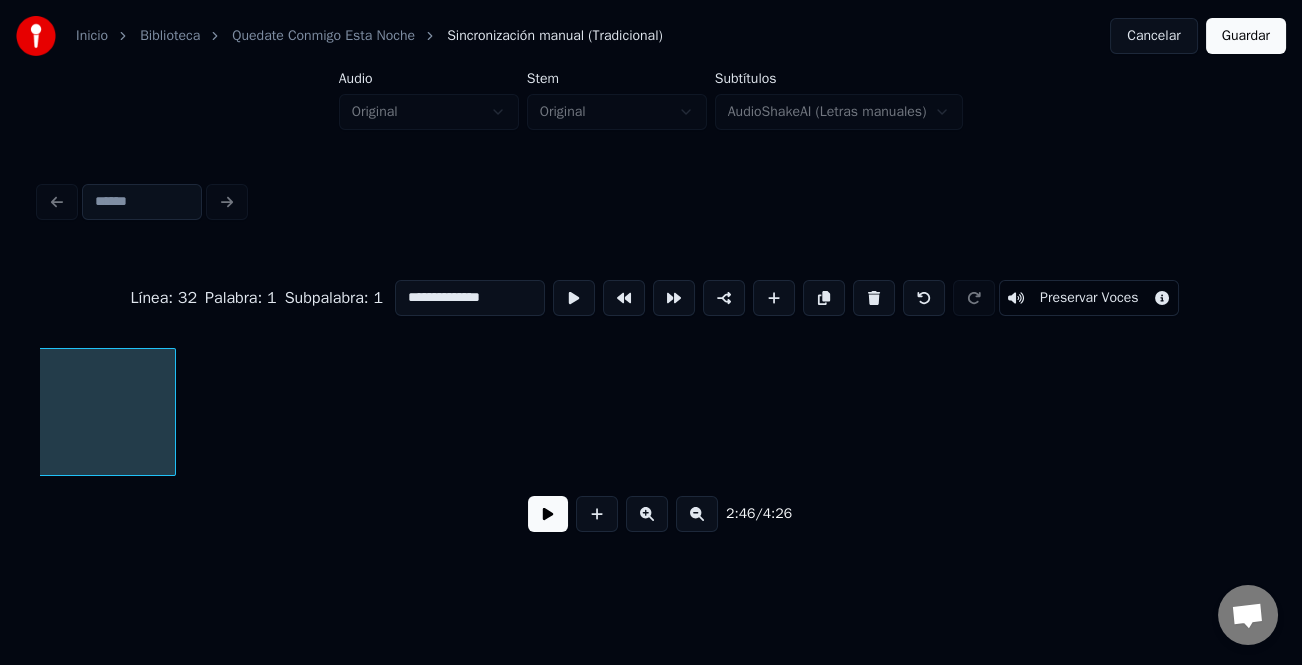 scroll, scrollTop: 0, scrollLeft: 51147, axis: horizontal 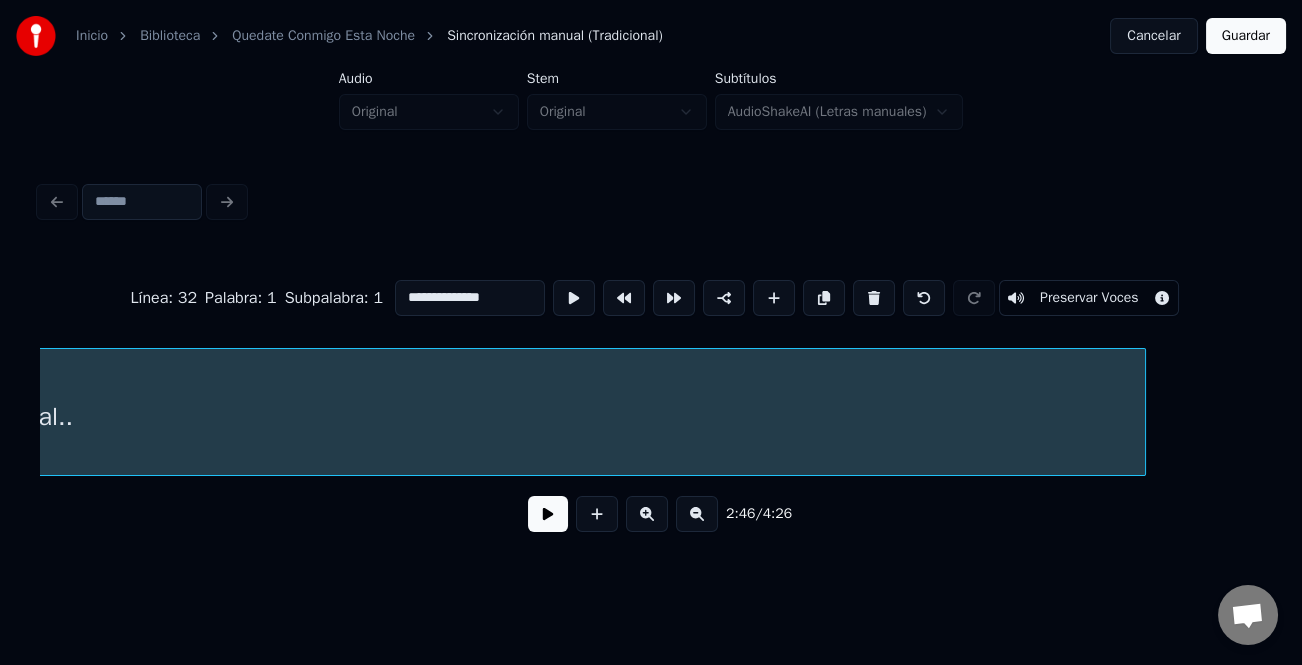 click at bounding box center [1142, 412] 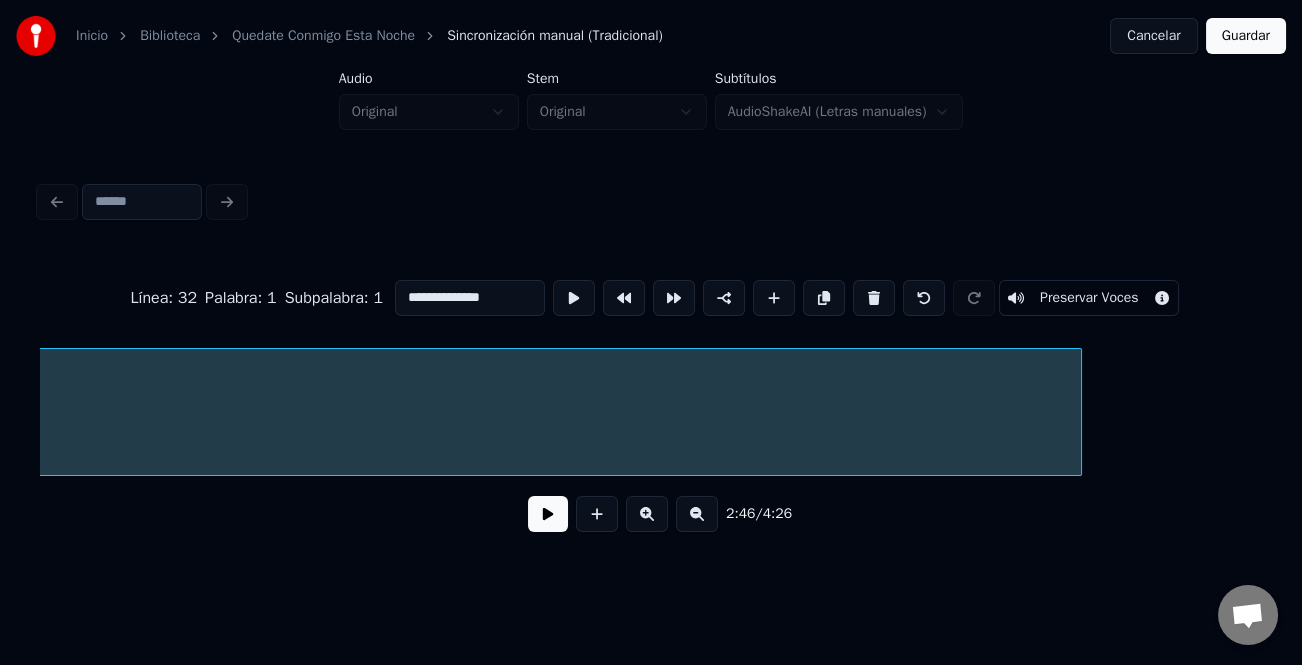 scroll, scrollTop: 0, scrollLeft: 51979, axis: horizontal 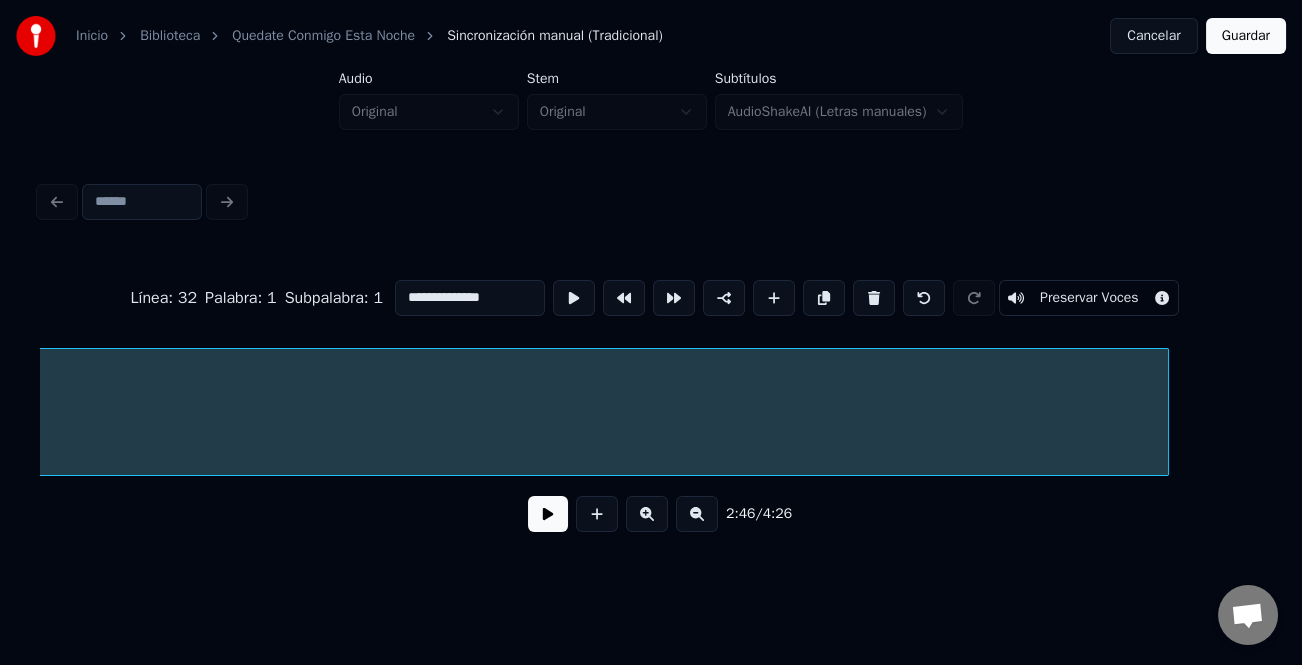 click at bounding box center [1165, 412] 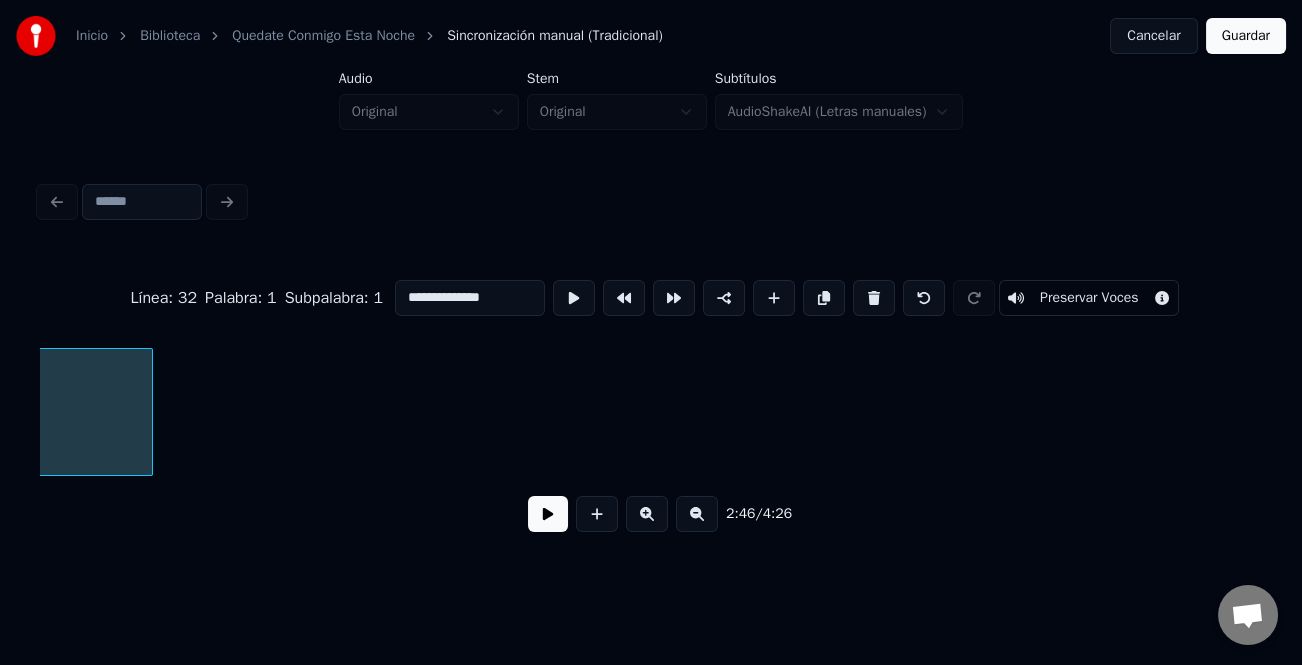 scroll, scrollTop: 0, scrollLeft: 52873, axis: horizontal 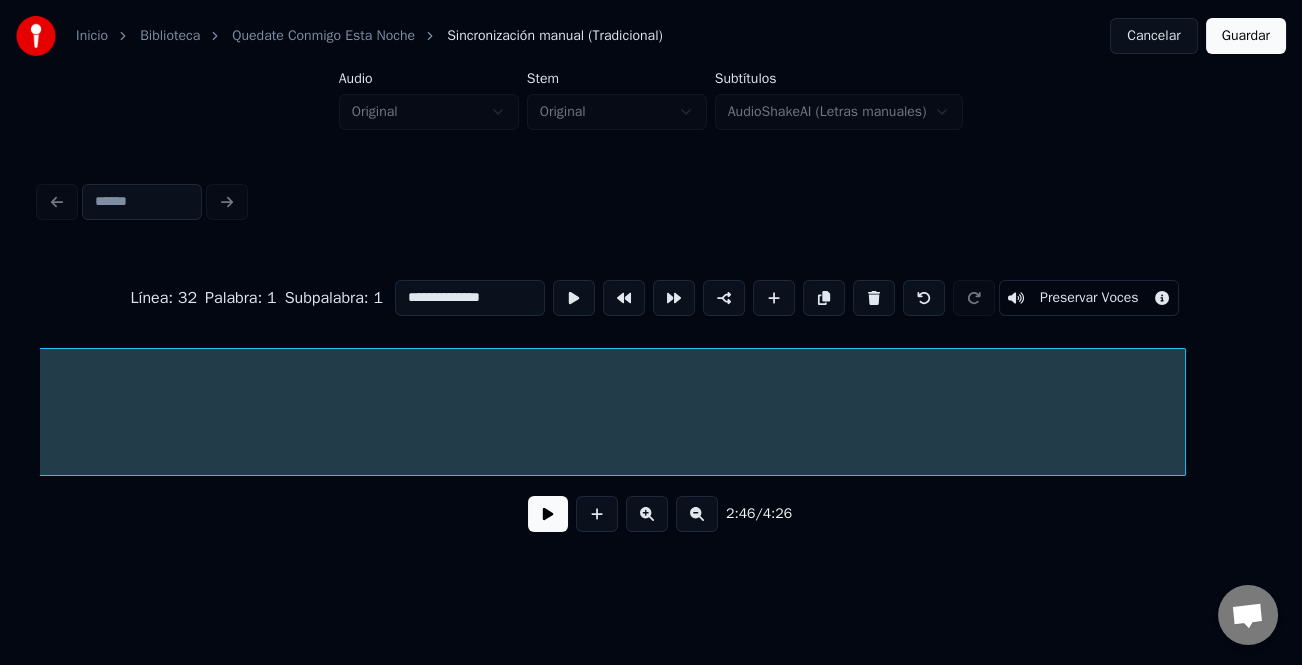 click on "Instrumental.." at bounding box center [-847, 412] 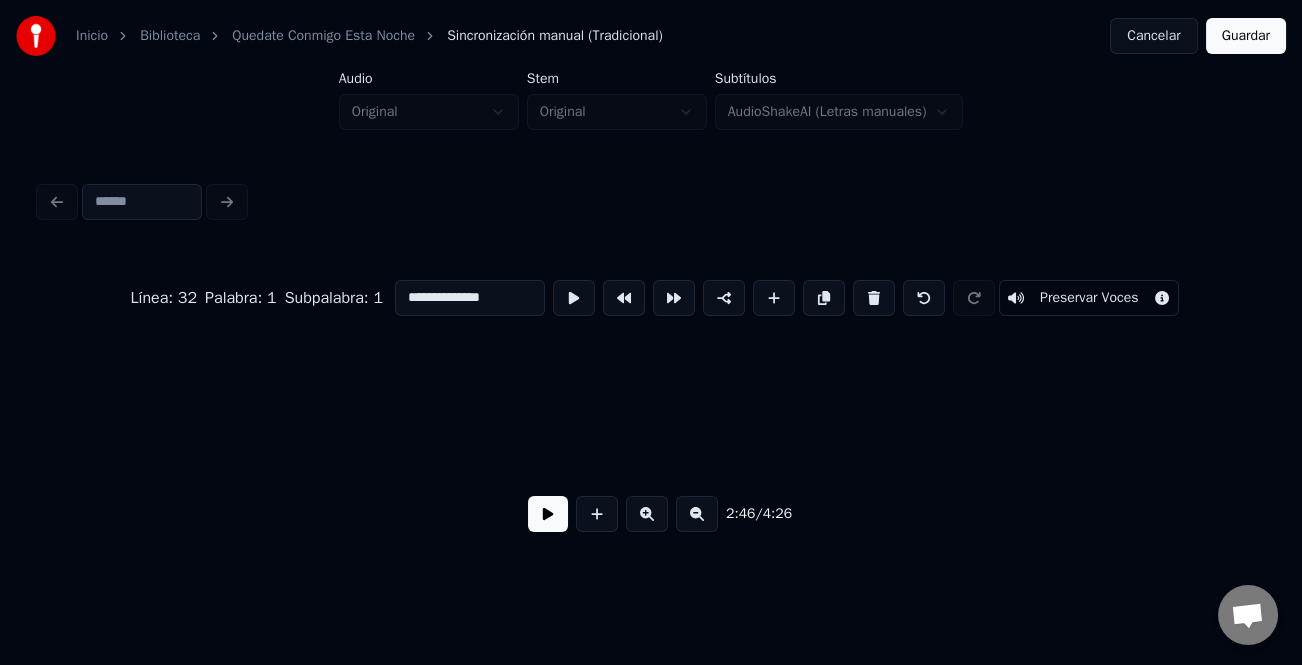 scroll, scrollTop: 0, scrollLeft: 53960, axis: horizontal 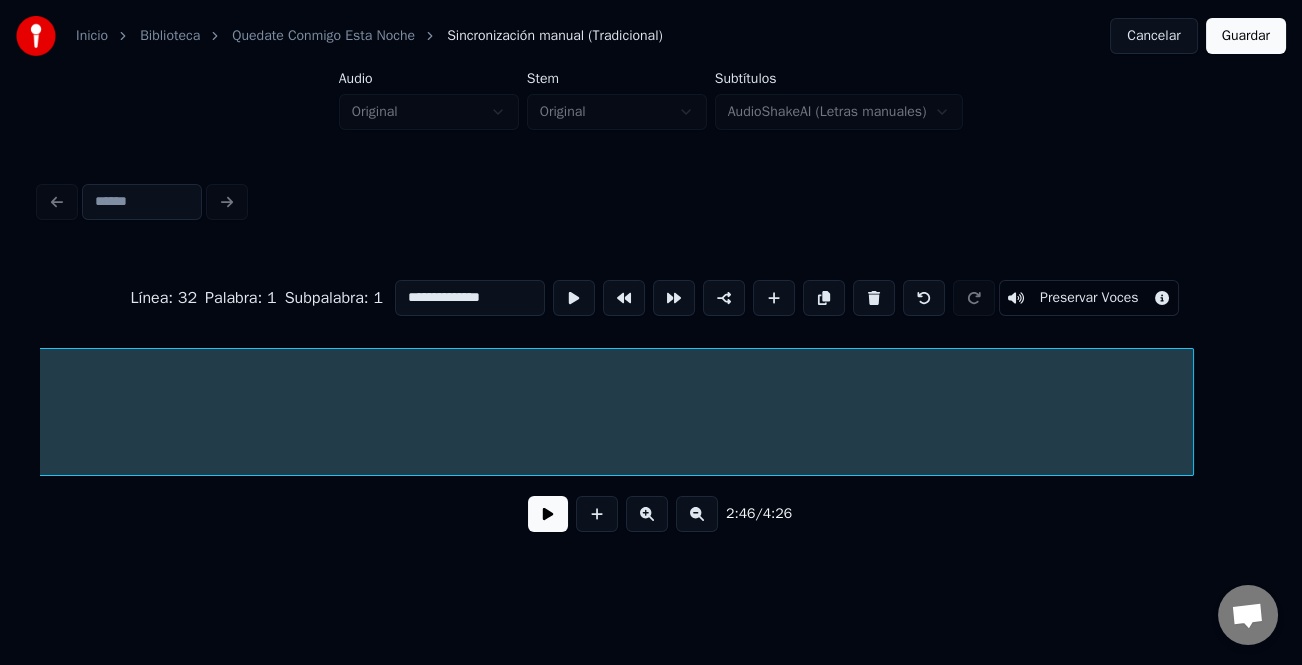 click on "Instrumental.." at bounding box center [651, 412] 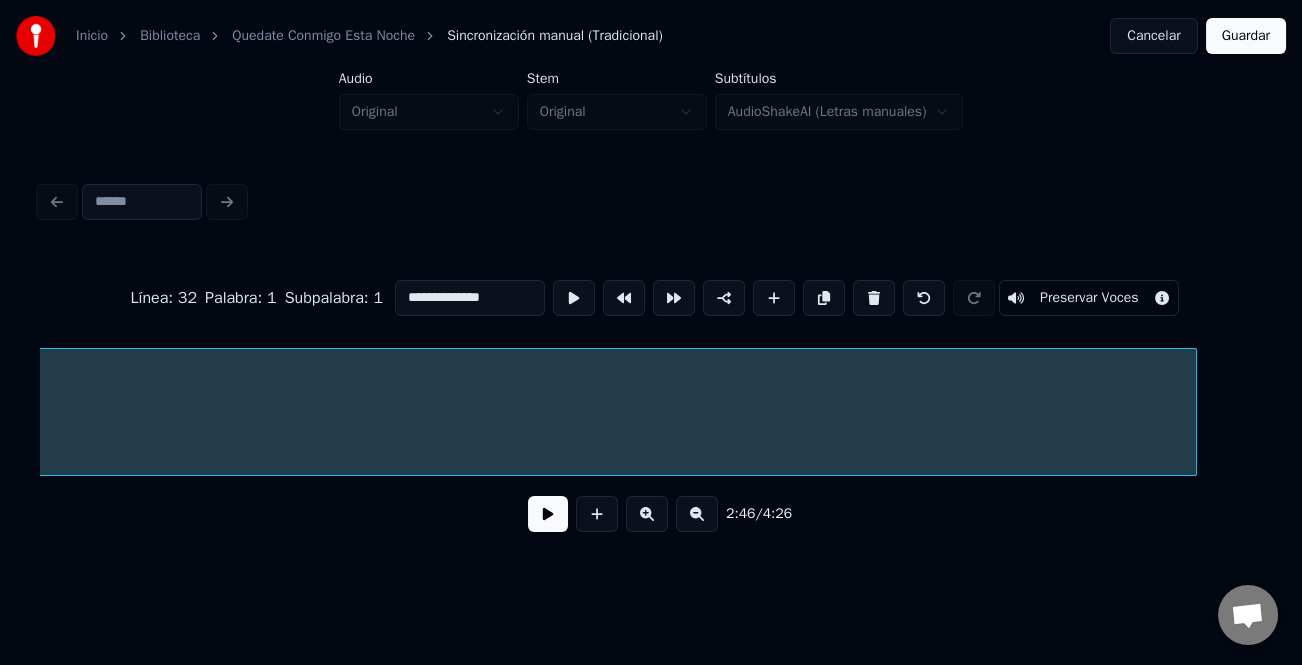 scroll, scrollTop: 0, scrollLeft: 49954, axis: horizontal 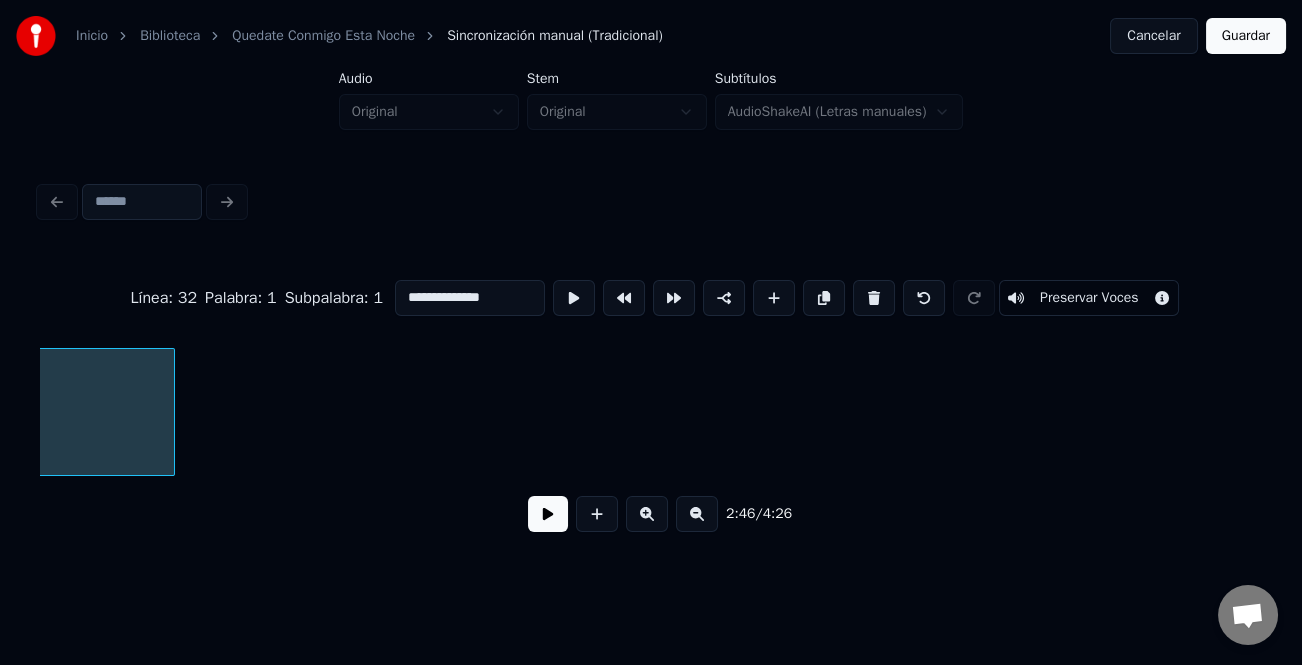 click at bounding box center [697, 514] 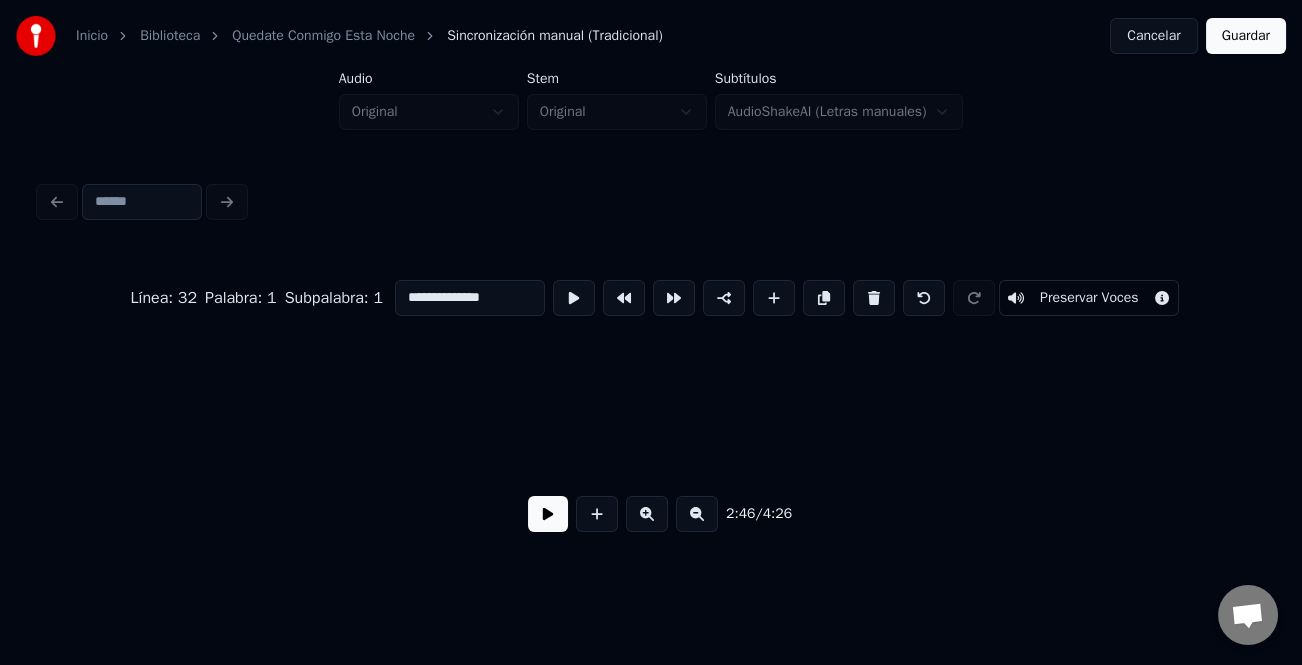 click at bounding box center [697, 514] 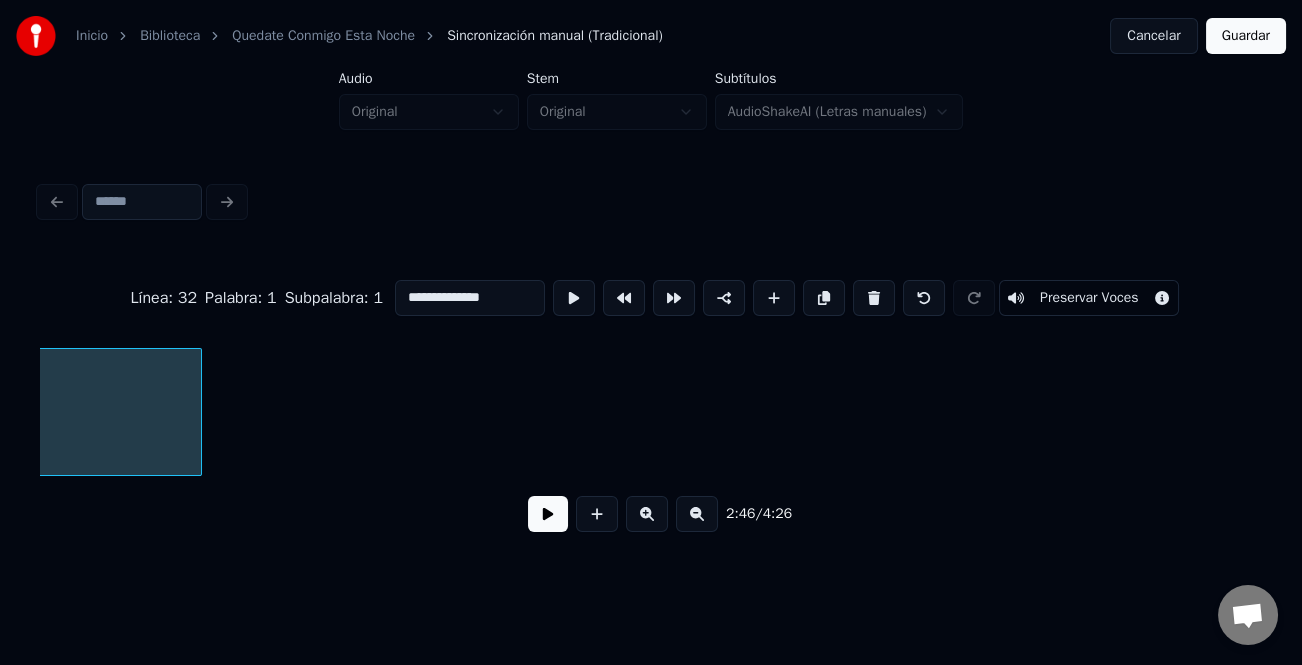 scroll, scrollTop: 0, scrollLeft: 36669, axis: horizontal 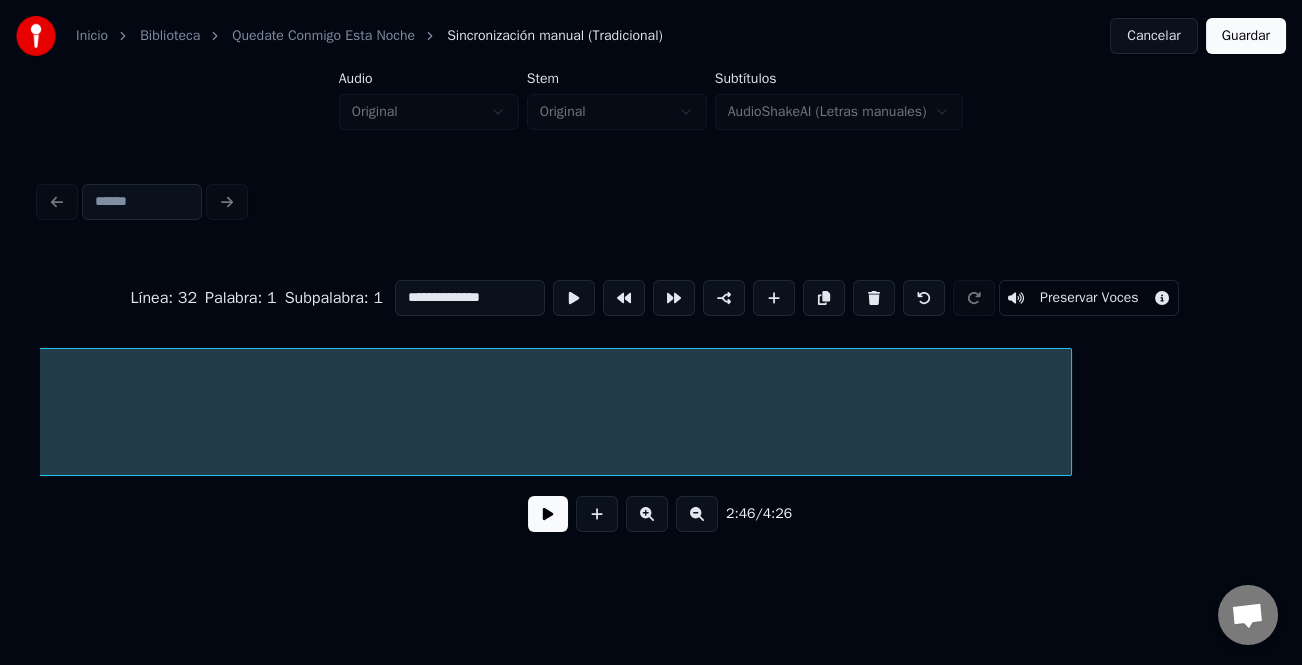 click at bounding box center (1068, 412) 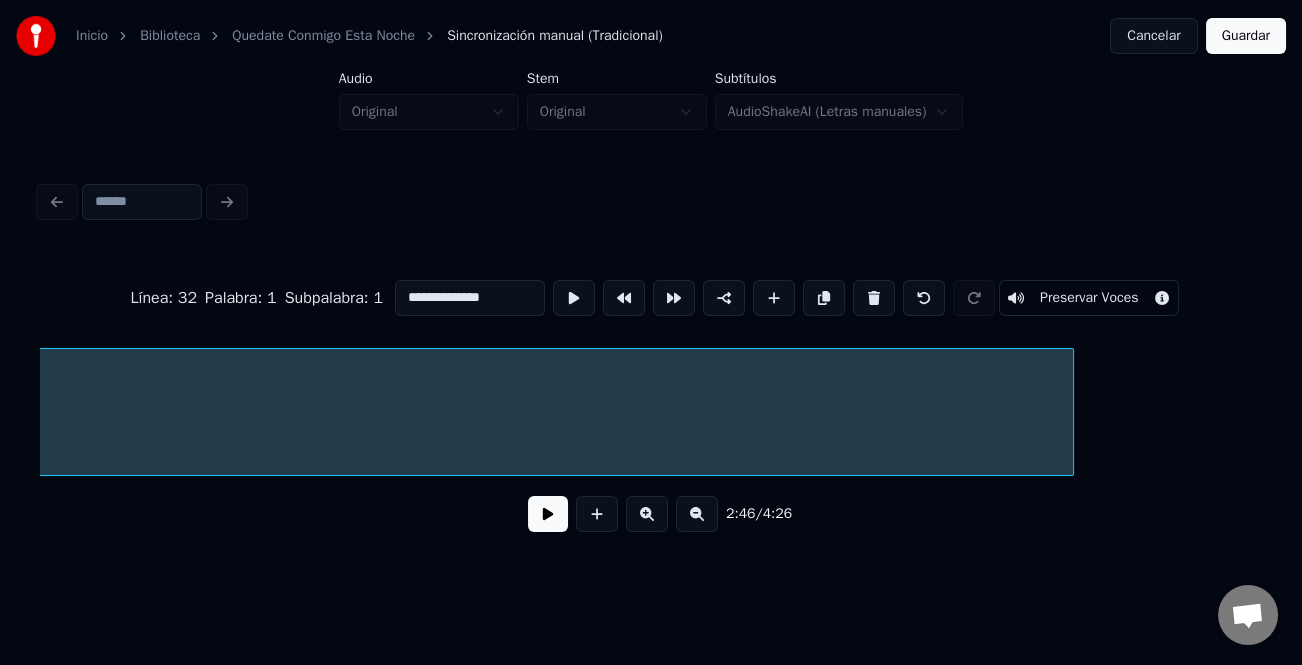 scroll, scrollTop: 0, scrollLeft: 33302, axis: horizontal 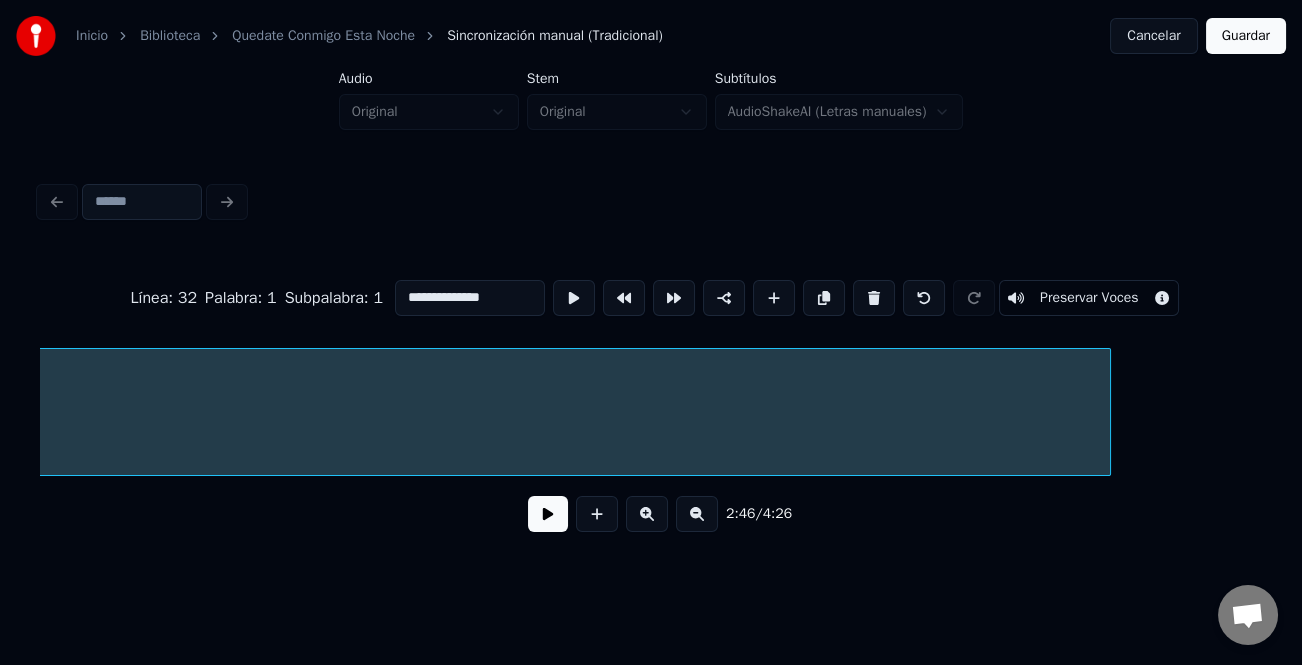 click at bounding box center [1107, 412] 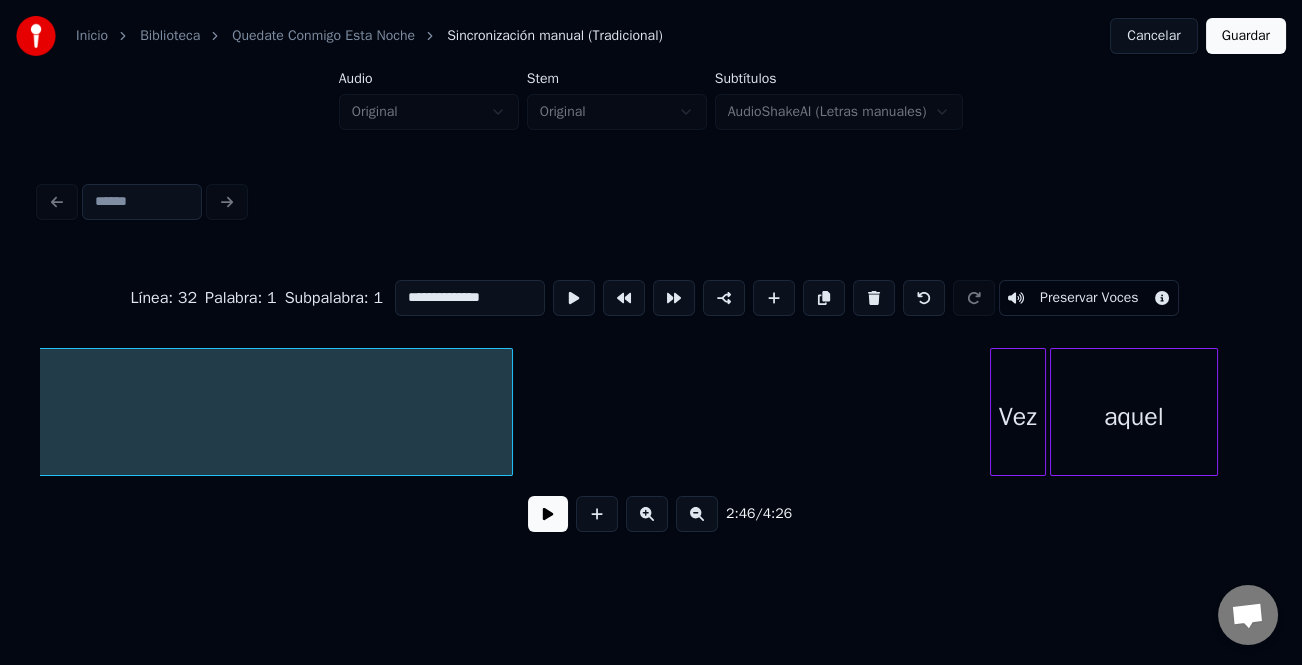 scroll, scrollTop: 0, scrollLeft: 38460, axis: horizontal 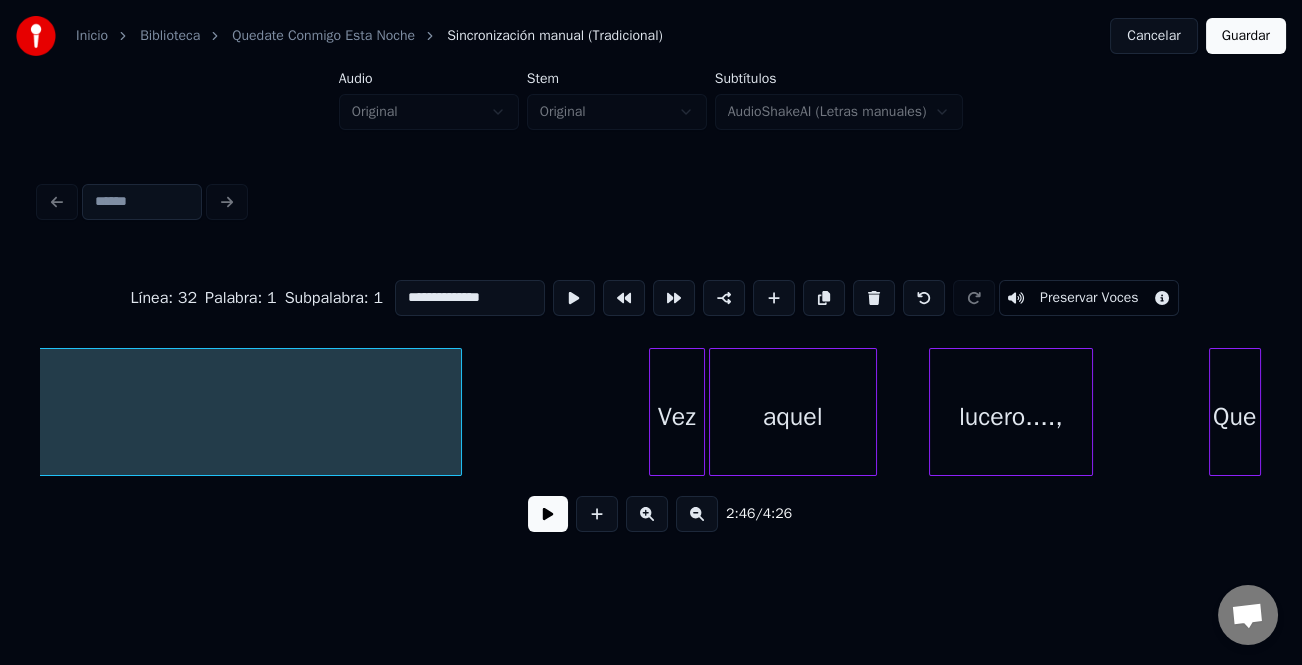 click at bounding box center (458, 412) 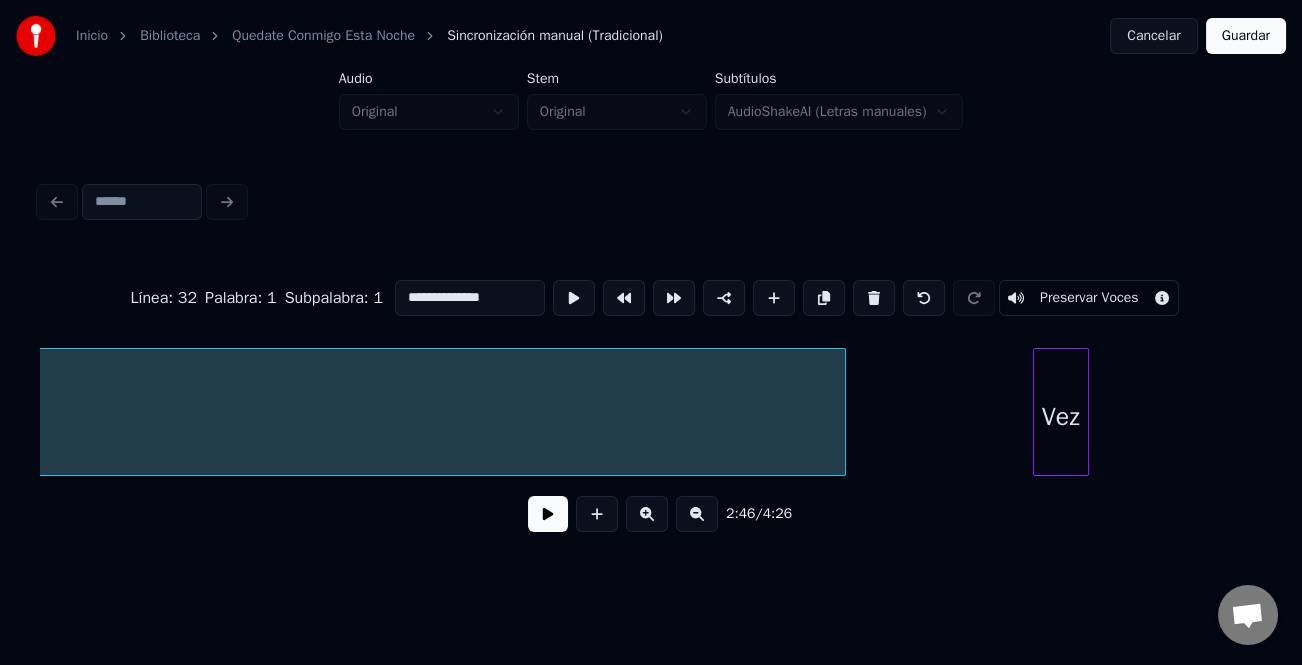 scroll, scrollTop: 0, scrollLeft: 37820, axis: horizontal 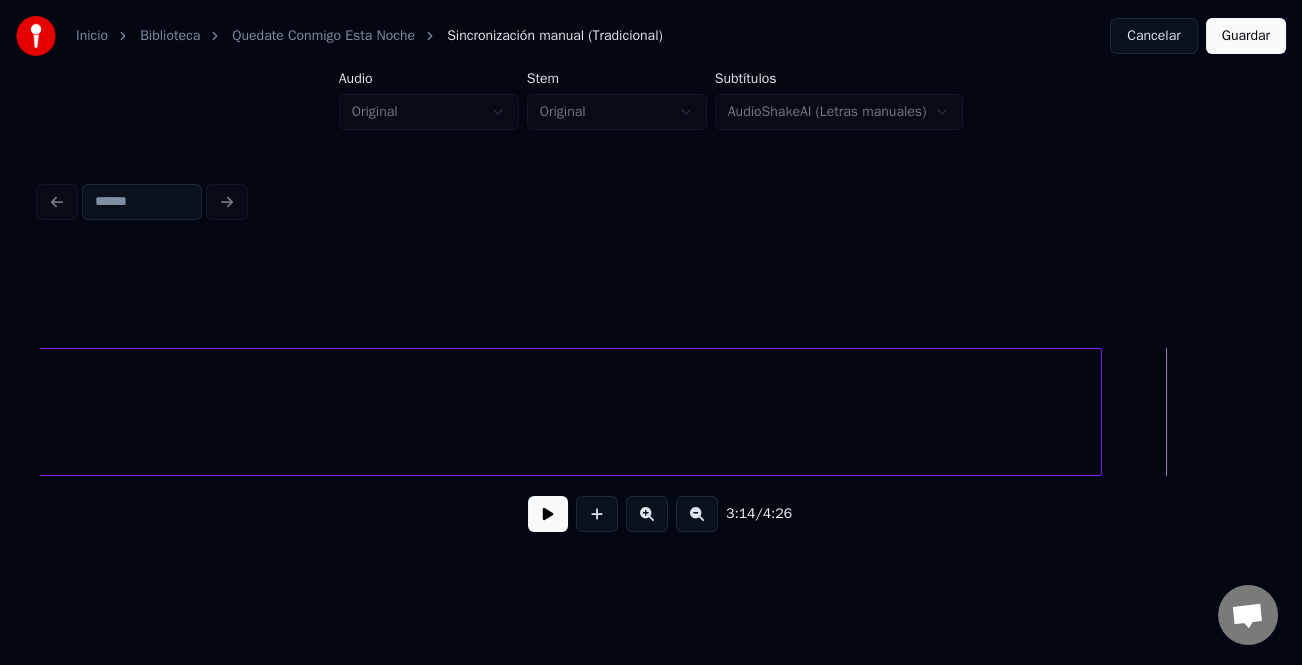 click at bounding box center [548, 514] 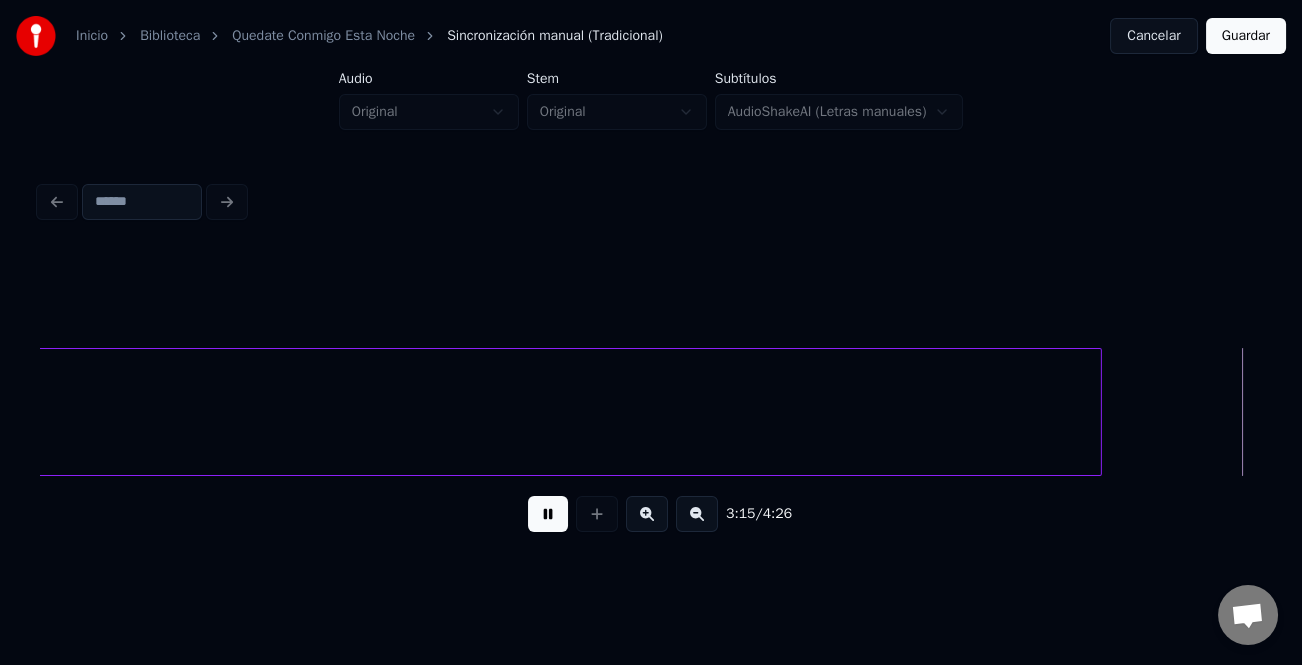 scroll, scrollTop: 0, scrollLeft: 39043, axis: horizontal 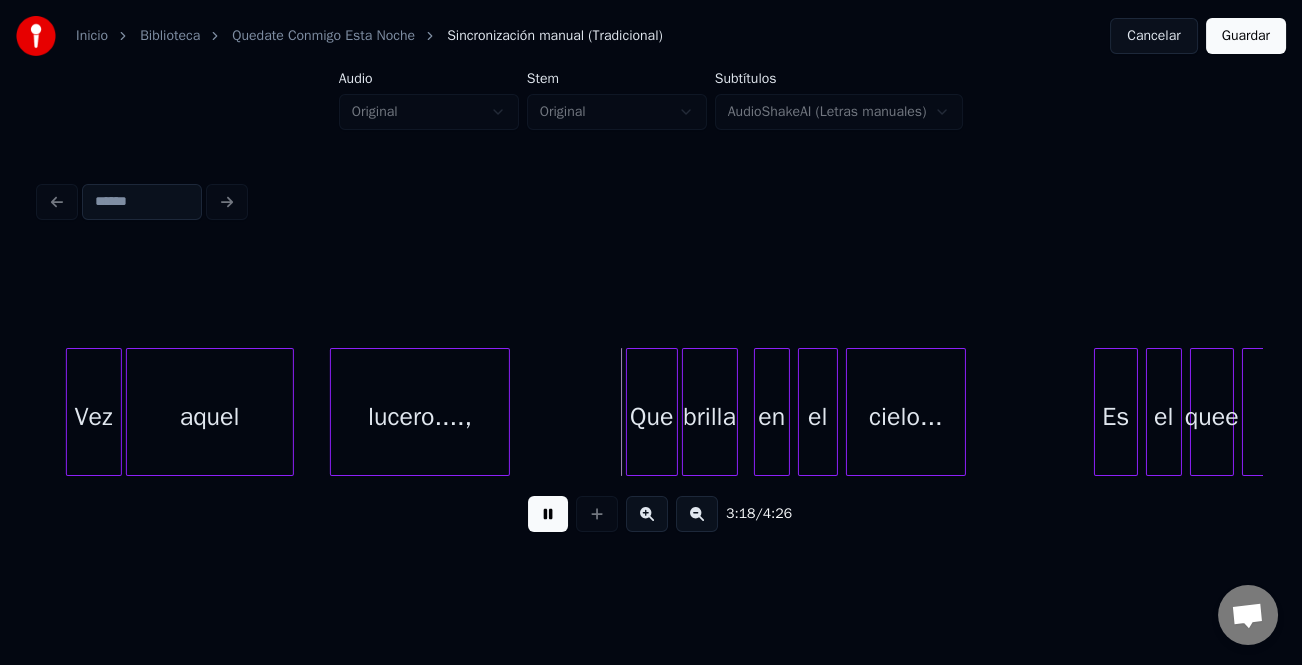 click at bounding box center (334, 412) 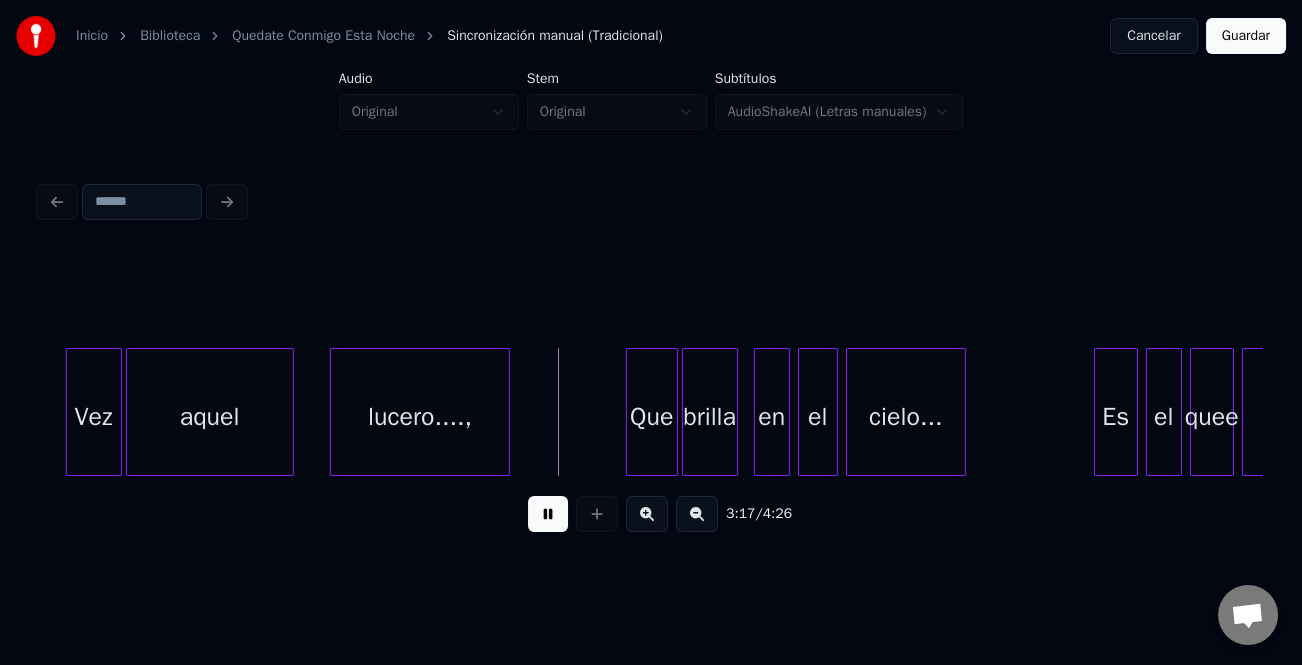 click at bounding box center (647, 514) 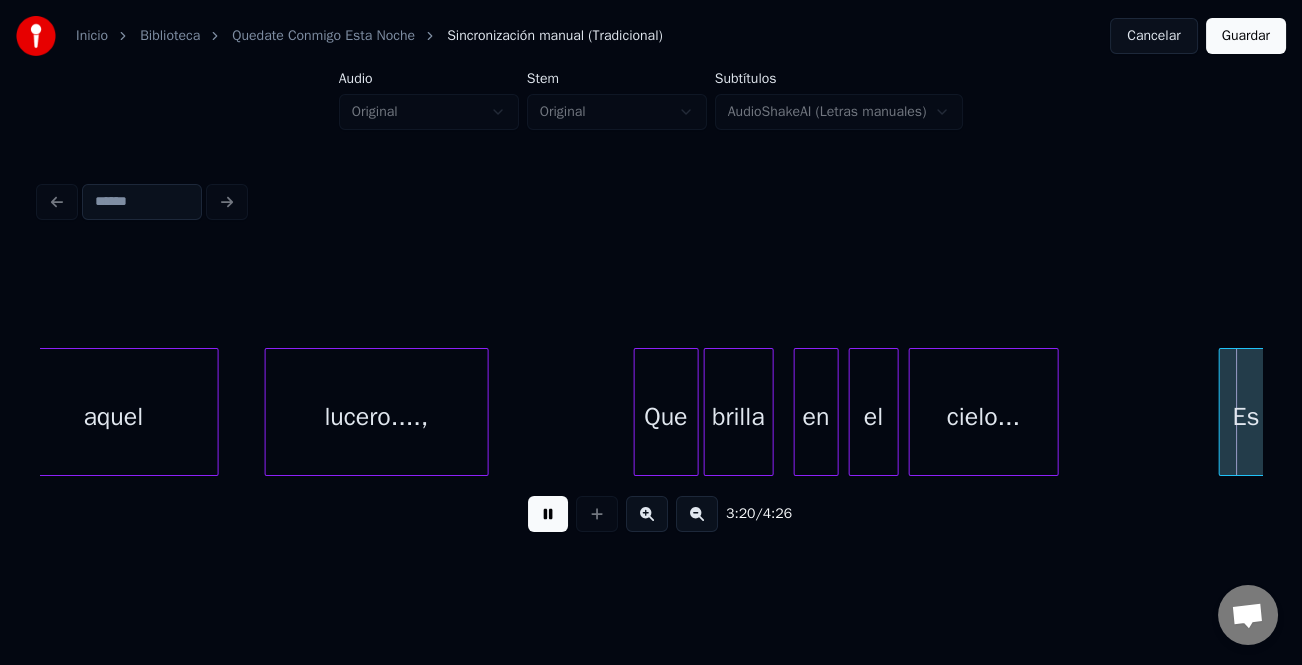 scroll, scrollTop: 0, scrollLeft: 50168, axis: horizontal 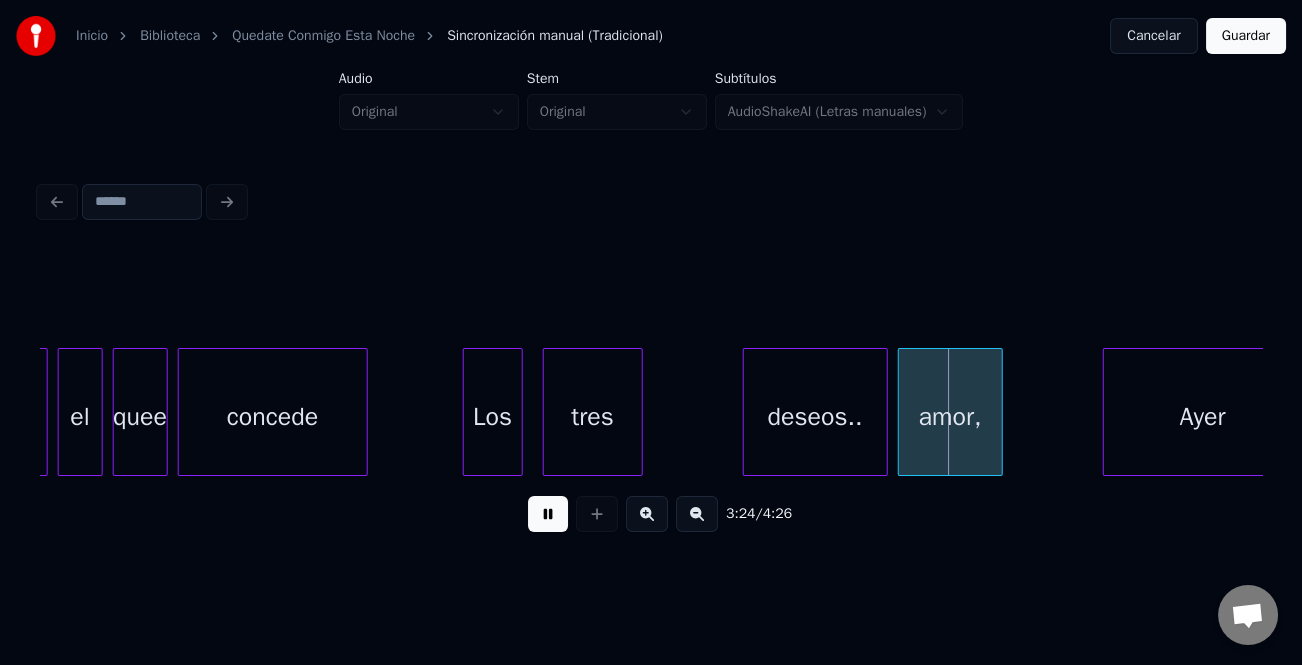 click on "Es el quee concede Los tres deseos.. amor, Ayer" at bounding box center [-16853, 412] 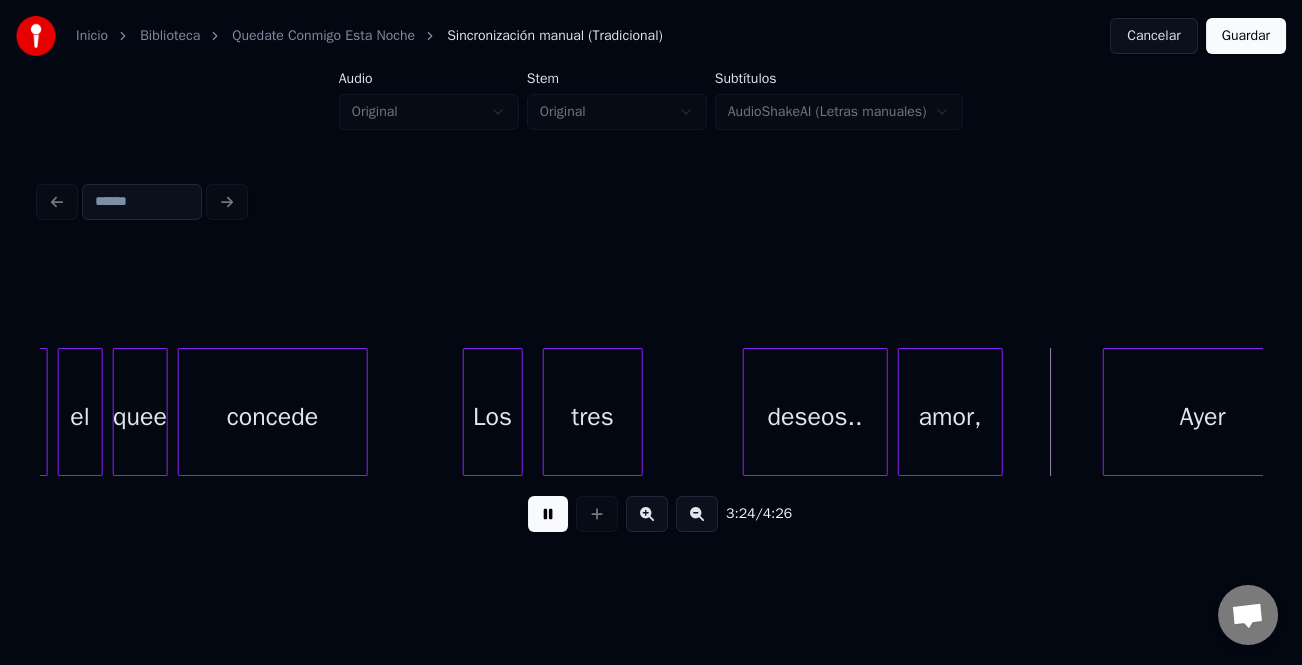 click on "Es el quee concede Los tres deseos.. amor, Ayer" at bounding box center [-16853, 412] 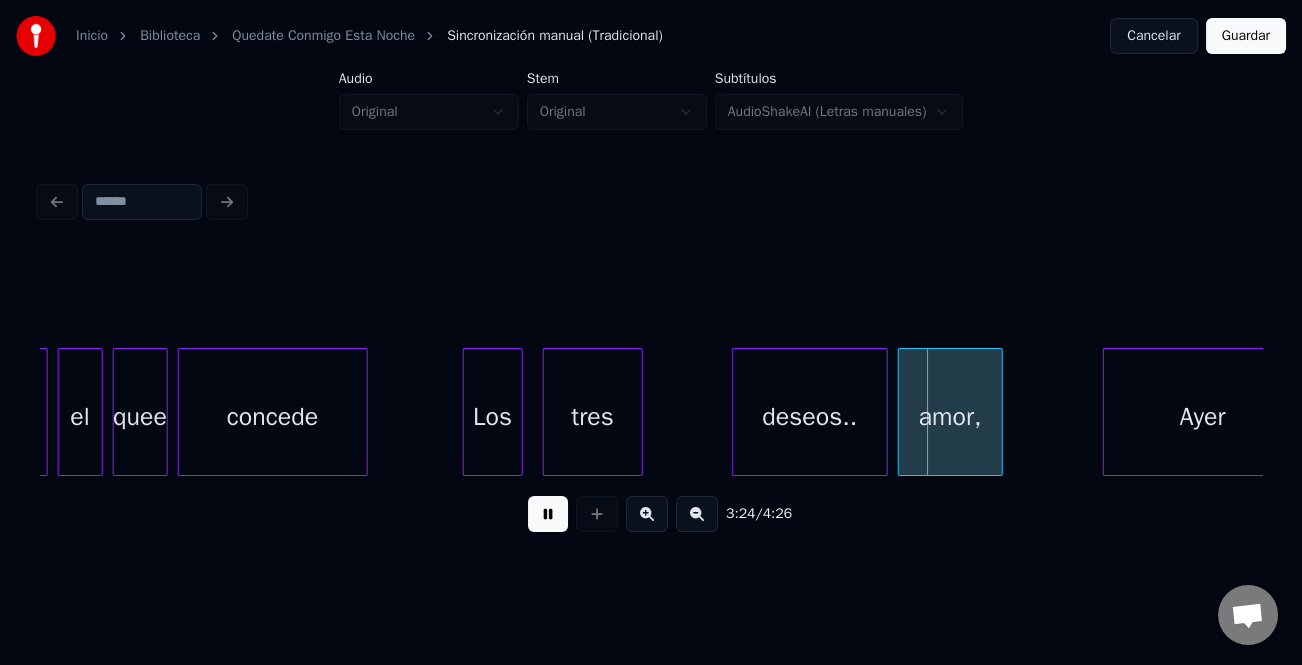 click at bounding box center [736, 412] 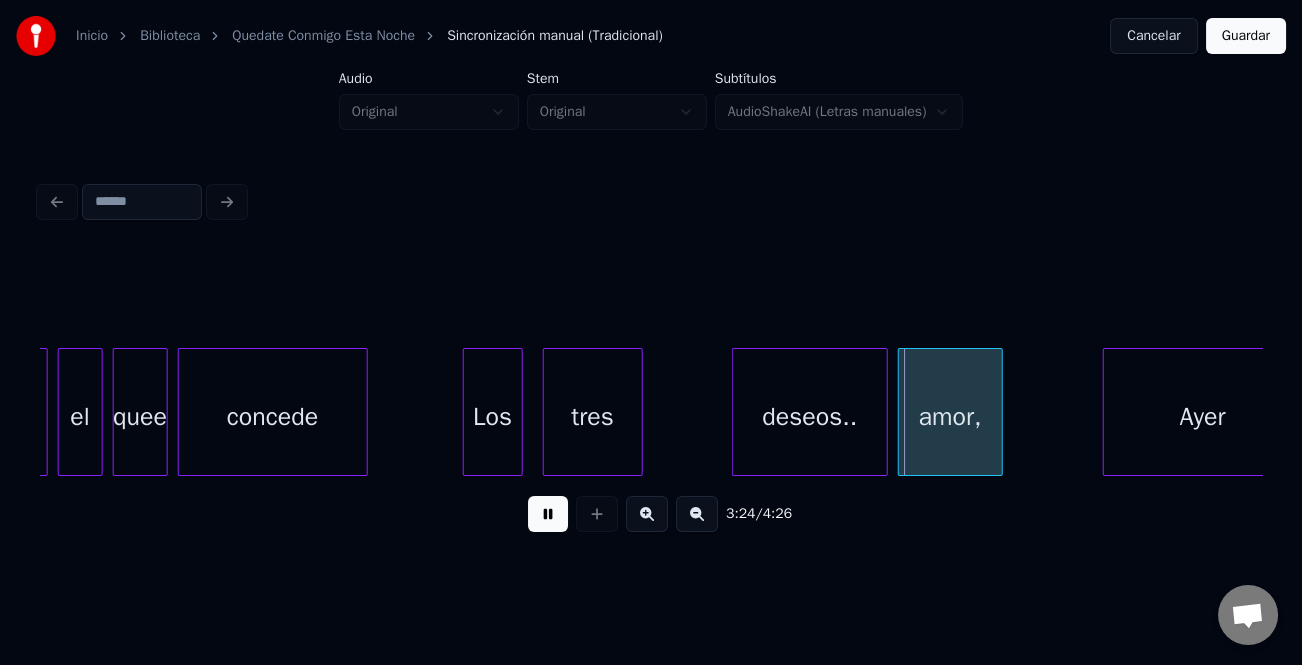 click on "tres" at bounding box center [593, 417] 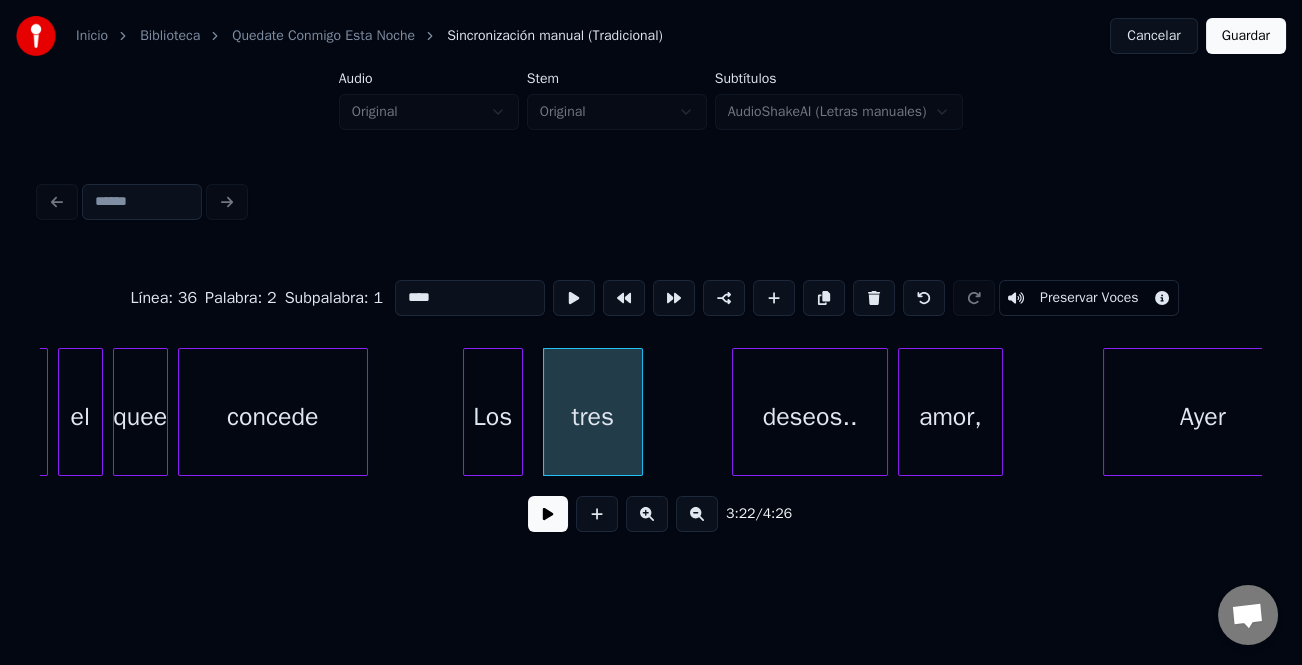 click on "Es el quee concede Los tres deseos.. amor, Ayer" at bounding box center (-16853, 412) 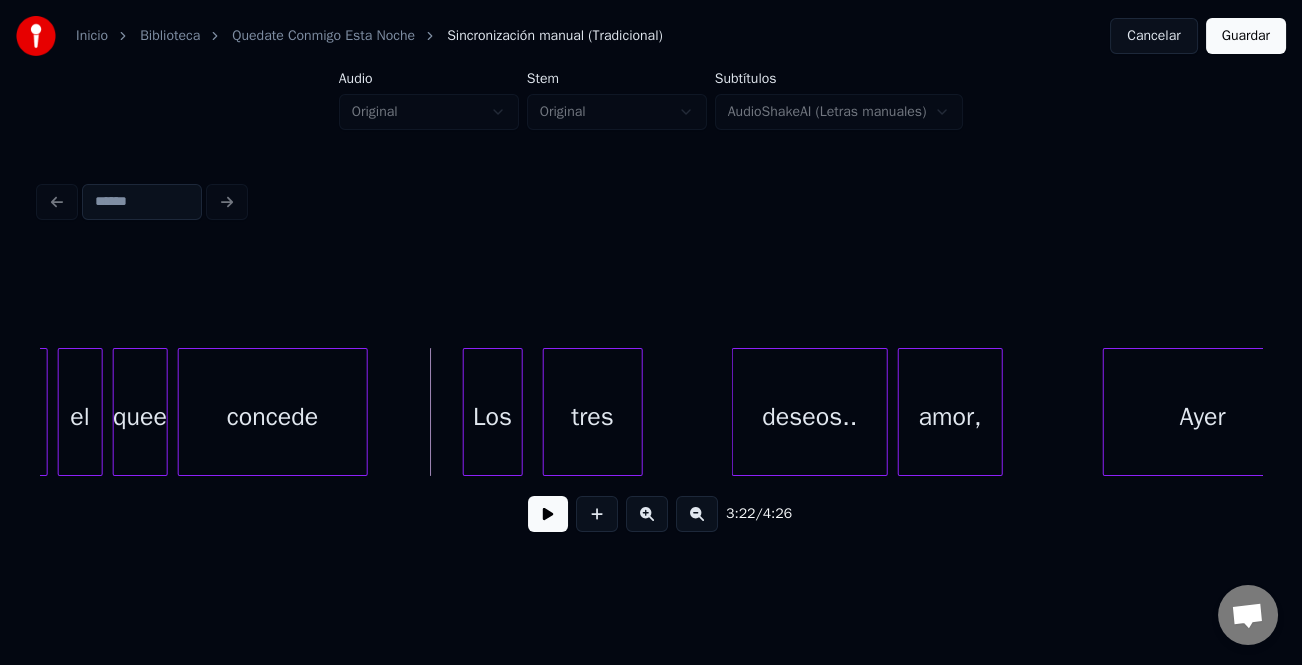 click at bounding box center (548, 514) 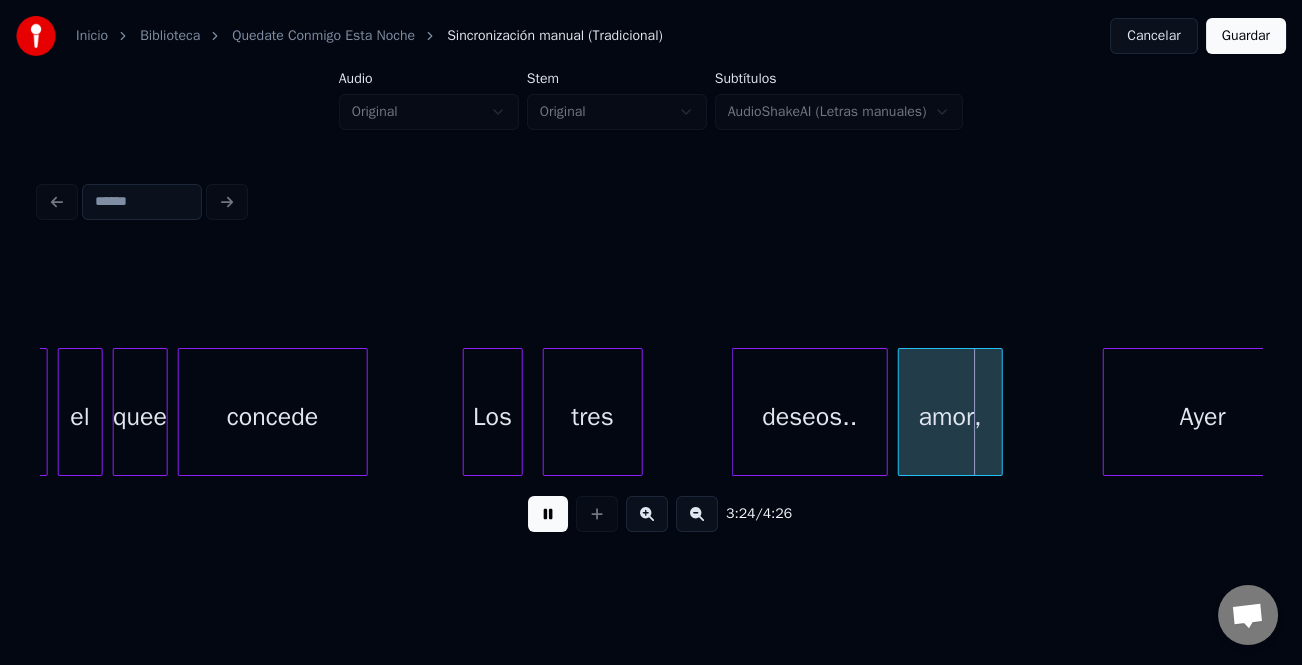 click on "tres" at bounding box center (593, 417) 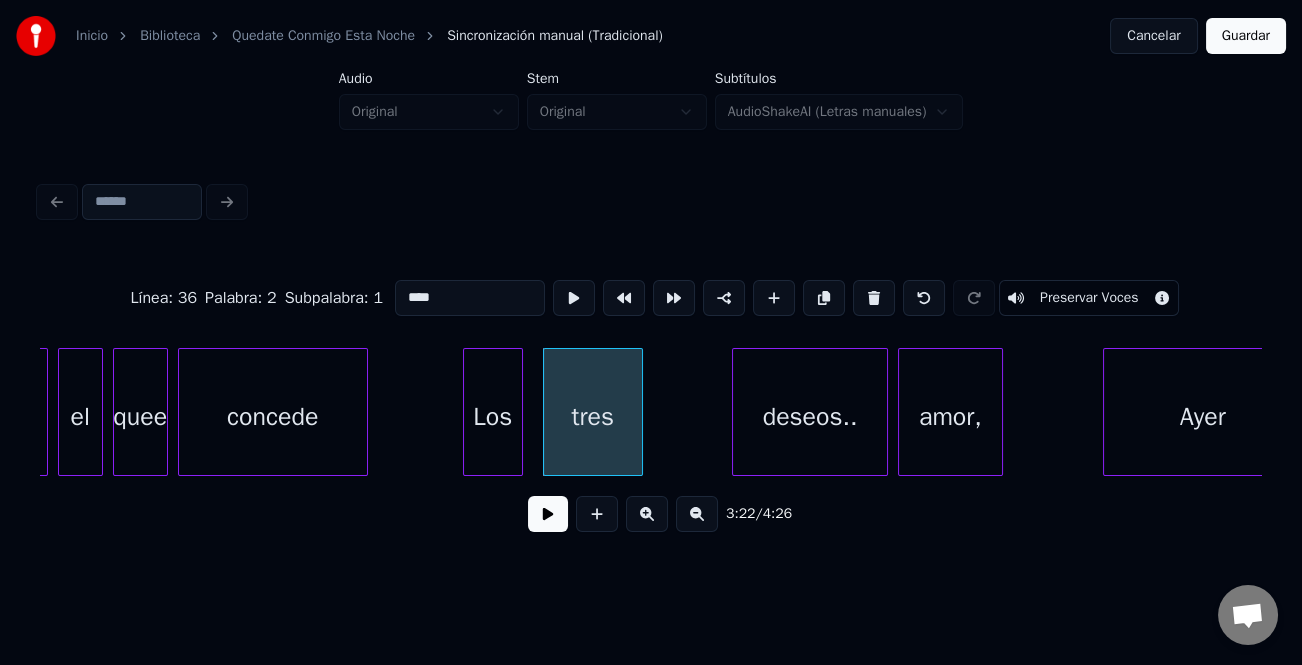 click on "Es el quee concede Los tres deseos.. amor, Ayer" at bounding box center [-16853, 412] 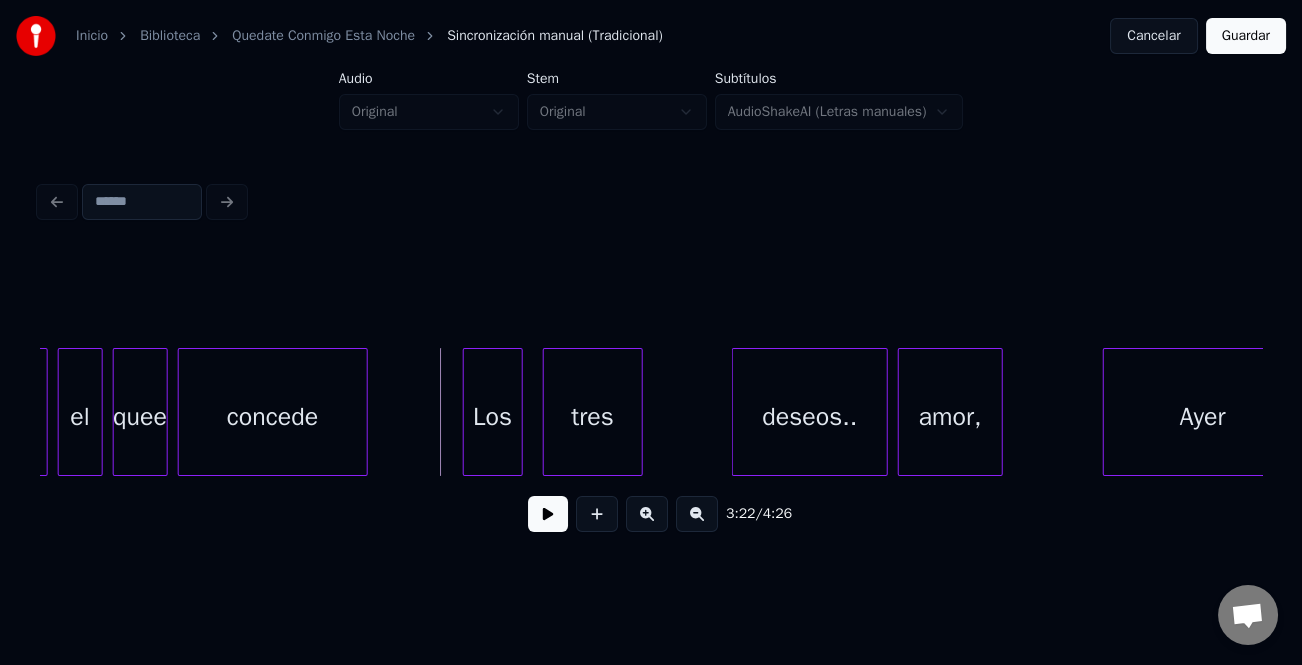 click at bounding box center [548, 514] 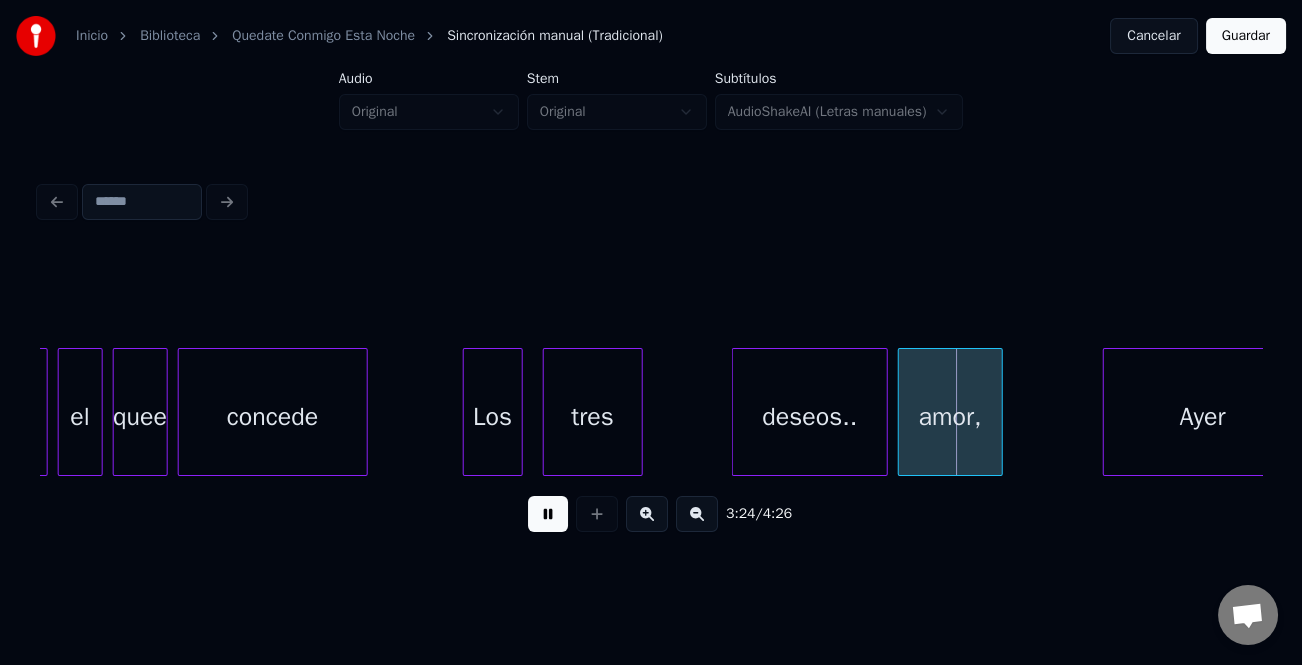 click at bounding box center [548, 514] 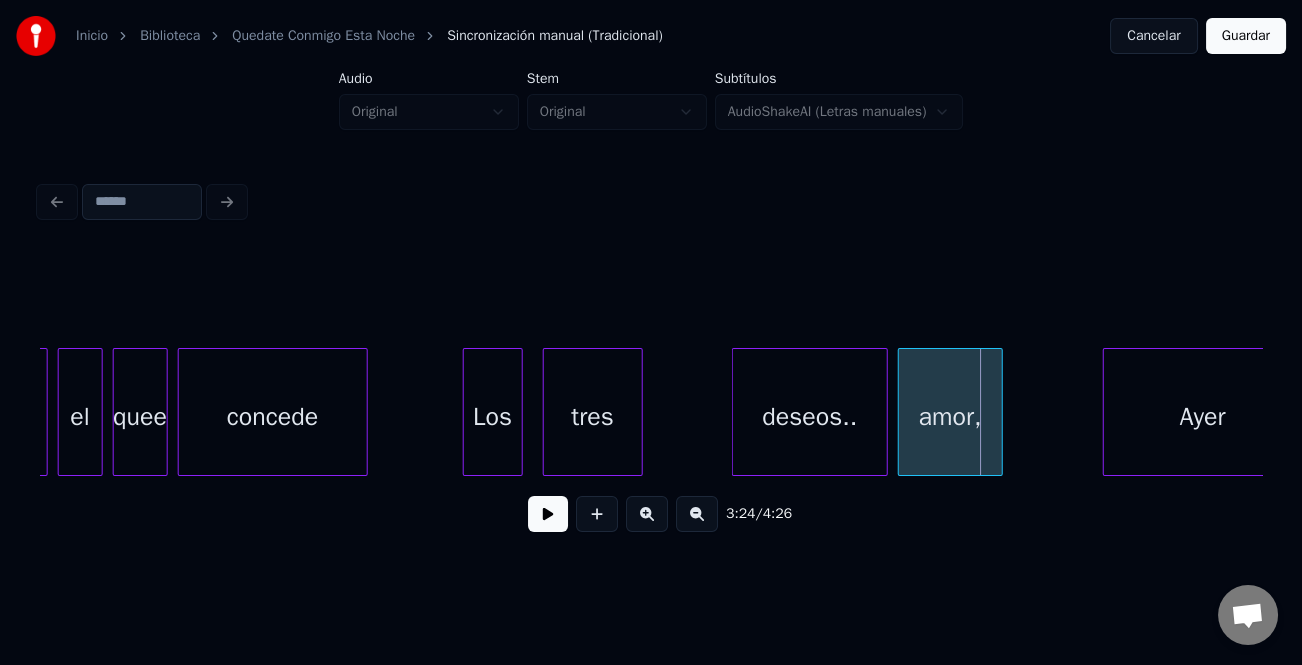 click at bounding box center [548, 514] 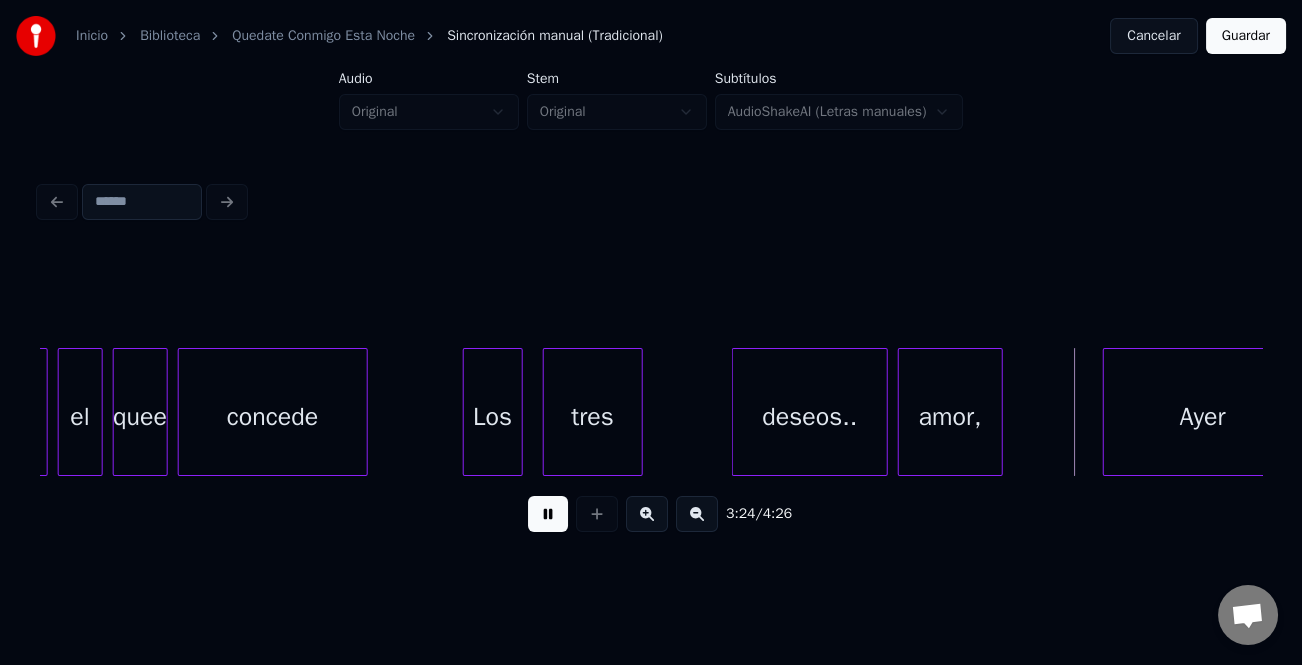 click on "Es el quee concede Los tres deseos.. amor, Ayer" at bounding box center (-16853, 412) 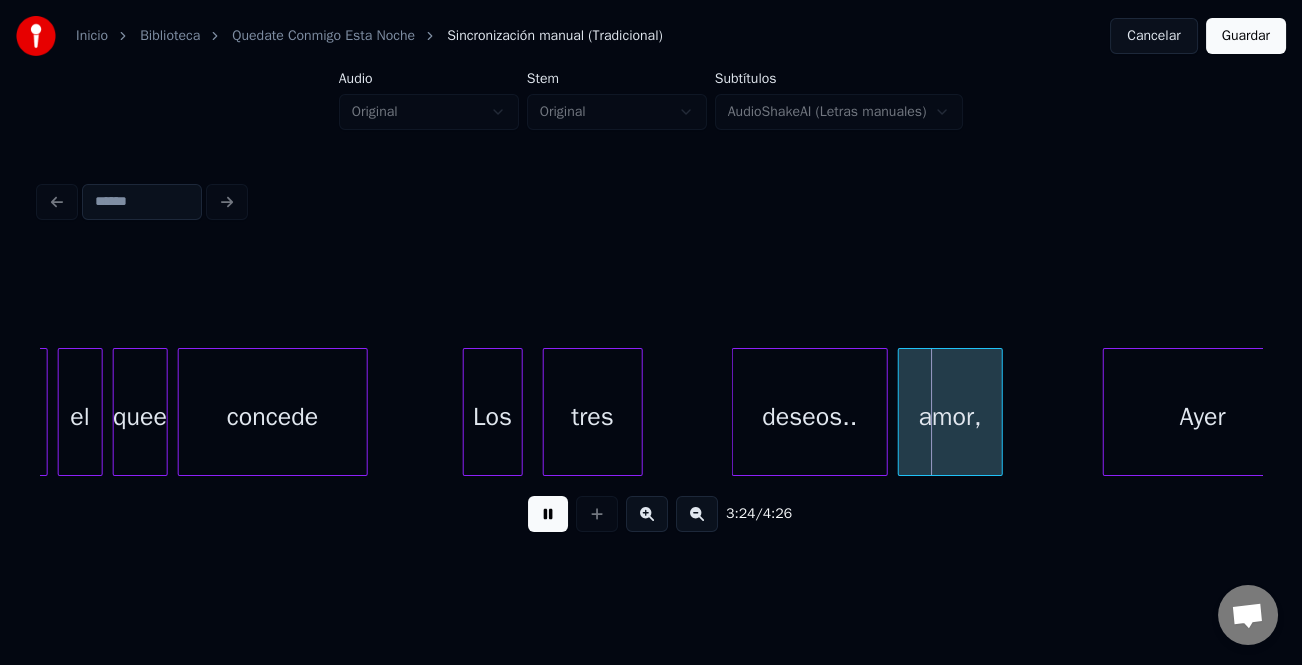 click on "Es el quee concede Los tres deseos.. amor, Ayer" at bounding box center [-16853, 412] 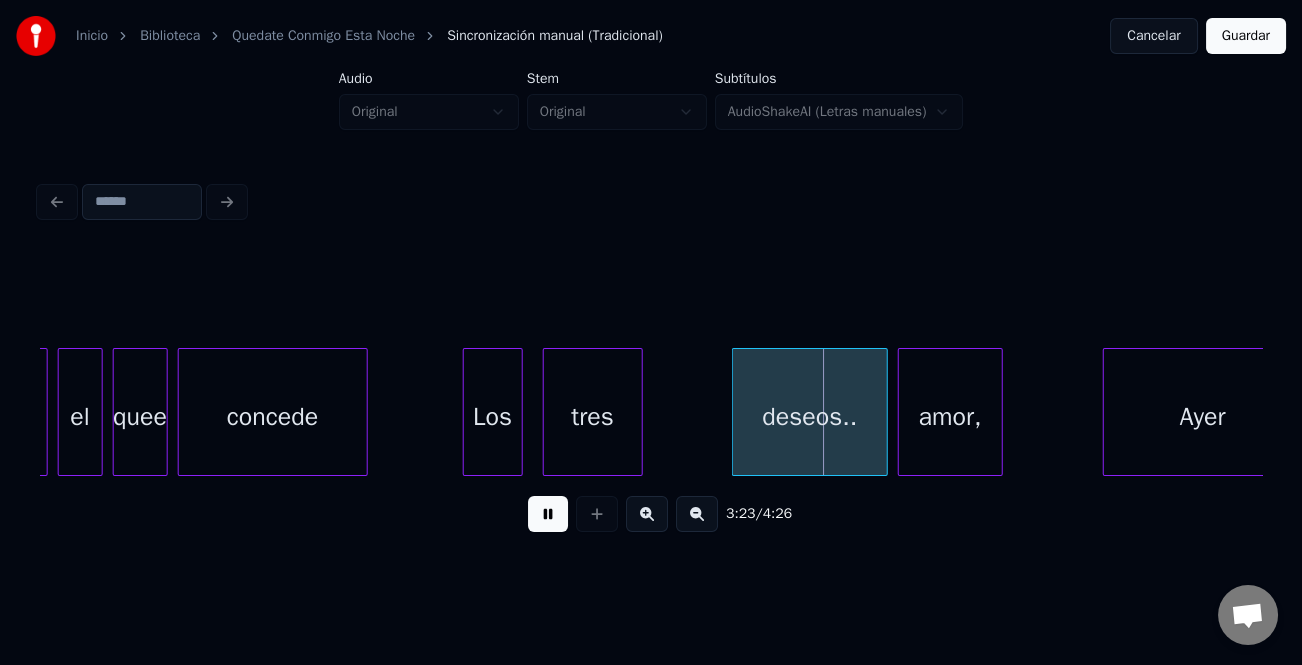 click on "Es el quee concede Los tres deseos.. amor, Ayer" at bounding box center (-16853, 412) 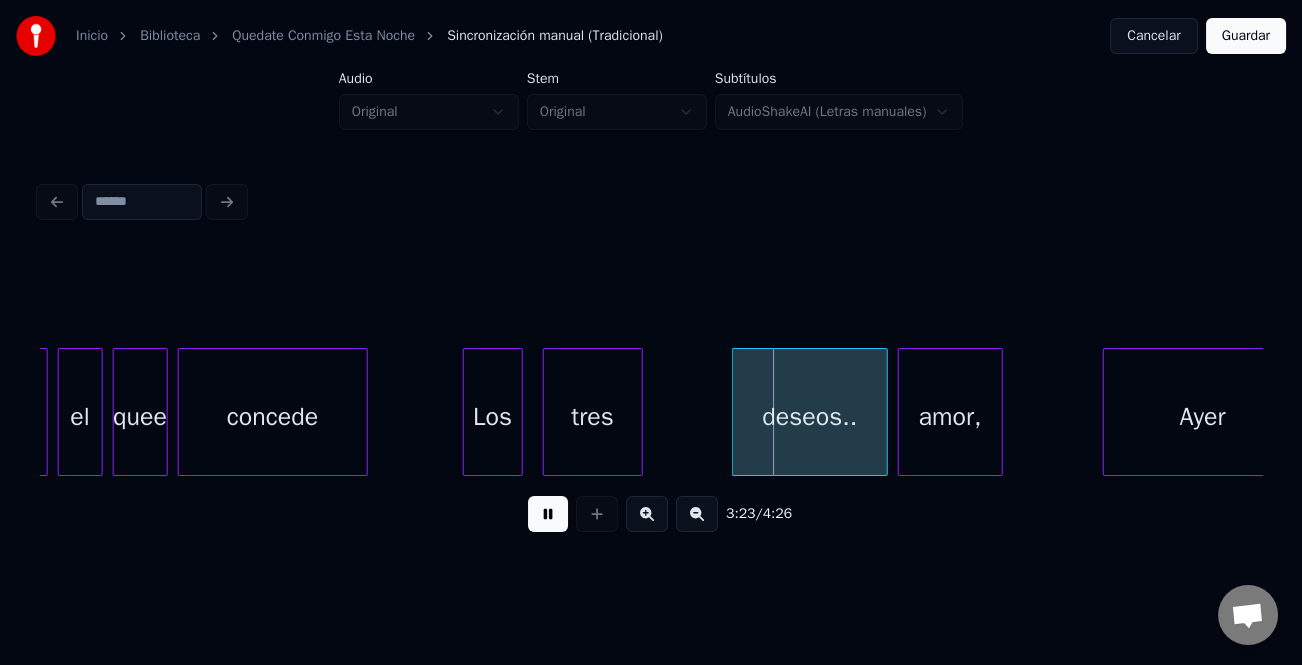 click on "Es el quee concede Los tres deseos.. amor, Ayer" at bounding box center [-16853, 412] 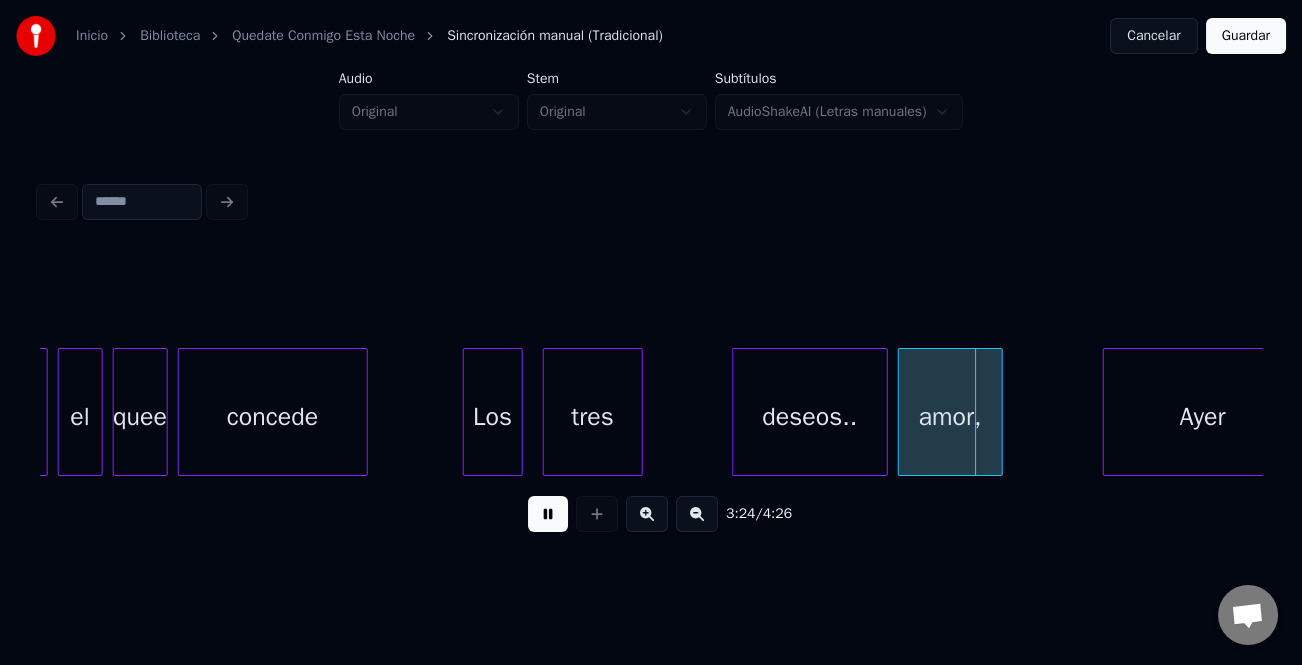 click on "Es el quee concede Los tres deseos.. amor, Ayer" at bounding box center (-16853, 412) 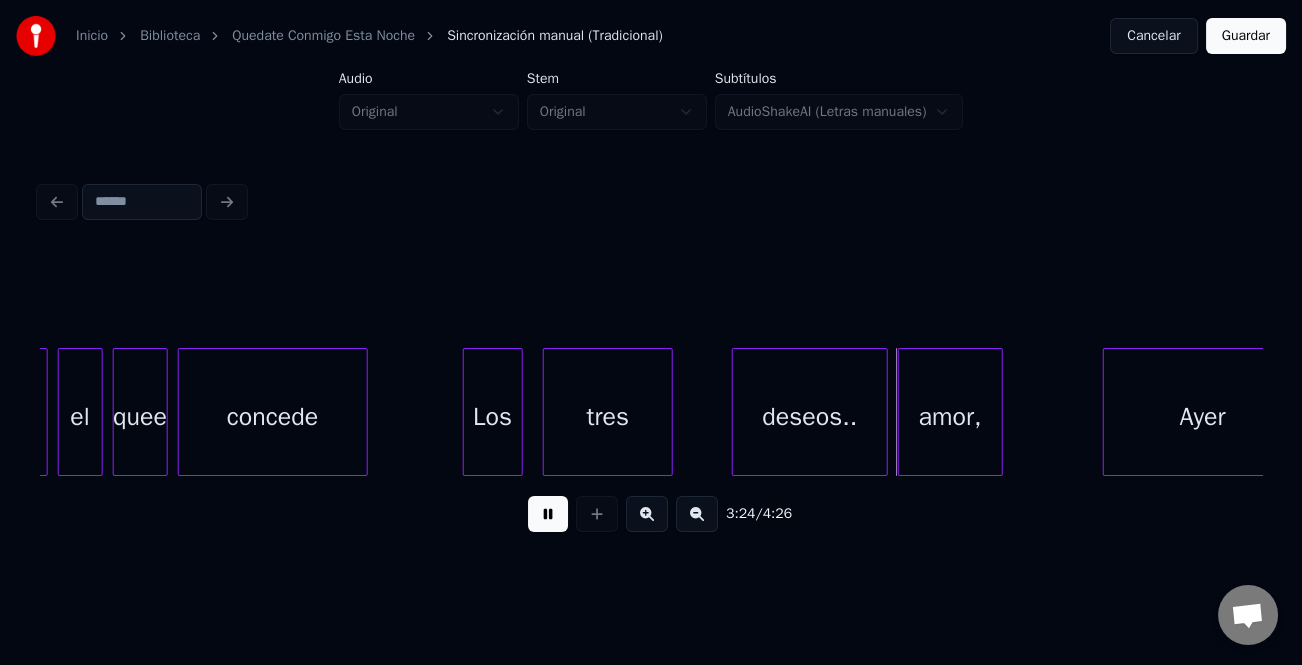 click at bounding box center [669, 412] 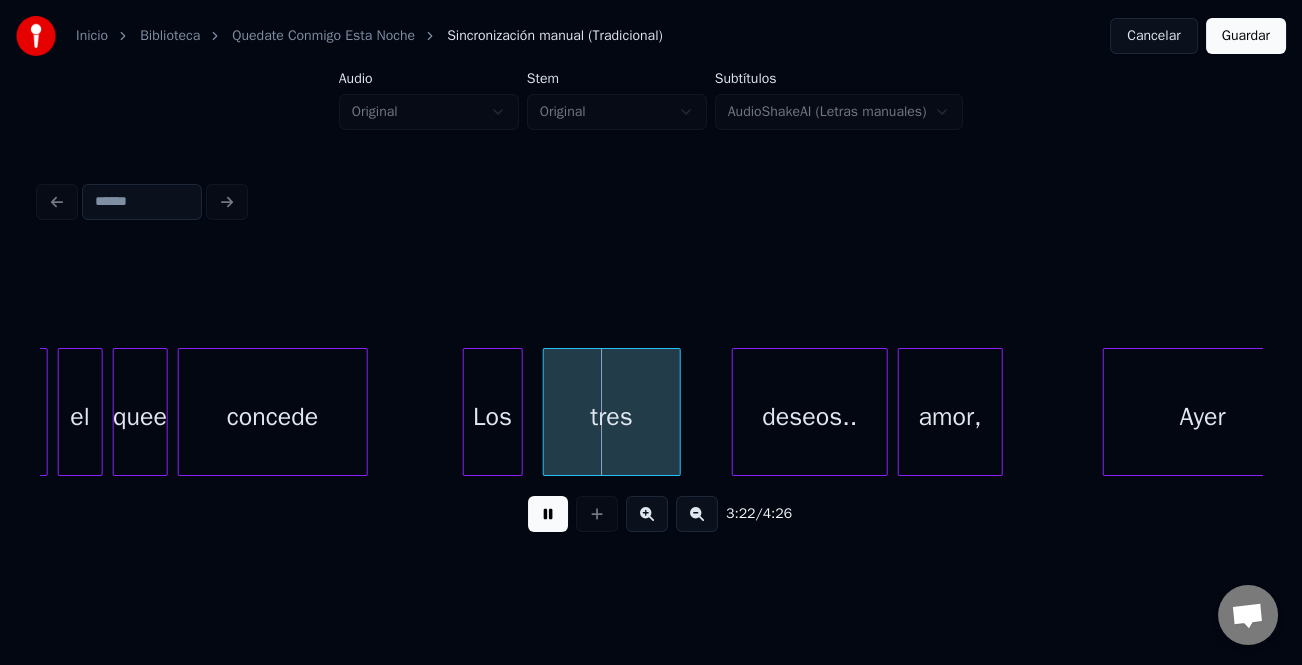 click on "Es el quee concede Los tres deseos.. amor, Ayer" at bounding box center [-16853, 412] 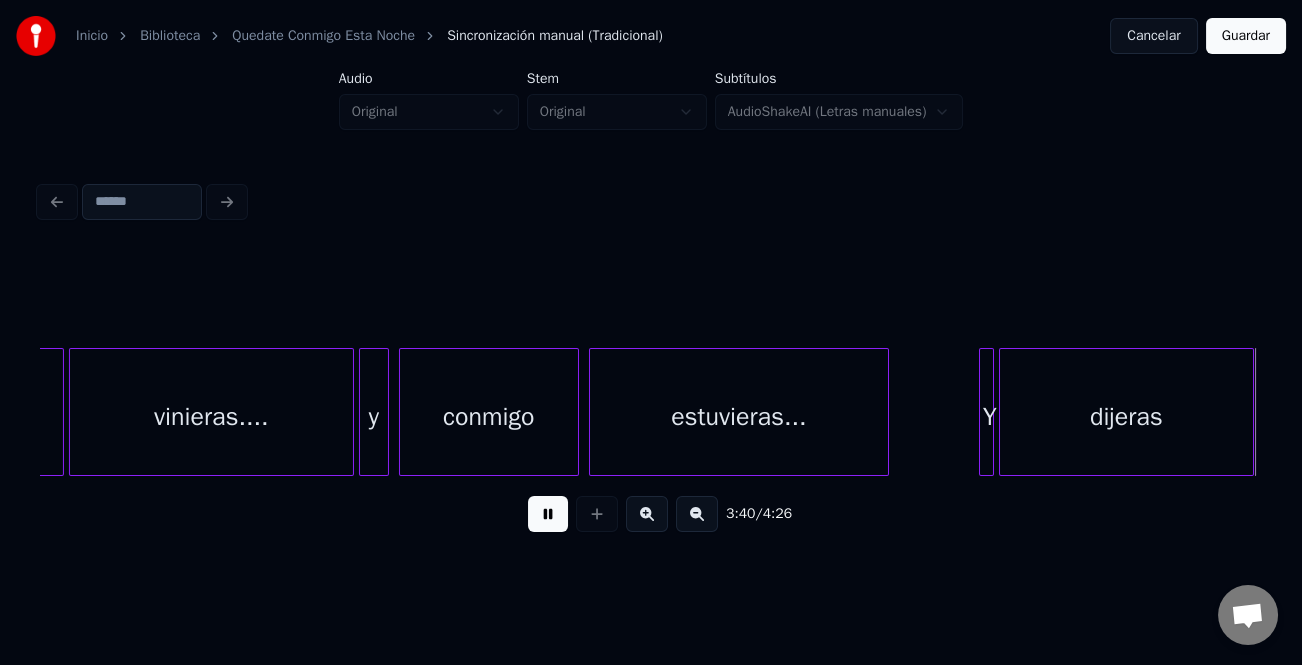 scroll, scrollTop: 0, scrollLeft: 55066, axis: horizontal 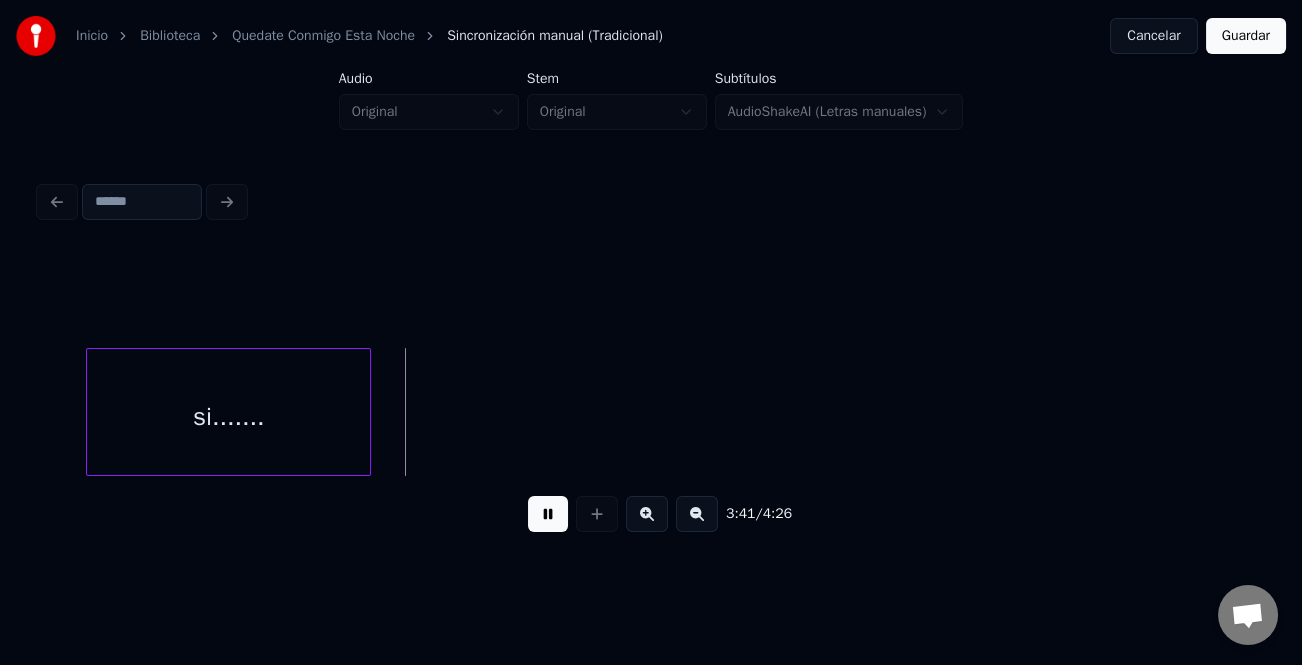 click on "si......." at bounding box center [228, 417] 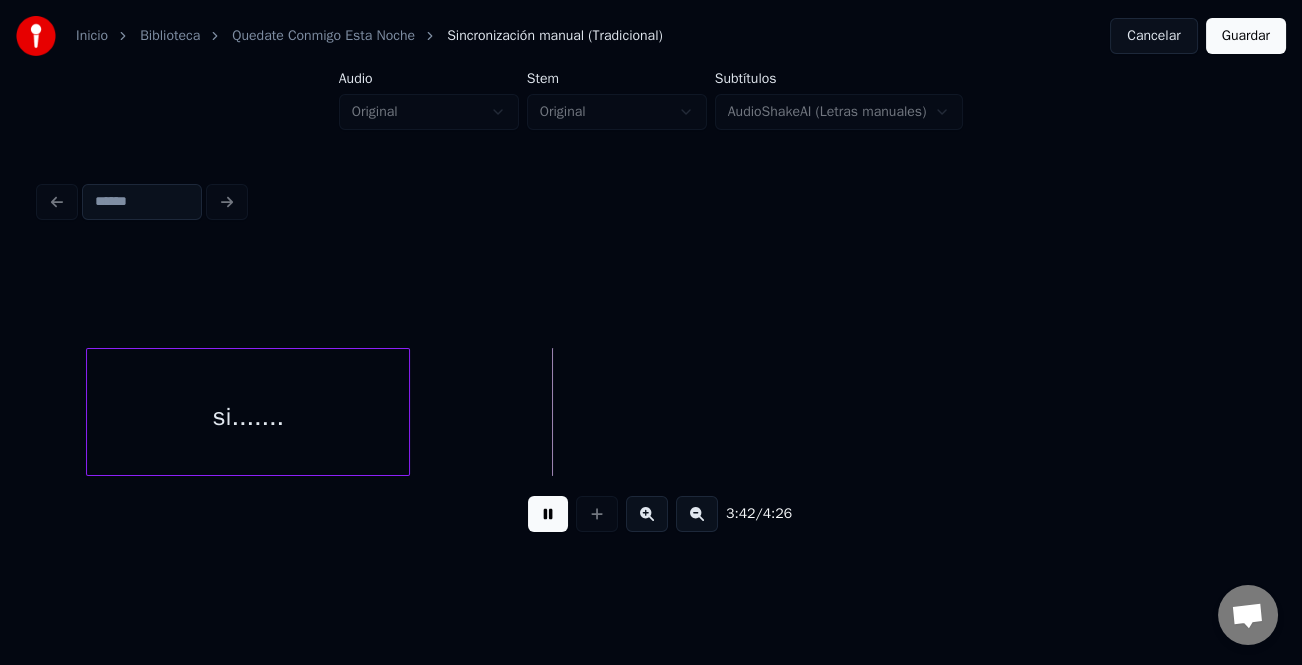 click on "si......." at bounding box center (651, 412) 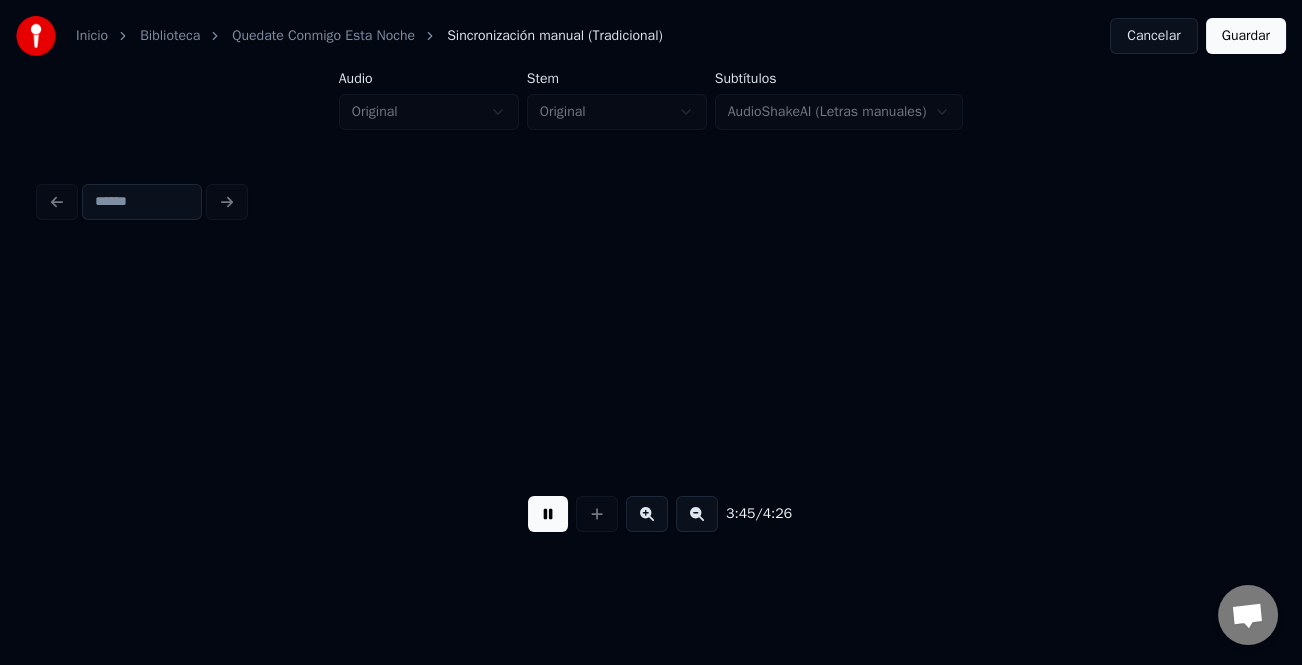scroll, scrollTop: 0, scrollLeft: 56290, axis: horizontal 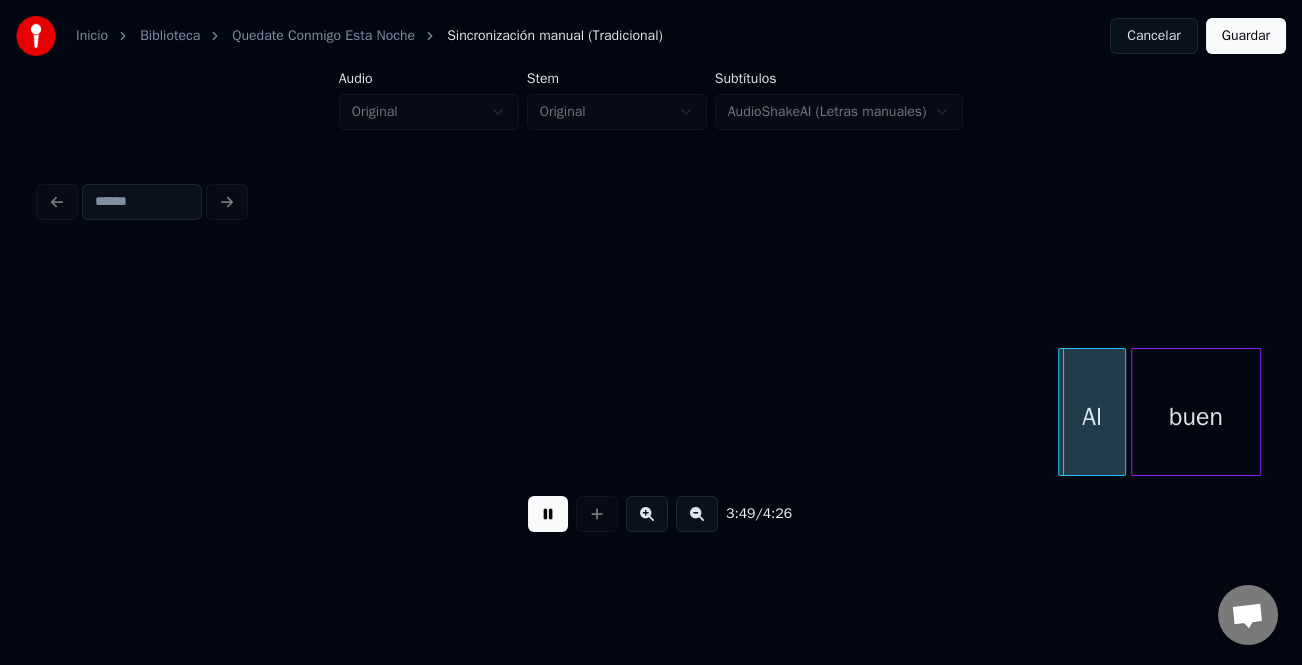 click at bounding box center (1062, 412) 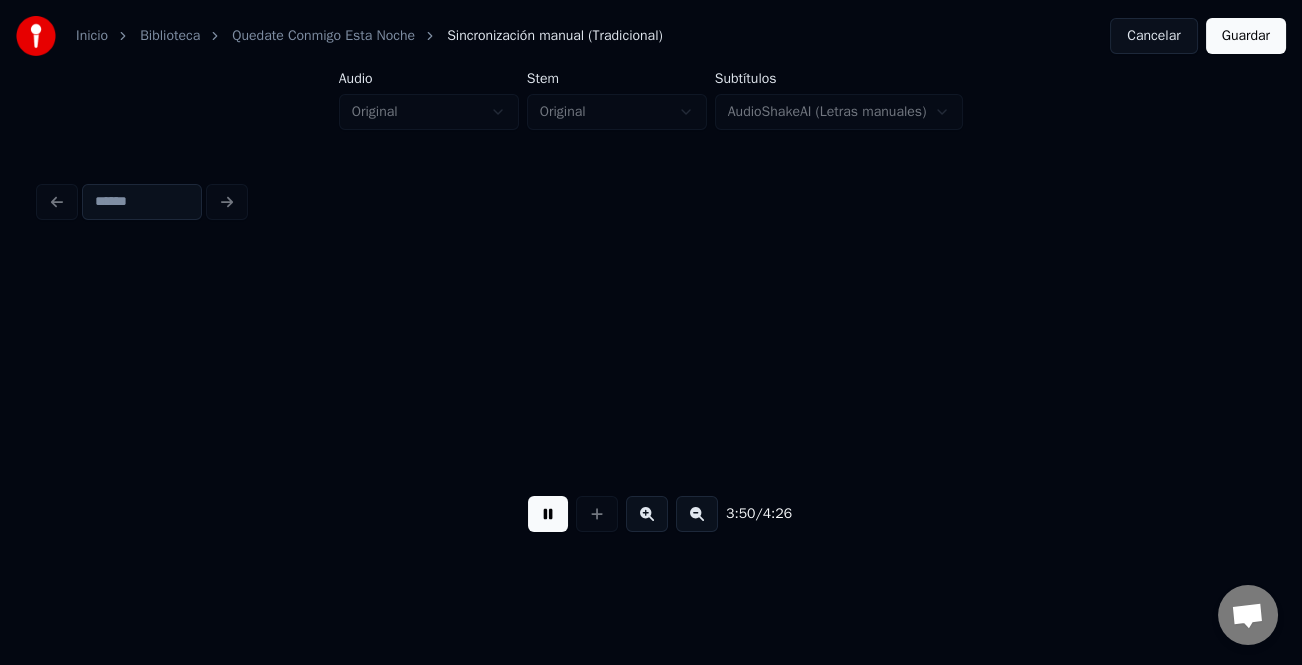 scroll, scrollTop: 0, scrollLeft: 57514, axis: horizontal 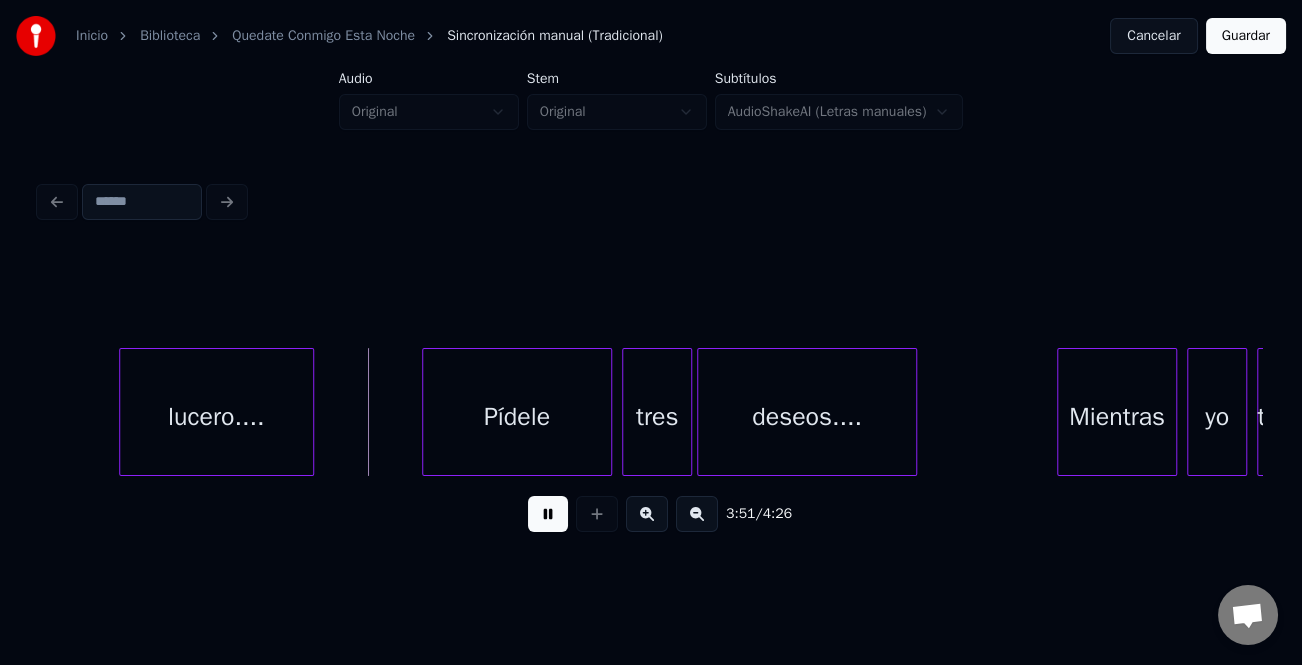 click on "lucero...." at bounding box center (216, 417) 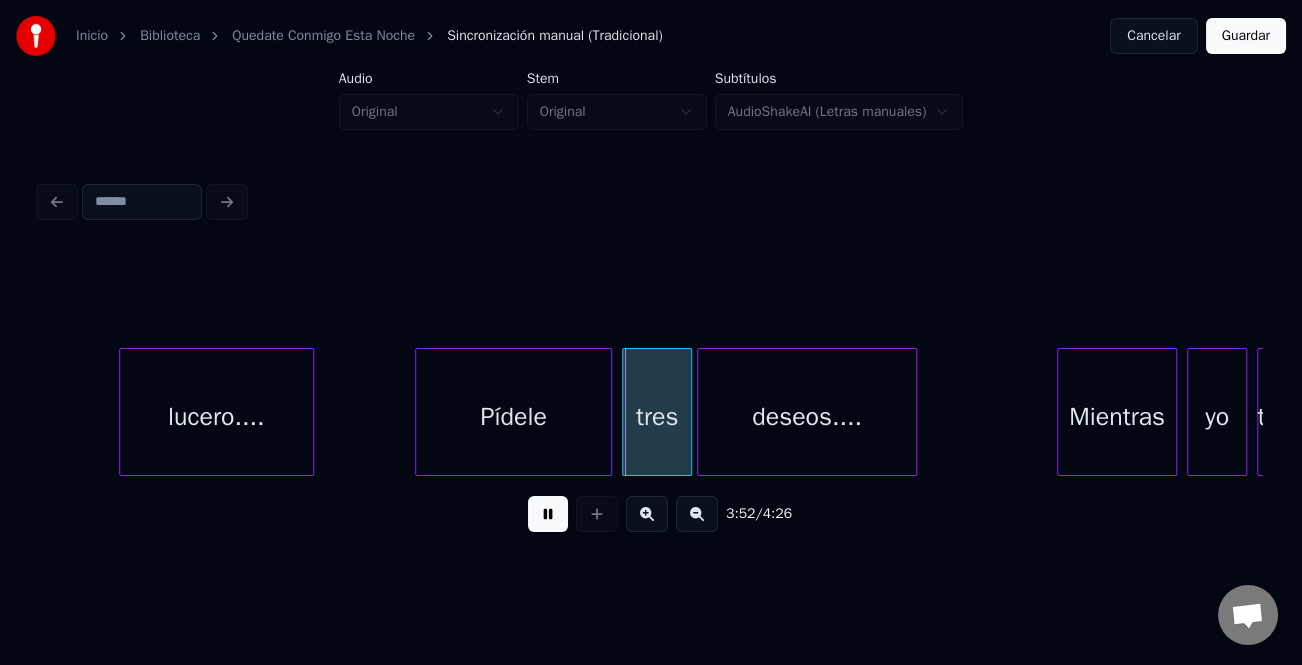 click at bounding box center (419, 412) 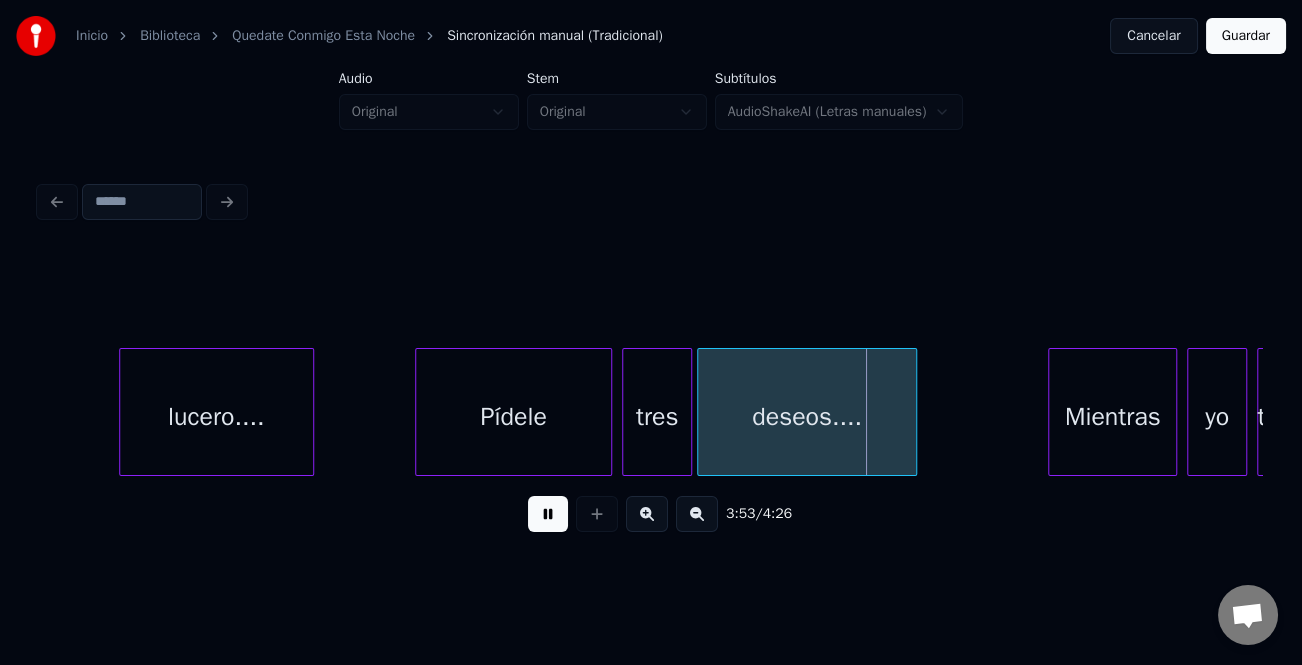 click at bounding box center (1052, 412) 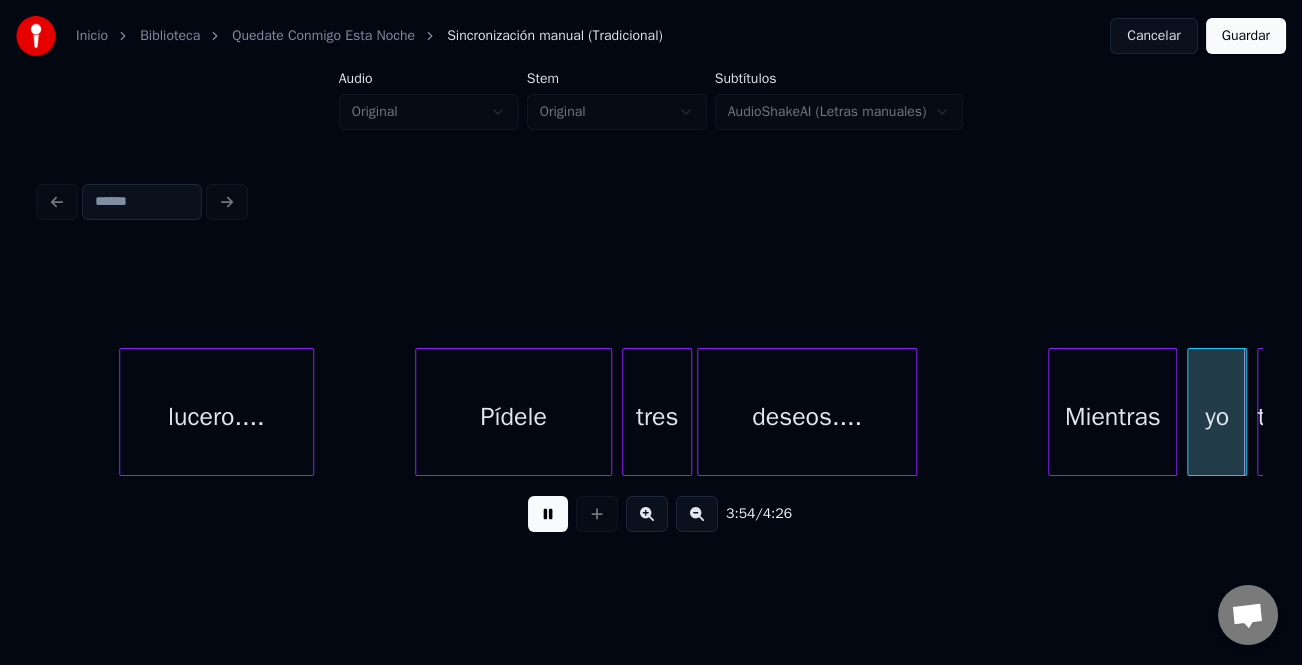 scroll, scrollTop: 0, scrollLeft: 58738, axis: horizontal 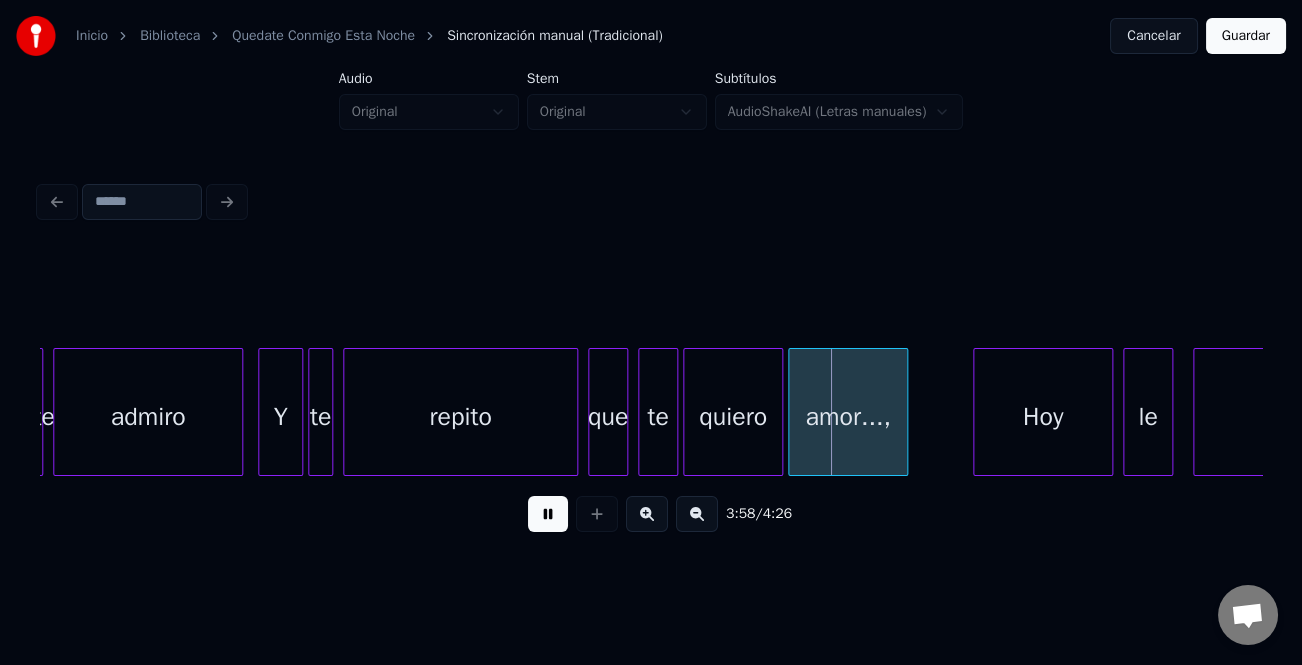 drag, startPoint x: 539, startPoint y: 527, endPoint x: 549, endPoint y: 518, distance: 13.453624 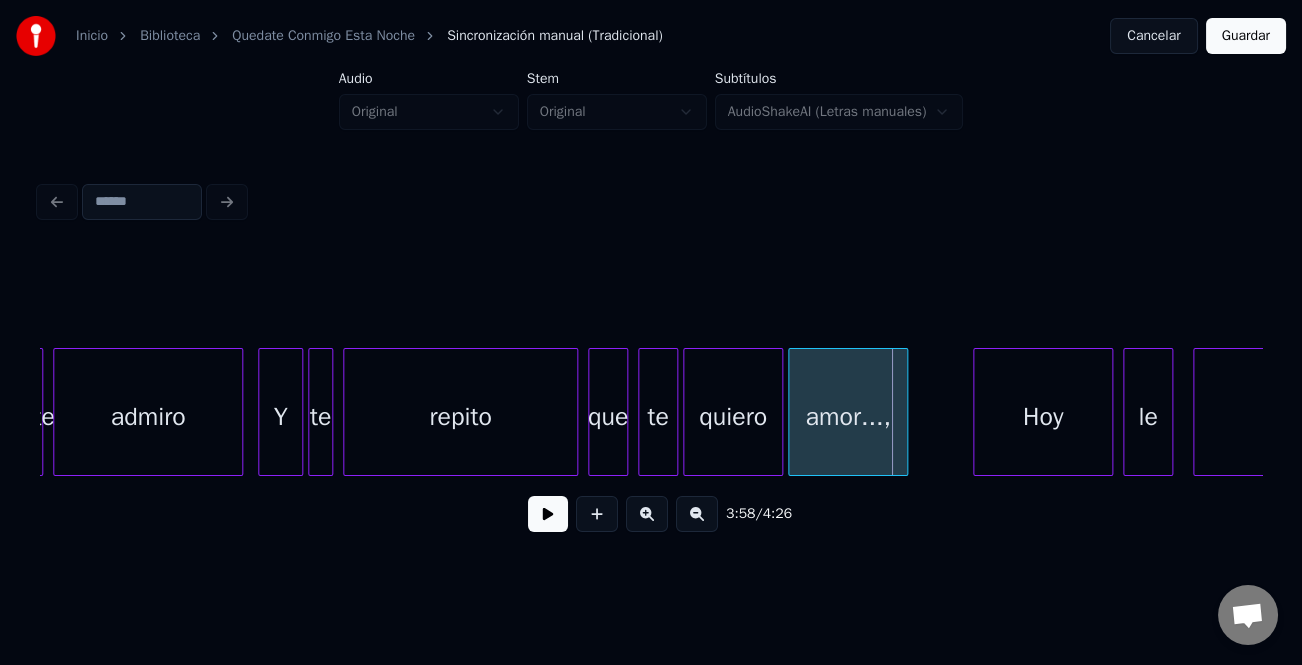 click at bounding box center [624, 412] 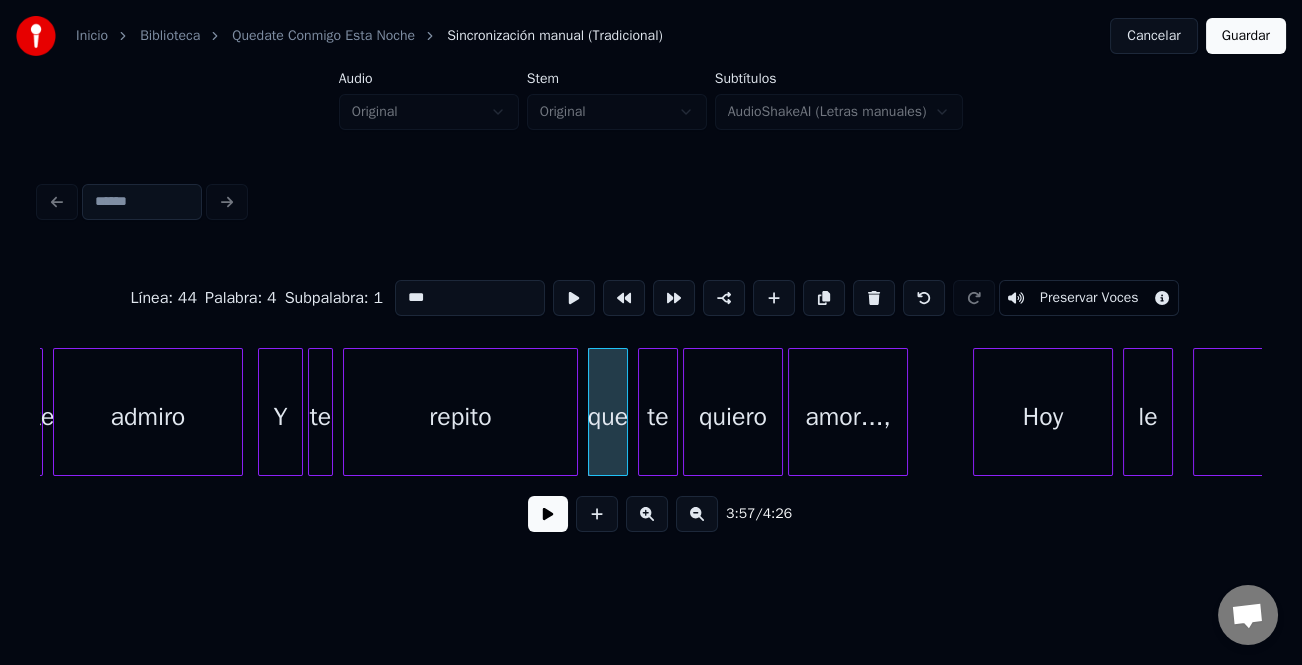 click on "***" at bounding box center [470, 298] 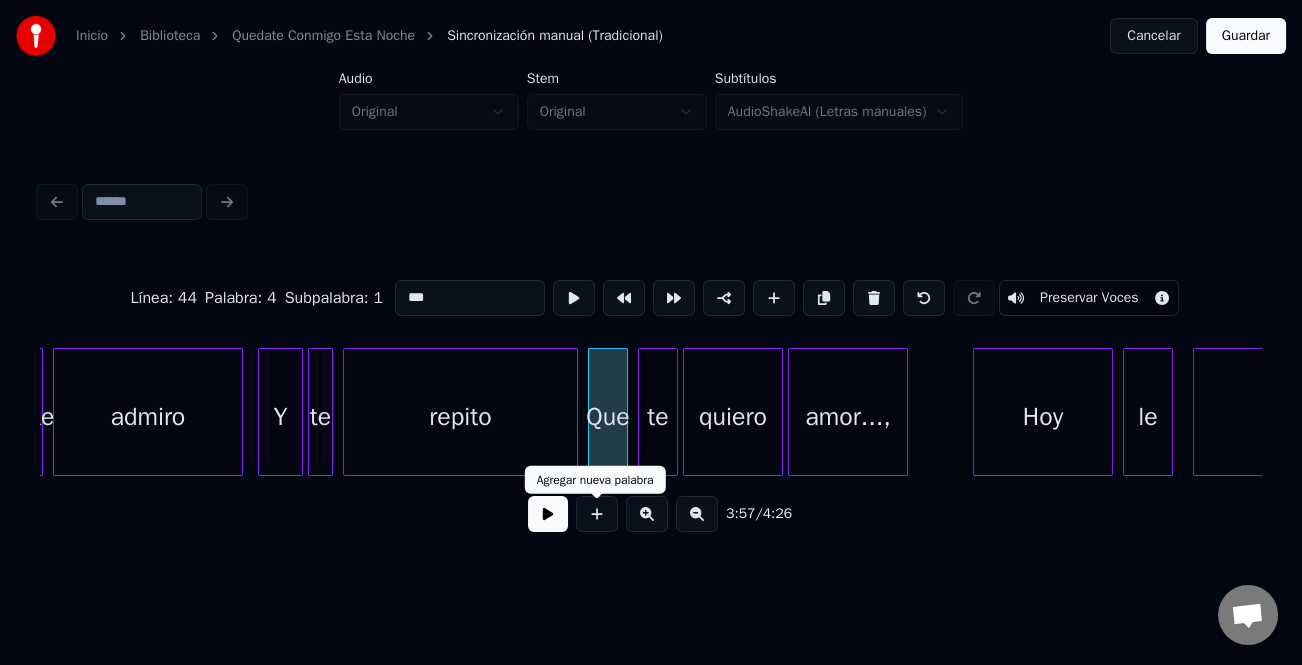 drag, startPoint x: 578, startPoint y: 513, endPoint x: 566, endPoint y: 516, distance: 12.369317 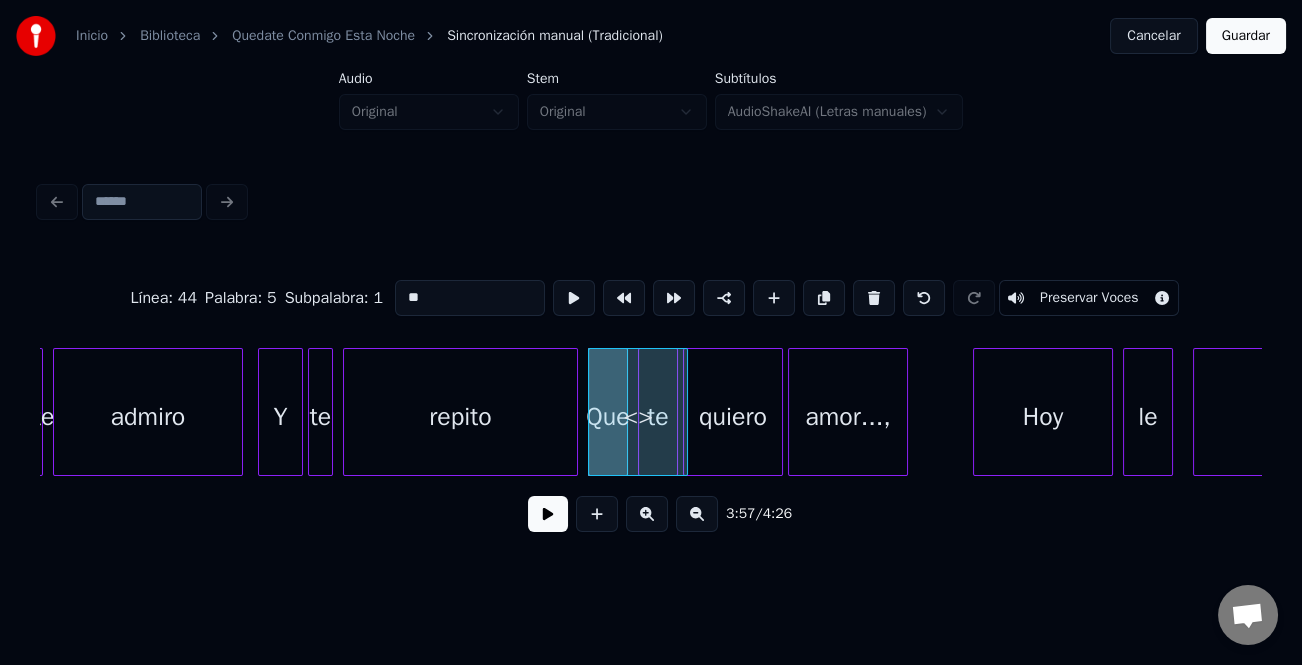 click at bounding box center (642, 412) 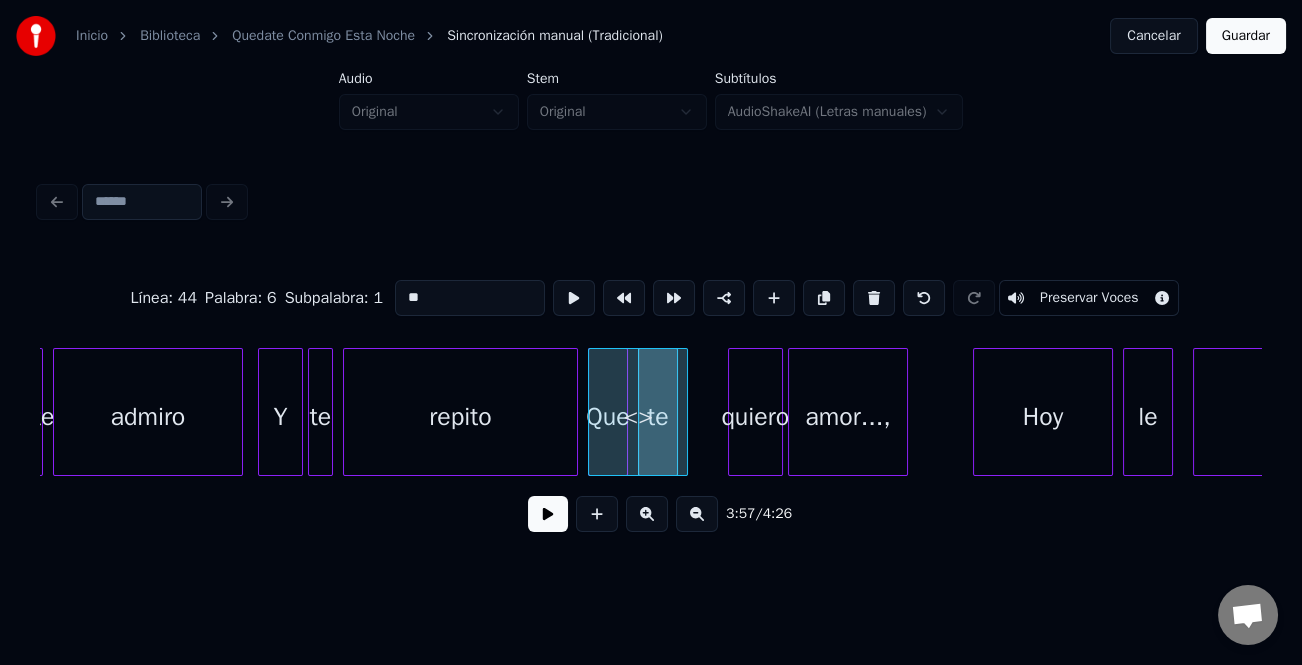 click at bounding box center (732, 412) 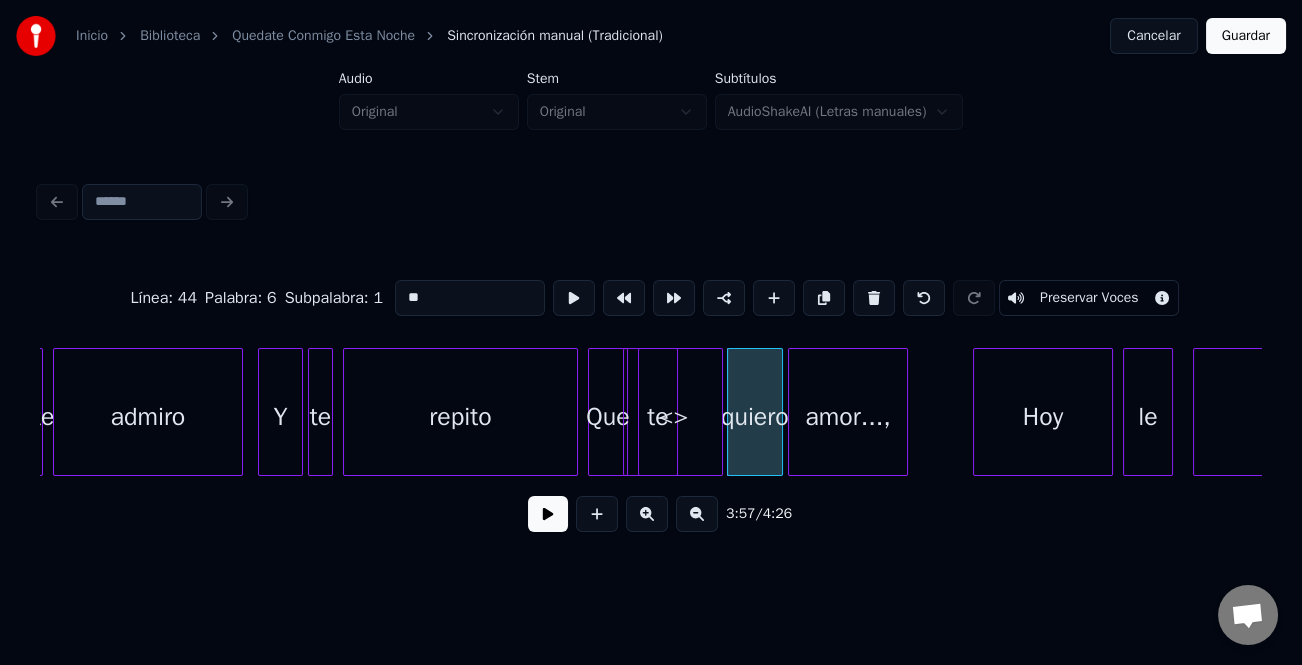 click on "<>" at bounding box center (673, 417) 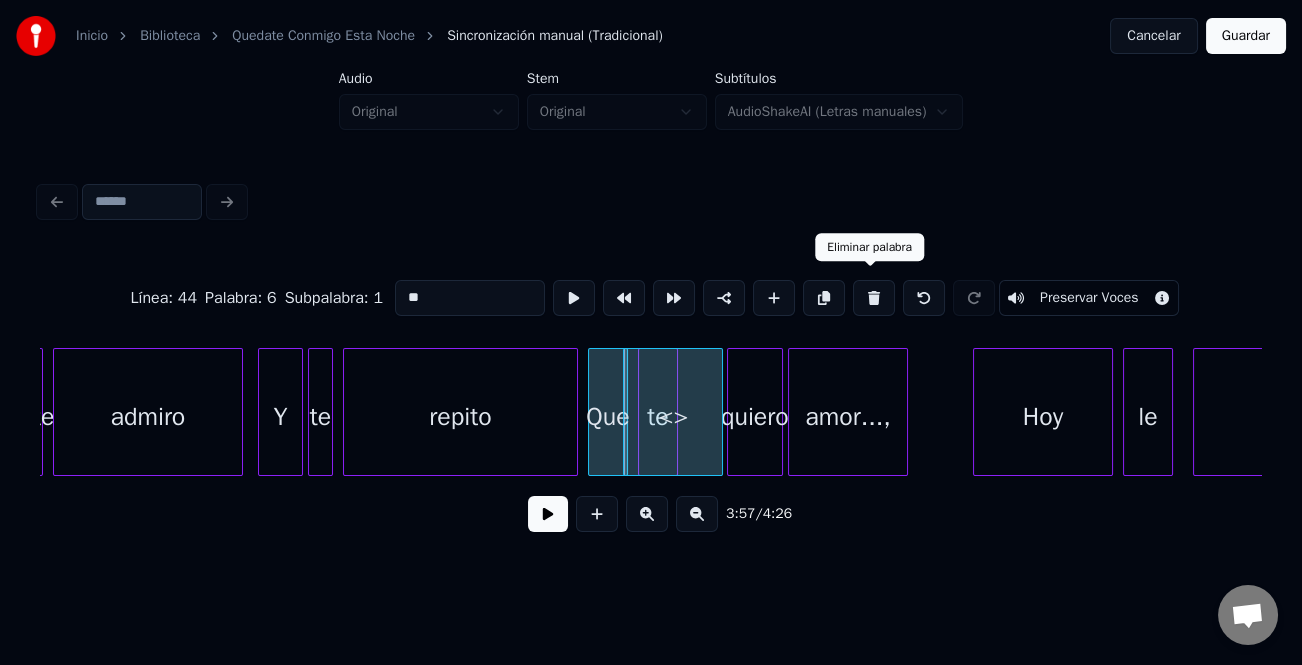 click at bounding box center (874, 298) 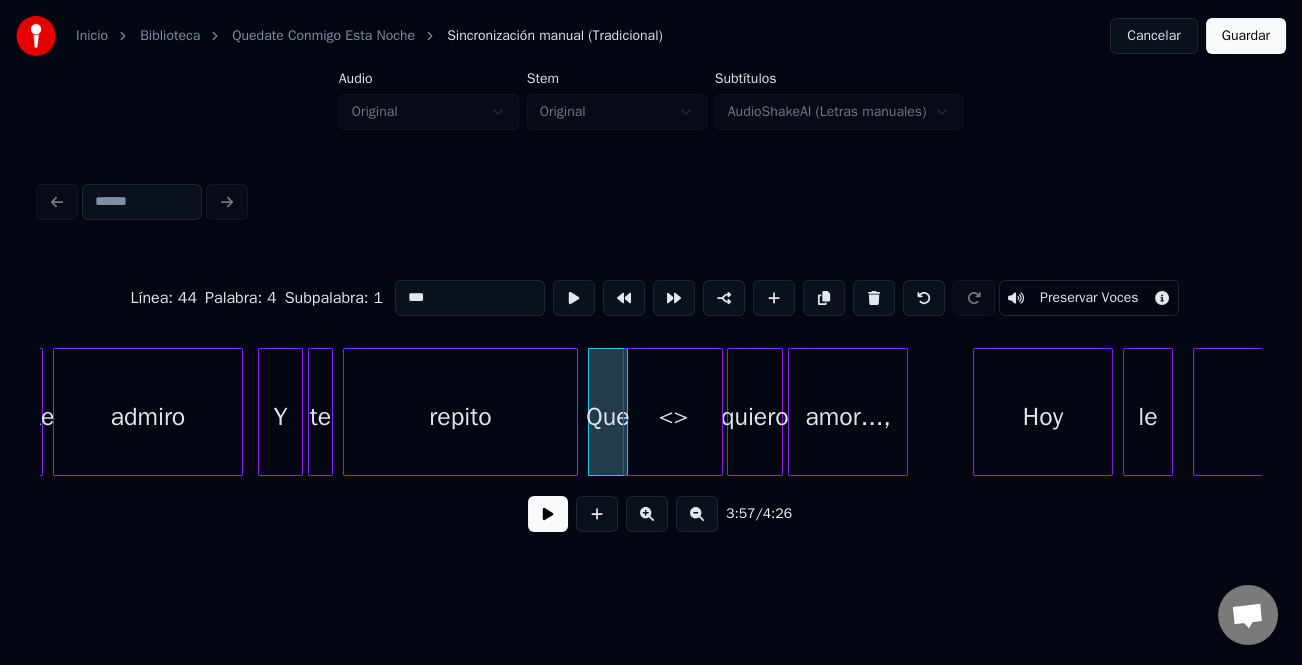 click on "<>" at bounding box center [673, 417] 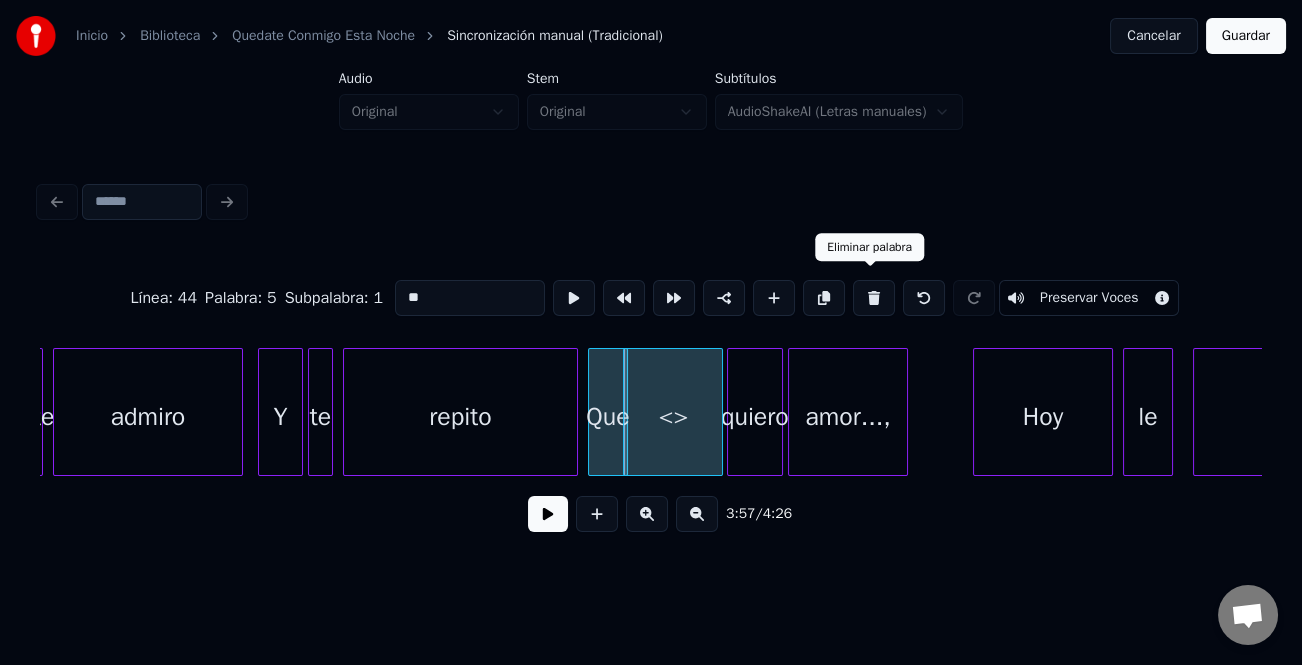 click at bounding box center [874, 298] 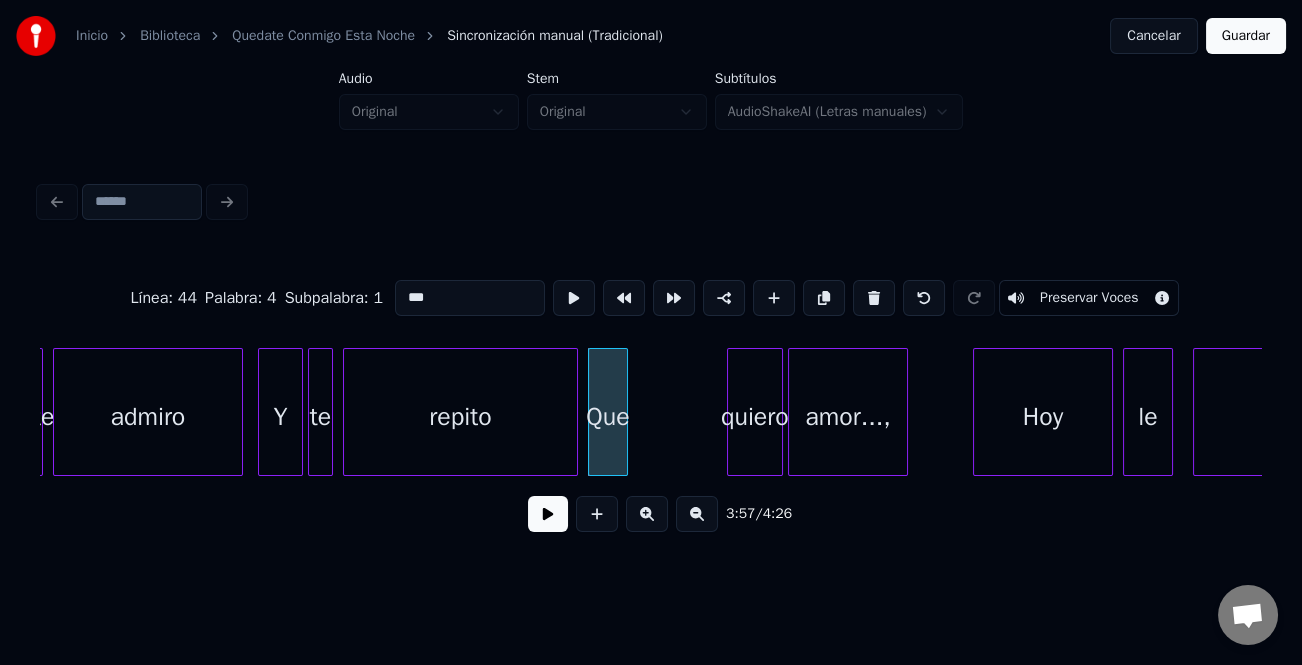 click on "repito" at bounding box center [460, 417] 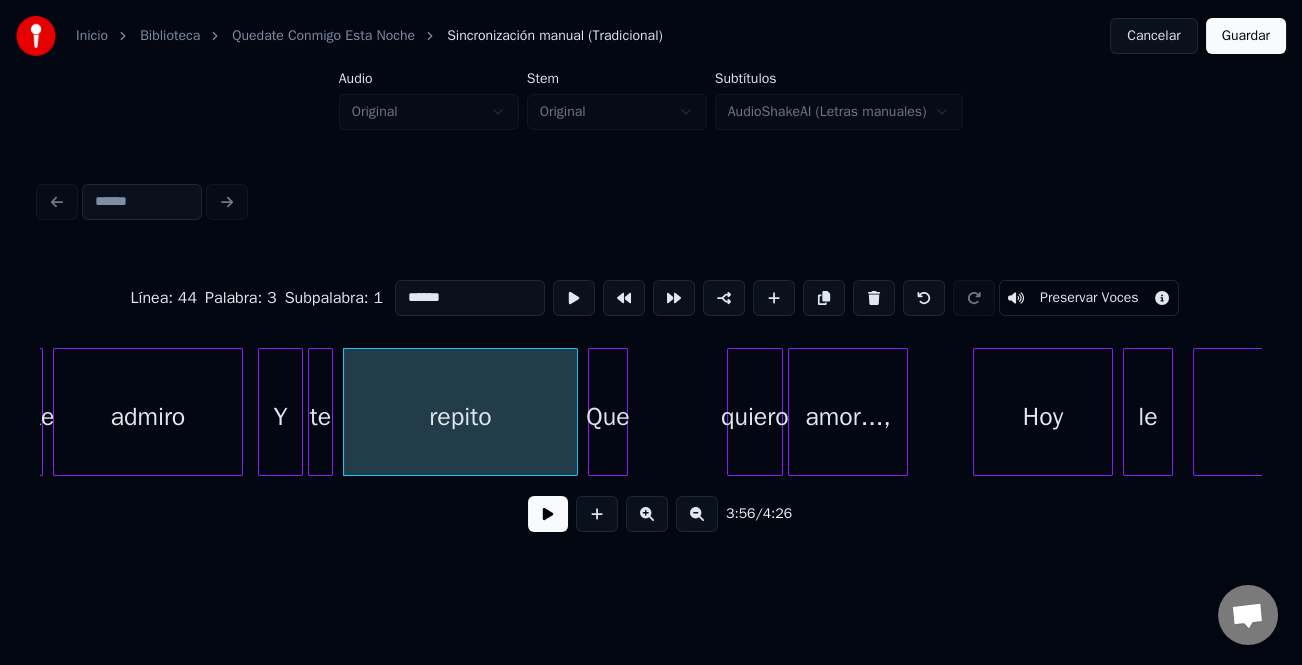 click at bounding box center (548, 514) 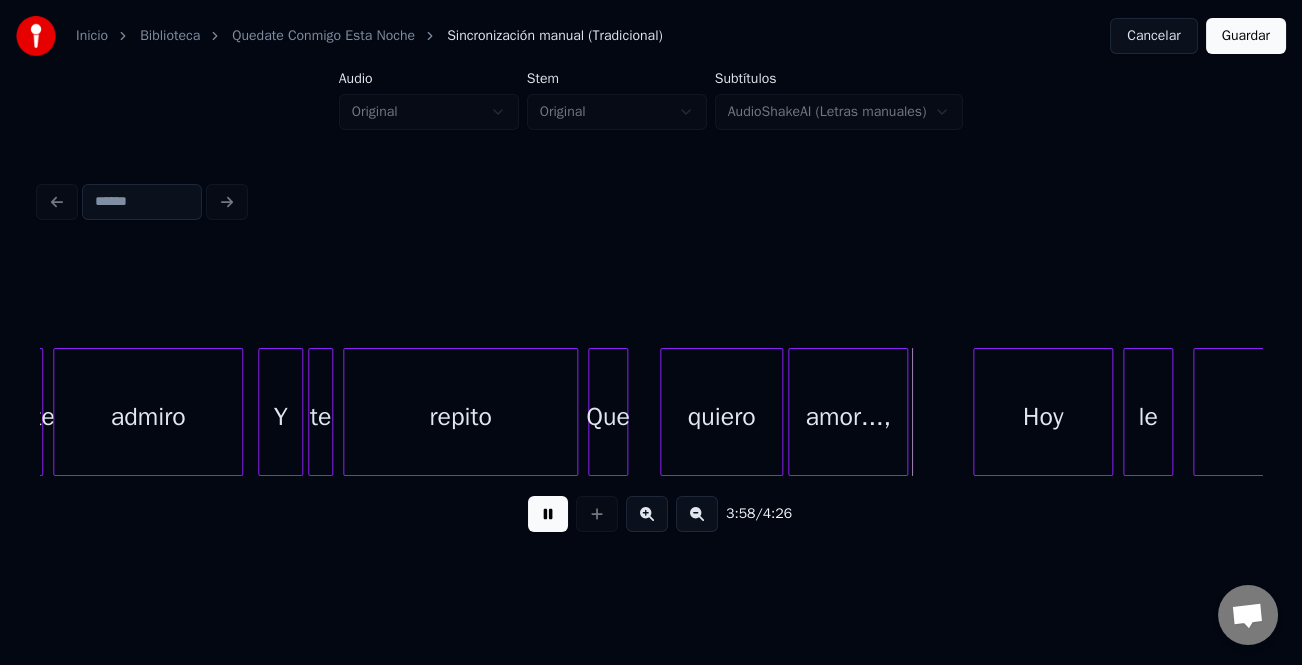 click on "te admiro Y te repito Que quiero amor..., Hoy le pedí.." at bounding box center [651, 412] 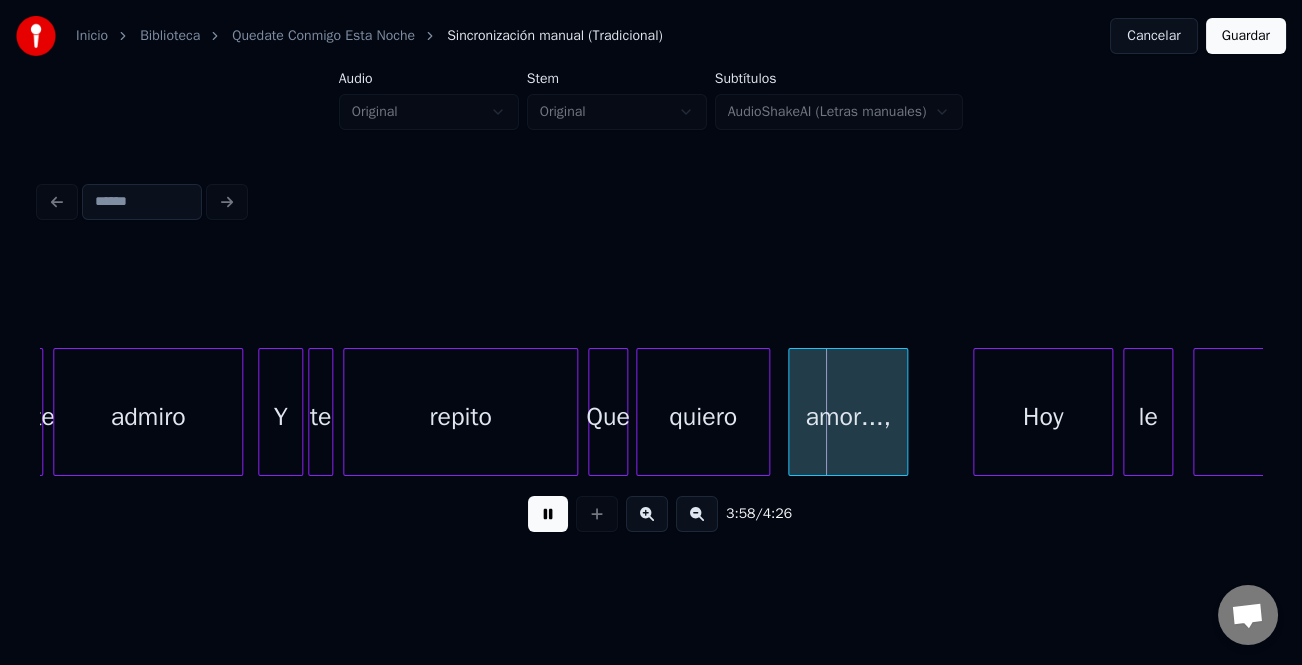 click on "quiero" at bounding box center [702, 417] 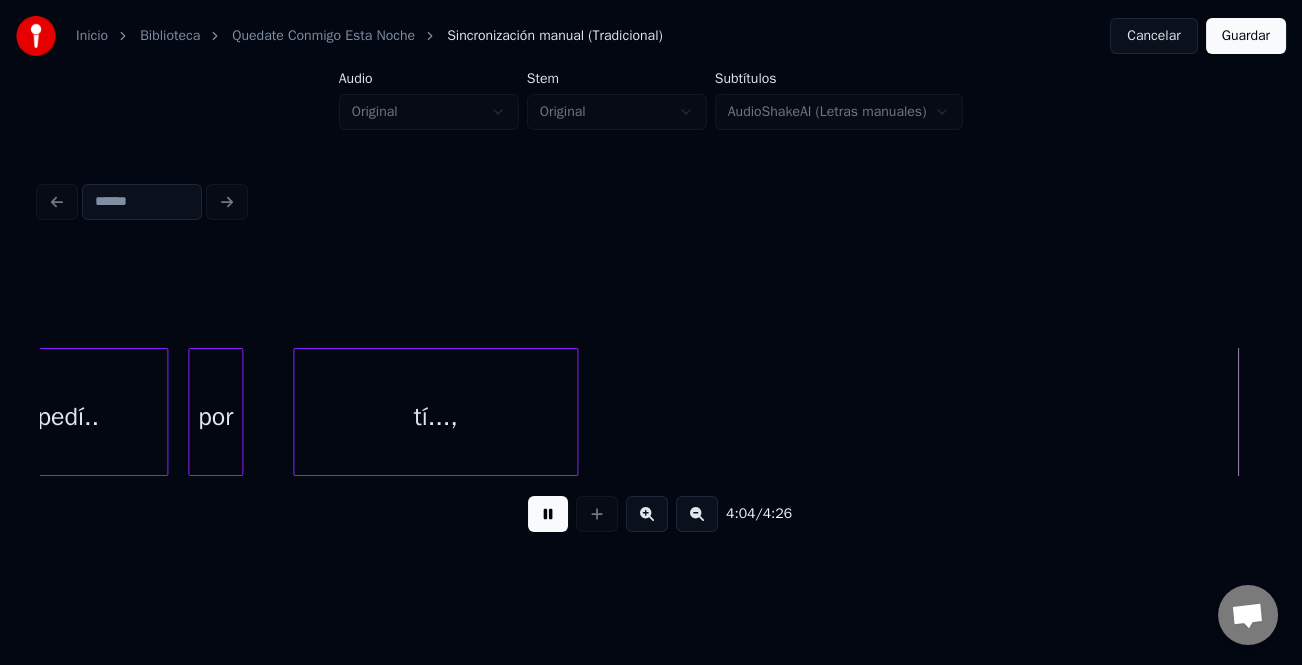scroll, scrollTop: 0, scrollLeft: 61186, axis: horizontal 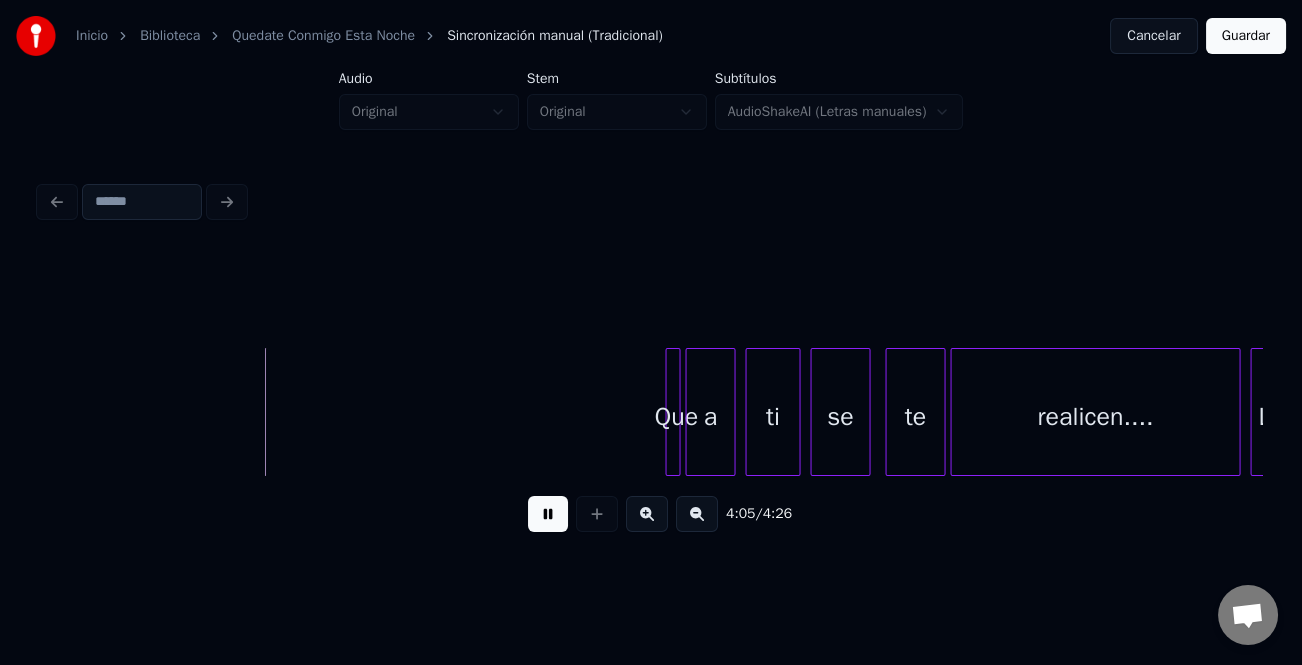 click on "Que" at bounding box center [676, 417] 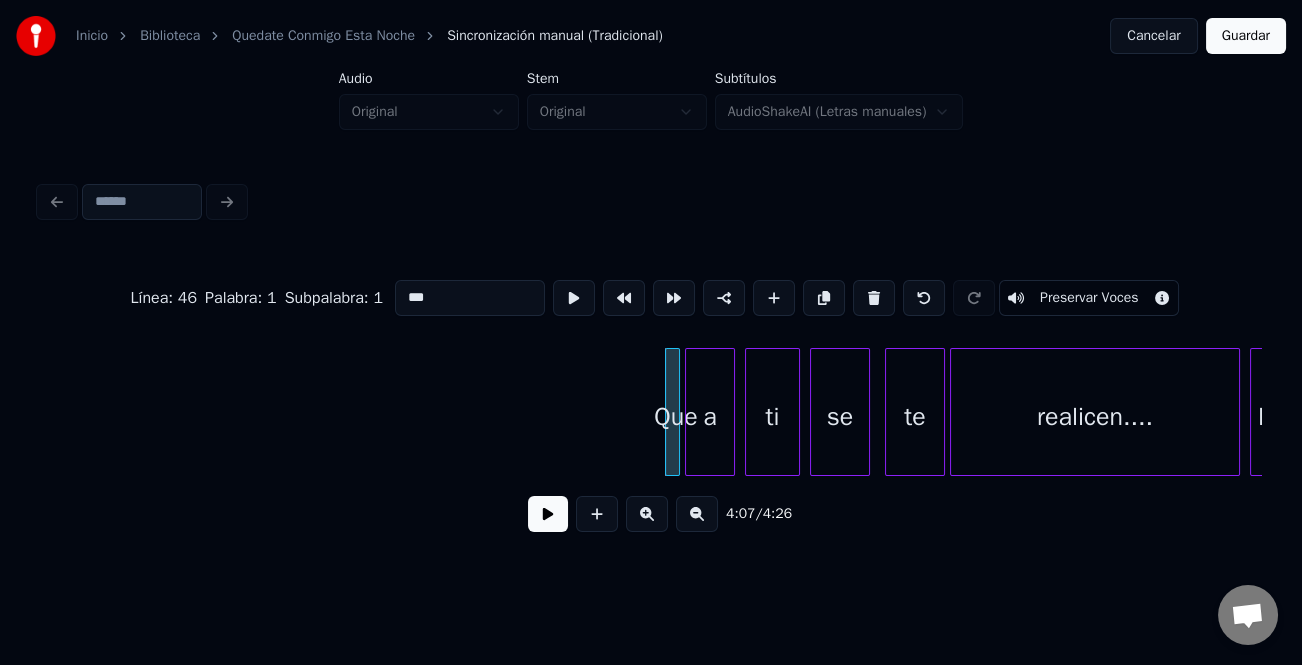 click on "Que" at bounding box center [676, 417] 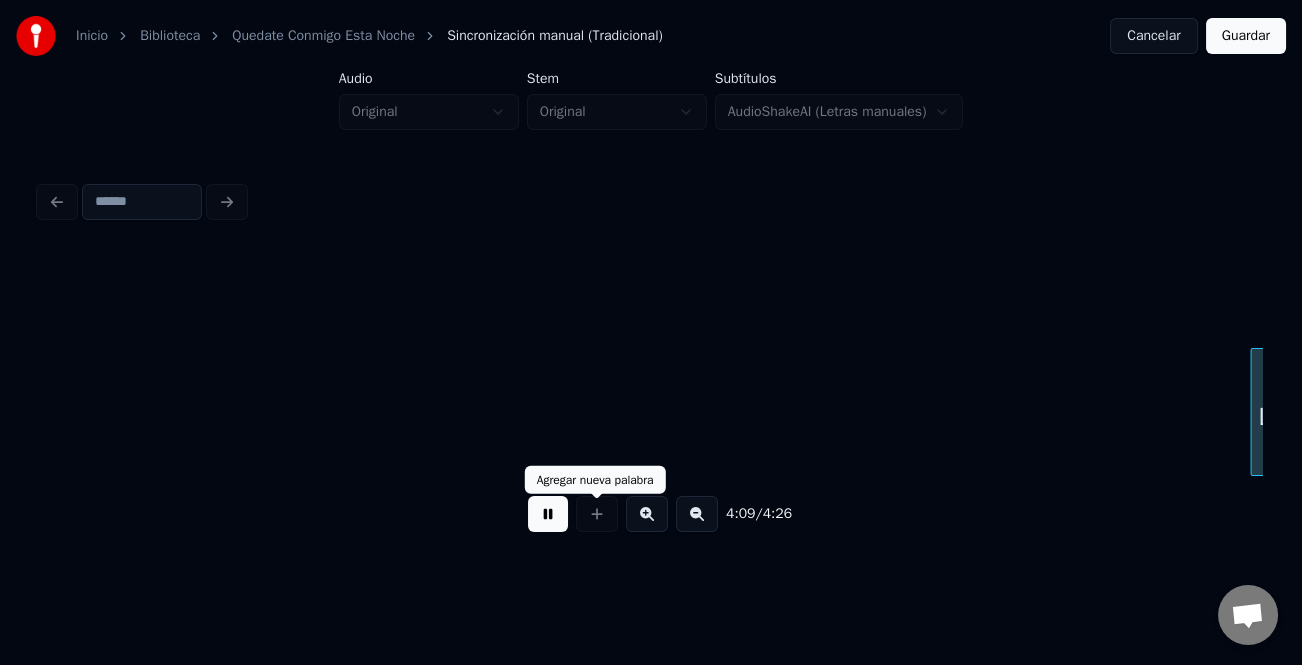 scroll, scrollTop: 0, scrollLeft: 62411, axis: horizontal 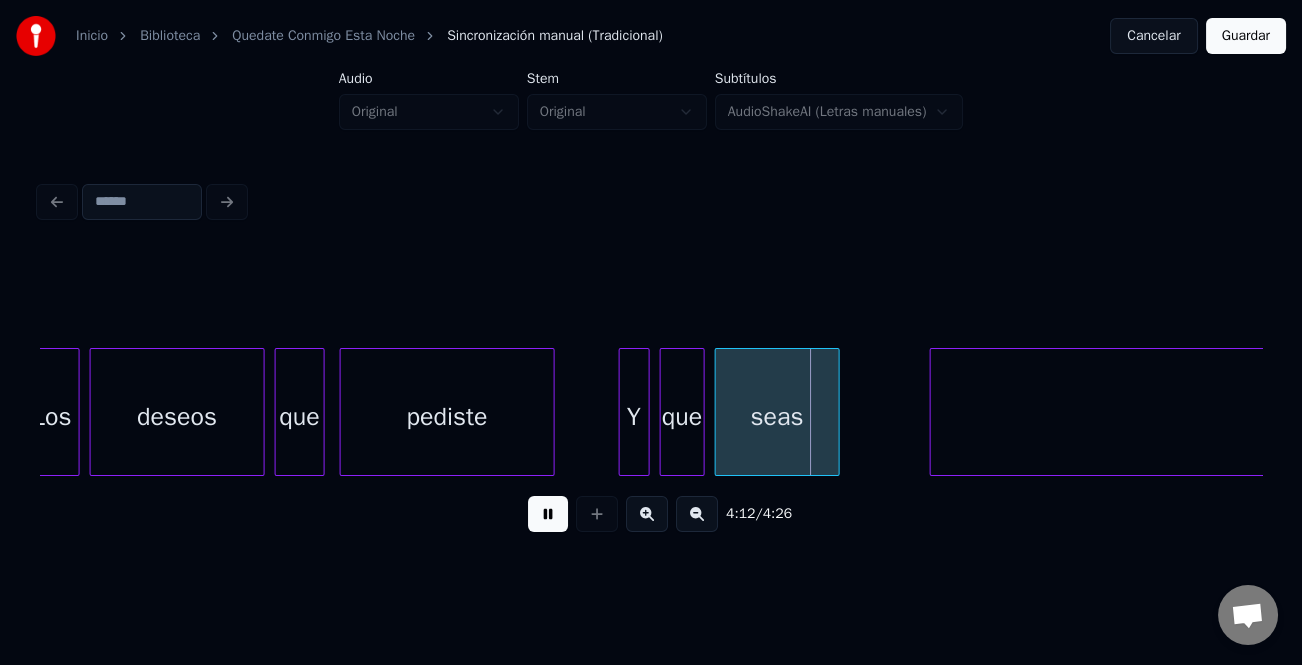 click at bounding box center [623, 412] 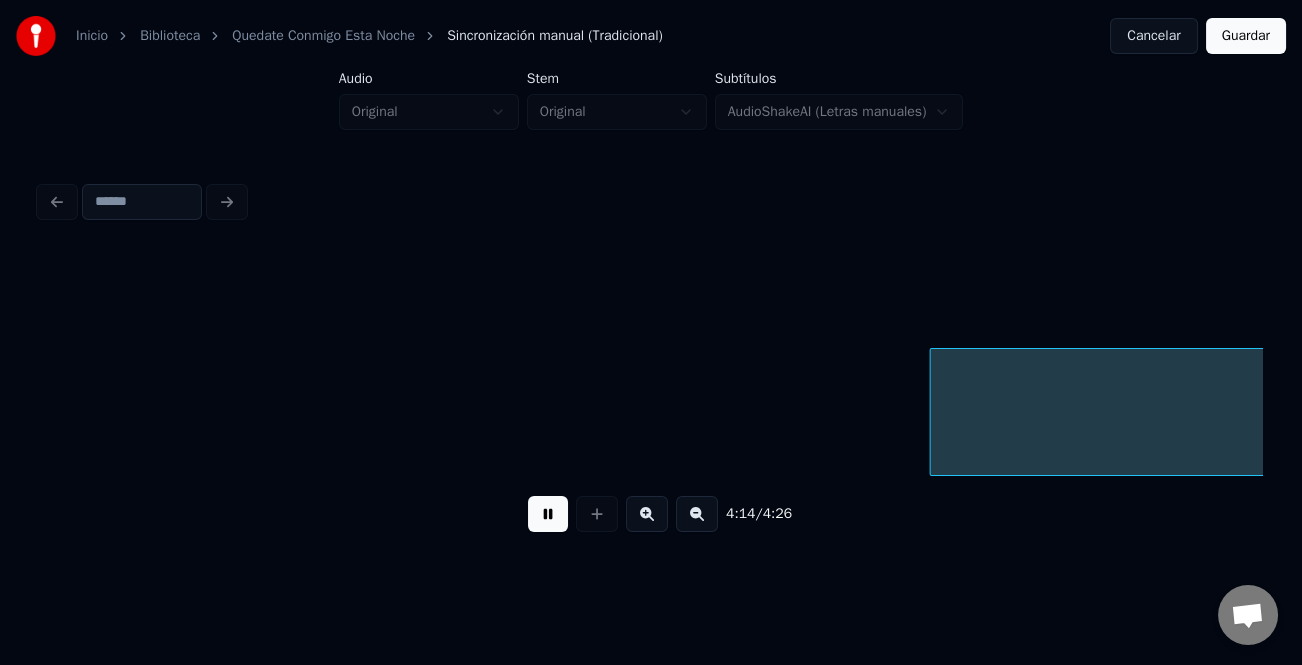 scroll, scrollTop: 0, scrollLeft: 63637, axis: horizontal 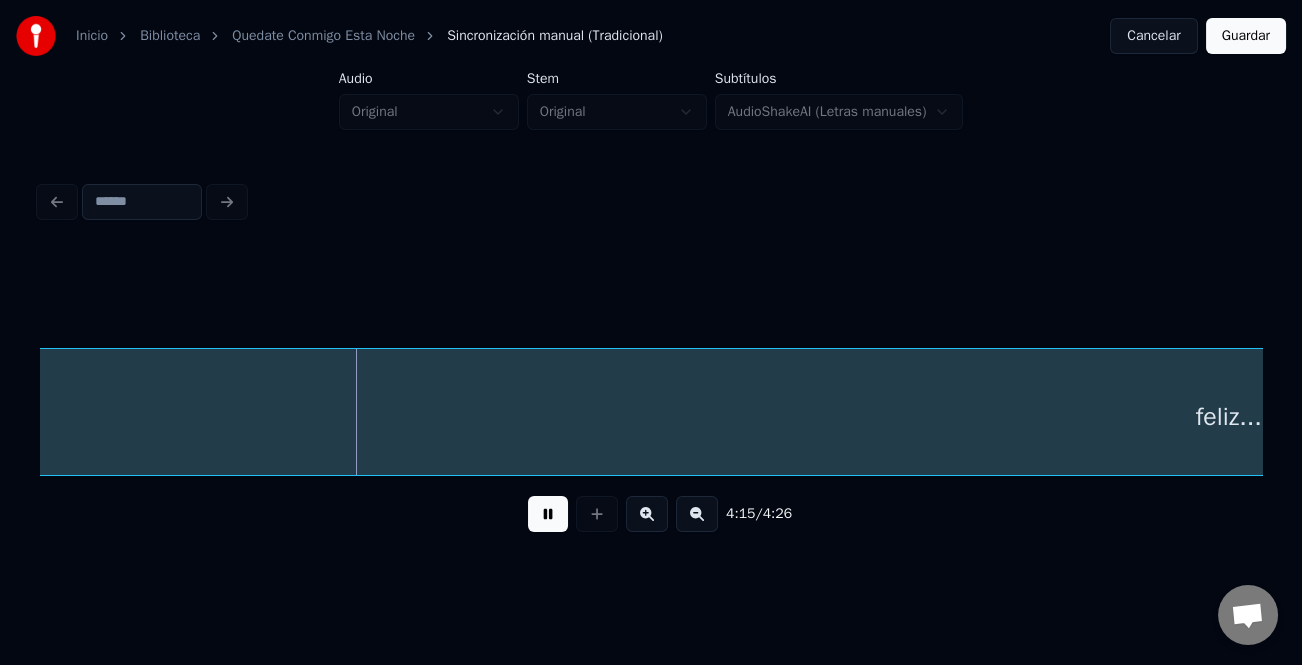 click at bounding box center [548, 514] 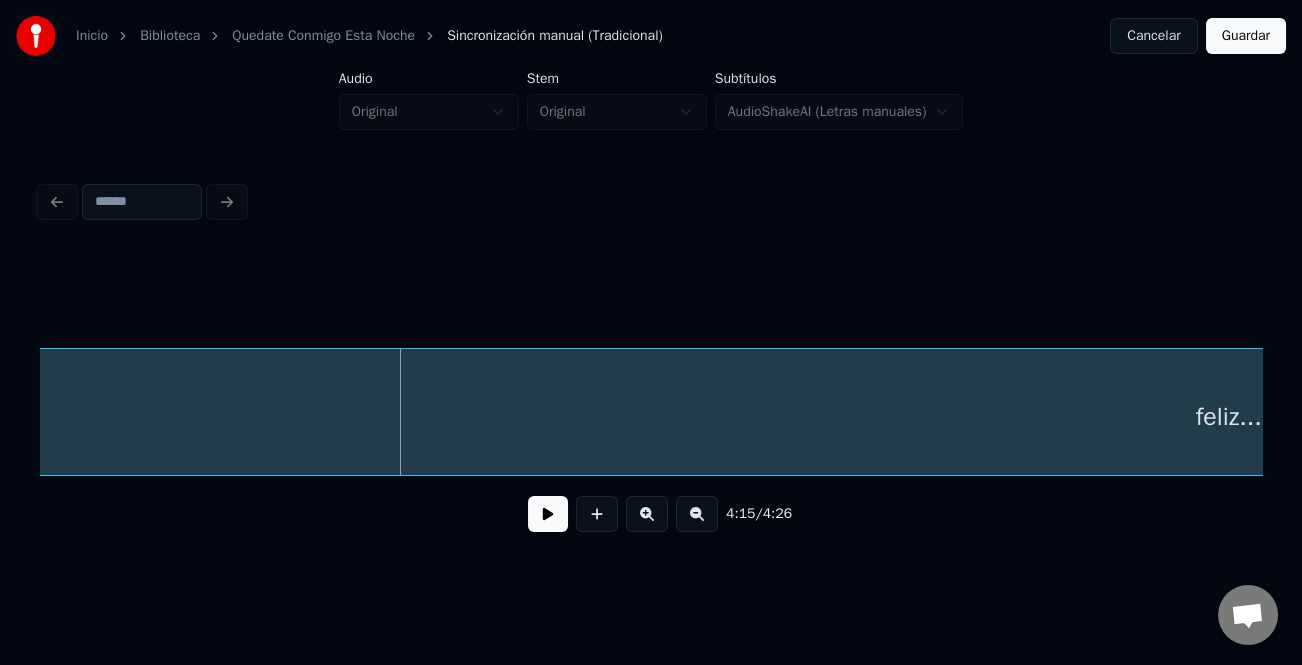 click at bounding box center [697, 514] 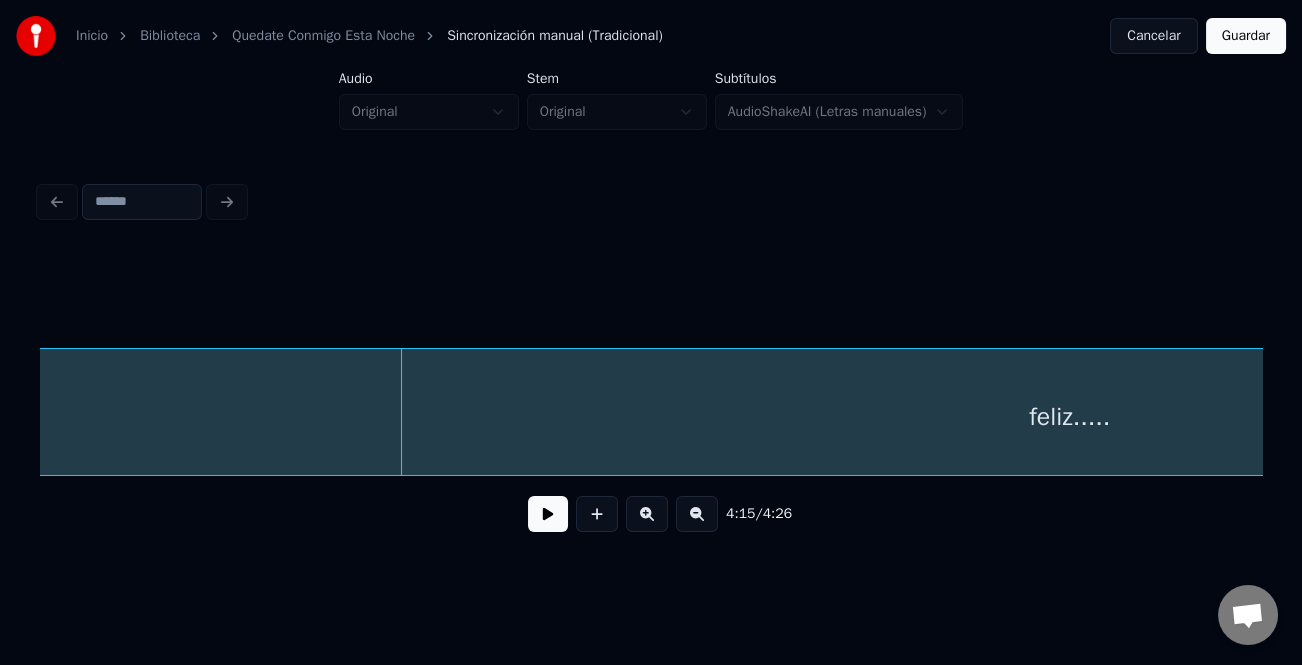 click at bounding box center [697, 514] 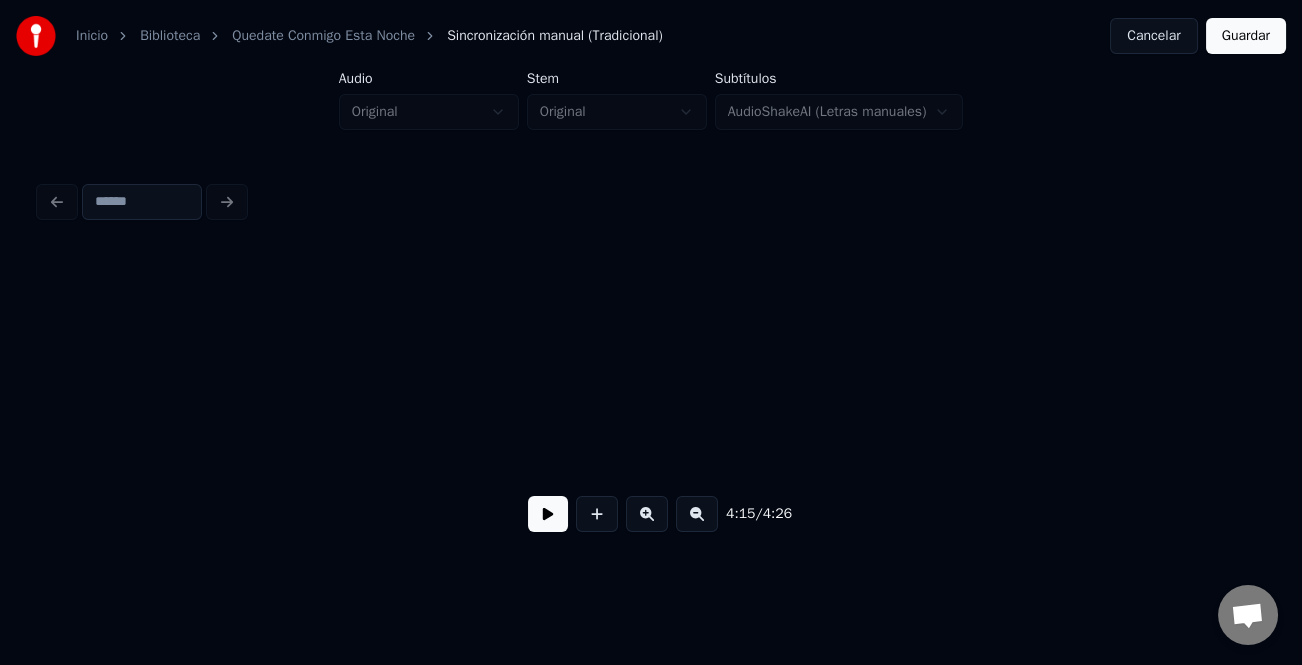 click at bounding box center (697, 514) 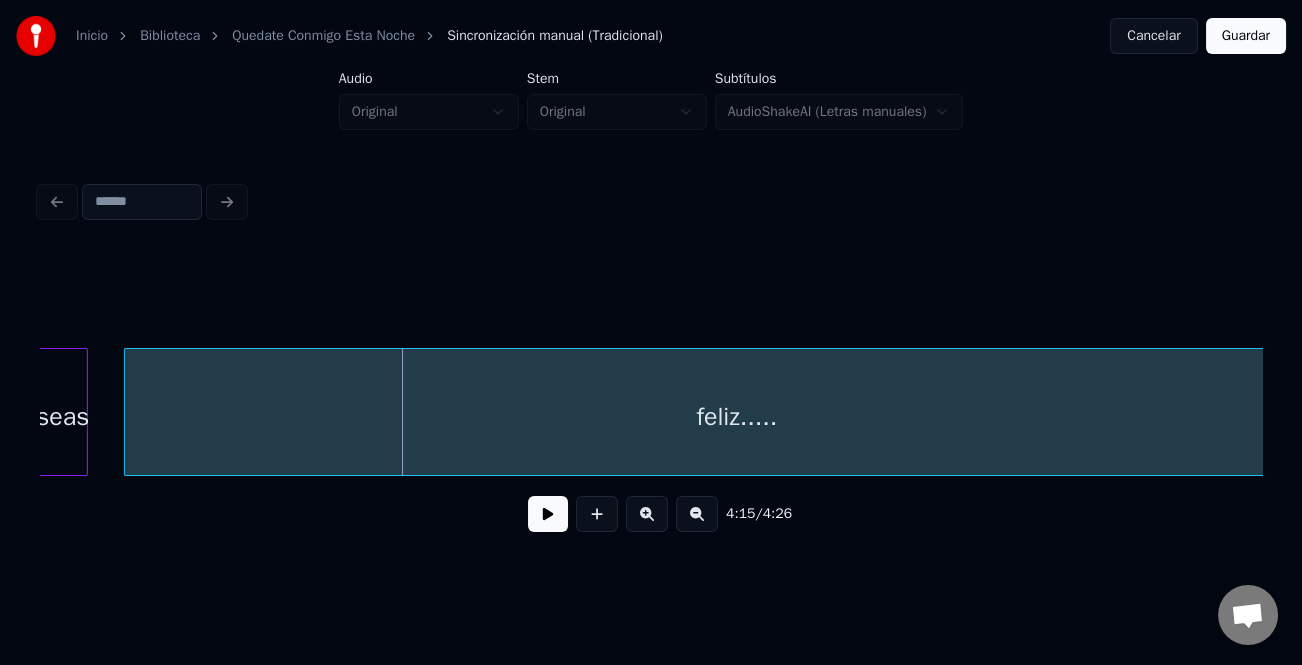click at bounding box center (697, 514) 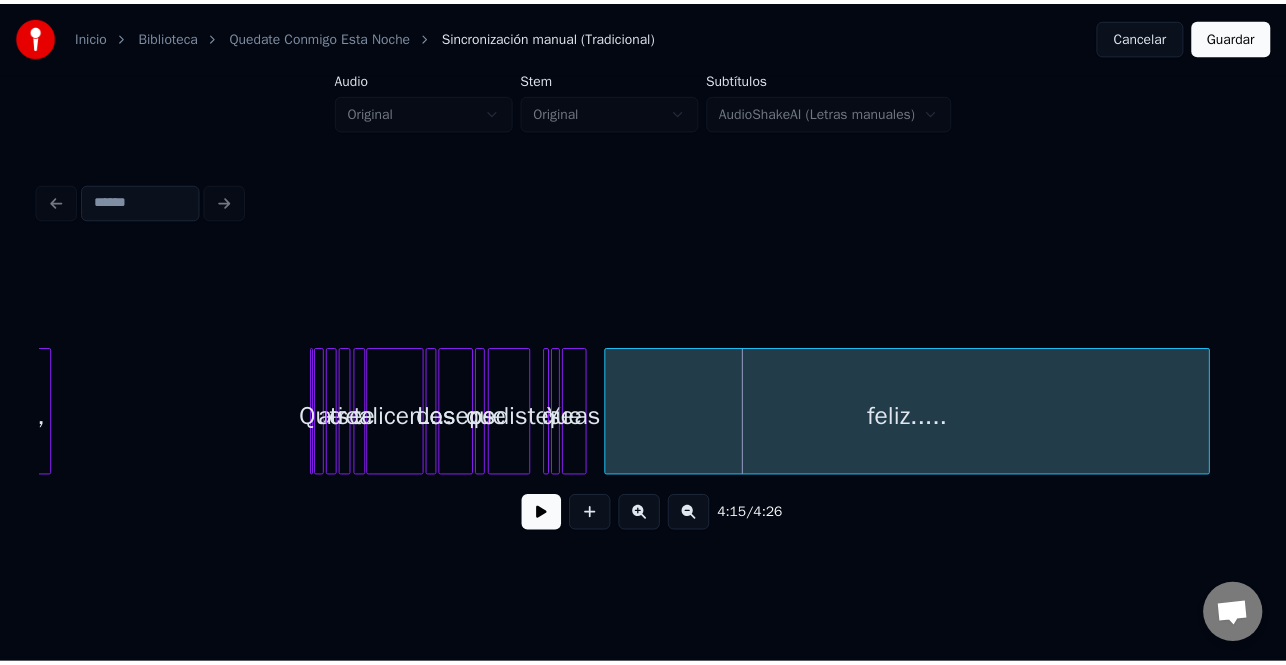scroll, scrollTop: 0, scrollLeft: 12089, axis: horizontal 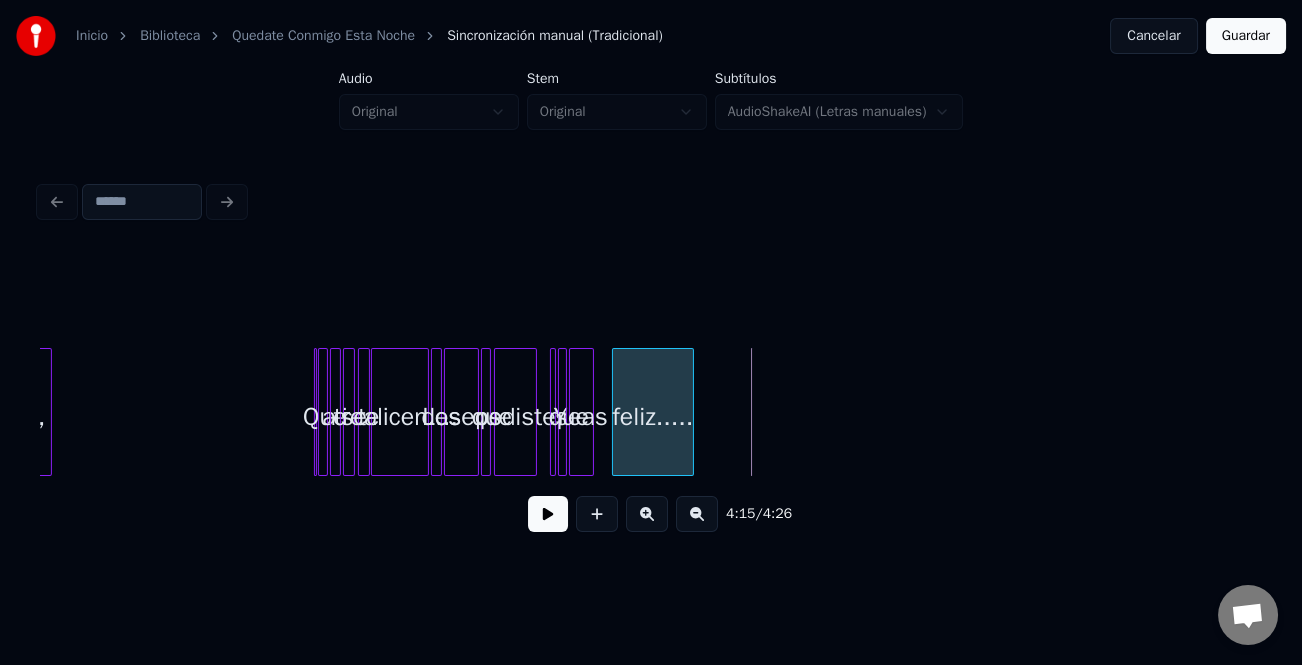 click at bounding box center (690, 412) 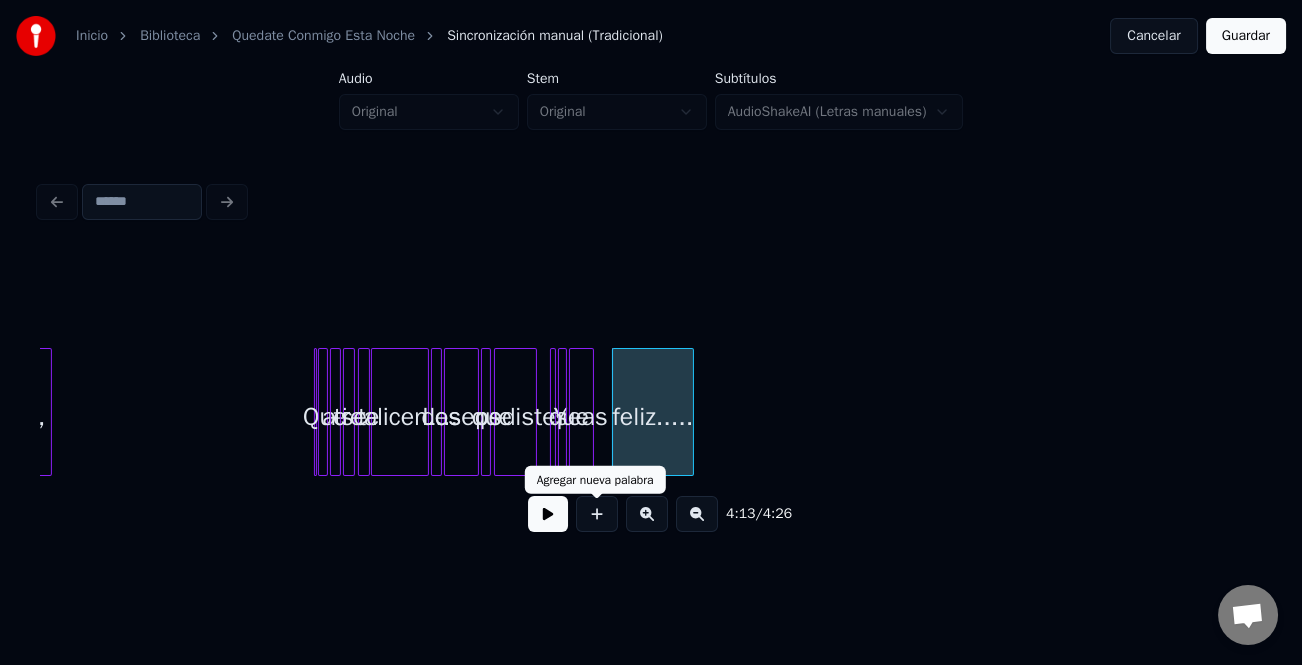 click at bounding box center (548, 514) 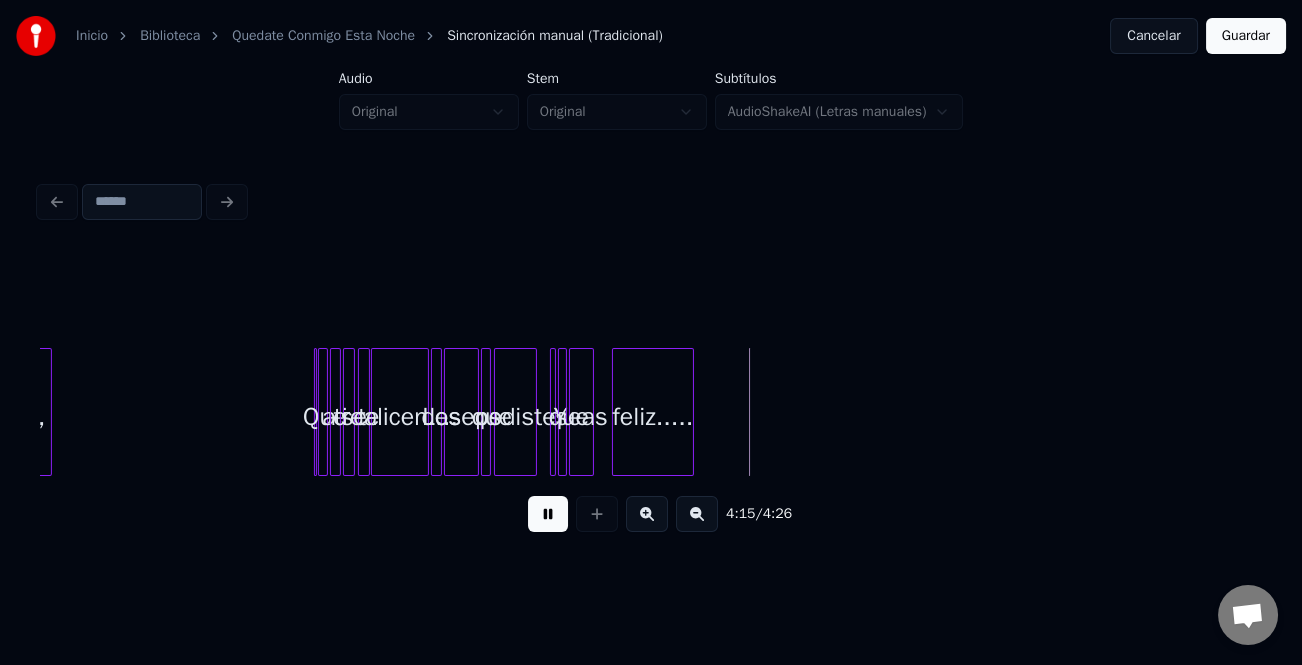 click on "Guardar" at bounding box center (1246, 36) 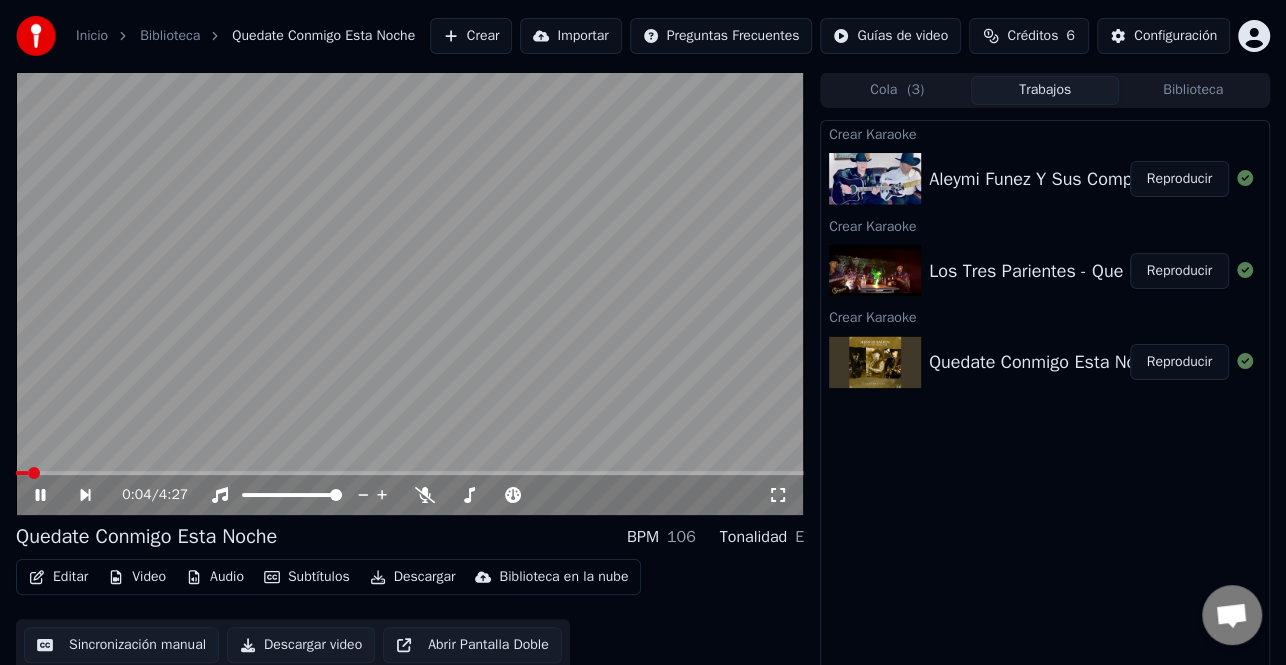 click 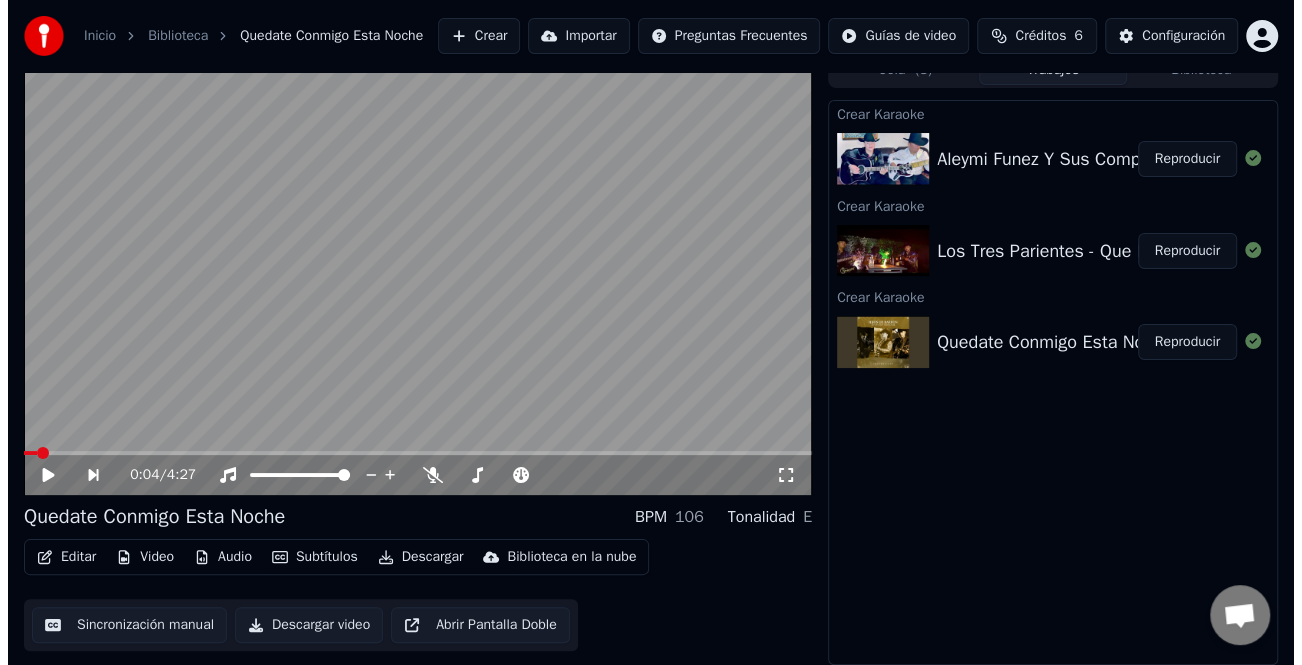 scroll, scrollTop: 30, scrollLeft: 0, axis: vertical 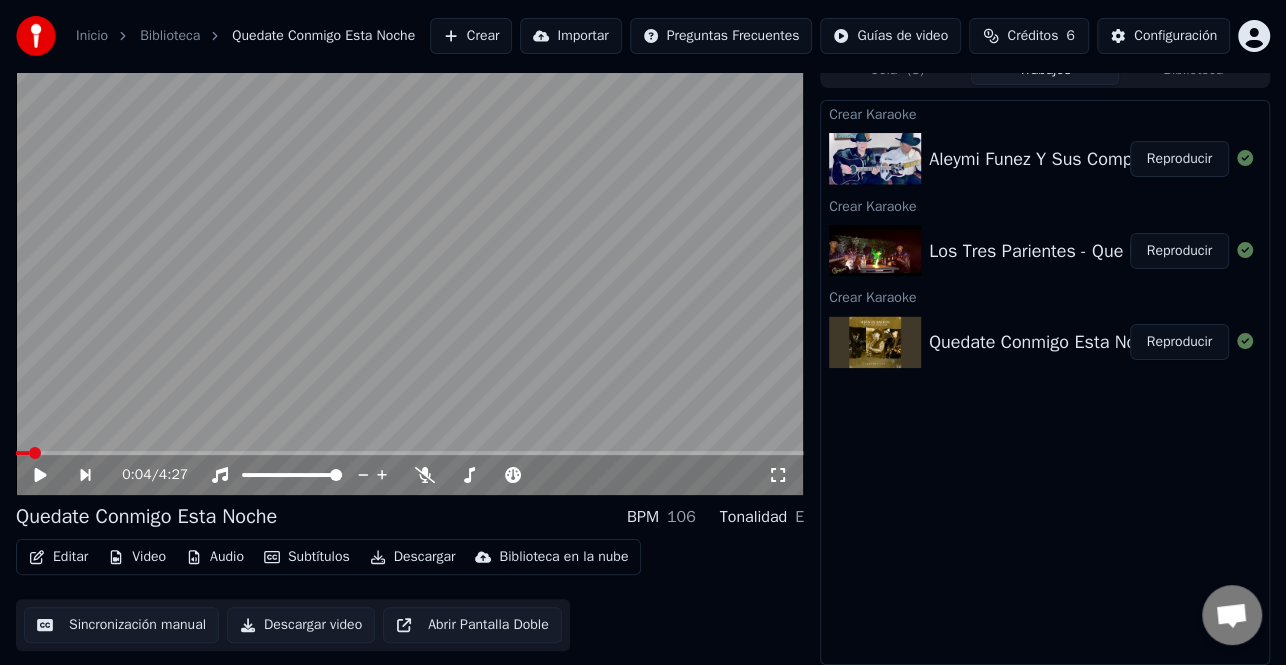 click at bounding box center (875, 342) 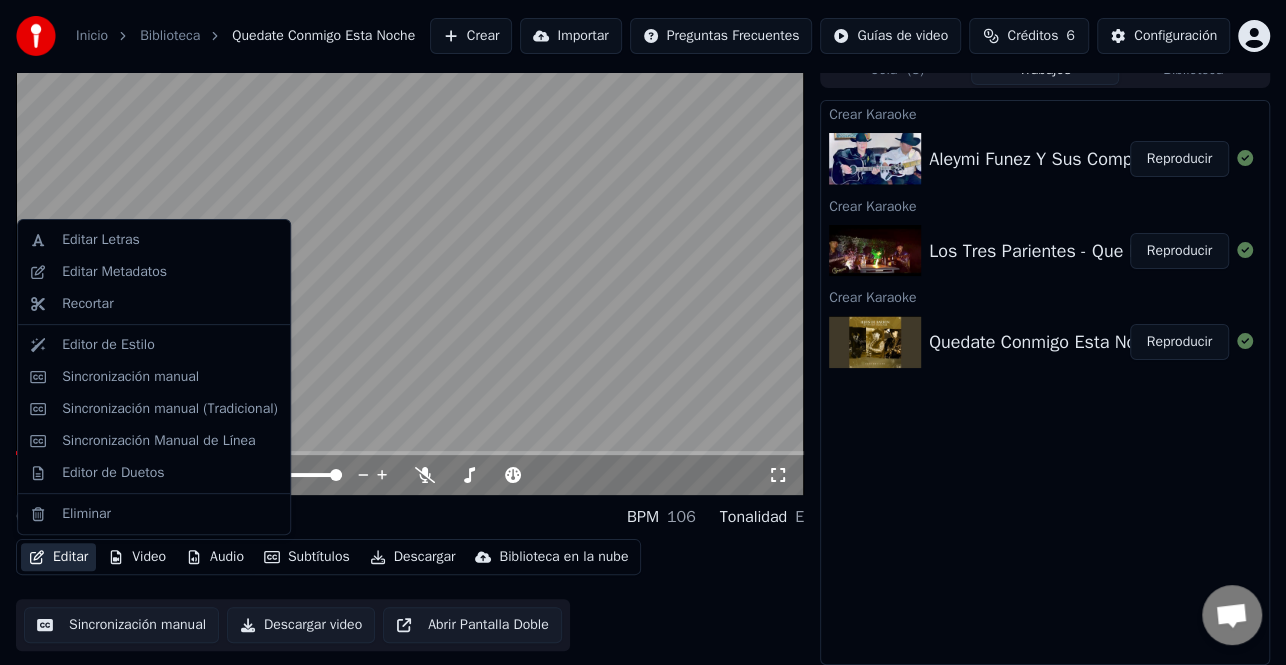 click on "Editar" at bounding box center [58, 557] 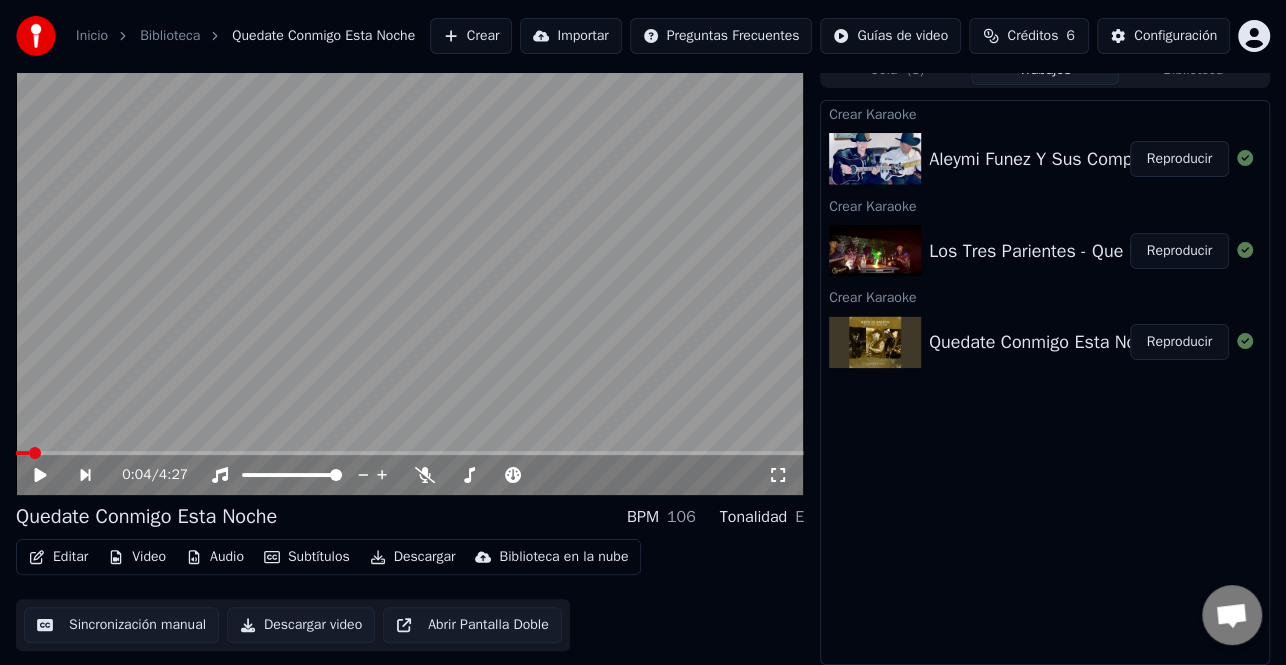 click on "Editar" at bounding box center [58, 557] 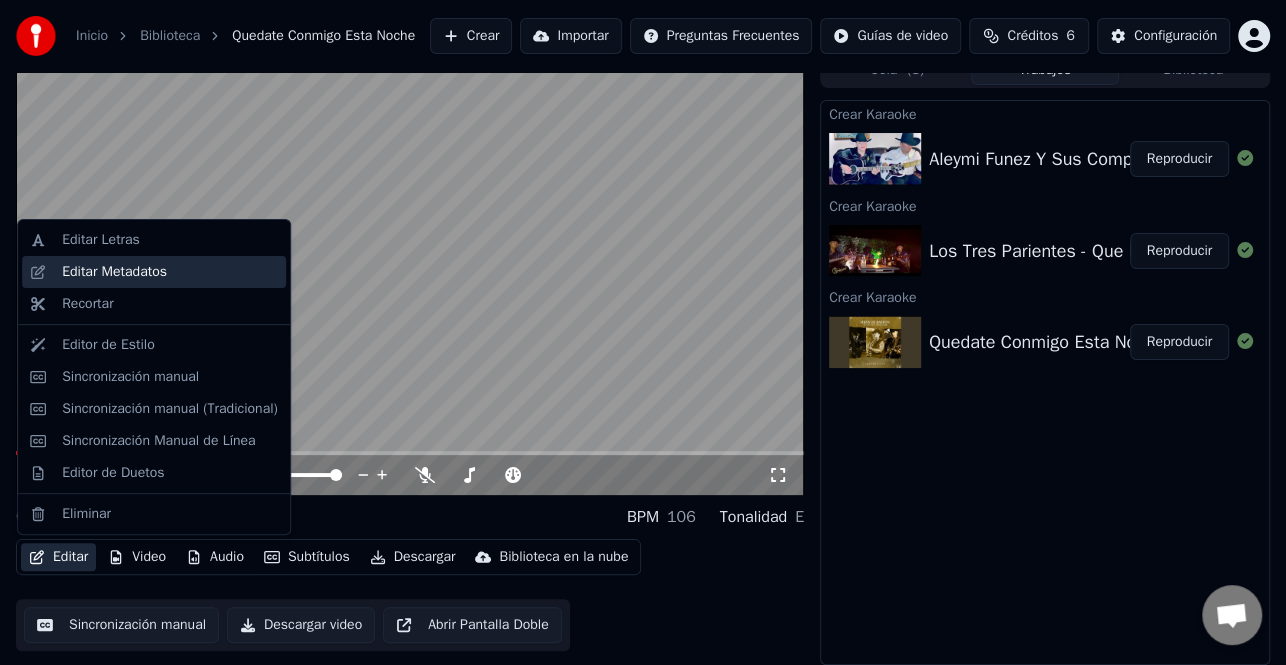 click on "Editar Metadatos" at bounding box center (114, 272) 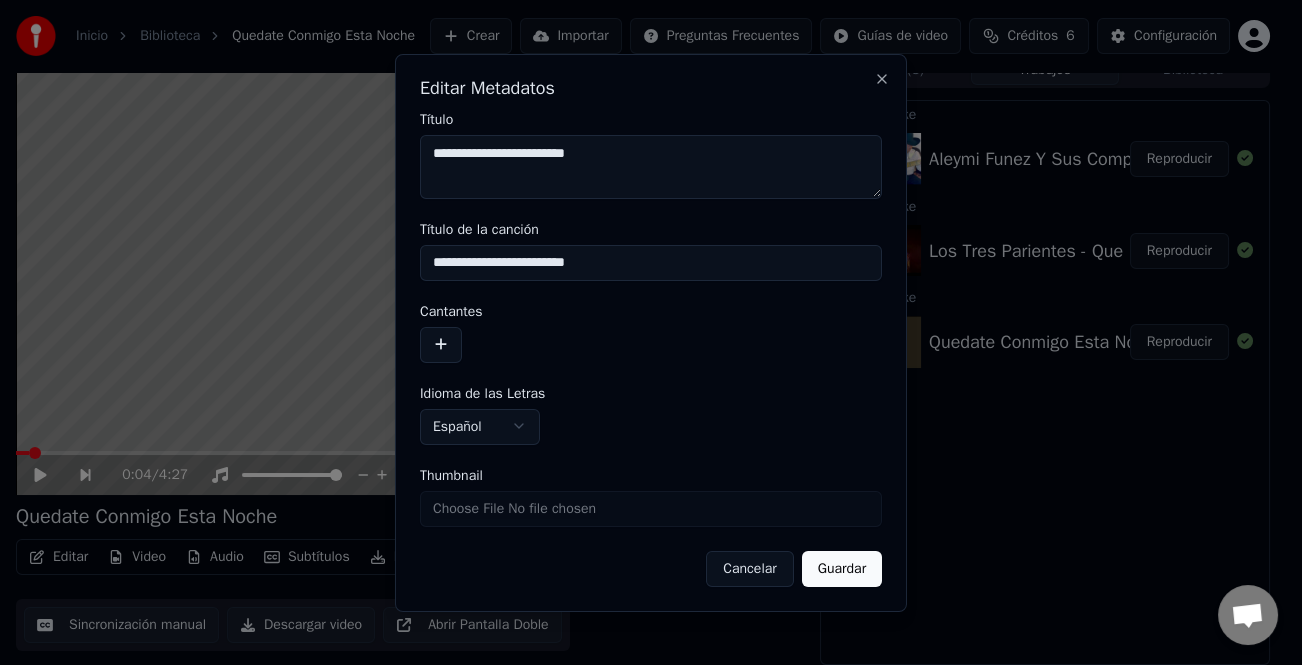 click at bounding box center (441, 344) 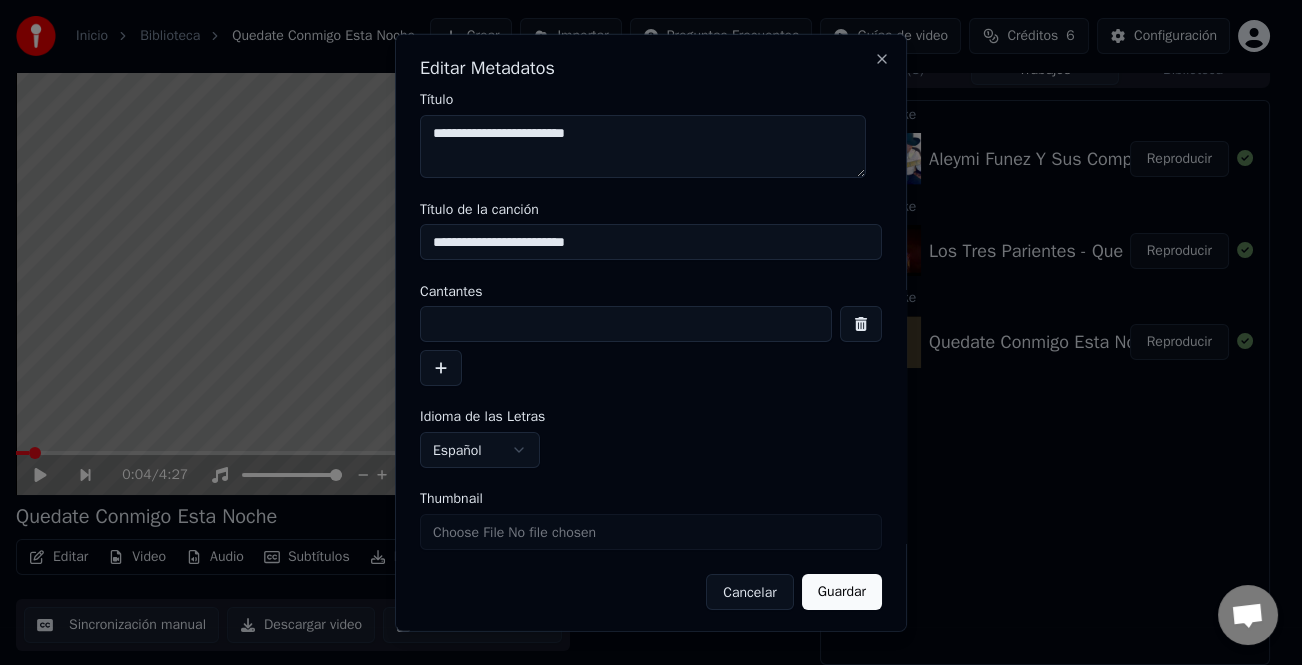 click at bounding box center (626, 324) 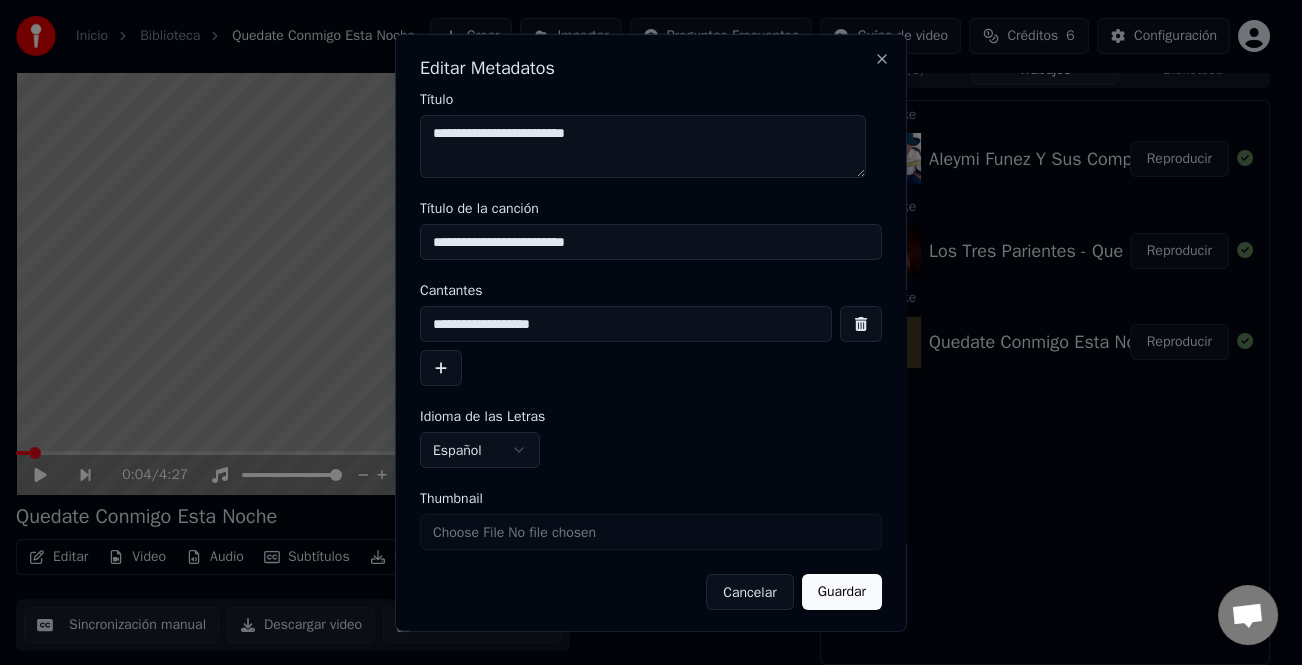 type on "**********" 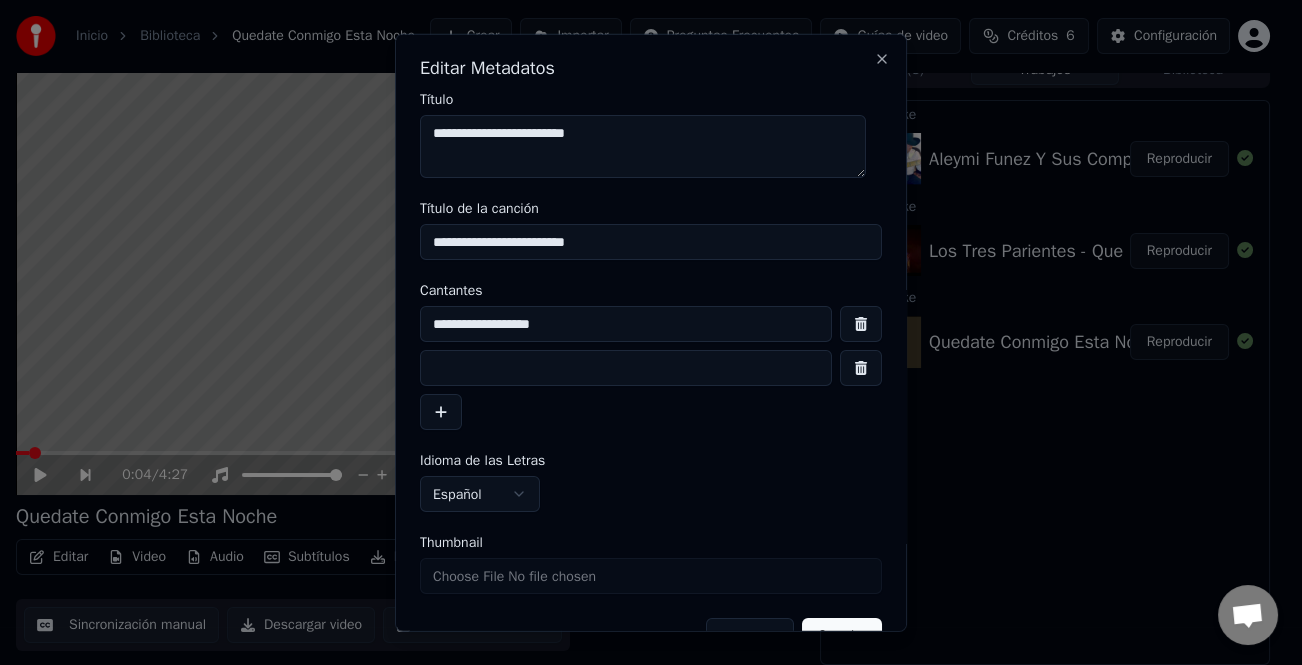 click at bounding box center (626, 368) 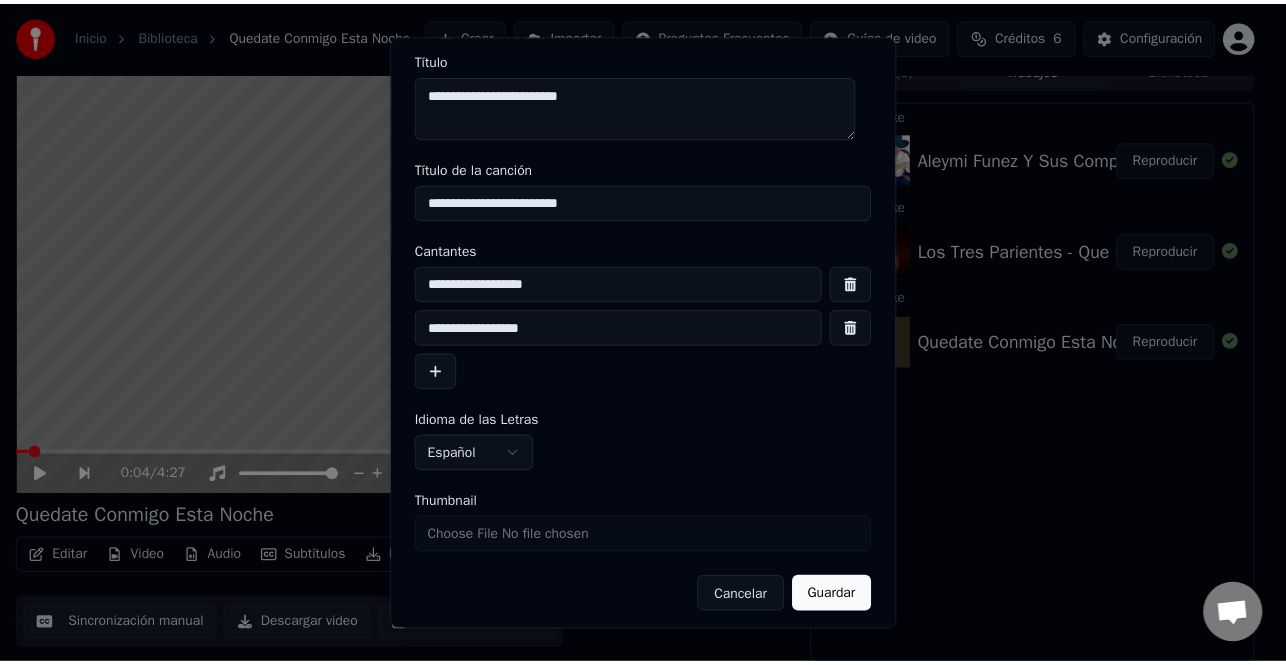 scroll, scrollTop: 47, scrollLeft: 0, axis: vertical 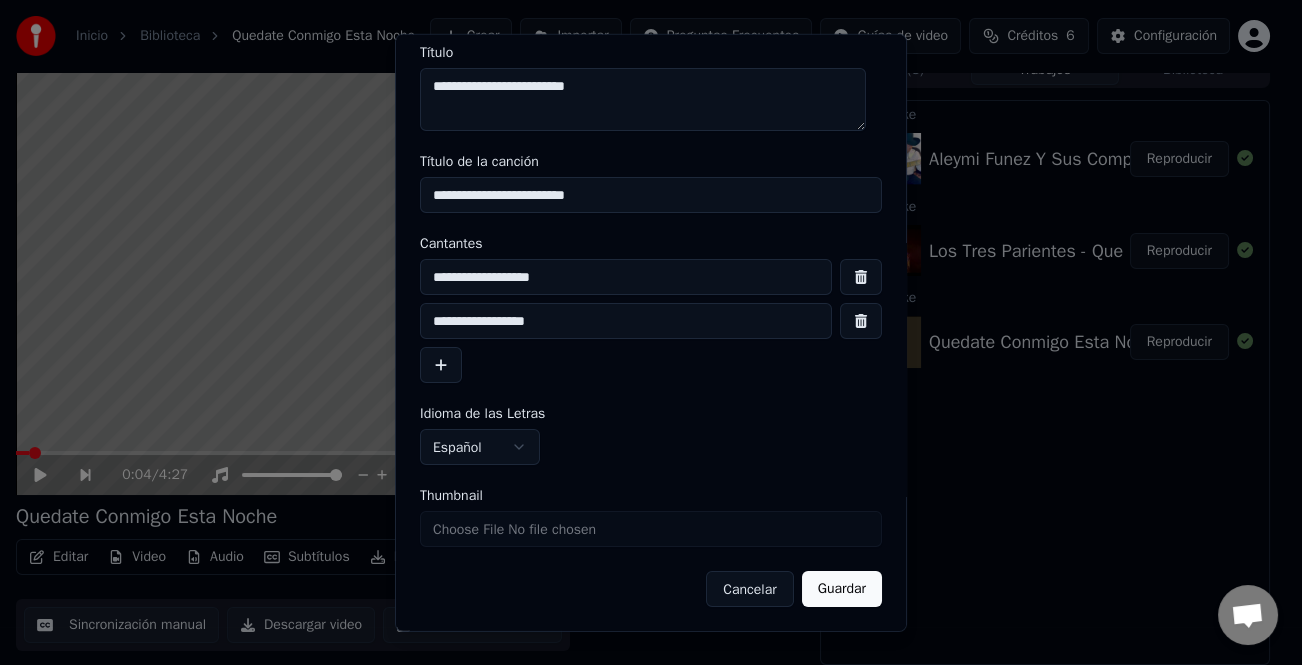 type on "**********" 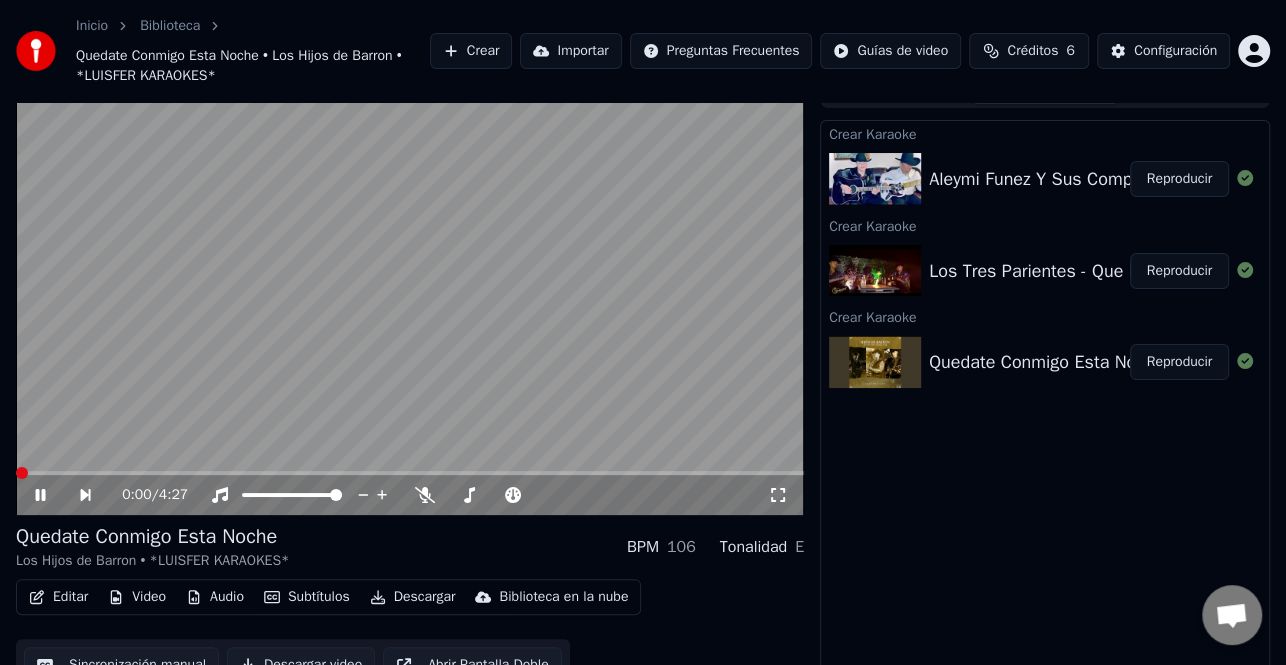 click at bounding box center [22, 473] 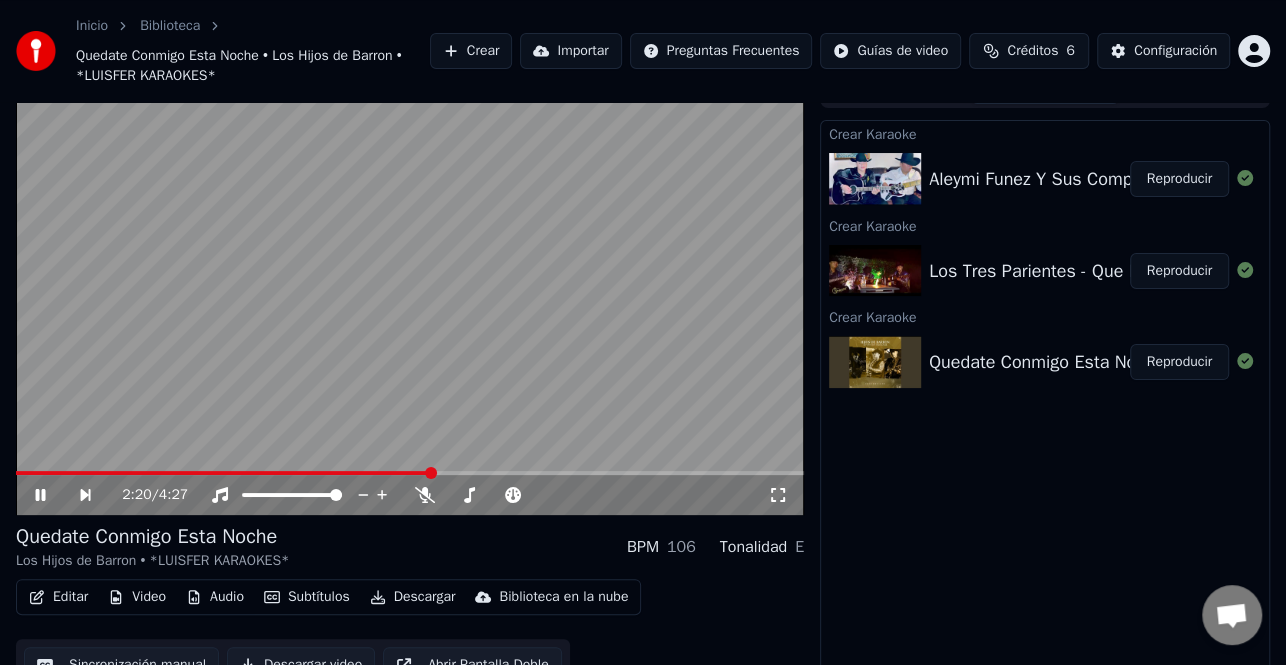 click 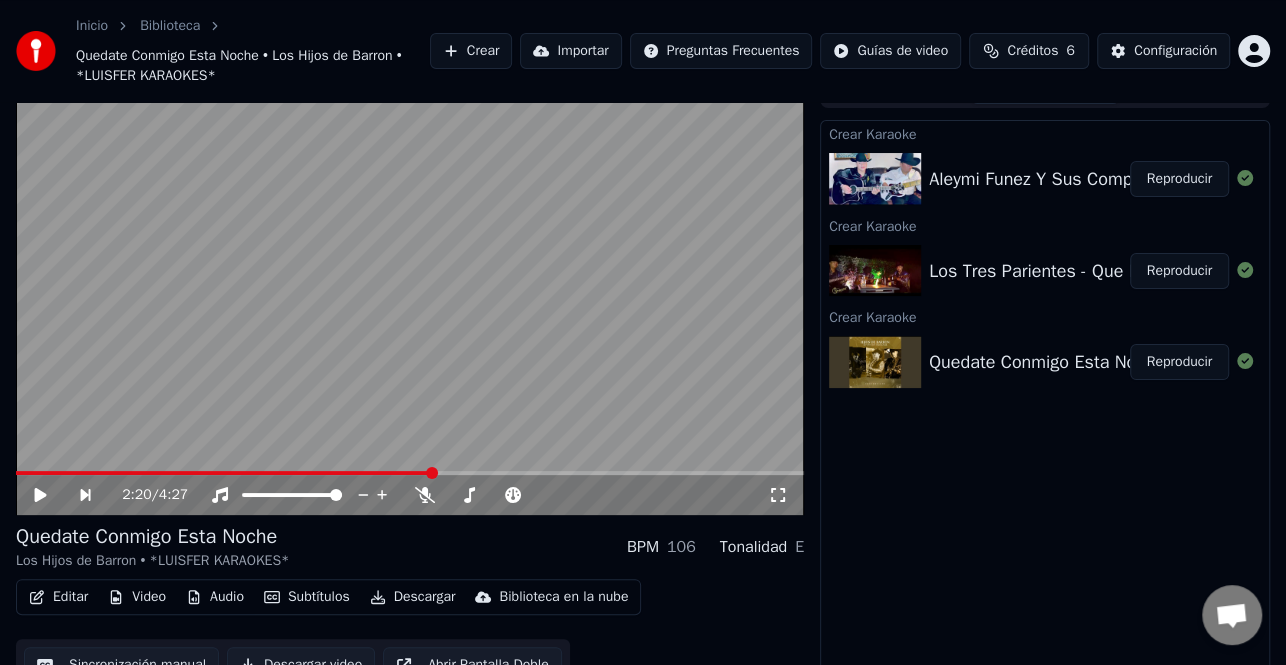 click on "Reproducir" at bounding box center (1179, 271) 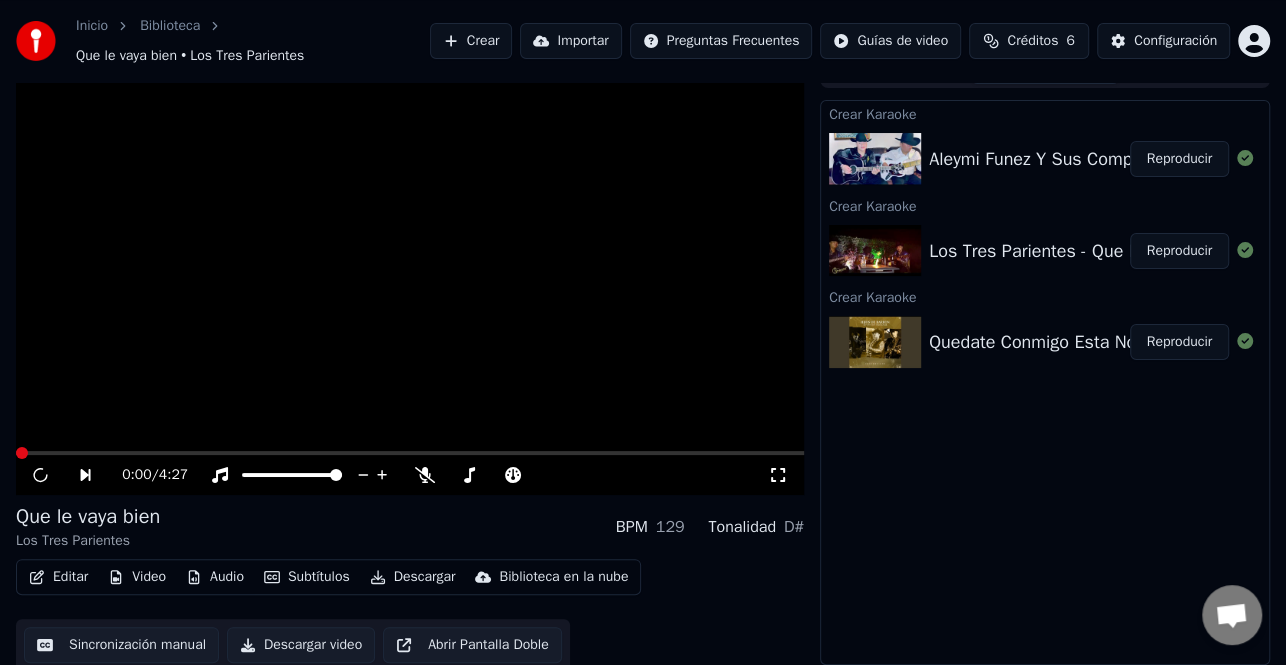 scroll, scrollTop: 10, scrollLeft: 0, axis: vertical 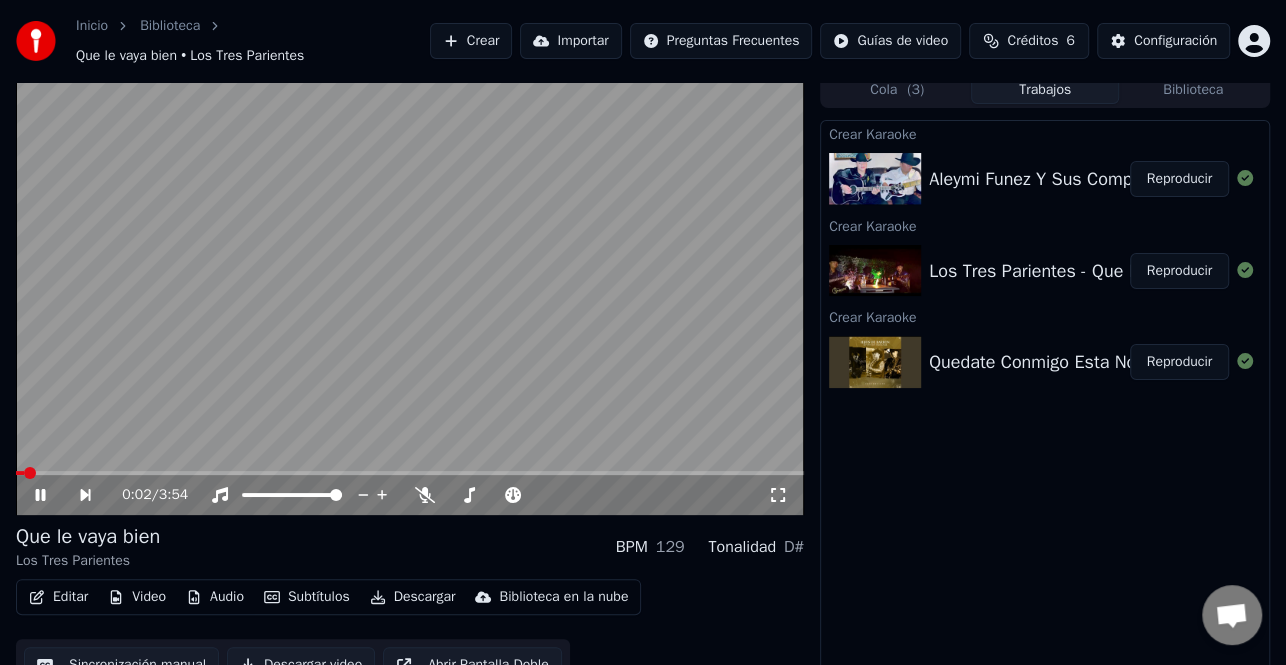 click 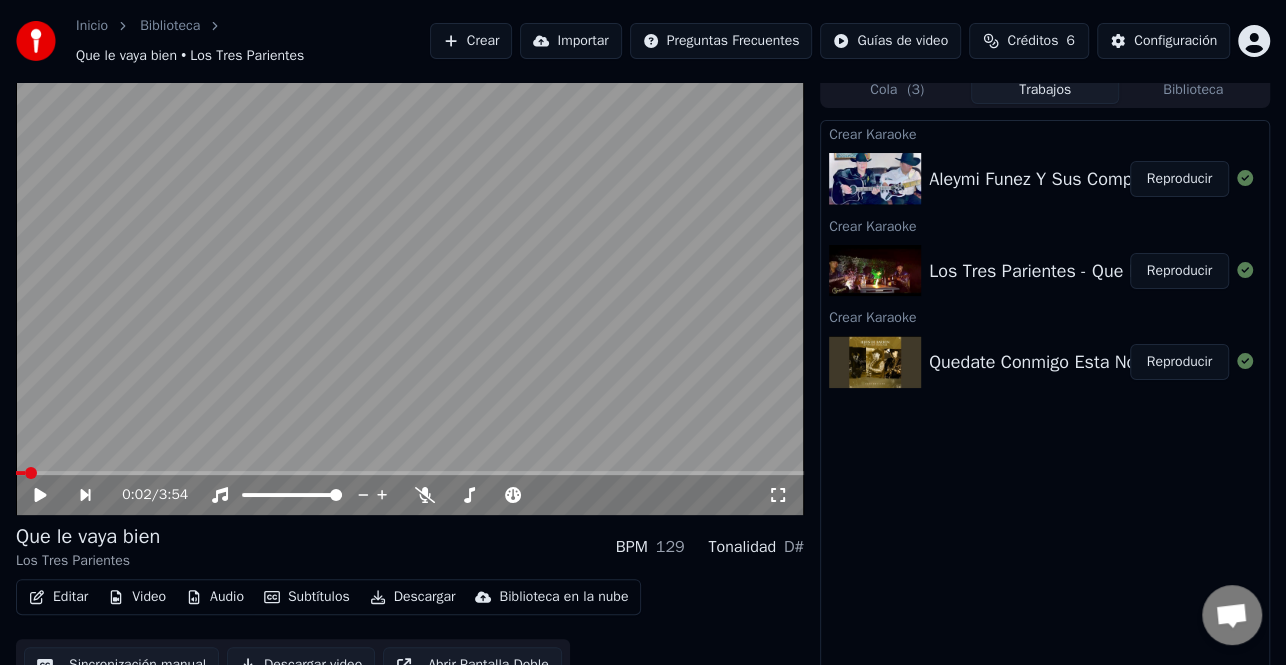 click on "Editar" at bounding box center (58, 597) 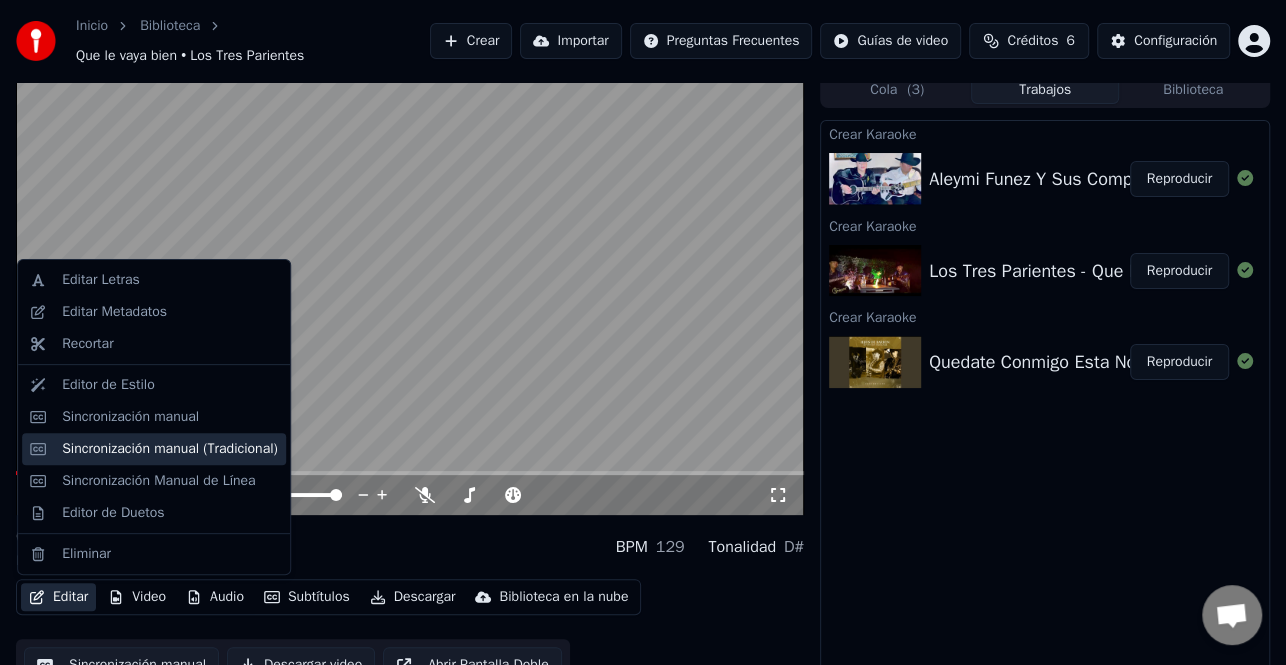 click on "Sincronización manual (Tradicional)" at bounding box center (170, 449) 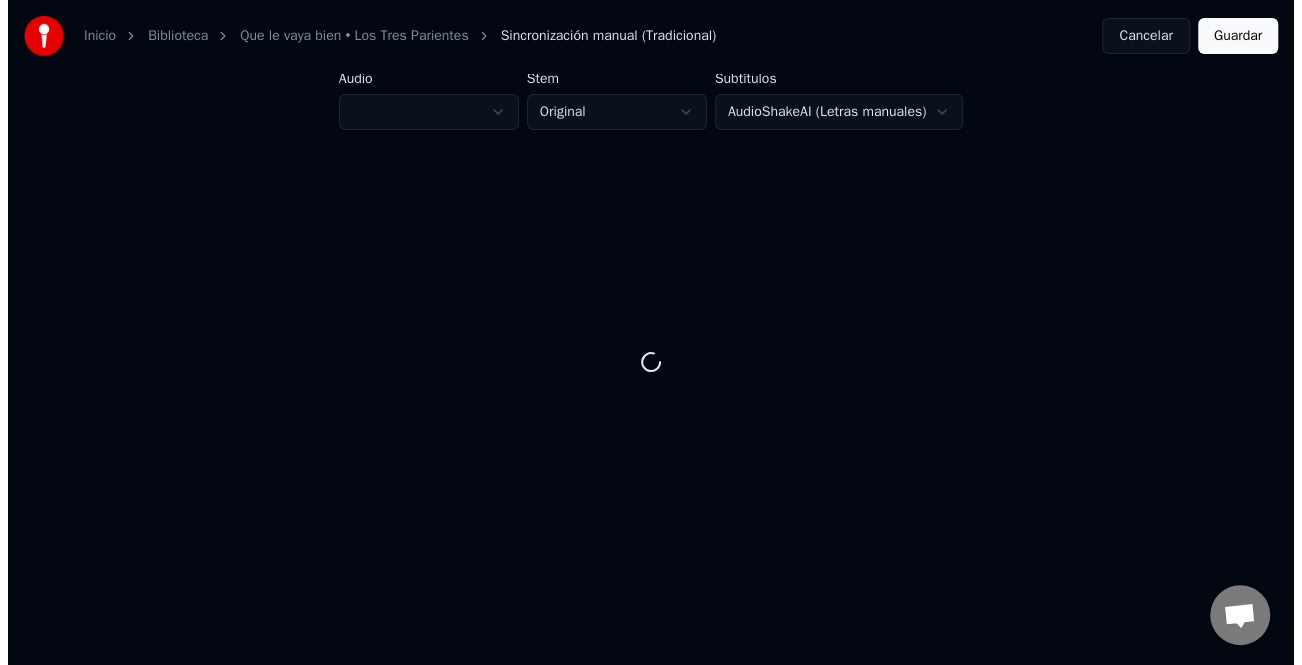 scroll, scrollTop: 0, scrollLeft: 0, axis: both 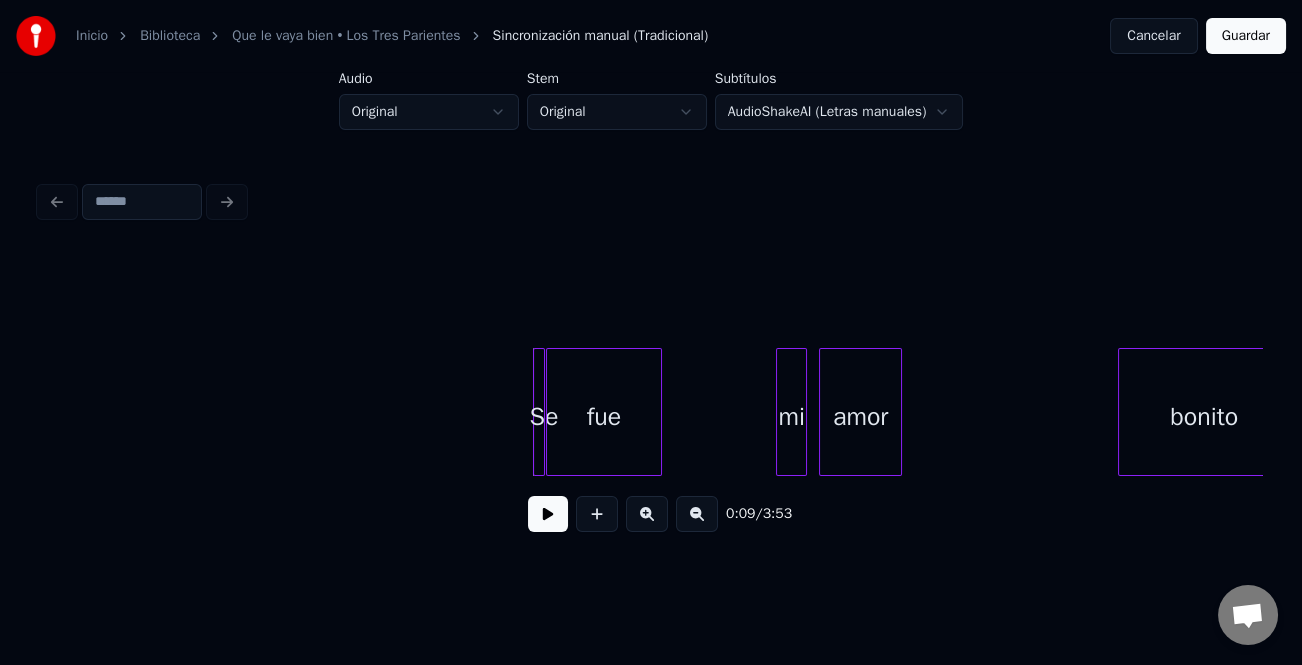 click at bounding box center (548, 514) 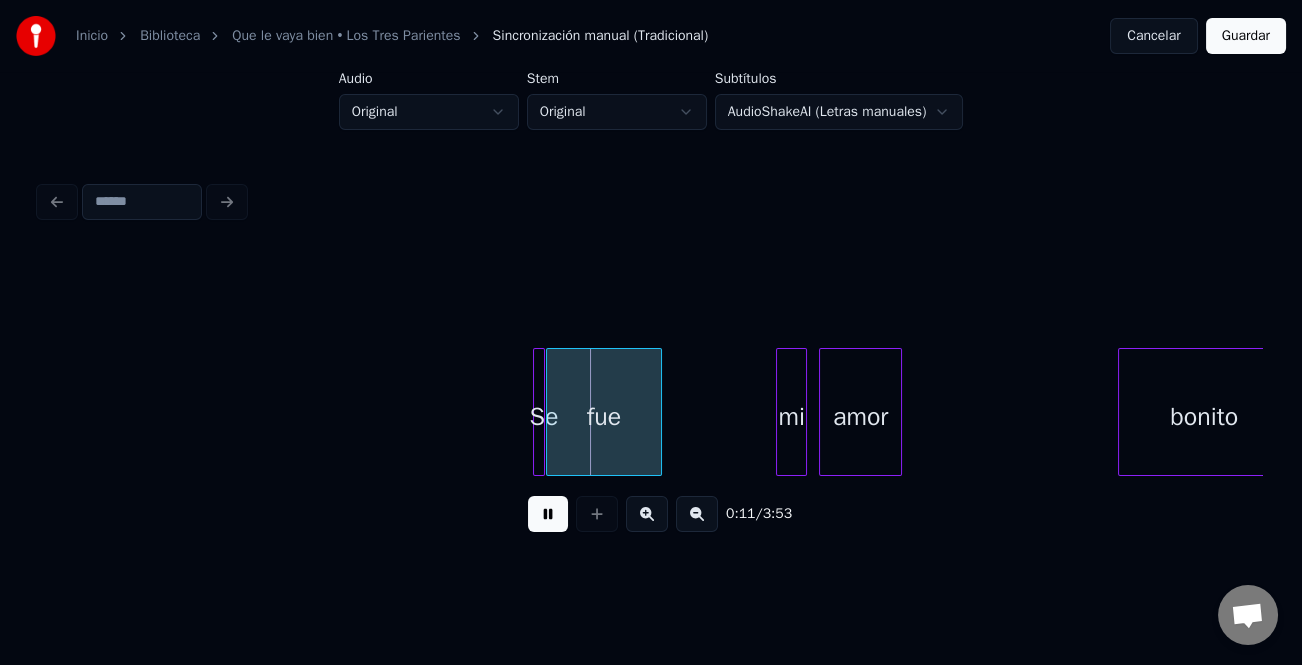 click on "Se fue mi amor bonito" at bounding box center [5875, 412] 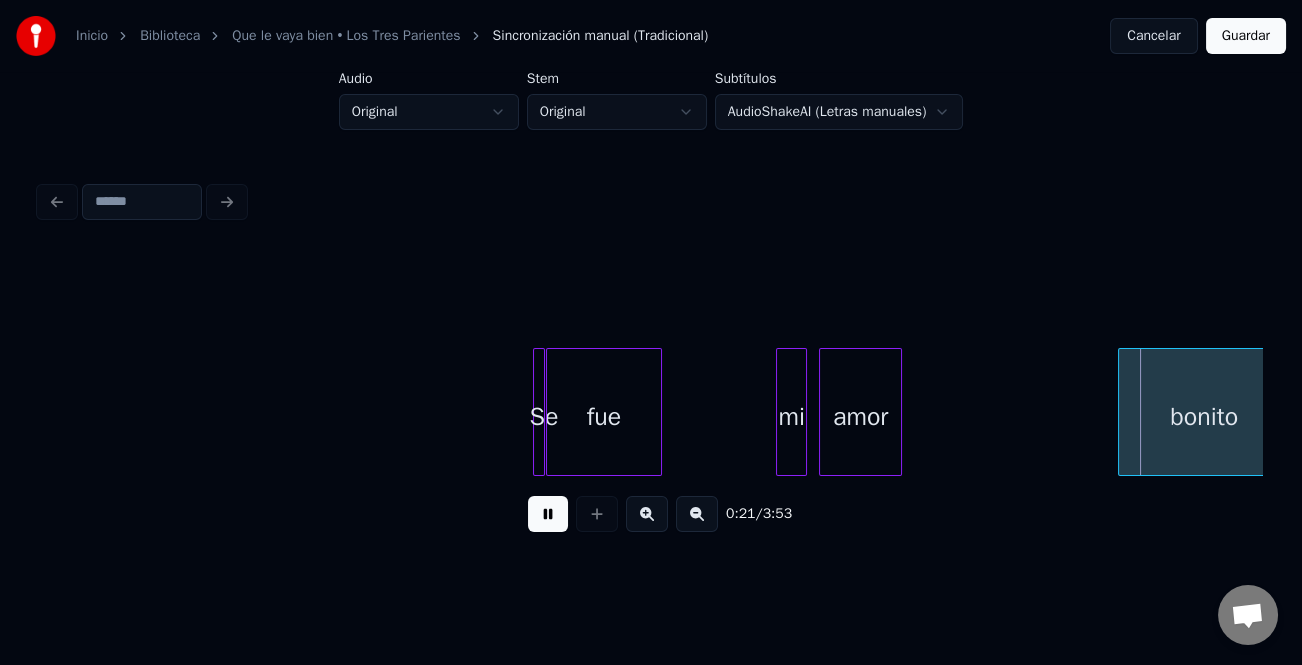 drag, startPoint x: 1046, startPoint y: 411, endPoint x: 1057, endPoint y: 410, distance: 11.045361 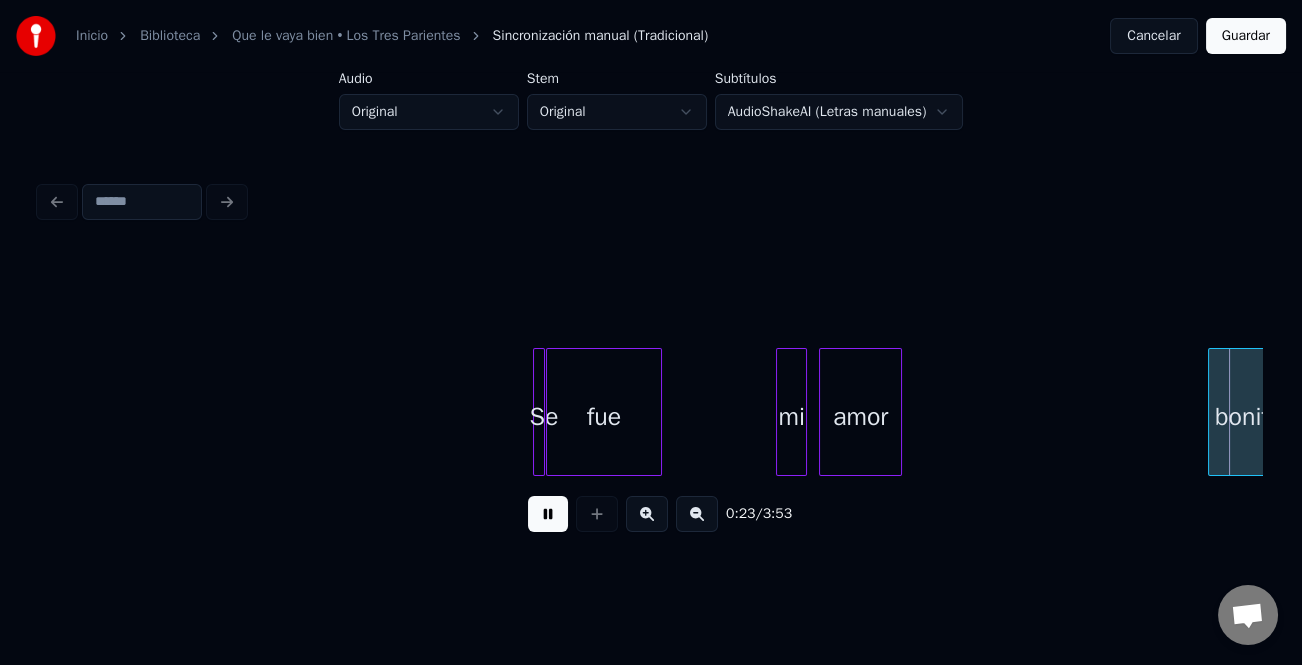 click at bounding box center (1212, 412) 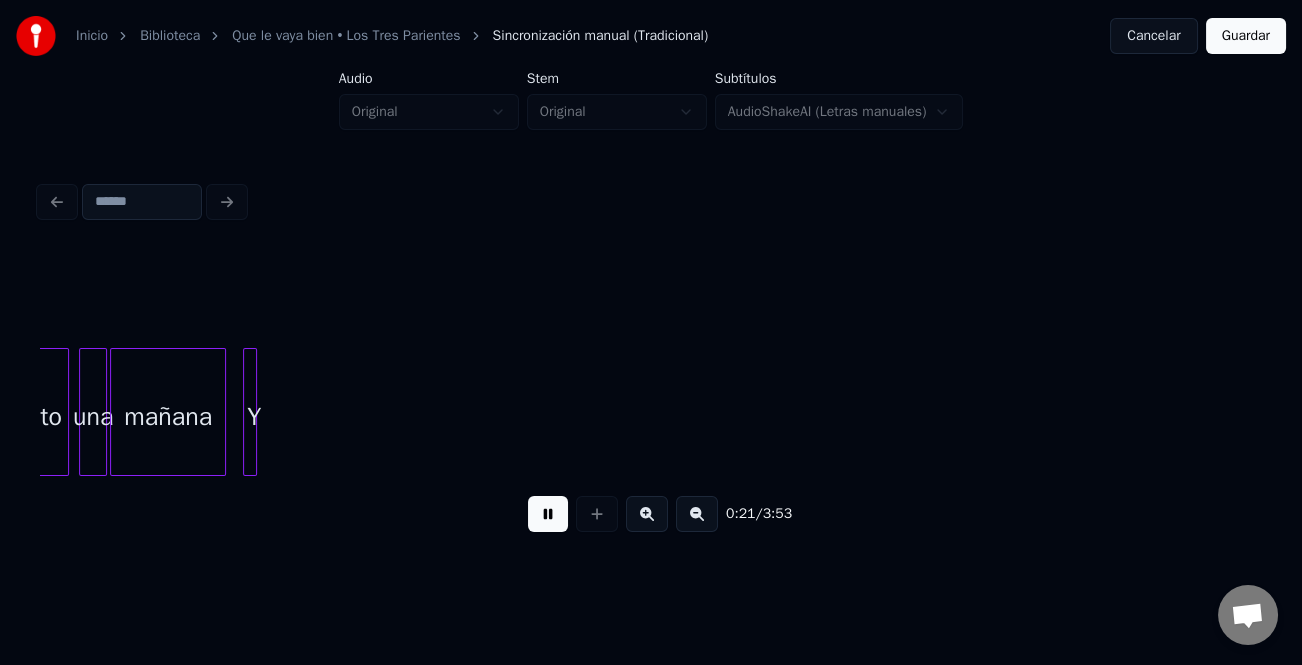 scroll, scrollTop: 0, scrollLeft: 1052, axis: horizontal 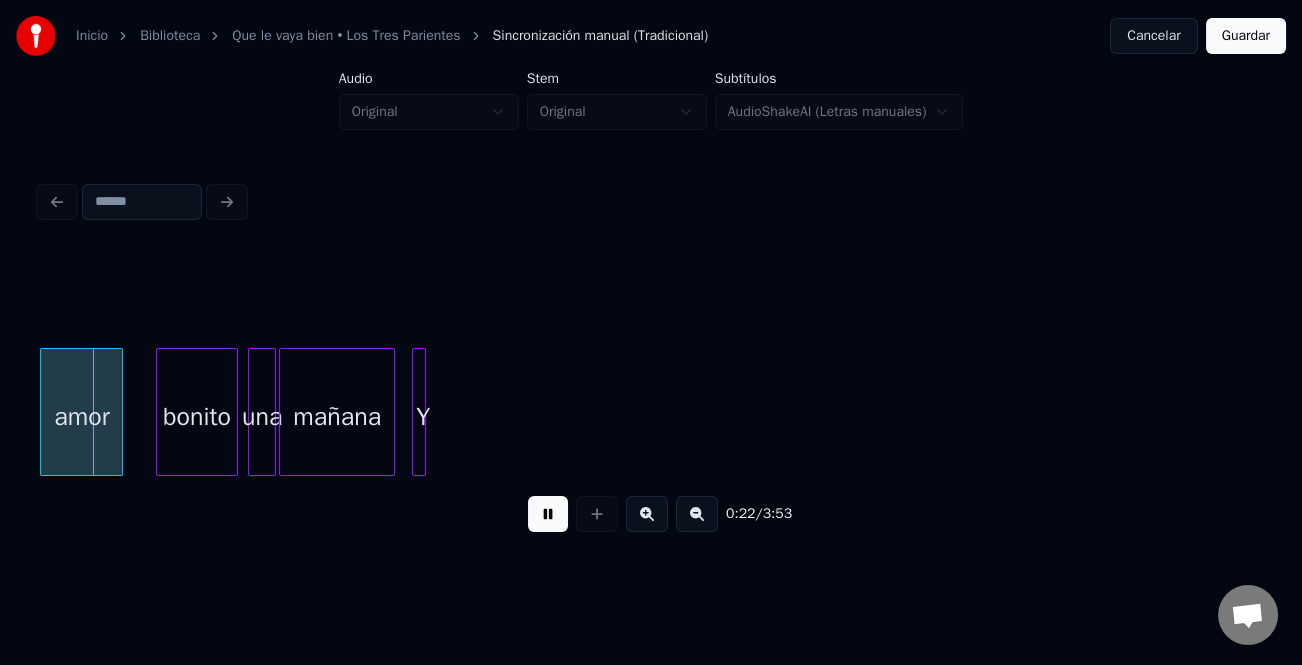 click at bounding box center (548, 514) 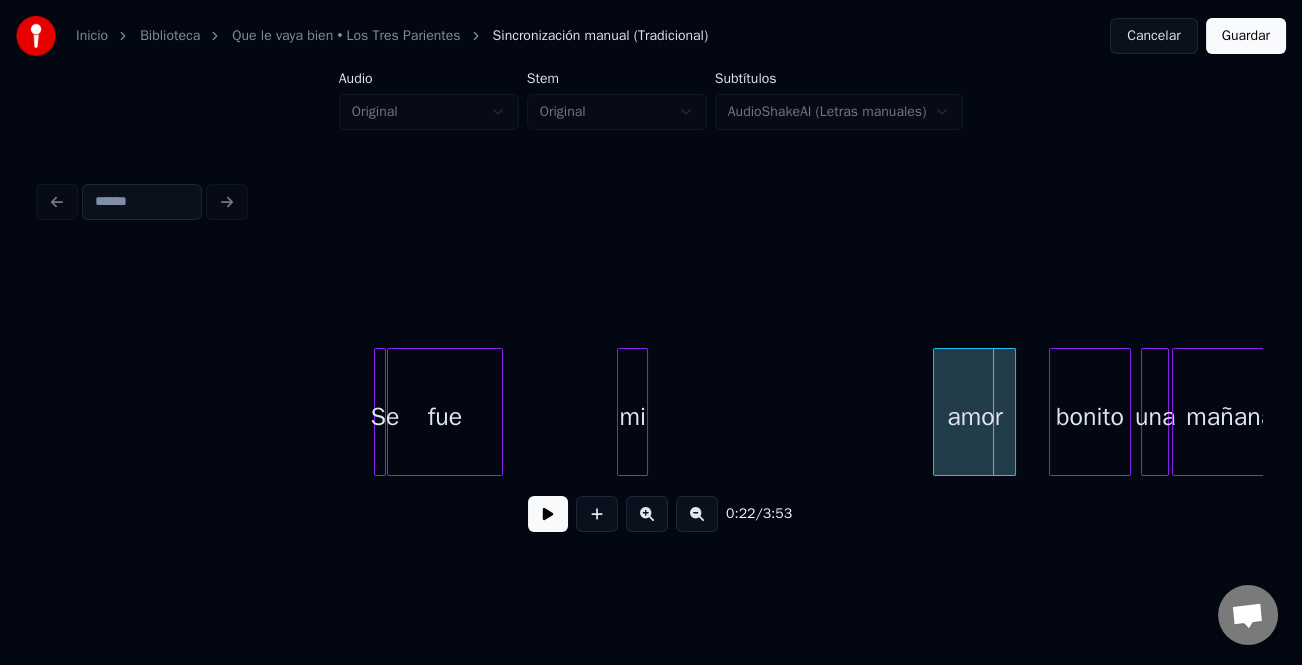 scroll, scrollTop: 0, scrollLeft: 177, axis: horizontal 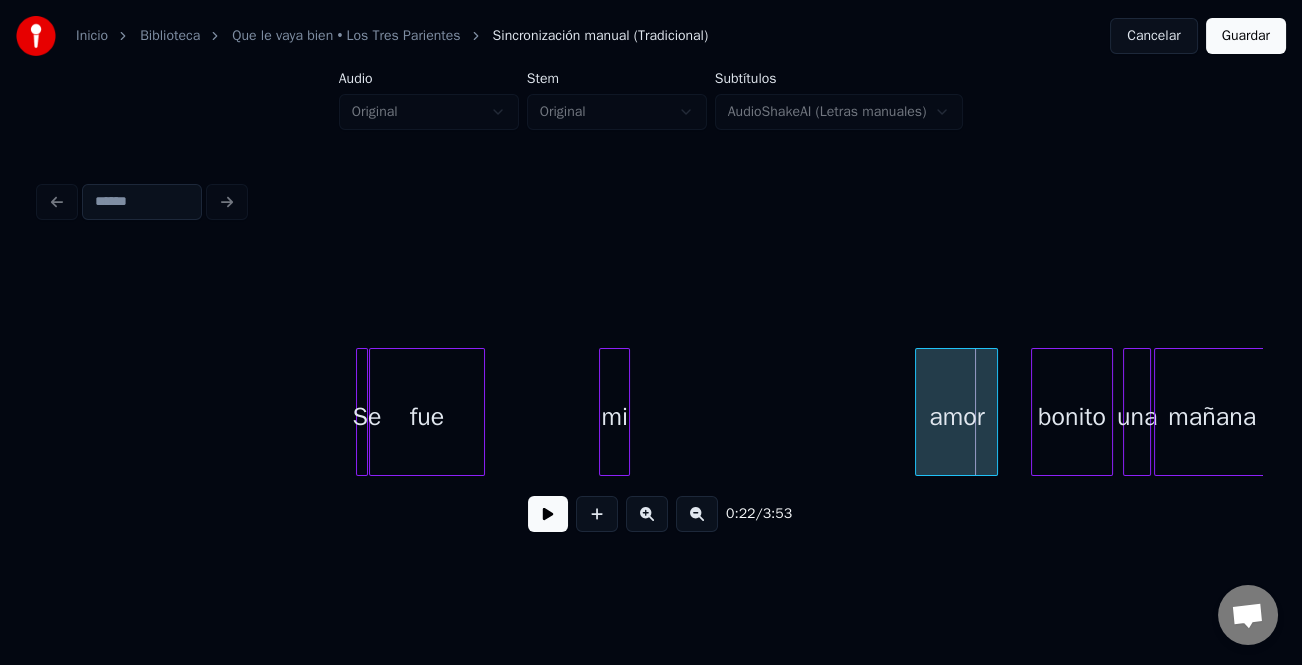 click on "amor" at bounding box center (956, 412) 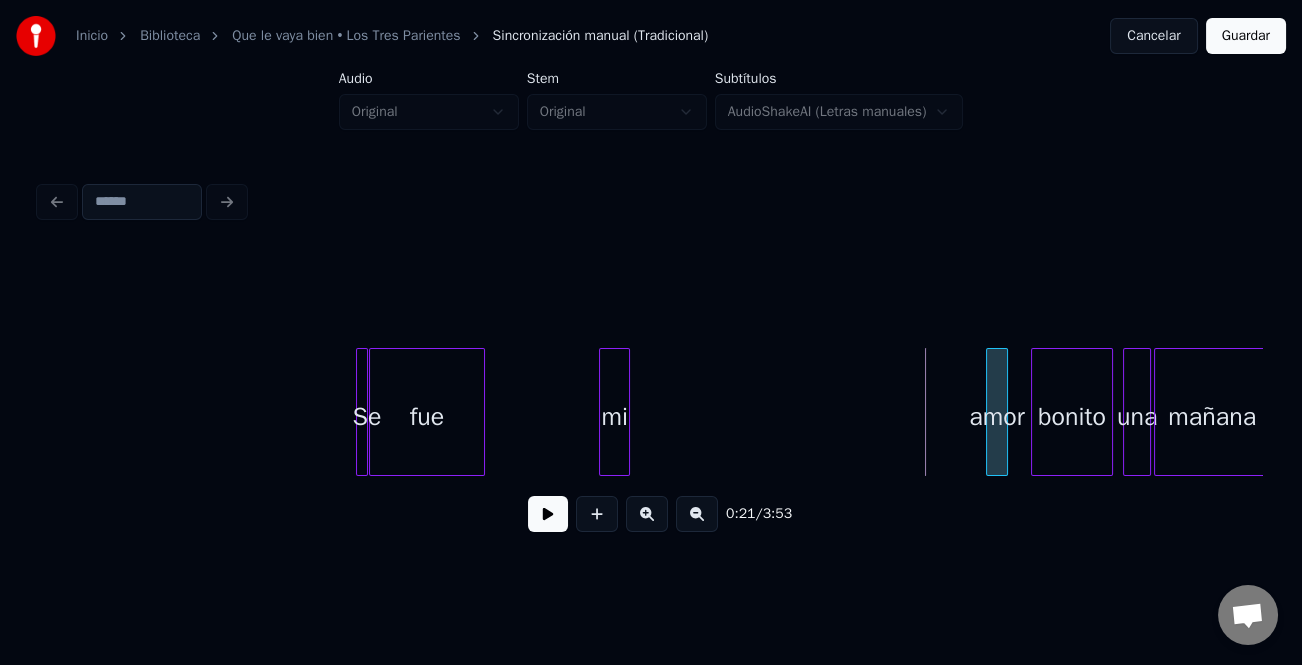 click at bounding box center [990, 412] 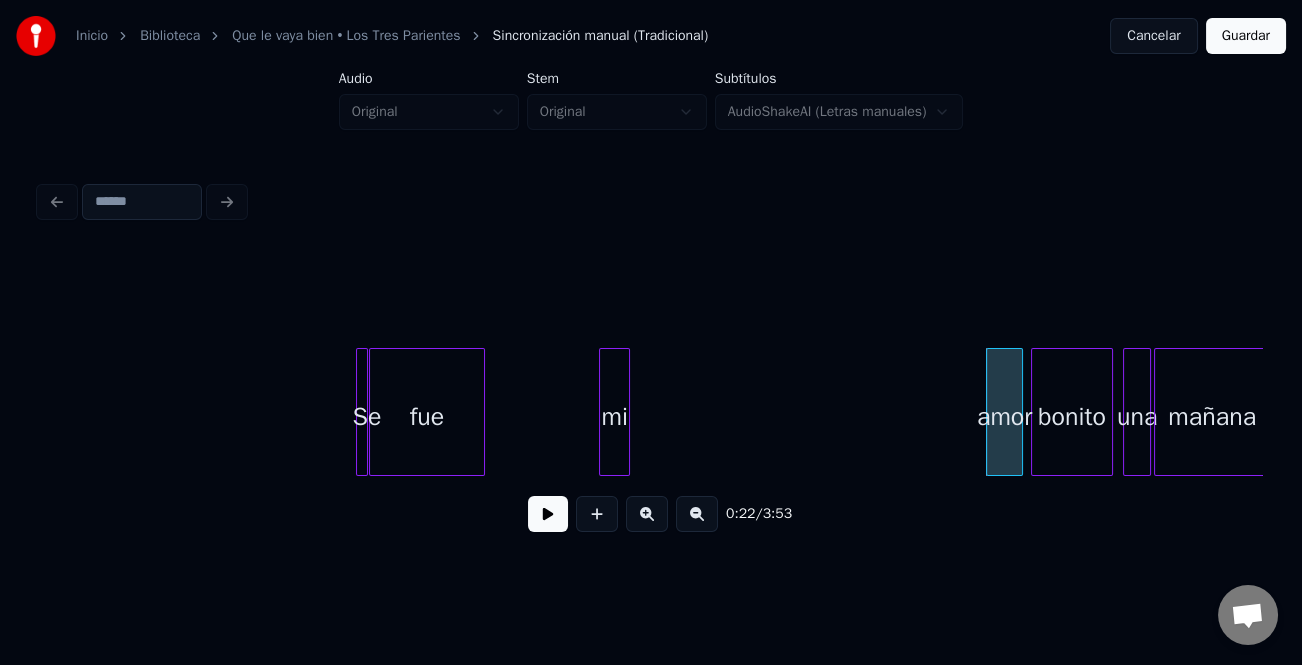 click at bounding box center (1019, 412) 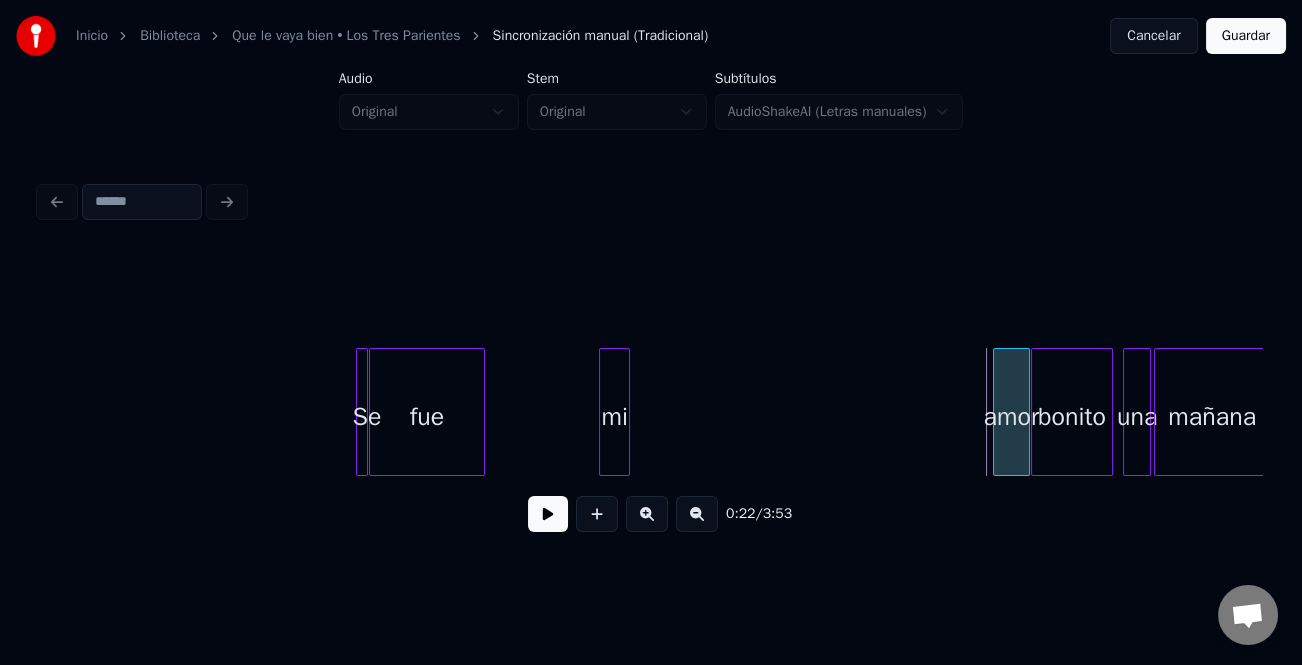click on "amor" at bounding box center [1011, 417] 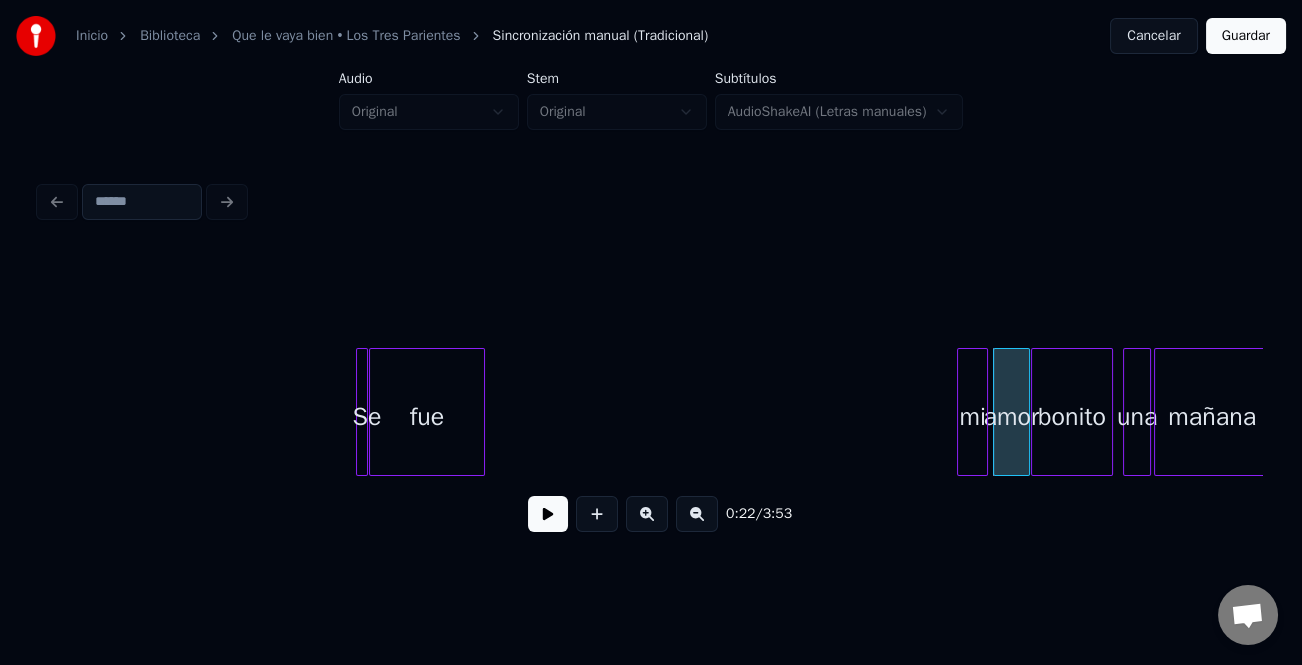 click on "mi" at bounding box center (972, 417) 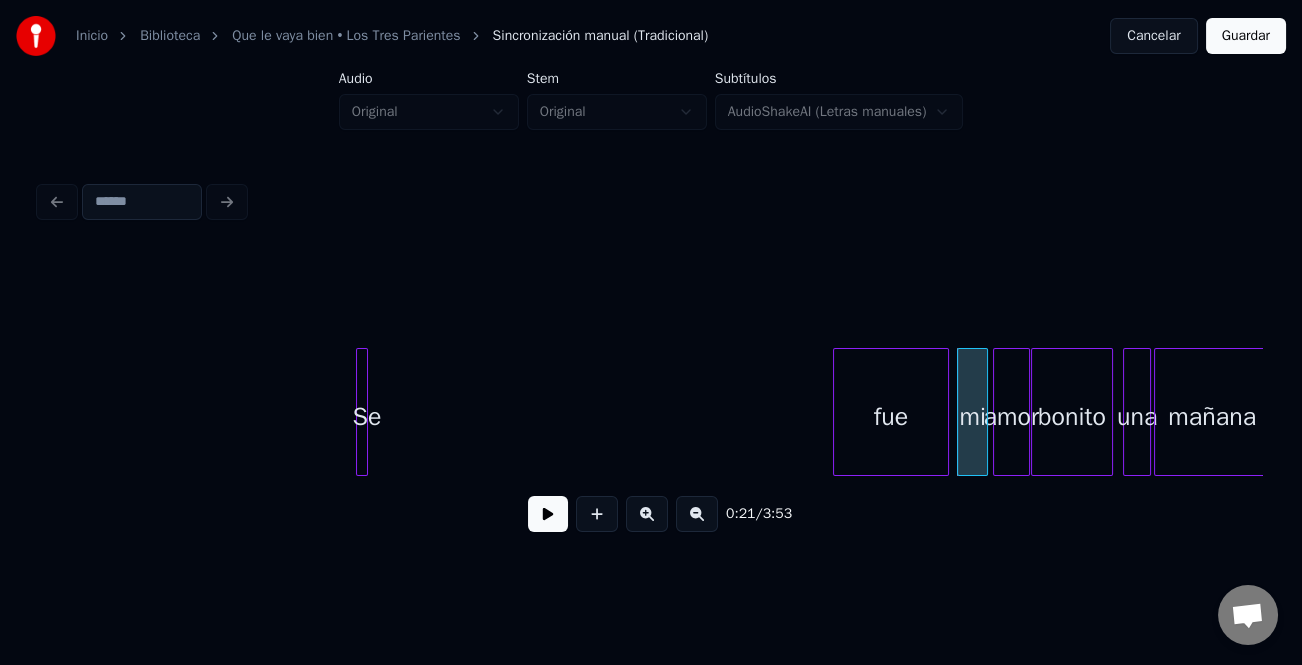 click on "fue" at bounding box center [891, 417] 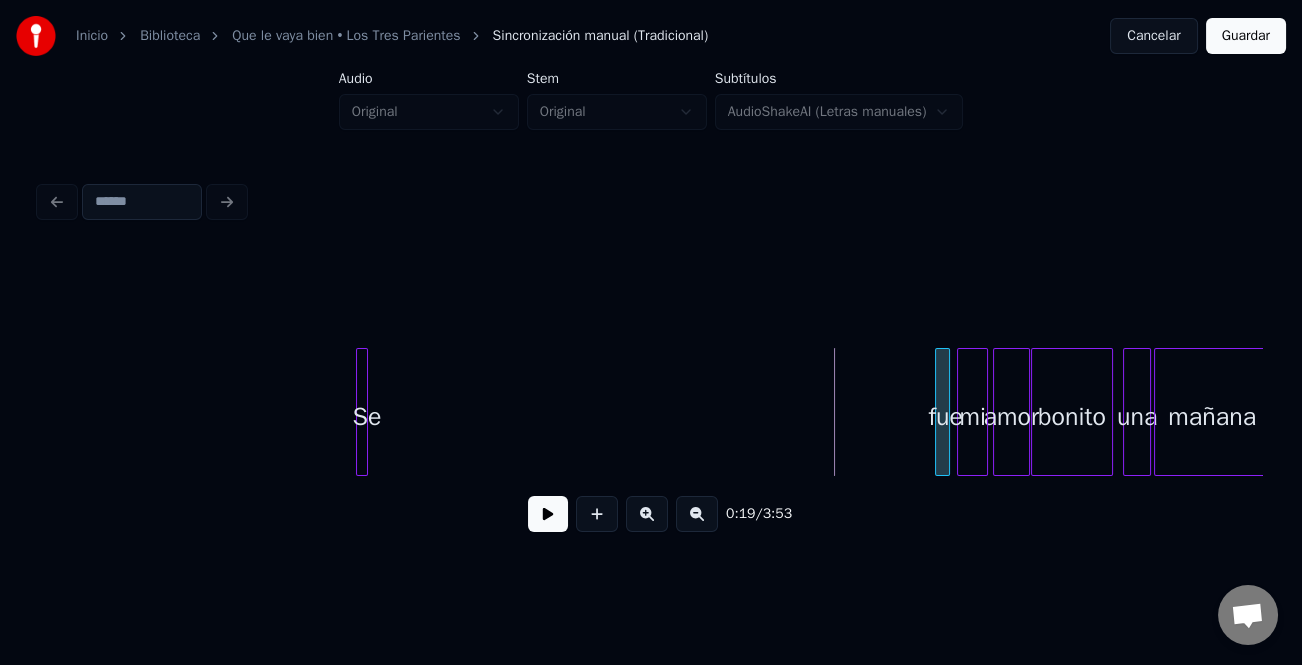 click at bounding box center (939, 412) 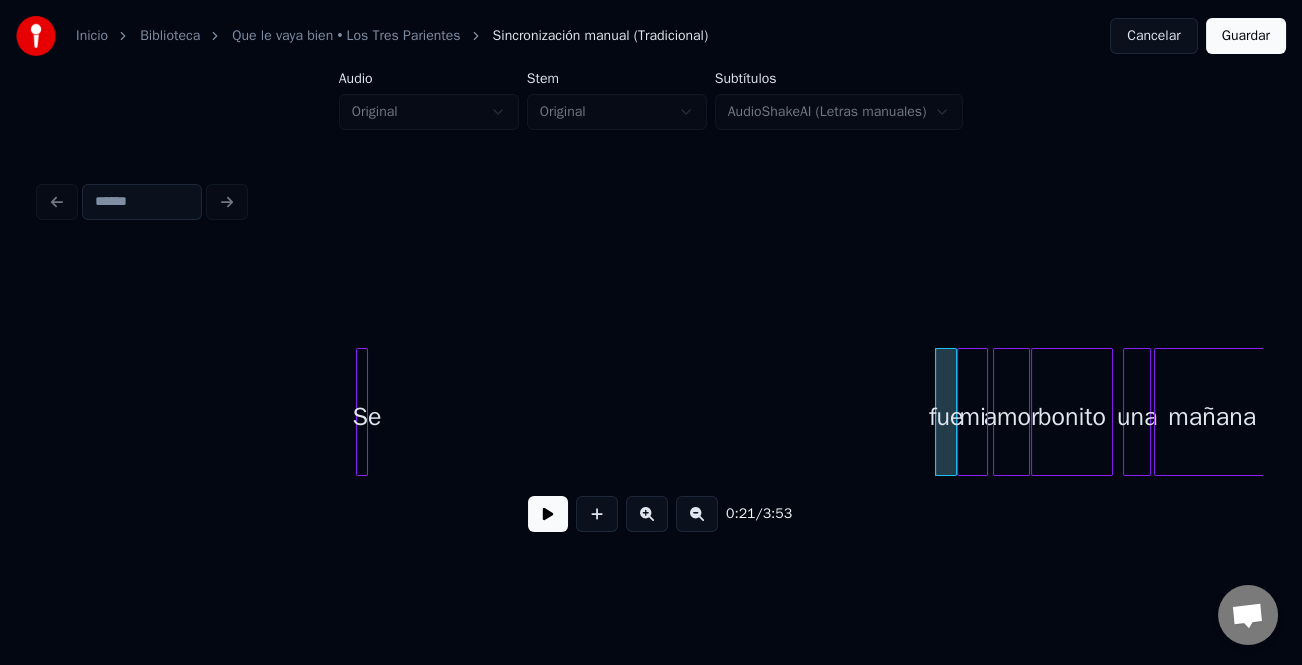 click at bounding box center (953, 412) 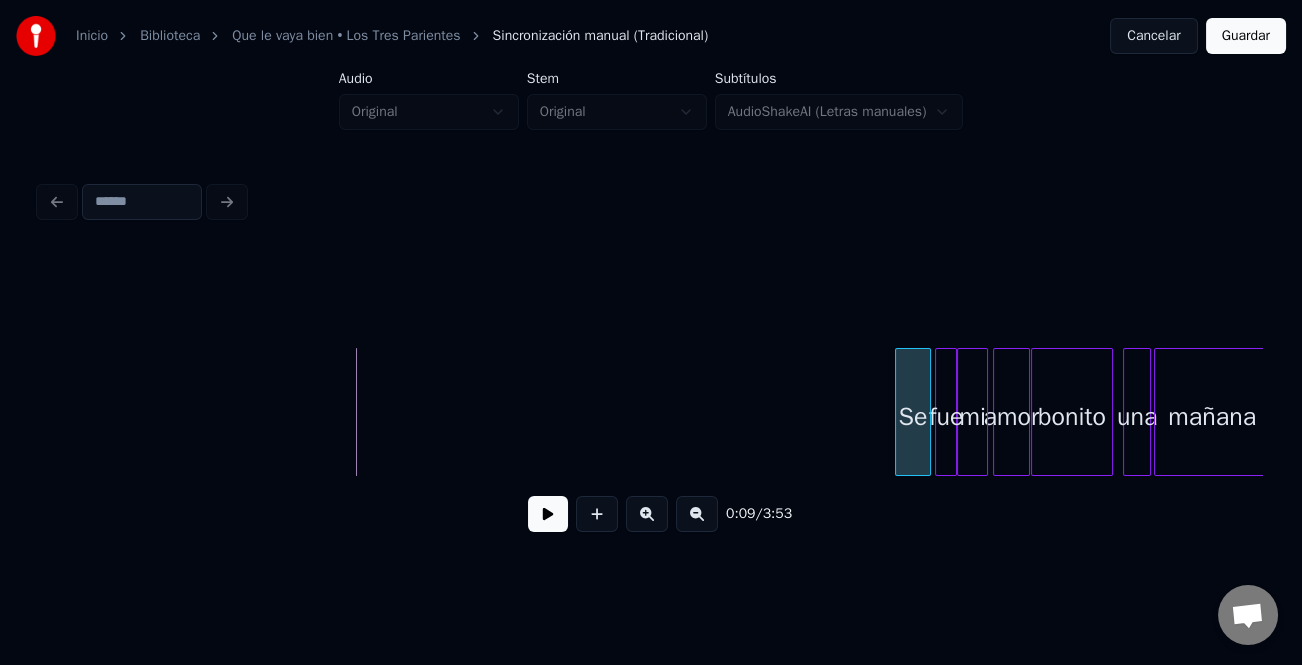 click on "Se" at bounding box center (913, 417) 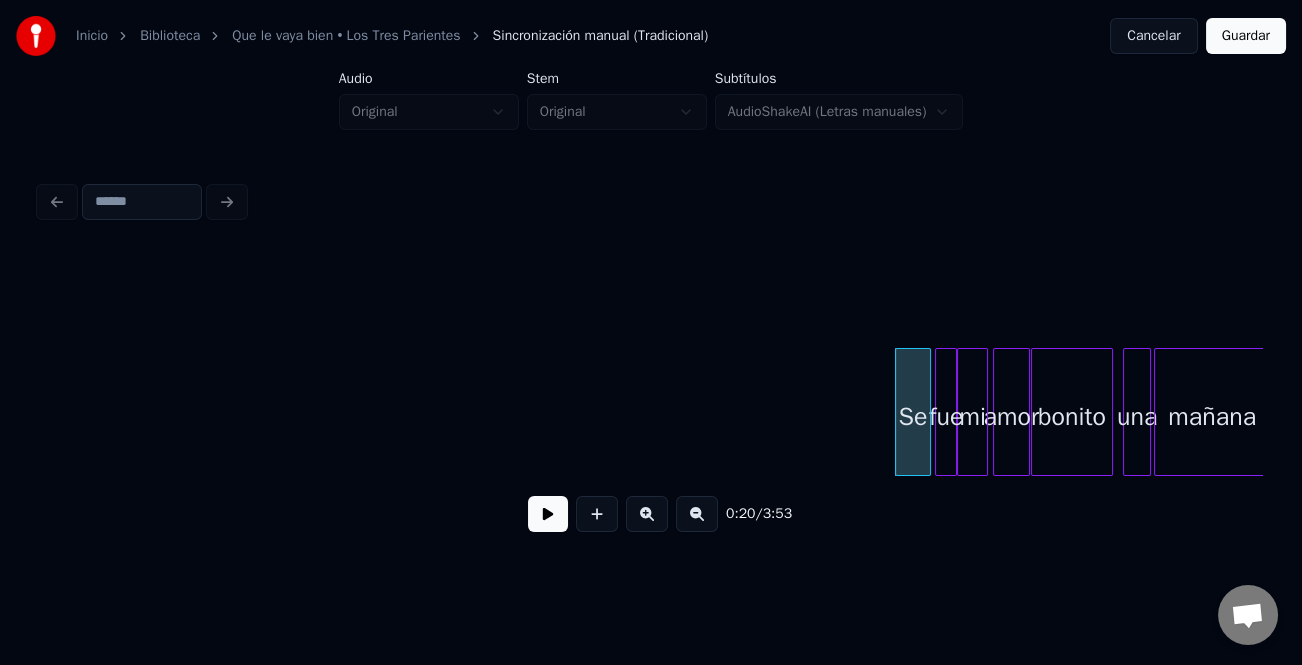 click at bounding box center [548, 514] 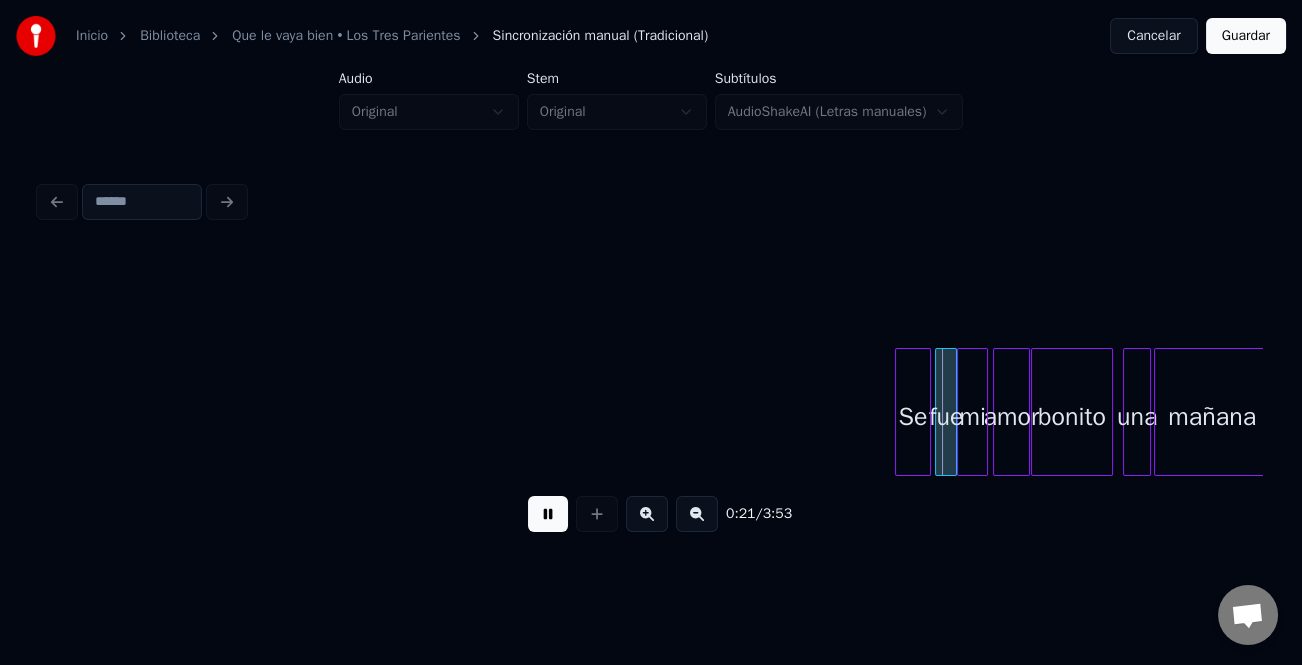 click at bounding box center (697, 514) 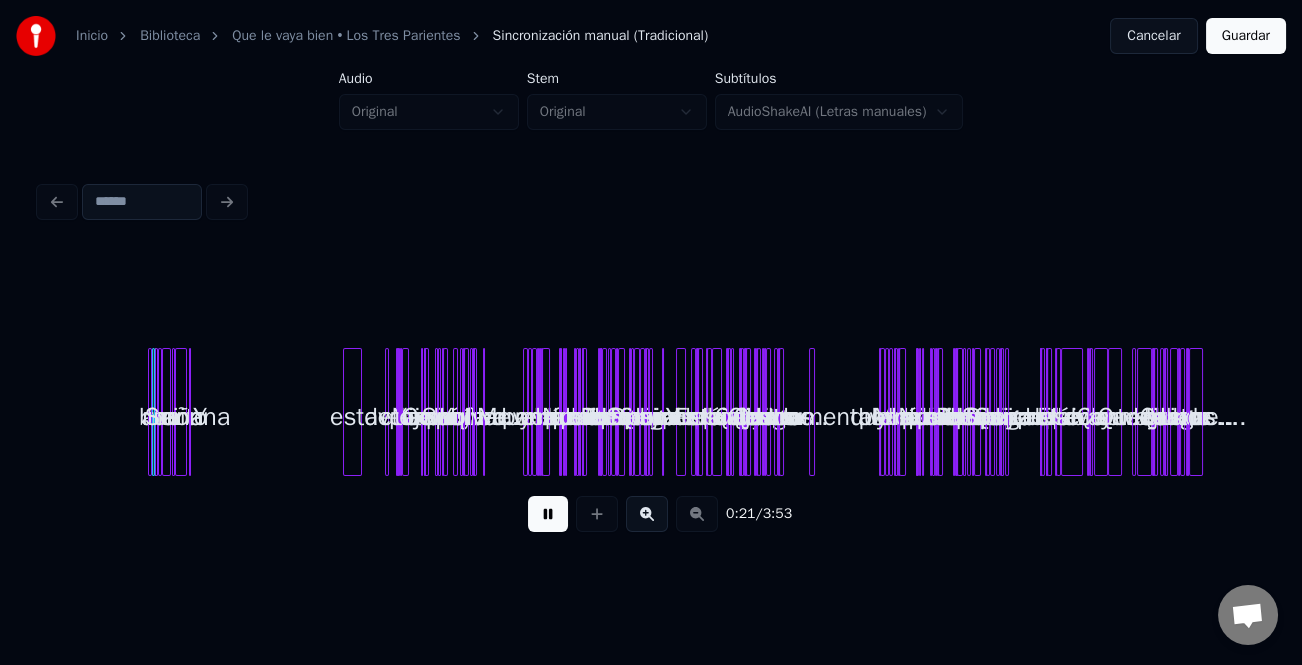 scroll, scrollTop: 0, scrollLeft: 0, axis: both 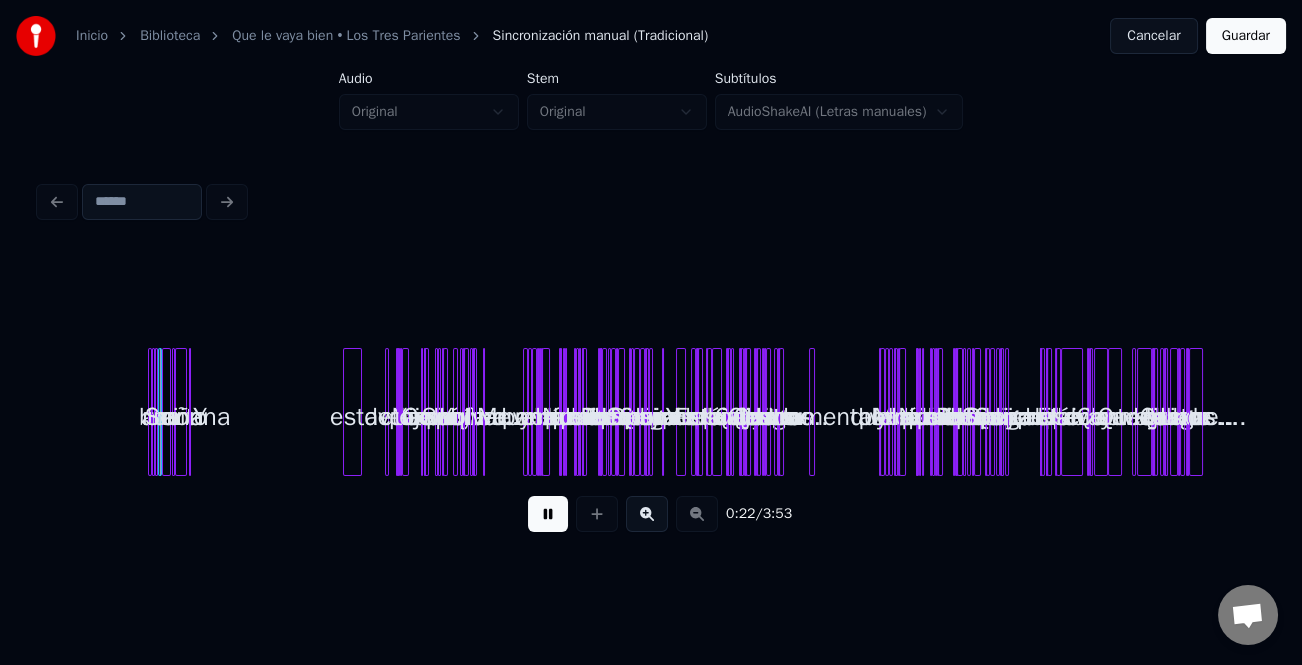 click at bounding box center [647, 514] 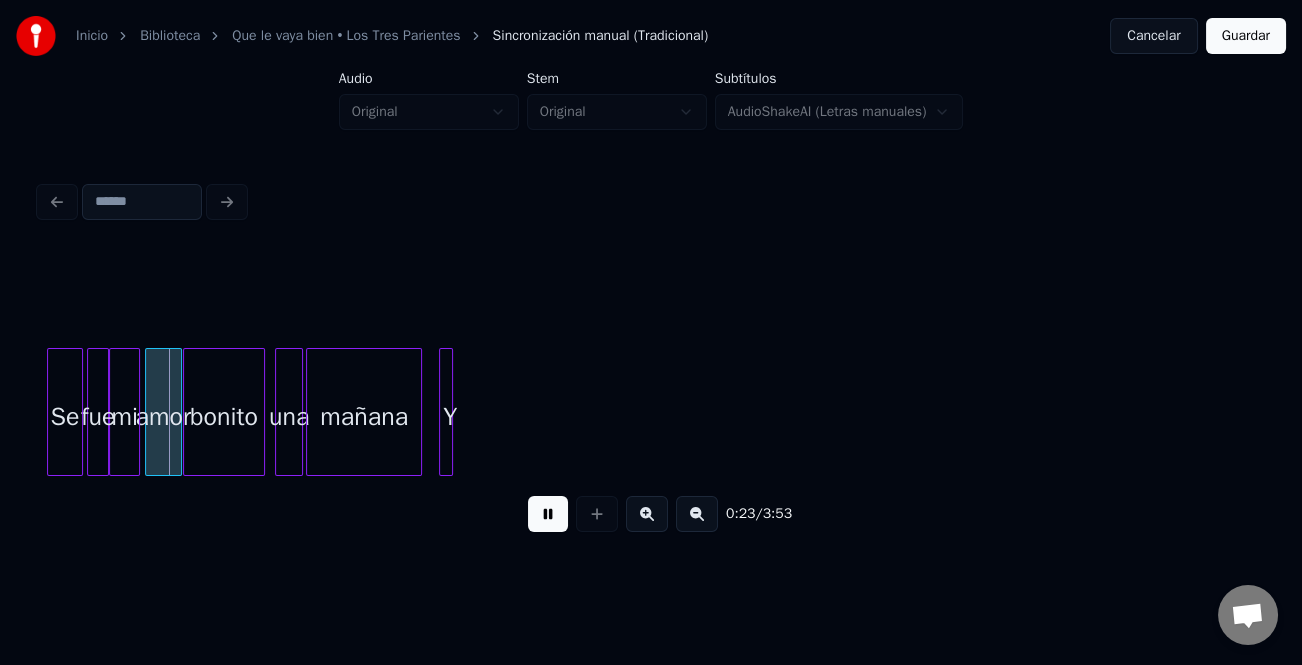 click at bounding box center (647, 514) 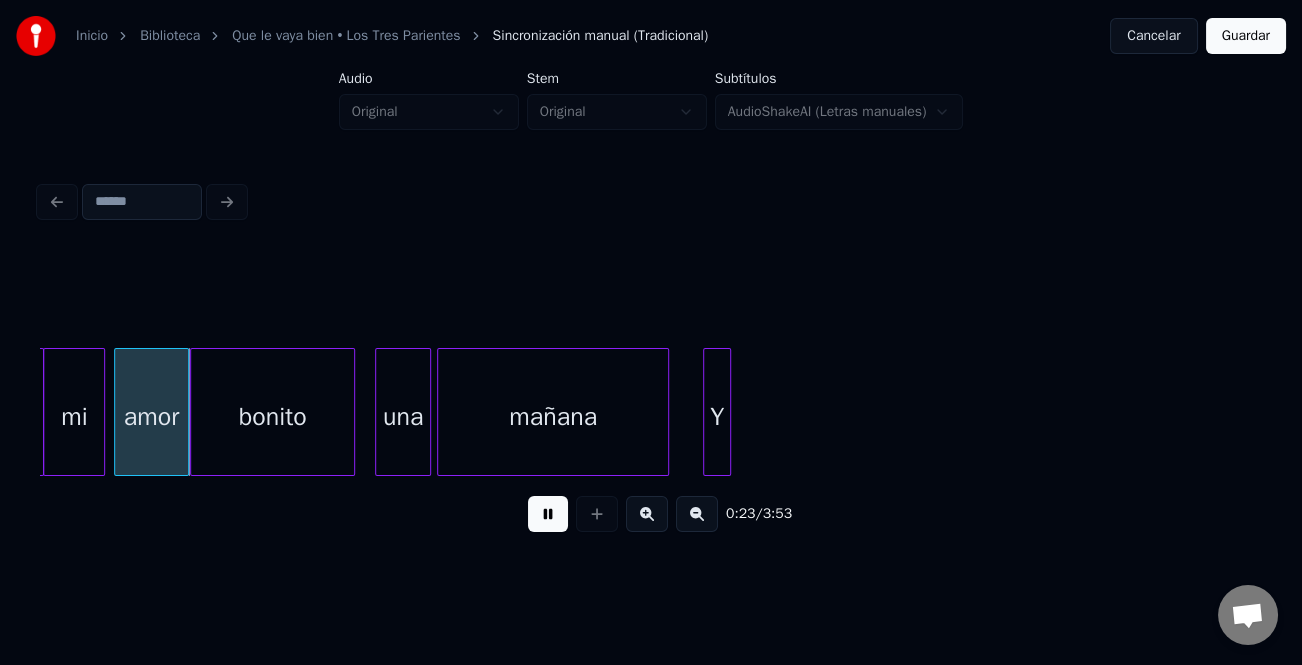 click at bounding box center [647, 514] 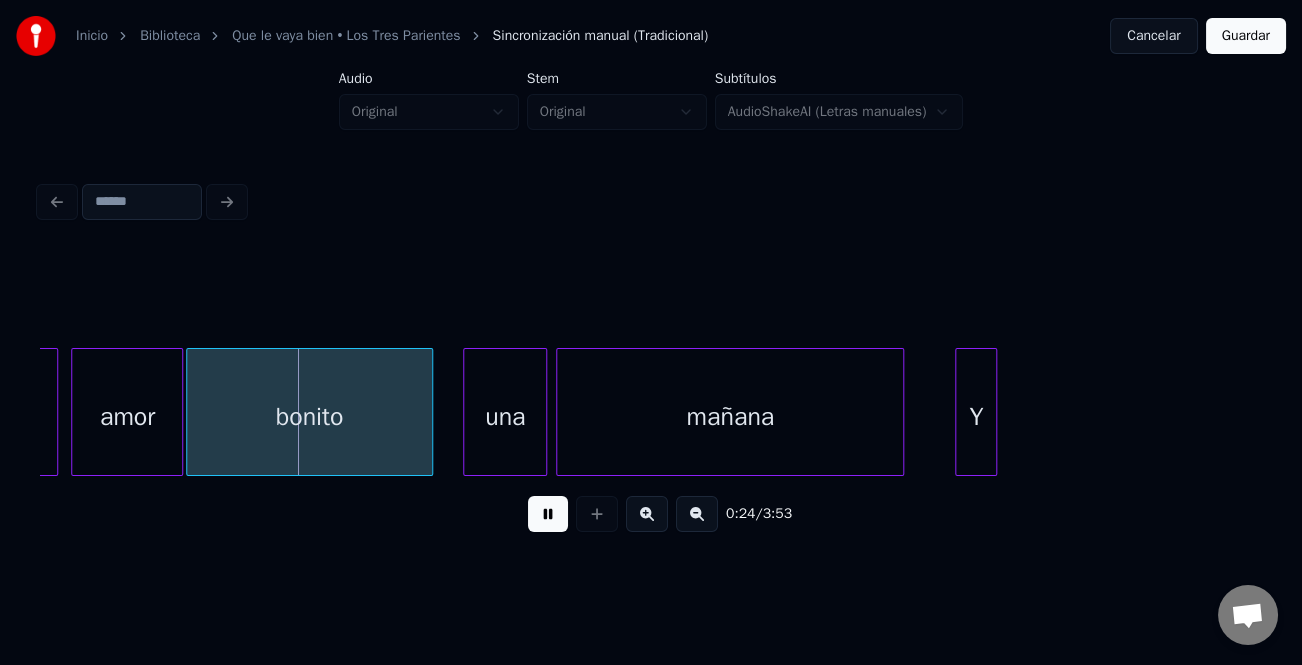 click at bounding box center (548, 514) 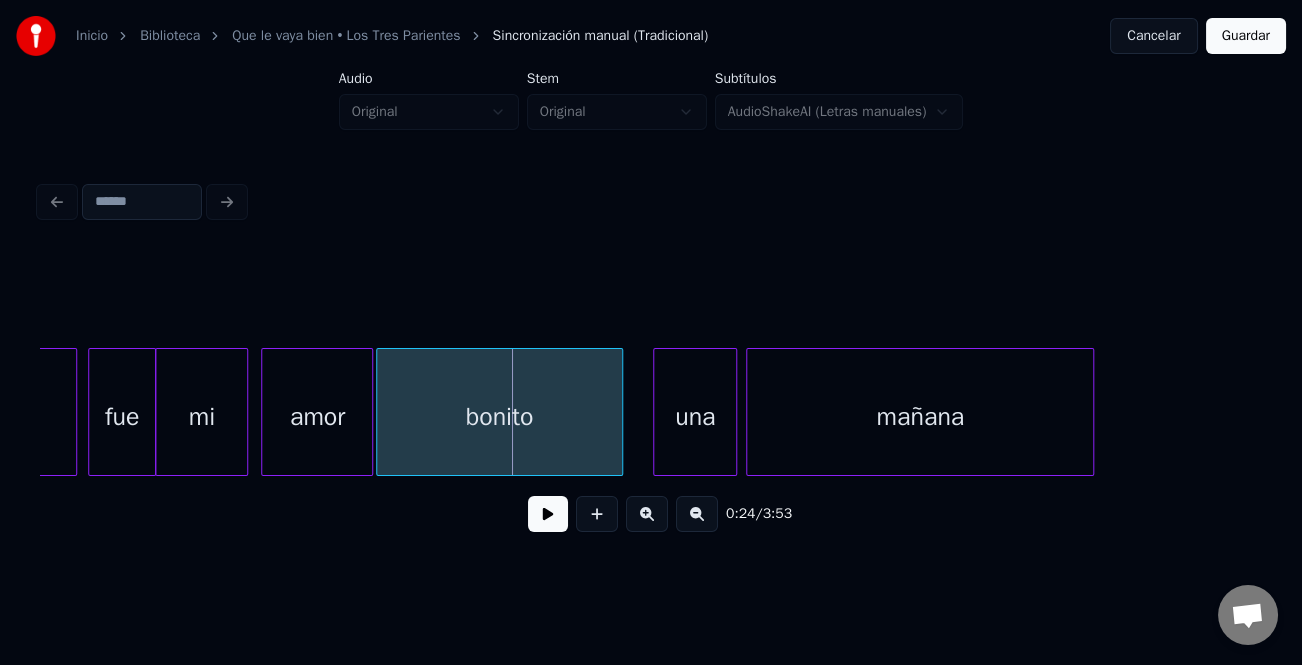 scroll, scrollTop: 0, scrollLeft: 3000, axis: horizontal 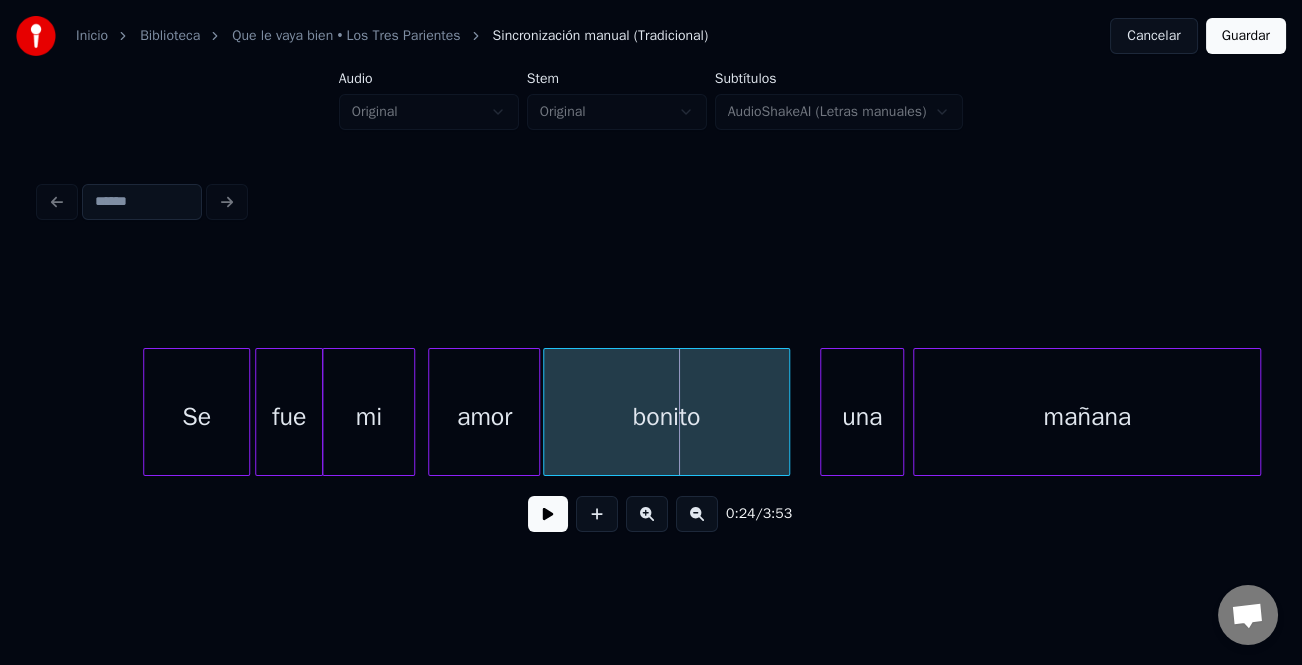 click on "Se" at bounding box center [196, 417] 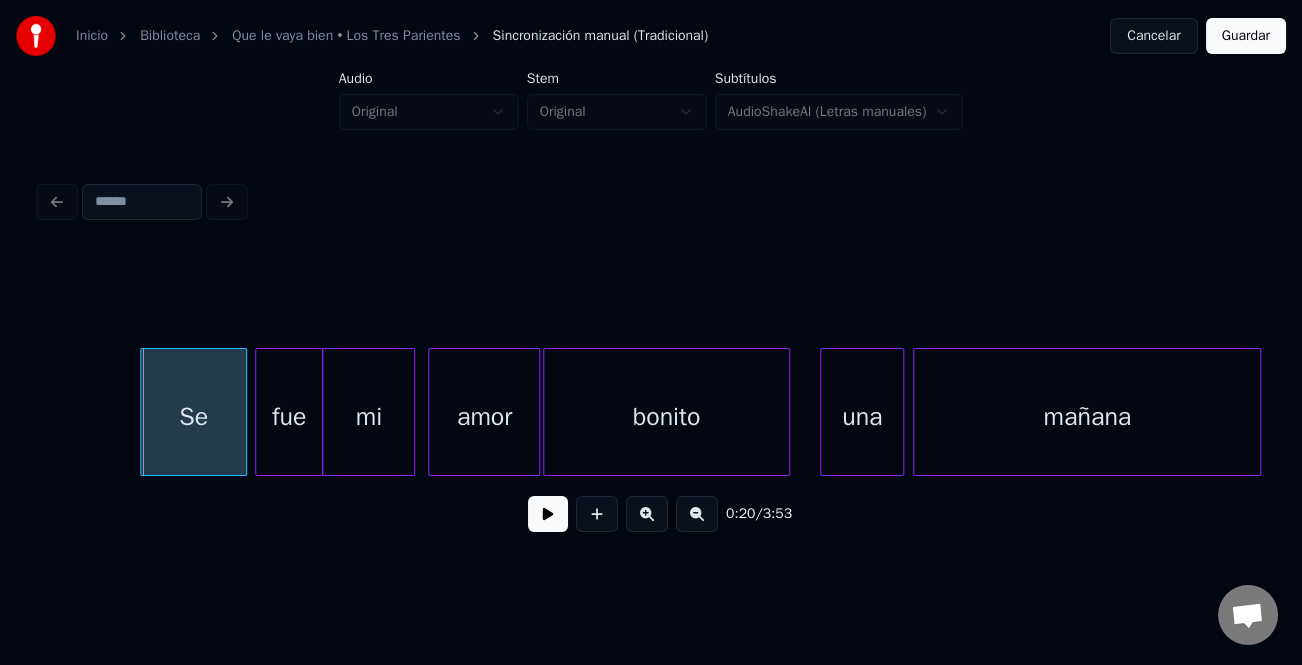 click on "Se" at bounding box center [193, 412] 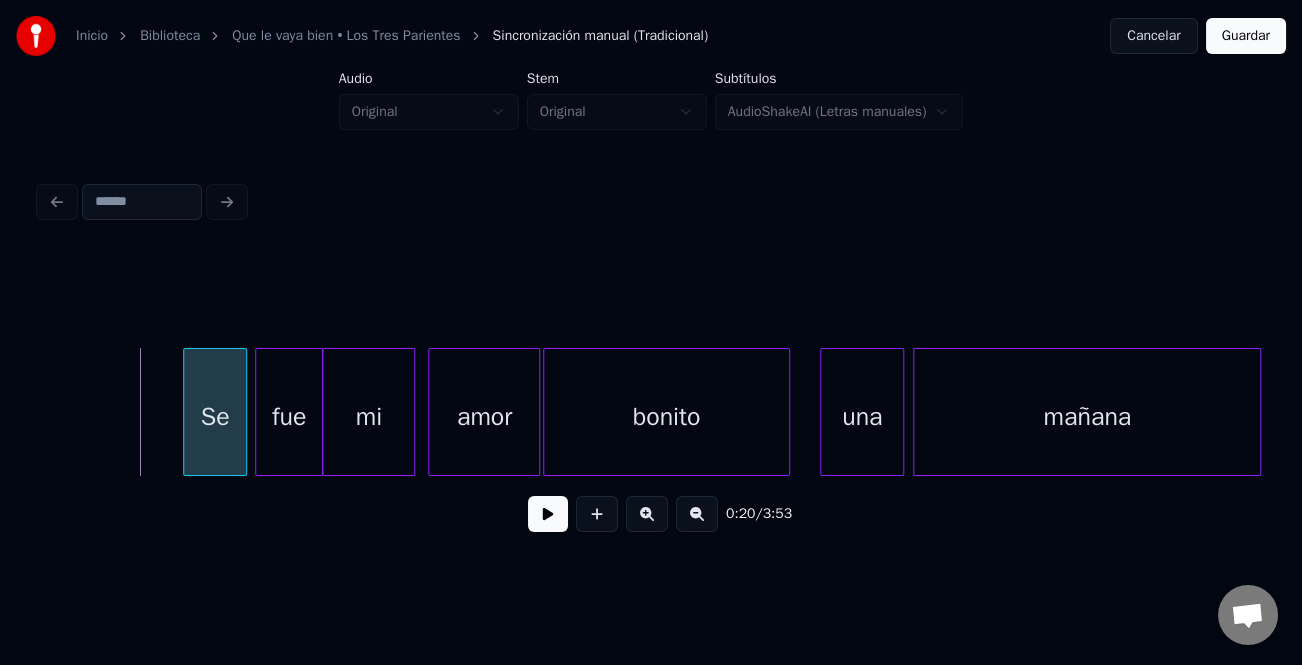 click at bounding box center [187, 412] 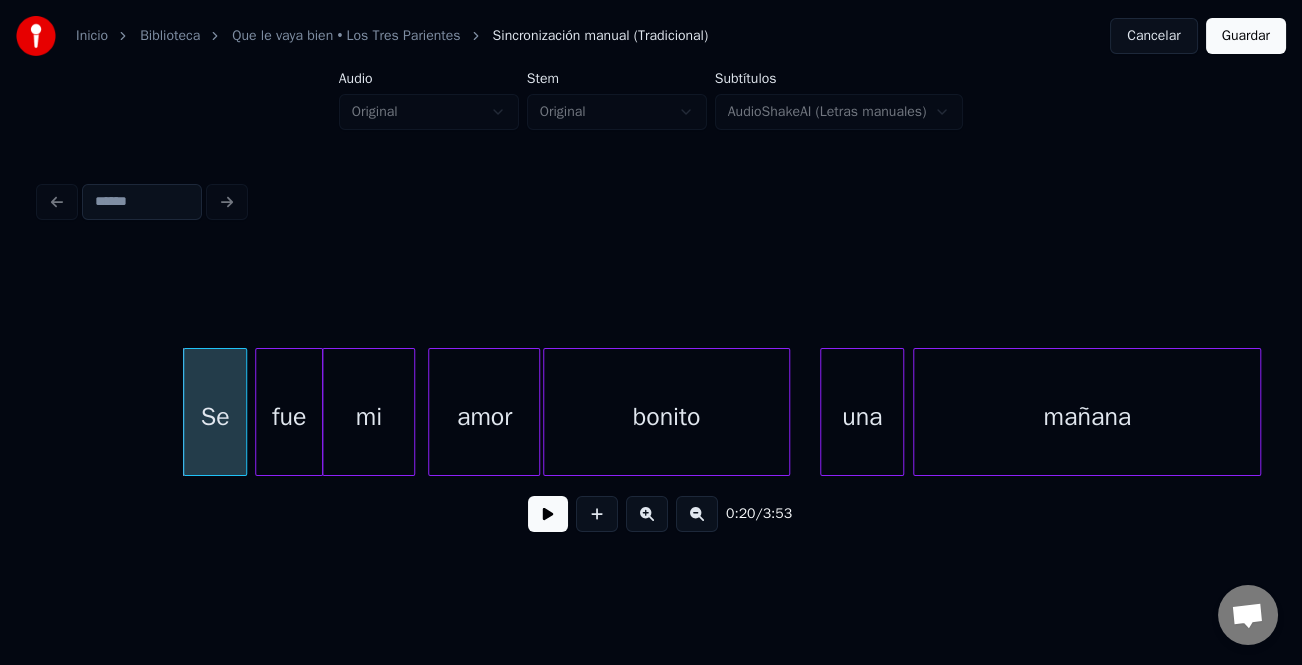 click at bounding box center (548, 514) 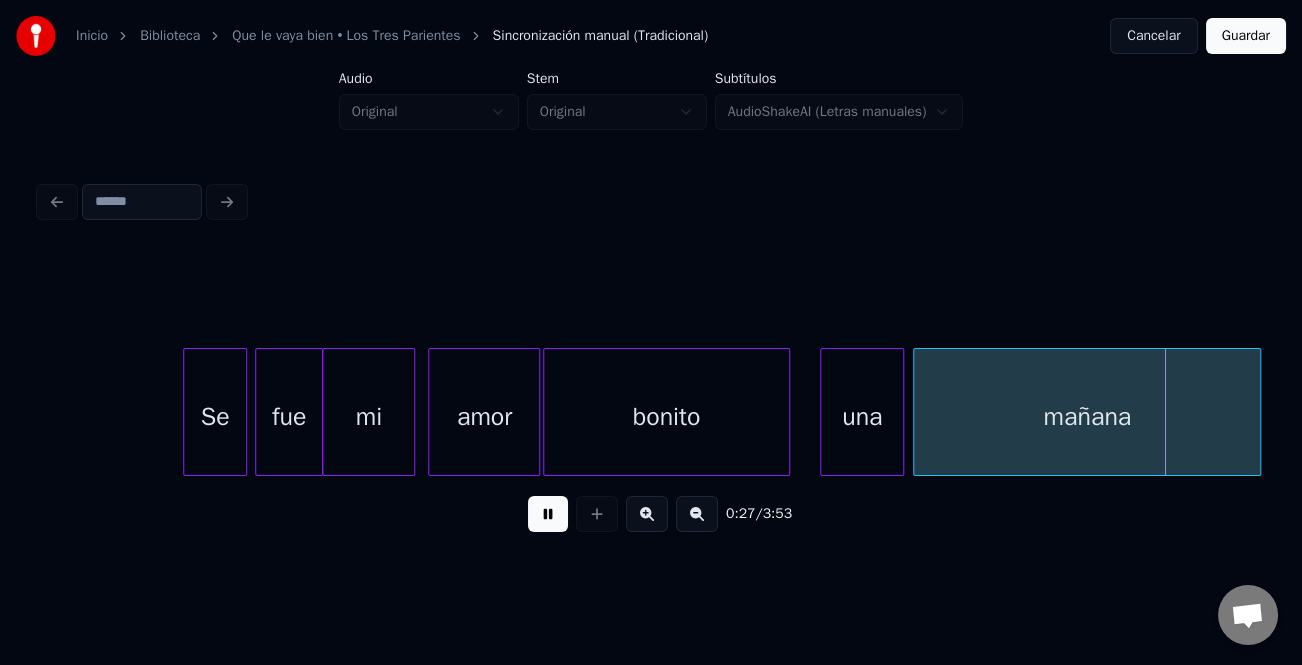 click at bounding box center (548, 514) 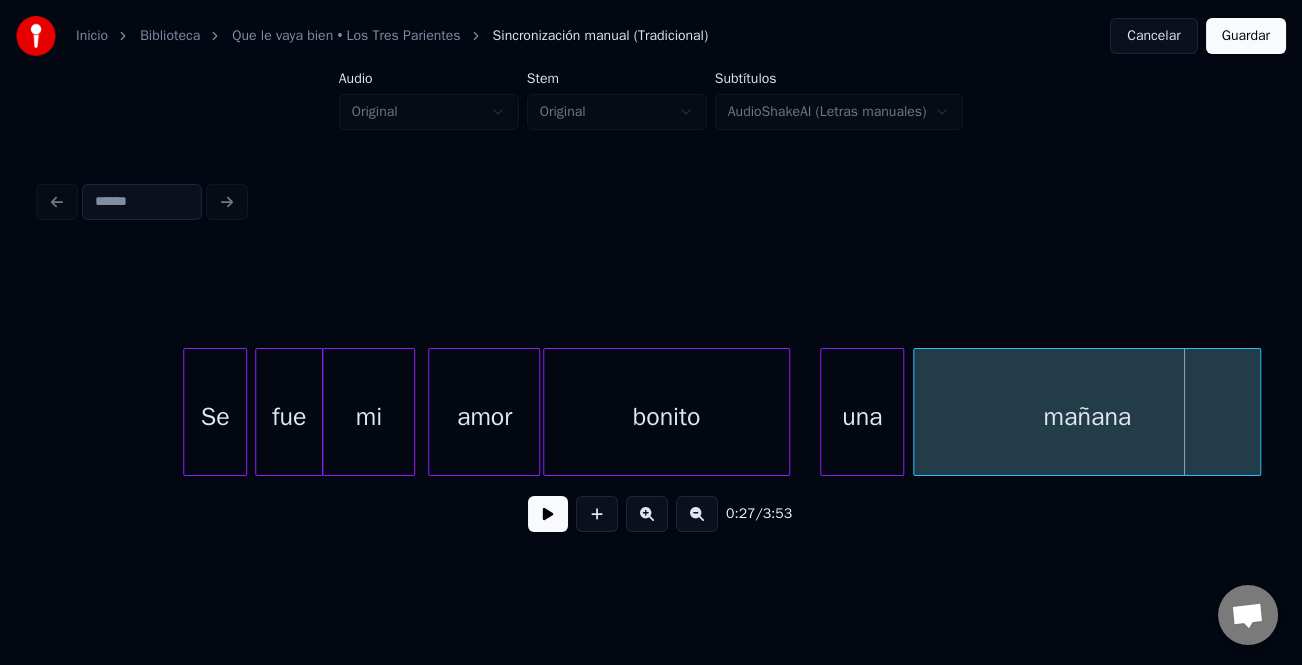 click on "mañana" at bounding box center [1087, 417] 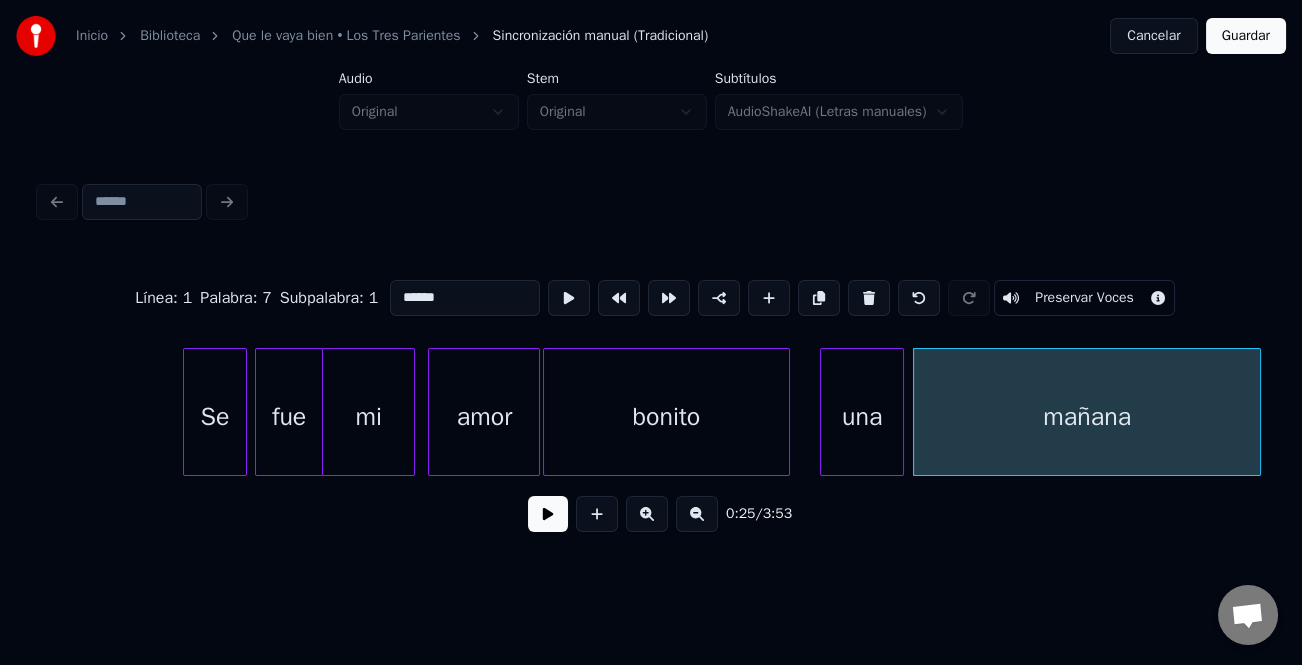 click on "******" at bounding box center [465, 298] 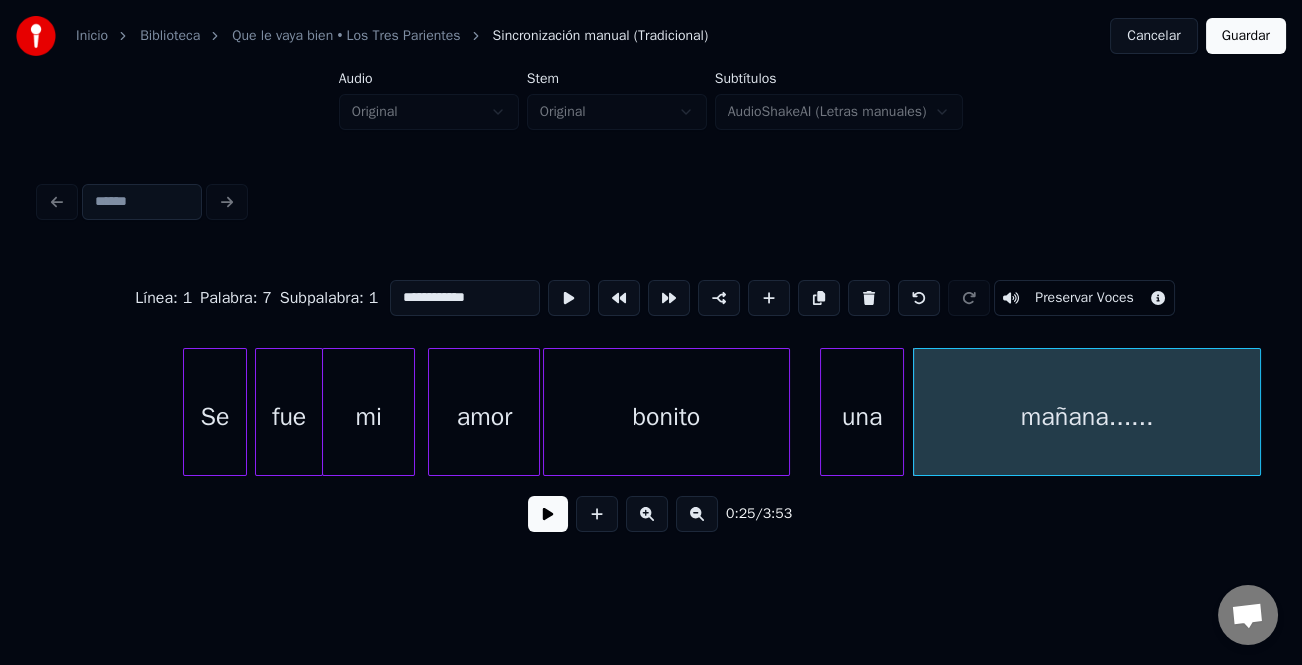 type on "**********" 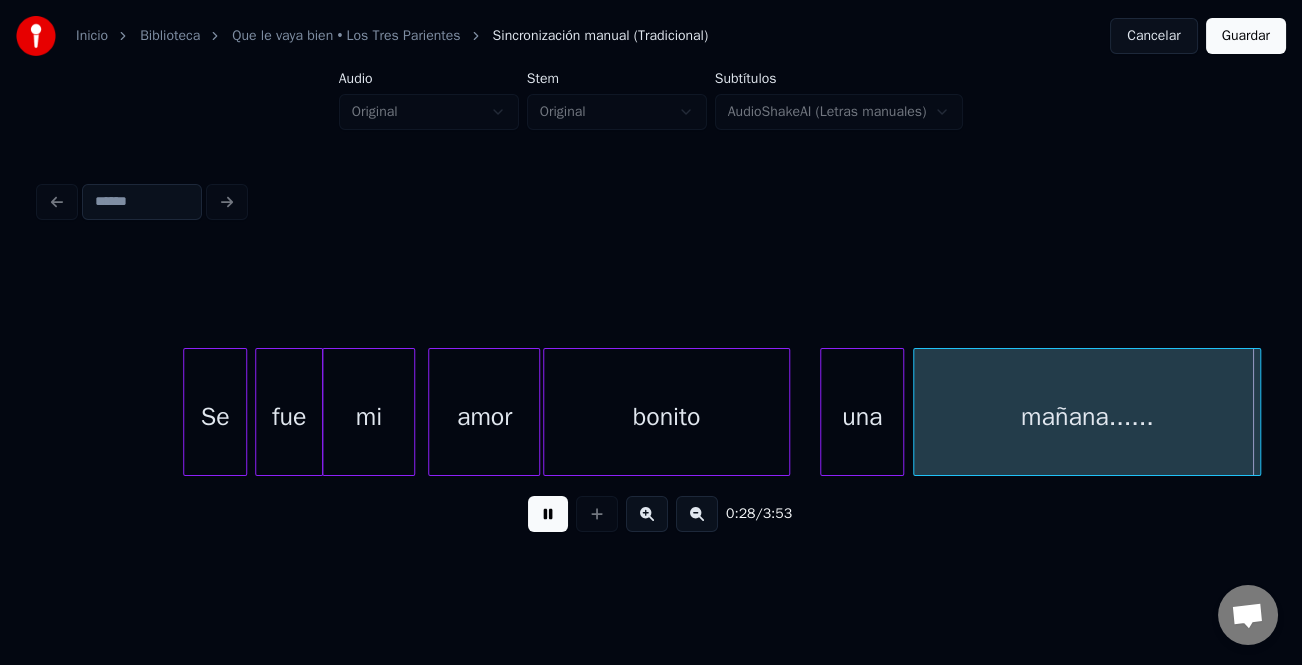 scroll, scrollTop: 0, scrollLeft: 4221, axis: horizontal 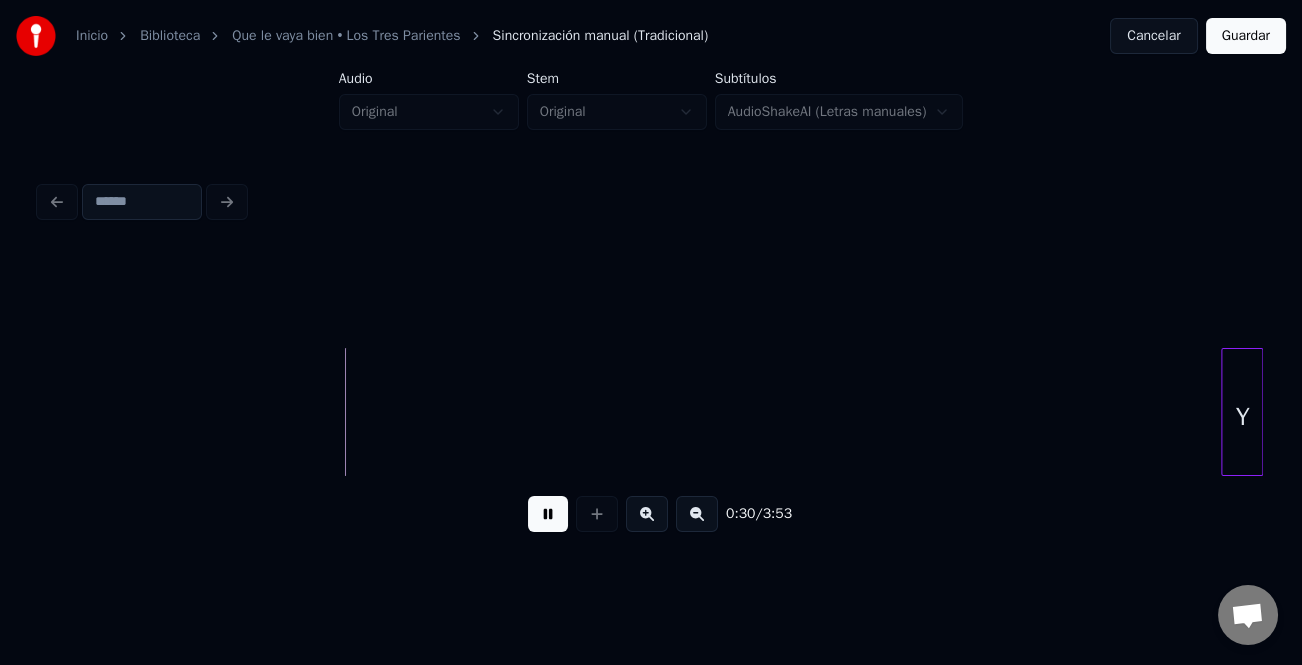 click on "0:30  /  3:53" at bounding box center [651, 362] 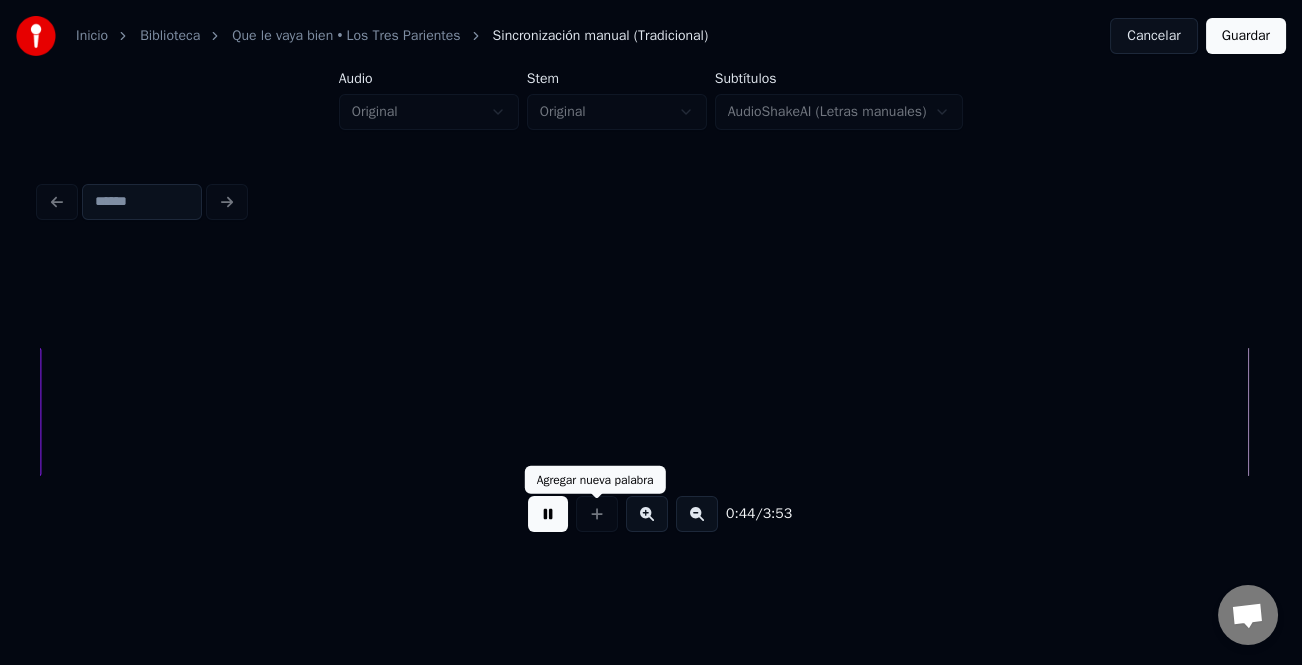 scroll, scrollTop: 0, scrollLeft: 6690, axis: horizontal 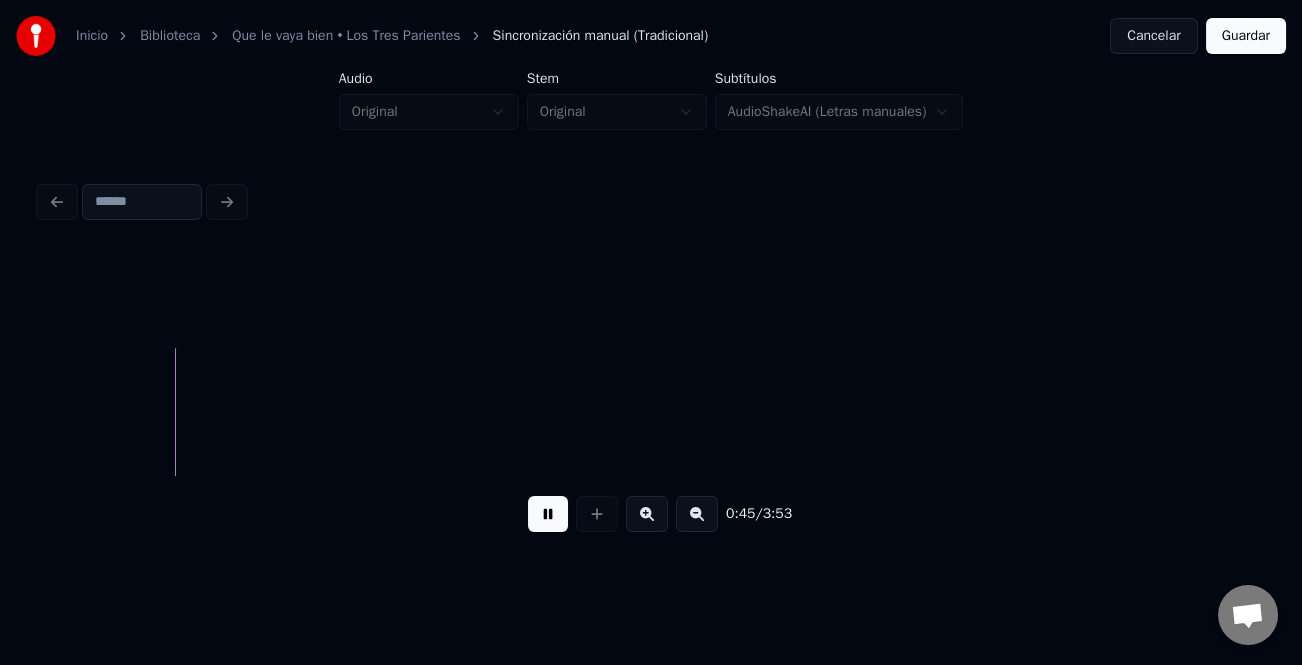 click at bounding box center (697, 514) 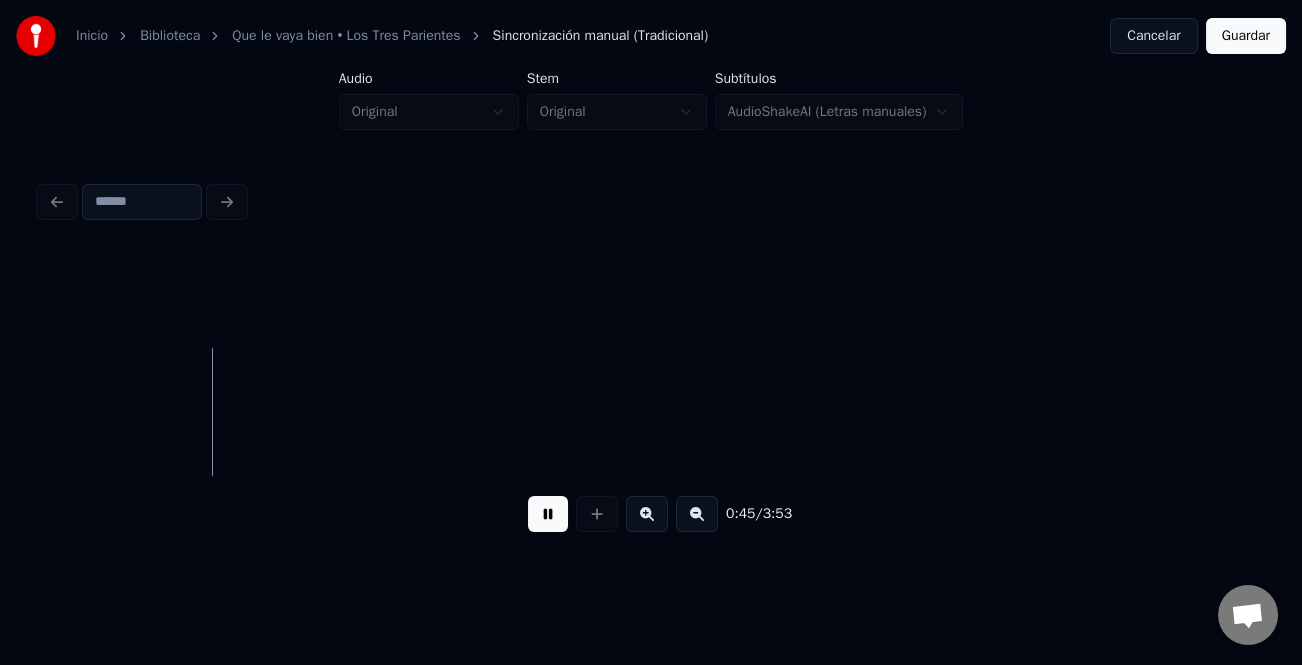 click at bounding box center (697, 514) 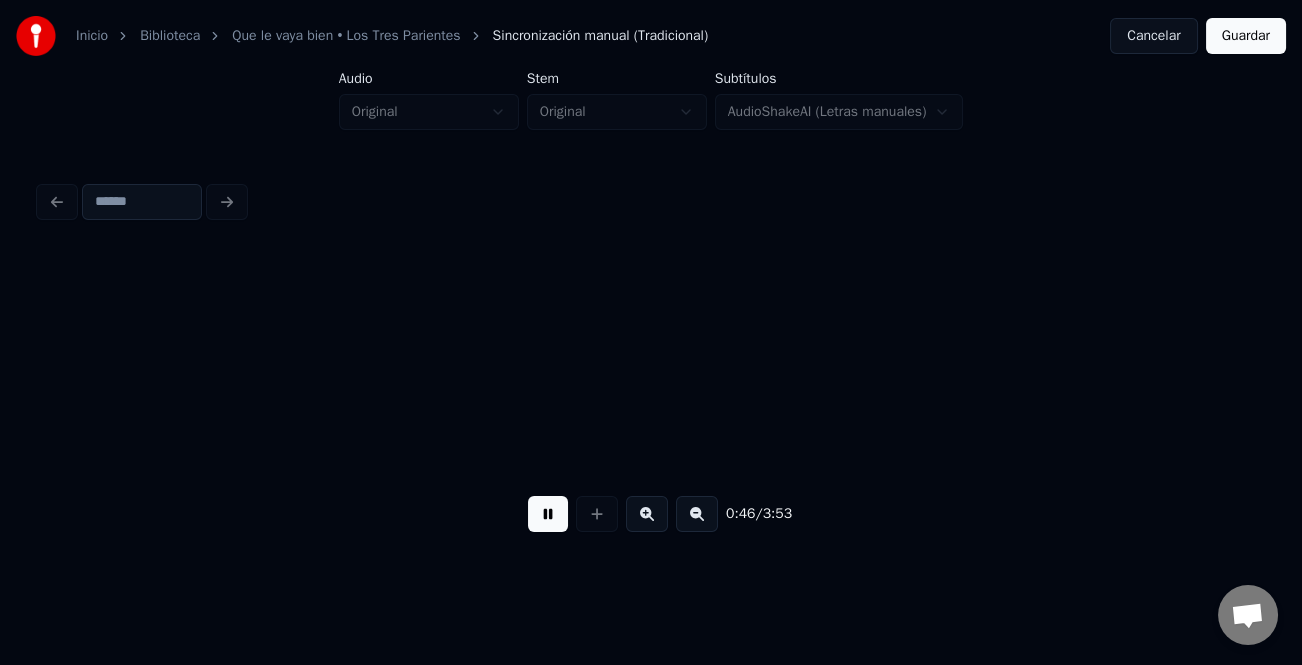 scroll, scrollTop: 0, scrollLeft: 2103, axis: horizontal 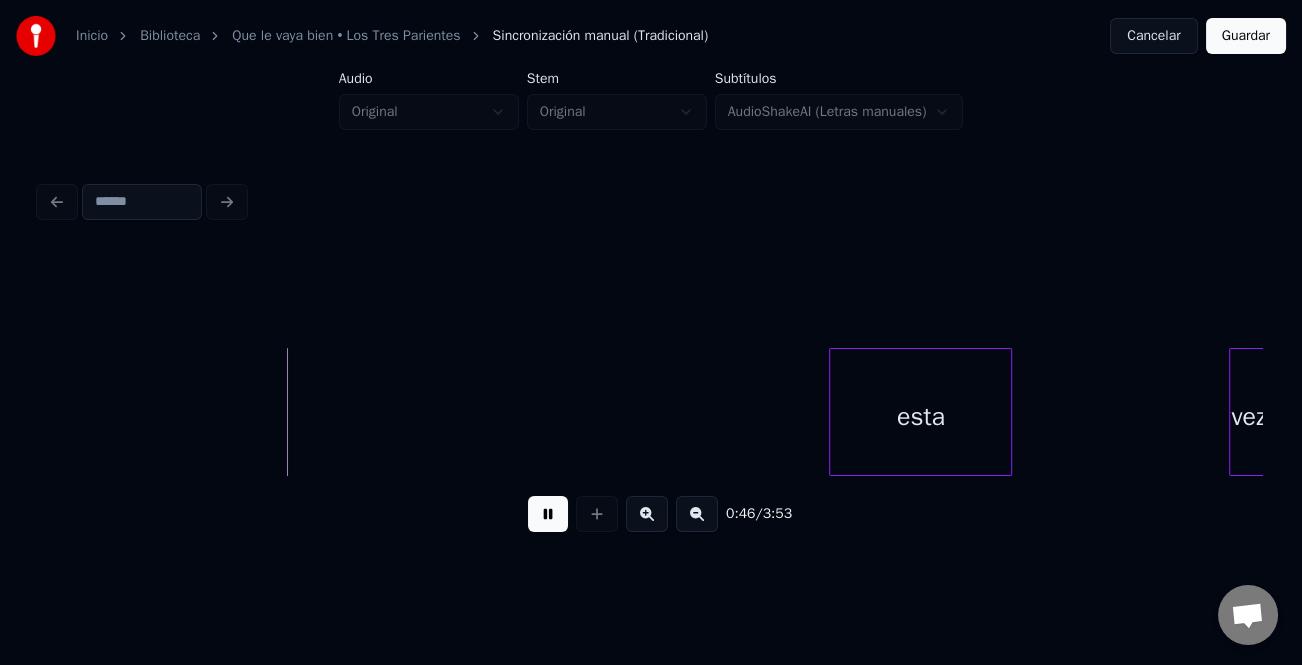 click at bounding box center [697, 514] 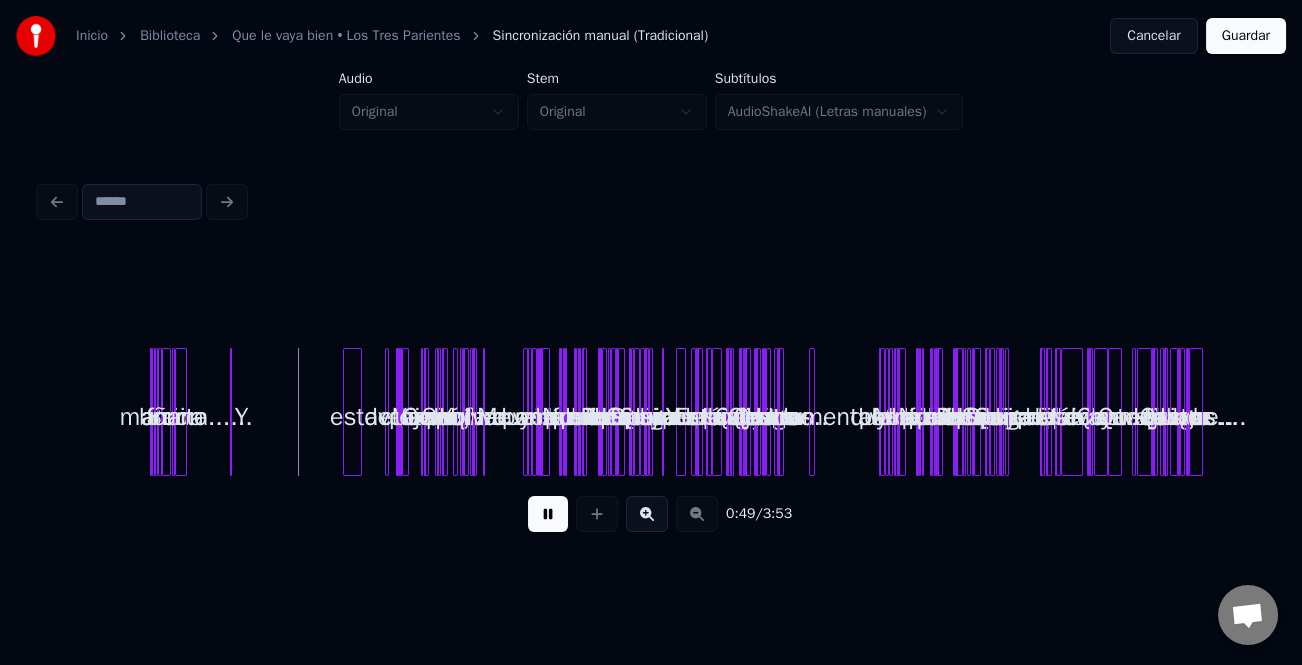 click on "esta vez Se fue mi amor bonito una mañana...... Y Ya no la quise detener.. Cerré mis ojos... Y pedí por ella.... Sabía... que ya nun..ca... Iba a volver... Me duele... porque yo... La amé... de veras... Y ella no.... Nunca me pudo querer... a mi... Mas no la culpo.... Porque siempre.. fue sincera... Que Dios.. bendiga... Siempre a esa mujer... Y En dondequiera.. que ella esté... Le deseo.. sinceramente.. Que le vaya bien... Que le vaya de.. lo mejor.... Quien la tenga entre sus brazos Llene de amor... Instrumental... Me duele... porque yo... La amé... de veras... Y ella no.... Nunca me pudo querer... a mi... Mas no la culpo.... Porque siempre.. fue sincera... Que Dios.. bendiga... Siempre a esa mujer... Y En dondequiera.. que ella esté... Le deseo.. sinceramente.. Que le vaya bien... Que le vaya de.. lo mejor.... Quien la tenga entre sus brazos... Llene.. de amor....." at bounding box center [651, 412] 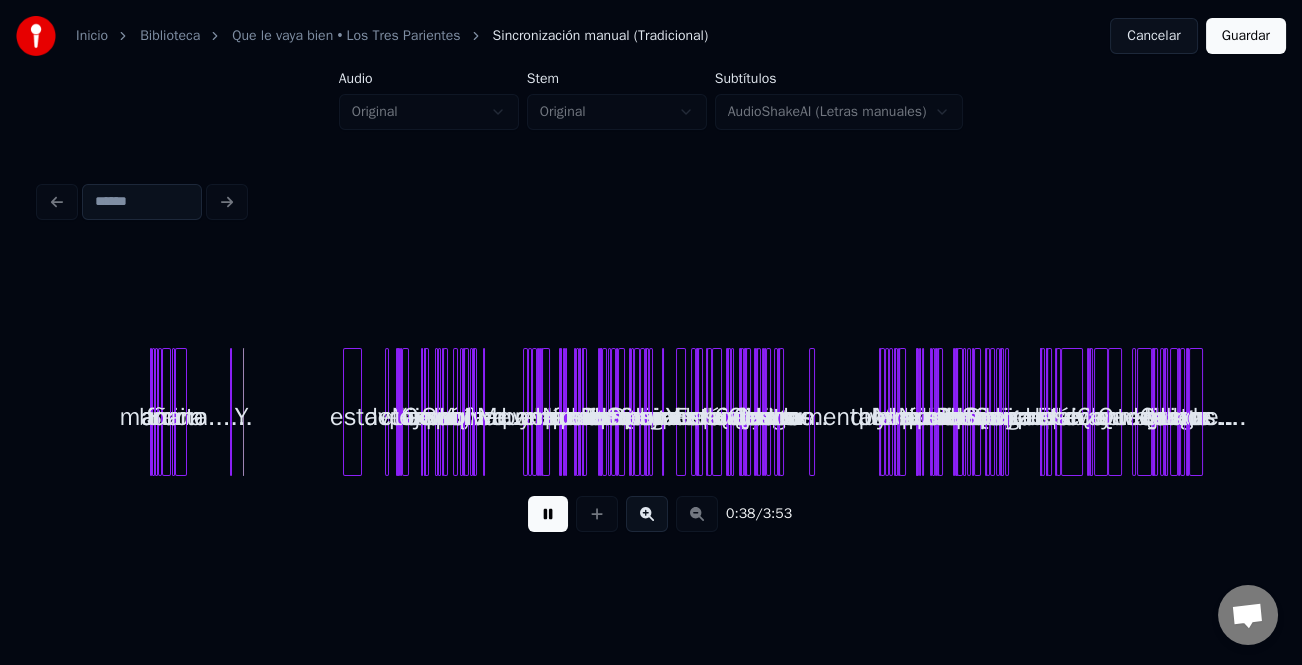 click at bounding box center [647, 514] 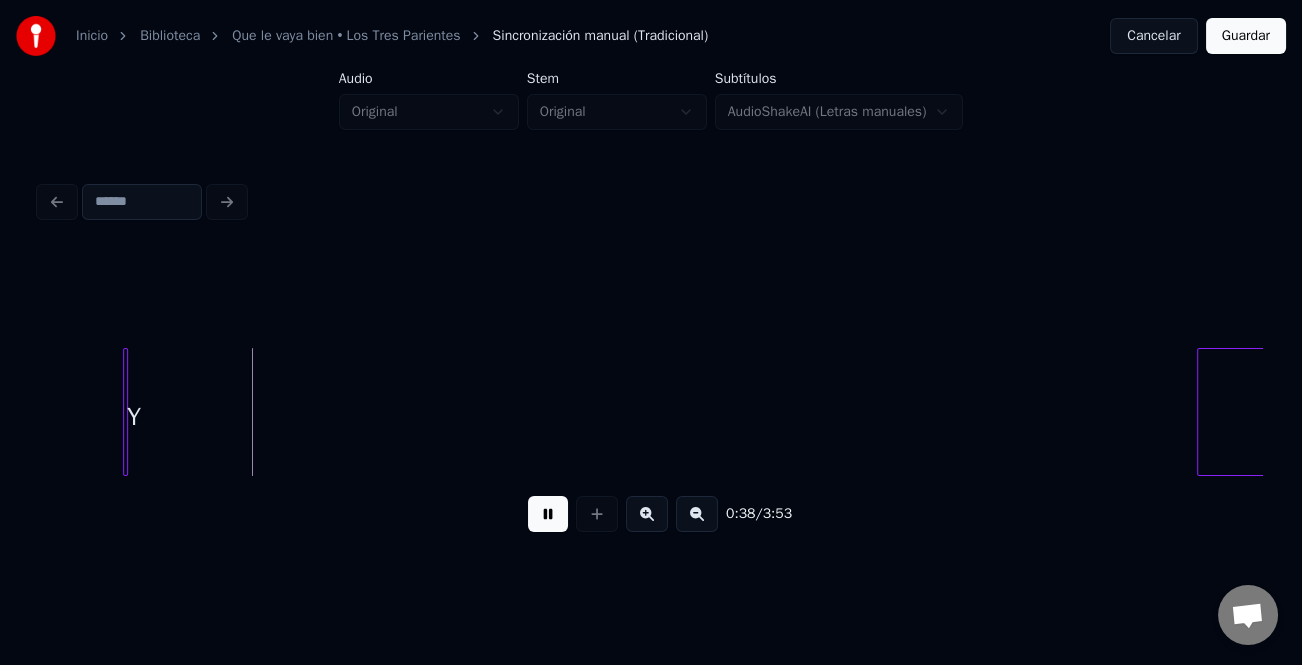 click at bounding box center [647, 514] 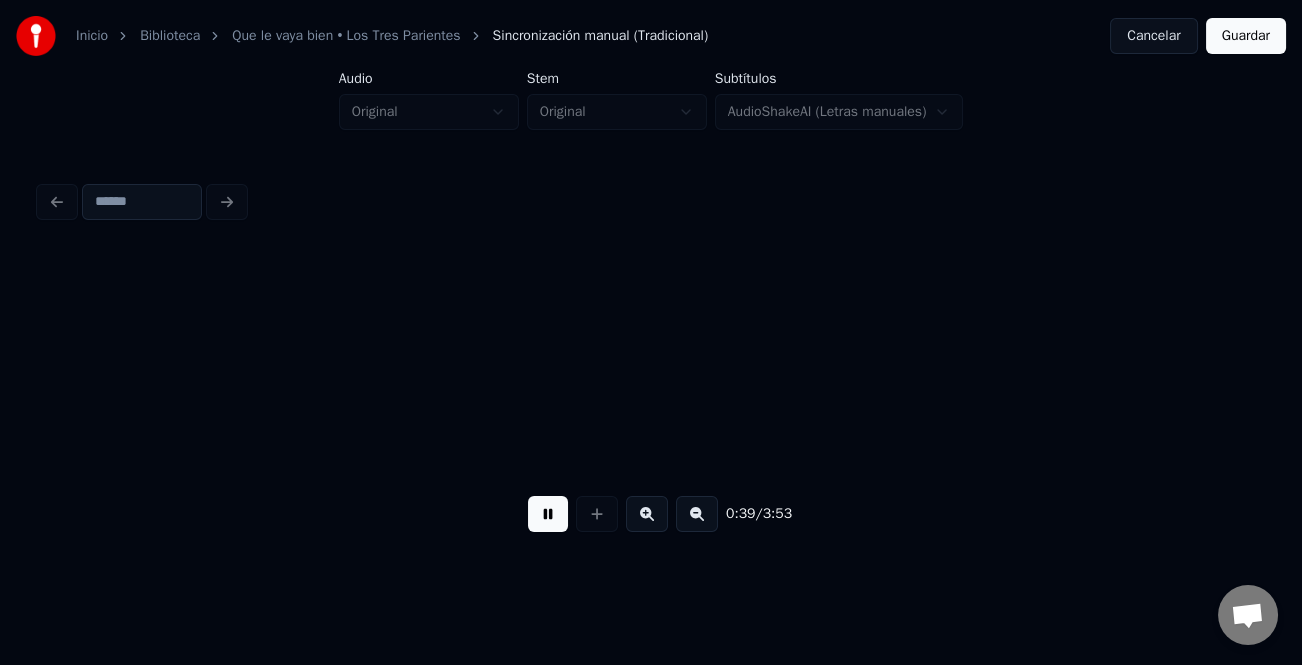 scroll, scrollTop: 0, scrollLeft: 3691, axis: horizontal 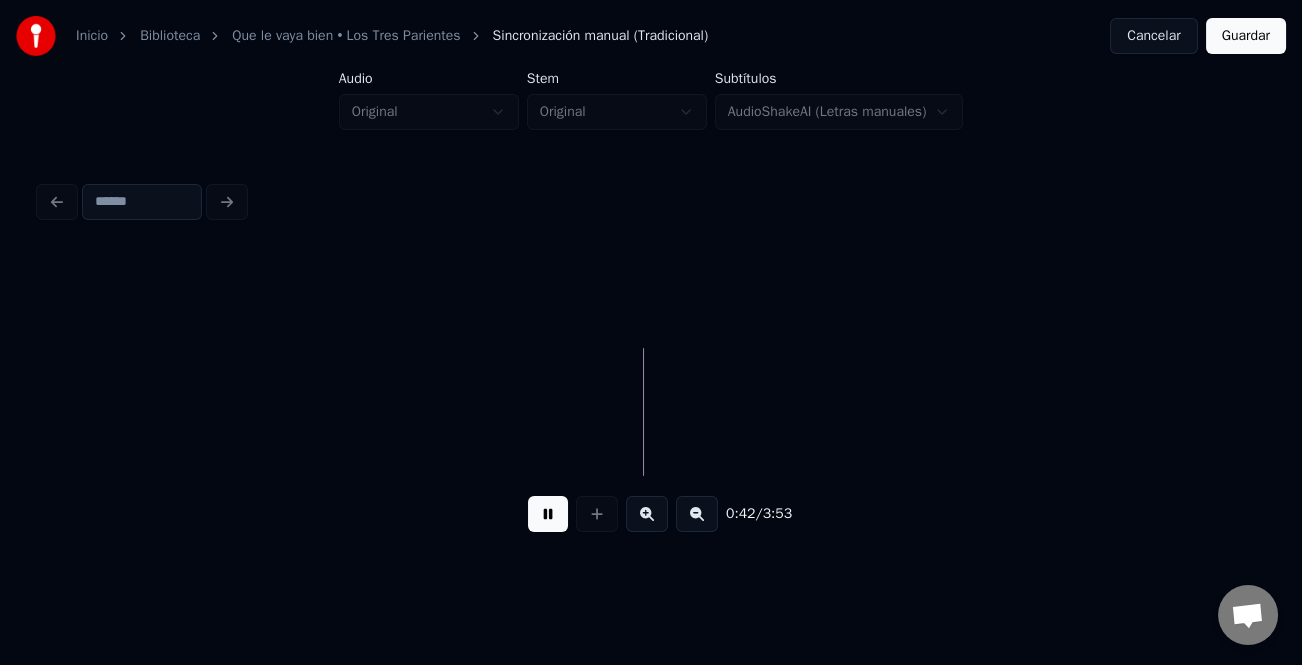 click at bounding box center (548, 514) 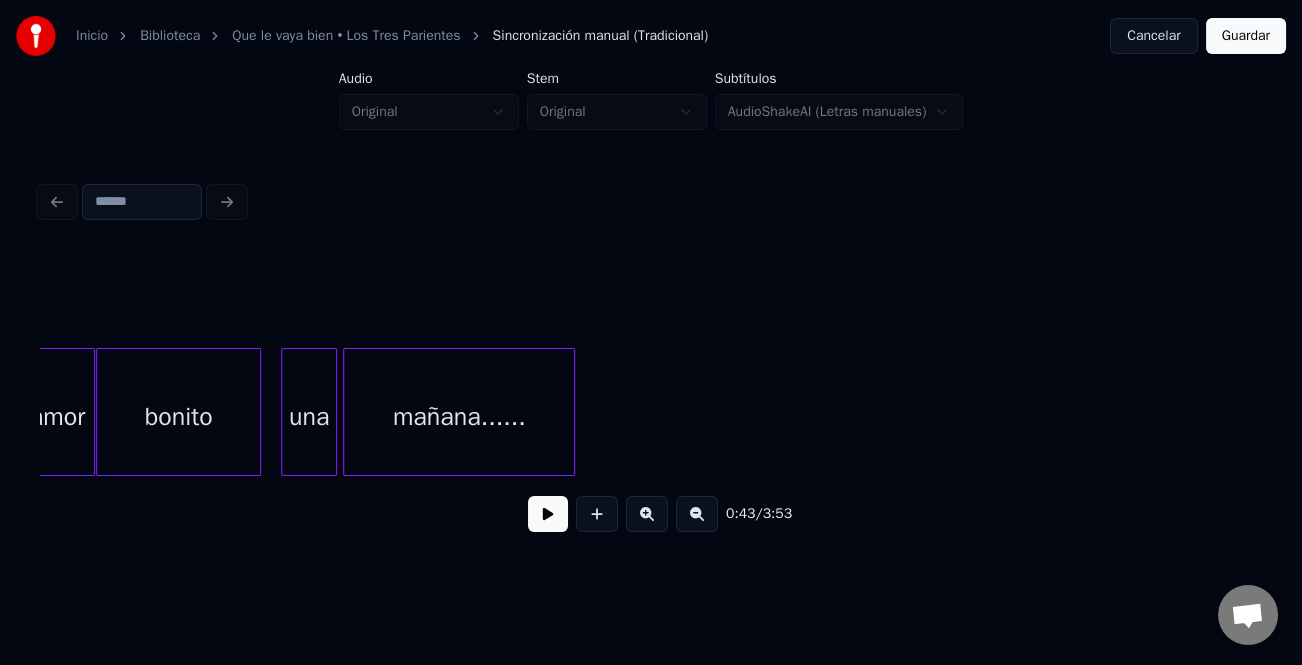 scroll, scrollTop: 0, scrollLeft: 2297, axis: horizontal 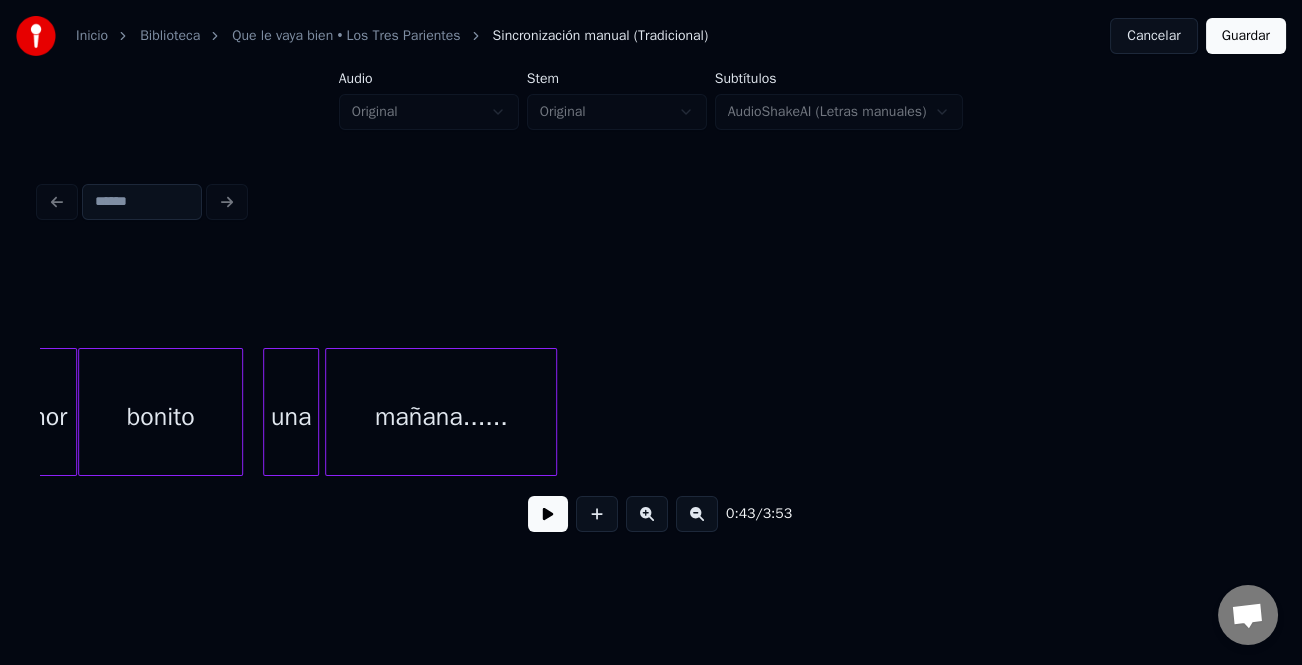 click on "mañana......" at bounding box center [441, 417] 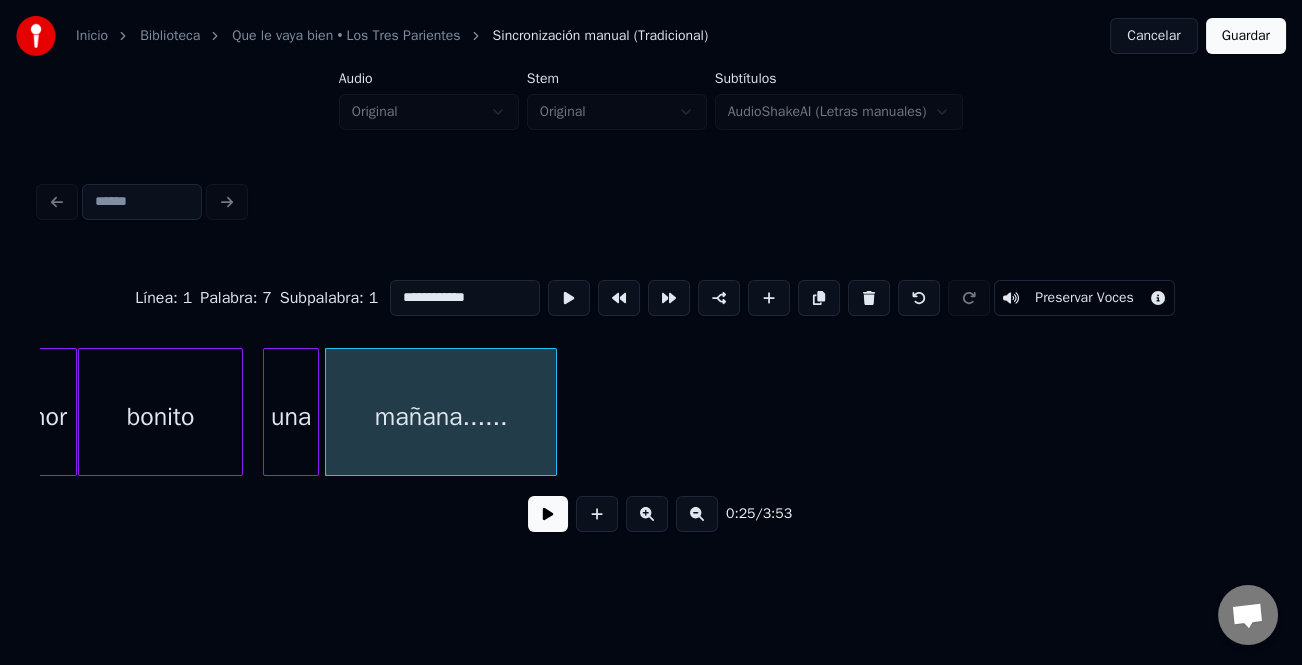 click at bounding box center (548, 514) 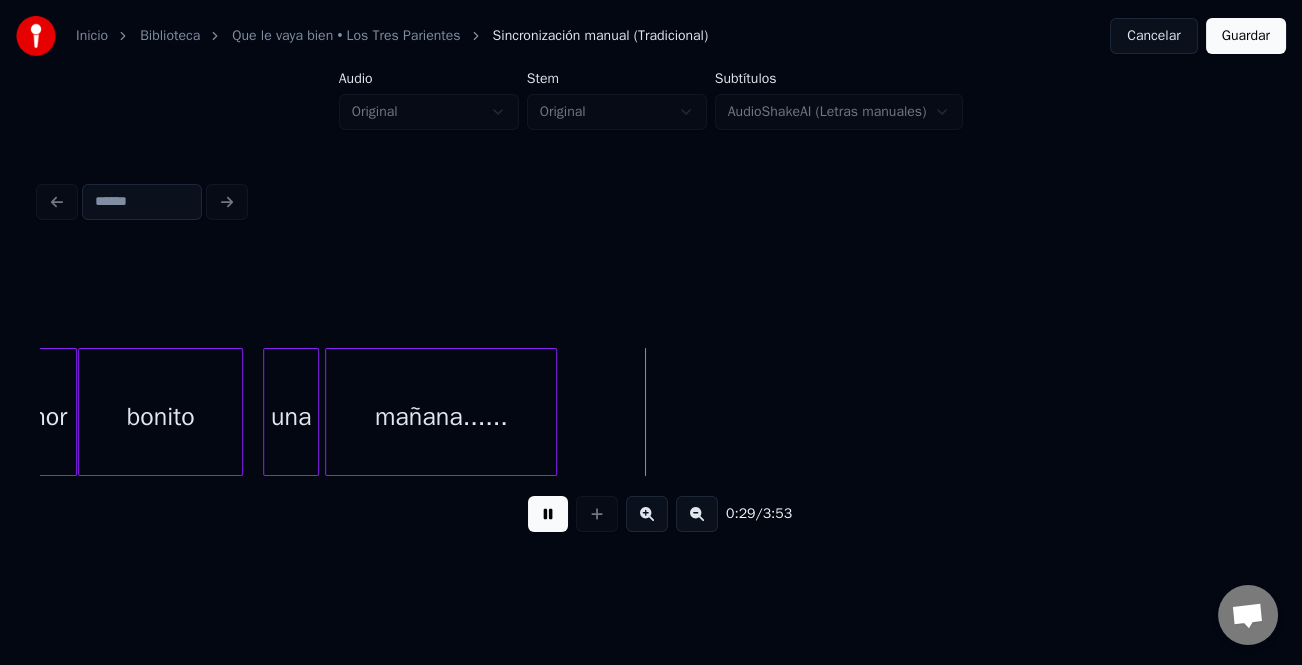 click at bounding box center (548, 514) 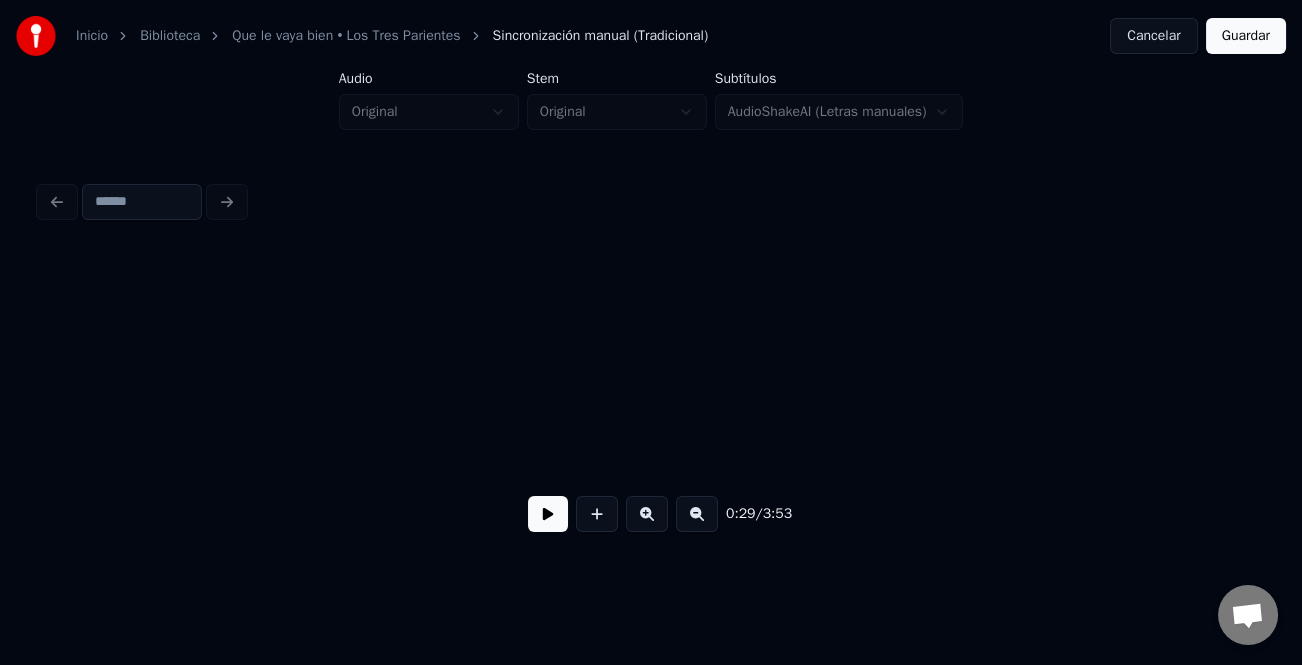 scroll, scrollTop: 0, scrollLeft: 3380, axis: horizontal 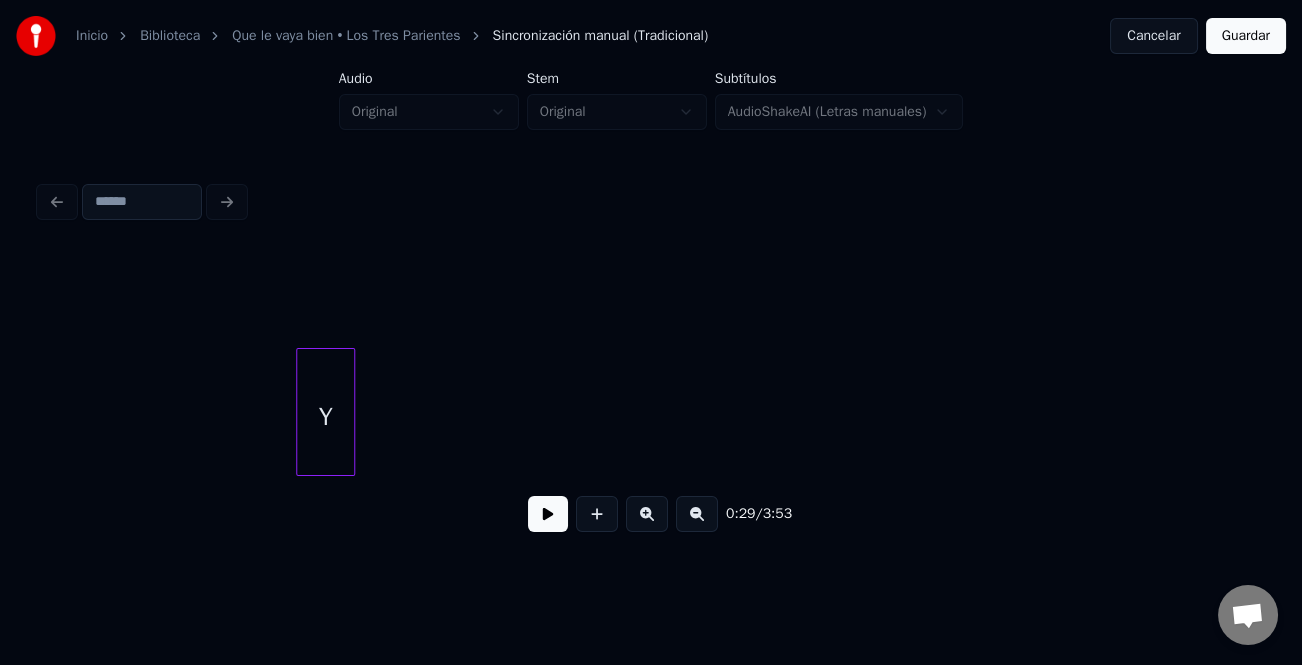 click at bounding box center [351, 412] 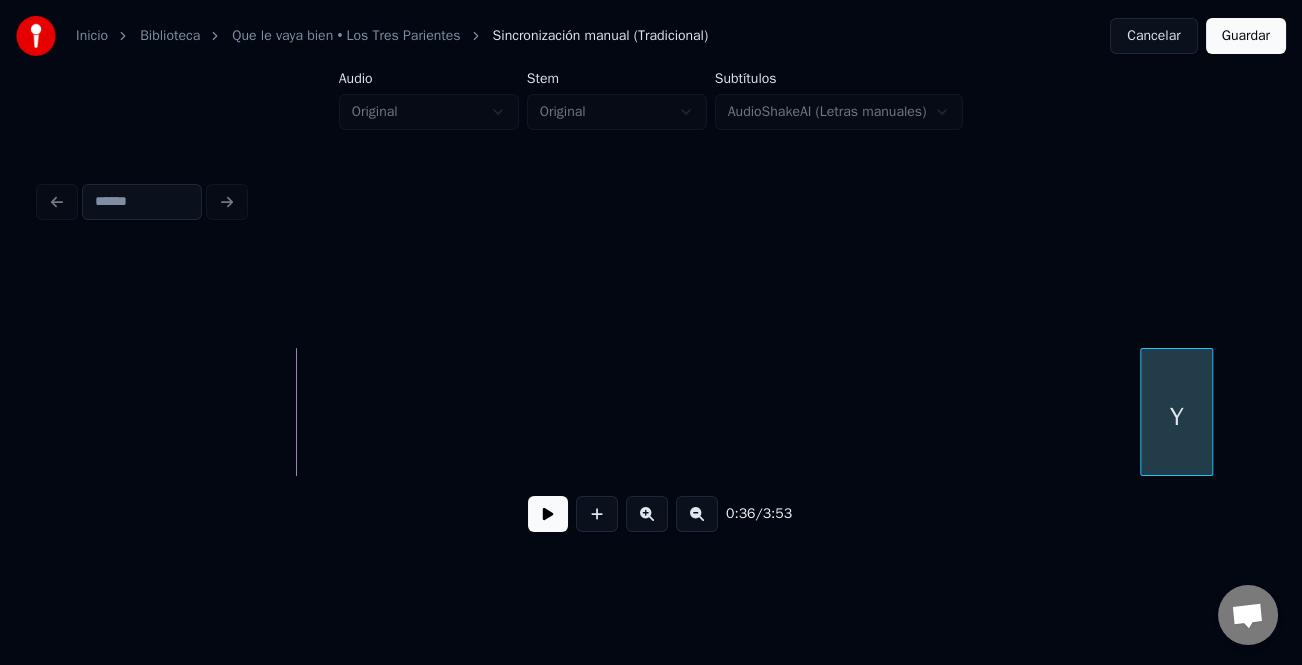 click on "Y" at bounding box center (1177, 417) 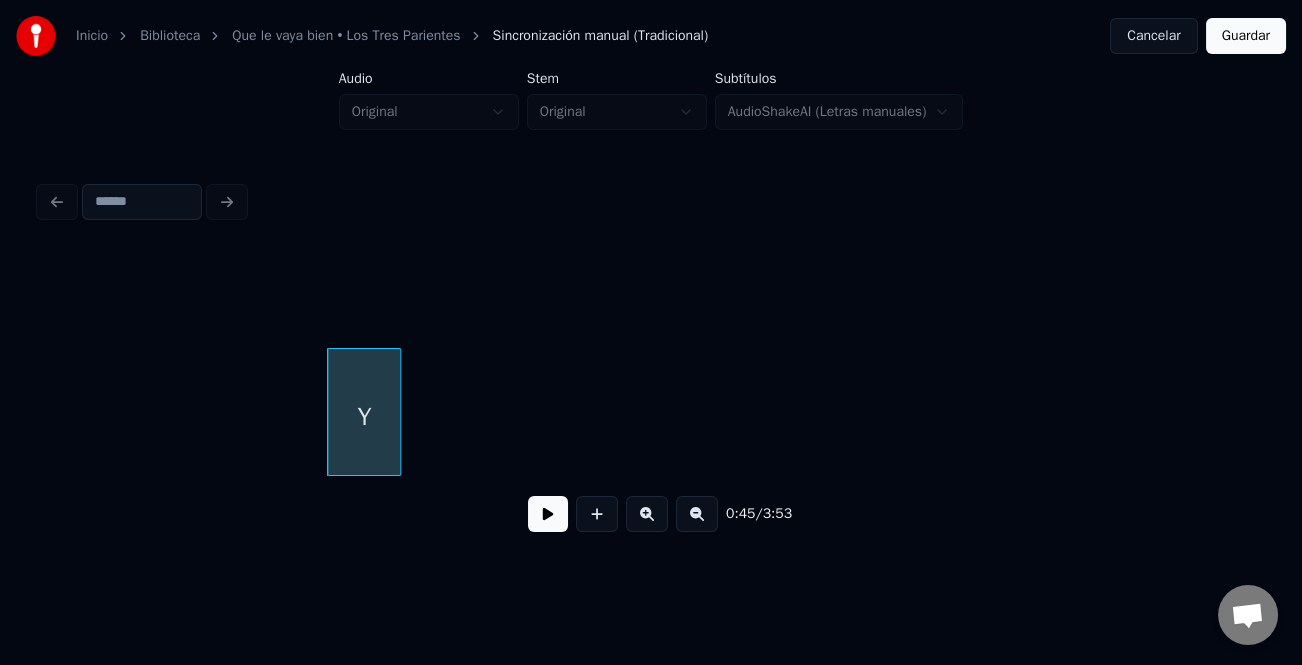scroll, scrollTop: 0, scrollLeft: 4315, axis: horizontal 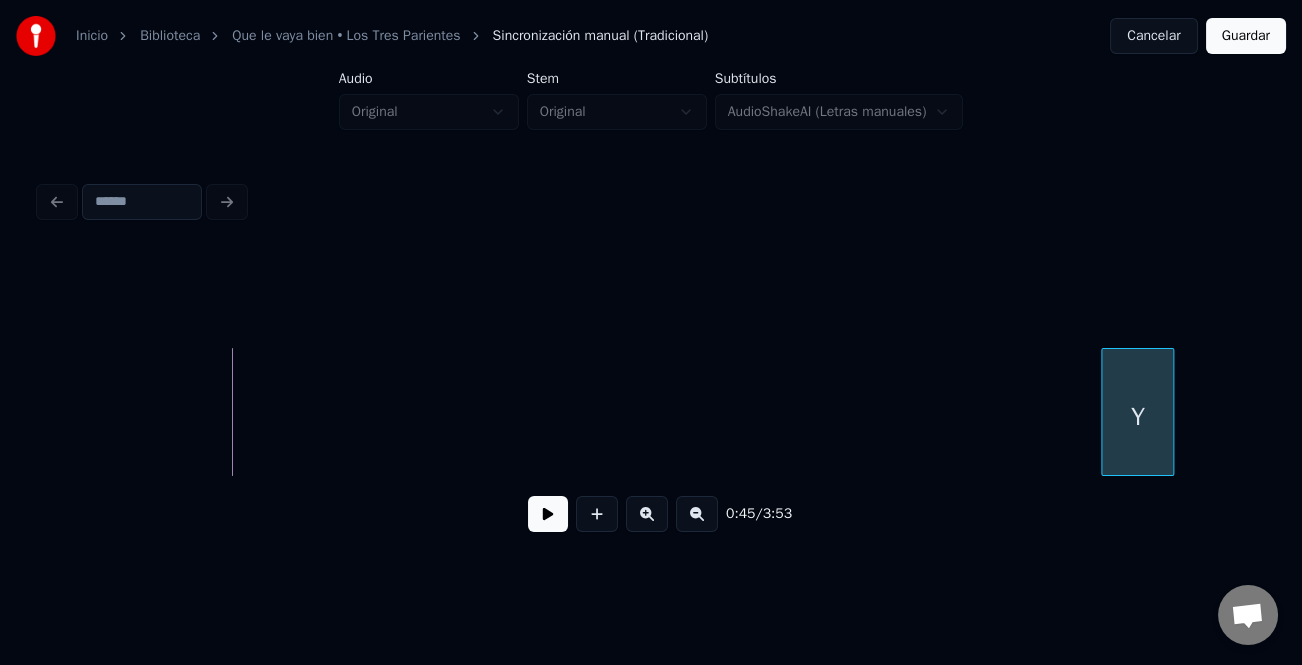 click on "Y" at bounding box center (1138, 417) 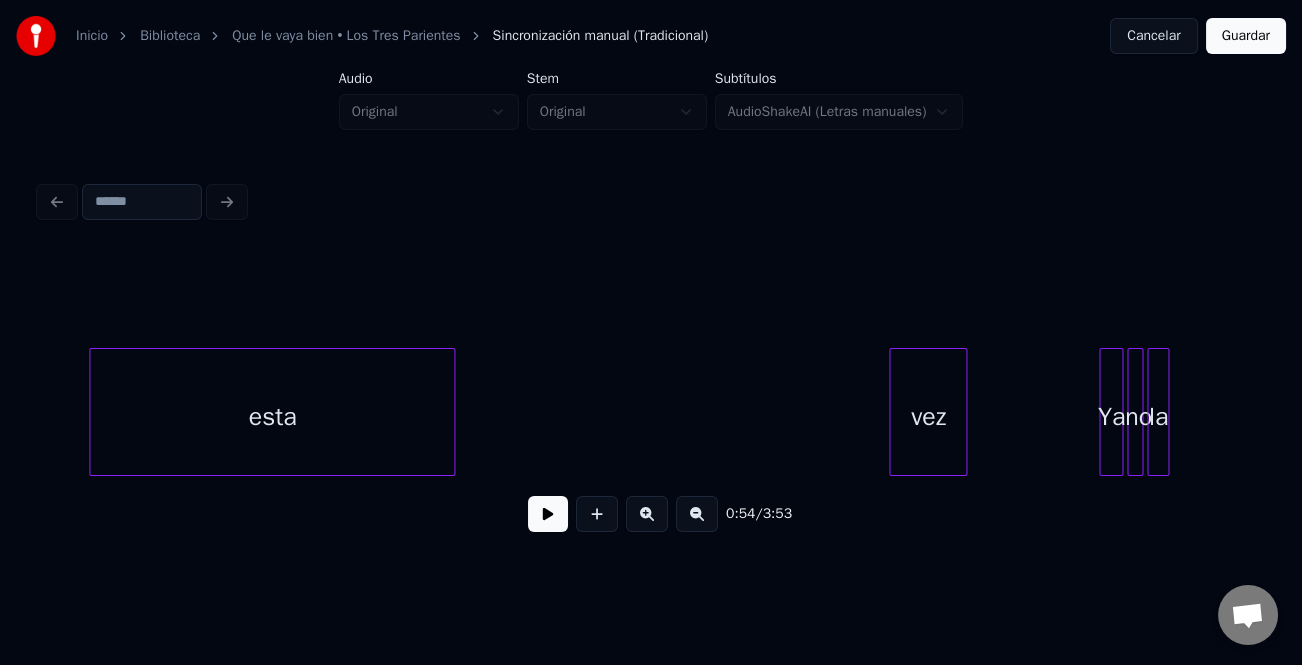 scroll, scrollTop: 0, scrollLeft: 5174, axis: horizontal 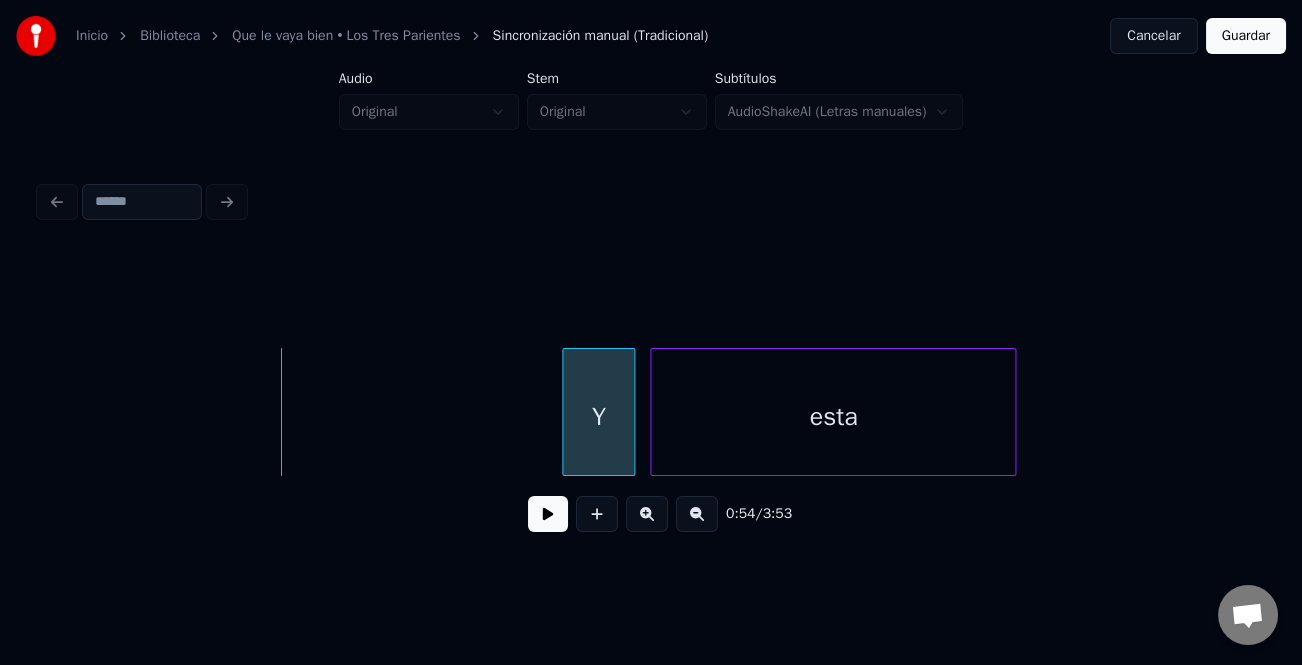 click on "Y" at bounding box center (599, 417) 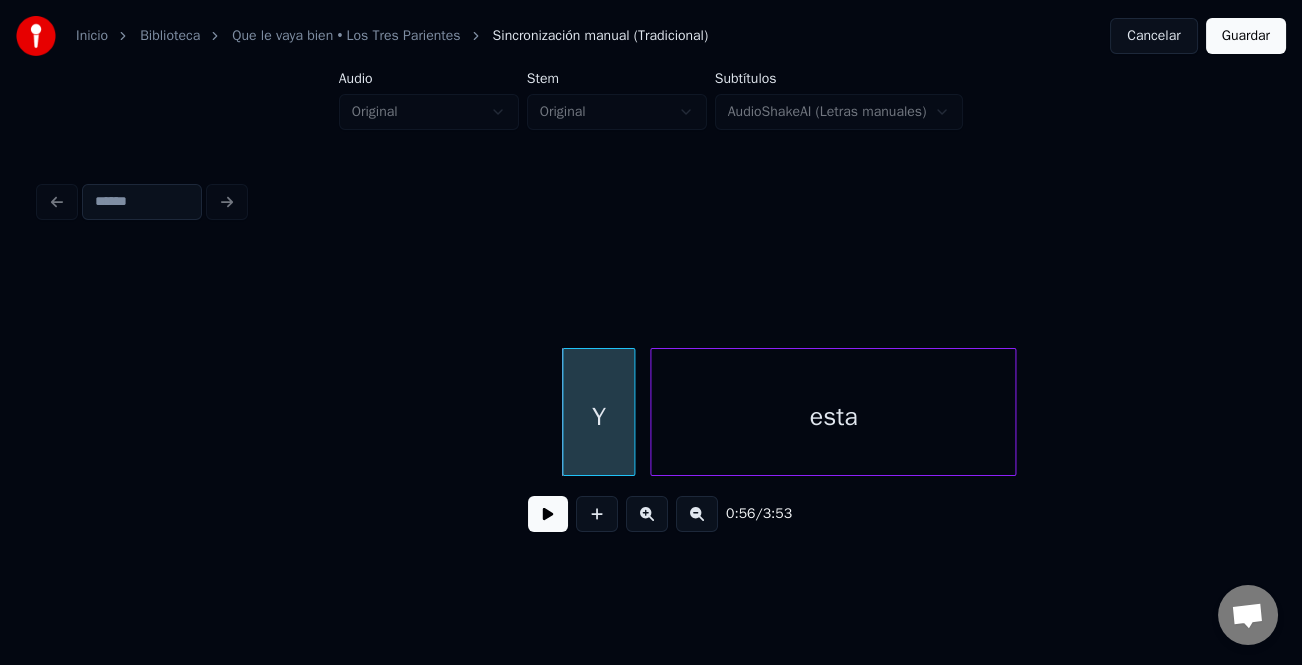 drag, startPoint x: 516, startPoint y: 422, endPoint x: 556, endPoint y: 503, distance: 90.33826 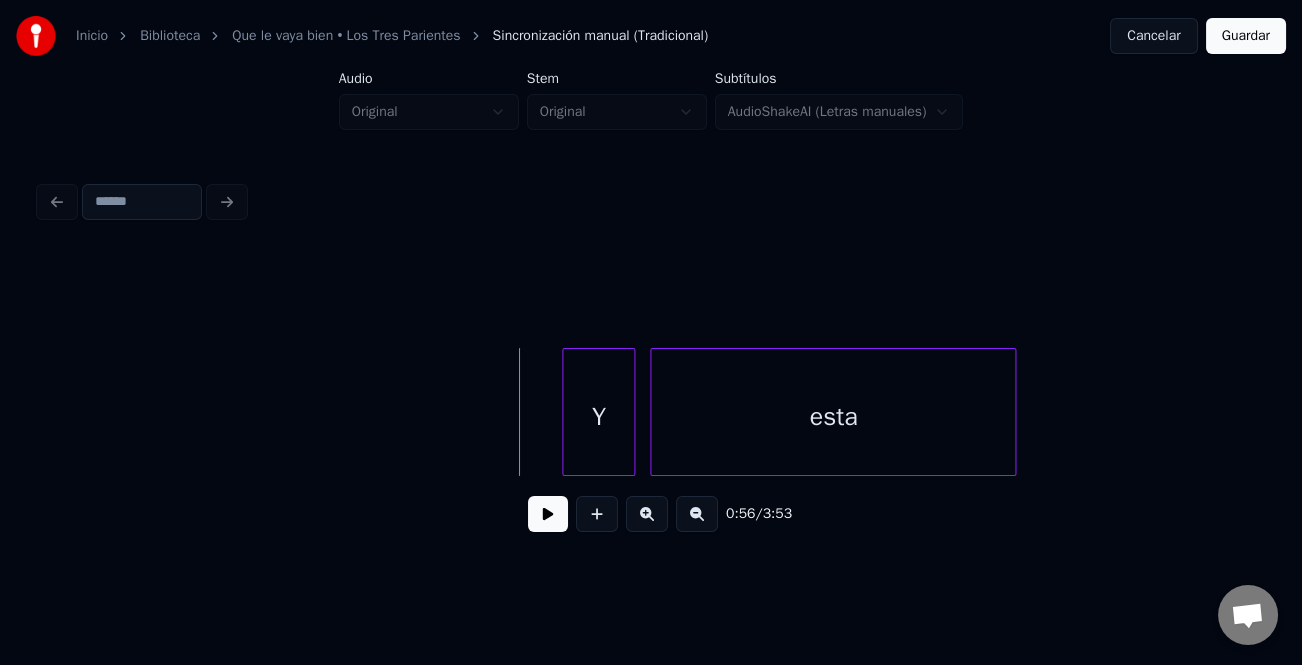 click at bounding box center [548, 514] 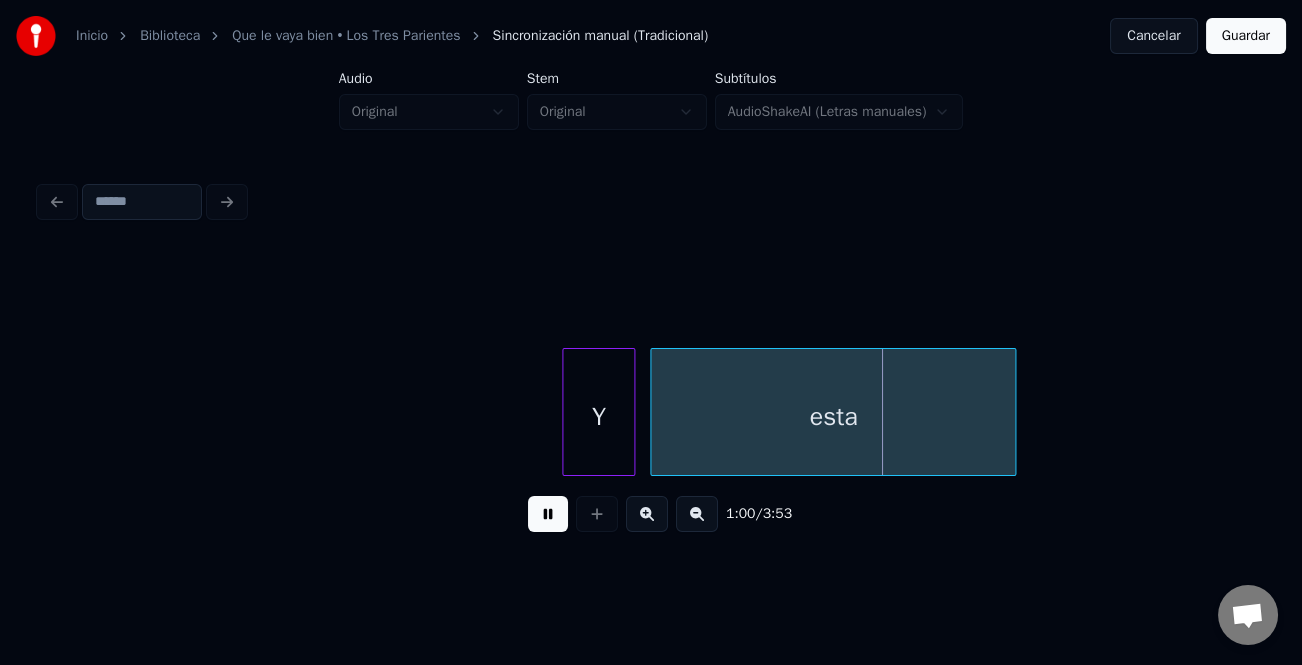 click on "Y" at bounding box center [599, 417] 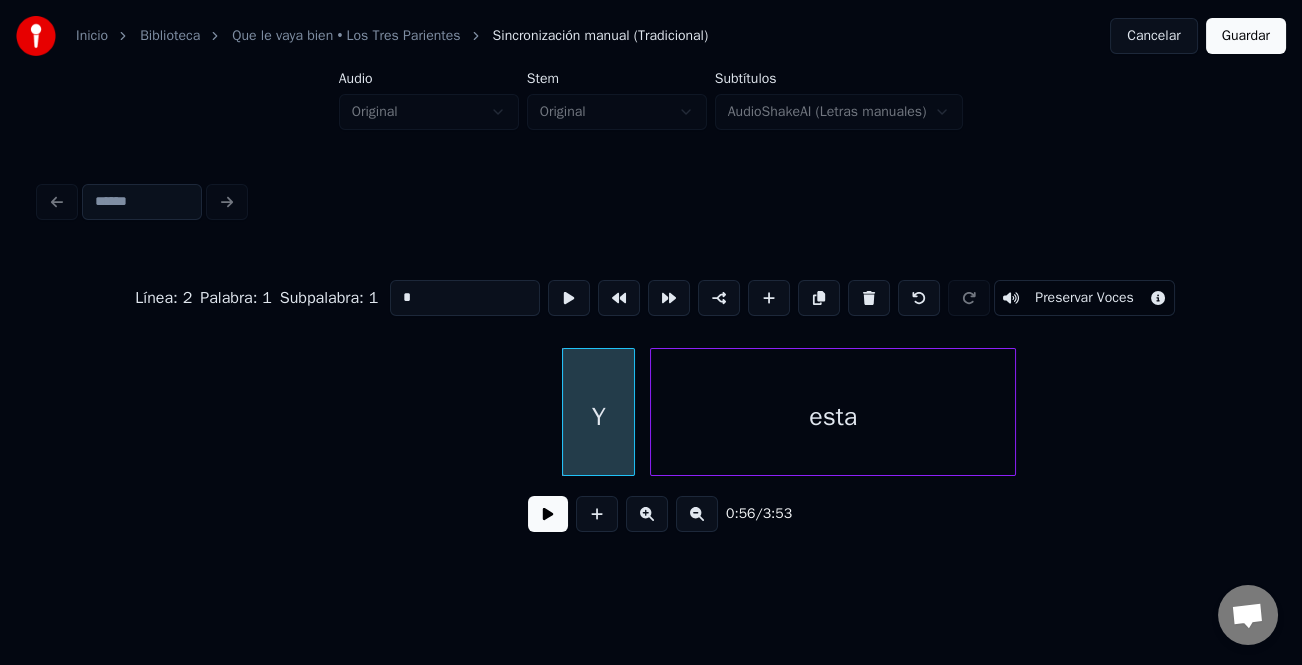 drag, startPoint x: 545, startPoint y: 520, endPoint x: 570, endPoint y: 485, distance: 43.011627 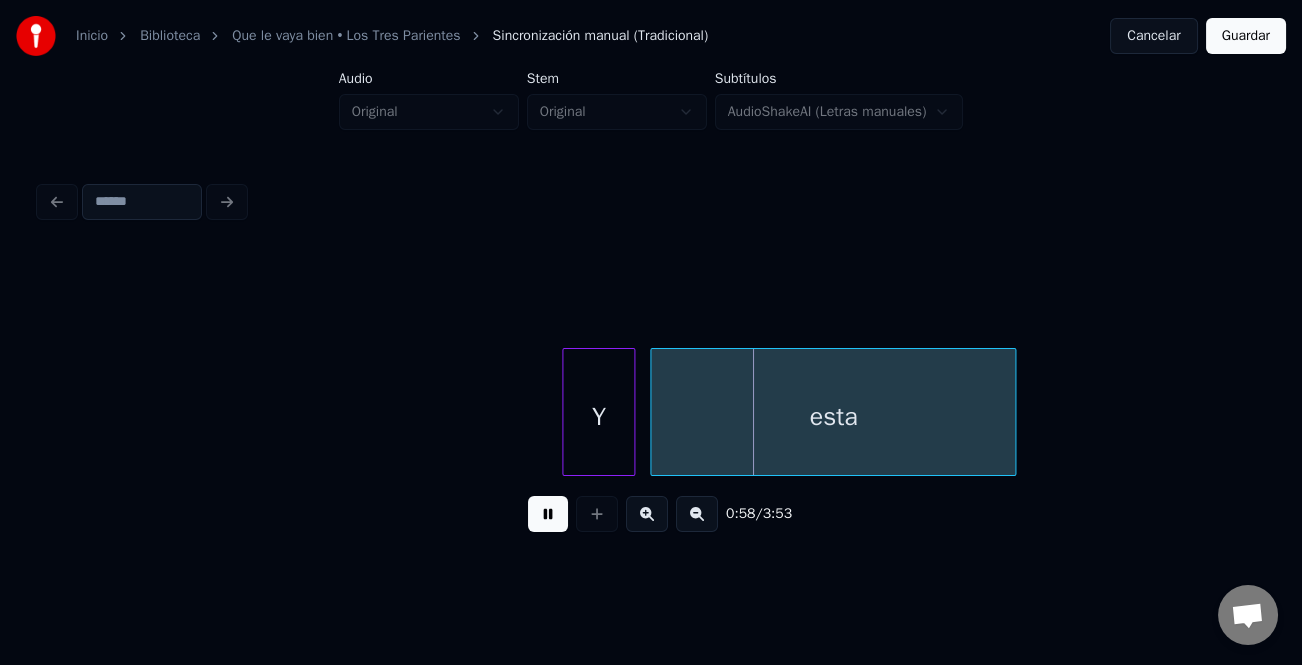 click at bounding box center (548, 514) 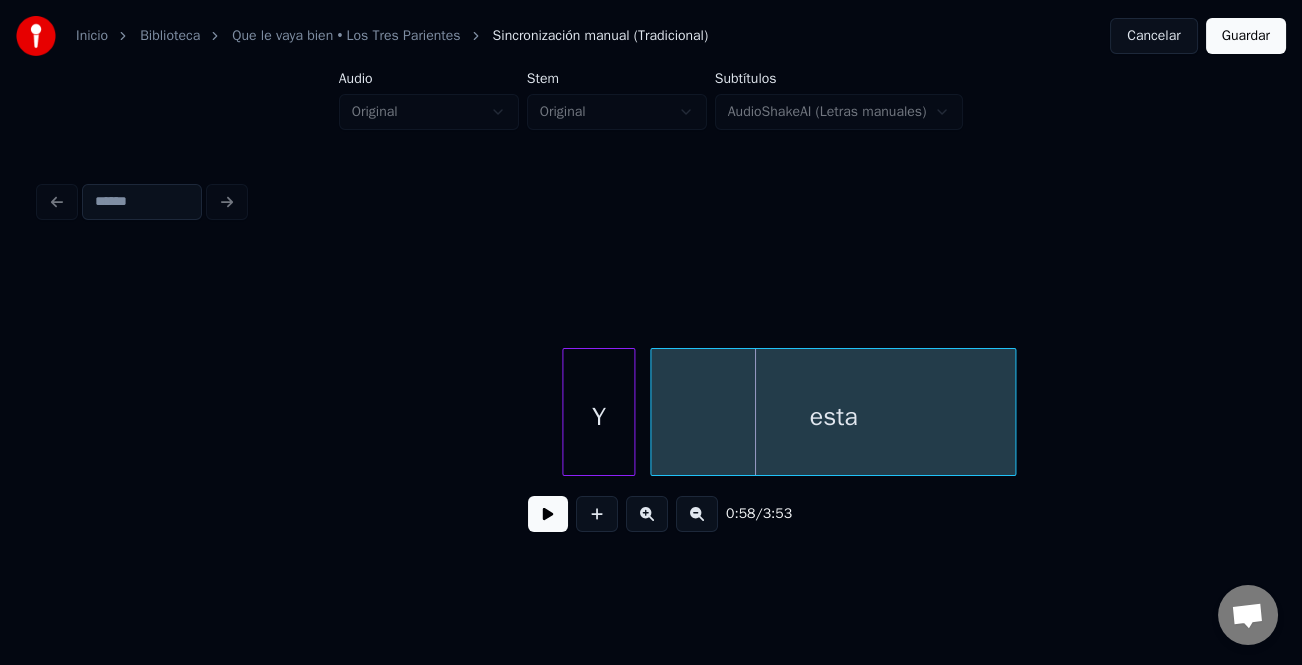click at bounding box center (697, 514) 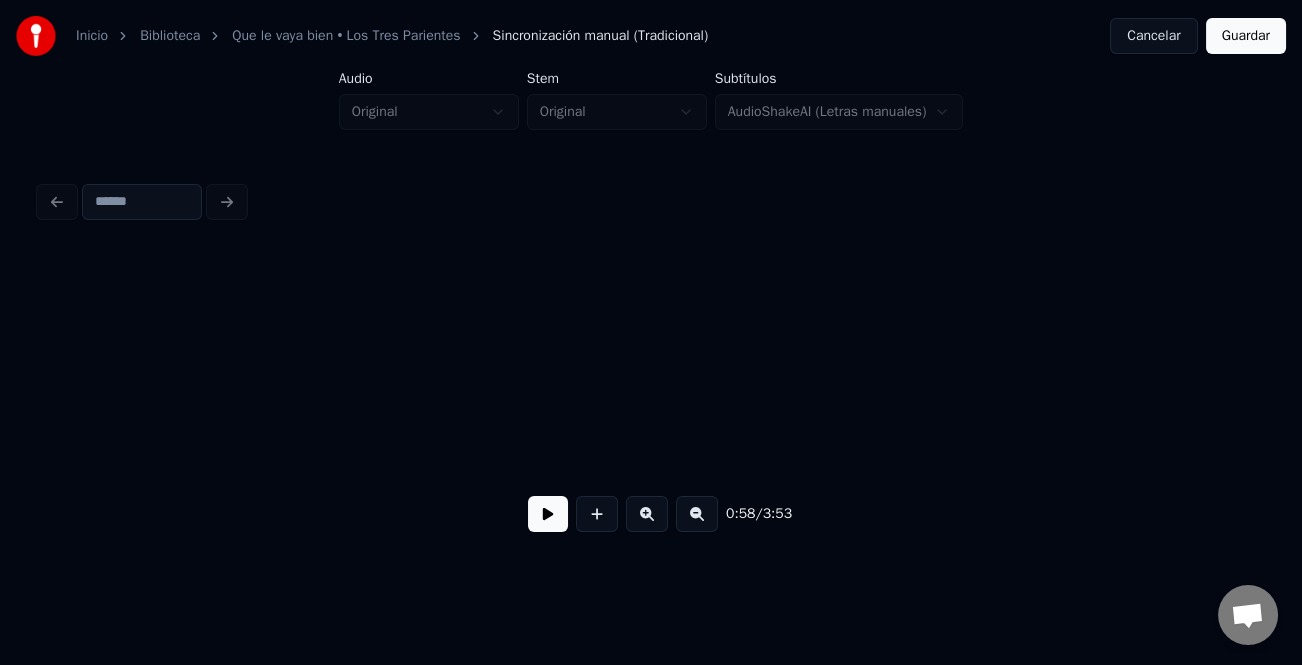 scroll, scrollTop: 0, scrollLeft: 2228, axis: horizontal 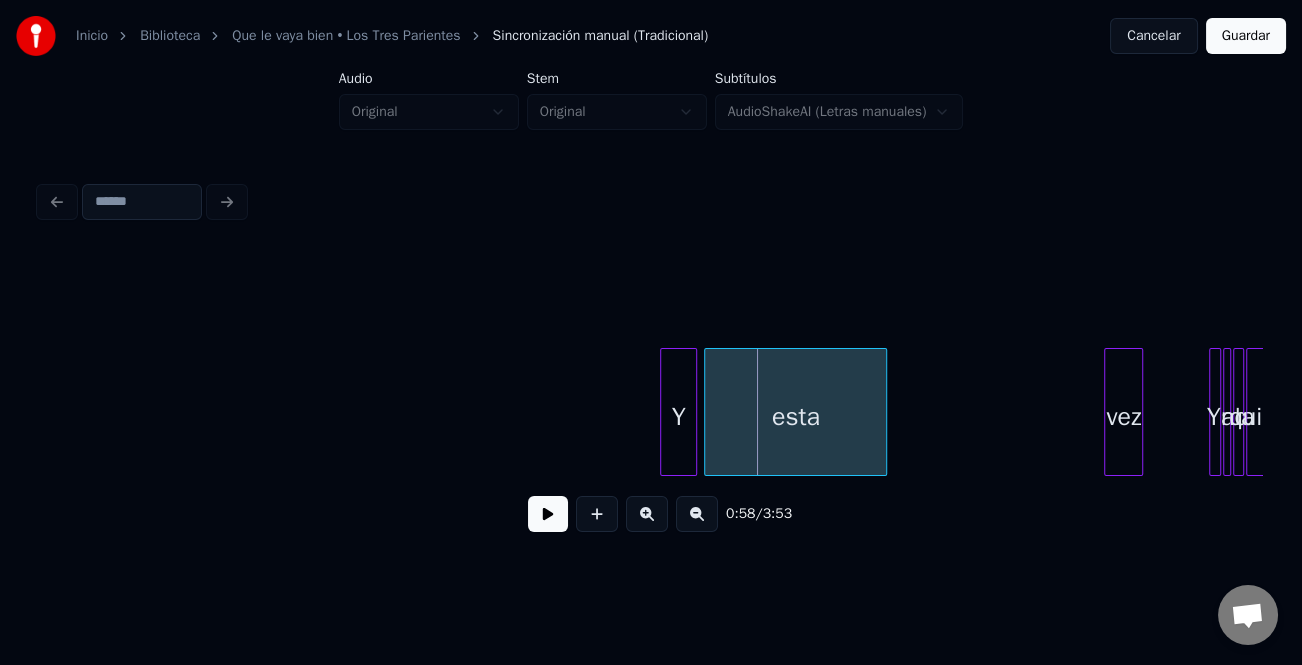 click at bounding box center [697, 514] 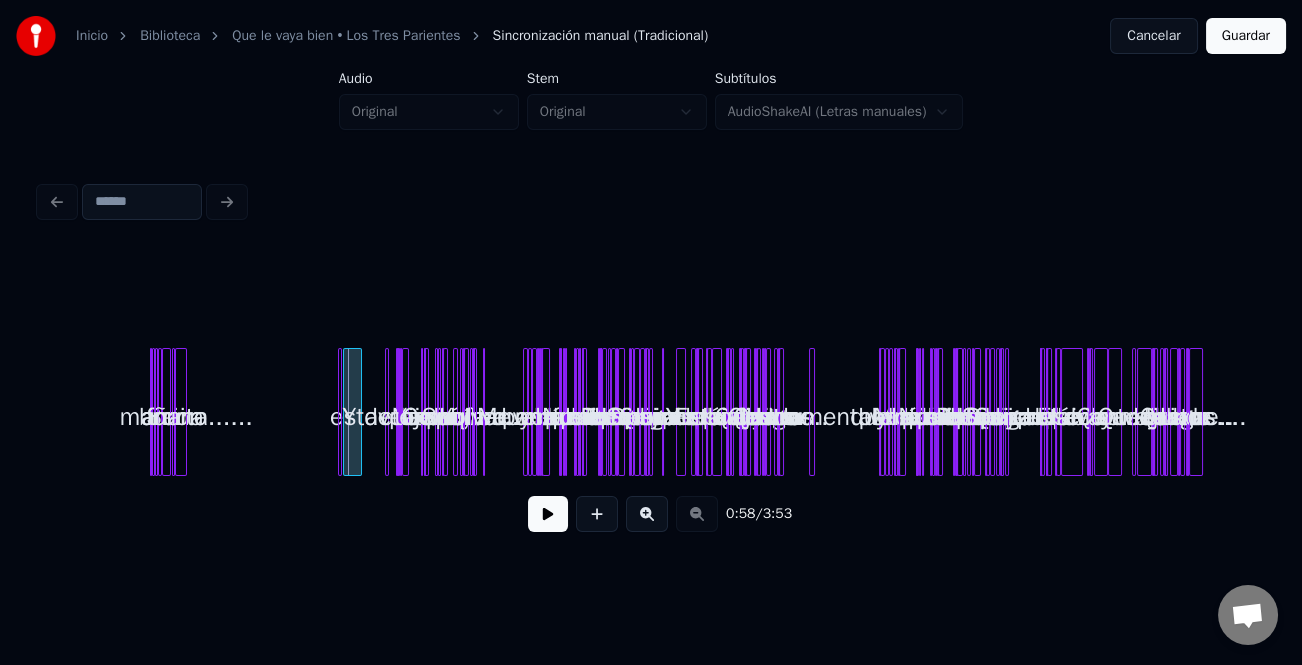 click on "mañana......" at bounding box center [186, 417] 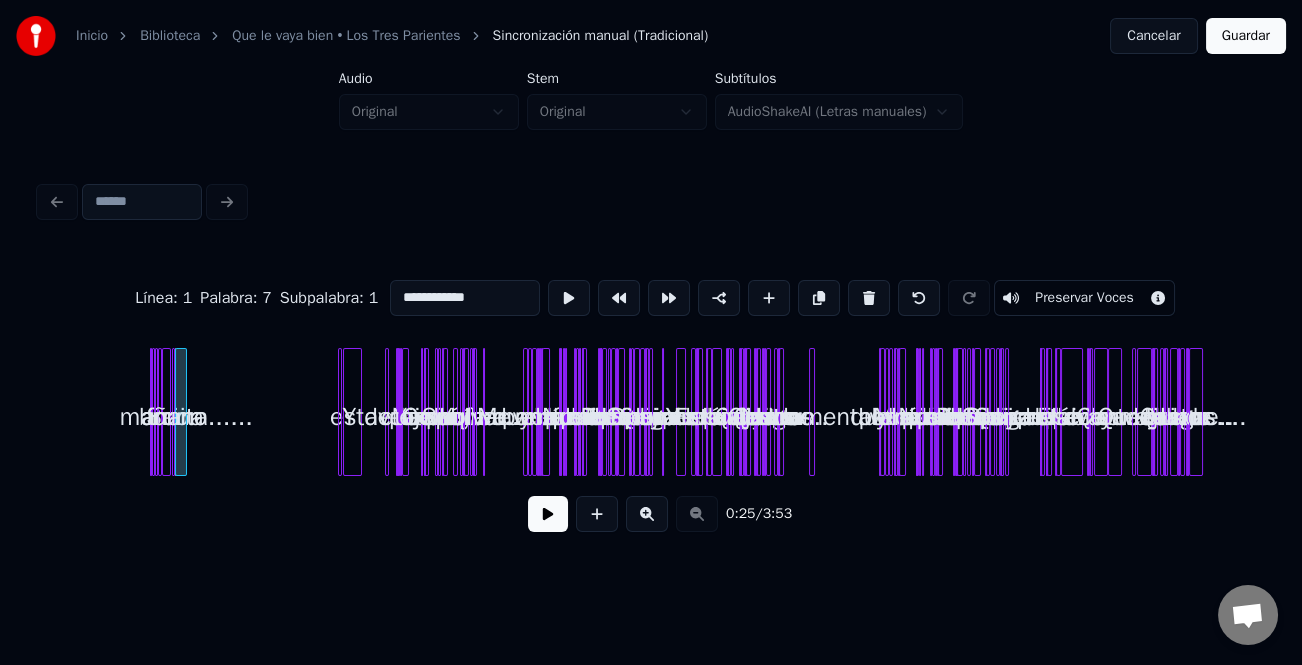 click on "mañana......" at bounding box center [186, 417] 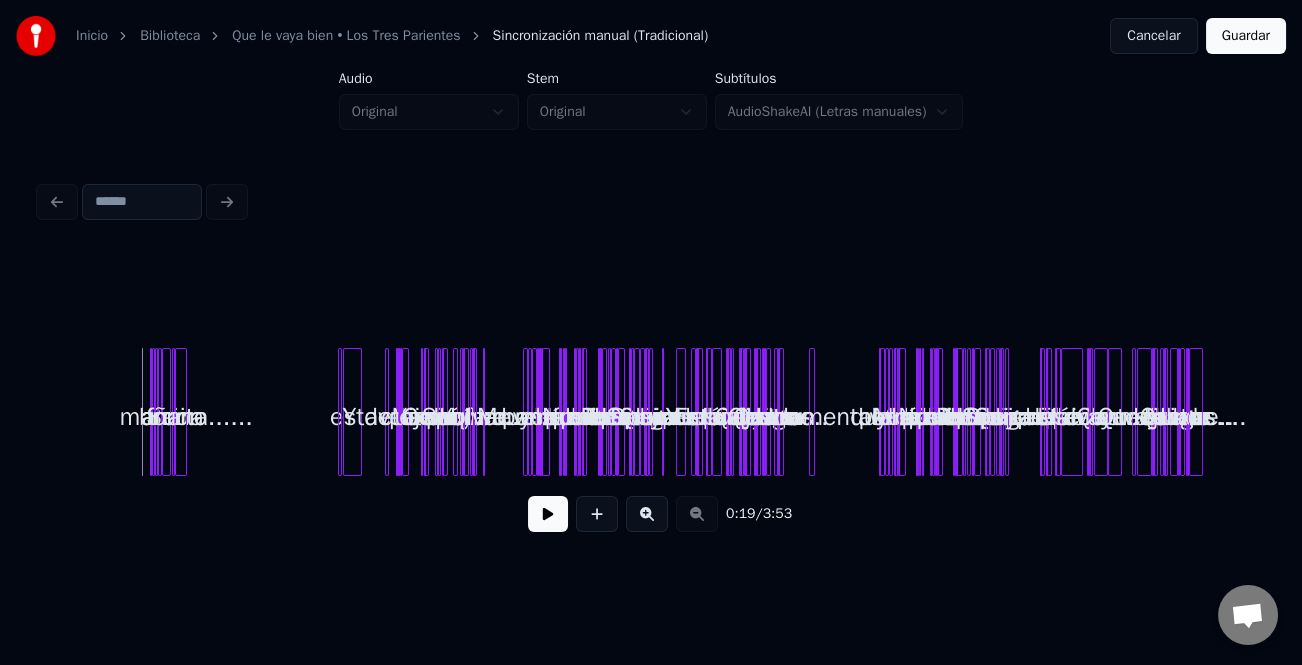 click at bounding box center (548, 514) 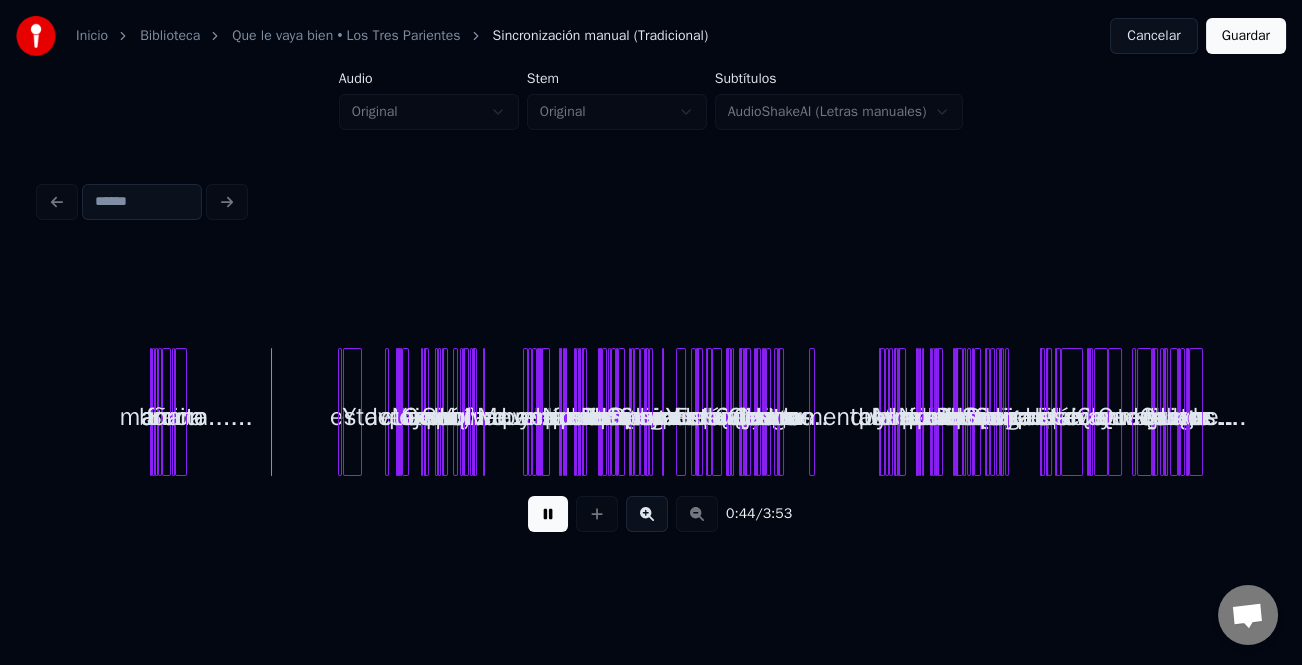 click at bounding box center [548, 514] 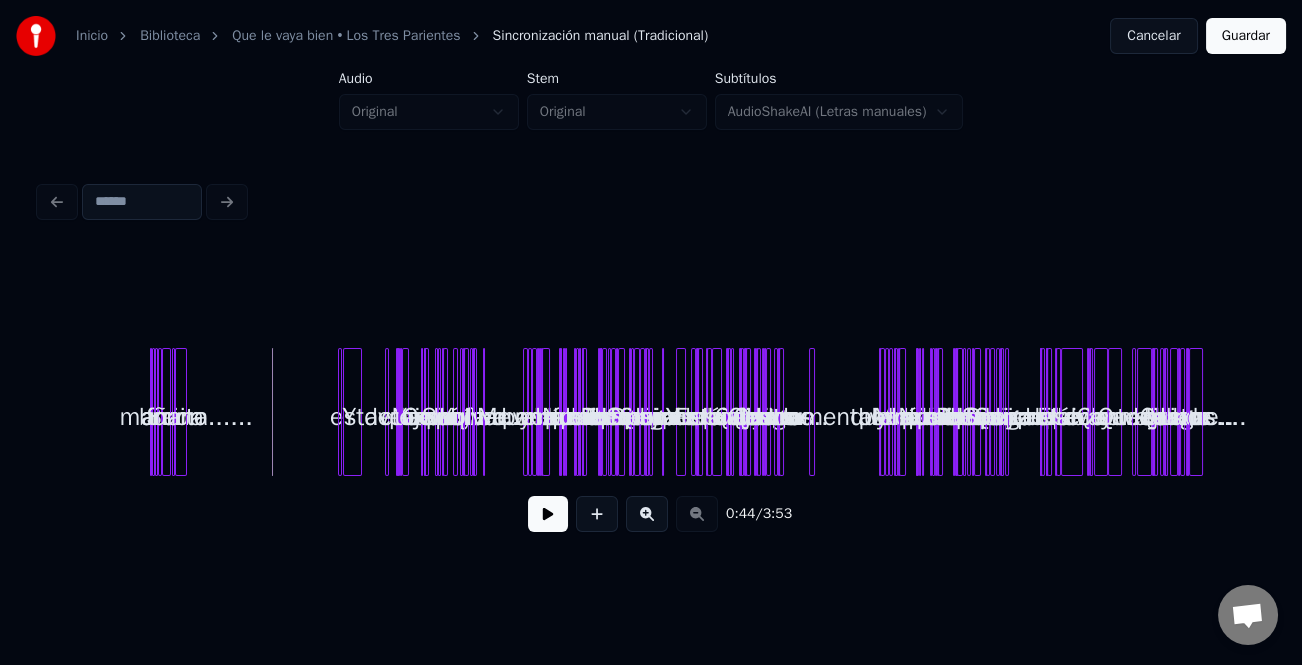 click on "0:44  /  3:53" at bounding box center (651, 514) 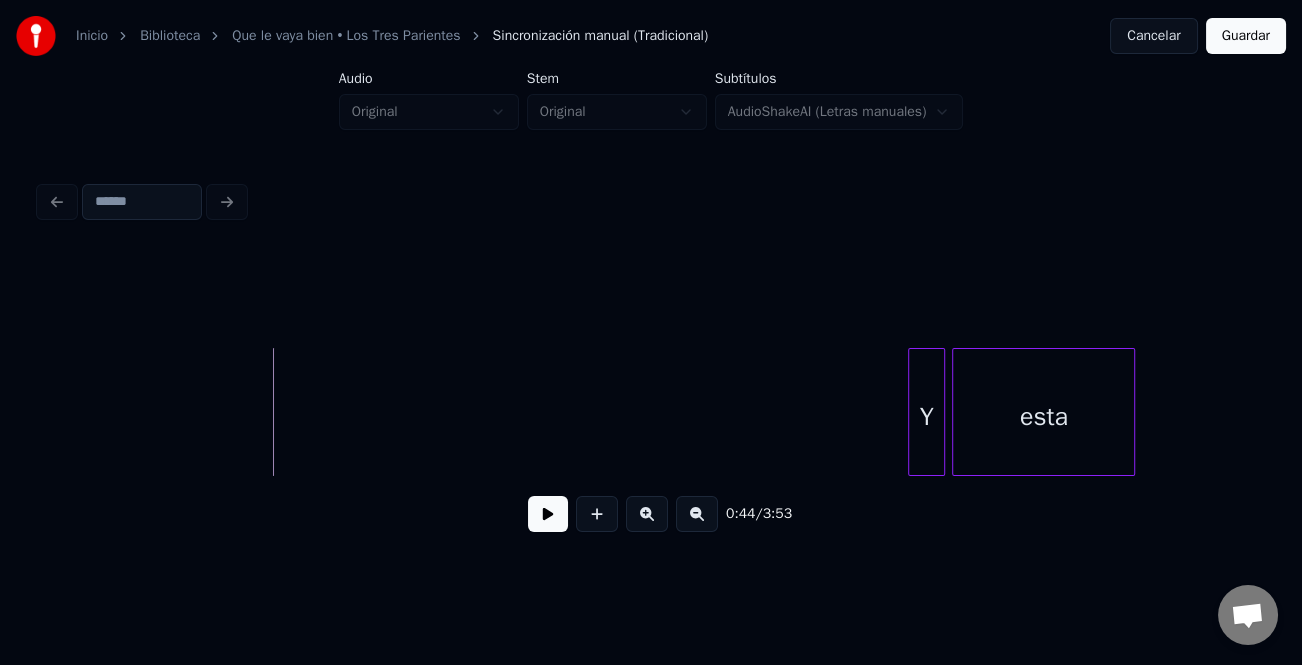 click at bounding box center [647, 514] 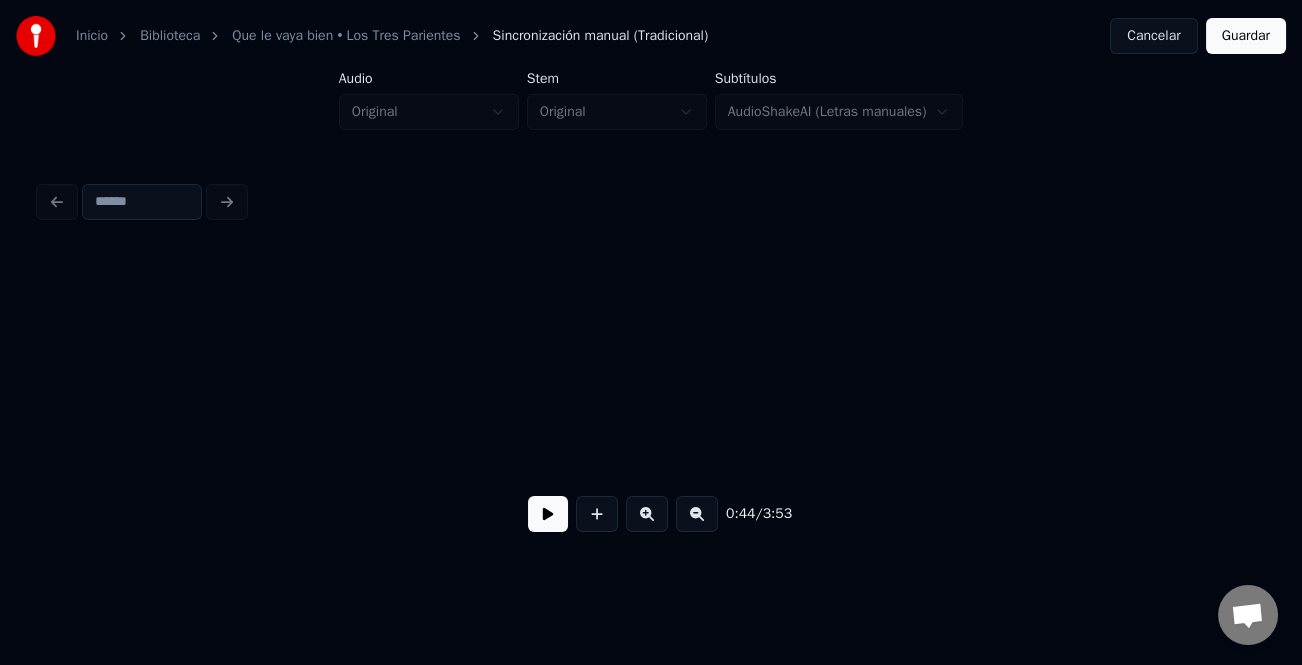 scroll, scrollTop: 0, scrollLeft: 4193, axis: horizontal 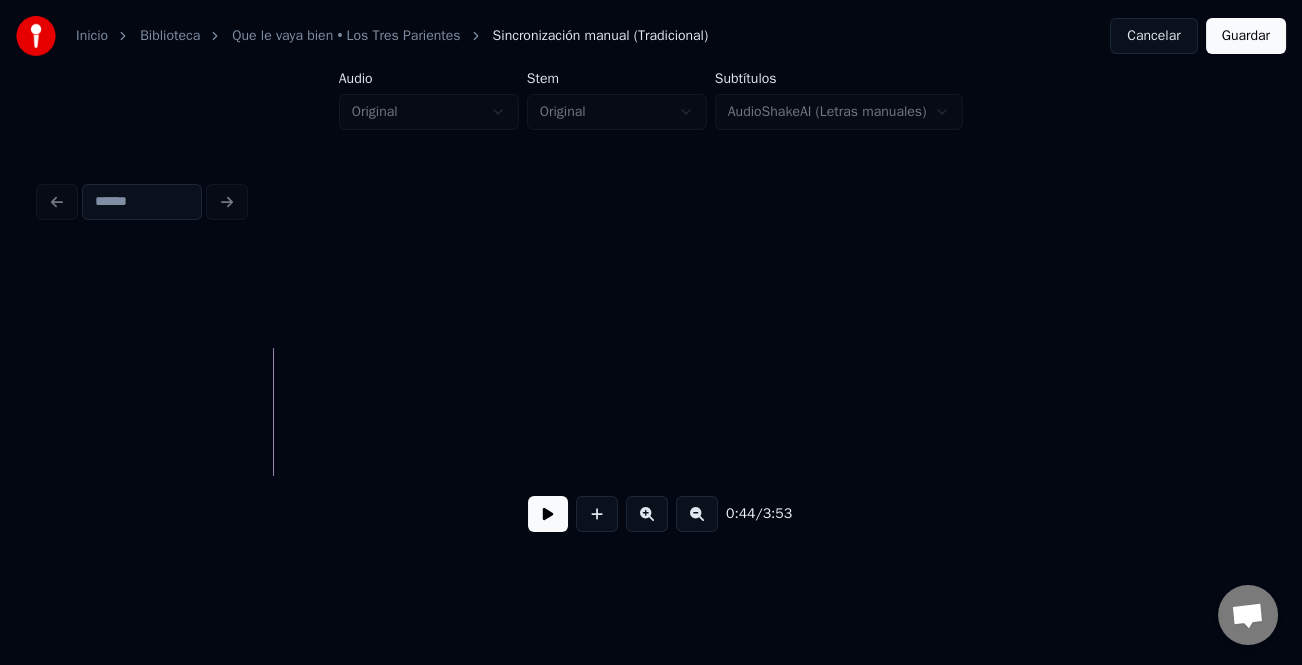 click at bounding box center [697, 514] 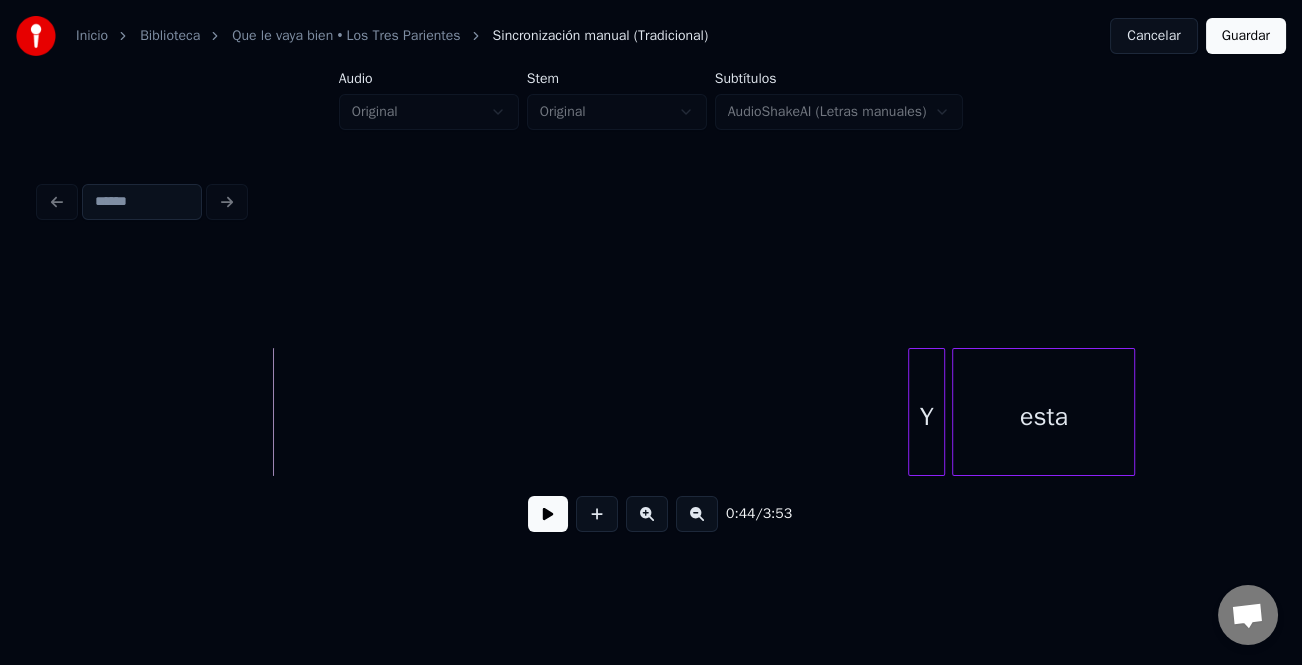 click at bounding box center (697, 514) 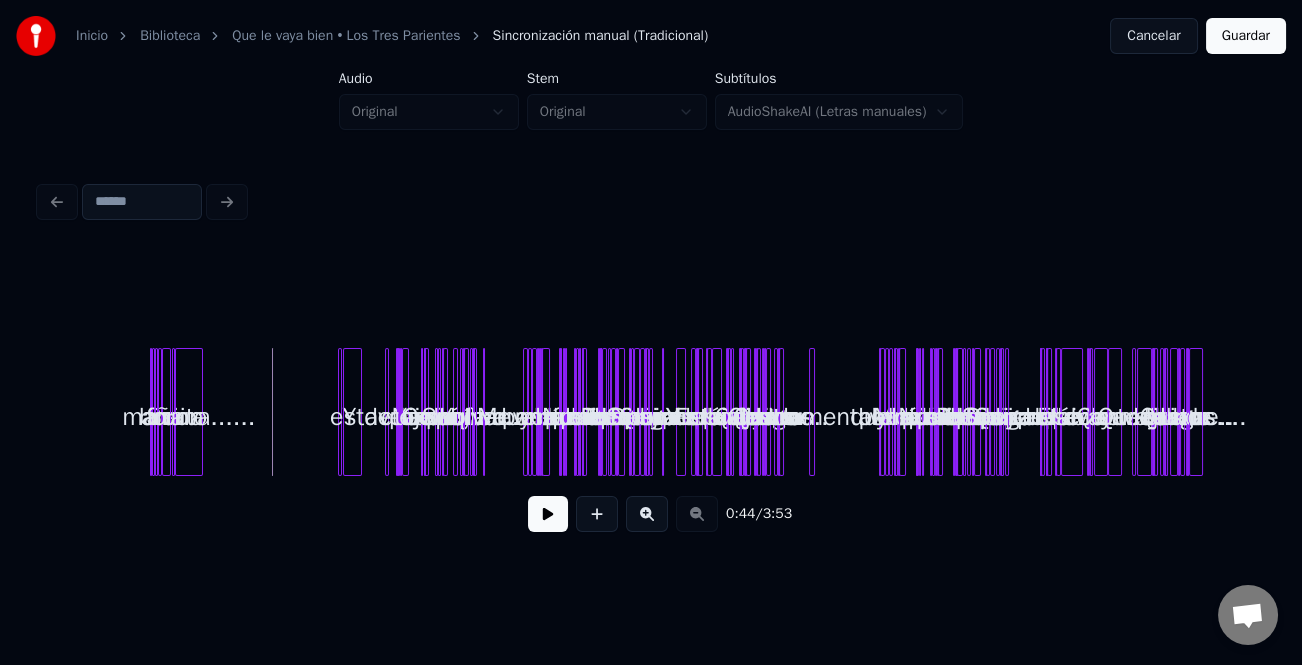 click at bounding box center [199, 412] 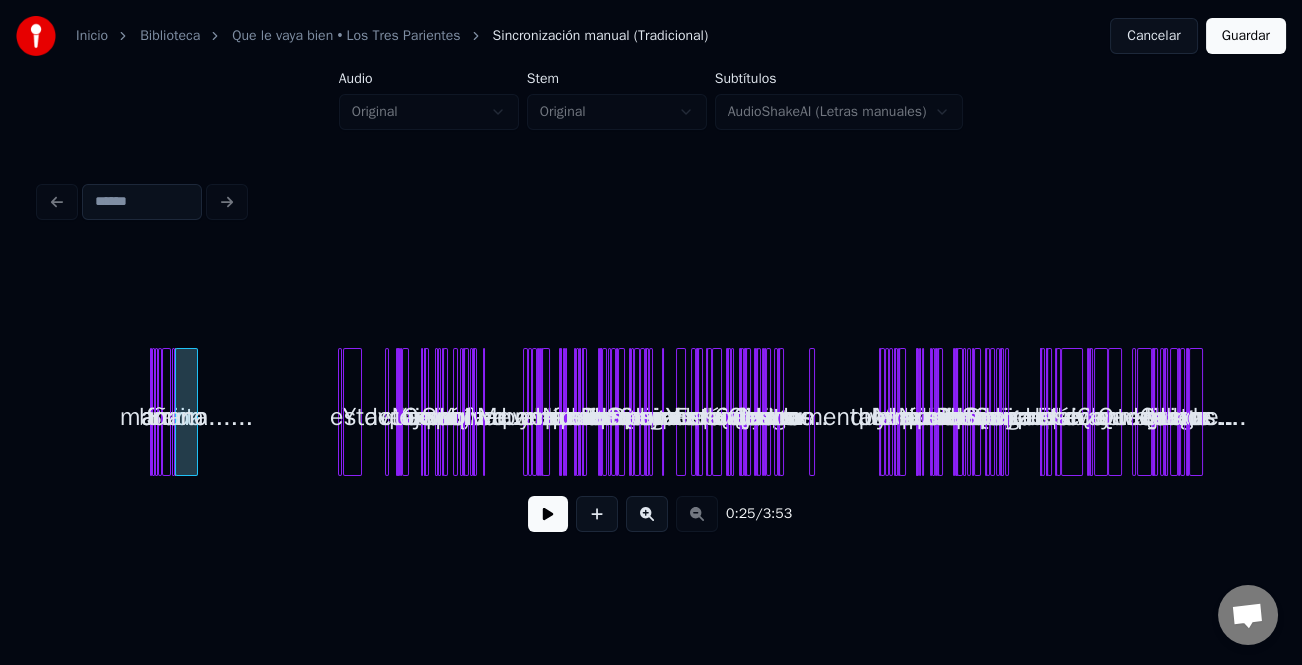 click at bounding box center (194, 412) 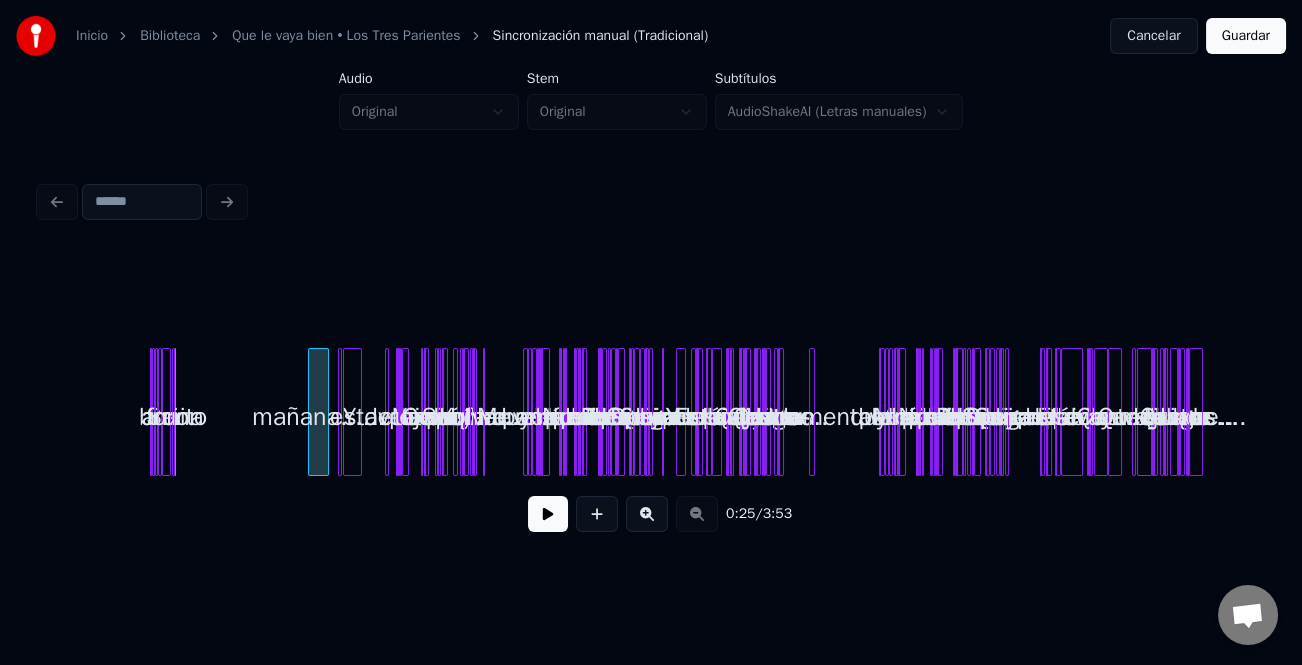 click on "mañana......" at bounding box center [319, 417] 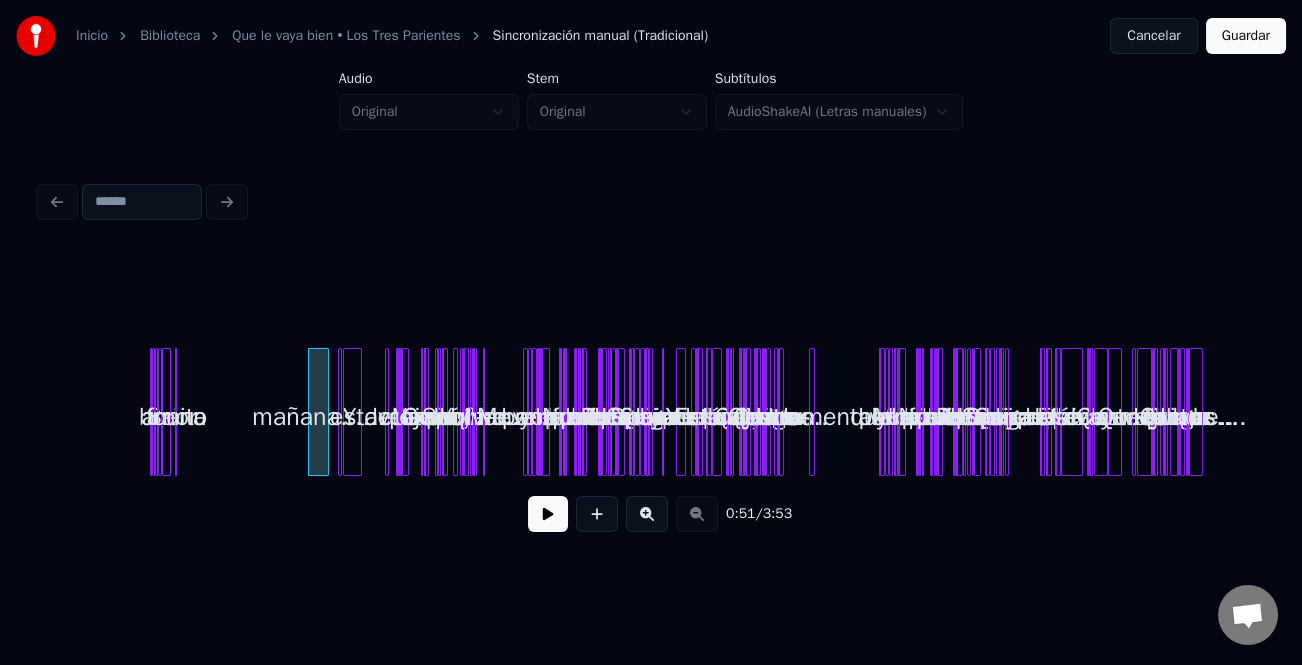 click on "Y esta Se fue mi amor bonito una mañana...... vez Ya no la quise detener.. Cerré mis ojos... Y pedí por ella.... Sabía... que ya nun..ca... Iba a volver... Me duele... porque yo... La amé... de veras... Y ella no.... Nunca me pudo querer... a mi... Mas no la culpo.... Porque siempre.. fue sincera... Que Dios.. bendiga... Siempre a esa mujer... Y En dondequiera.. que ella esté... Le deseo.. sinceramente.. Que le vaya bien... Que le vaya de.. lo mejor.... Quien la tenga entre sus brazos Llene de amor... Instrumental... Me duele... porque yo... La amé... de veras... Y ella no.... Nunca me pudo querer... a mi... Mas no la culpo.... Porque siempre.. fue sincera... Que Dios.. bendiga... Siempre a esa mujer... Y En dondequiera.. que ella esté... Le deseo.. sinceramente.. Que le vaya bien... Que le vaya de.. lo mejor.... Quien la tenga entre sus brazos... Llene.. de amor....." at bounding box center (651, 412) 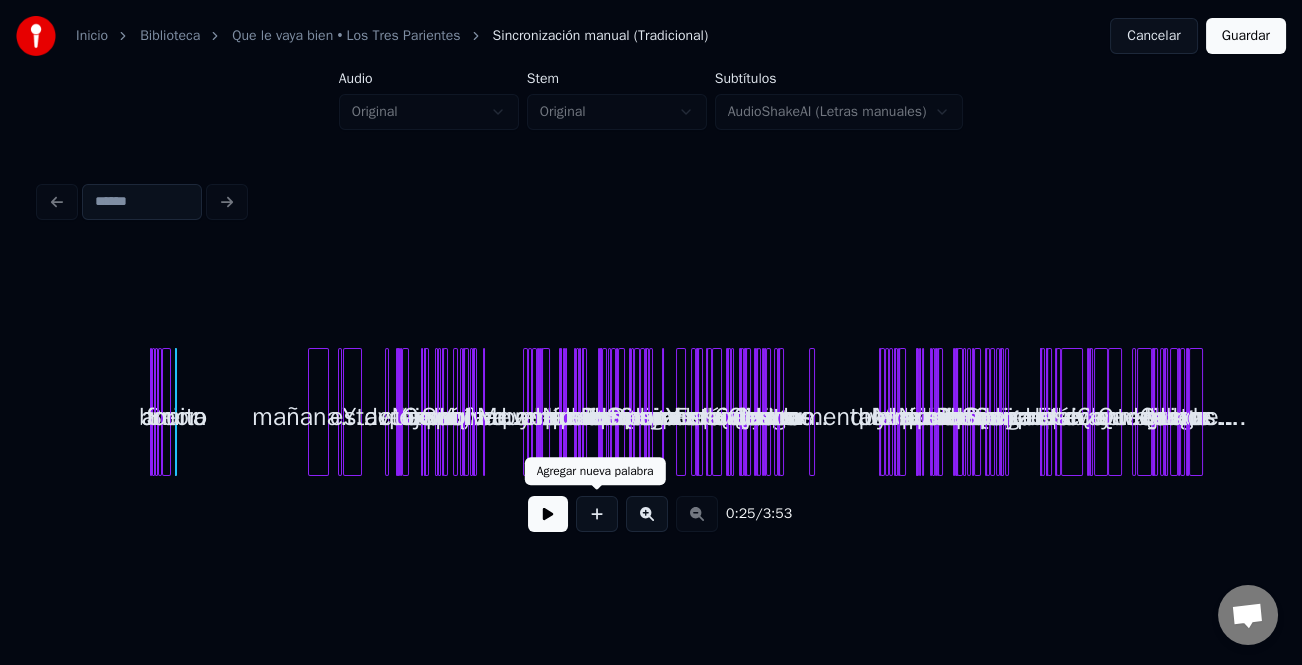 click at bounding box center (597, 514) 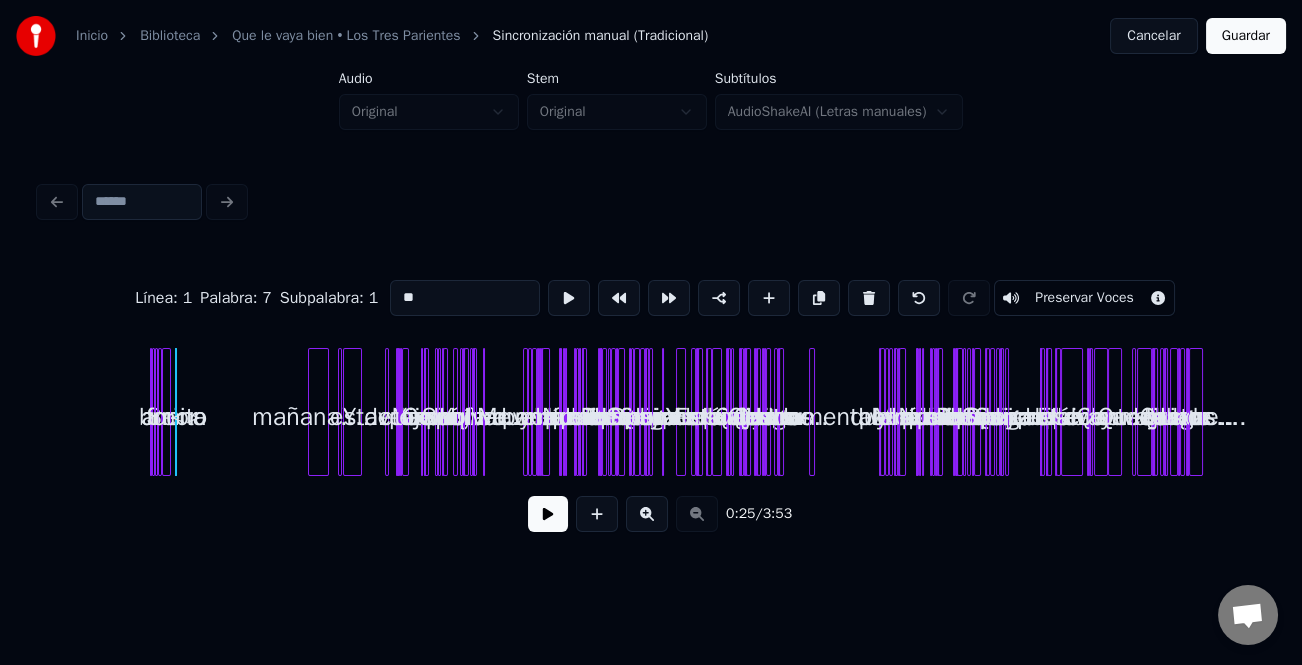 click at bounding box center (647, 514) 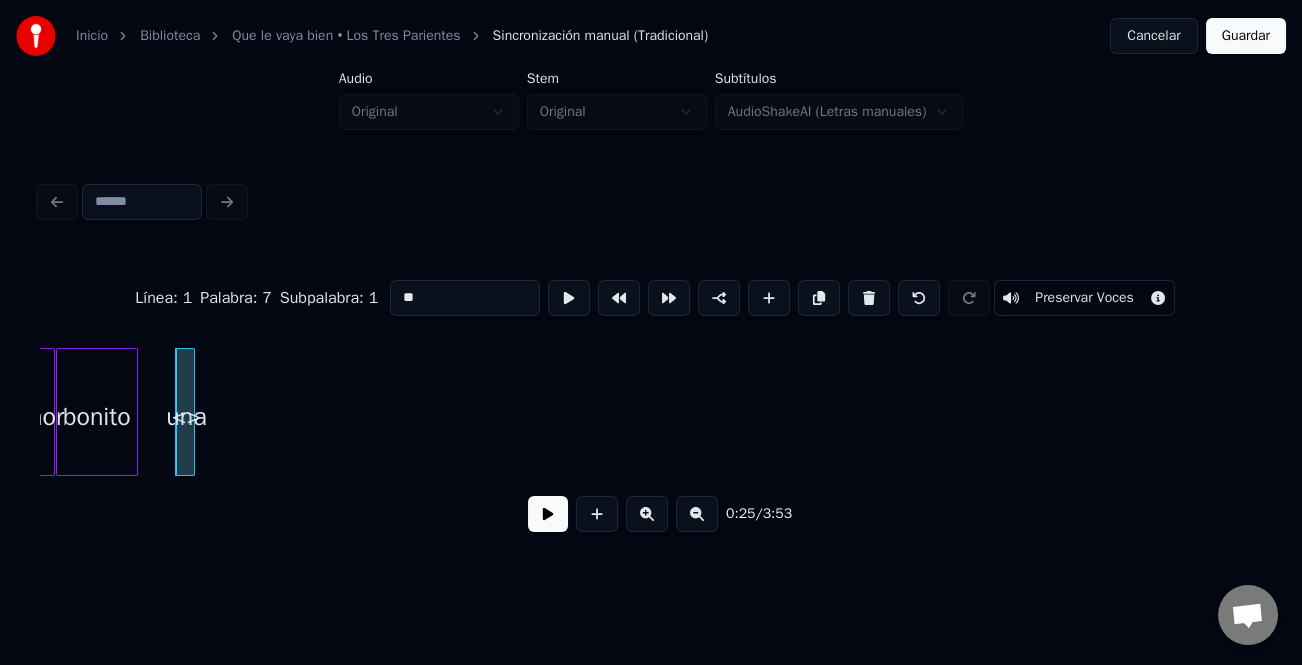 click at bounding box center [647, 514] 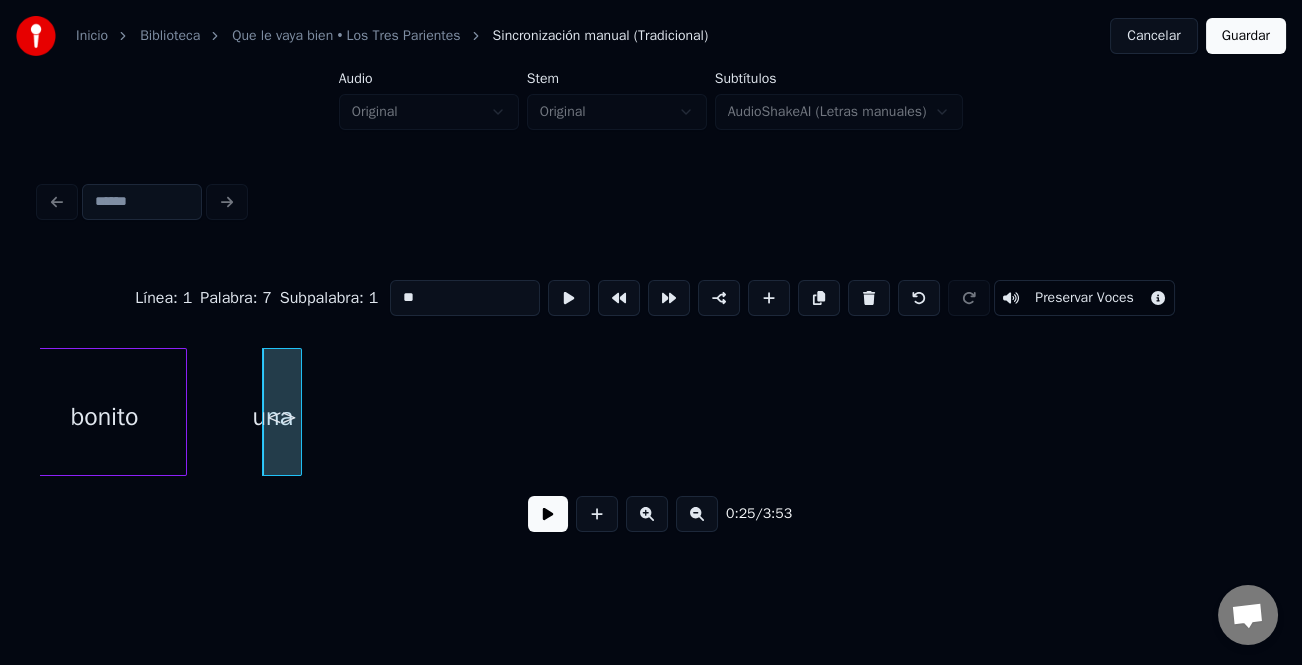 scroll, scrollTop: 0, scrollLeft: 2391, axis: horizontal 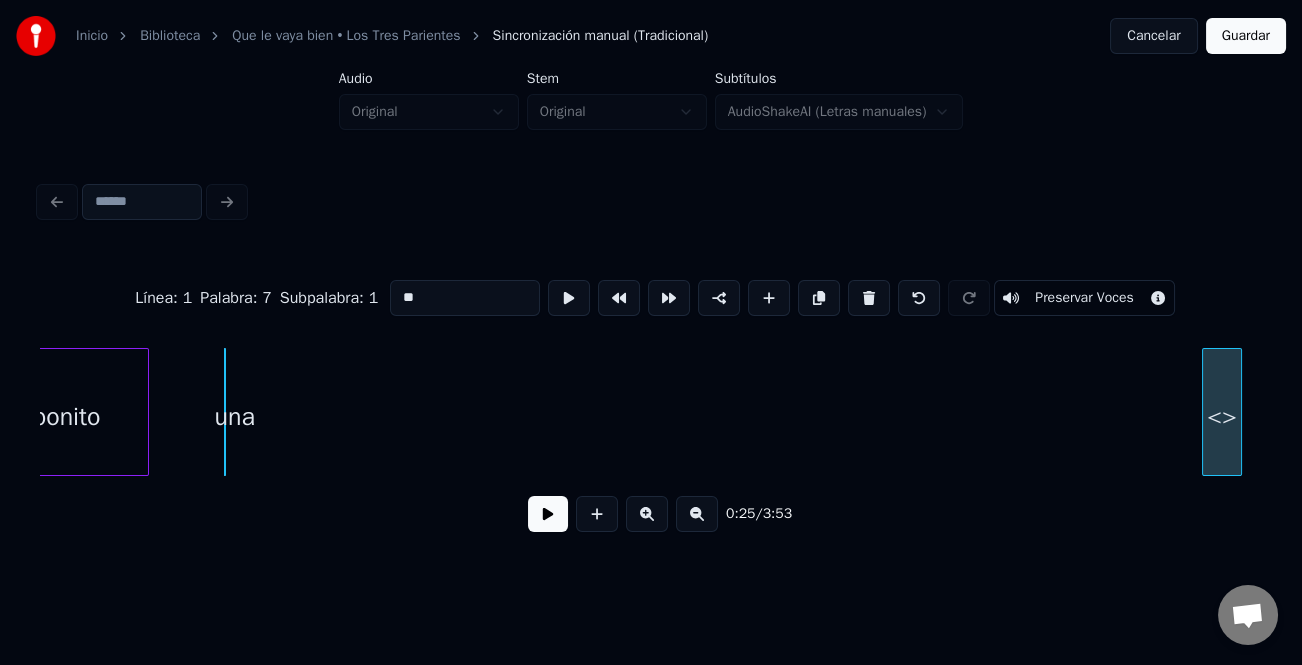 click on "Línea :   1 Palabra :   7 Subpalabra :   1 ** Preservar Voces 0:25  /  3:53" at bounding box center (651, 400) 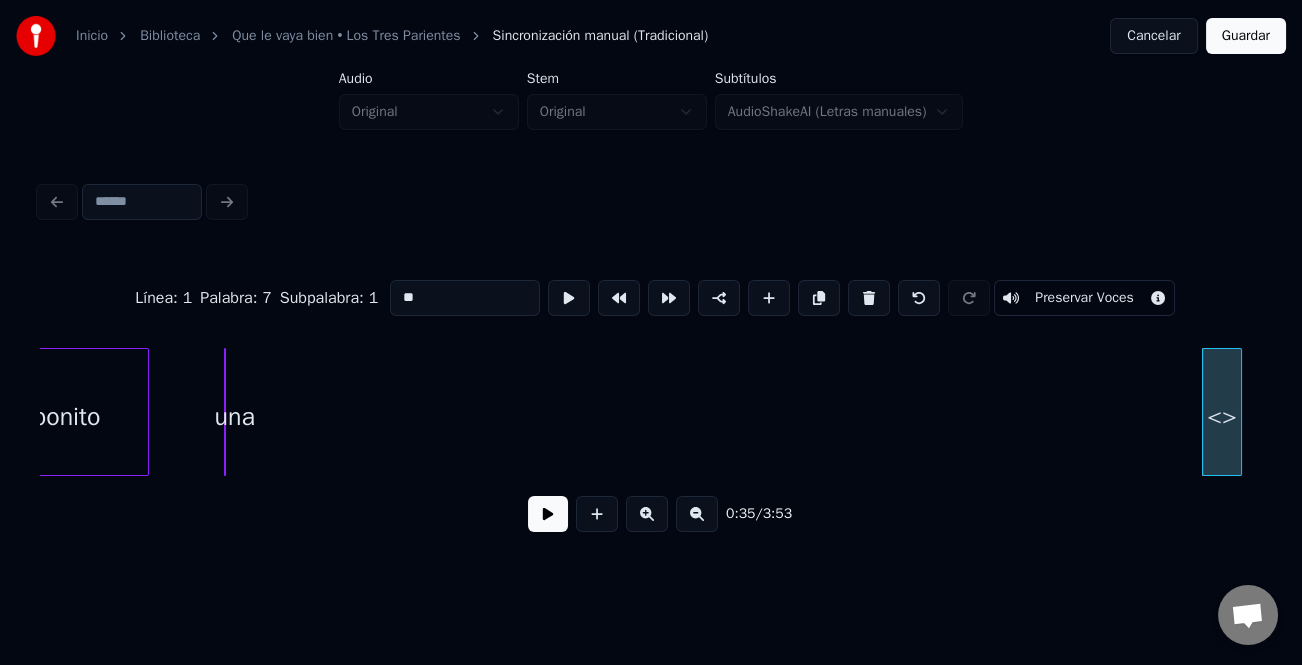 click on "<>" at bounding box center (1222, 417) 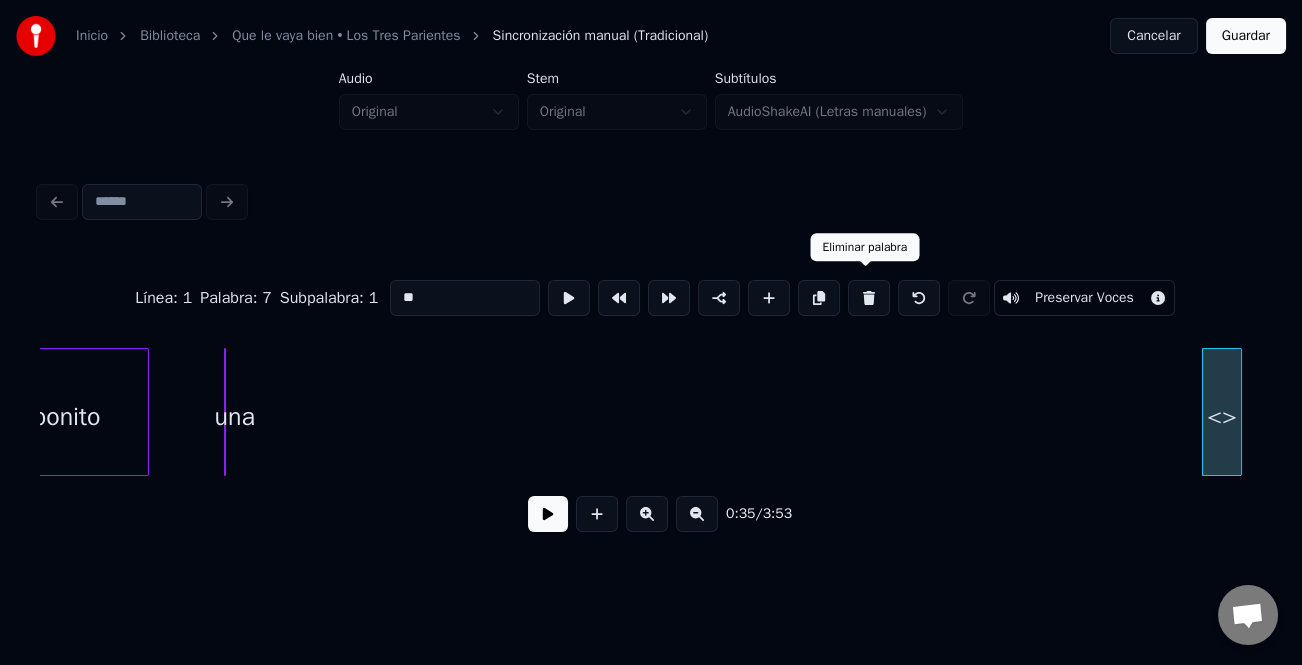 click at bounding box center [869, 298] 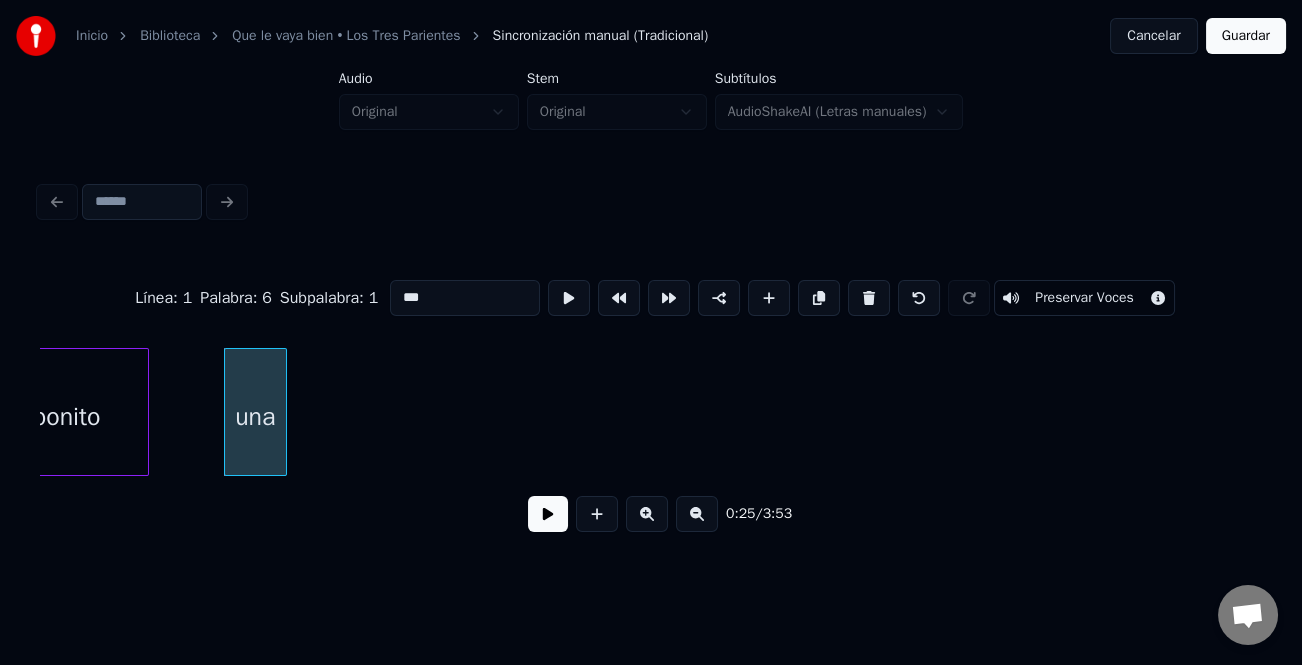 click on "una" at bounding box center [255, 412] 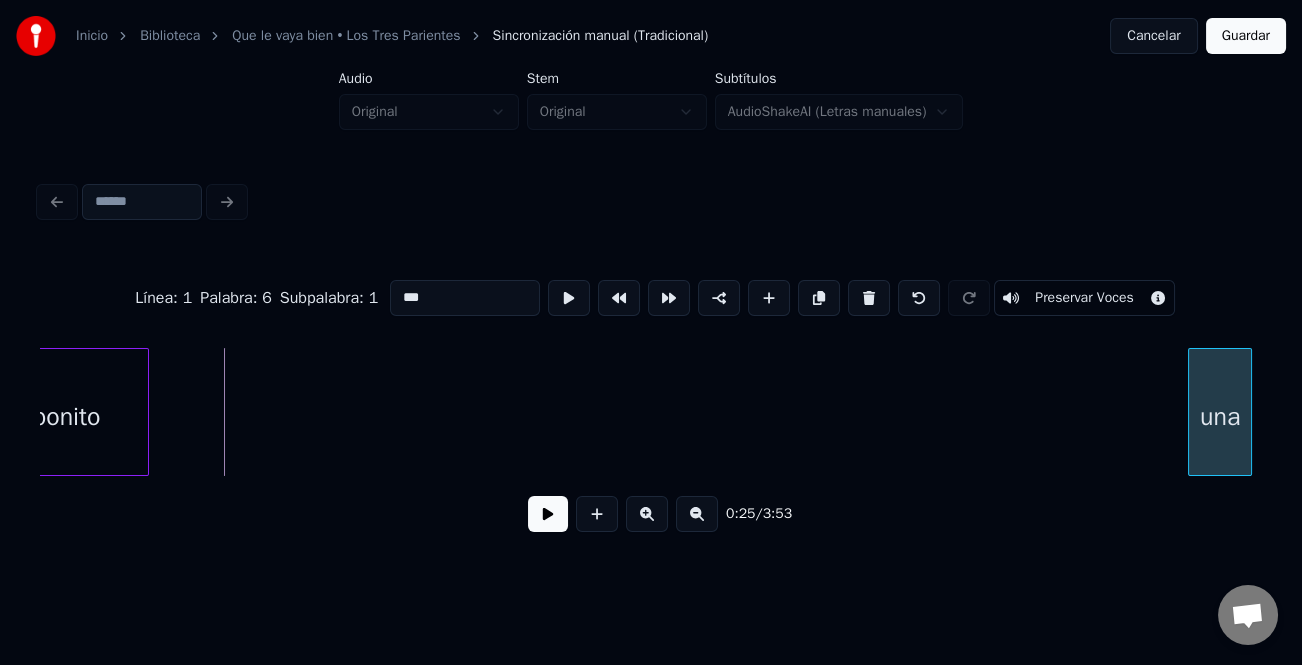 click on "Línea :   1 Palabra :   6 Subpalabra :   1 *** Preservar Voces 0:25  /  3:53" at bounding box center (651, 400) 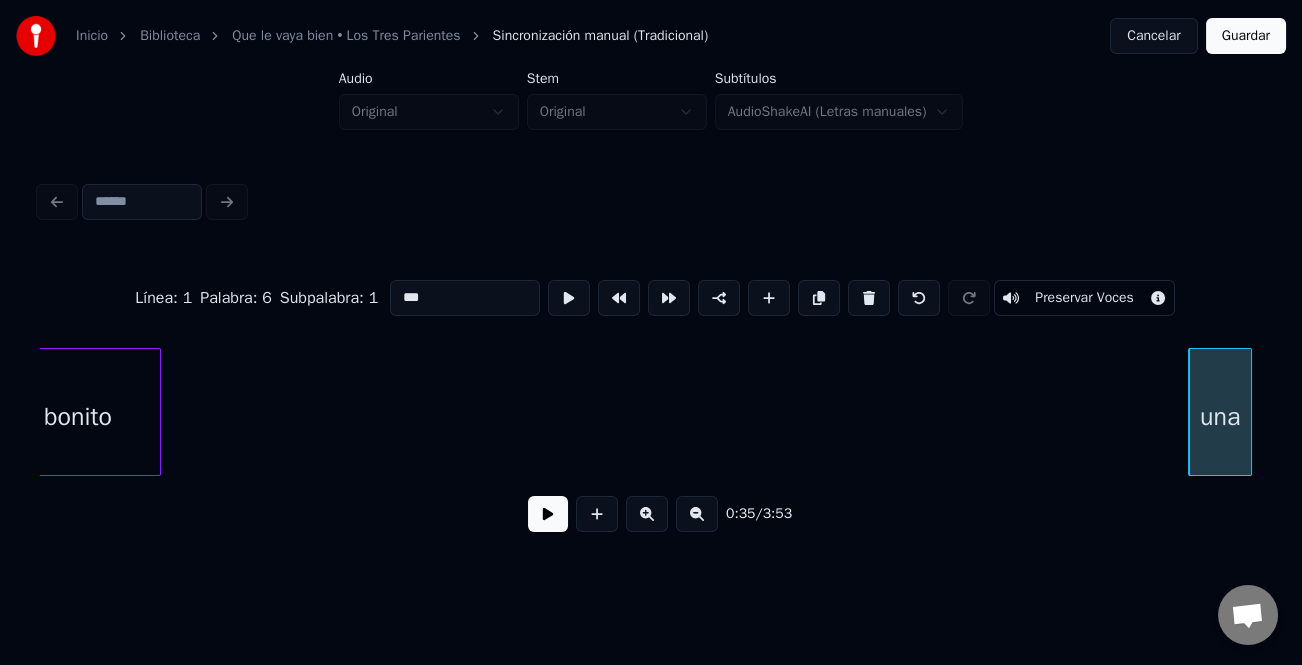 scroll, scrollTop: 0, scrollLeft: 2345, axis: horizontal 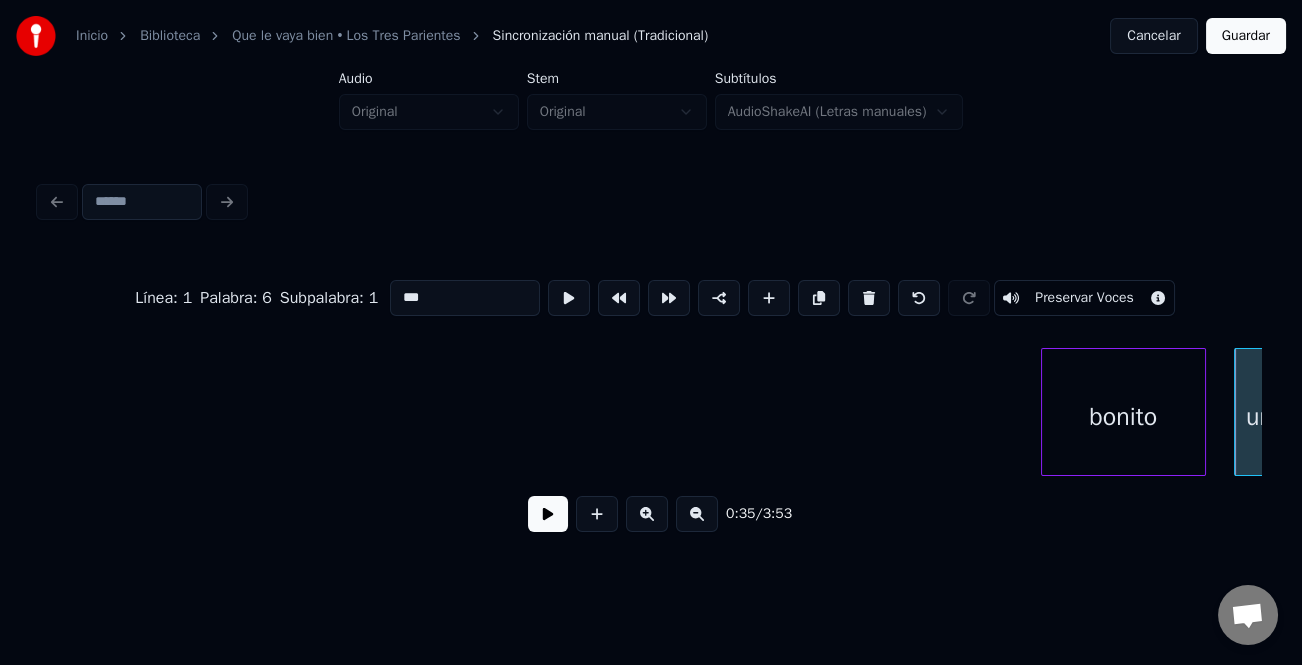 click on "Línea :   1 Palabra :   6 Subpalabra :   1 *** Preservar Voces 0:35  /  3:53" at bounding box center (651, 400) 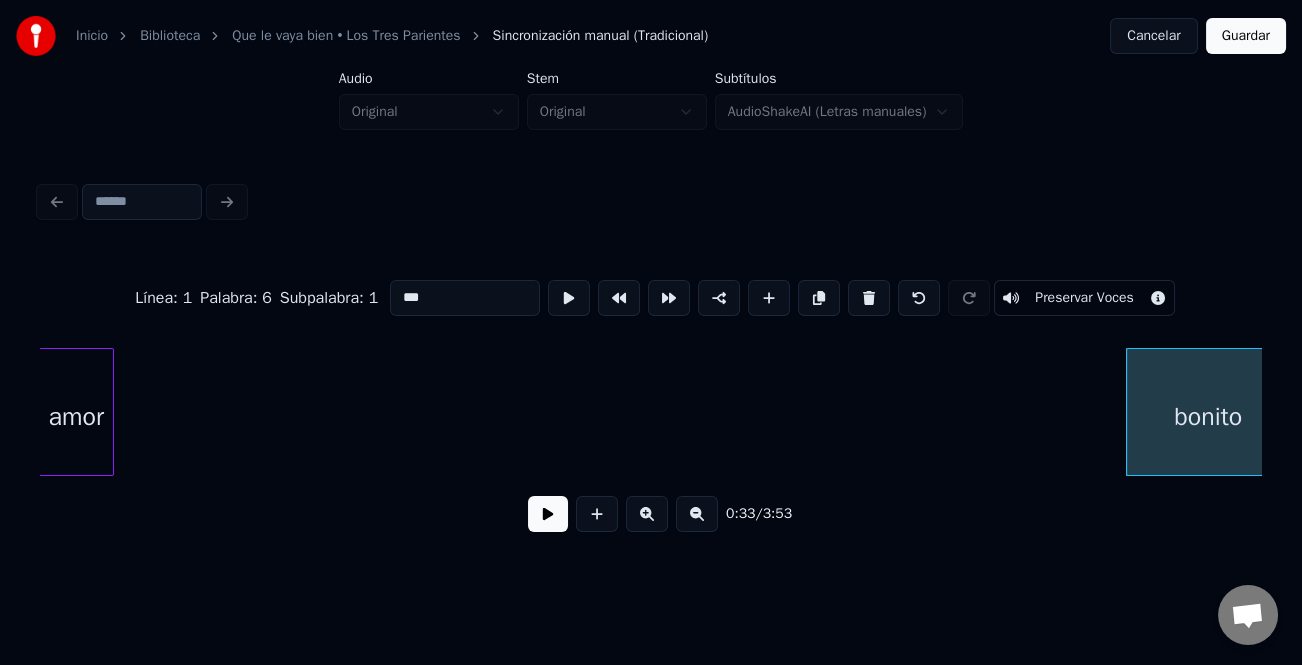 scroll, scrollTop: 0, scrollLeft: 2204, axis: horizontal 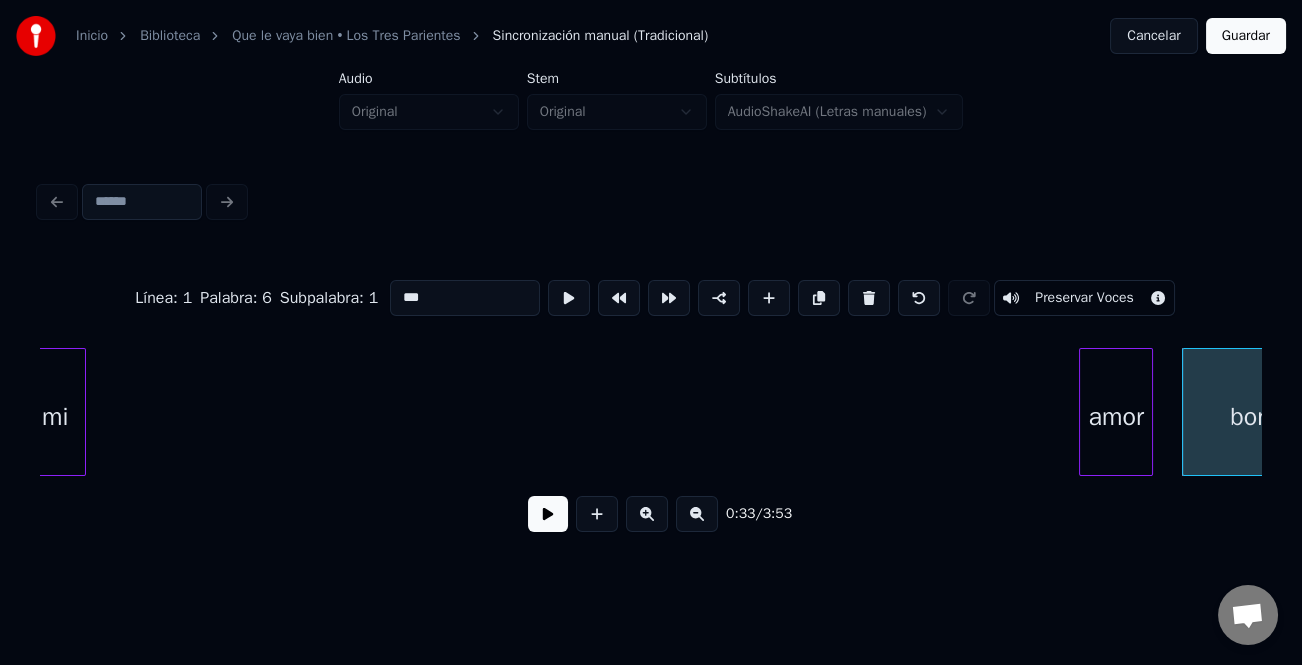 click on "Línea :   1 Palabra :   6 Subpalabra :   1 *** Preservar Voces 0:33  /  3:53" at bounding box center [651, 400] 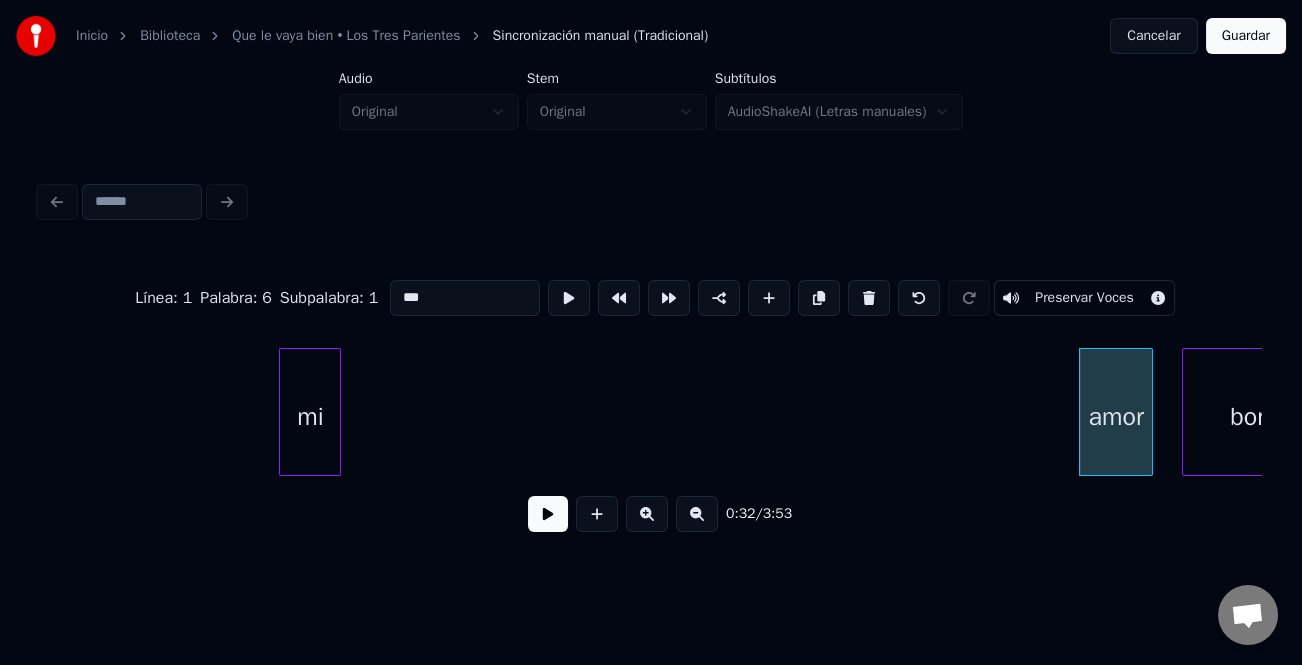 scroll, scrollTop: 0, scrollLeft: 2198, axis: horizontal 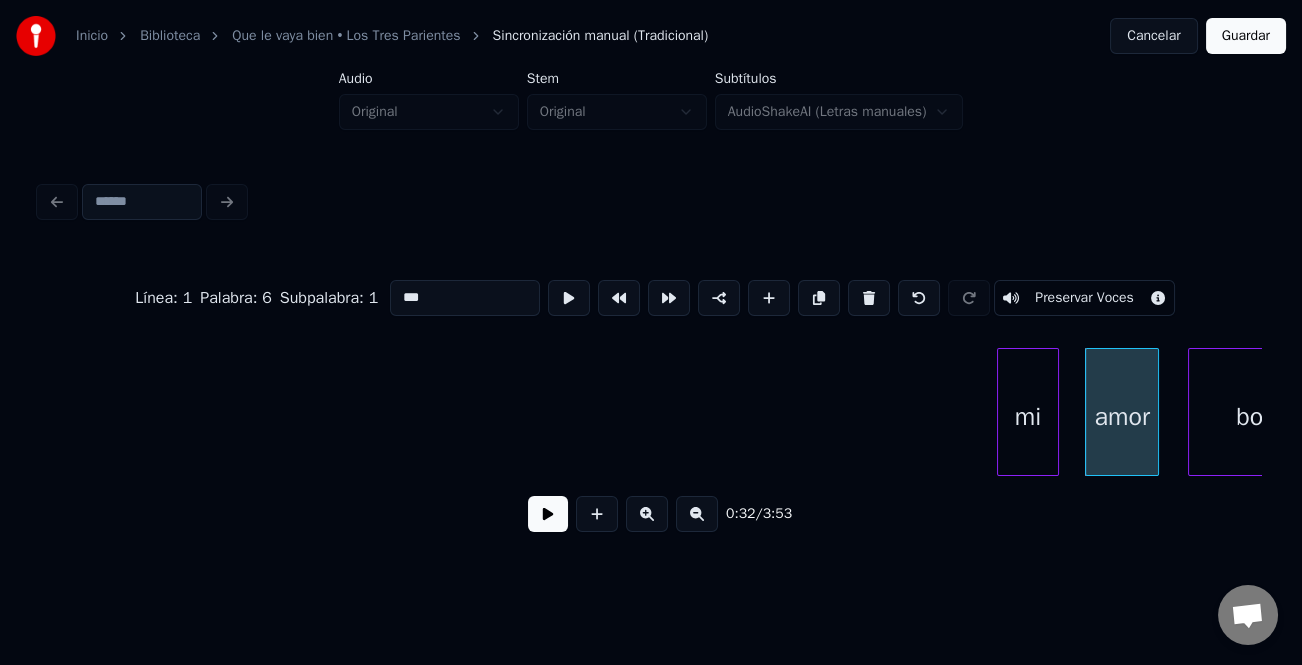 click on "mi" at bounding box center (1028, 417) 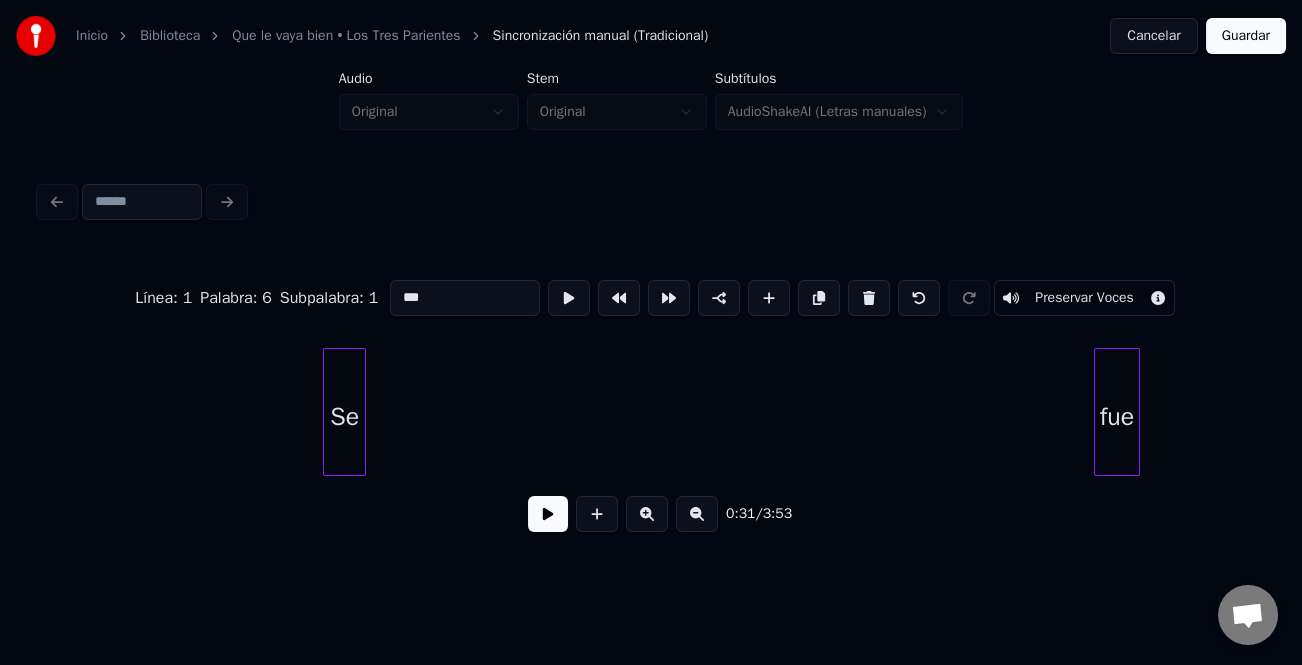 scroll, scrollTop: 0, scrollLeft: 1815, axis: horizontal 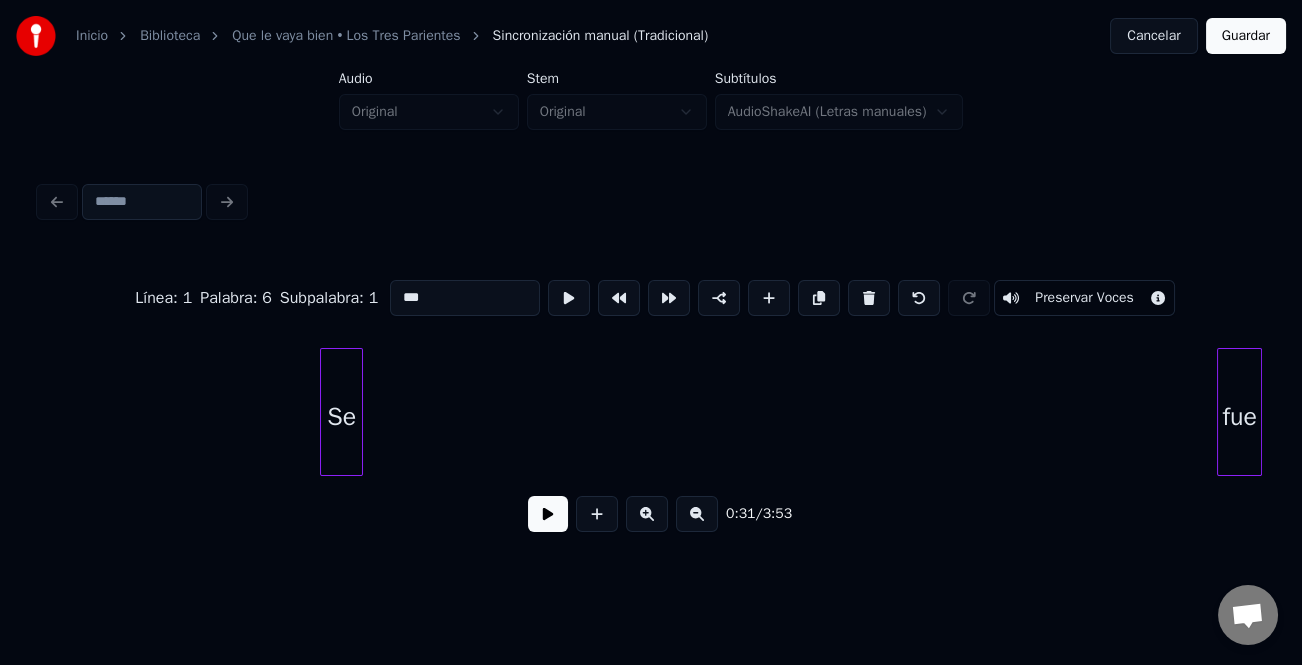 click on "fue" at bounding box center [1239, 417] 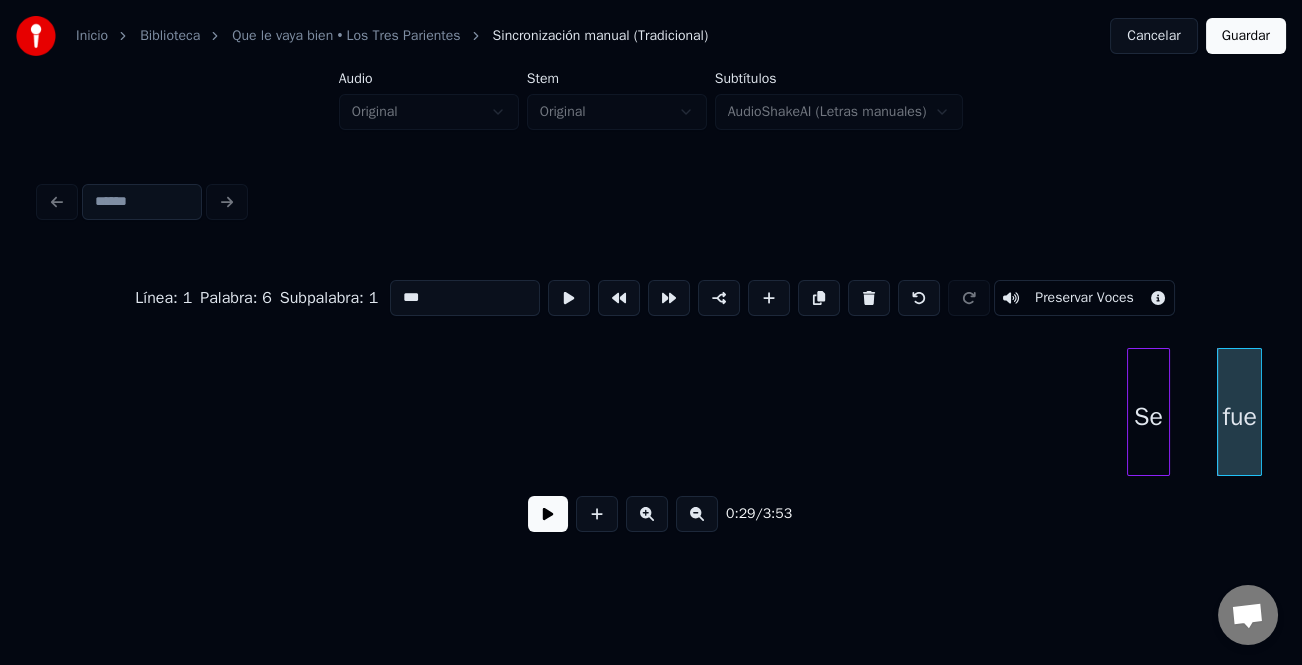 click on "Se" at bounding box center (1148, 417) 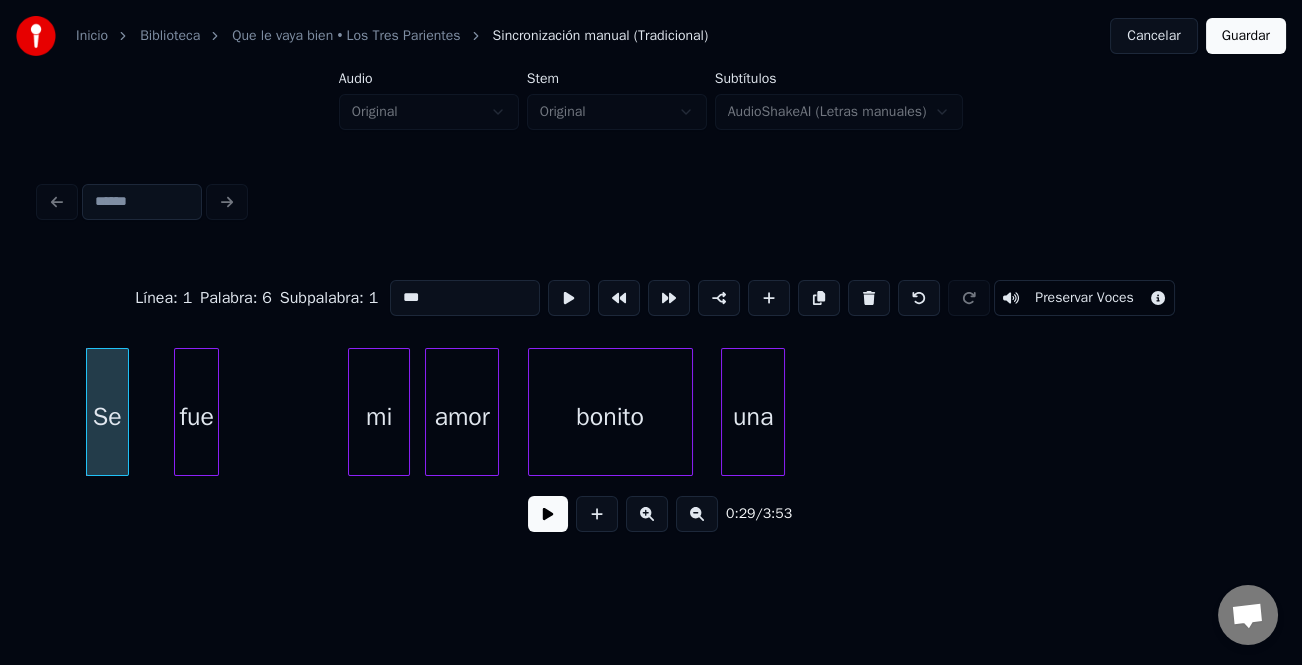 scroll, scrollTop: 0, scrollLeft: 3007, axis: horizontal 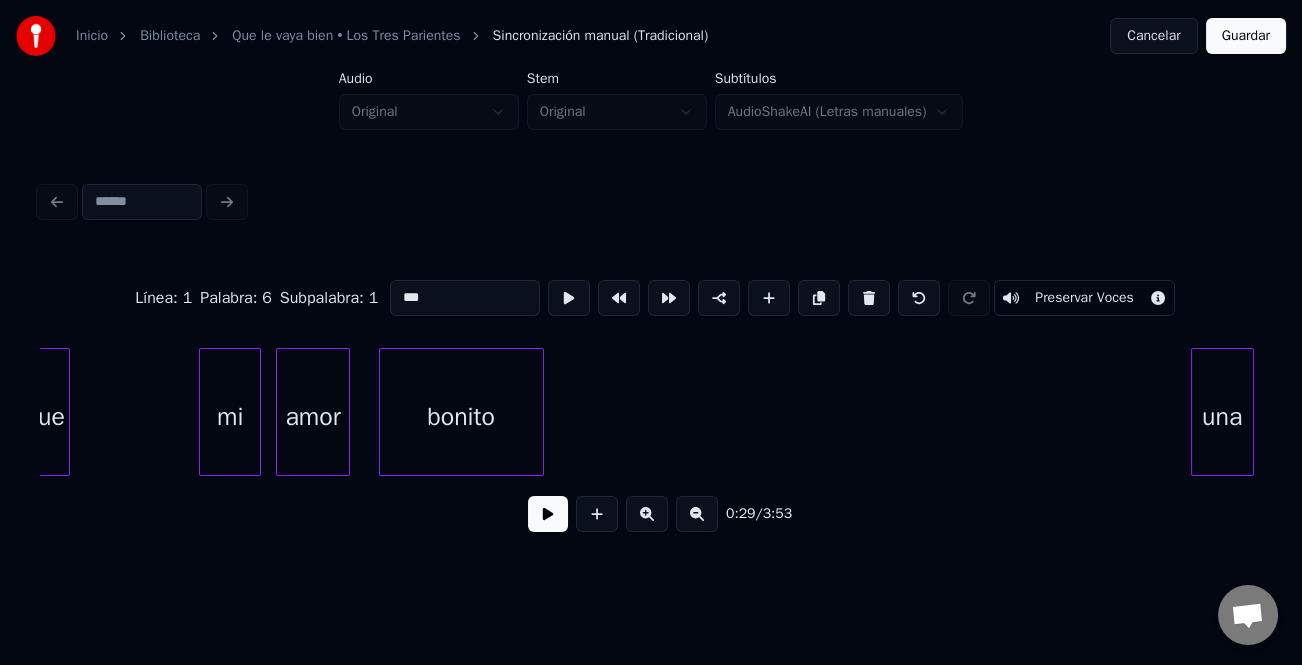 click on "una" at bounding box center [1222, 417] 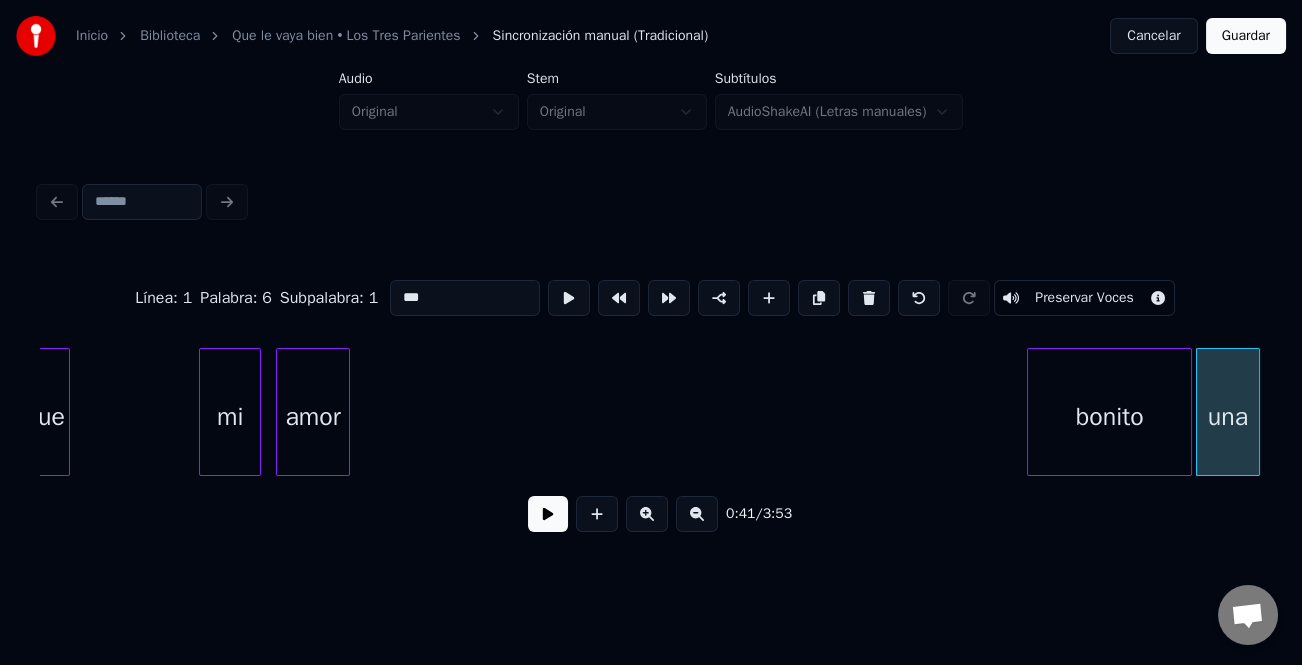 click on "bonito" at bounding box center (1109, 417) 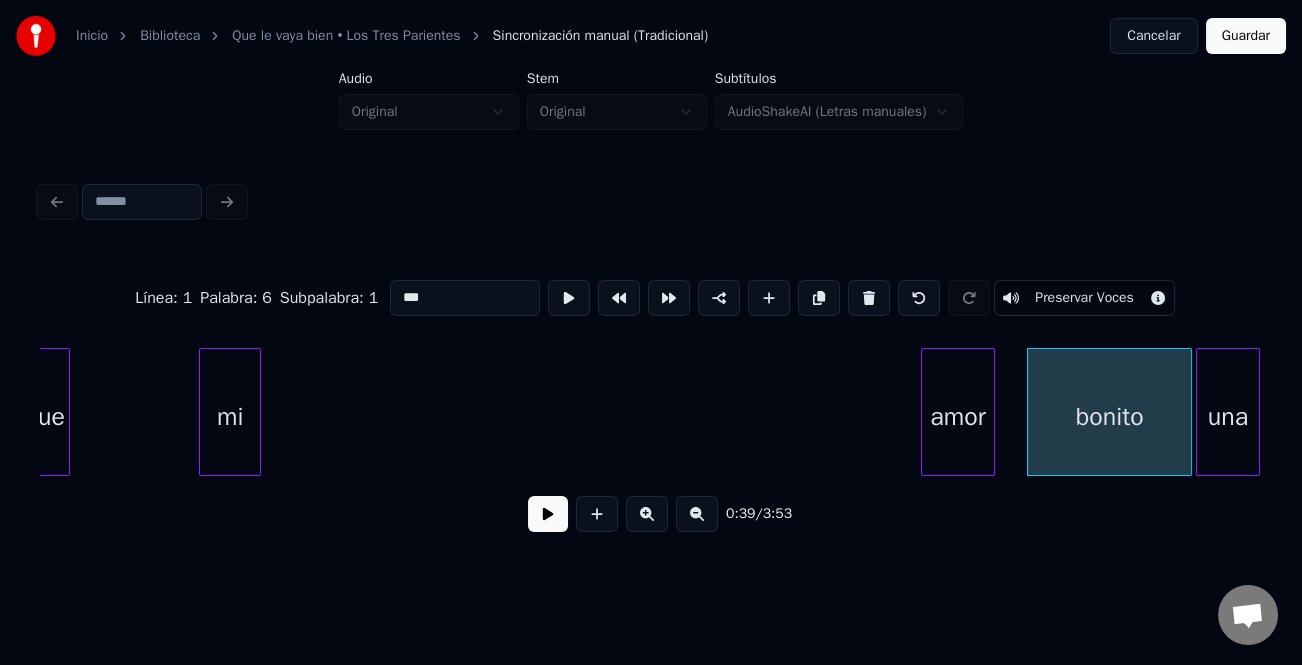click on "amor" at bounding box center (958, 417) 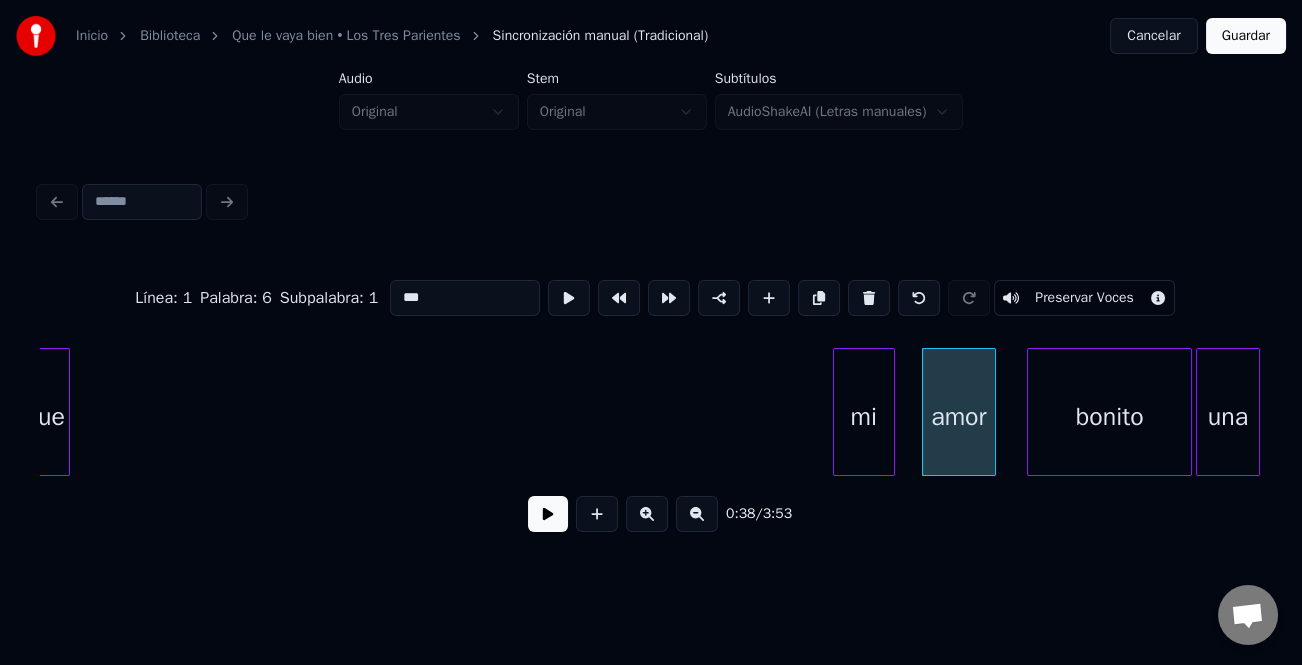 click on "Línea :   1 Palabra :   6 Subpalabra :   1 *** Preservar Voces 0:38  /  3:53" at bounding box center (651, 400) 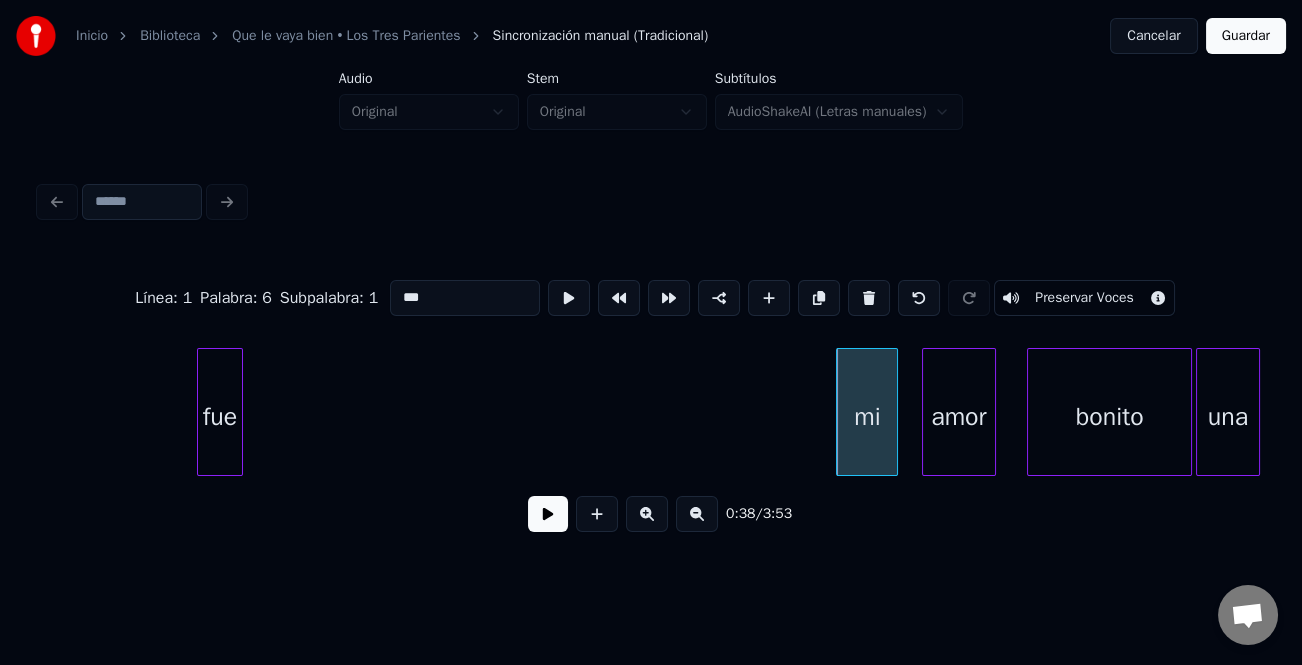 scroll, scrollTop: 0, scrollLeft: 3004, axis: horizontal 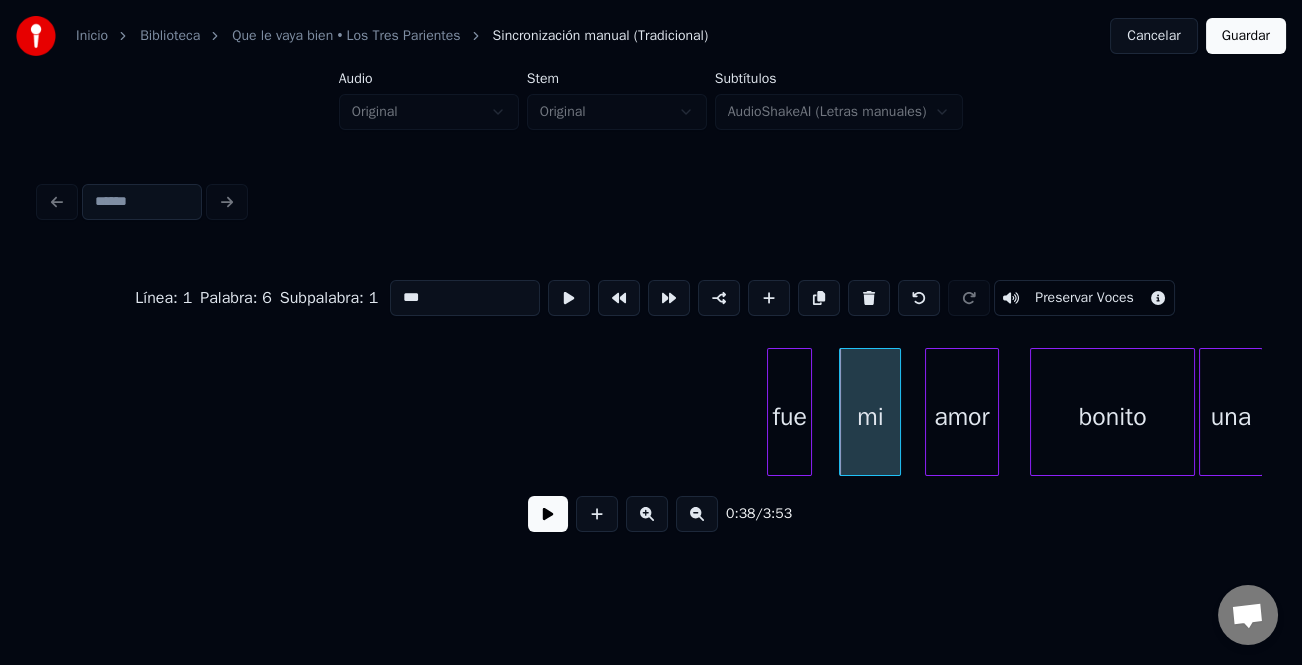 click on "fue" at bounding box center (789, 417) 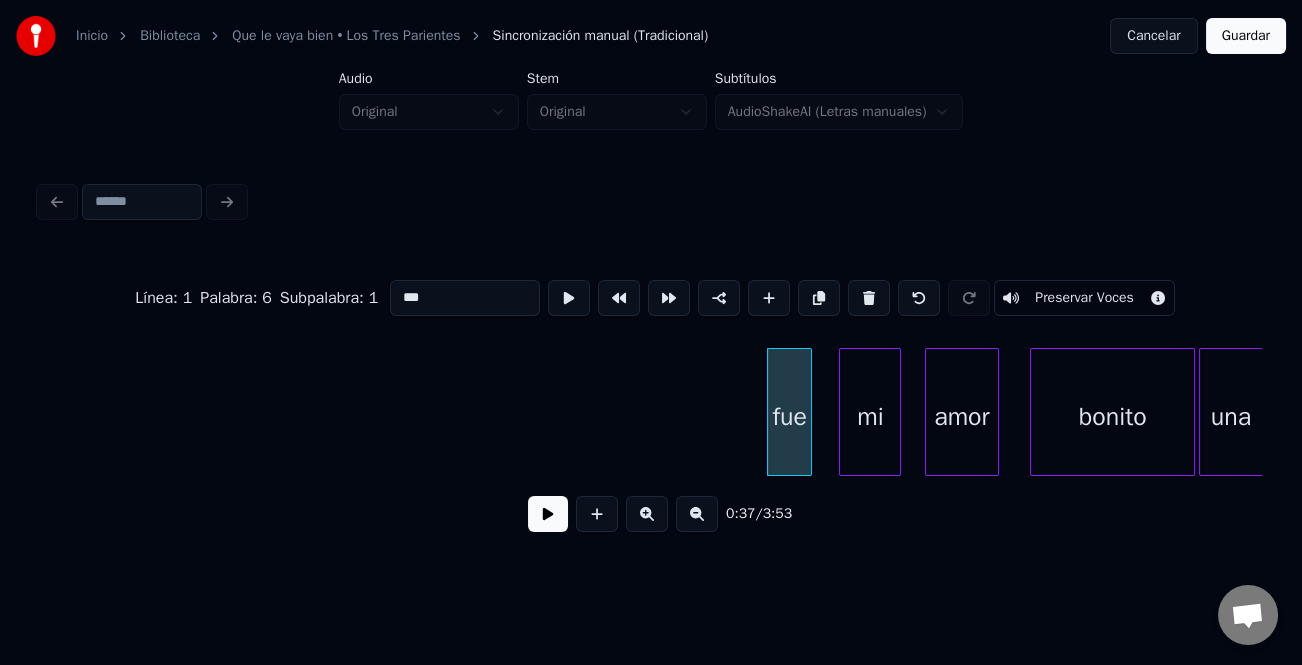 scroll, scrollTop: 0, scrollLeft: 2764, axis: horizontal 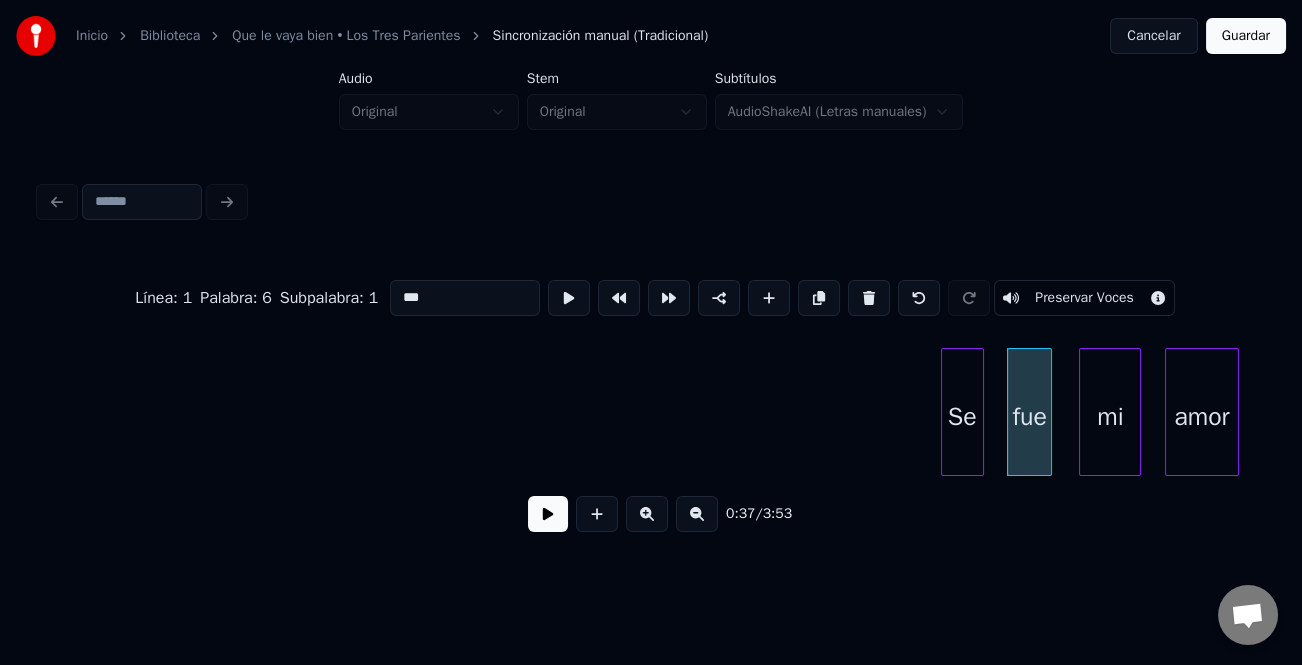 click on "Línea :   1 Palabra :   6 Subpalabra :   1 *** Preservar Voces 0:37  /  3:53" at bounding box center (651, 400) 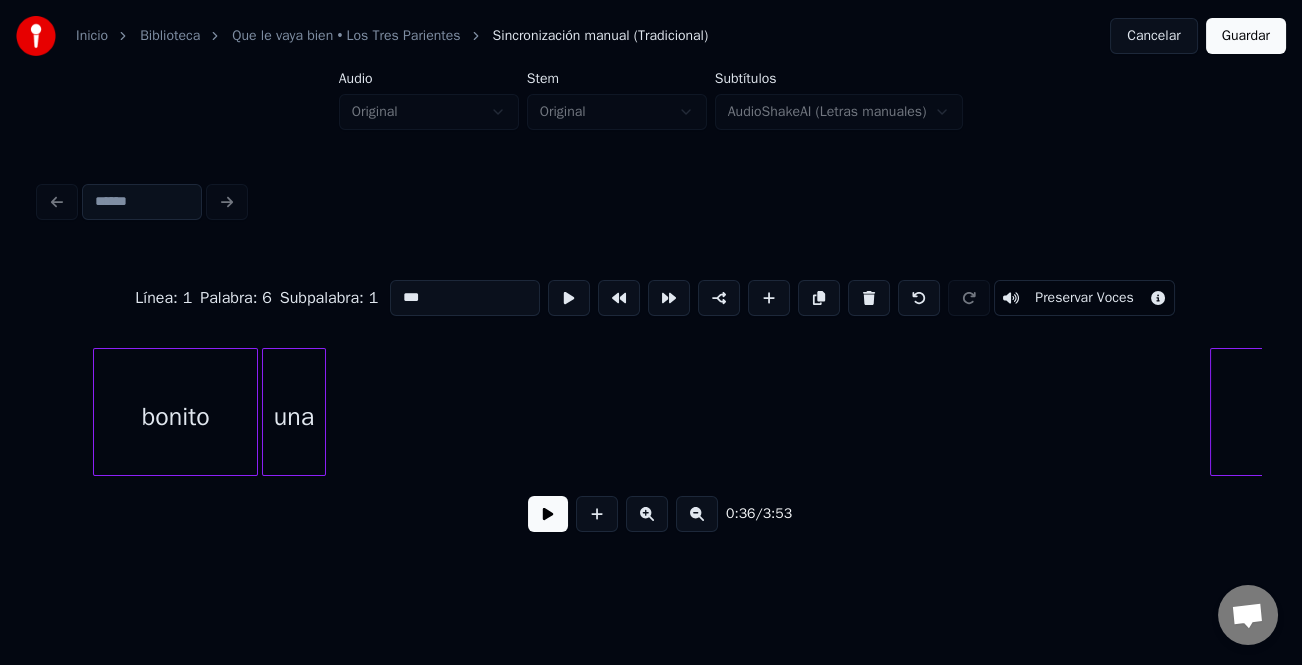 scroll, scrollTop: 0, scrollLeft: 4072, axis: horizontal 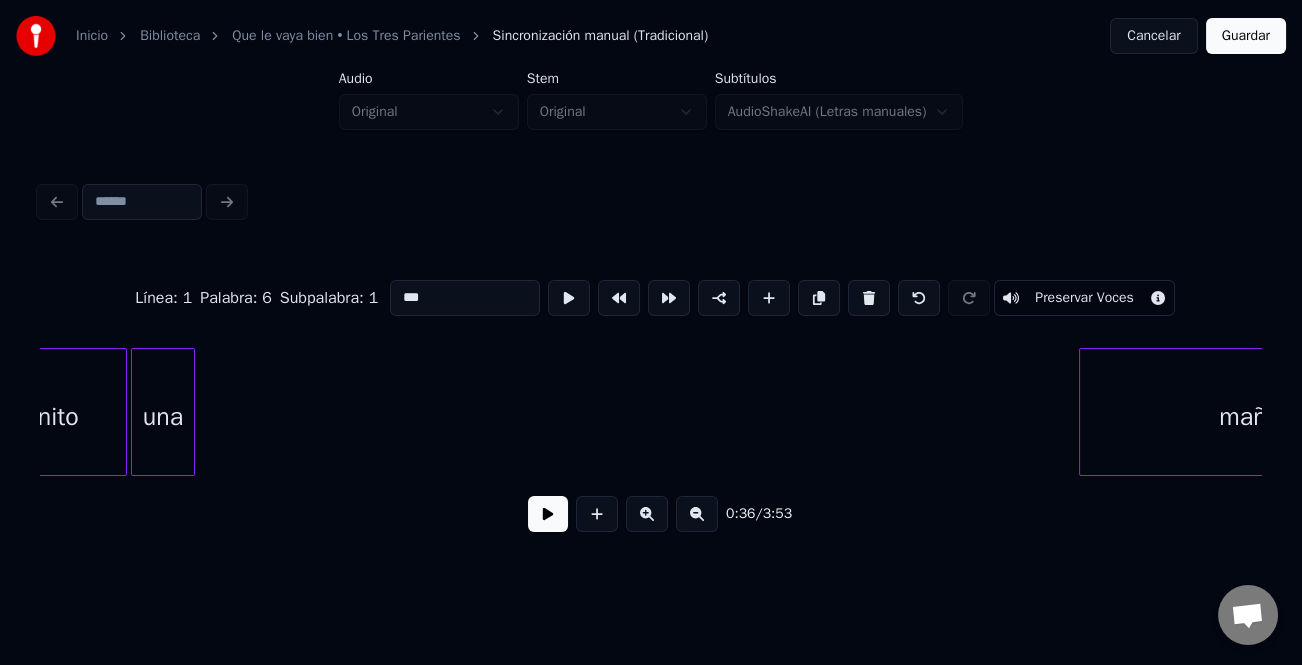 click at bounding box center (697, 514) 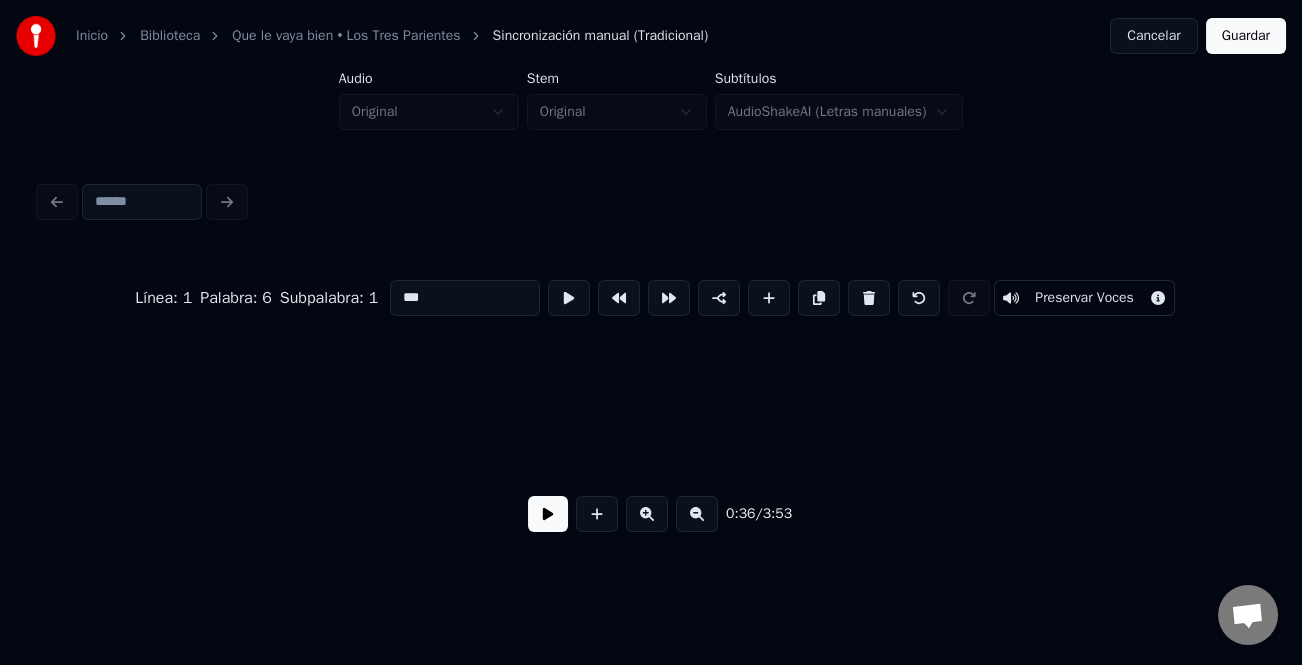 scroll, scrollTop: 0, scrollLeft: 2239, axis: horizontal 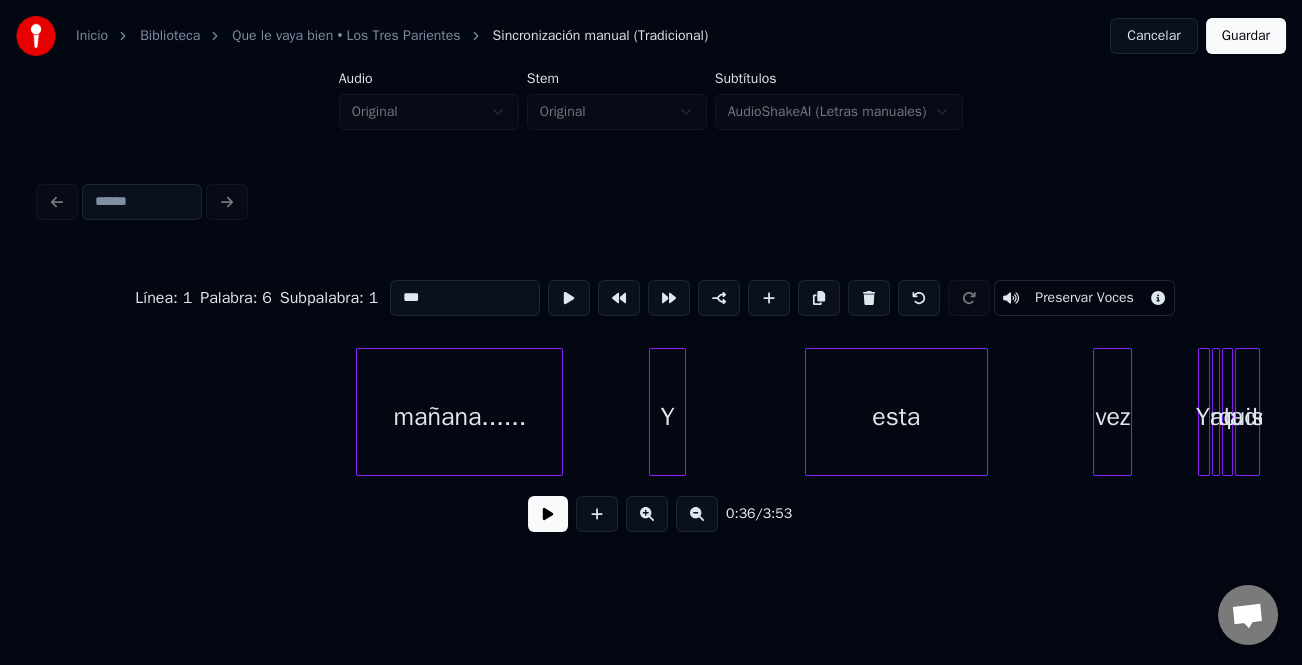 click on "esta" at bounding box center [896, 417] 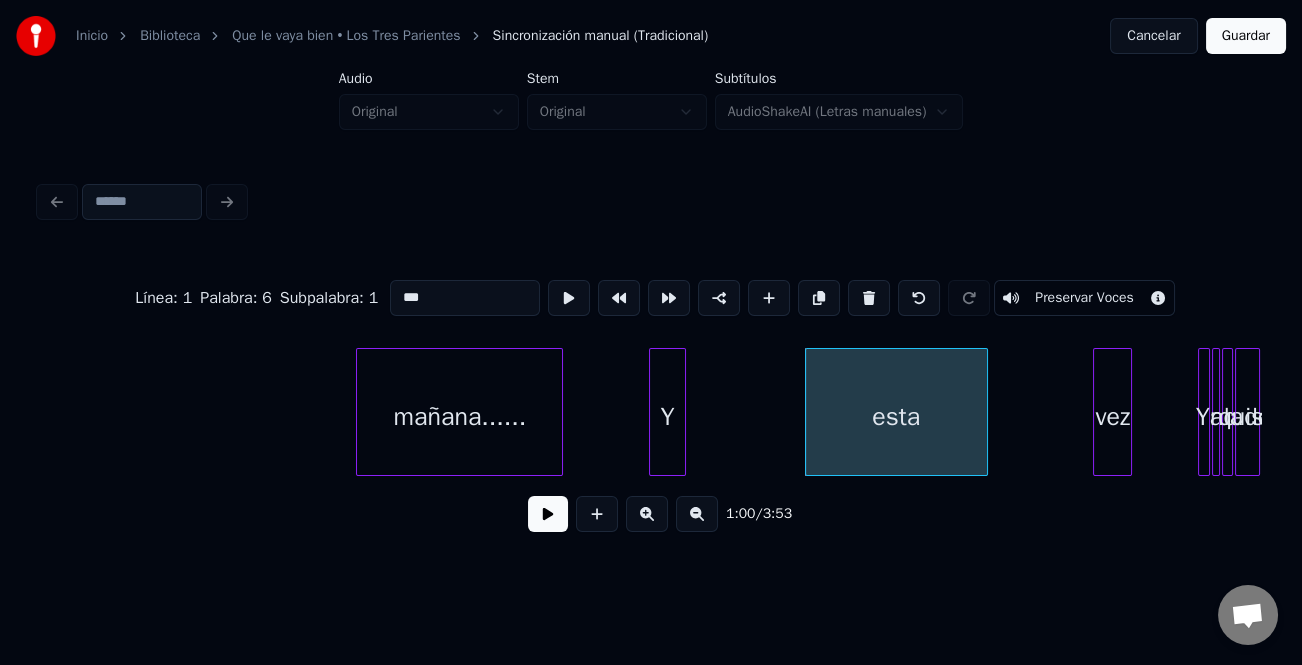 click on "mañana...... Y esta vez Ya no la quise detener.." at bounding box center (3636, 412) 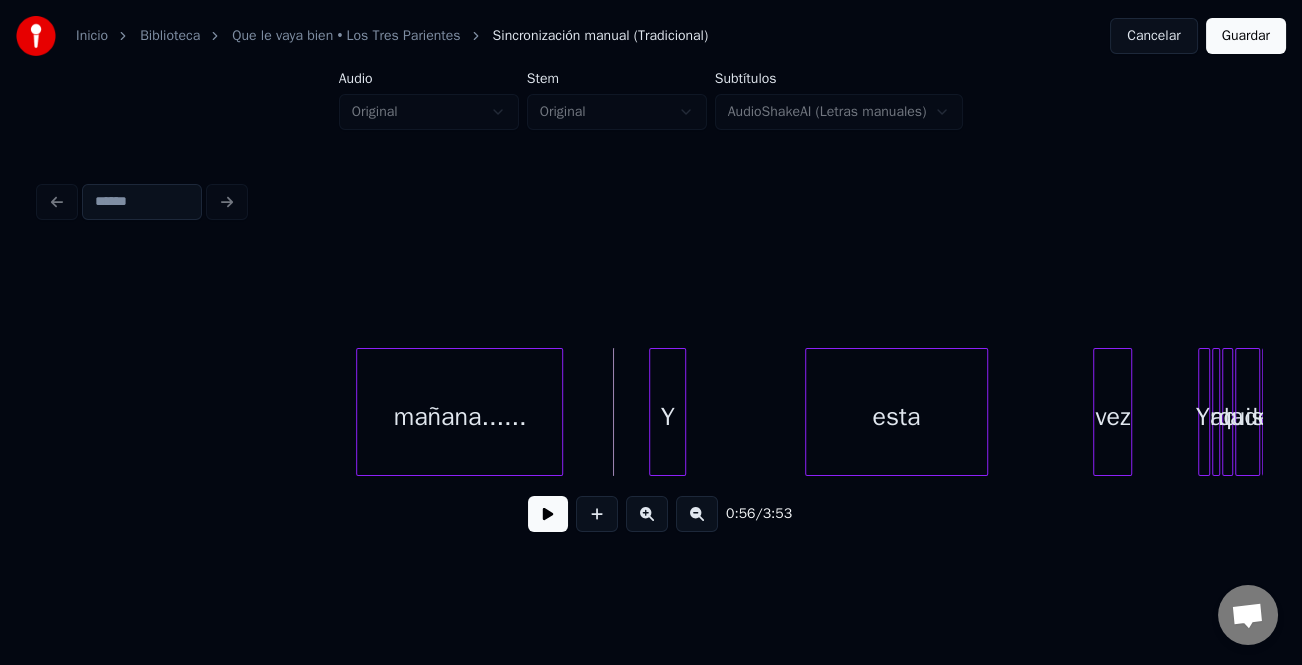 click at bounding box center (548, 514) 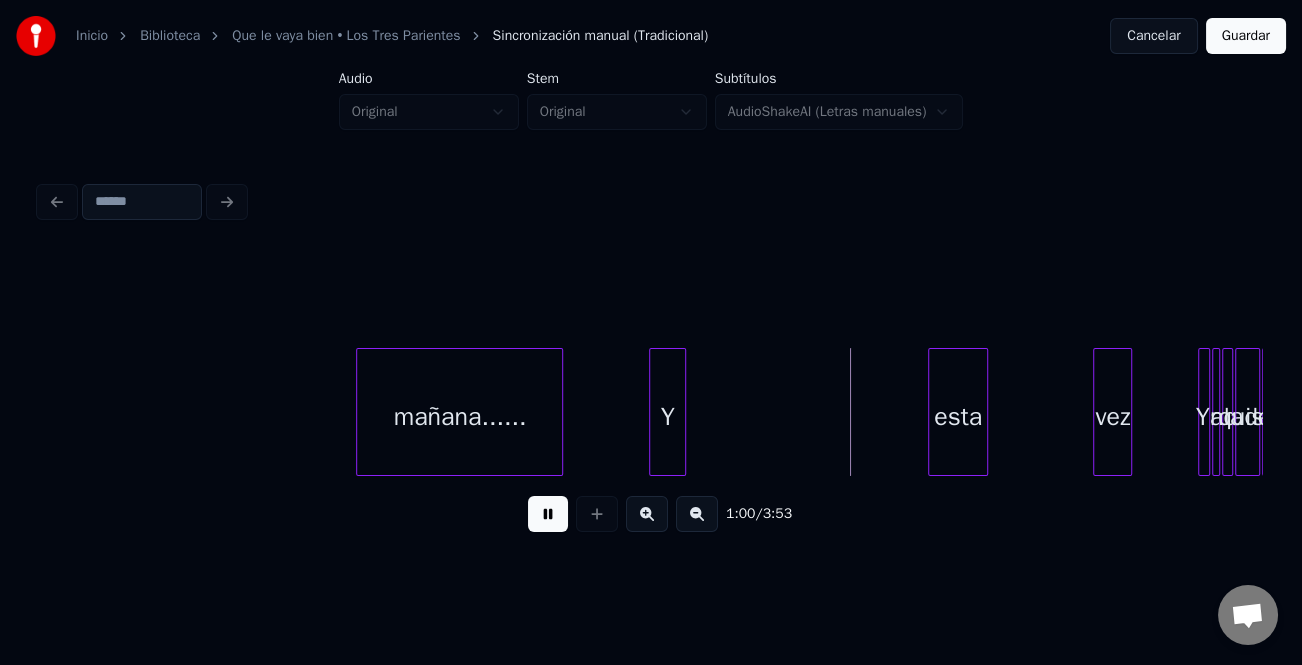 click at bounding box center (932, 412) 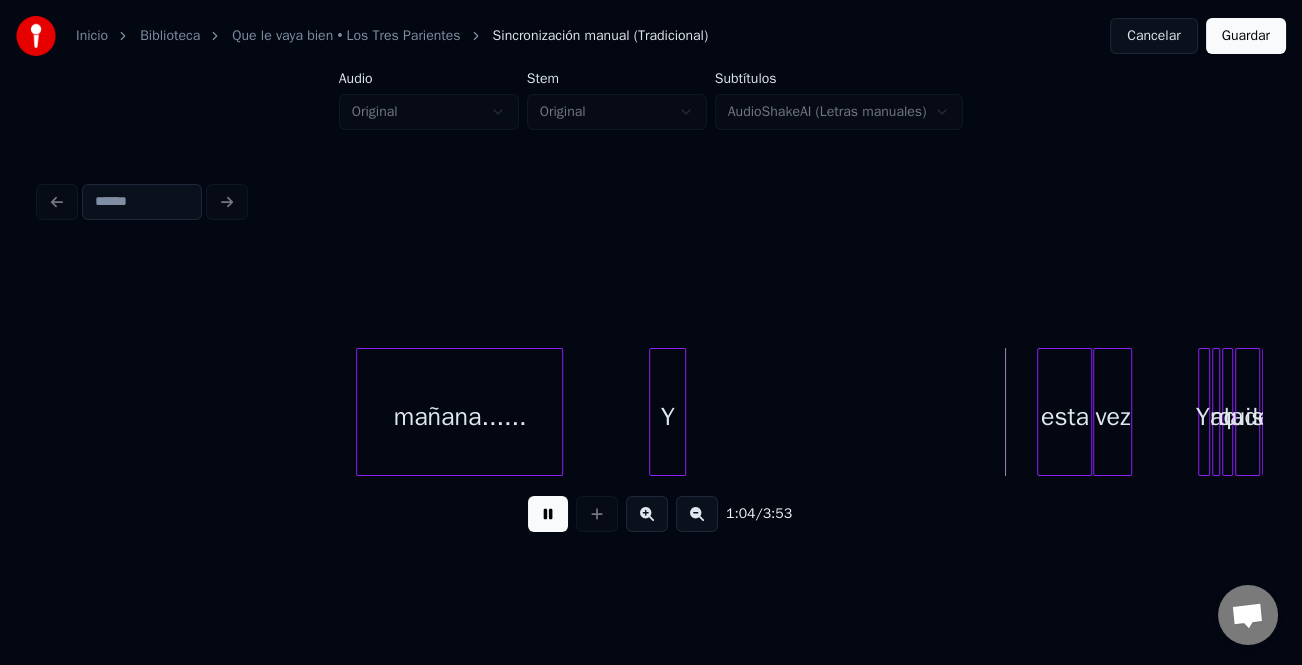 click on "esta" at bounding box center [1064, 417] 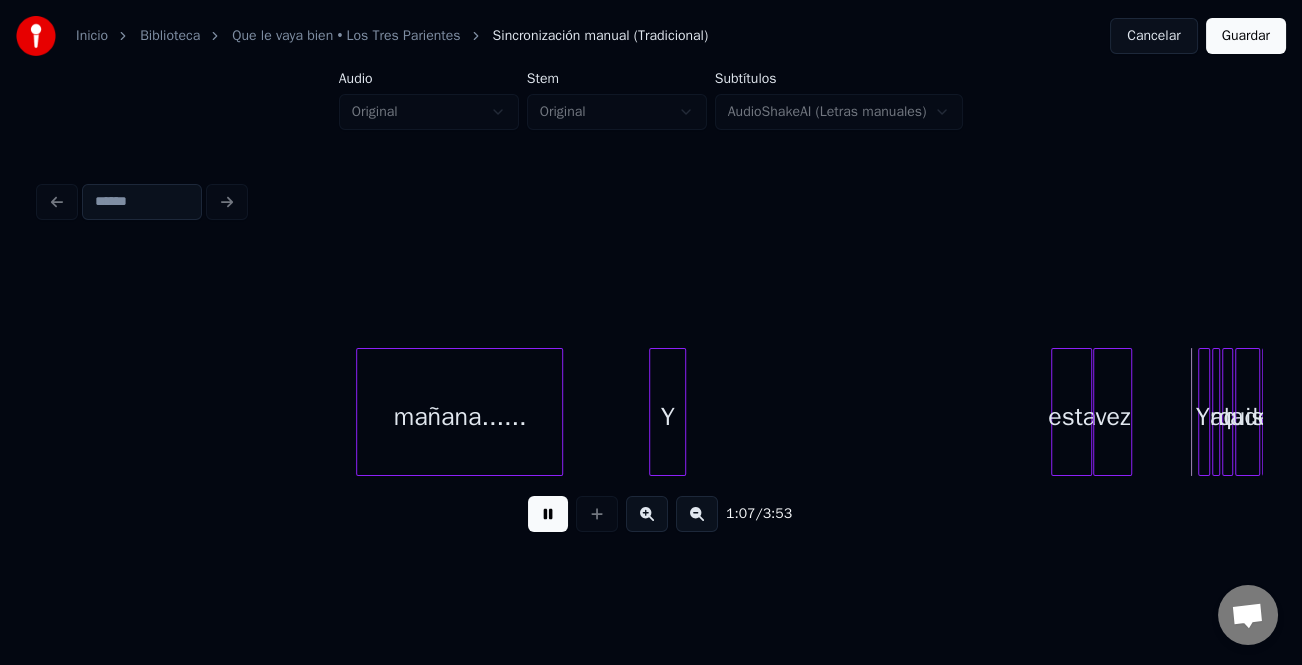 click at bounding box center [1055, 412] 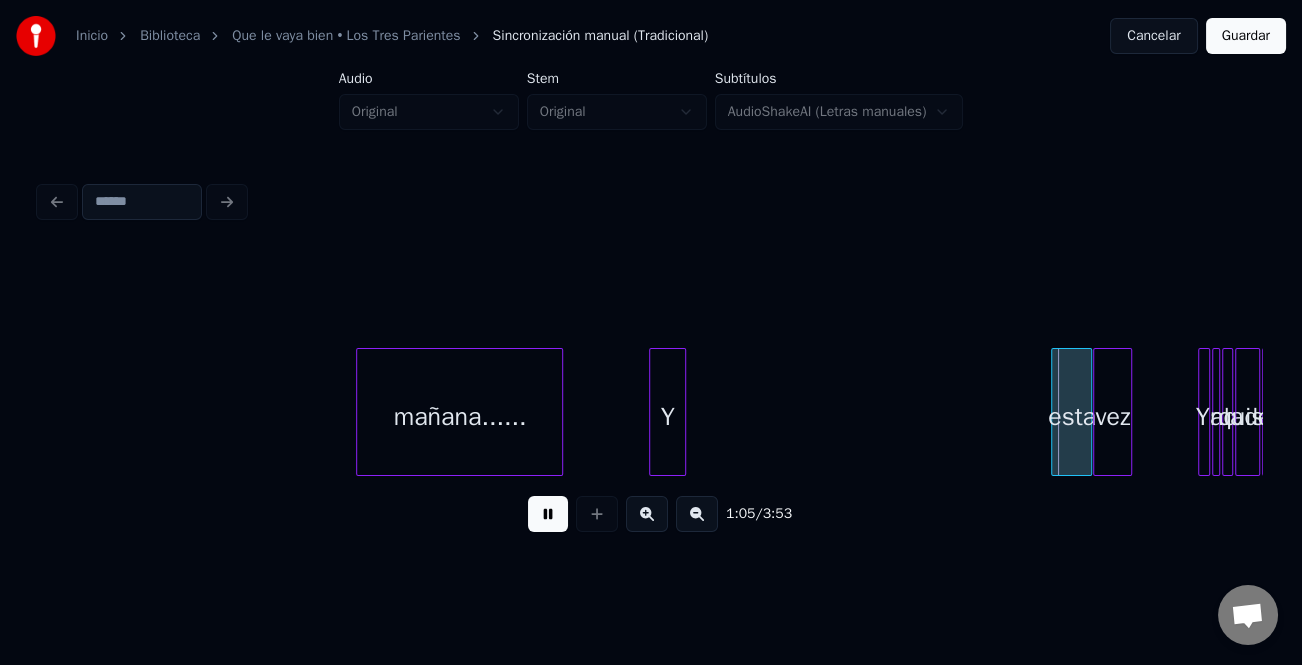 click on "mañana...... Y esta vez Ya no la quise detener.." at bounding box center [3636, 412] 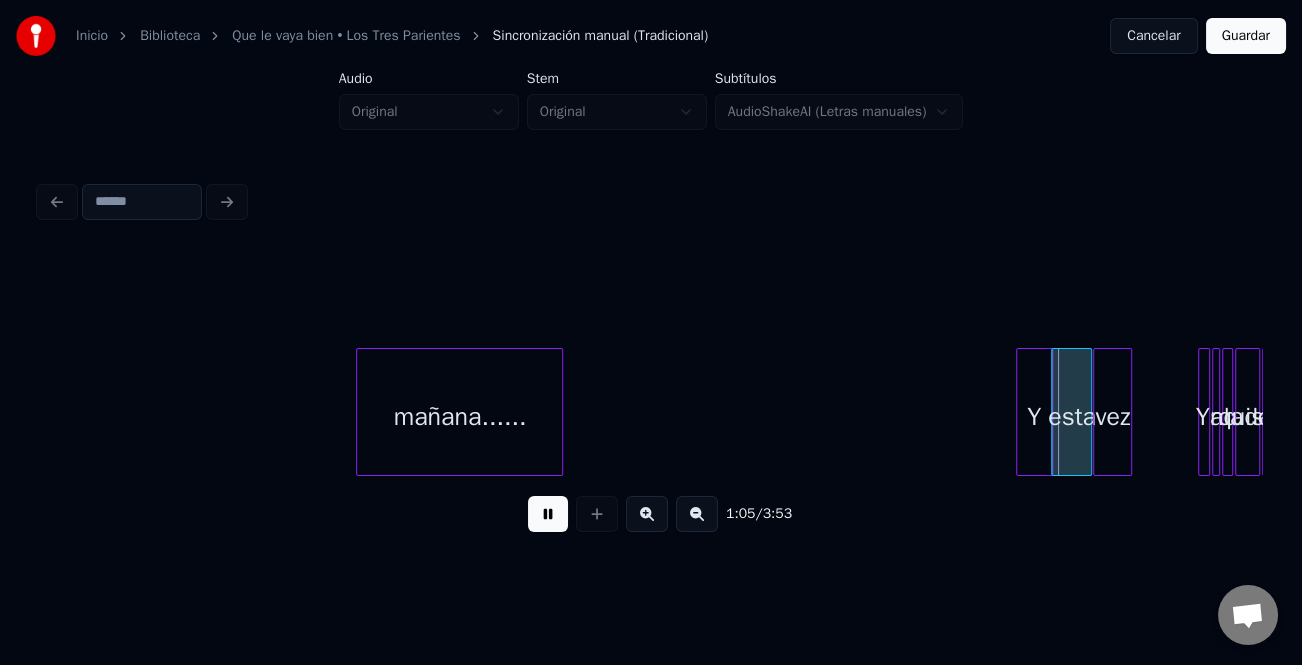 click on "Y" at bounding box center (1034, 417) 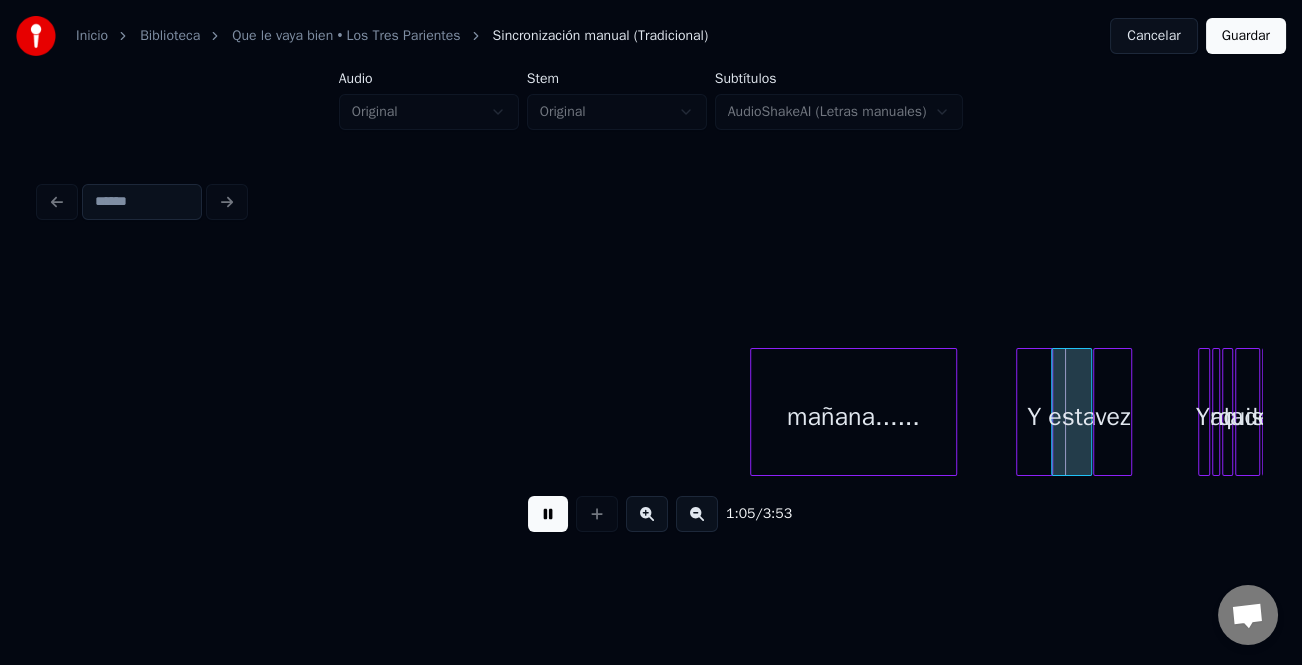 click on "mañana......" at bounding box center [853, 417] 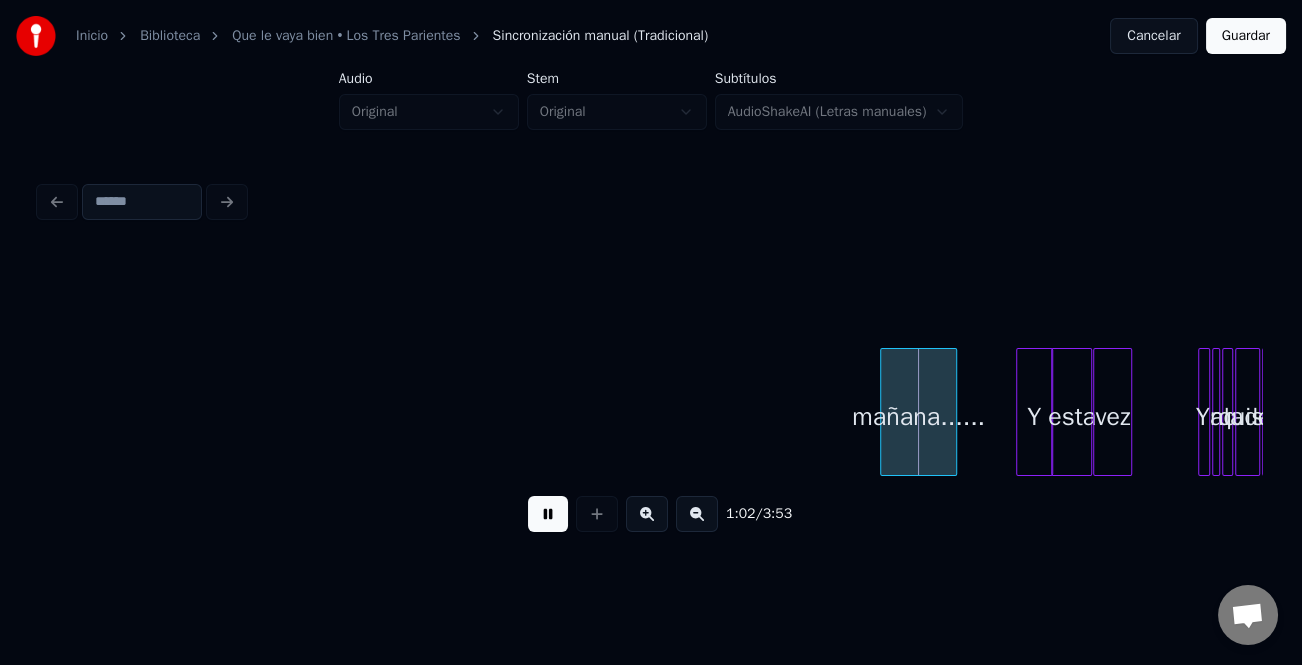 click at bounding box center [884, 412] 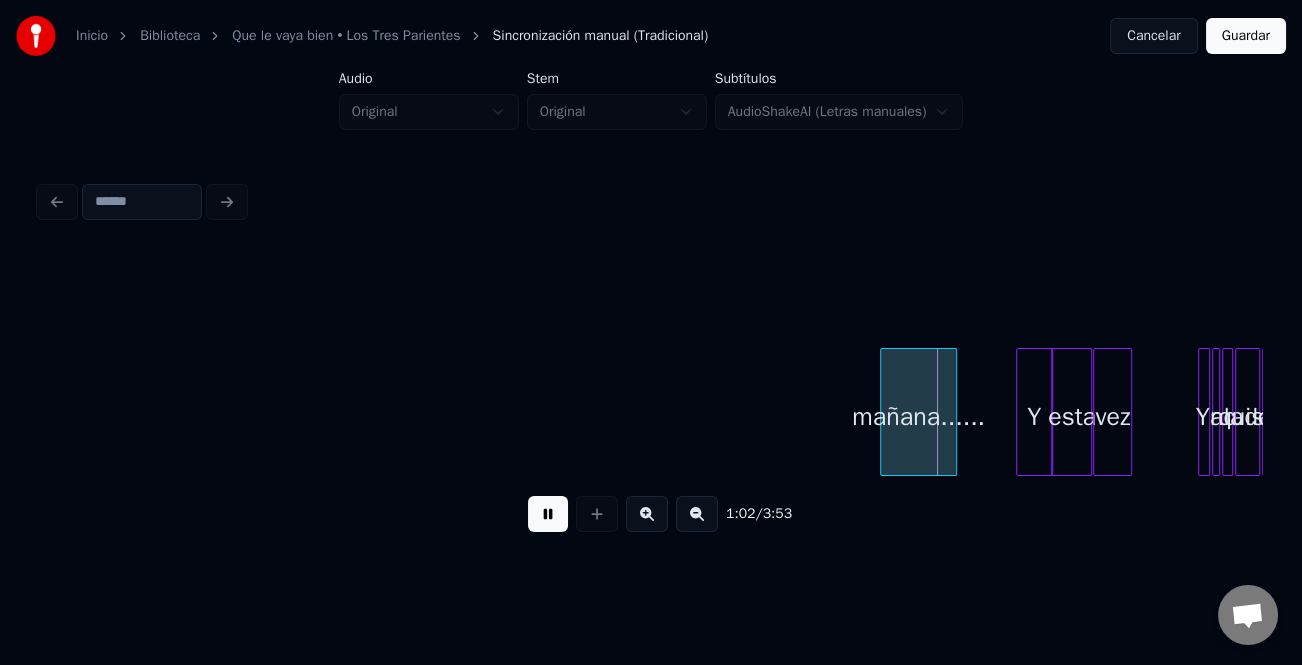 click on "mañana......" at bounding box center [918, 412] 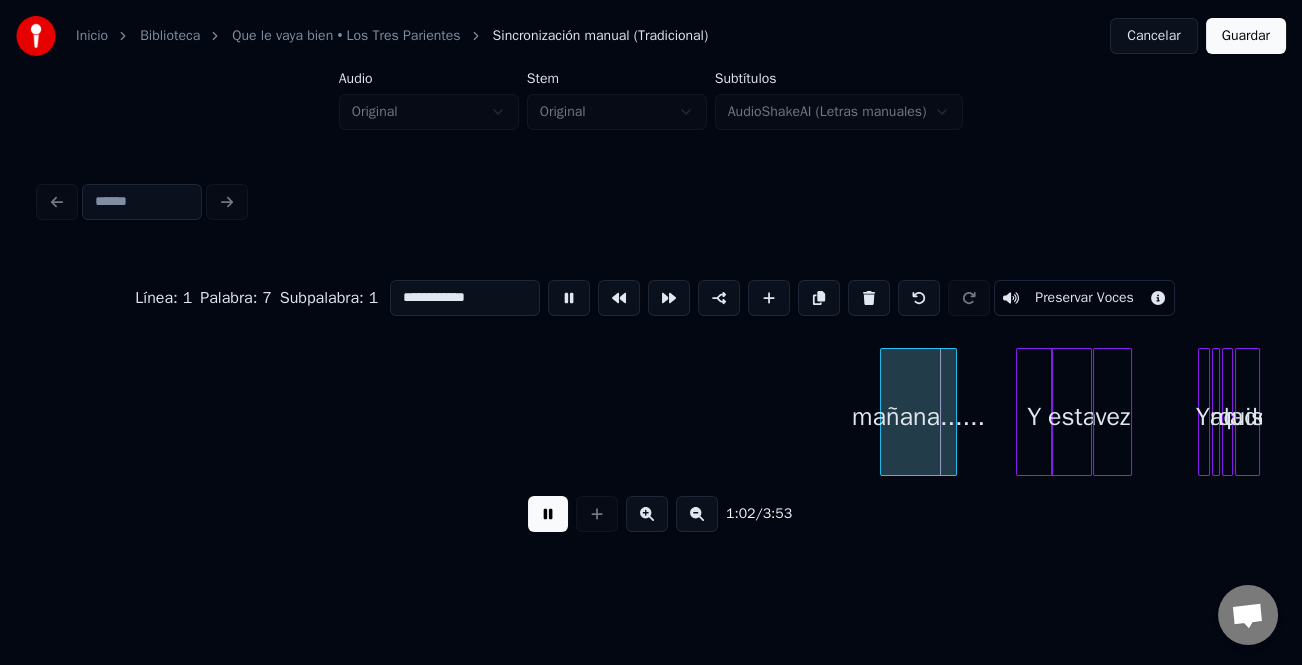 click at bounding box center [548, 514] 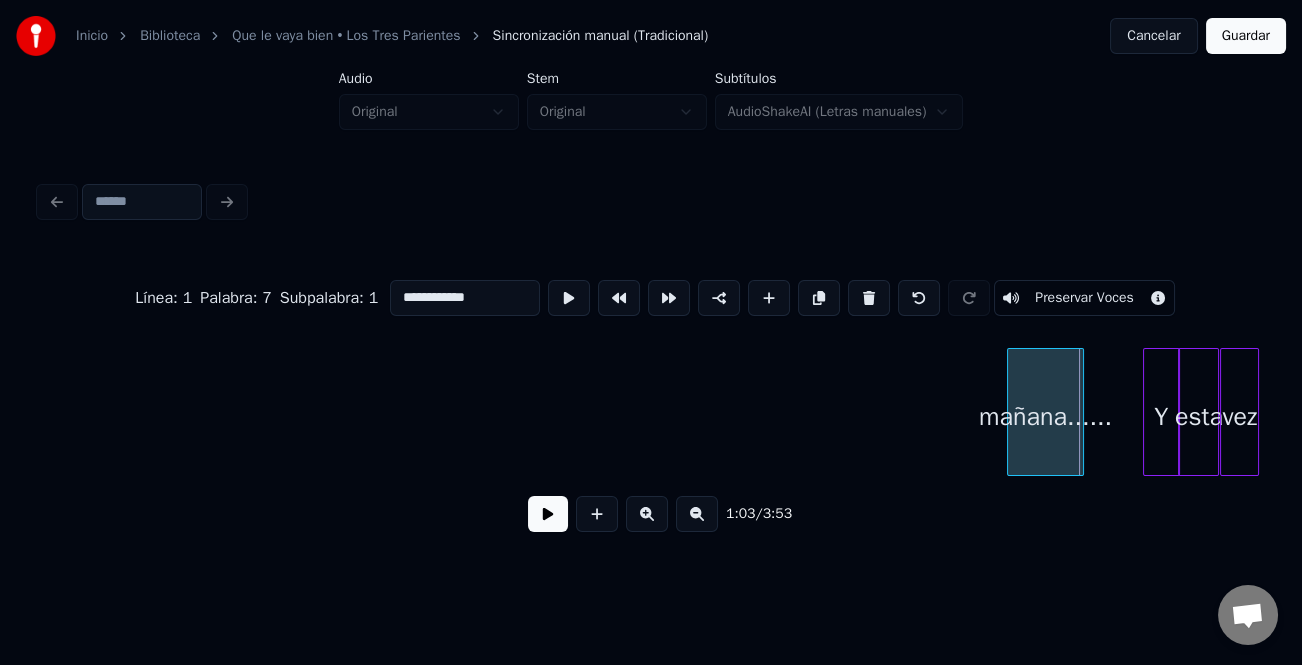 scroll, scrollTop: 0, scrollLeft: 2056, axis: horizontal 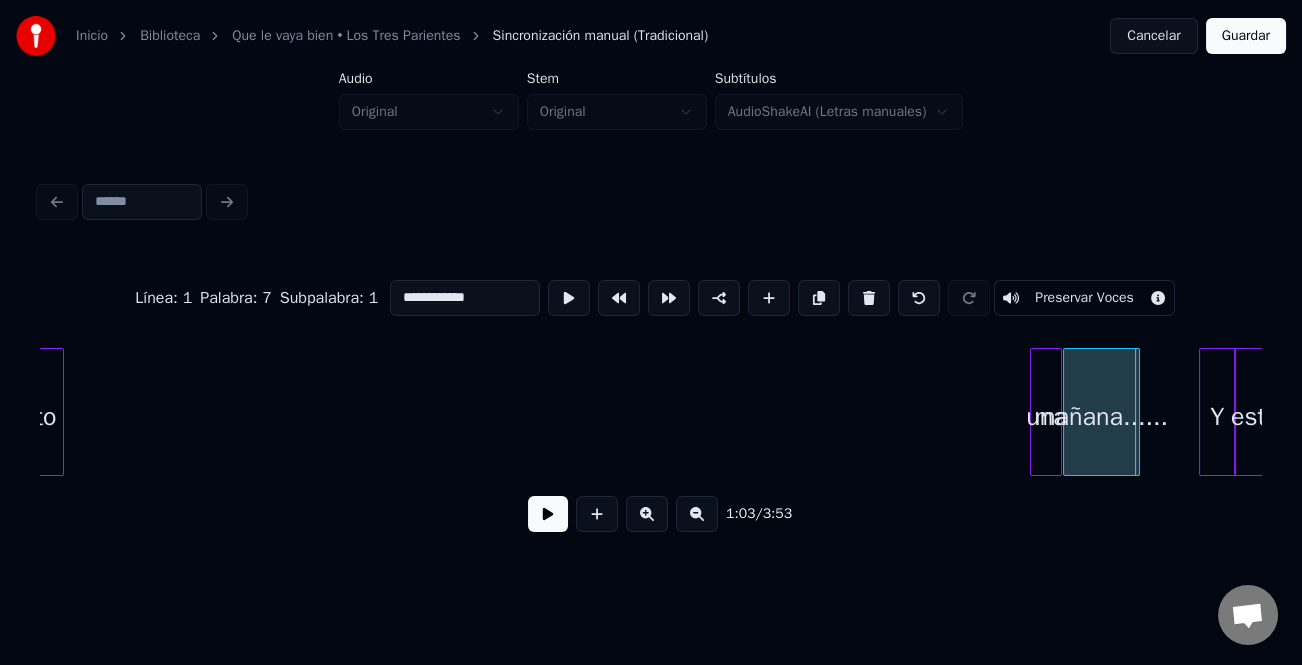 click on "**********" at bounding box center (651, 400) 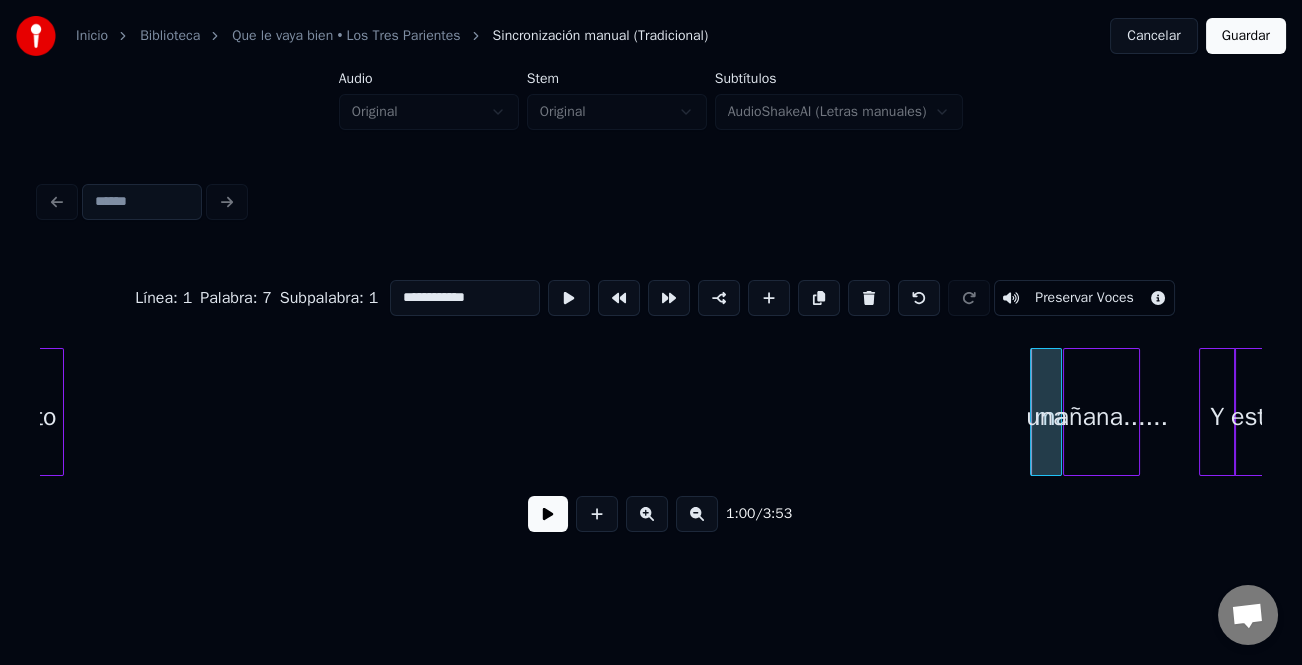 scroll, scrollTop: 0, scrollLeft: 2003, axis: horizontal 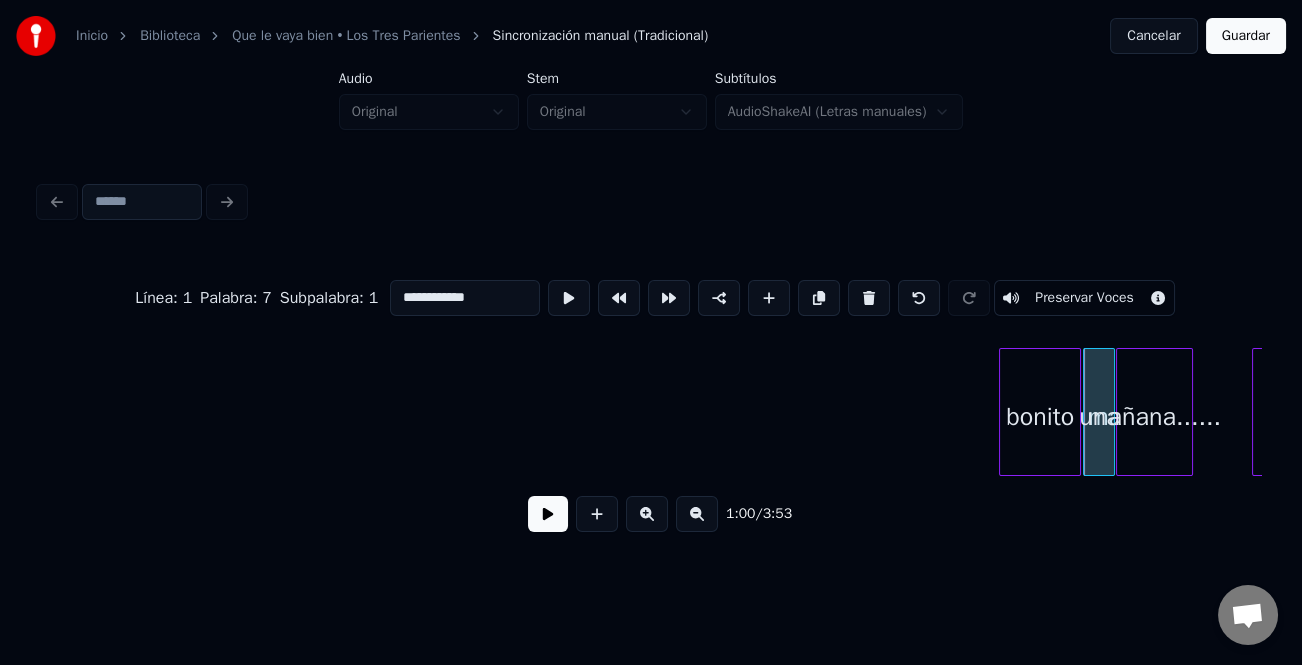 click on "mañana...... Y una bonito" at bounding box center (651, 412) 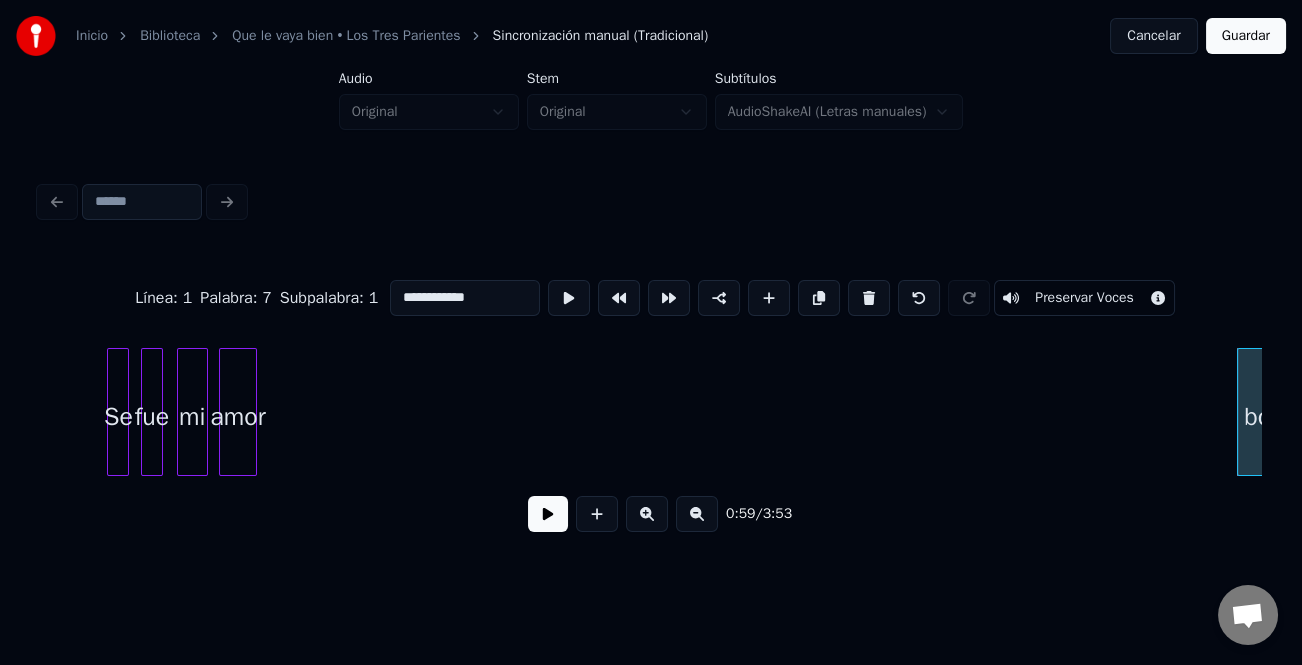 scroll, scrollTop: 0, scrollLeft: 1747, axis: horizontal 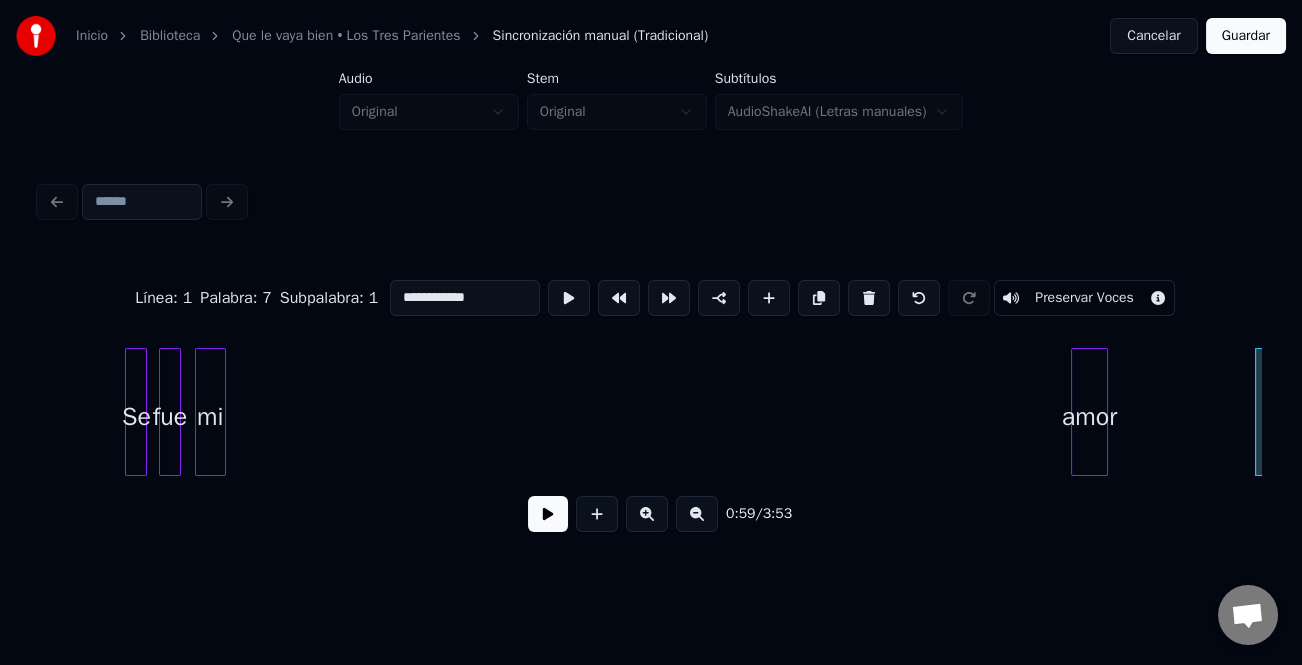 click on "amor" at bounding box center (1089, 417) 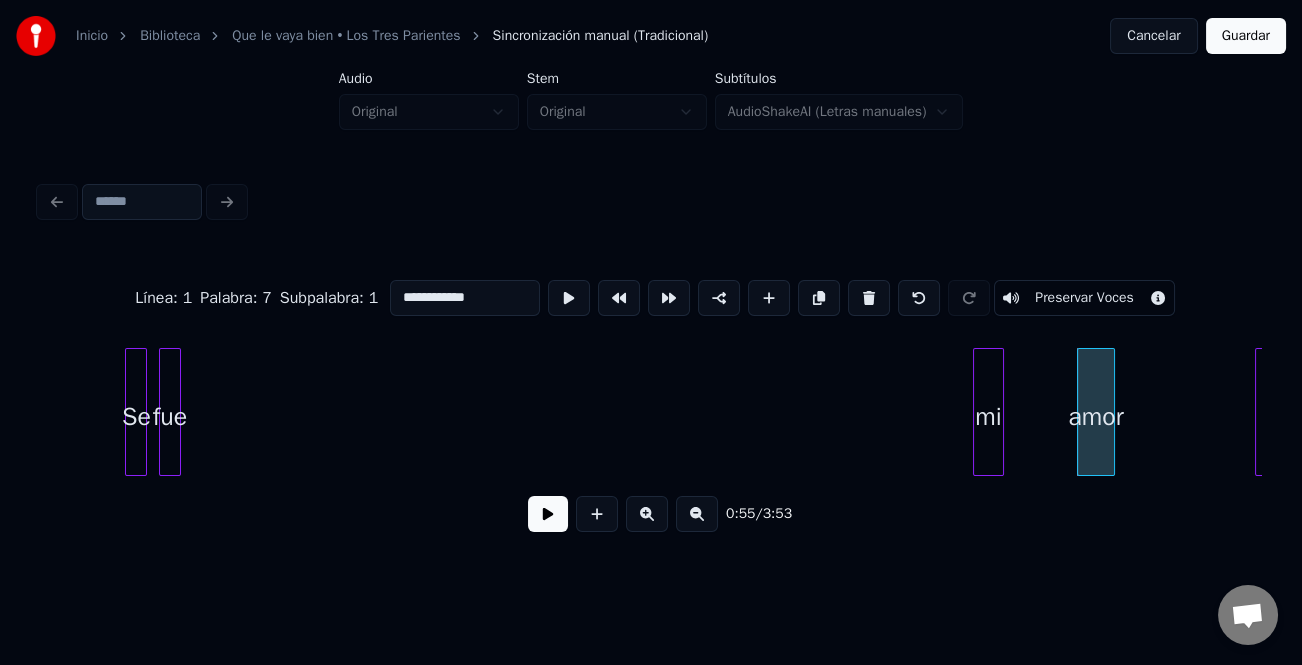 click on "mi" at bounding box center [988, 417] 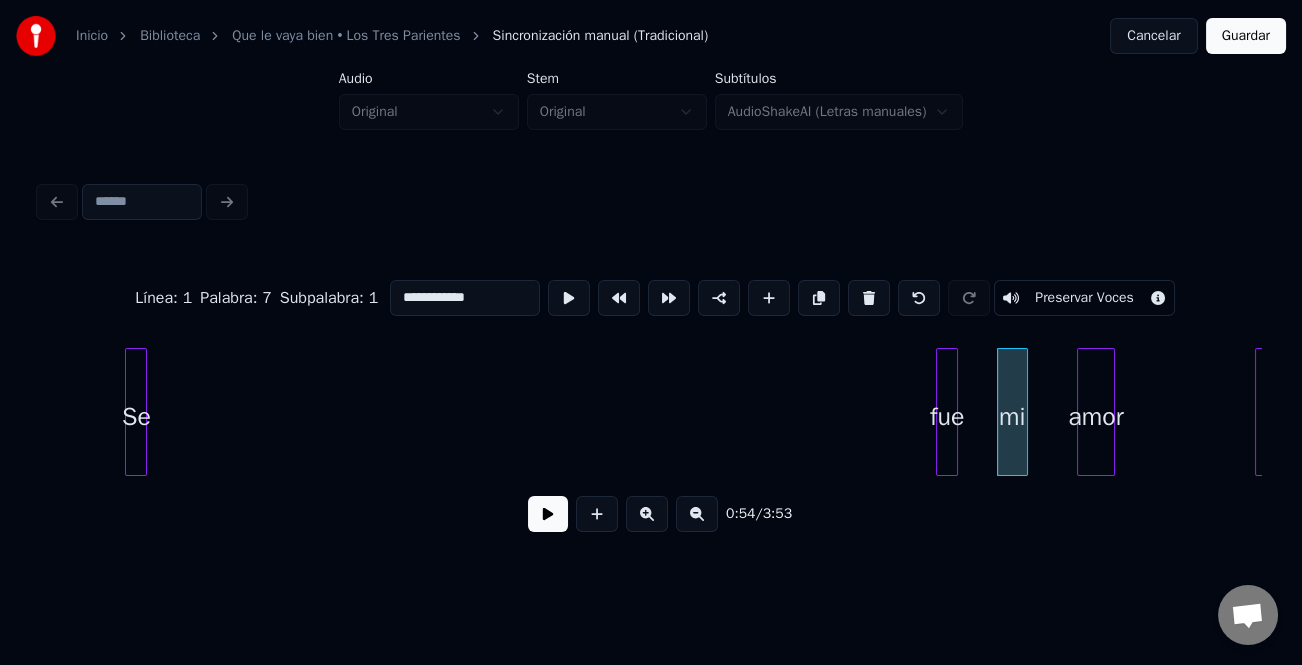 click on "fue" at bounding box center [947, 417] 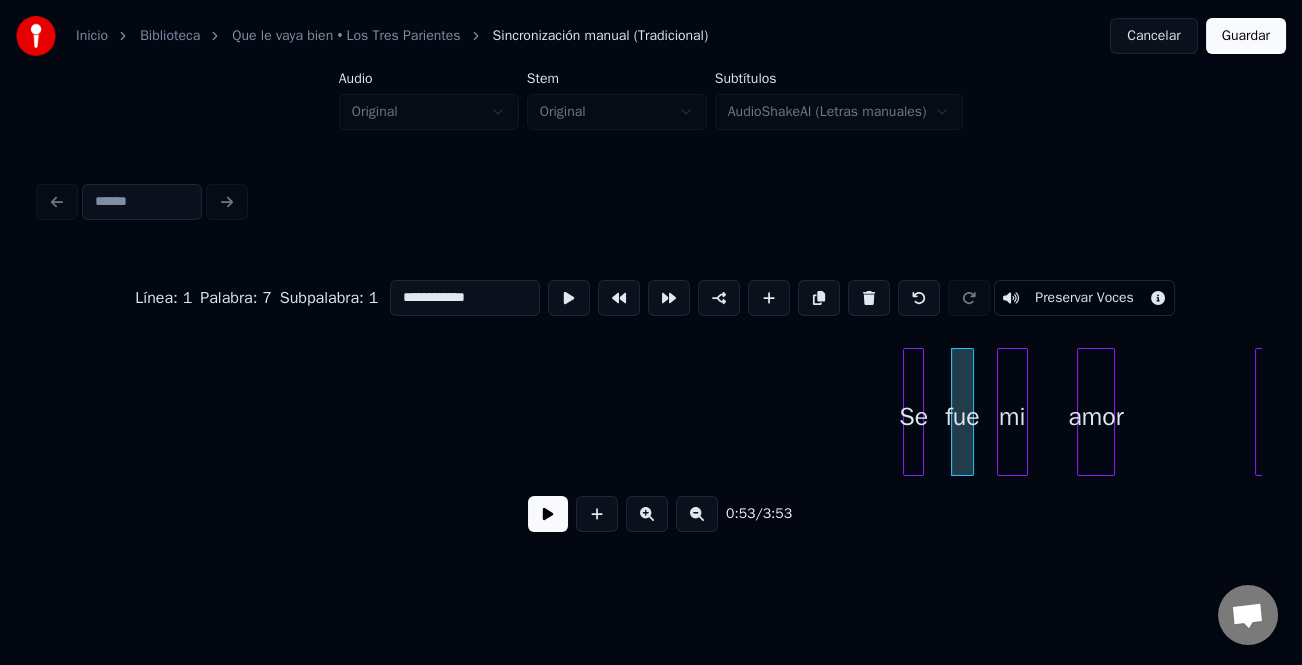 click on "Se" at bounding box center (914, 417) 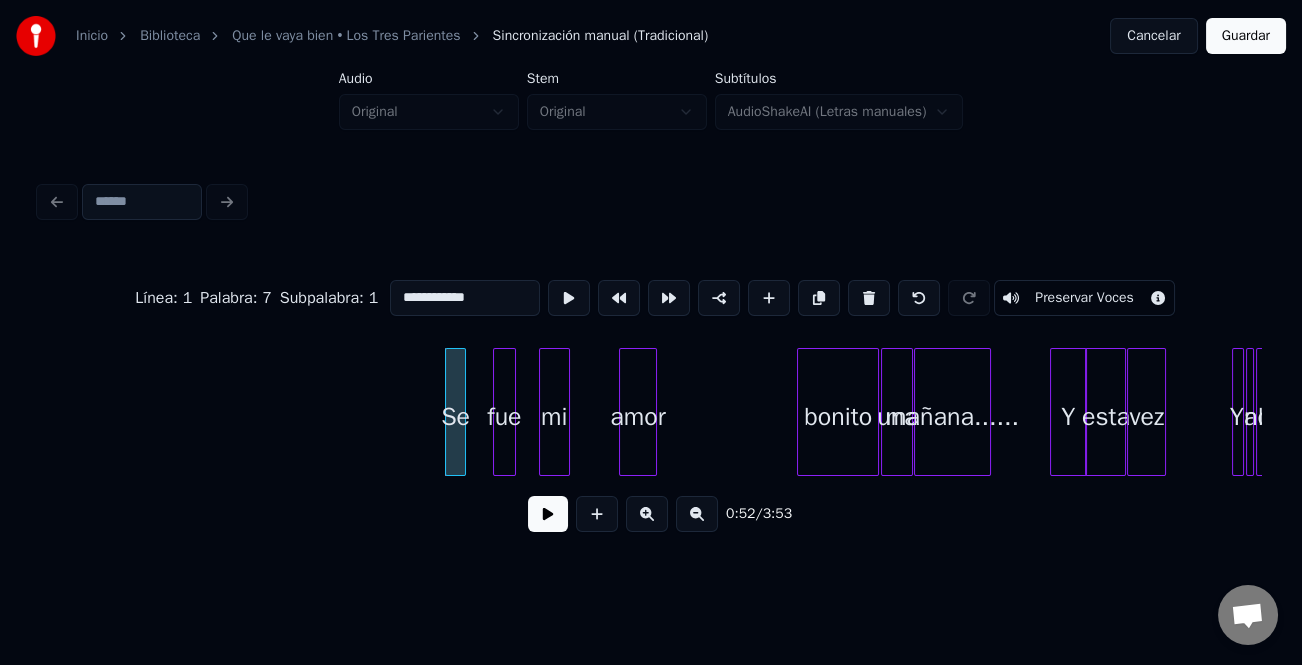 scroll, scrollTop: 0, scrollLeft: 2233, axis: horizontal 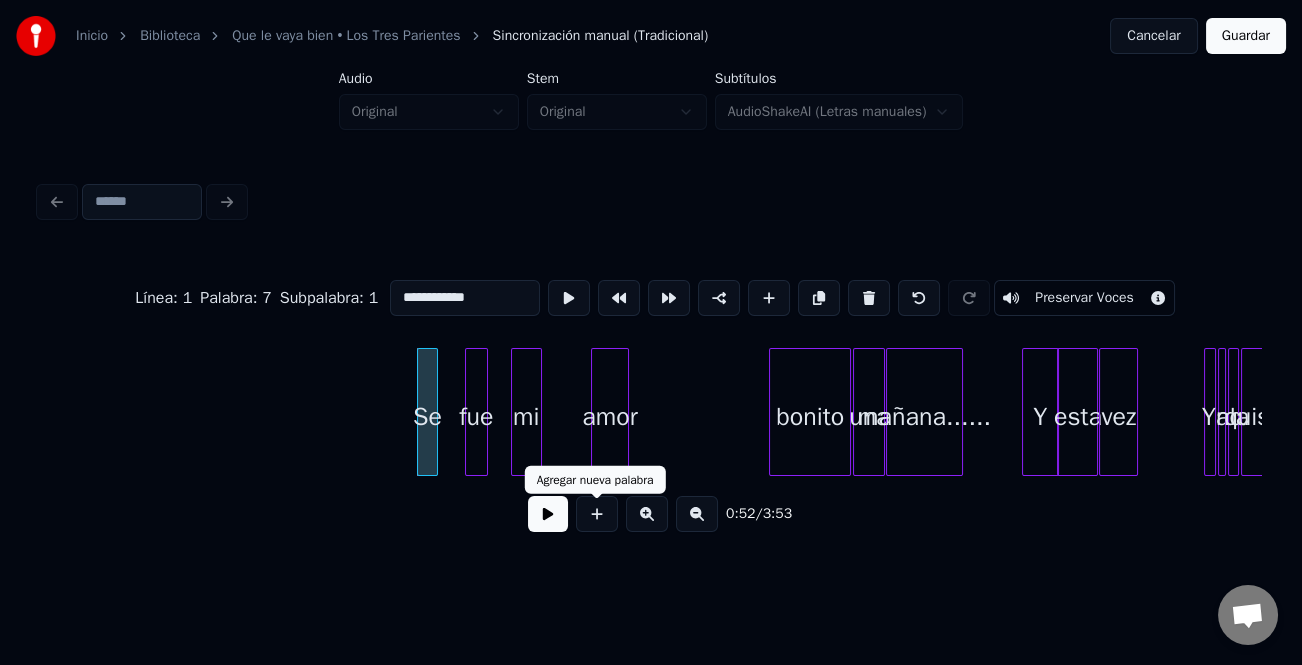 click at bounding box center [647, 514] 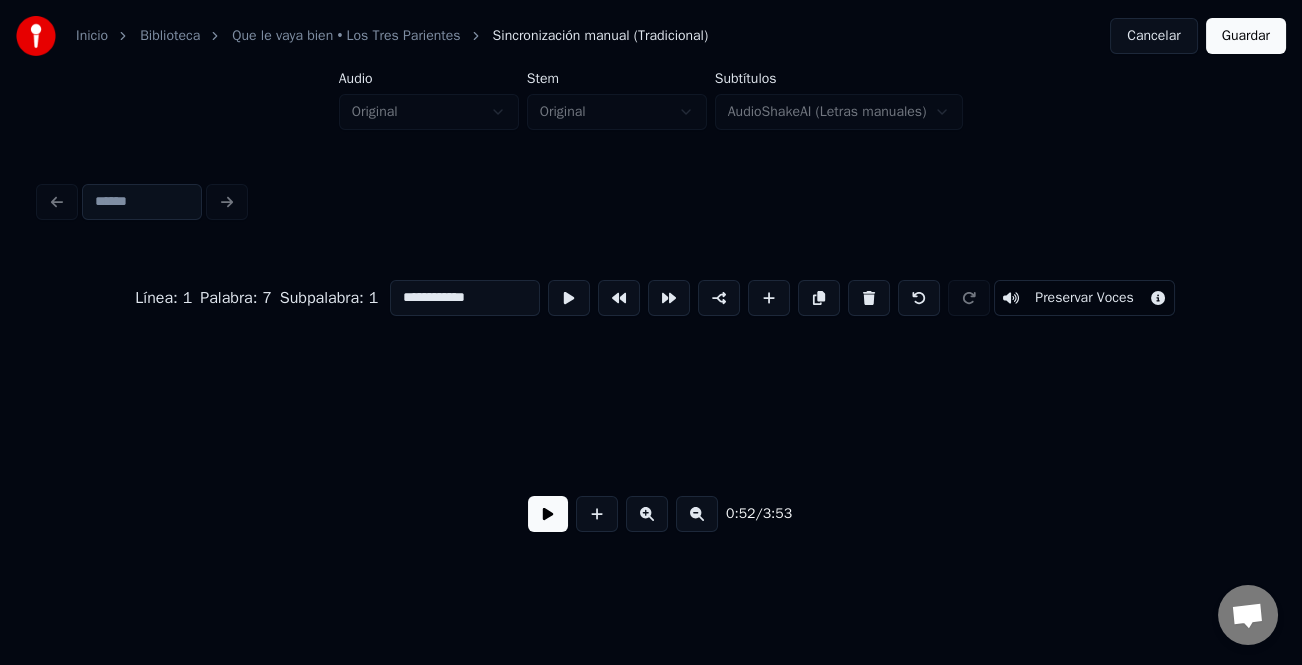 scroll, scrollTop: 0, scrollLeft: 4841, axis: horizontal 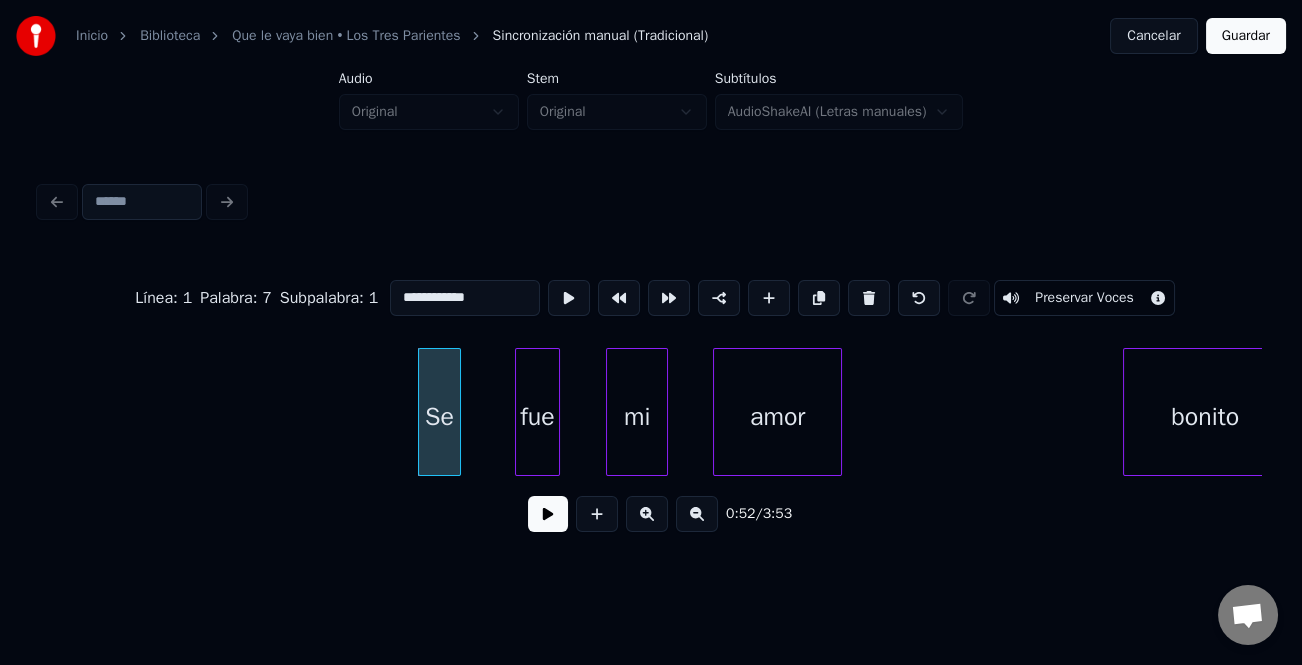 click on "bonito amor mi fue Se" at bounding box center [6868, 412] 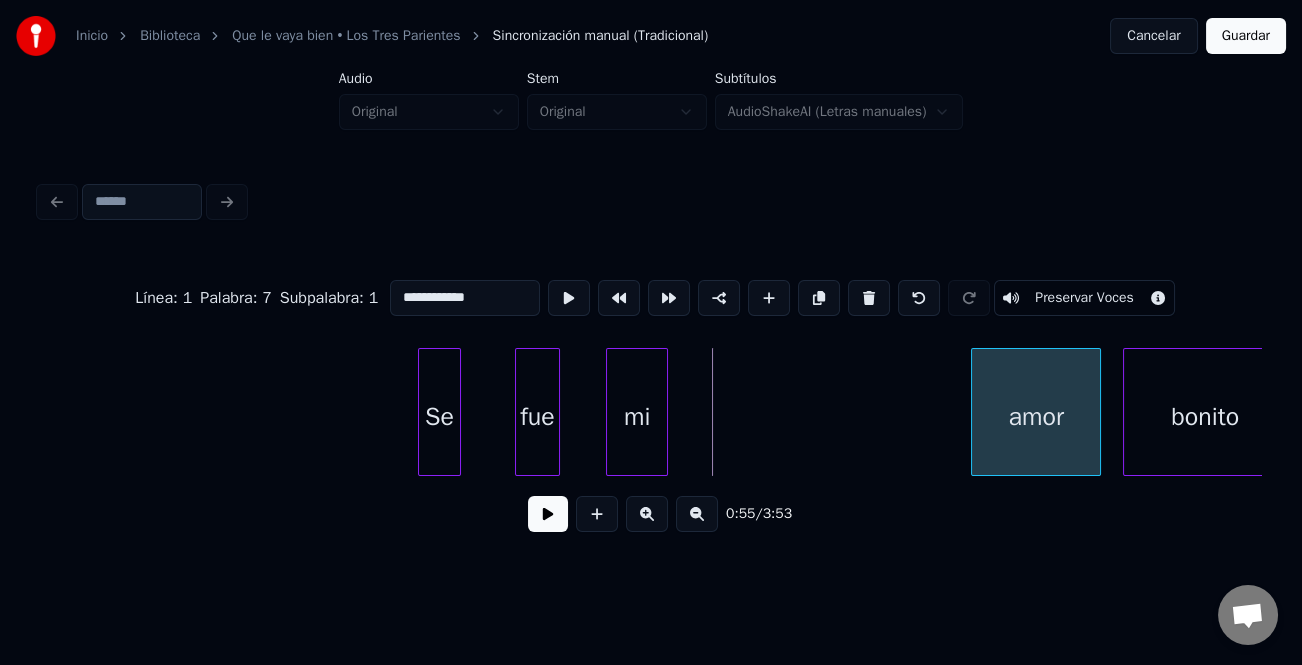 click on "amor" at bounding box center (1036, 417) 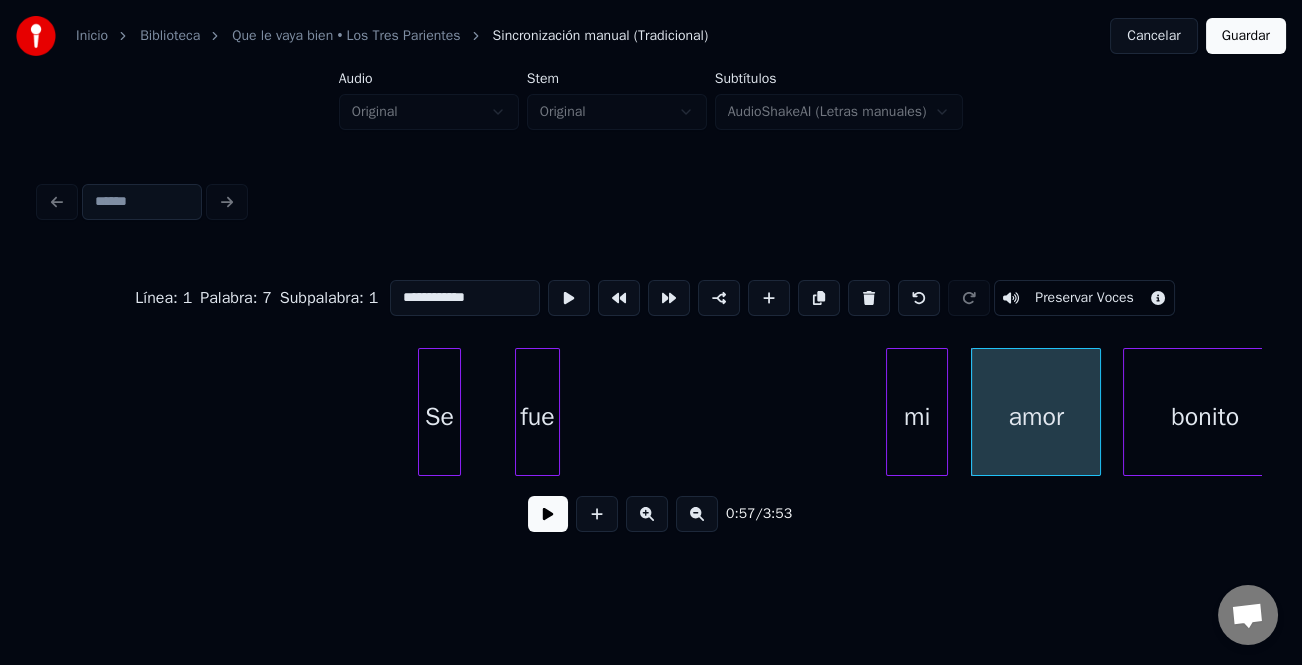 click on "mi" at bounding box center [917, 417] 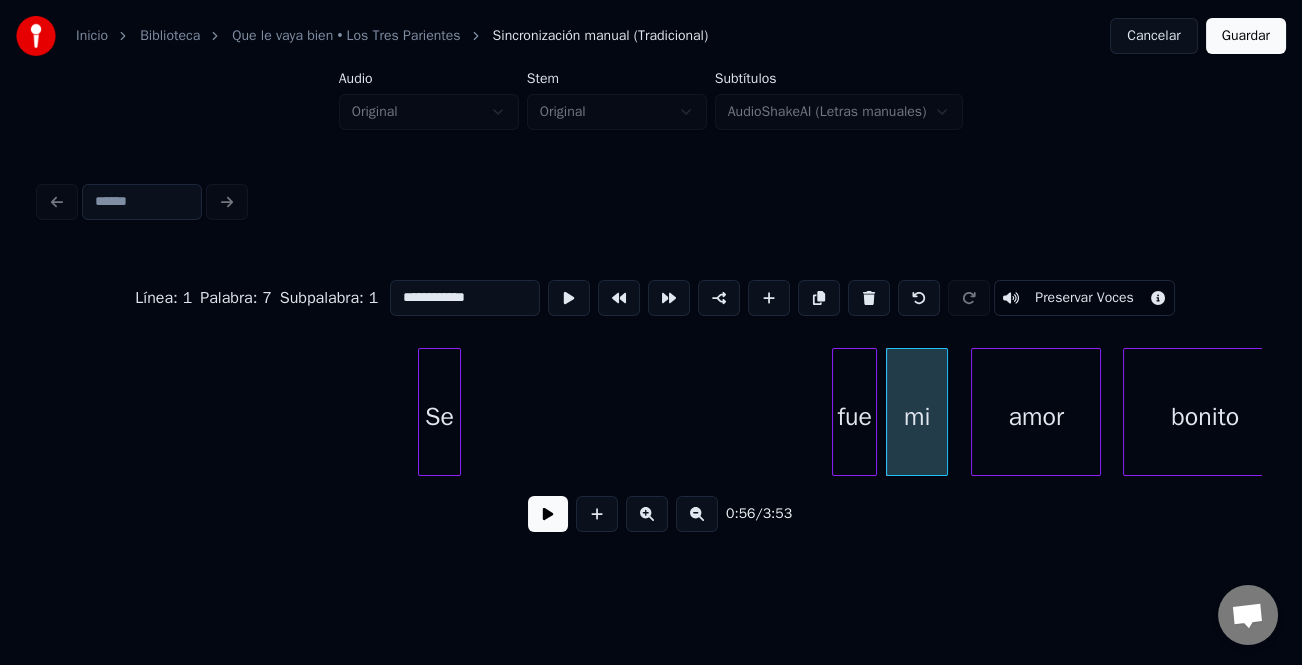 click on "fue" at bounding box center [854, 417] 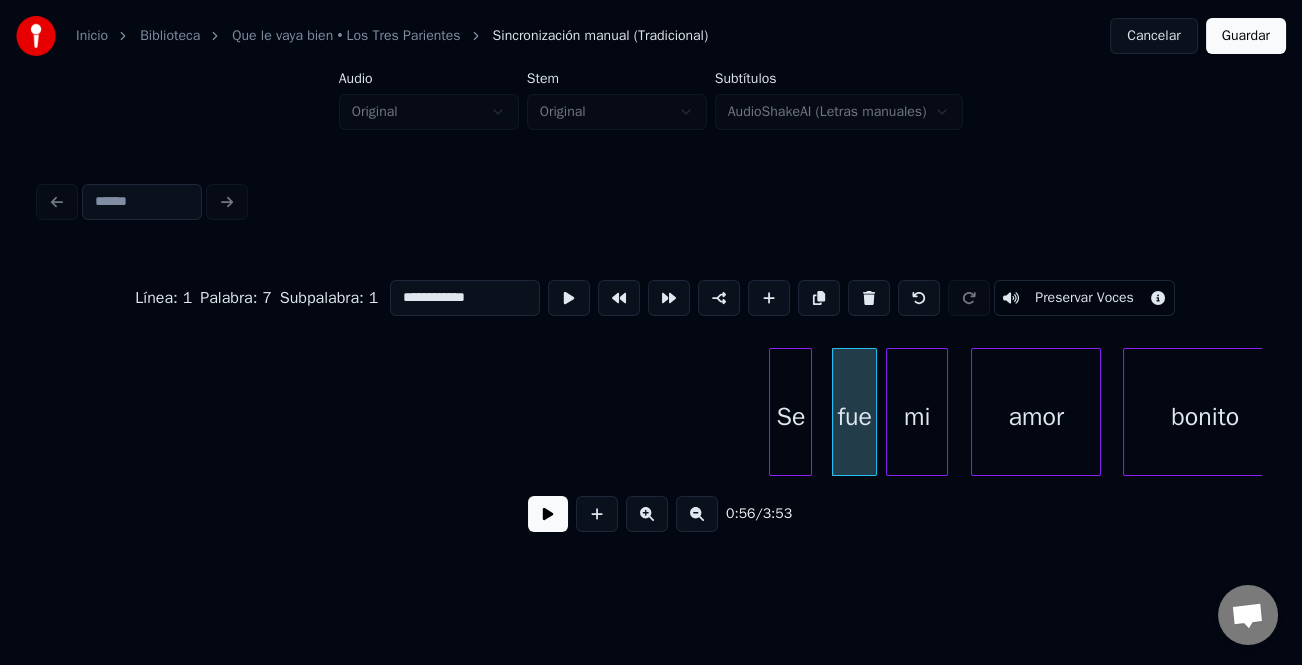 click on "Se" at bounding box center (790, 417) 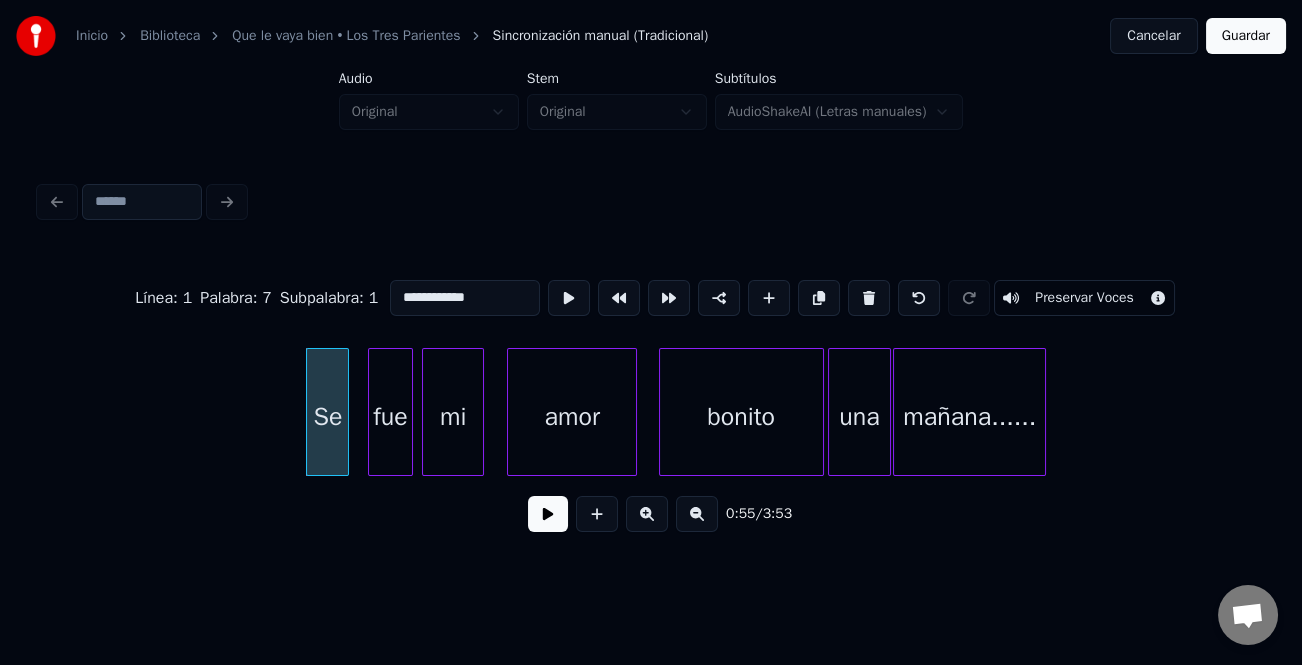 scroll, scrollTop: 0, scrollLeft: 5341, axis: horizontal 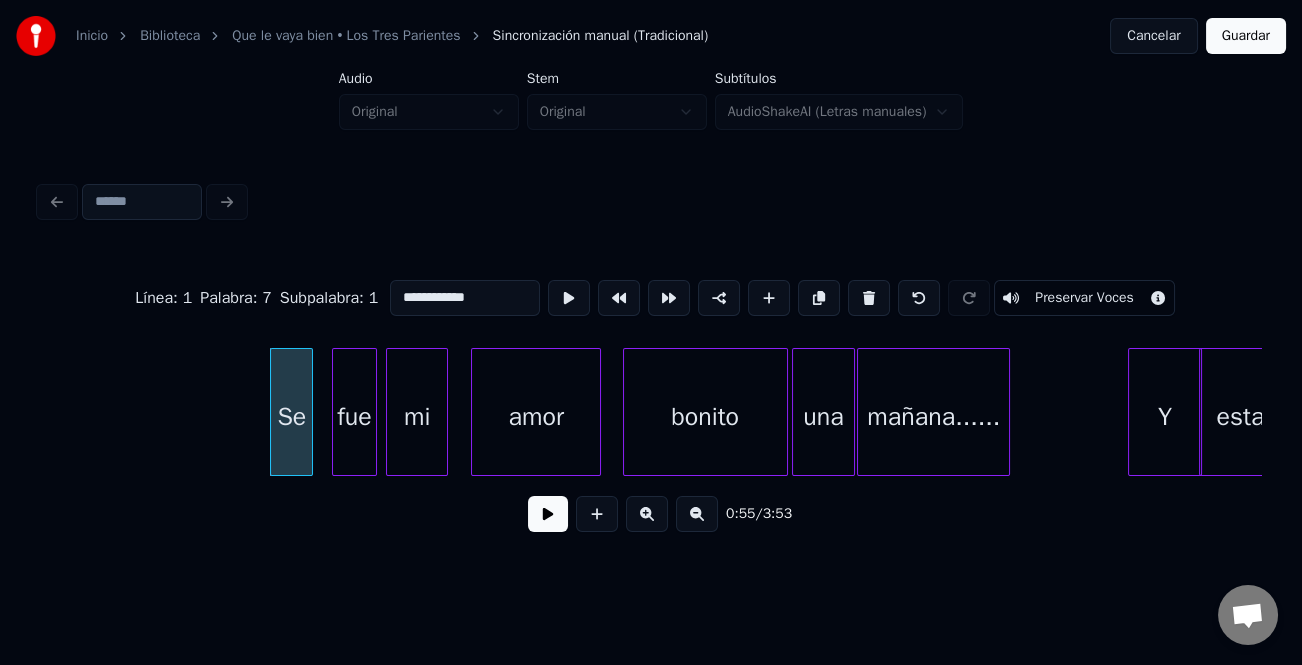 click on "bonito amor mi fue Se una mañana...... Y esta" at bounding box center (6368, 412) 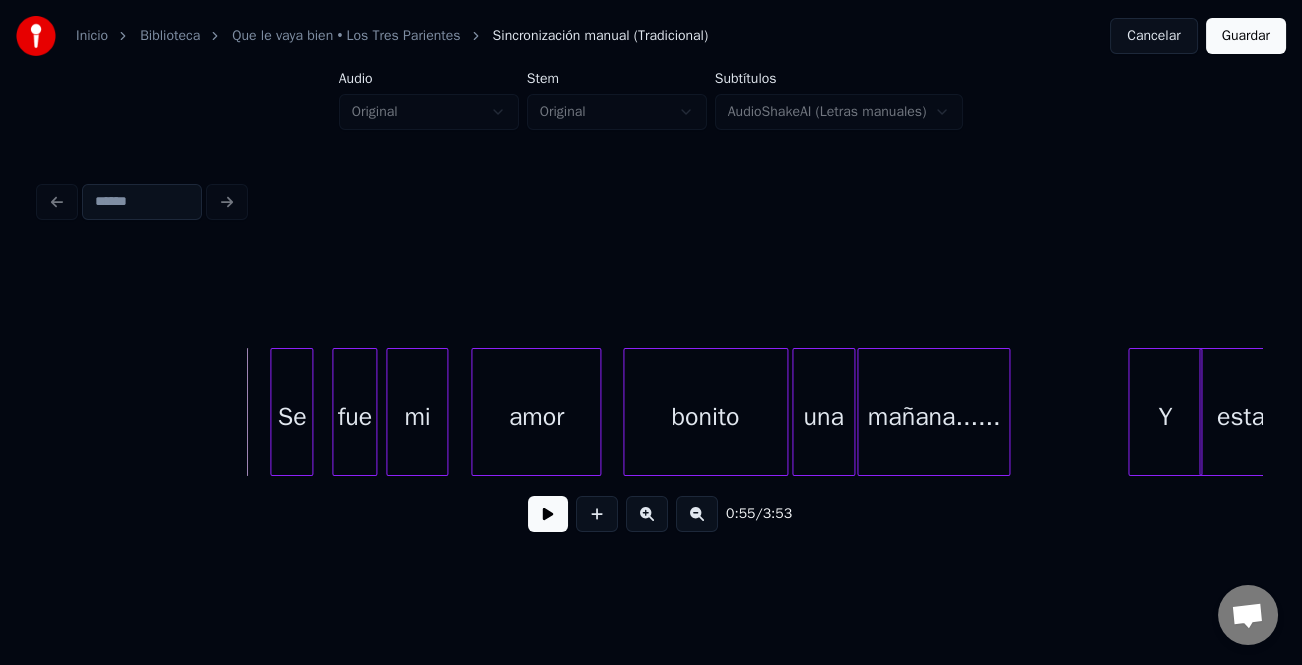 click at bounding box center [548, 514] 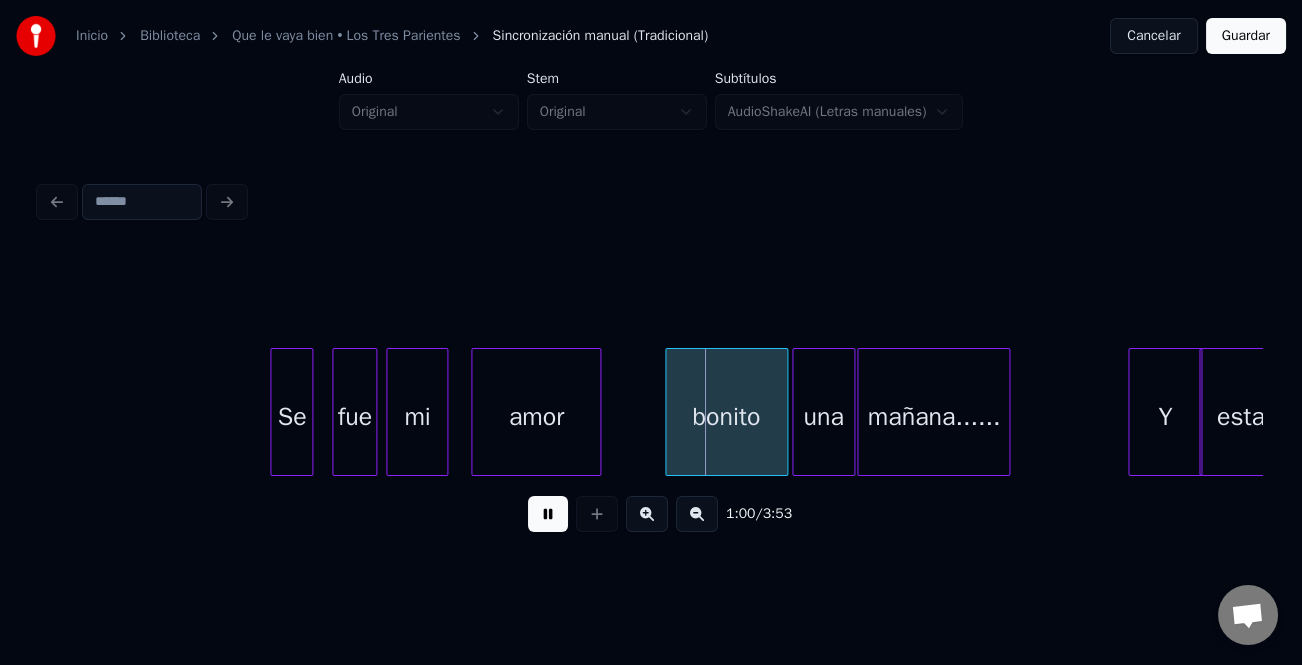 click at bounding box center [669, 412] 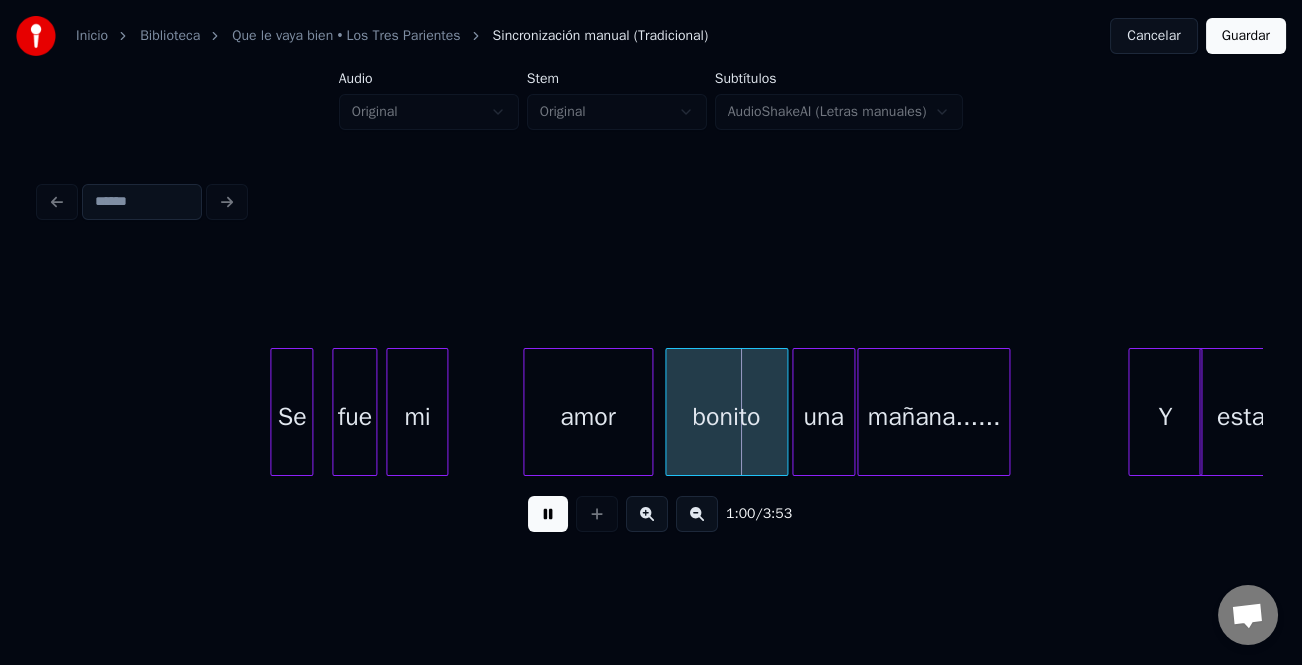 click on "amor" at bounding box center (588, 417) 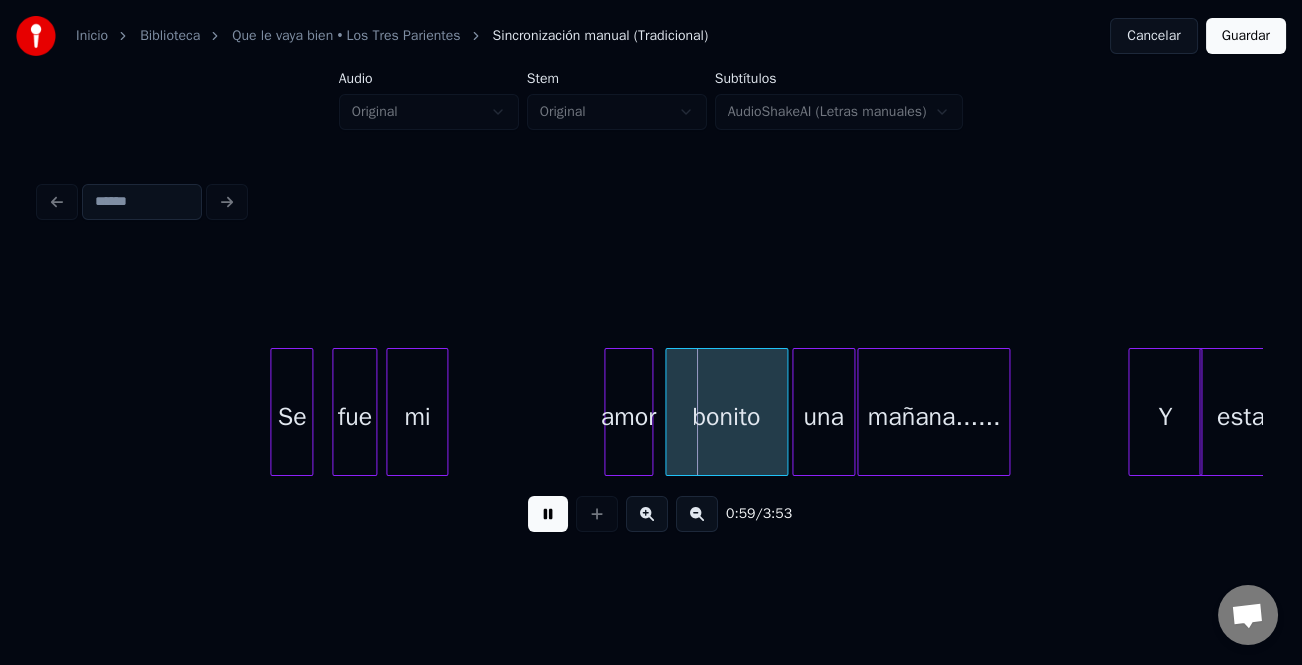 click at bounding box center (608, 412) 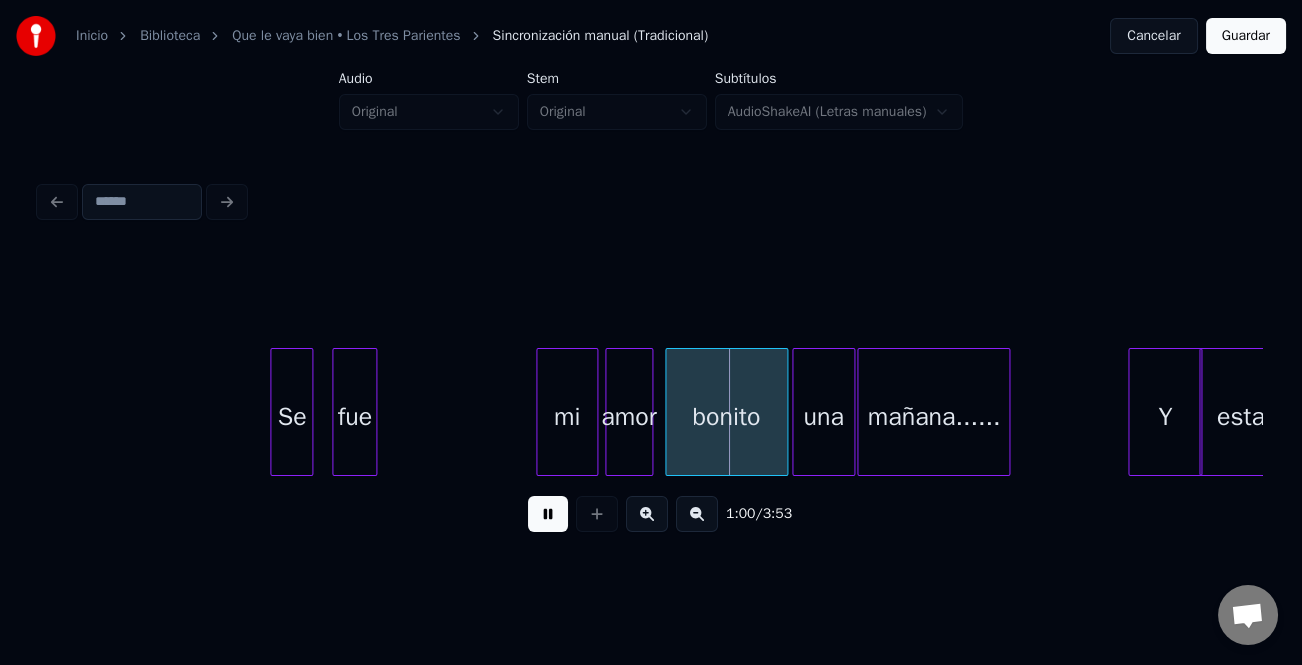 click on "mi" at bounding box center [567, 417] 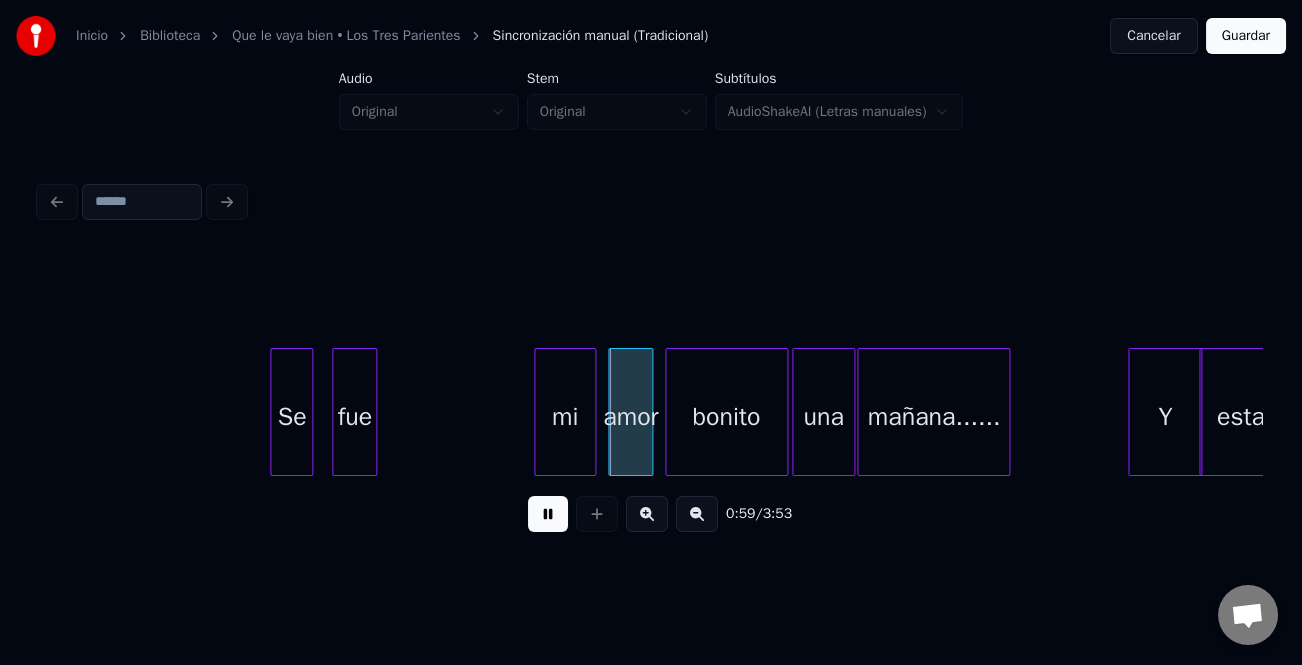 click at bounding box center [612, 412] 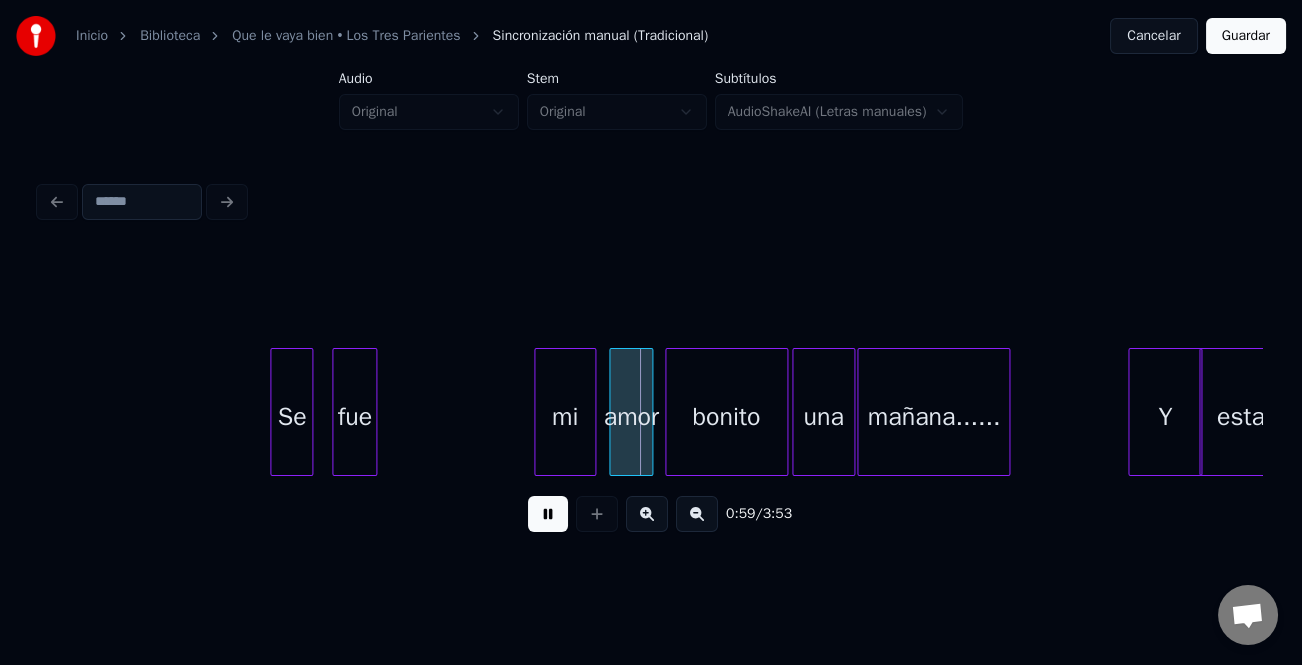 click at bounding box center [647, 514] 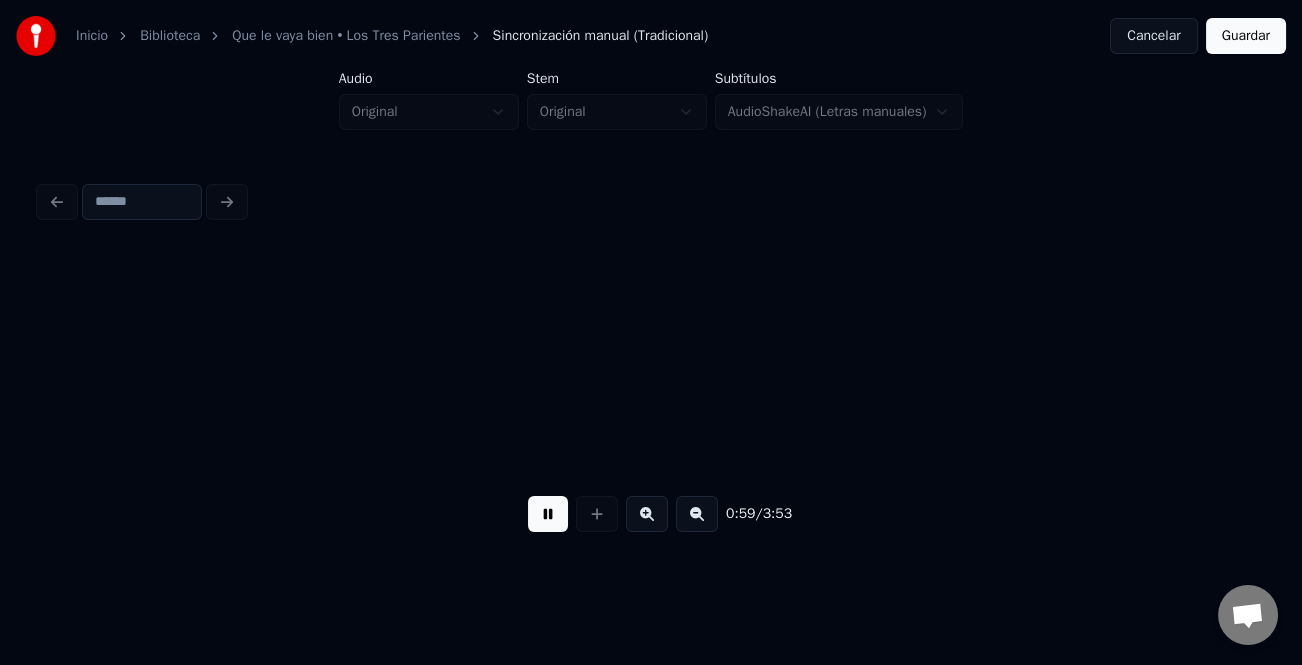 scroll, scrollTop: 0, scrollLeft: 8319, axis: horizontal 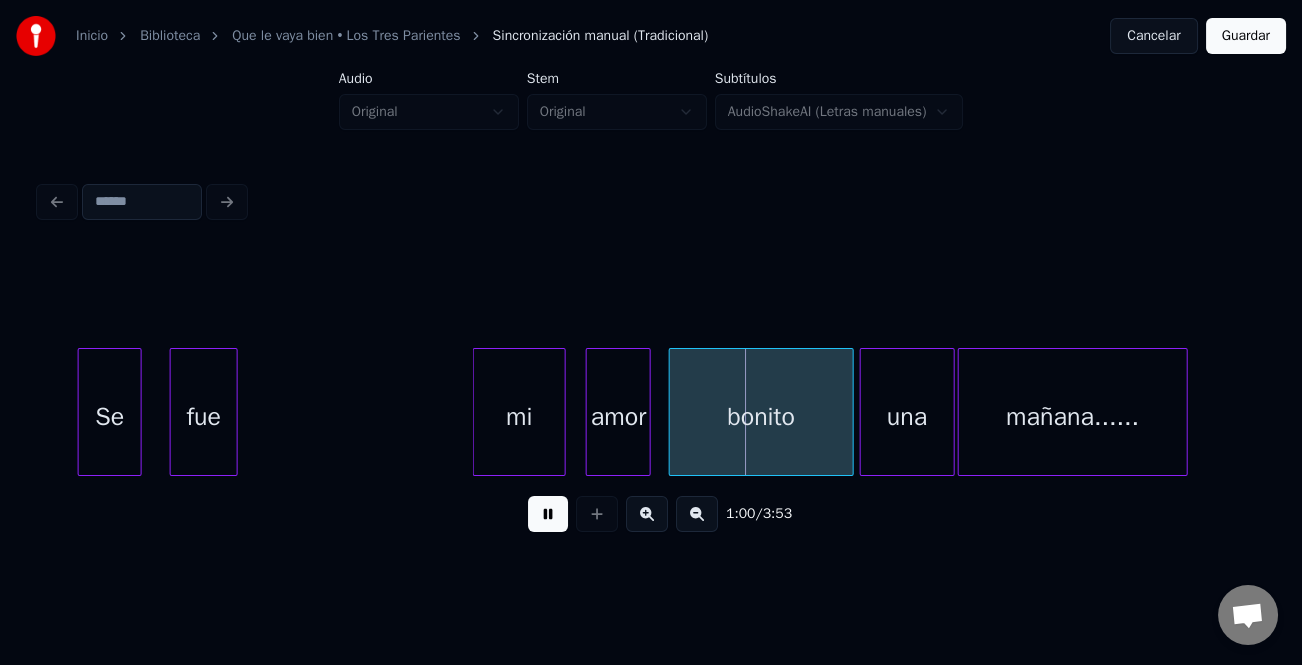 click on "bonito amor mi fue Se una mañana......" at bounding box center [9225, 412] 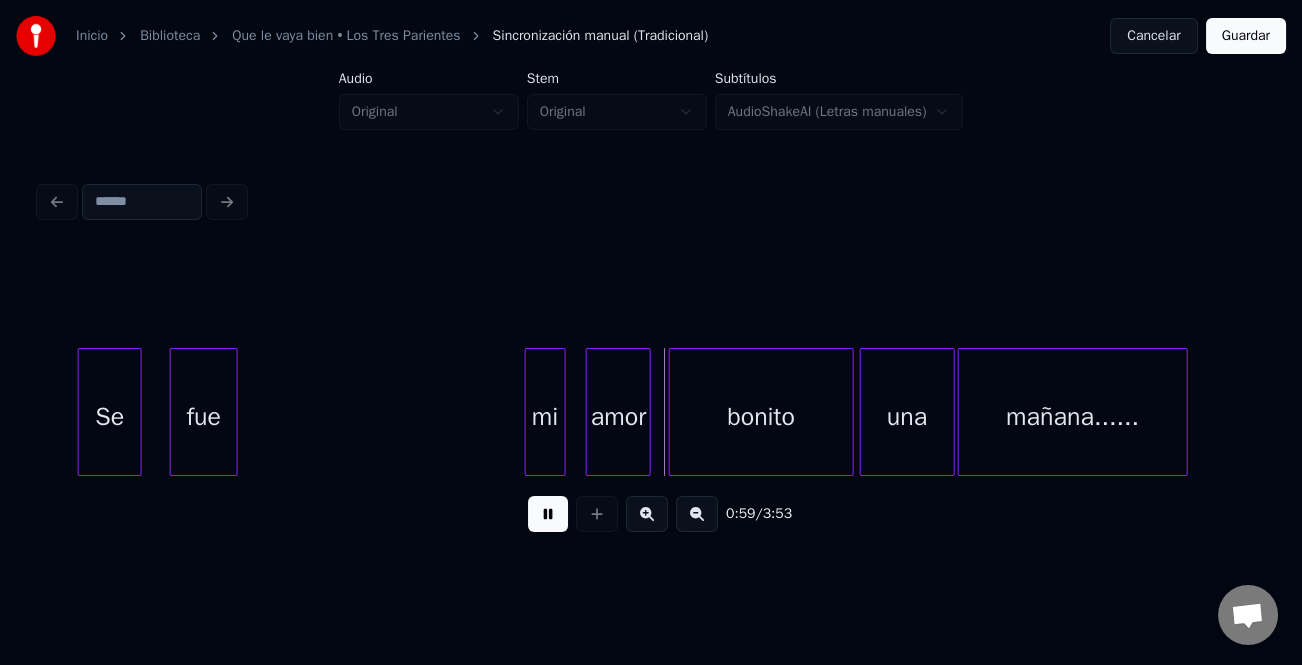 click at bounding box center (529, 412) 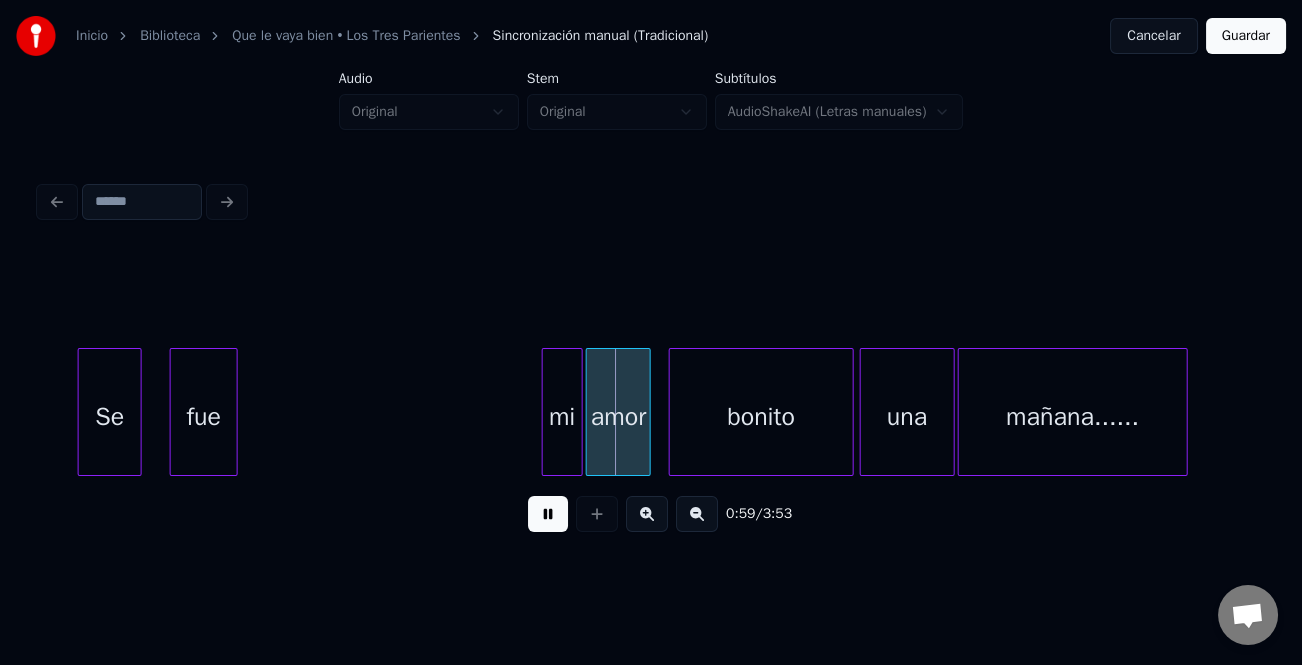 click on "mi" at bounding box center (563, 417) 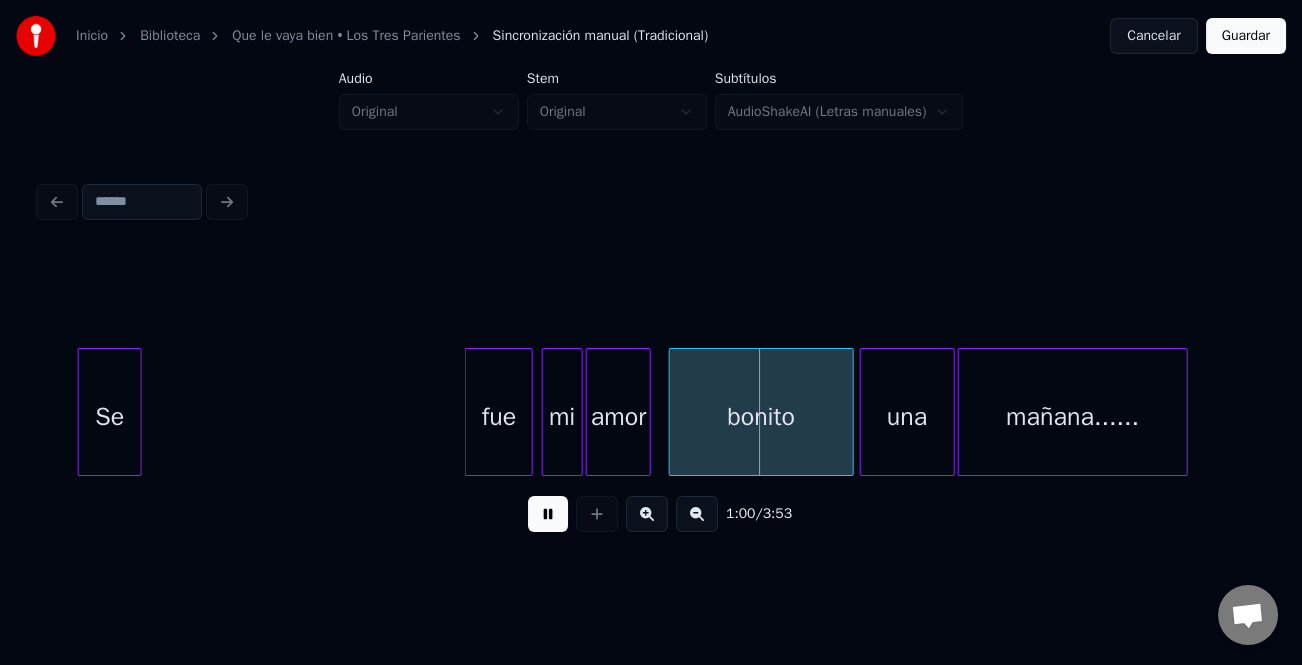 click on "fue" at bounding box center [499, 417] 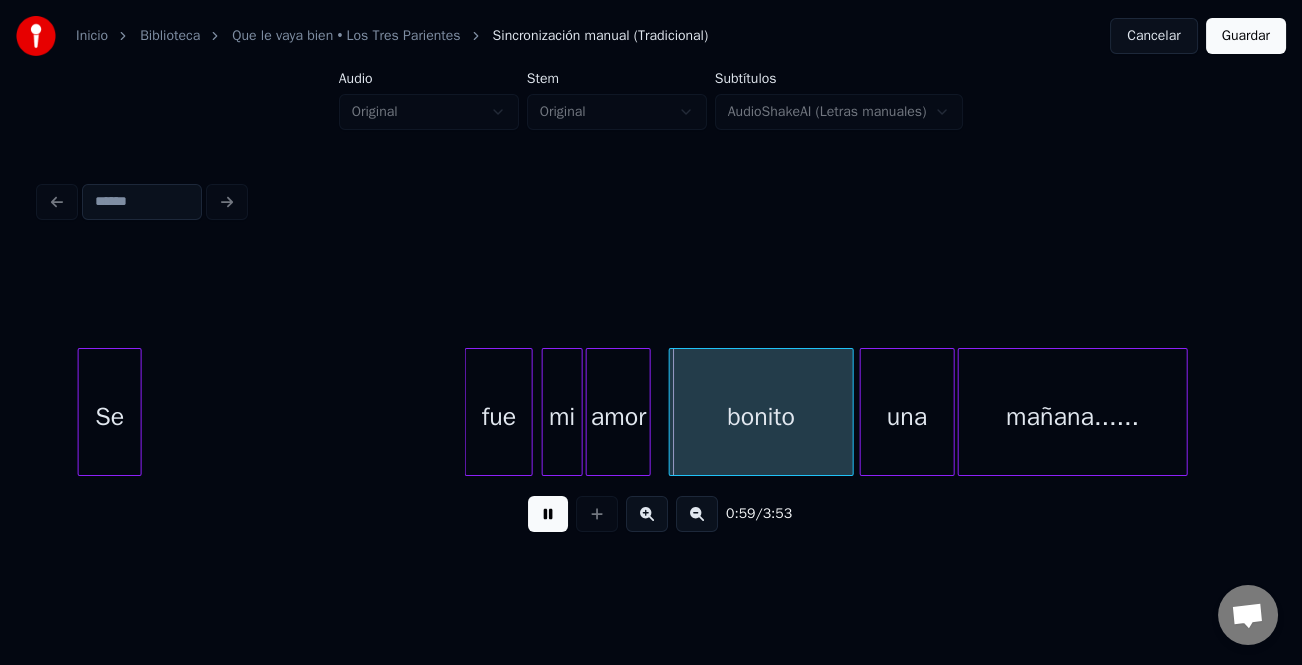 click at bounding box center [469, 412] 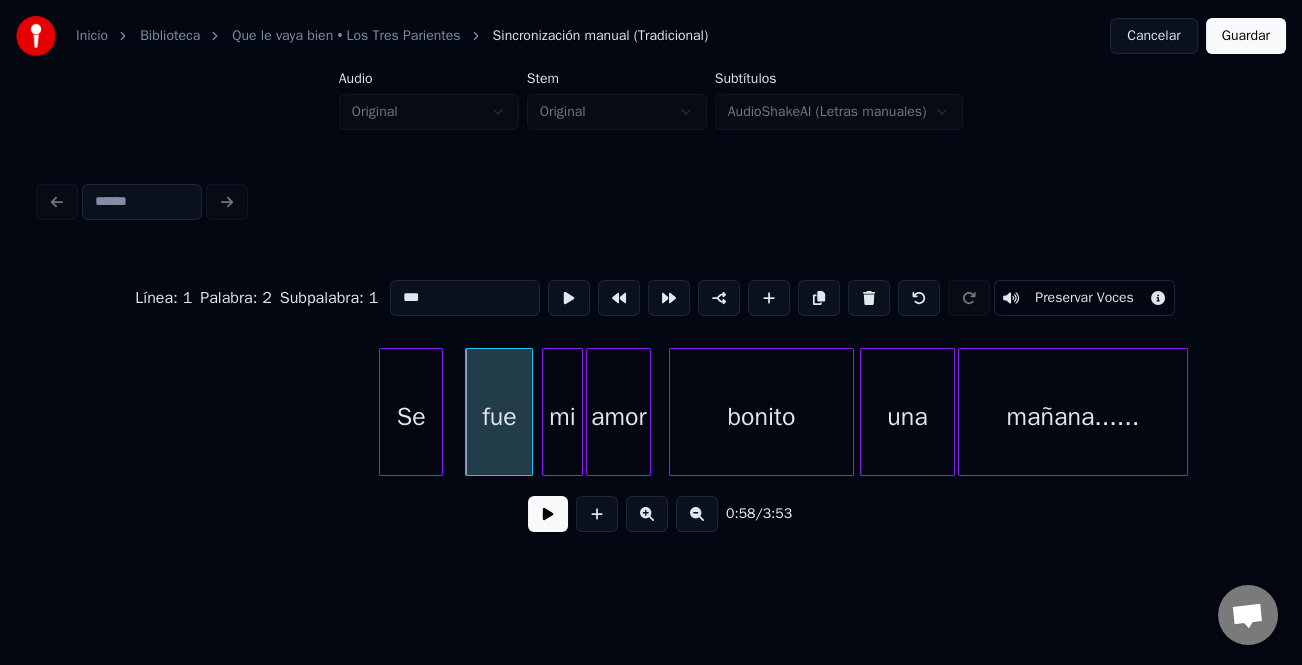 click on "Se" at bounding box center (411, 417) 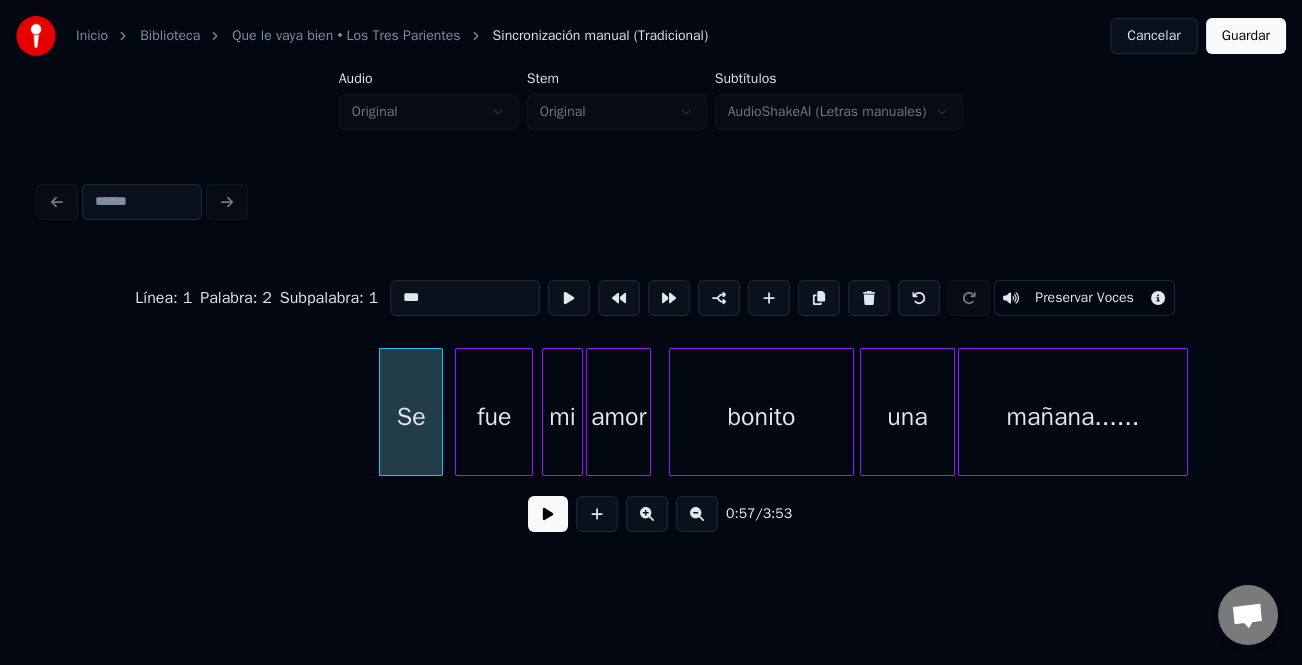 click at bounding box center (459, 412) 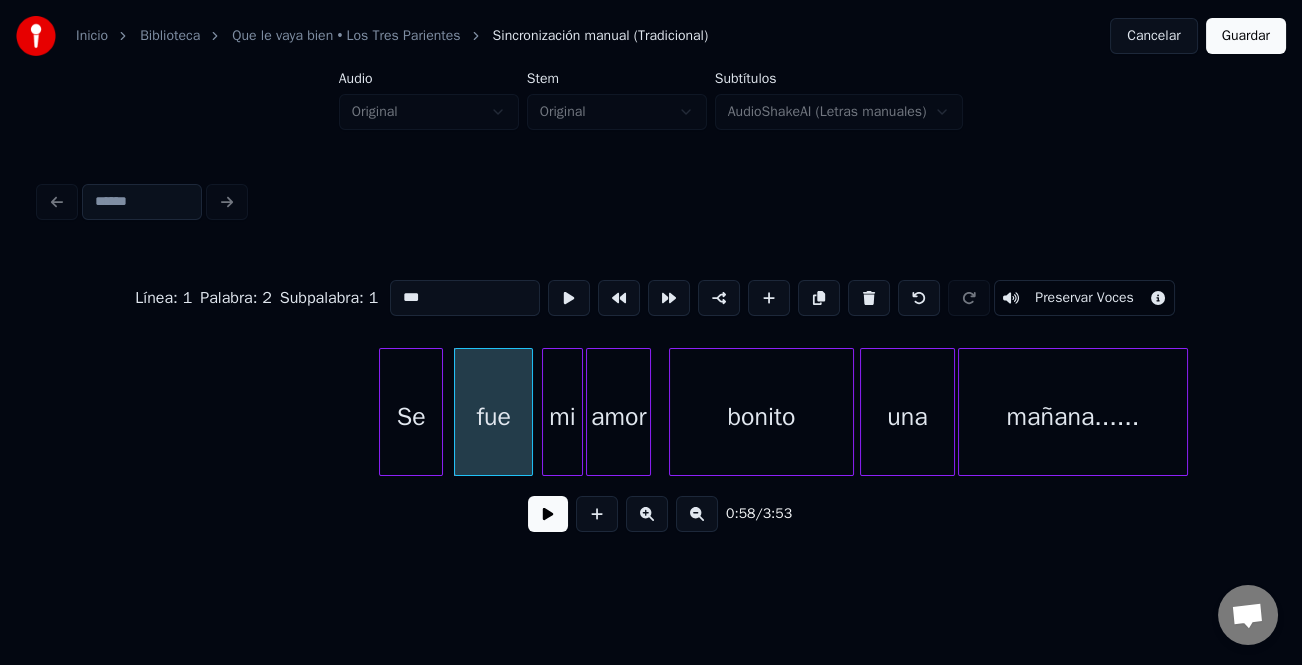drag, startPoint x: 326, startPoint y: 436, endPoint x: 393, endPoint y: 460, distance: 71.168816 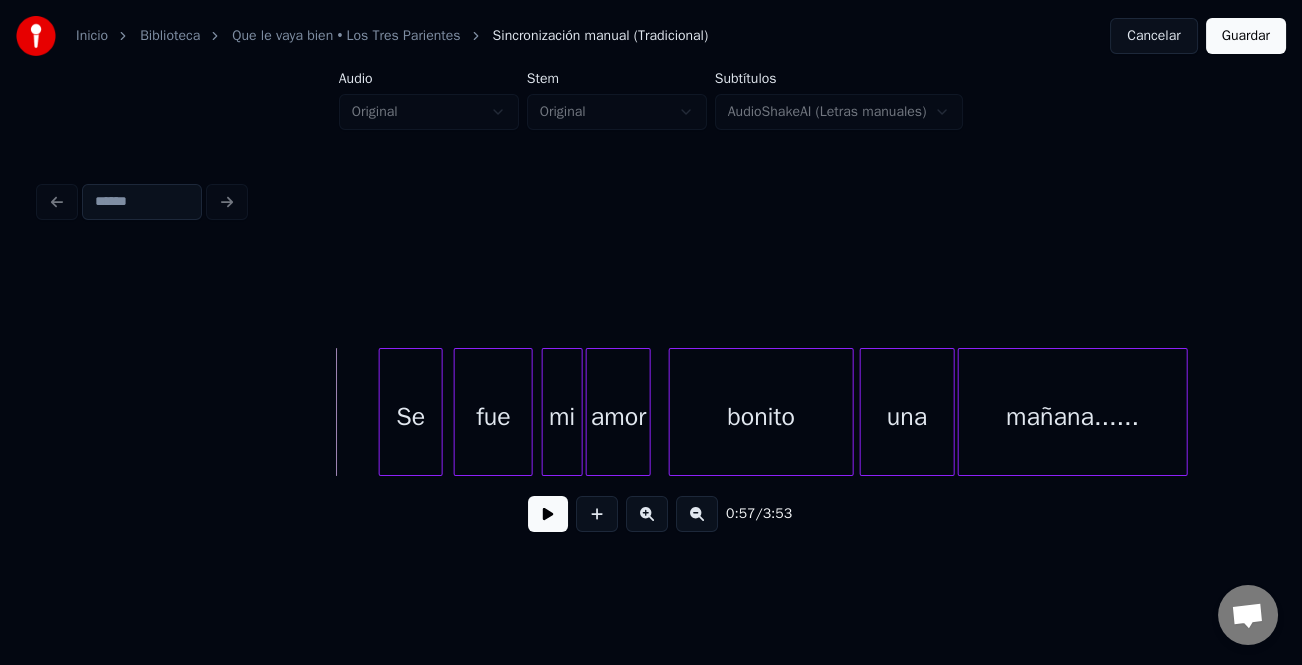 click at bounding box center (548, 514) 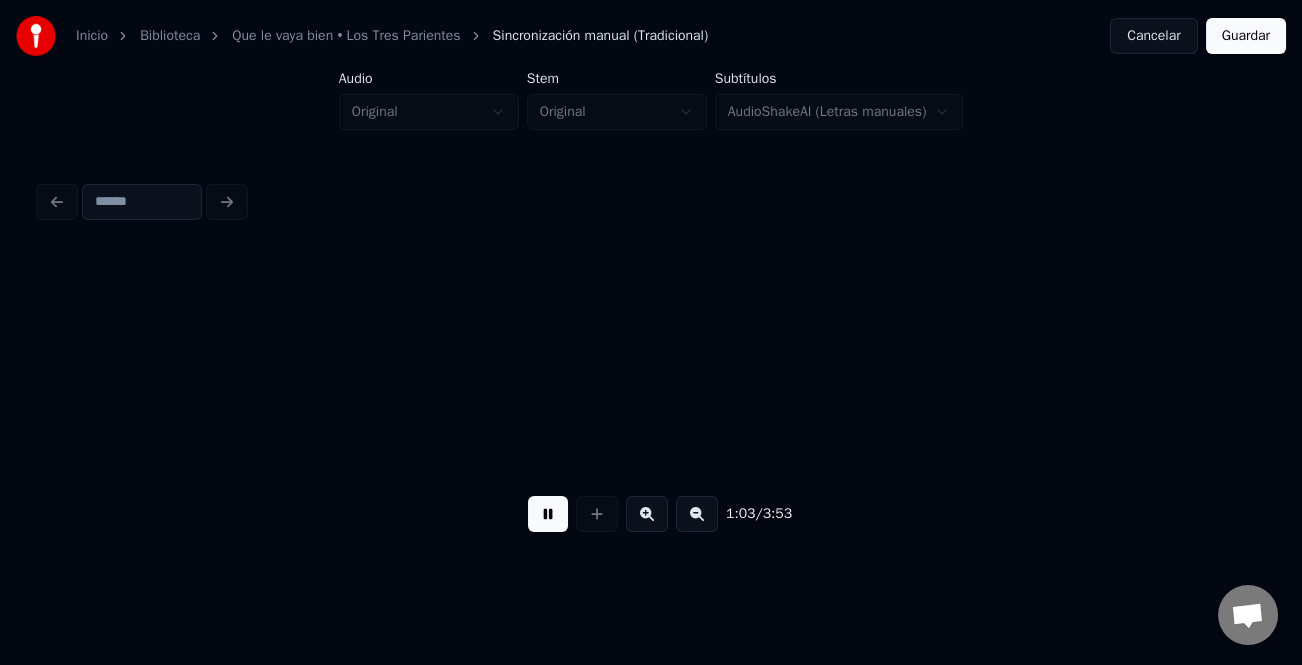 scroll, scrollTop: 0, scrollLeft: 9540, axis: horizontal 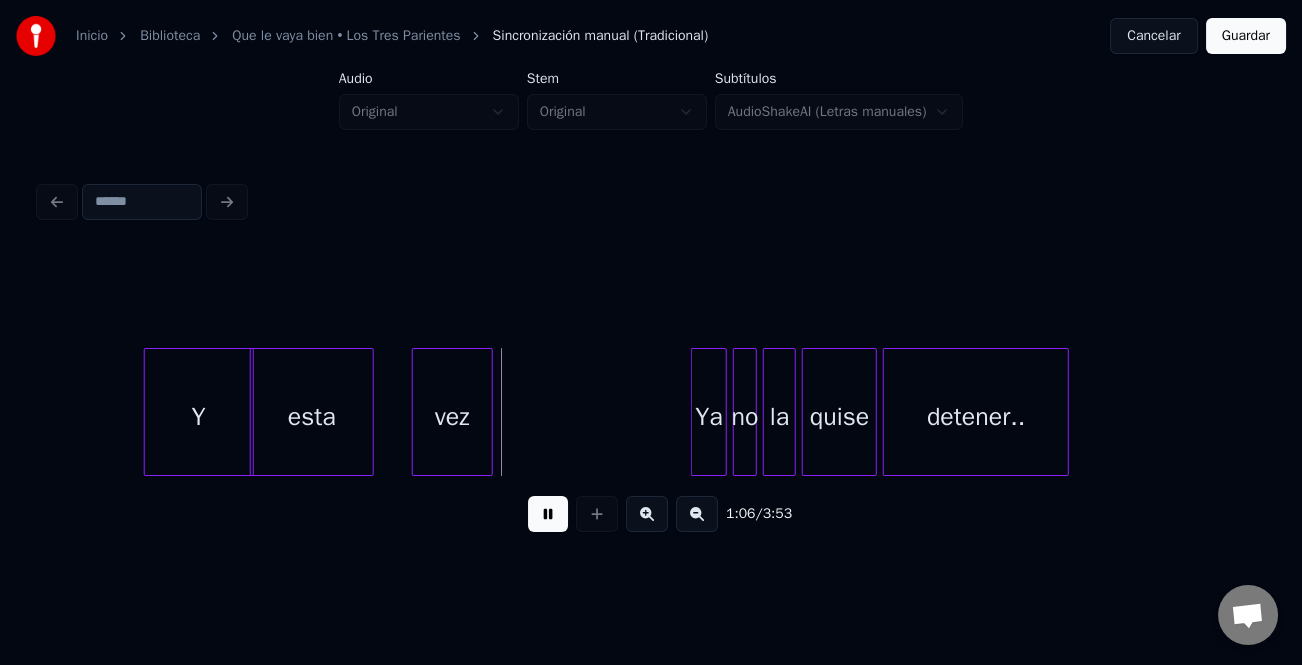 click at bounding box center [416, 412] 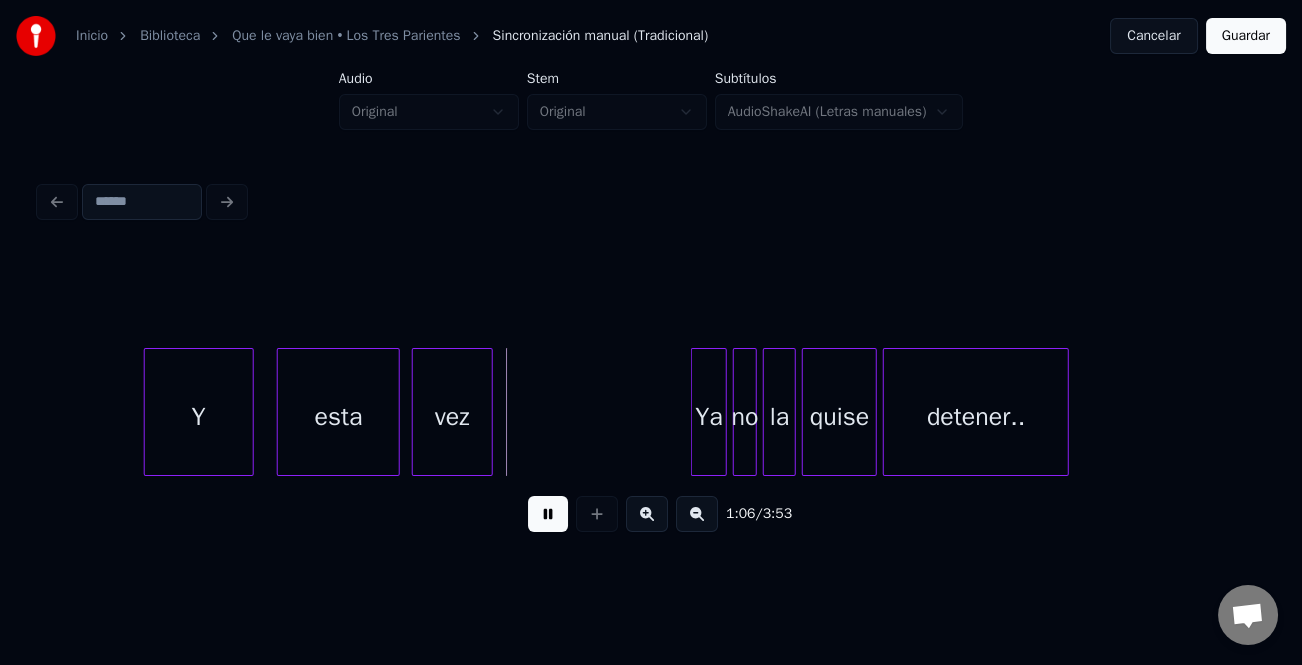 click on "esta" at bounding box center [338, 417] 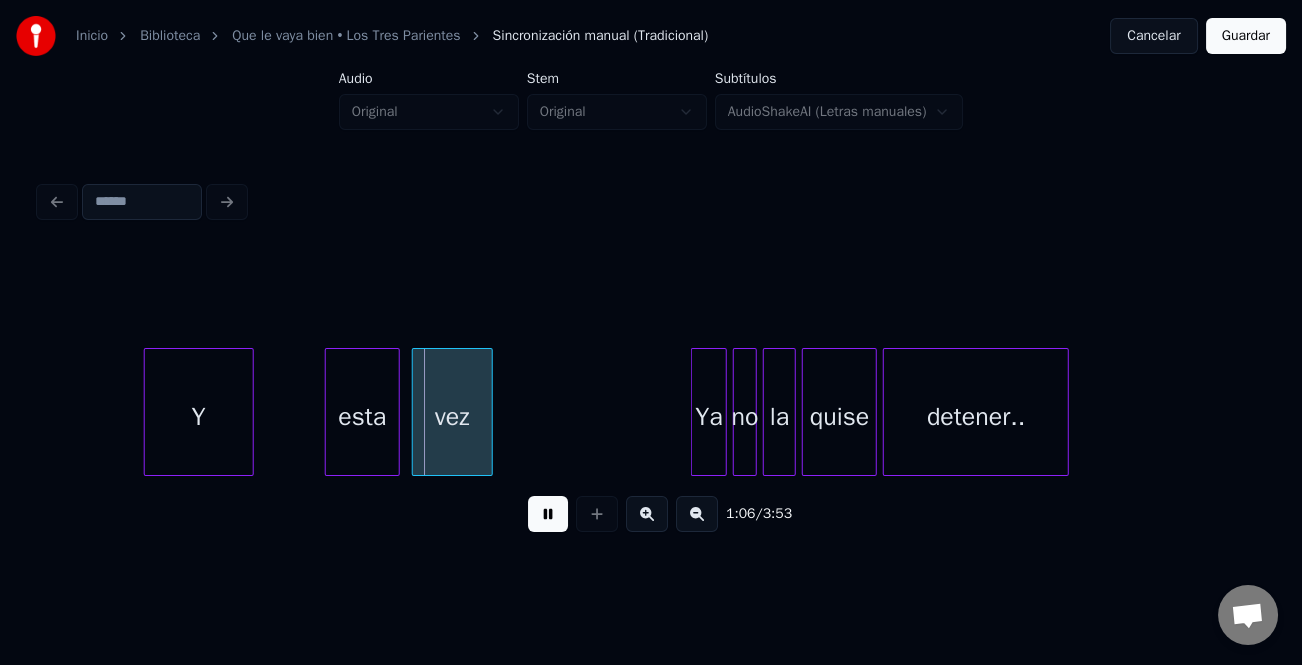 click at bounding box center [329, 412] 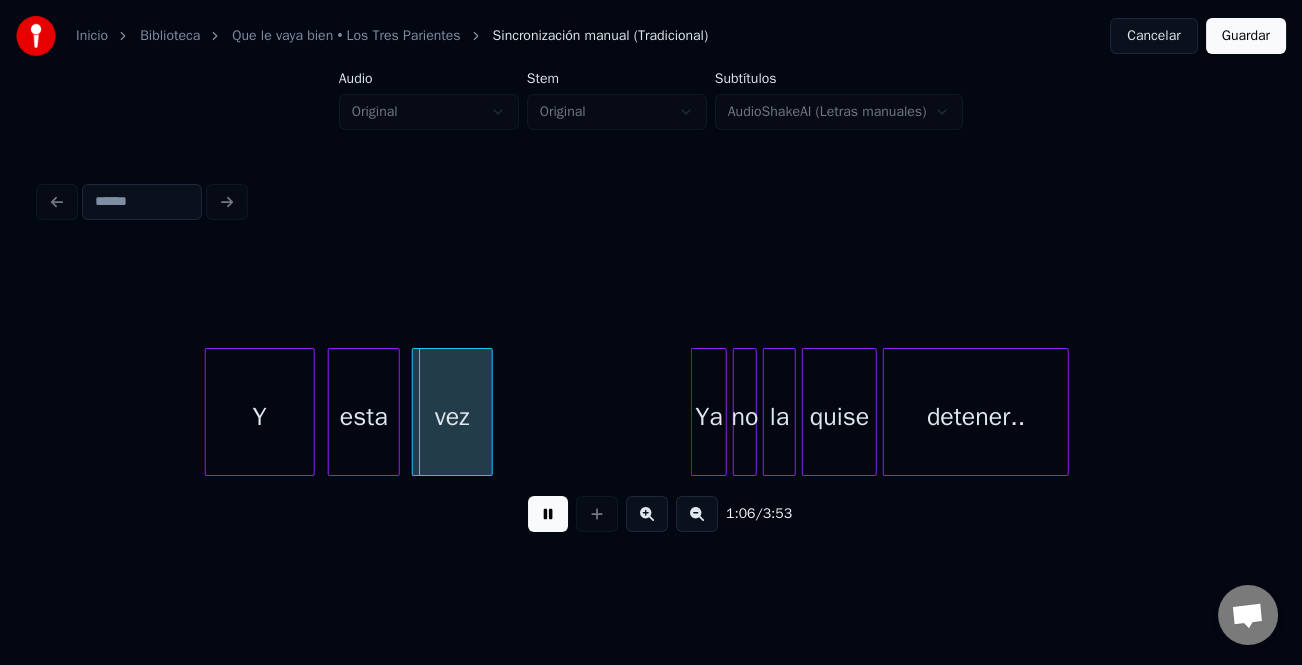 click on "Y" at bounding box center [260, 417] 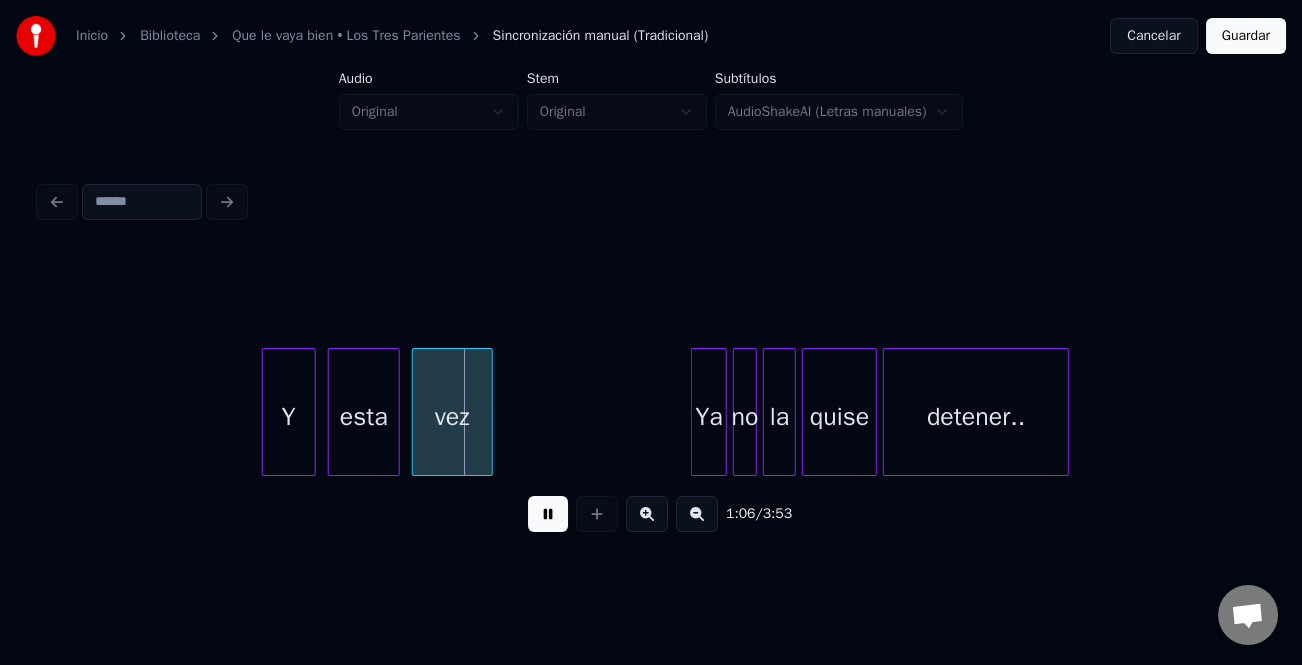 click at bounding box center (266, 412) 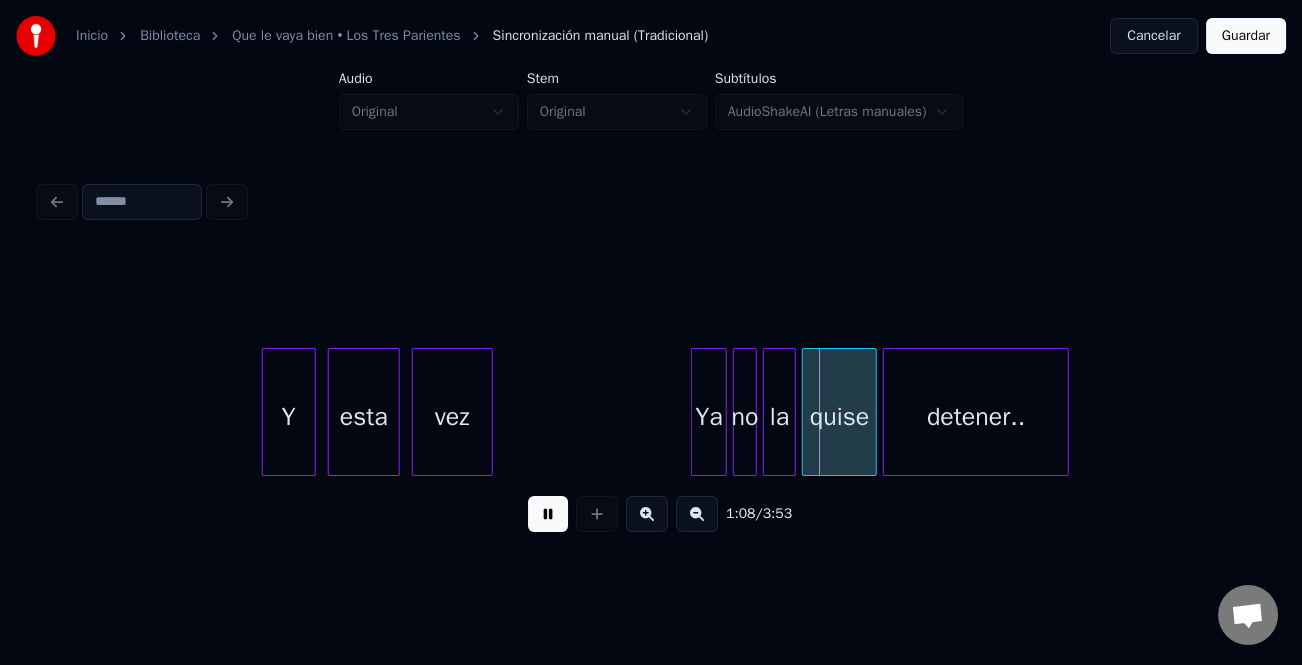 click at bounding box center (647, 514) 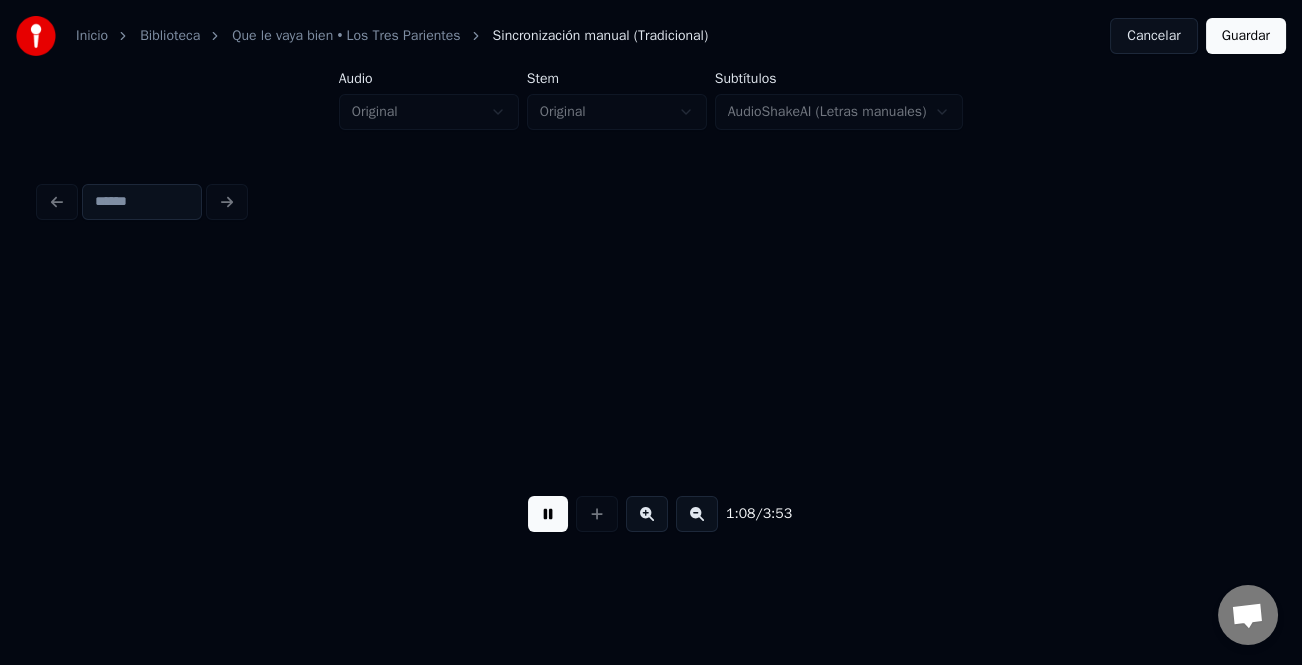 click at bounding box center (647, 514) 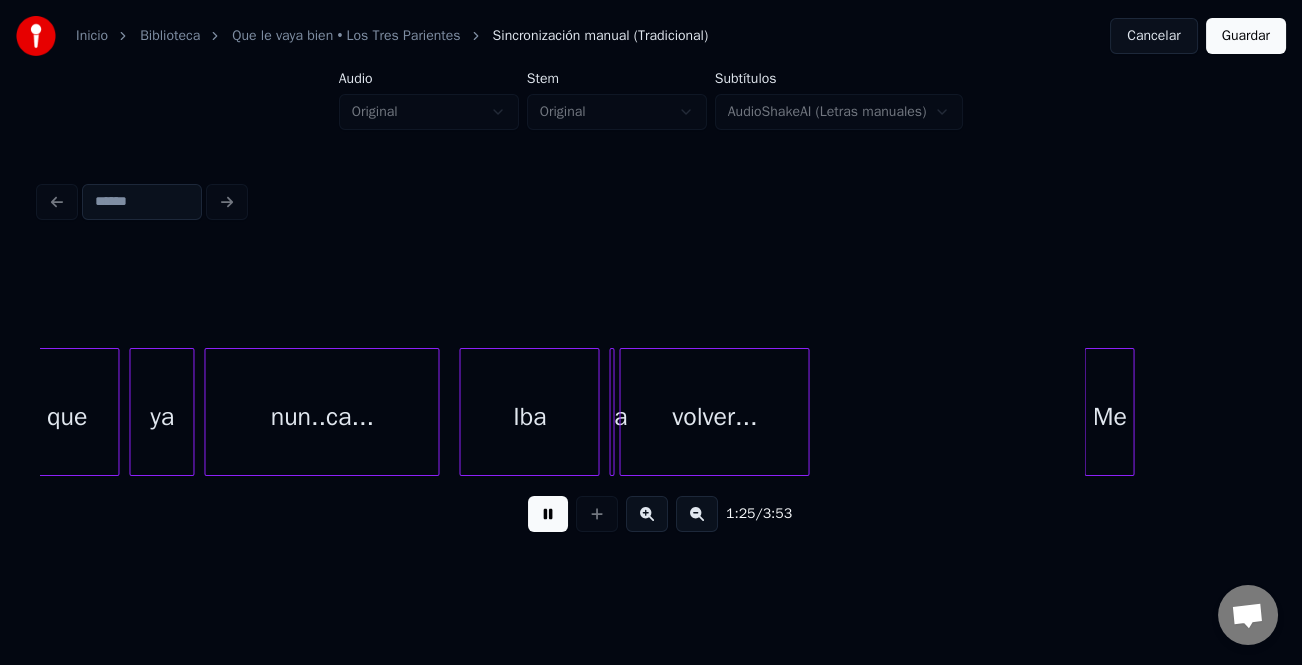 scroll, scrollTop: 0, scrollLeft: 21326, axis: horizontal 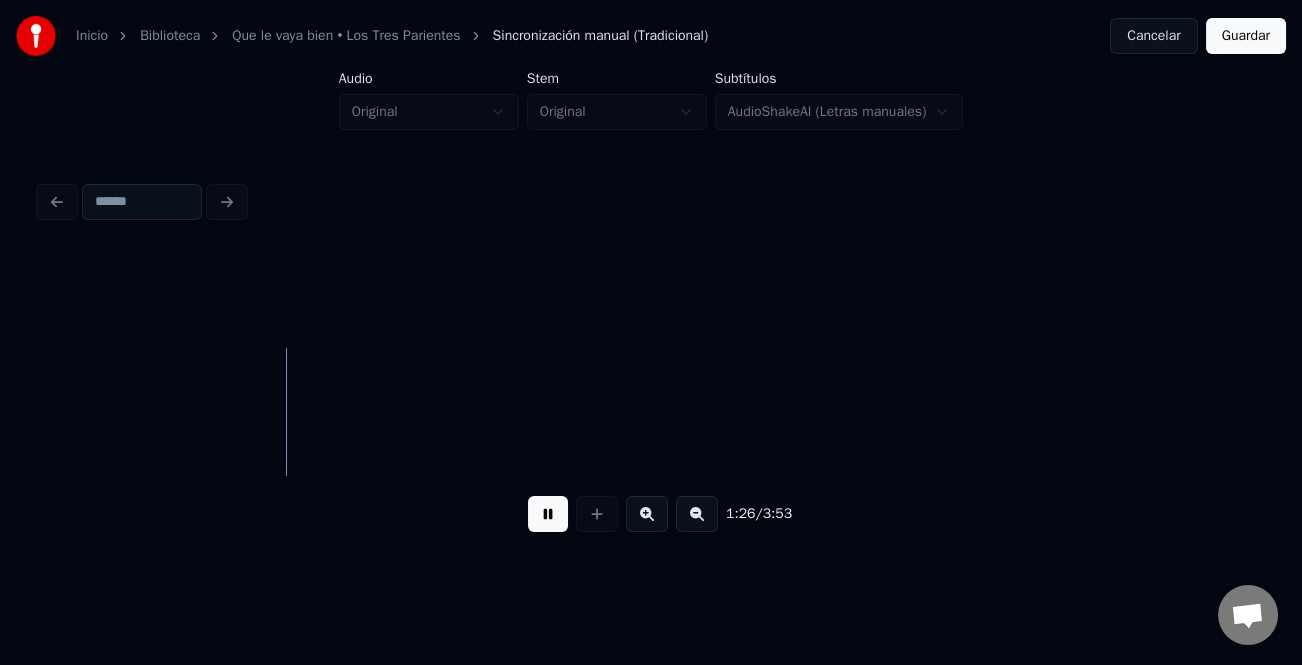 click at bounding box center [697, 514] 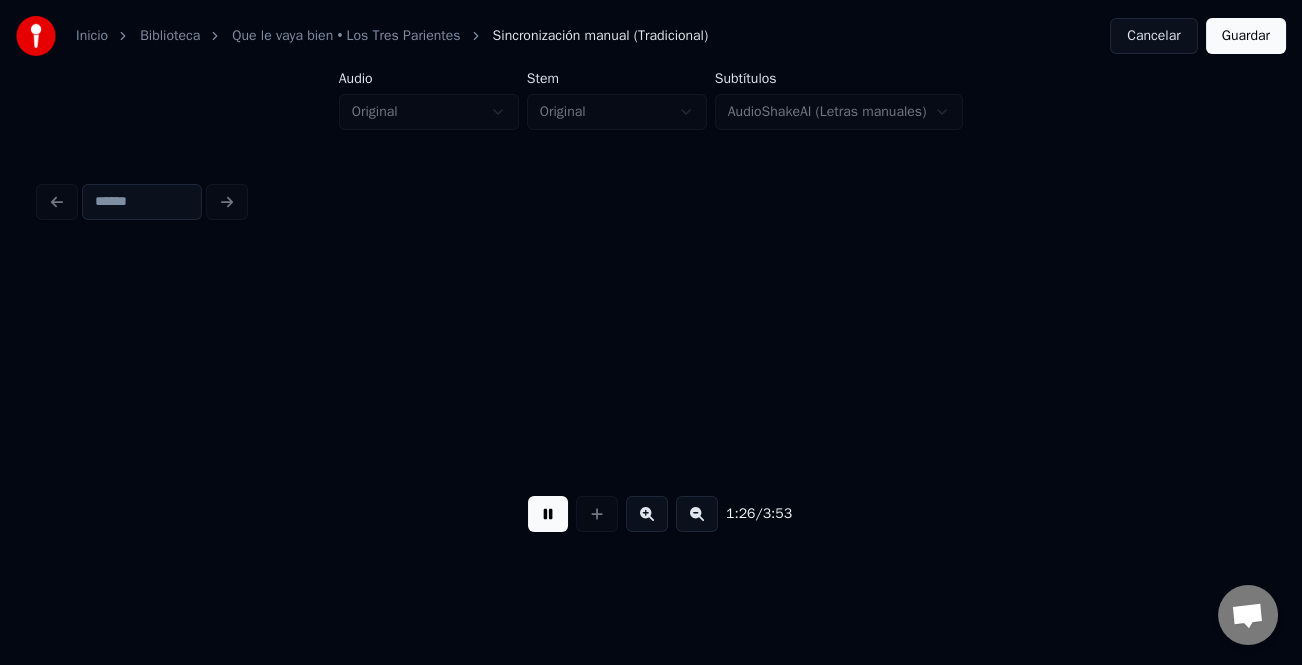 scroll, scrollTop: 0, scrollLeft: 17000, axis: horizontal 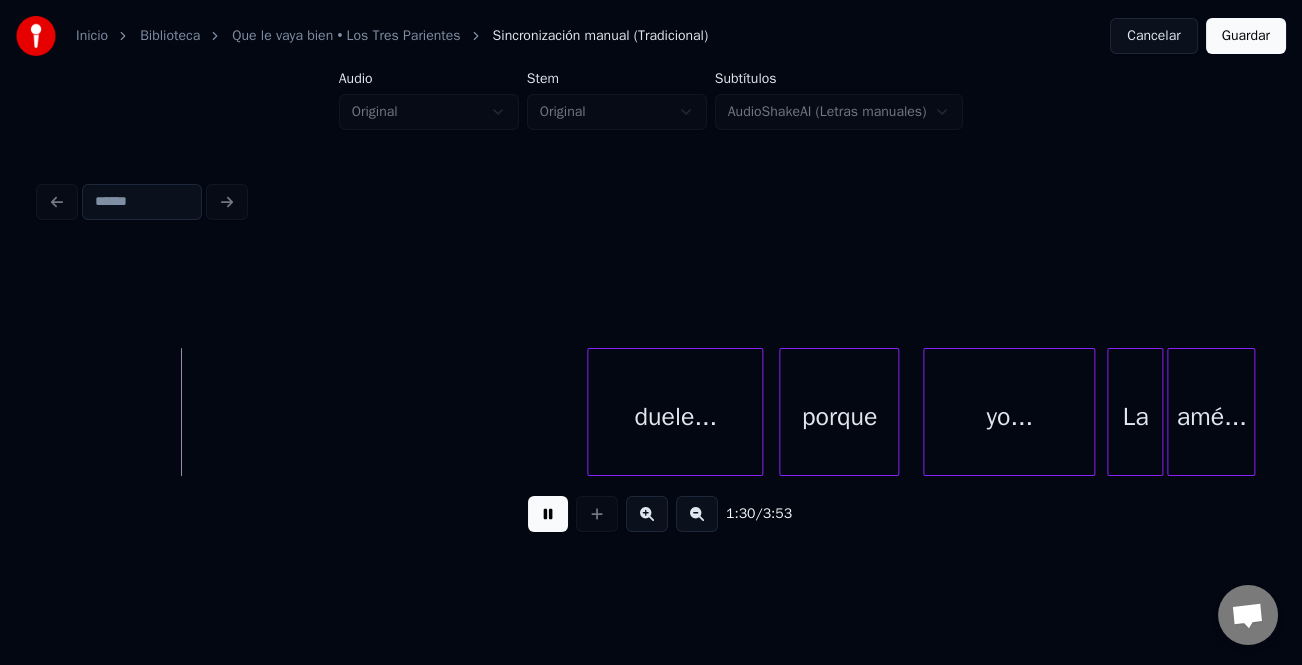click at bounding box center (548, 514) 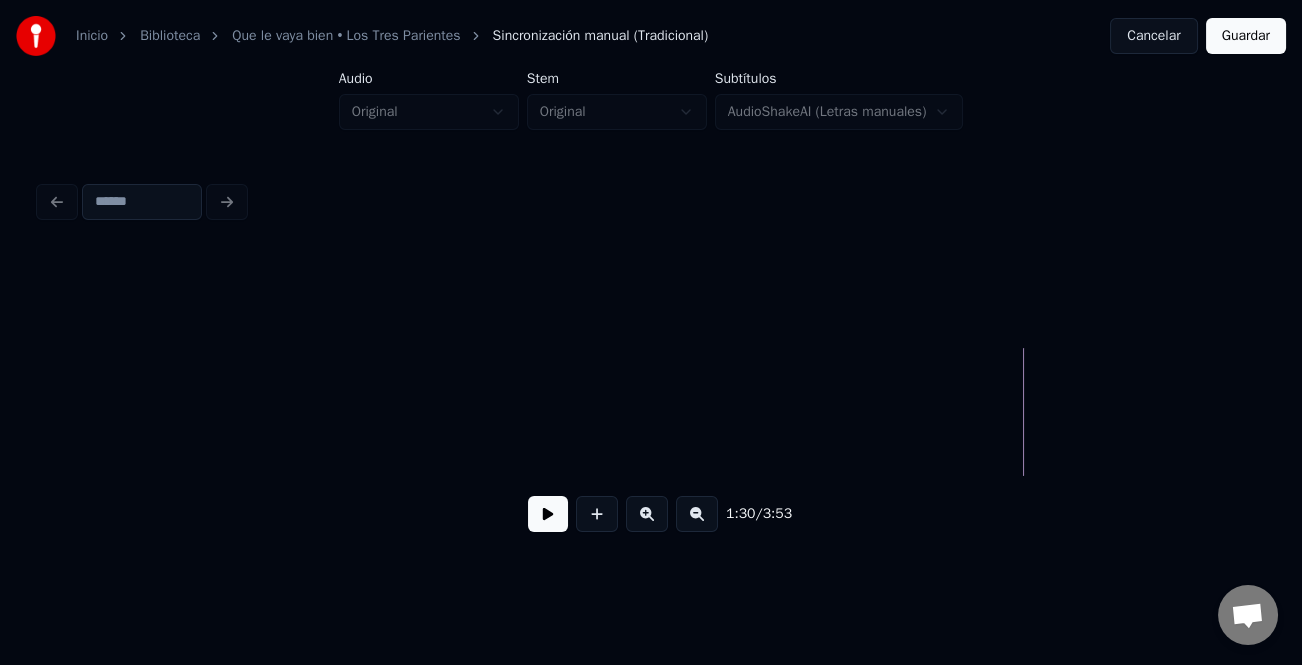 scroll, scrollTop: 0, scrollLeft: 16484, axis: horizontal 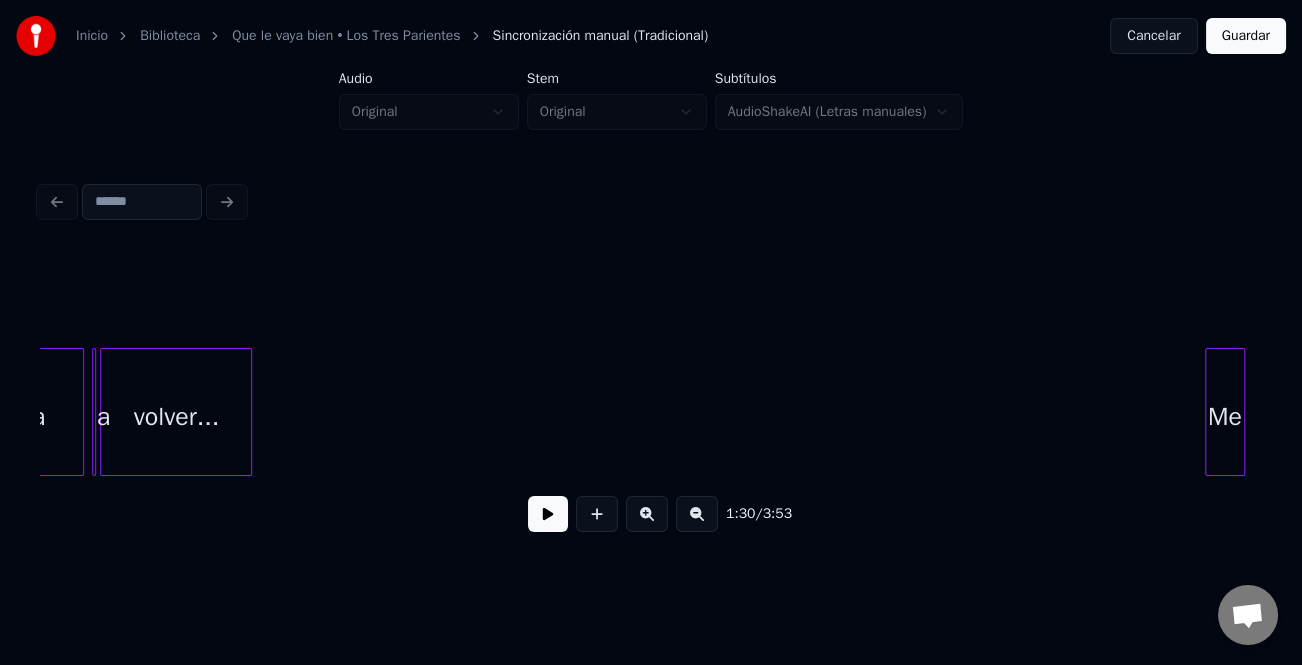 click on "Me" at bounding box center [1225, 417] 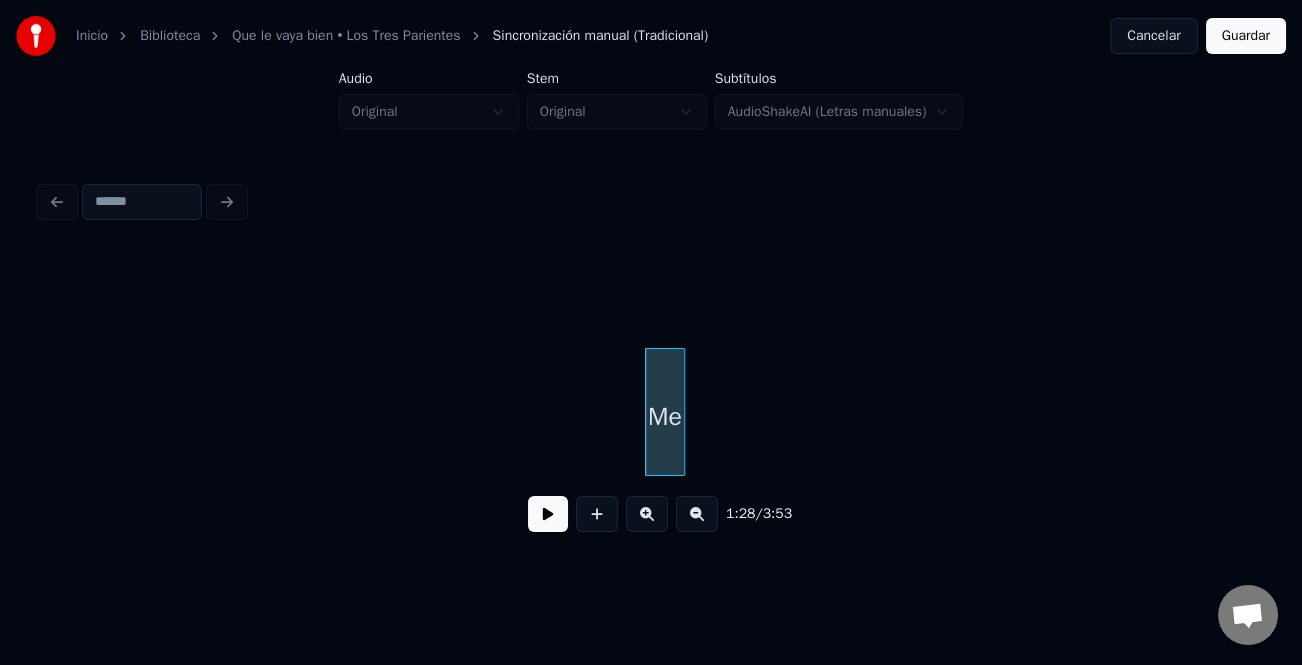 scroll, scrollTop: 0, scrollLeft: 17232, axis: horizontal 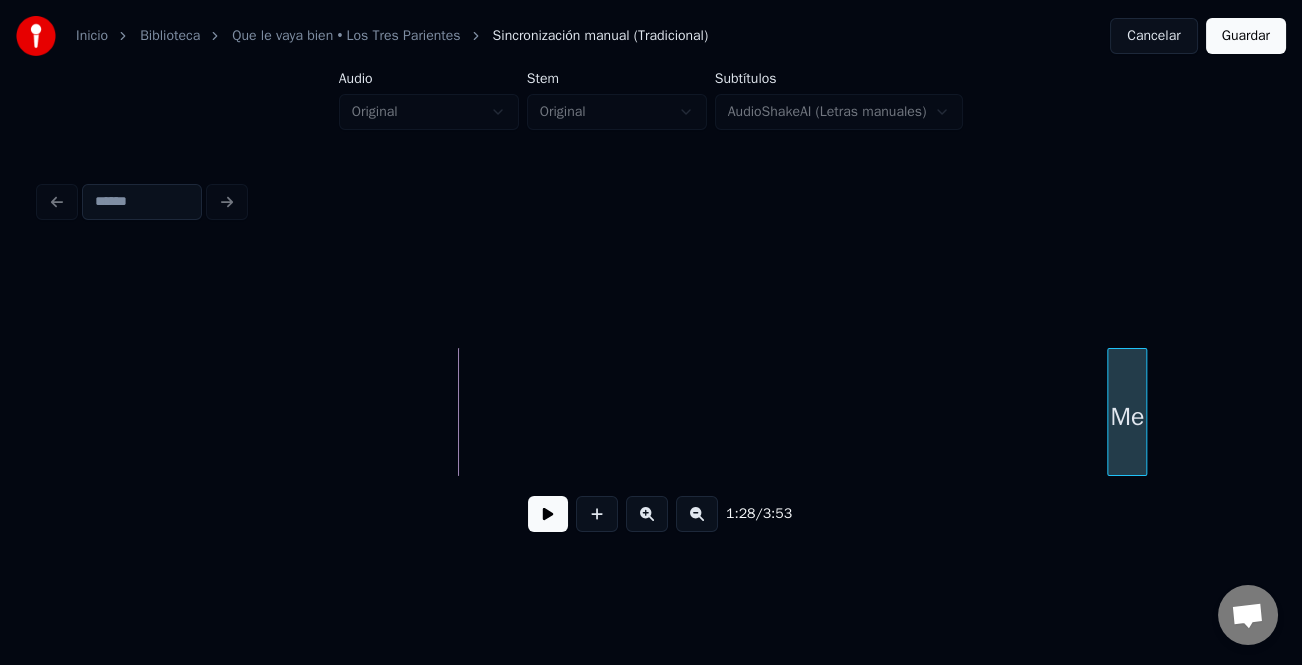 click on "Me" at bounding box center (1127, 417) 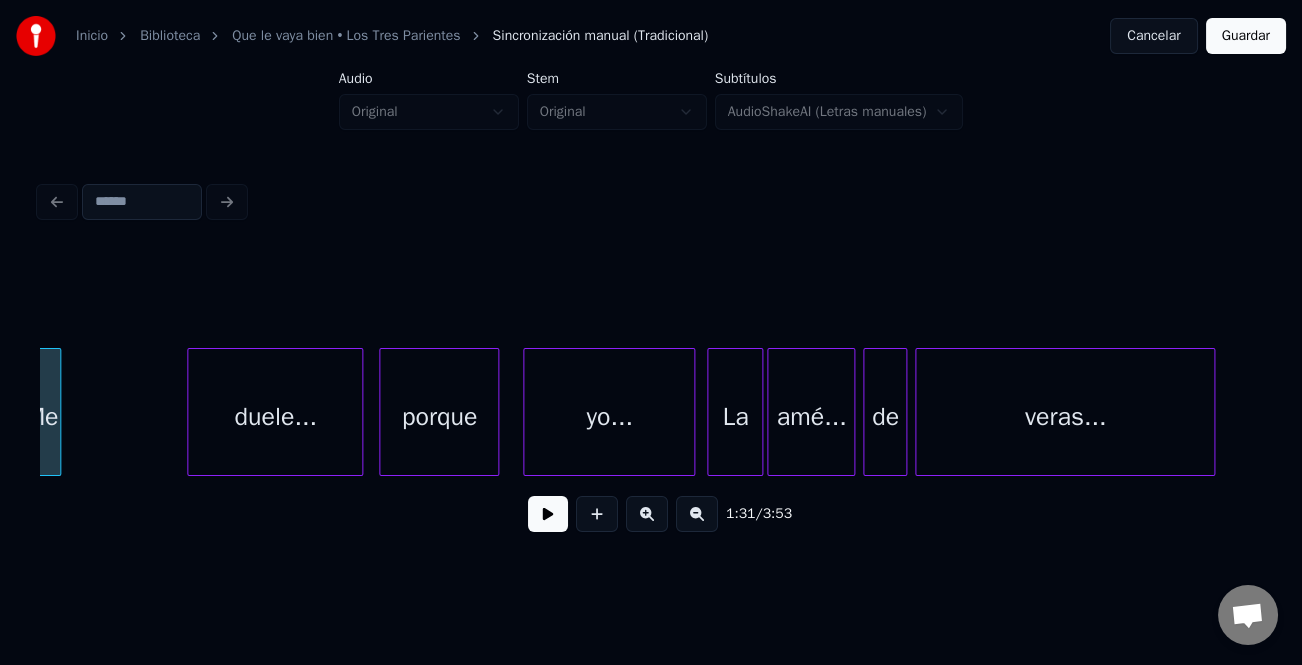 scroll, scrollTop: 0, scrollLeft: 18092, axis: horizontal 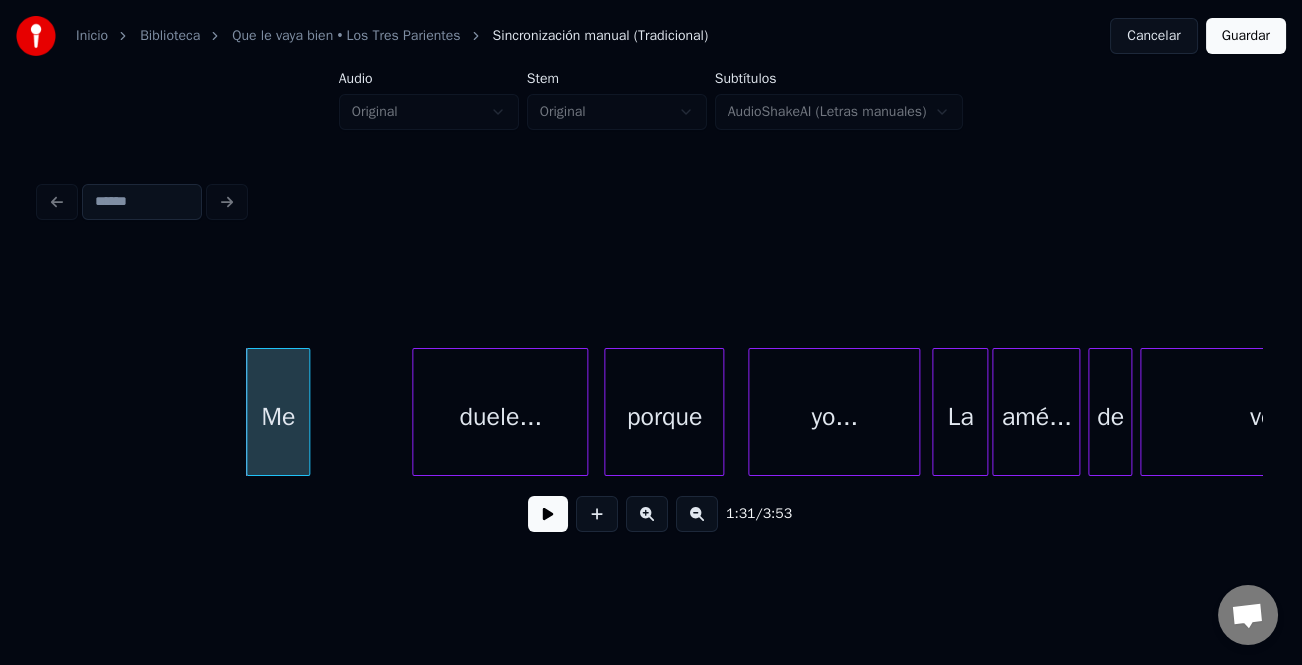 click at bounding box center [306, 412] 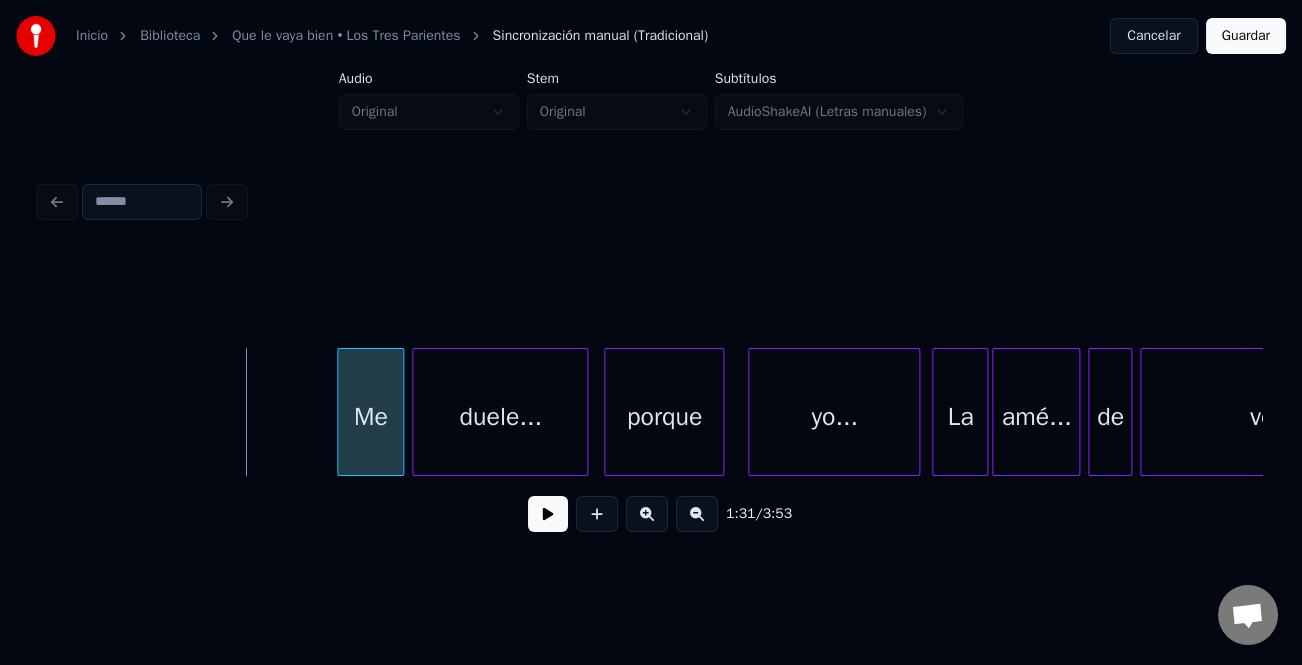 click on "Me" at bounding box center (371, 417) 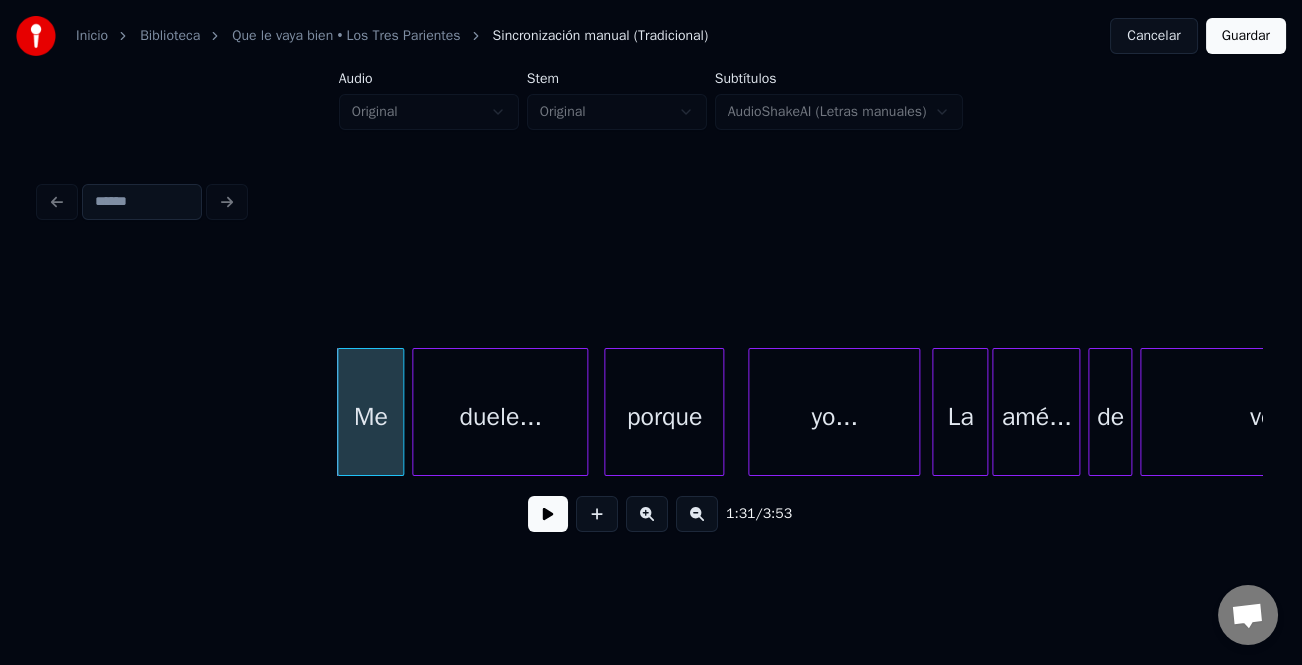 drag, startPoint x: 313, startPoint y: 437, endPoint x: 429, endPoint y: 476, distance: 122.380554 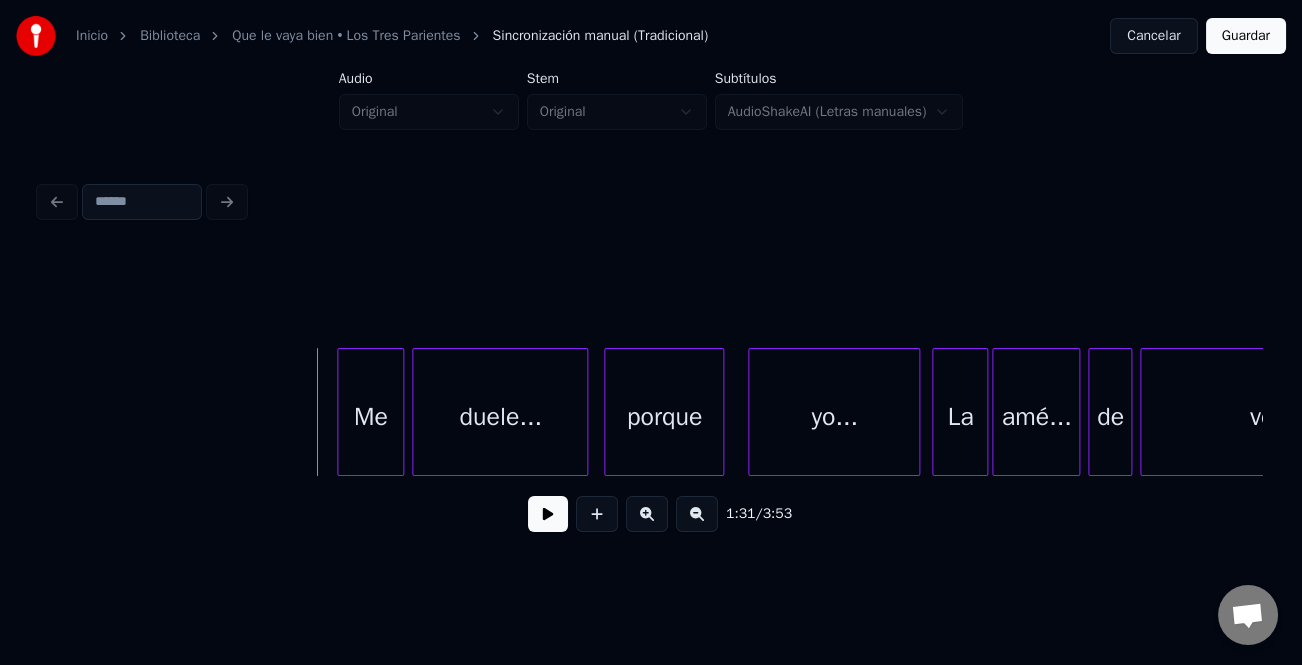click at bounding box center (548, 514) 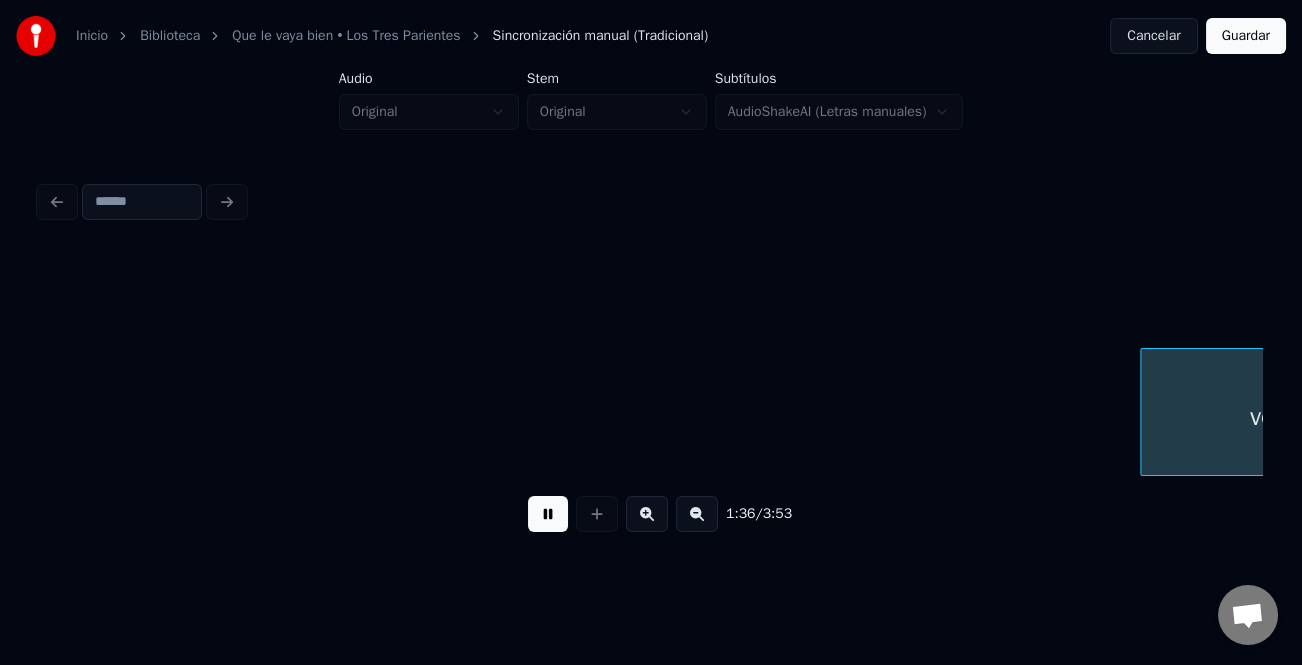 scroll, scrollTop: 0, scrollLeft: 19316, axis: horizontal 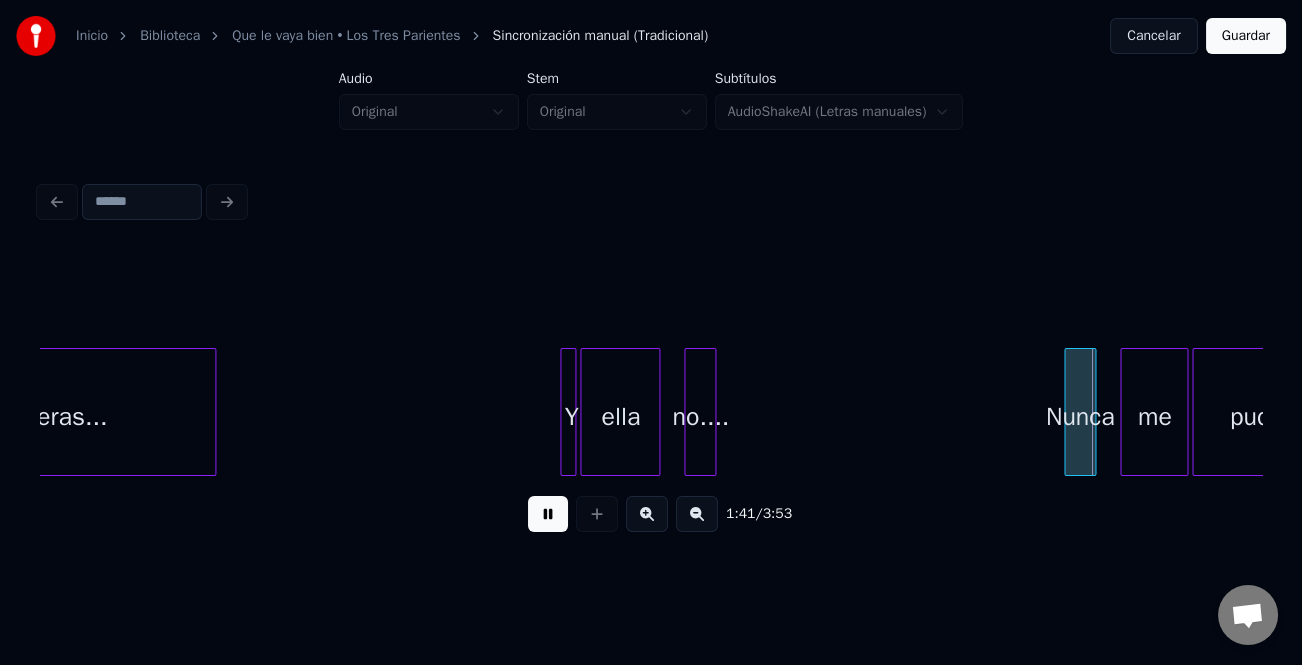 click on "Nunca" at bounding box center (1080, 417) 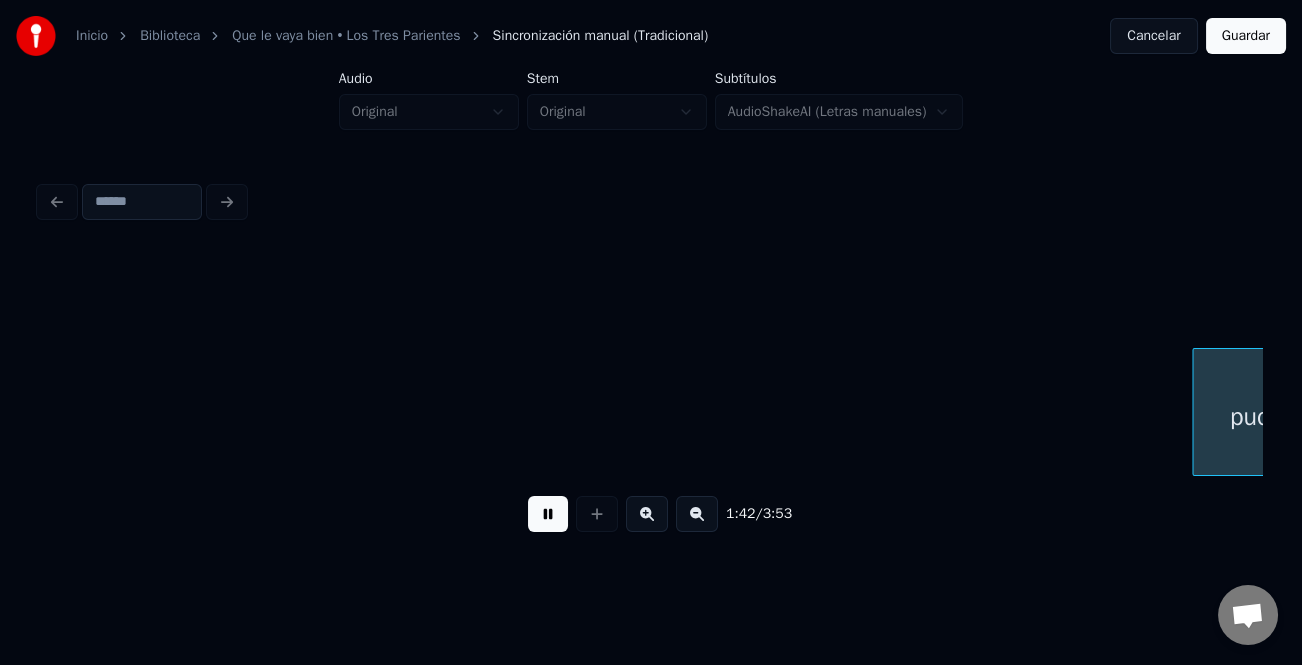 scroll, scrollTop: 0, scrollLeft: 20539, axis: horizontal 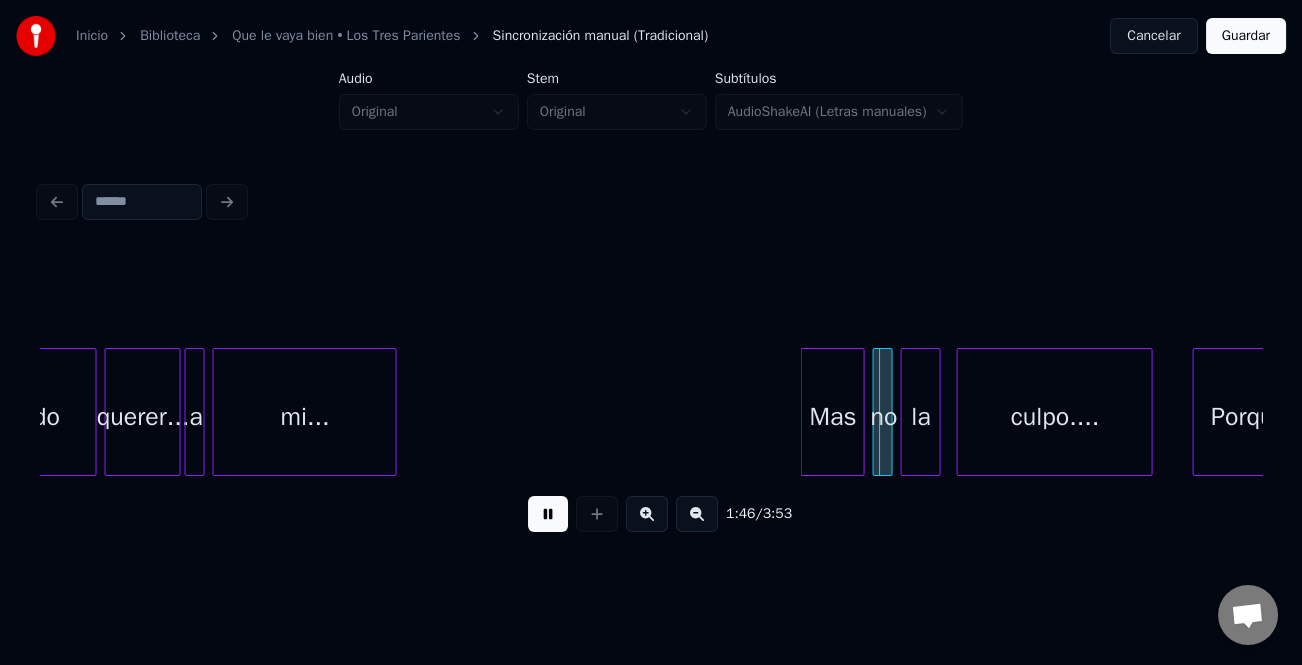 click at bounding box center (548, 514) 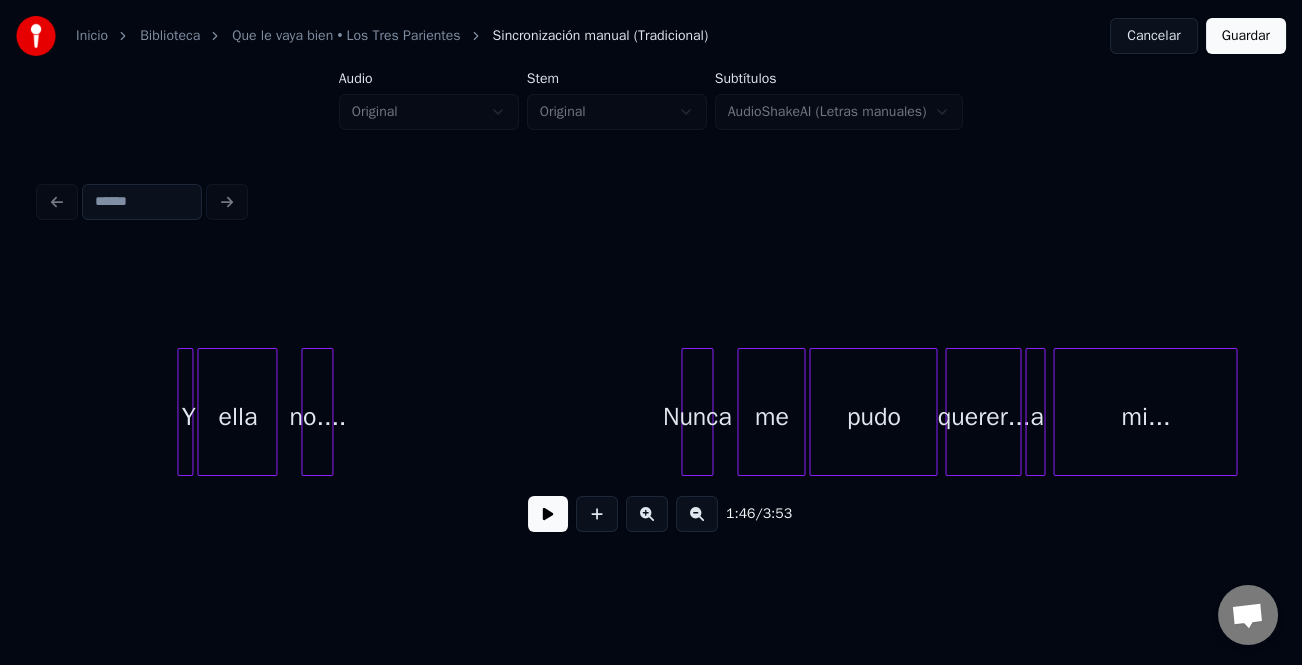 scroll, scrollTop: 0, scrollLeft: 19587, axis: horizontal 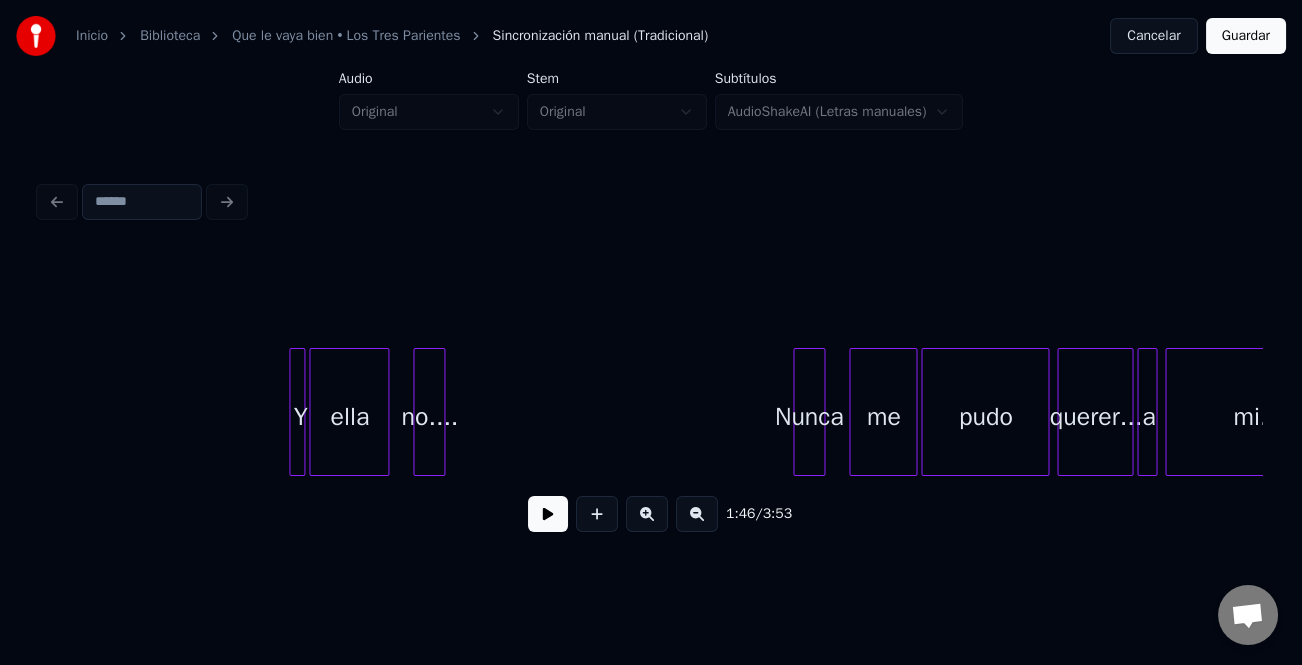 click on "ella" at bounding box center [349, 417] 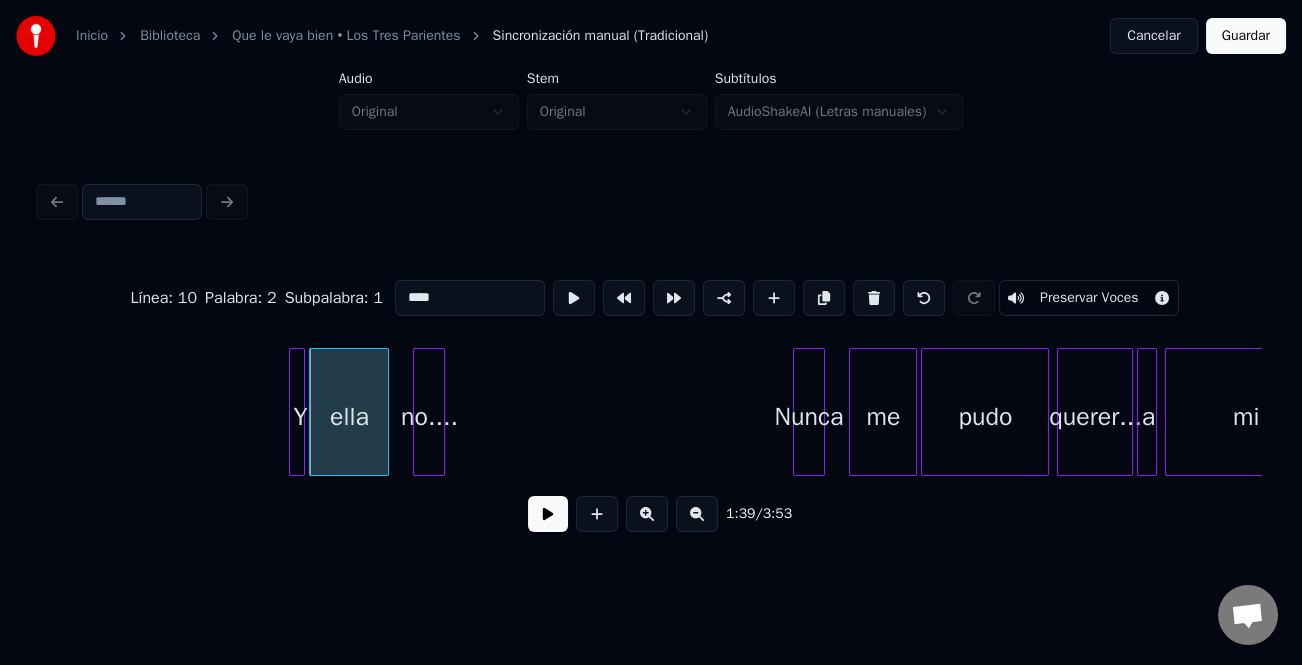 click at bounding box center [548, 514] 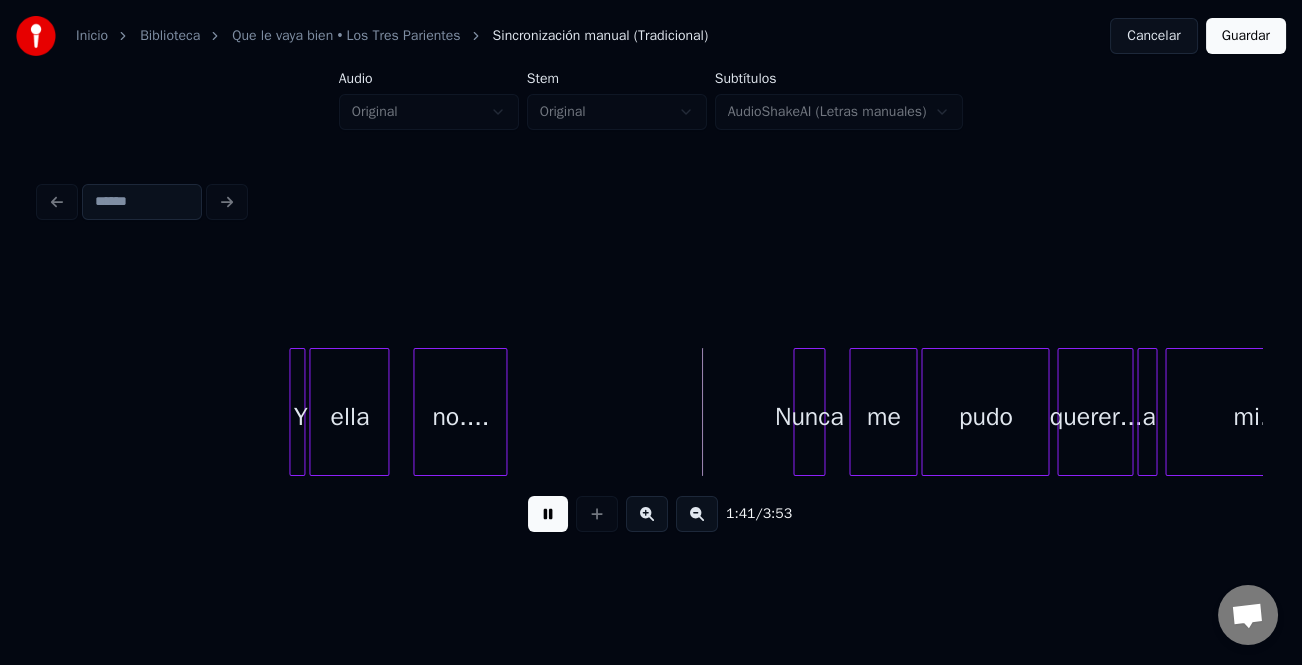 click at bounding box center [503, 412] 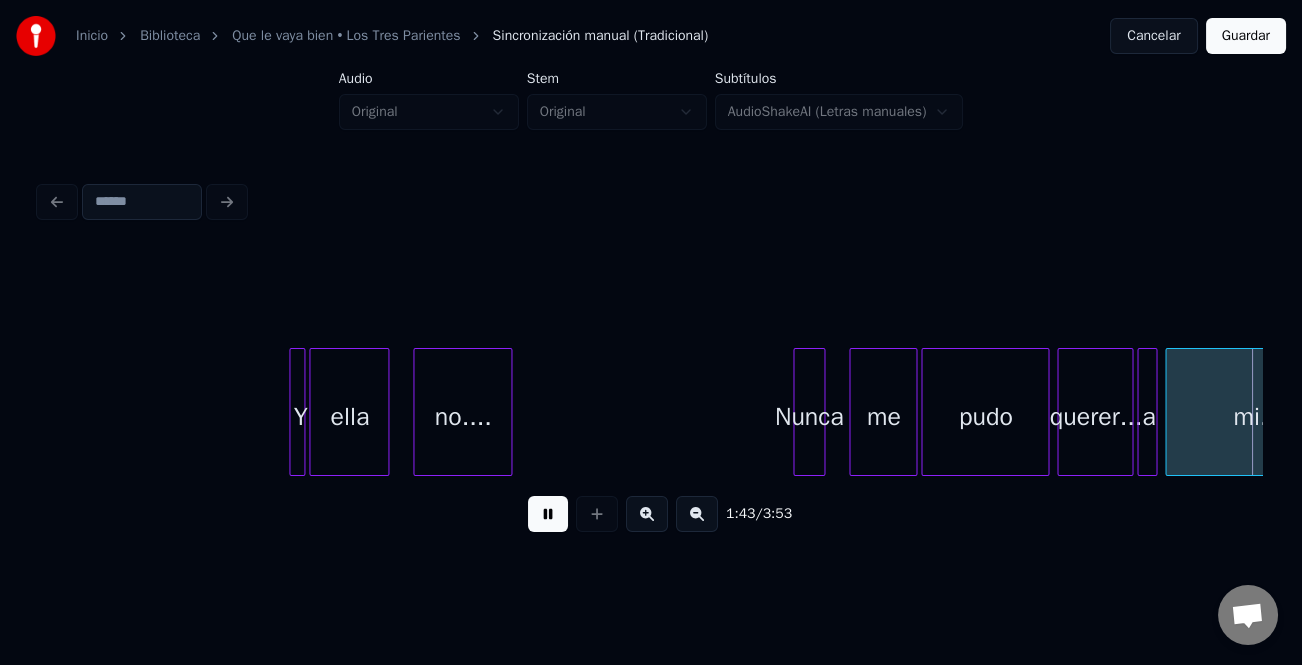 scroll, scrollTop: 0, scrollLeft: 20811, axis: horizontal 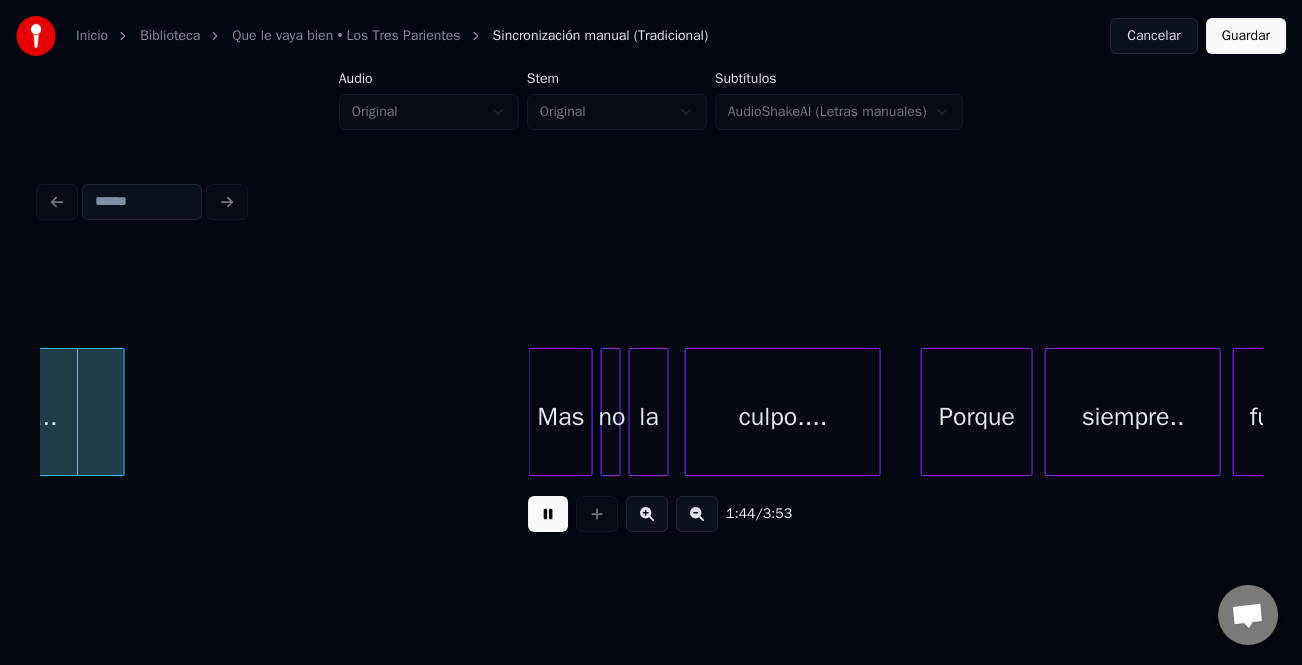 click on "culpo...." at bounding box center [783, 417] 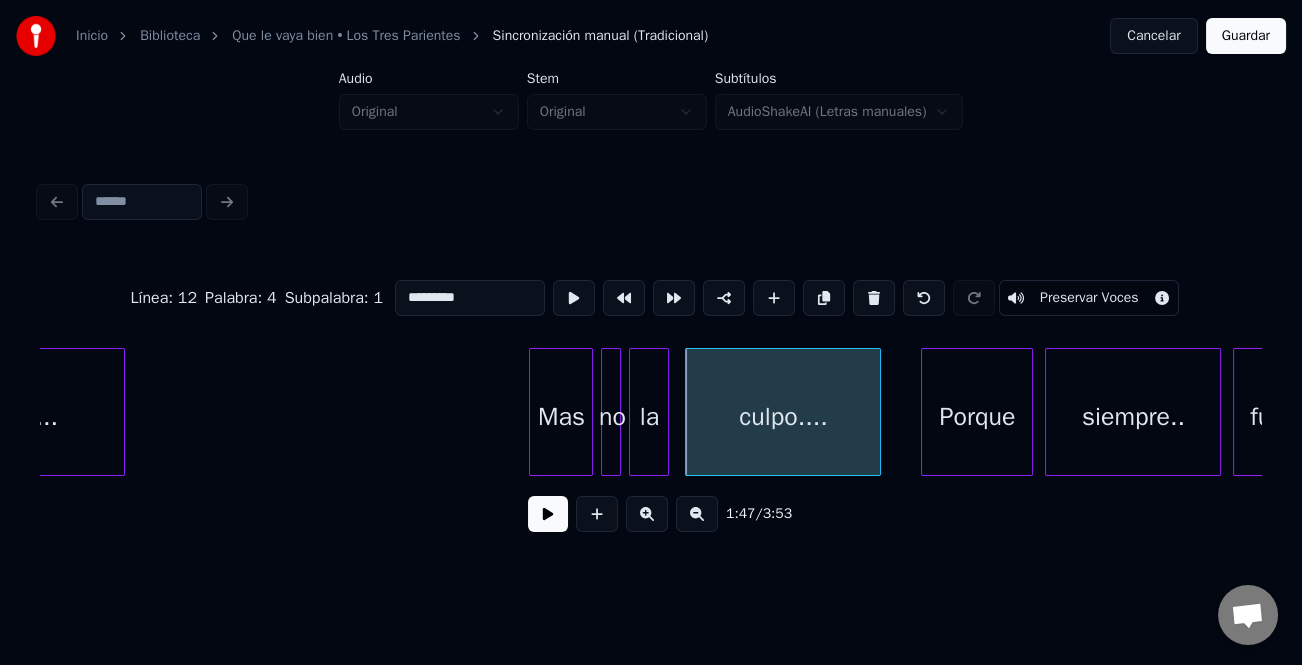 click at bounding box center [548, 514] 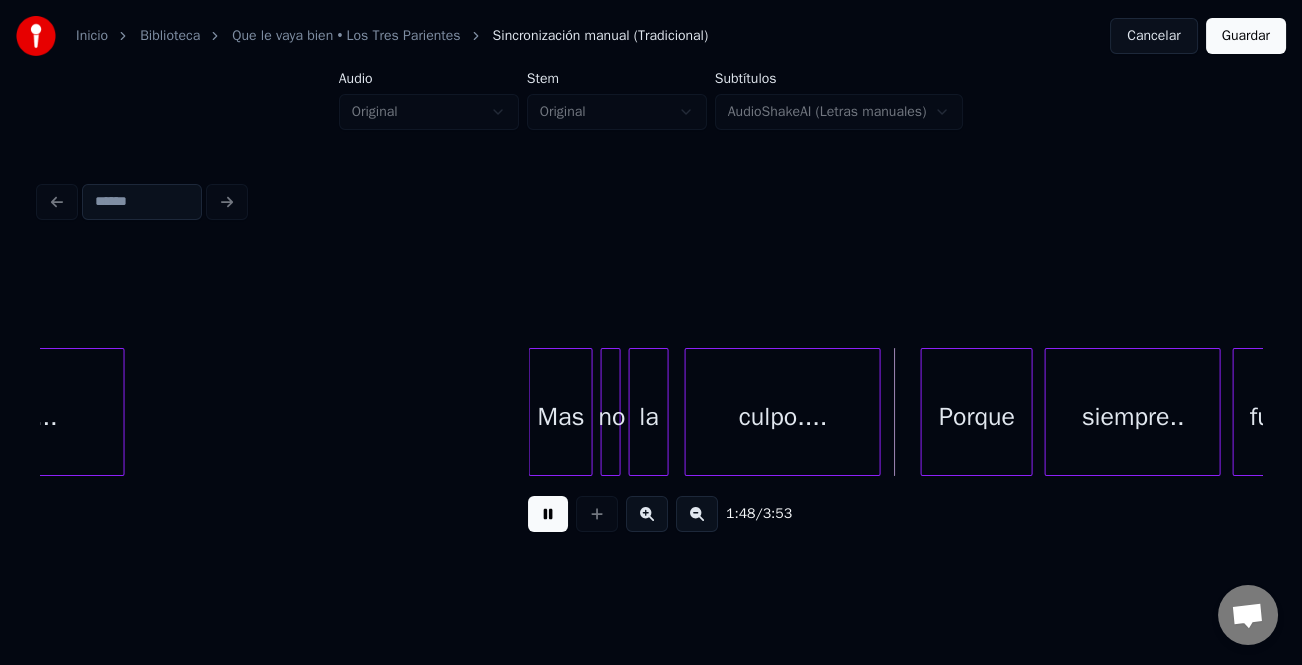 drag, startPoint x: 547, startPoint y: 510, endPoint x: 566, endPoint y: 513, distance: 19.235384 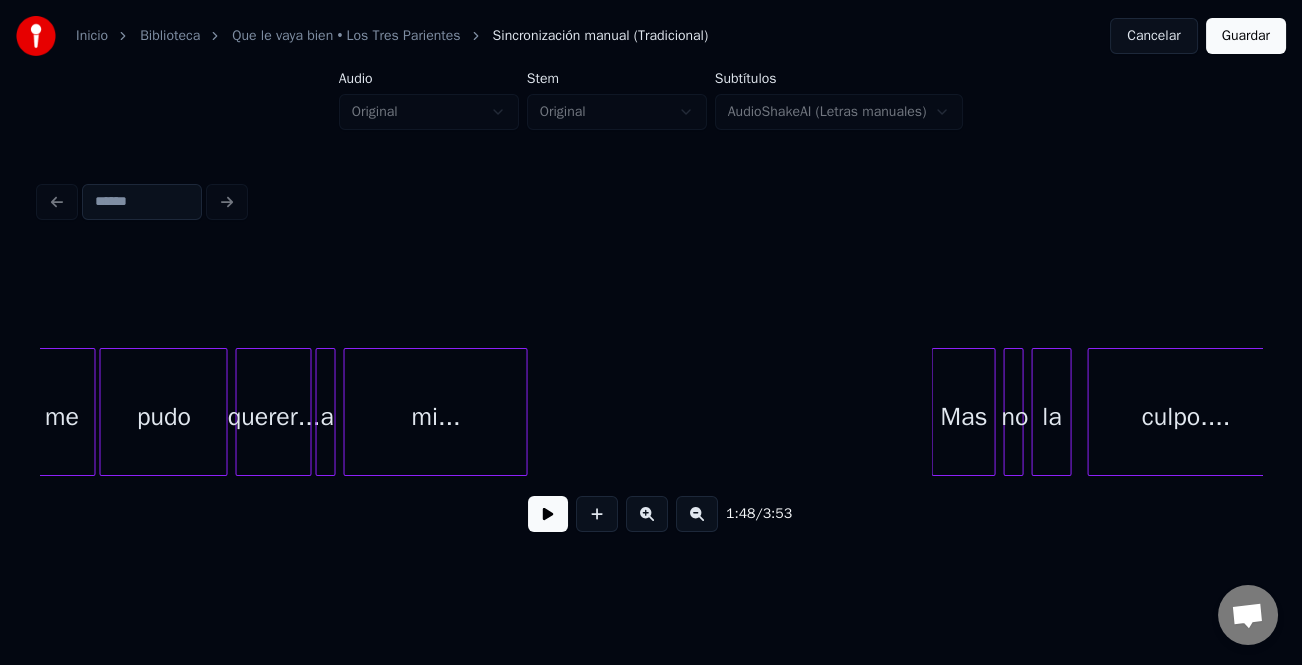 scroll, scrollTop: 0, scrollLeft: 20148, axis: horizontal 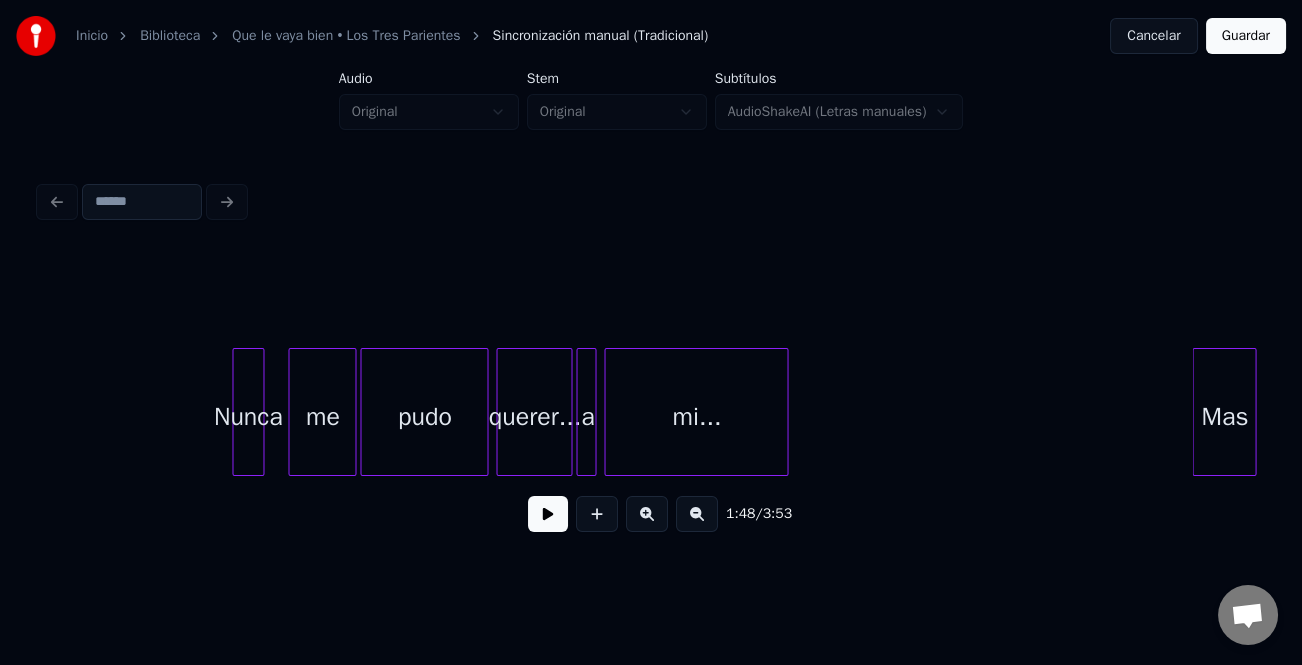 click on "Nunca" at bounding box center (248, 417) 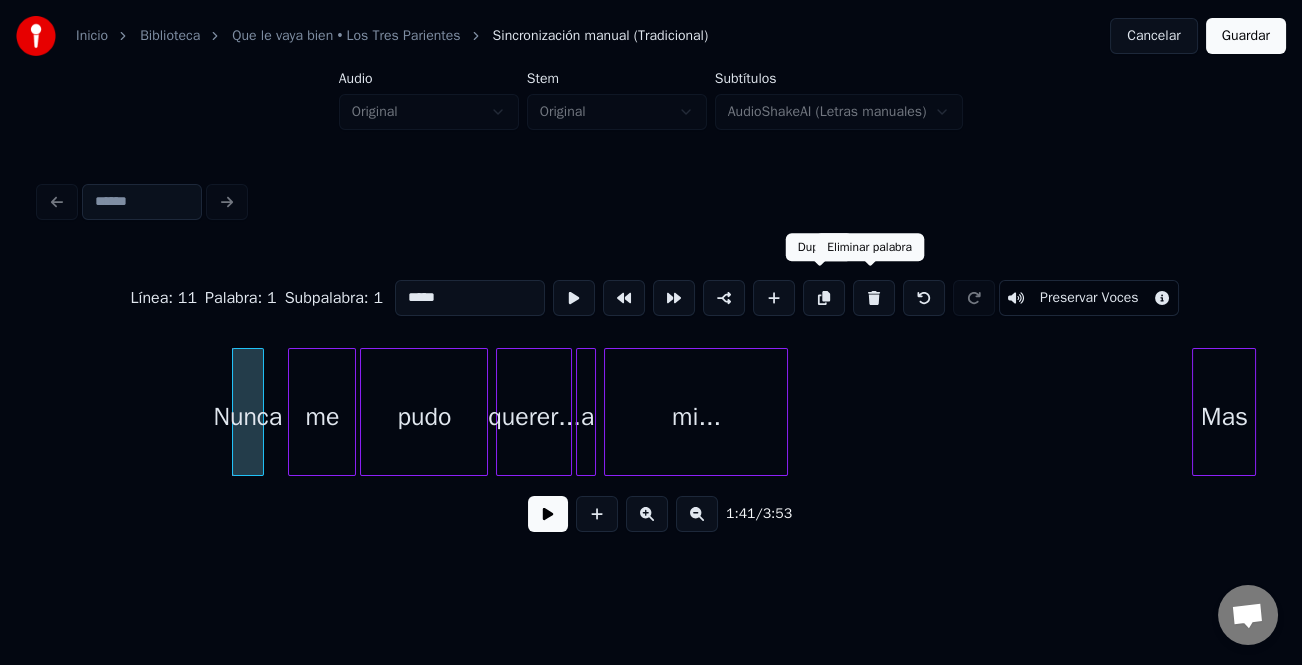drag, startPoint x: 870, startPoint y: 293, endPoint x: 852, endPoint y: 294, distance: 18.027756 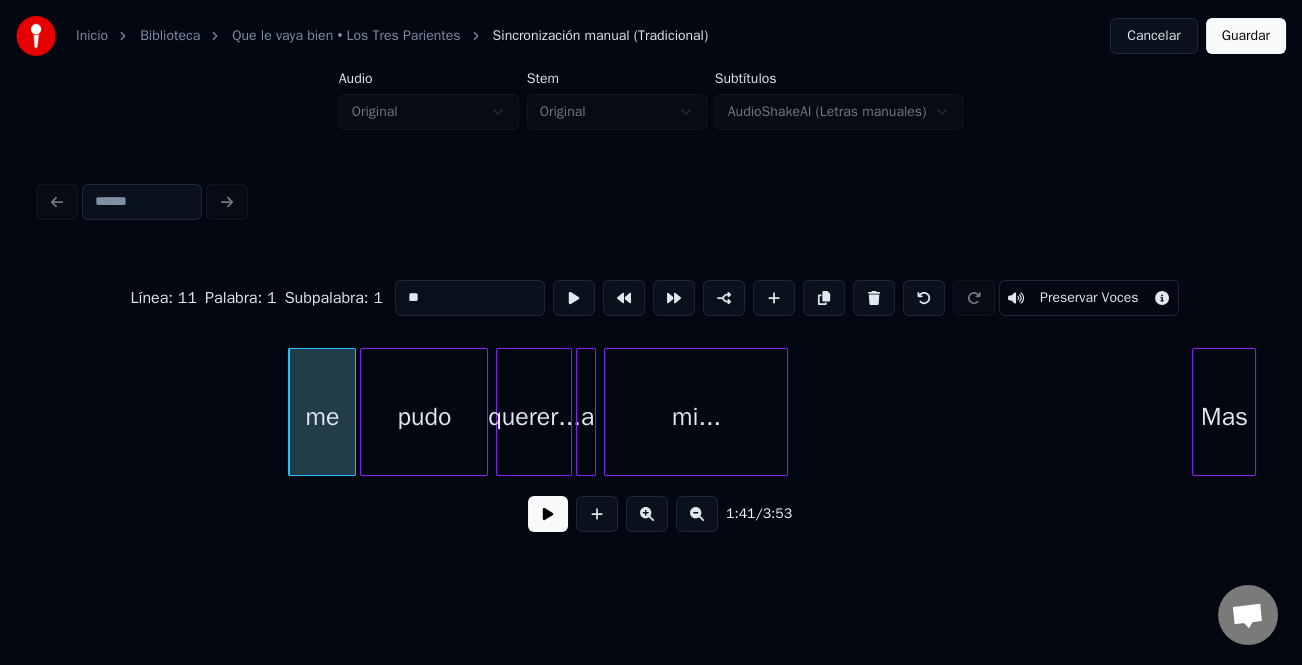 click on "me" at bounding box center [322, 417] 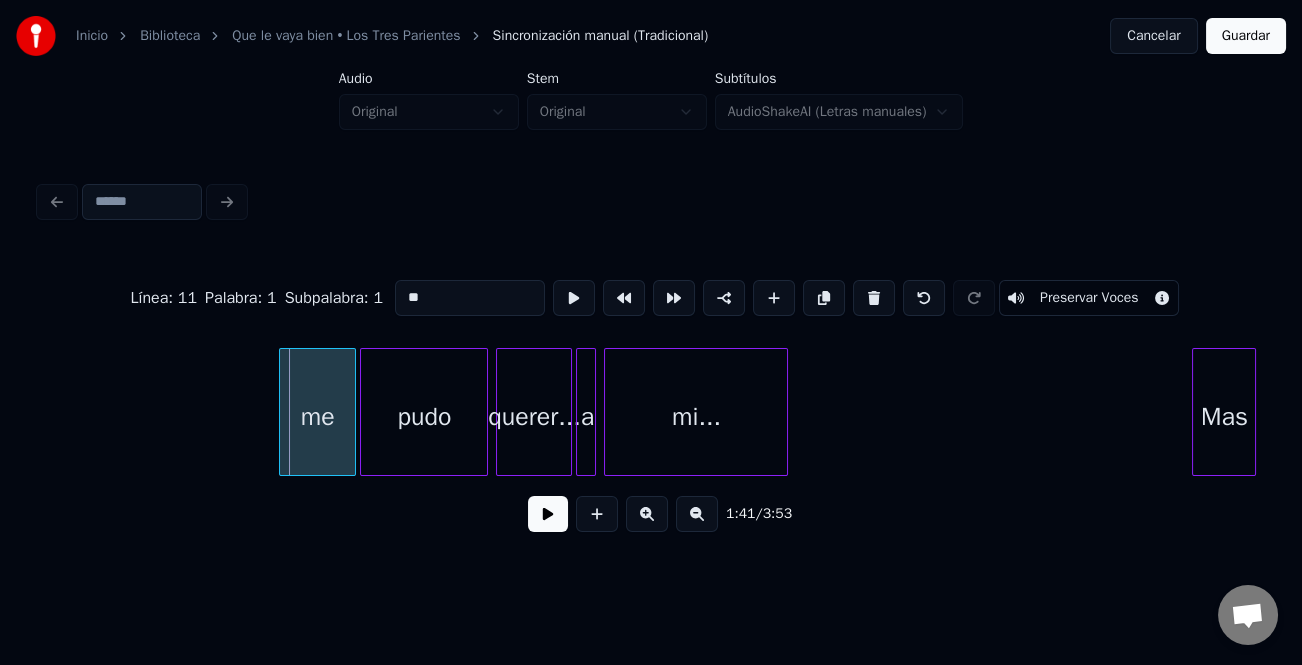 click at bounding box center [283, 412] 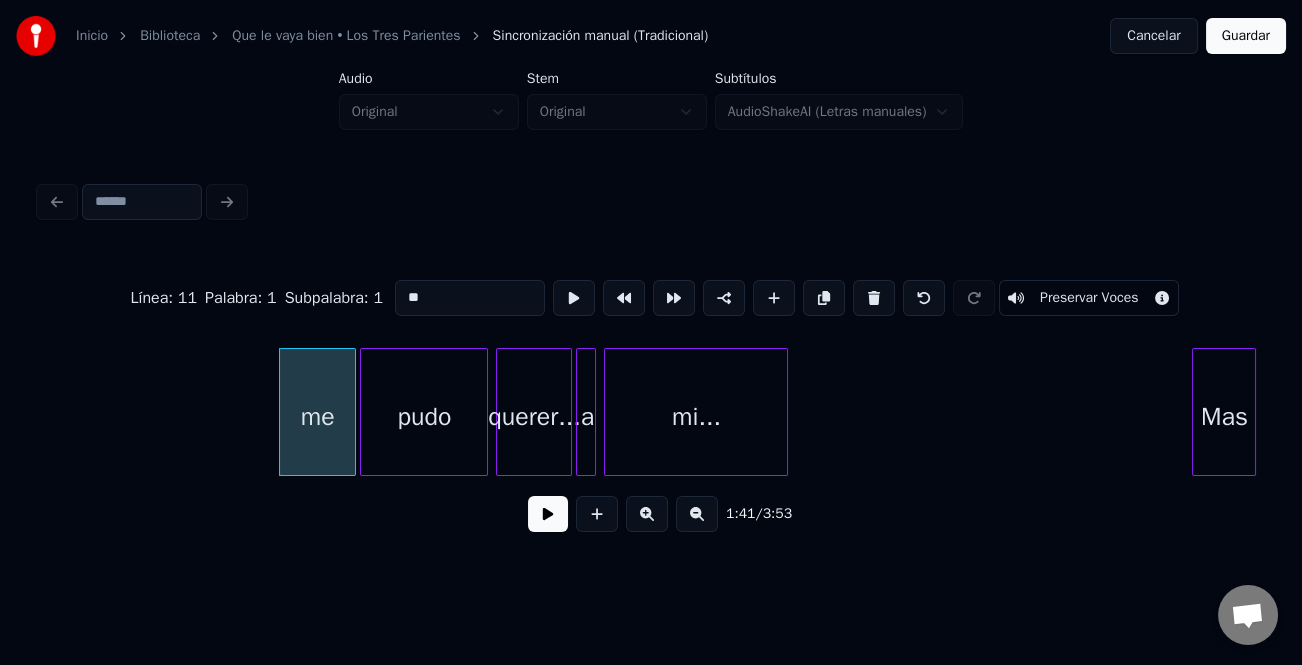 click on "**" at bounding box center [470, 298] 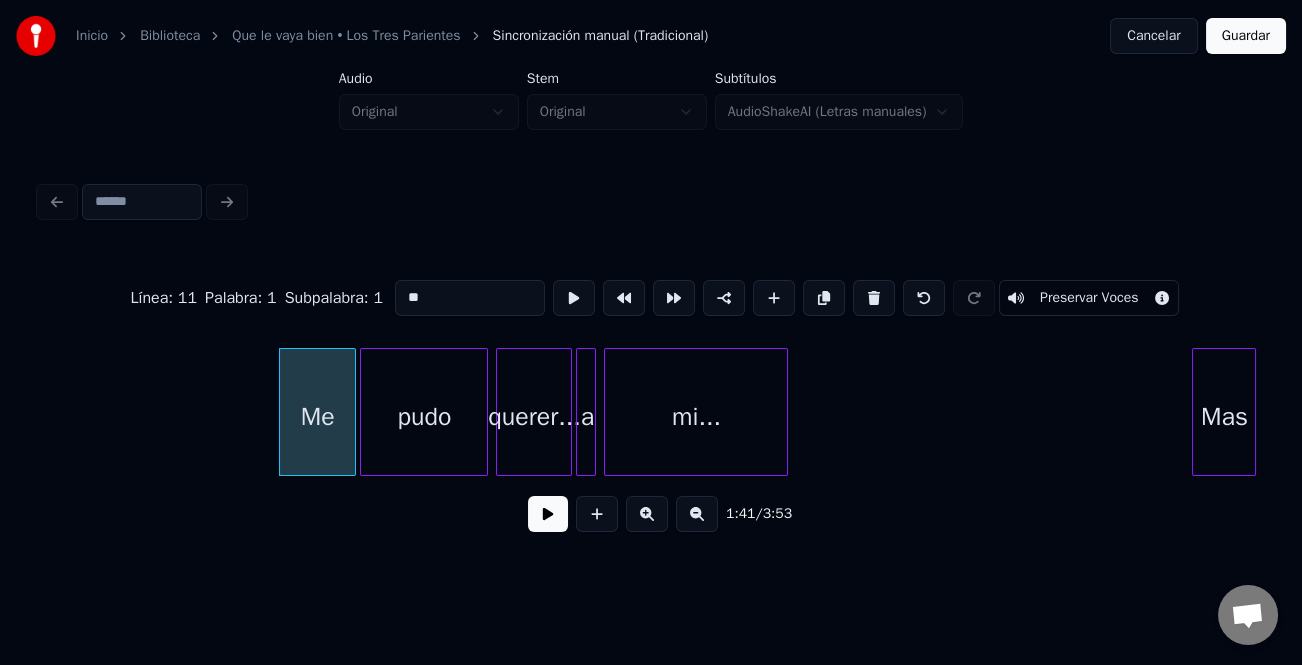 type on "**" 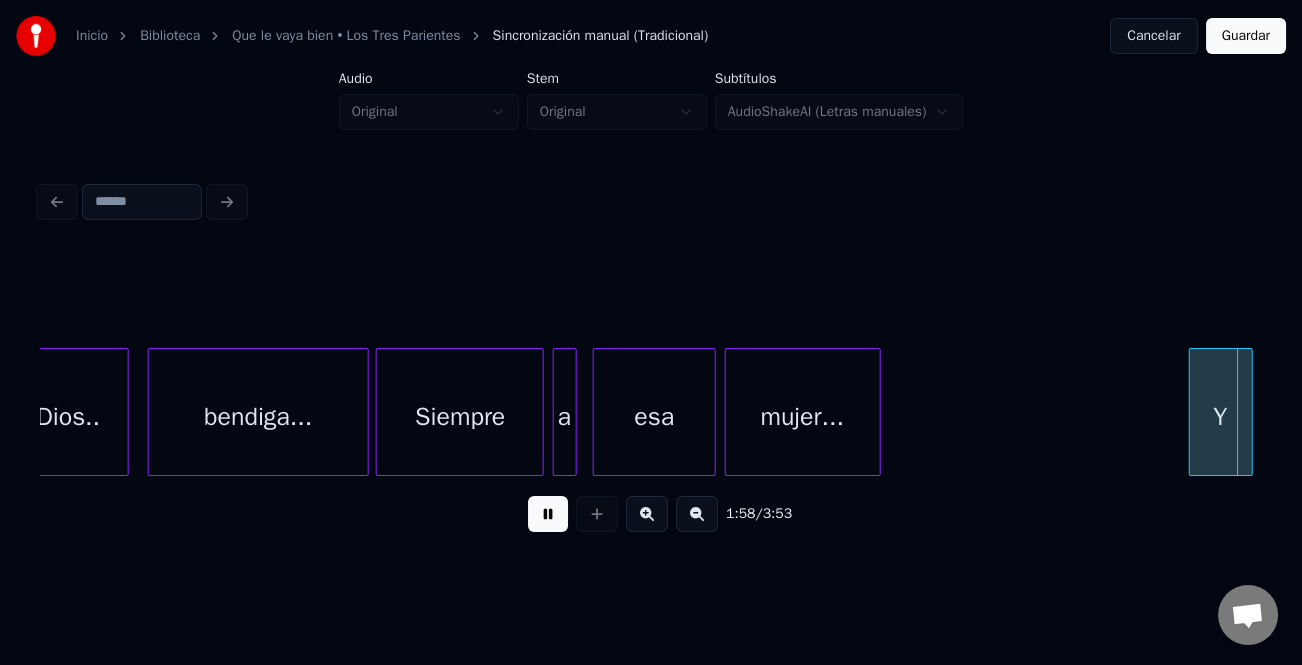 scroll, scrollTop: 0, scrollLeft: 23814, axis: horizontal 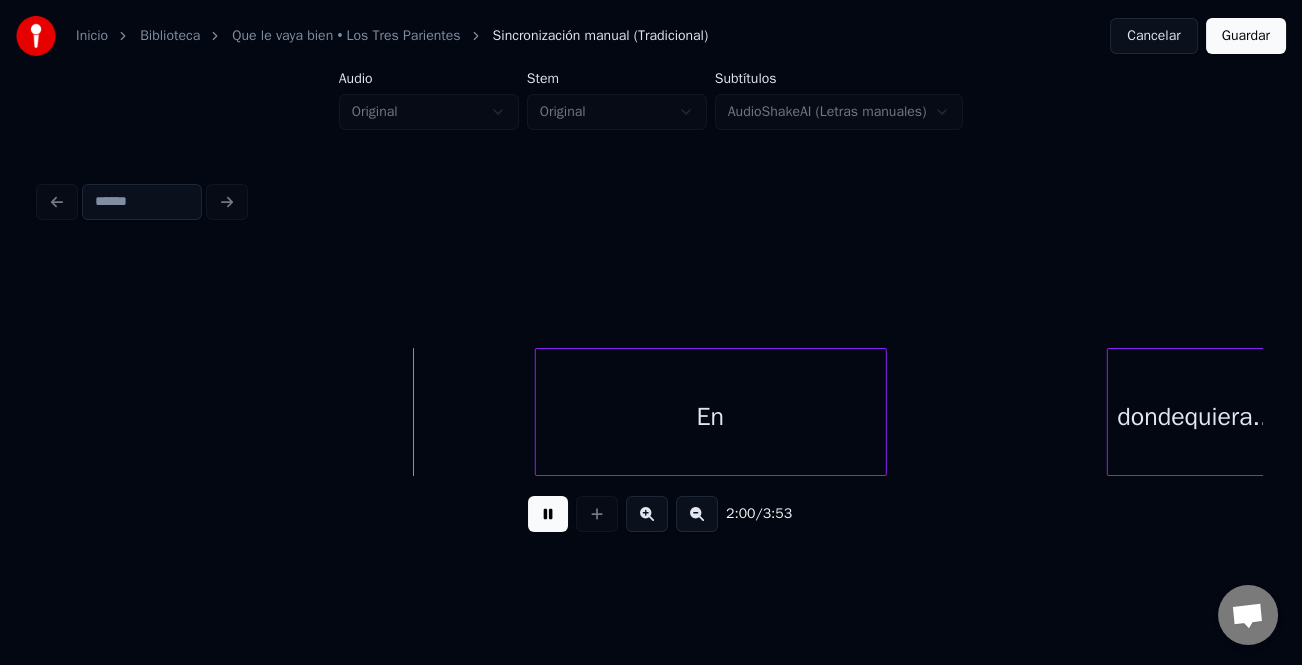 click at bounding box center (697, 514) 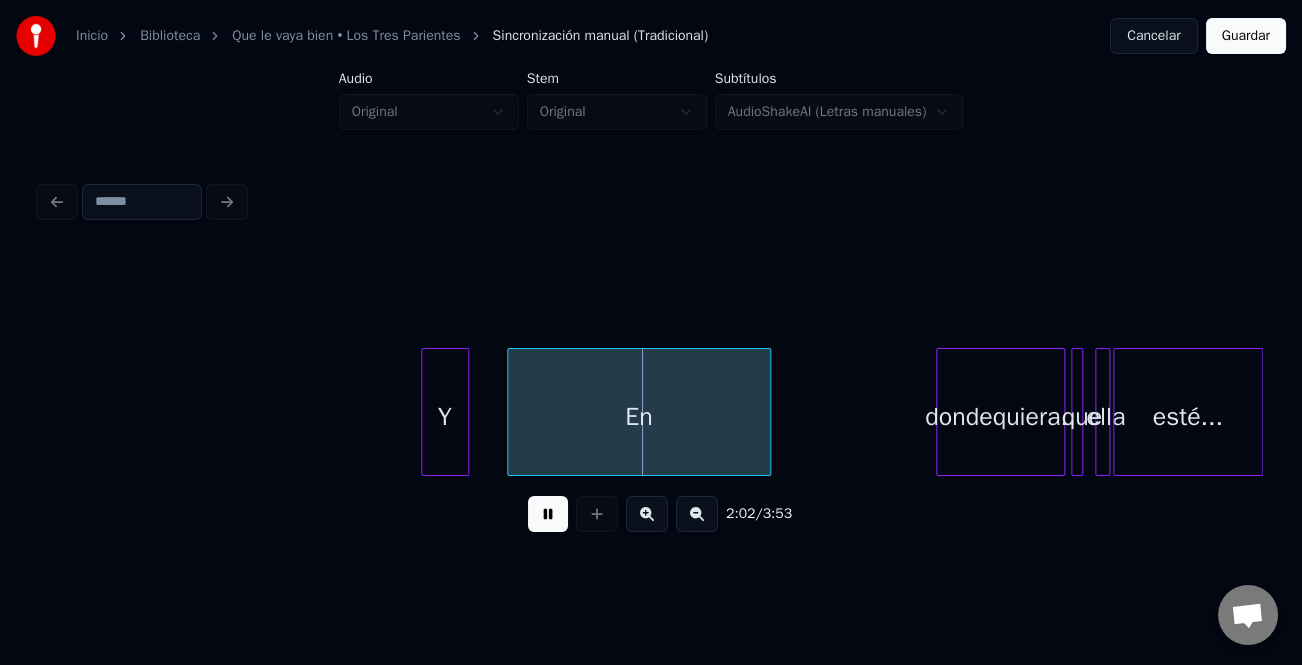 click on "Y" at bounding box center (445, 417) 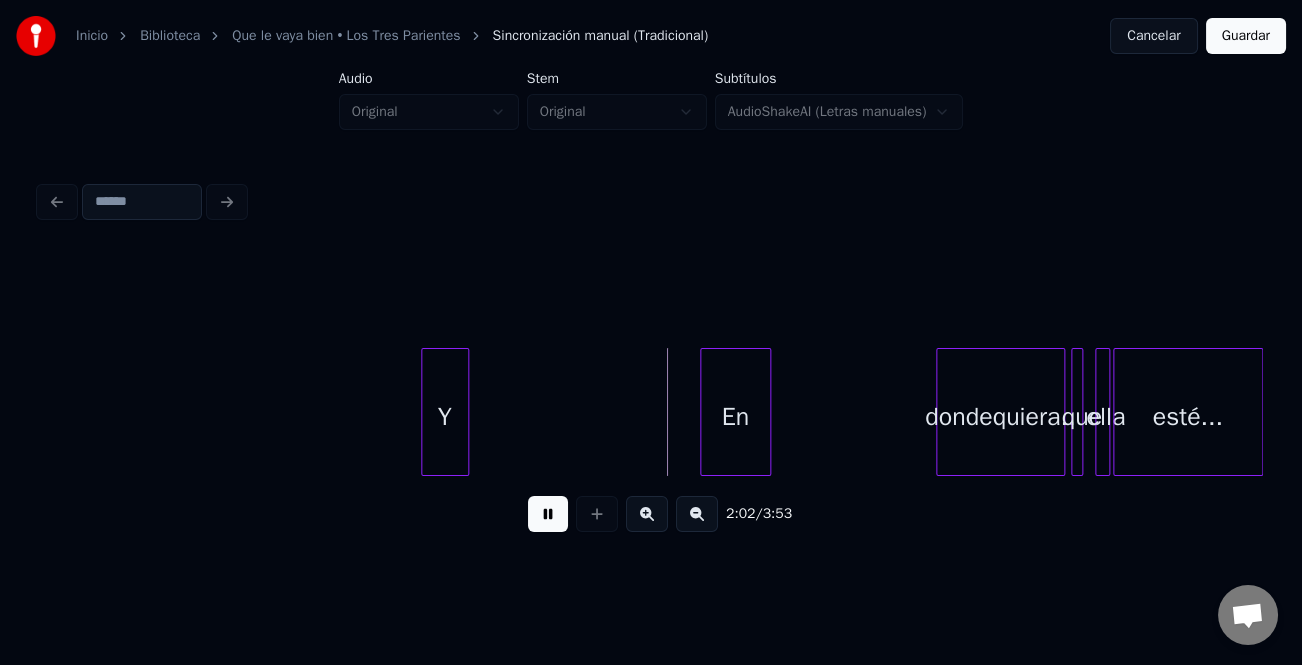 click at bounding box center [704, 412] 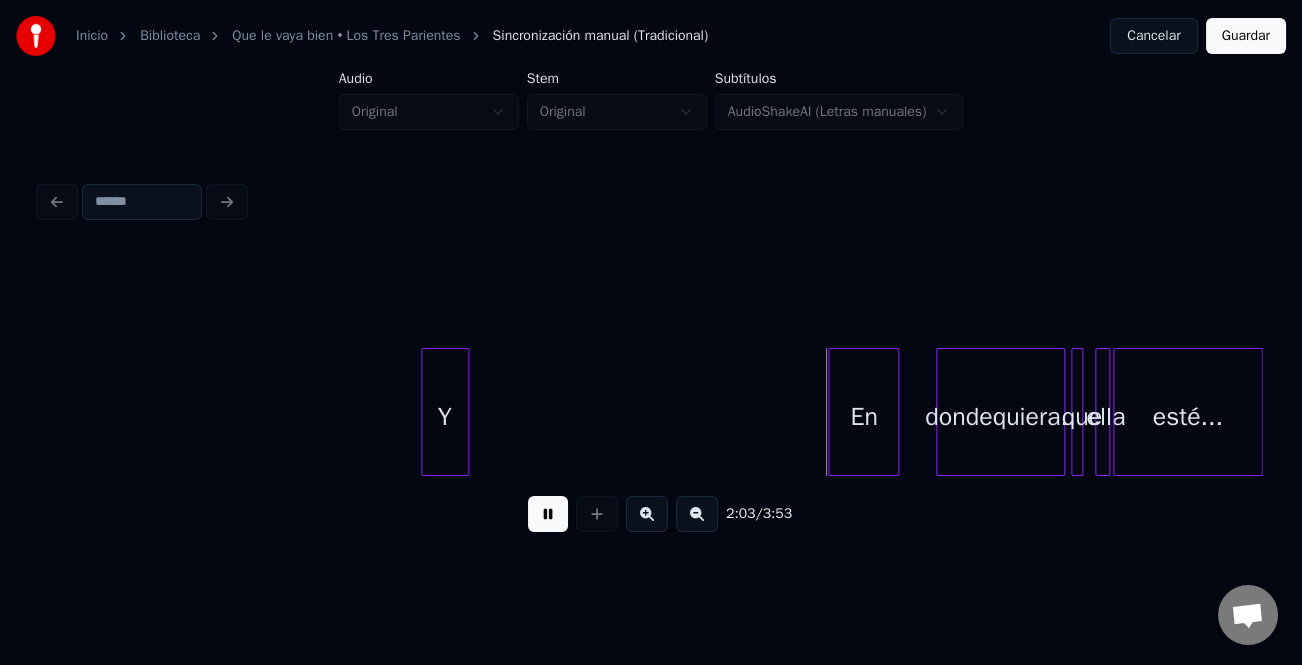 click on "En" at bounding box center (863, 417) 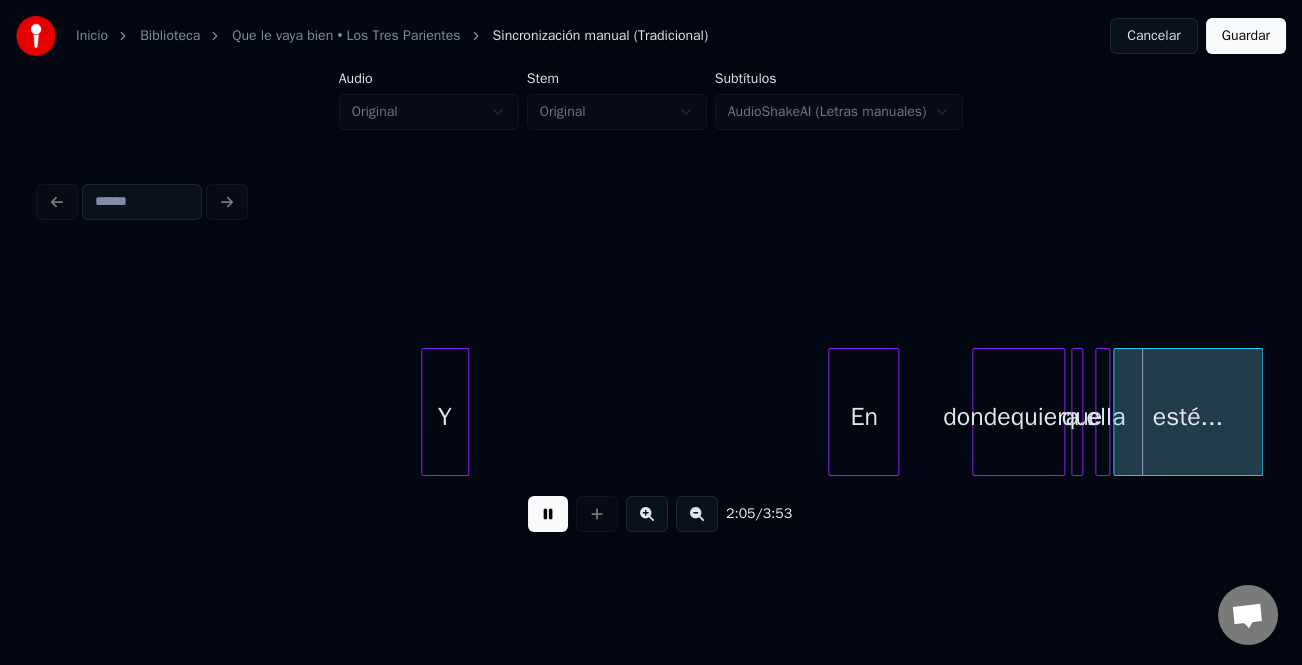 click at bounding box center [976, 412] 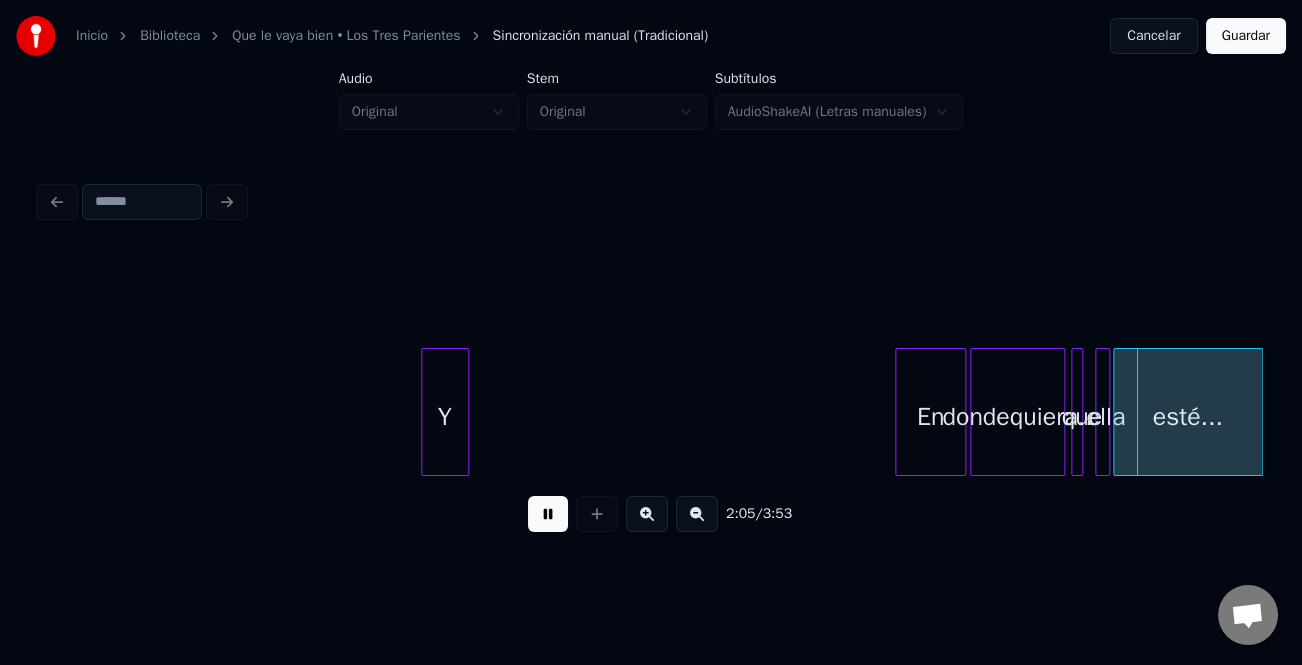 click on "En" at bounding box center (930, 417) 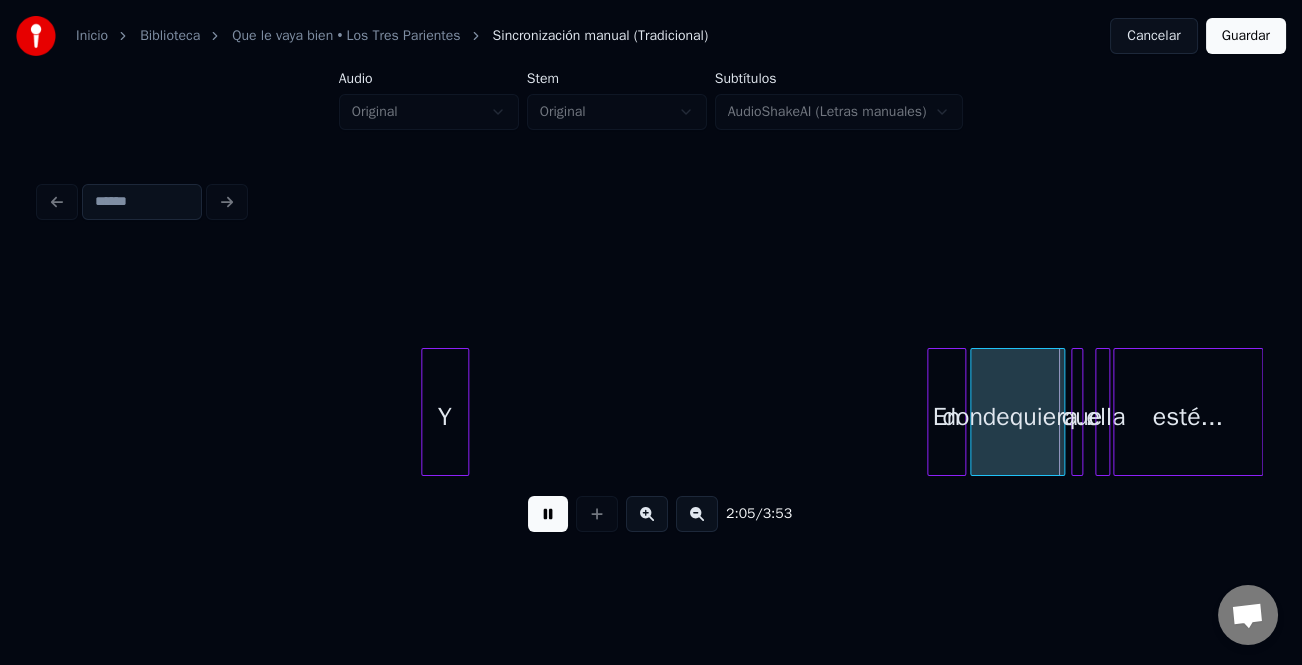 click at bounding box center [931, 412] 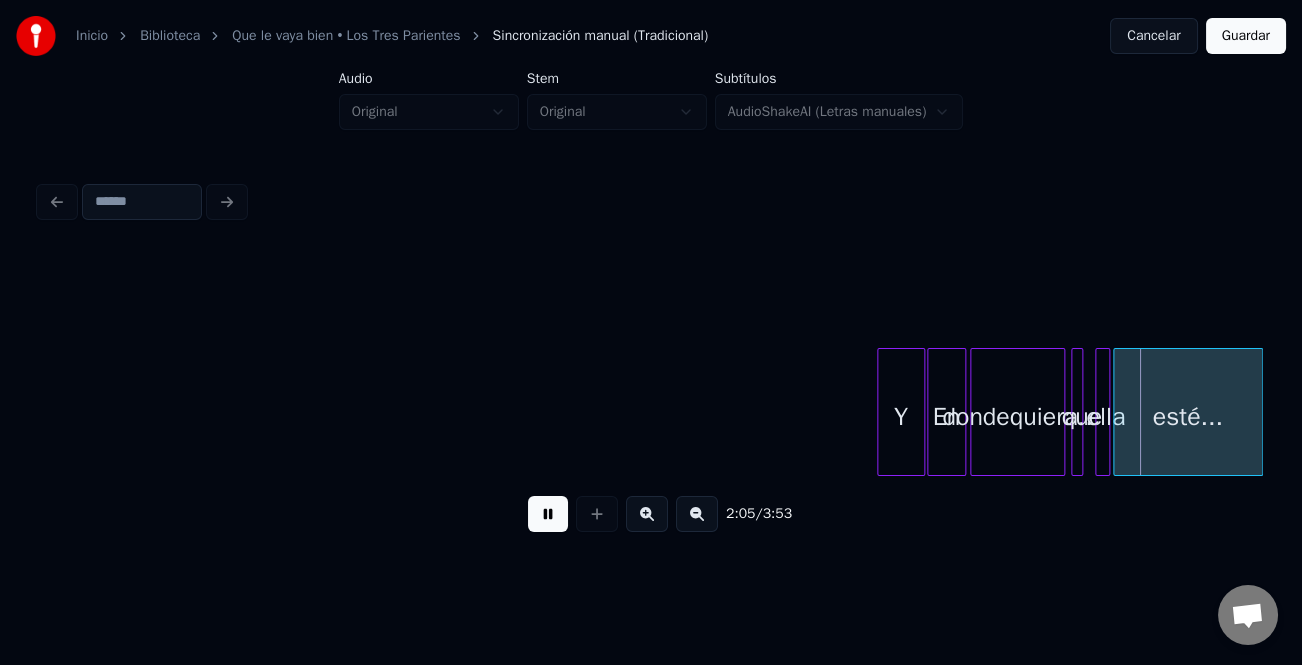 click on "Y" at bounding box center [901, 417] 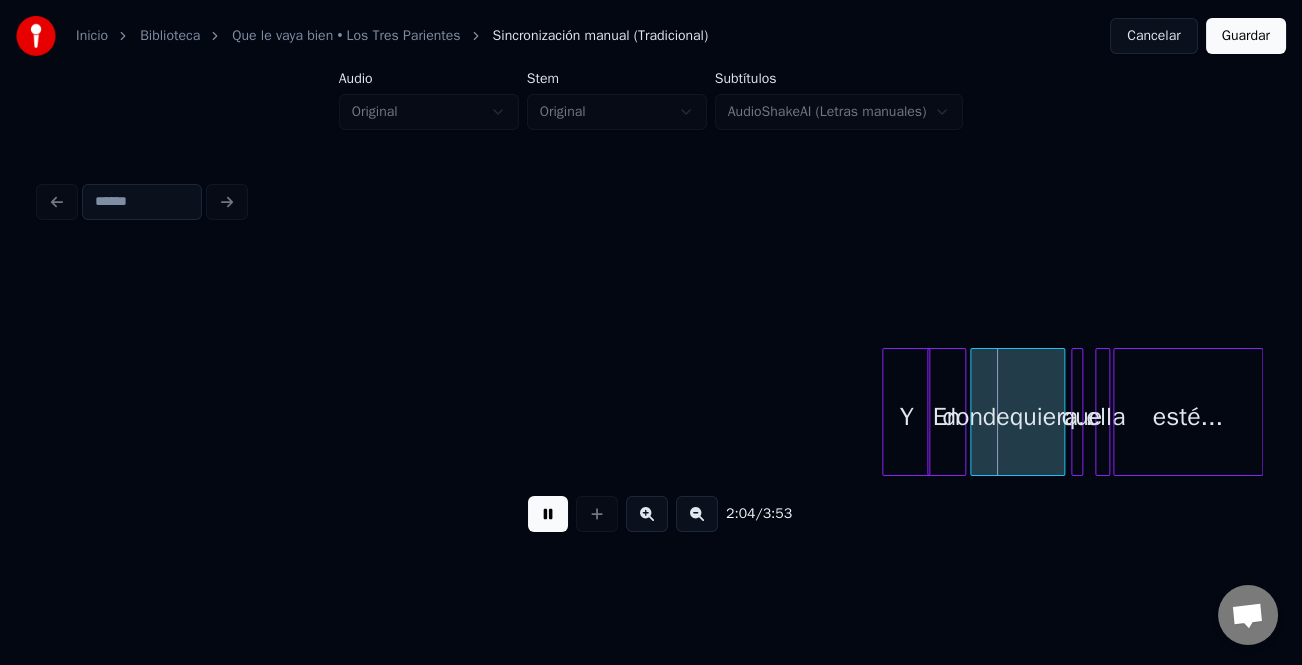 click on "Y" at bounding box center (906, 417) 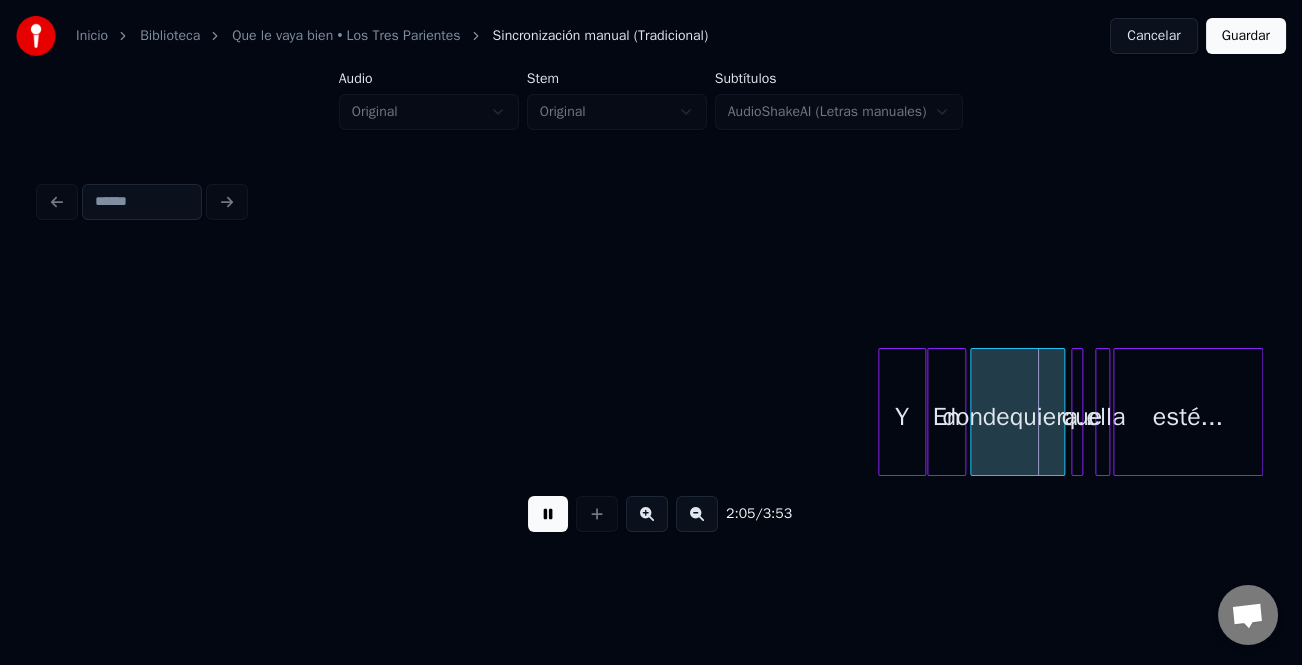click on "Y" at bounding box center (902, 417) 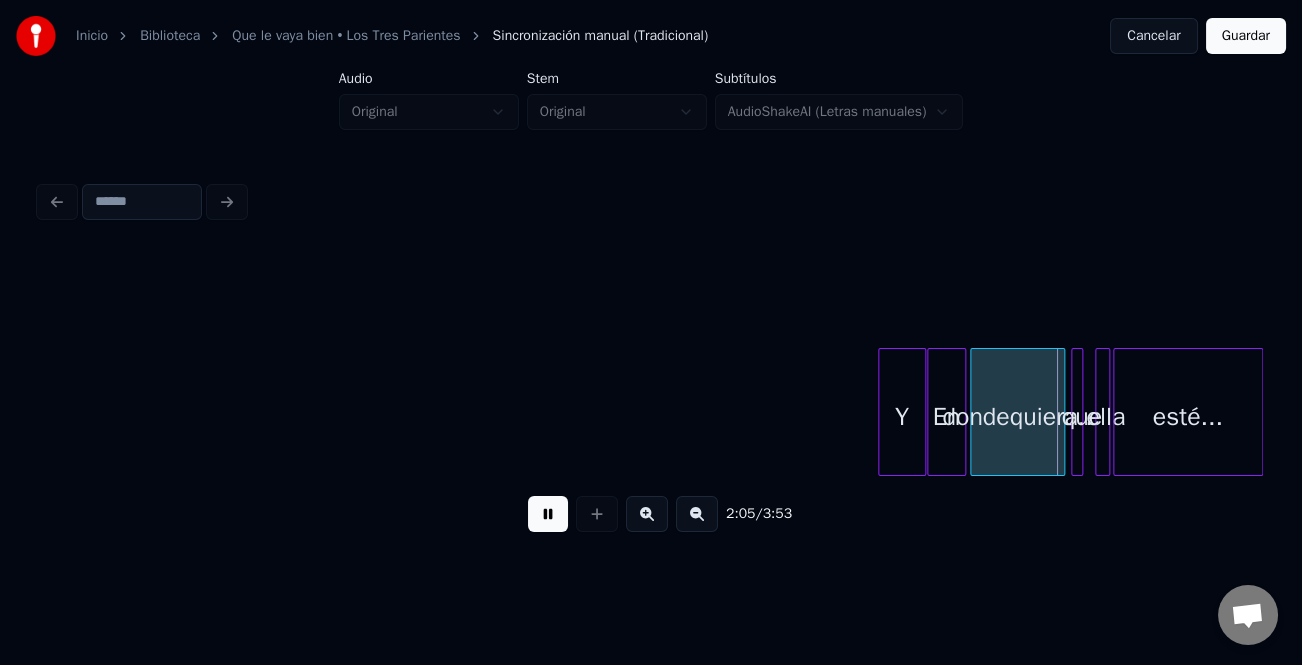 click at bounding box center (647, 514) 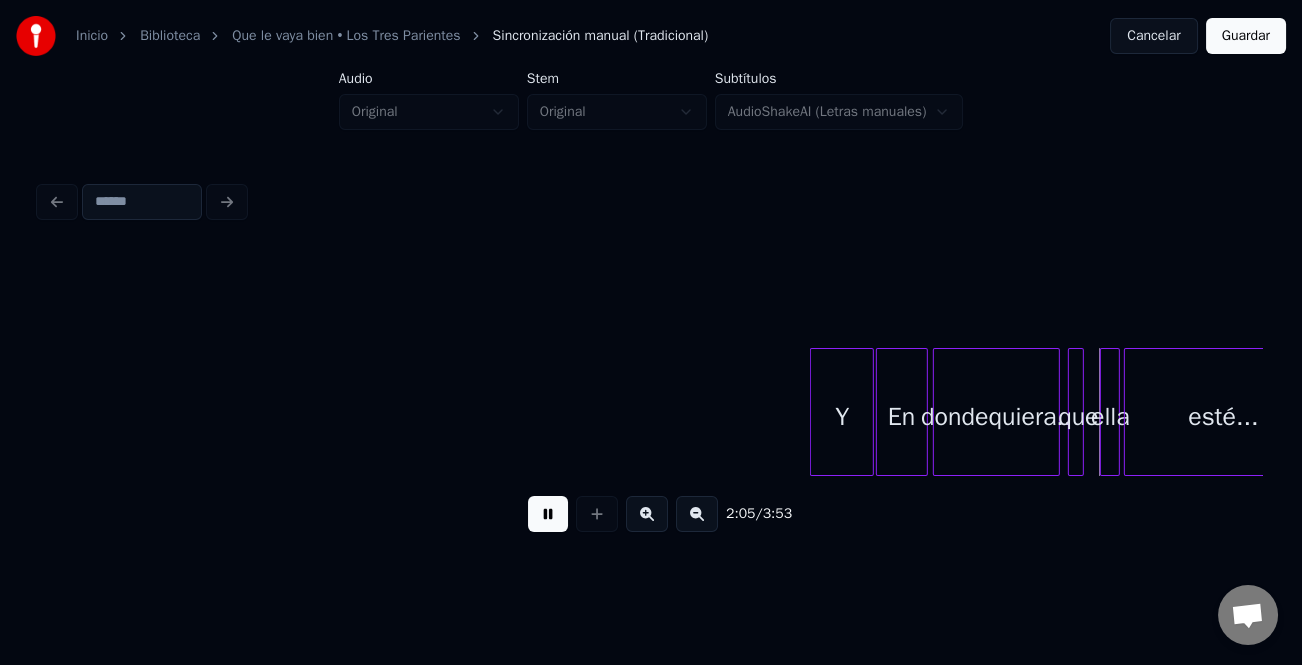 click at bounding box center [647, 514] 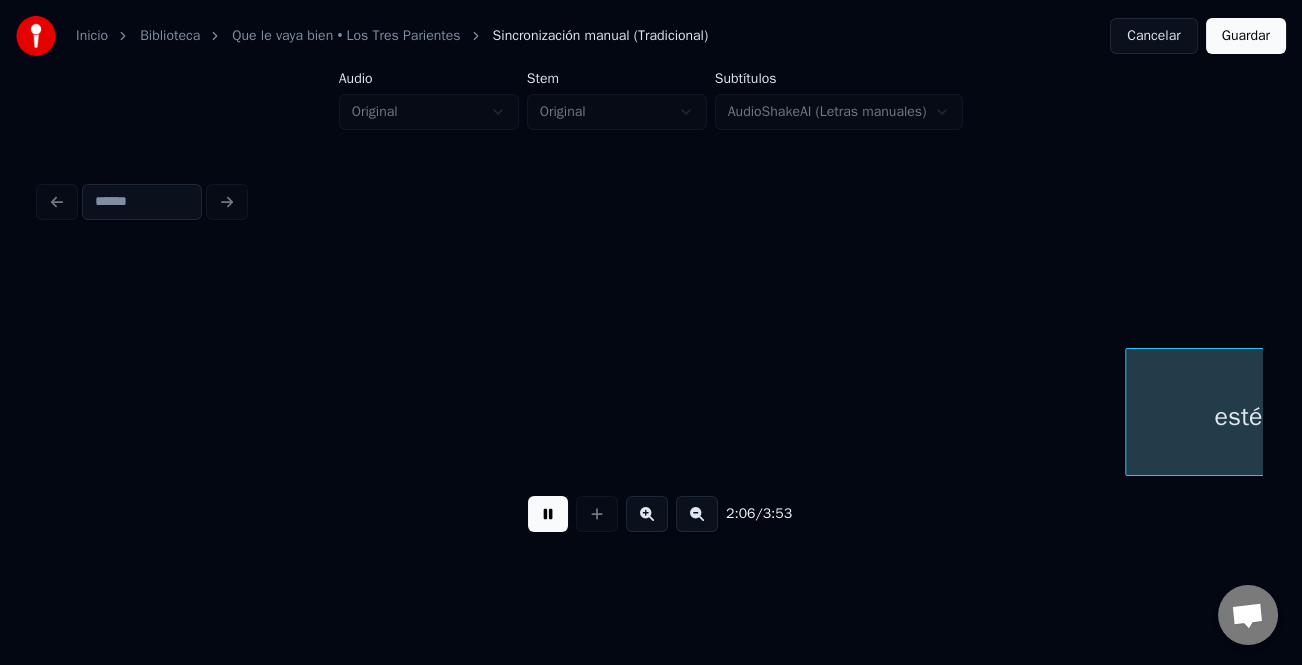 scroll, scrollTop: 0, scrollLeft: 31535, axis: horizontal 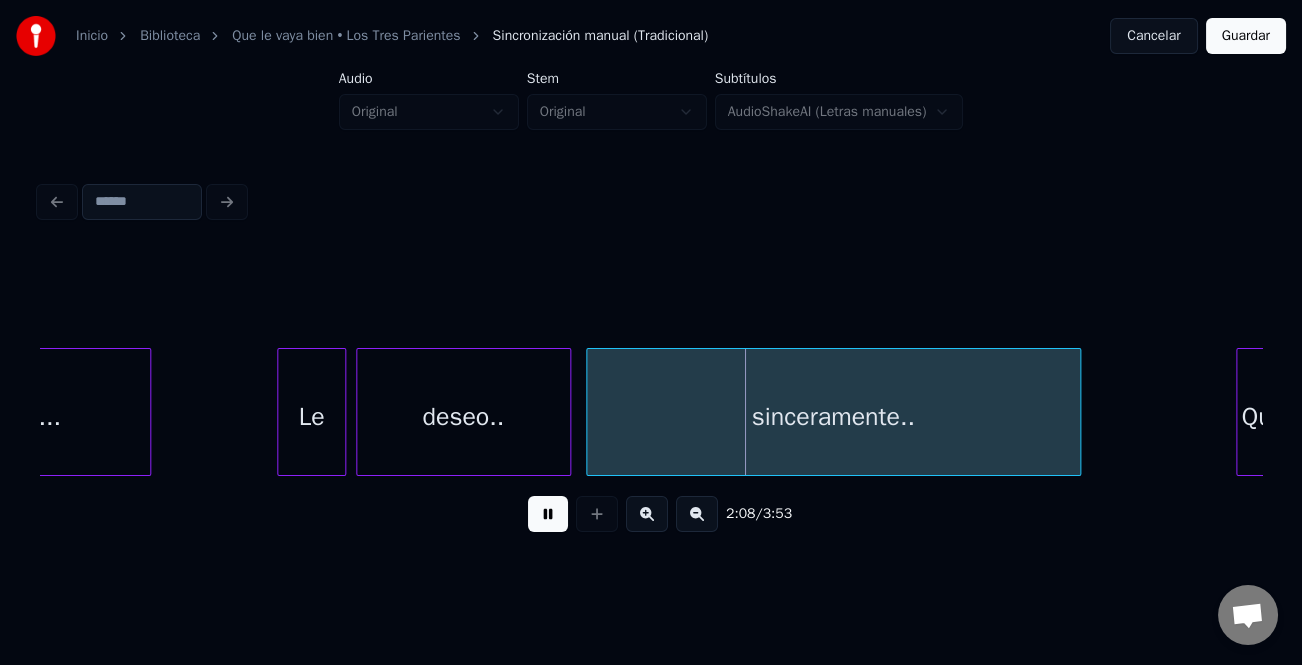click at bounding box center (281, 412) 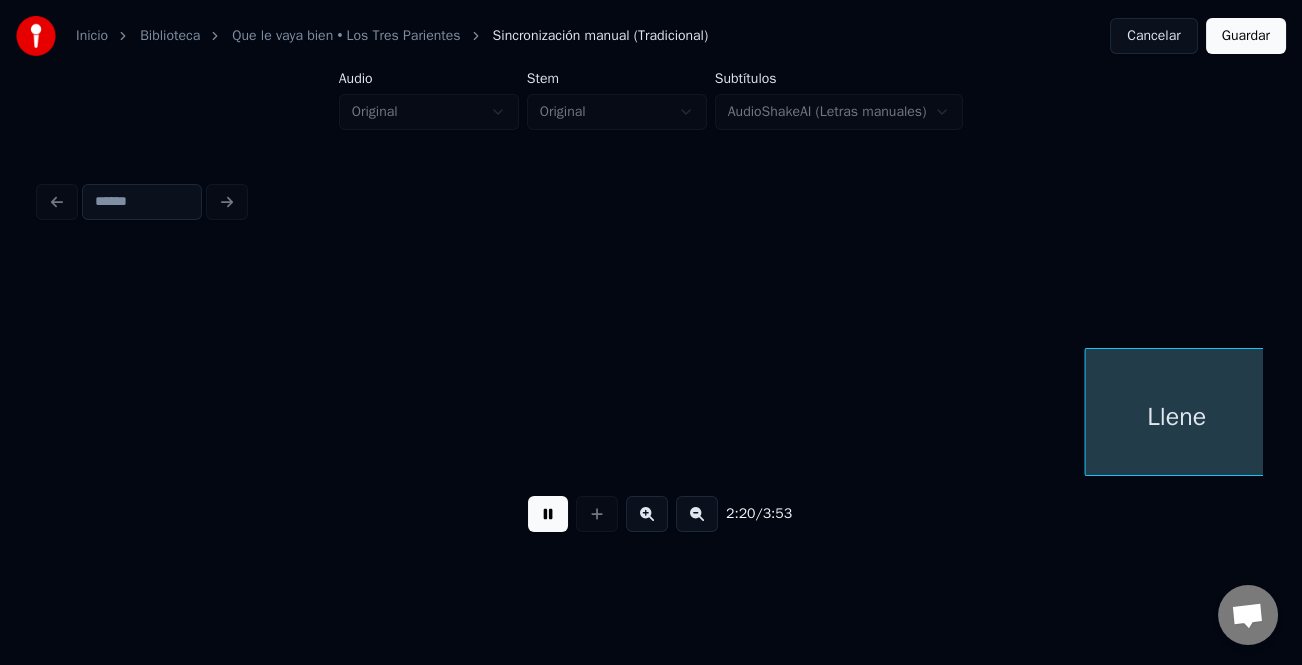 scroll, scrollTop: 0, scrollLeft: 35209, axis: horizontal 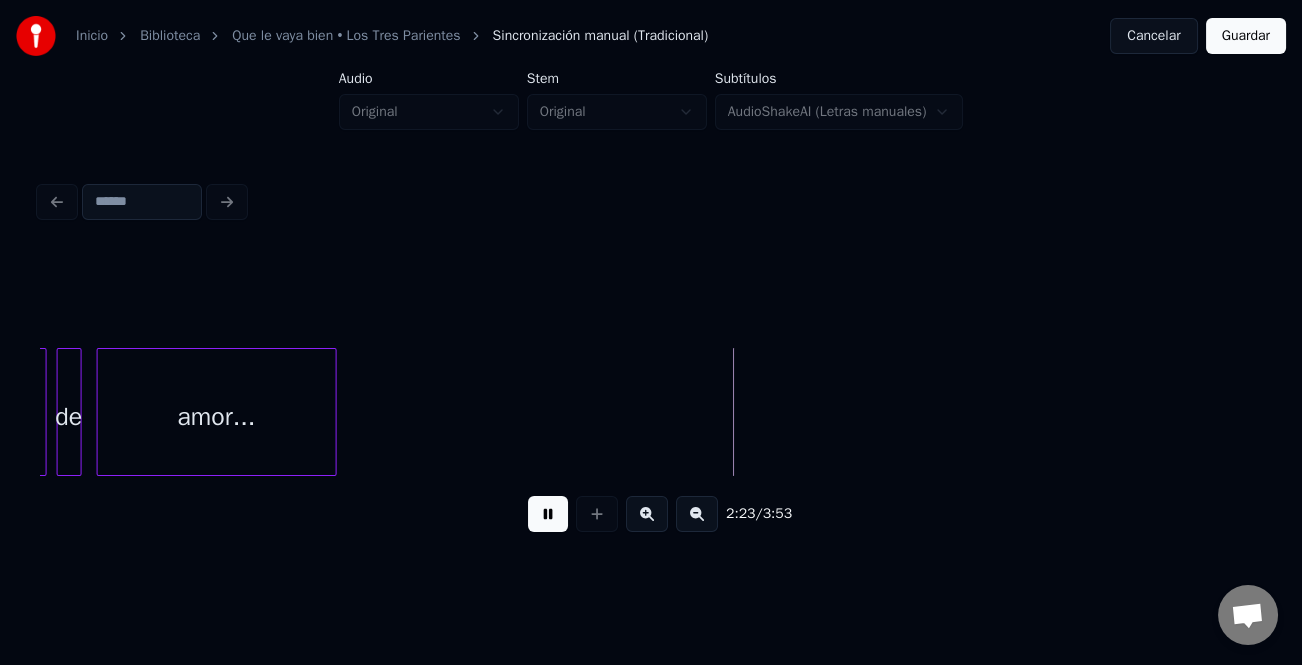 click at bounding box center [548, 514] 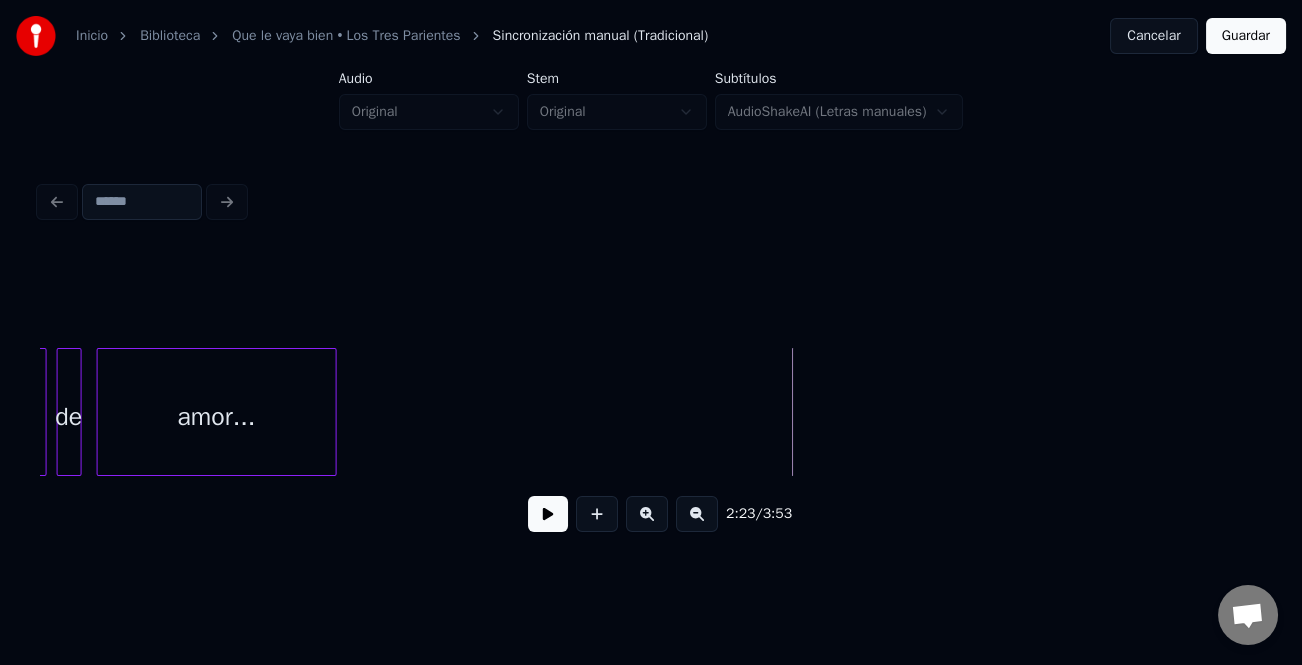 click at bounding box center [548, 514] 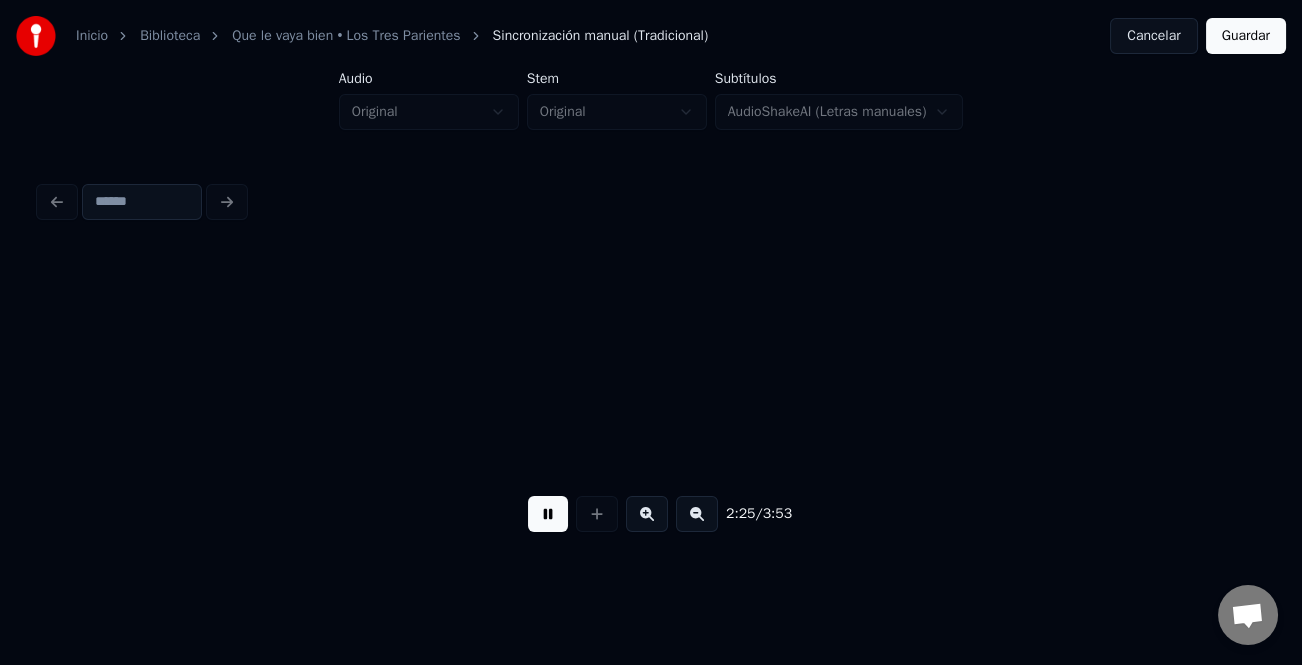 scroll, scrollTop: 0, scrollLeft: 36433, axis: horizontal 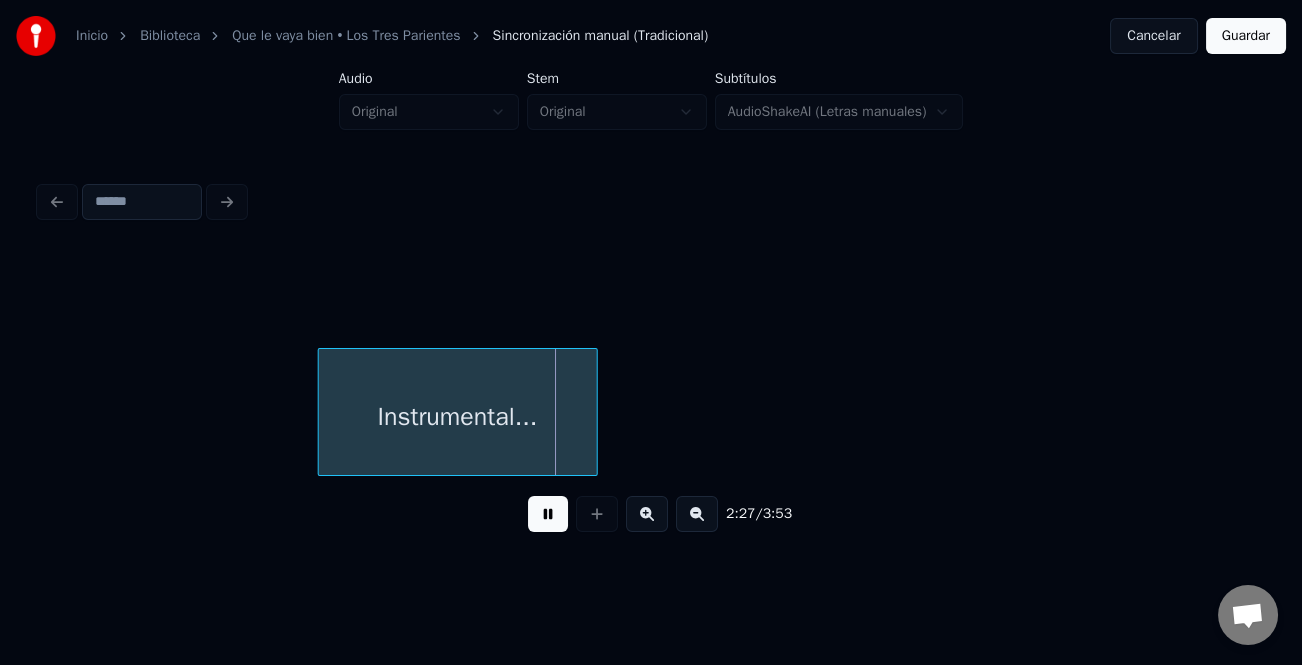 click at bounding box center [548, 514] 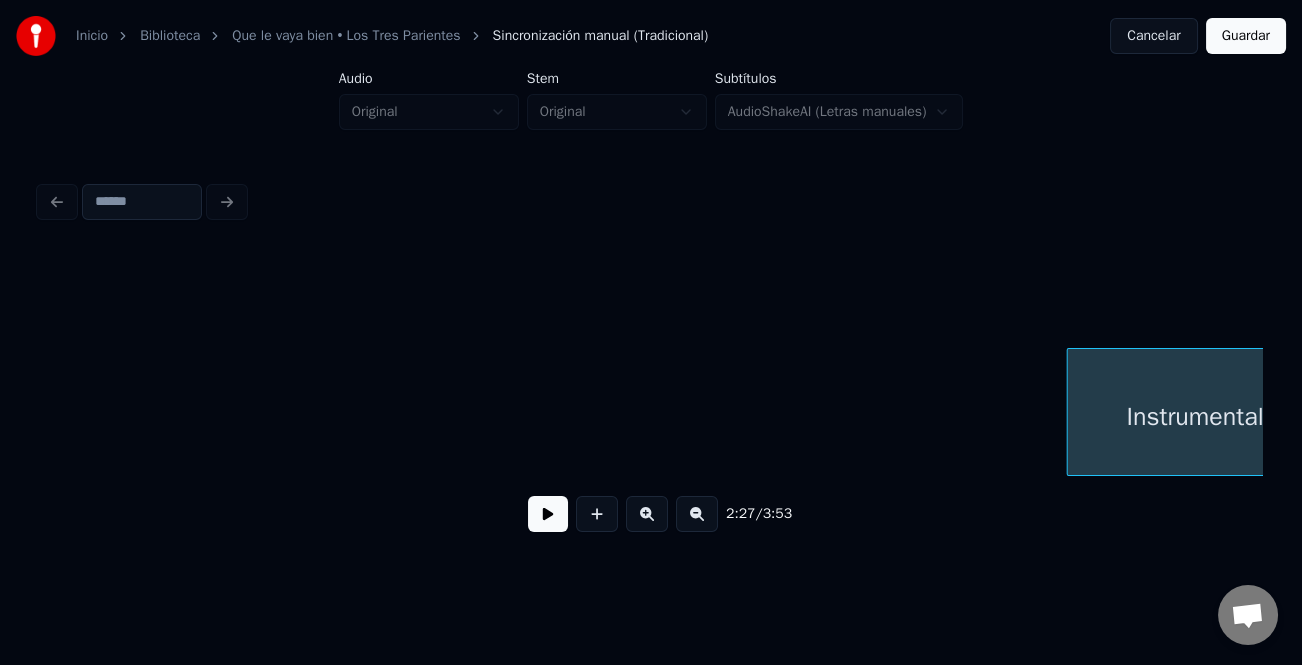 scroll, scrollTop: 0, scrollLeft: 35591, axis: horizontal 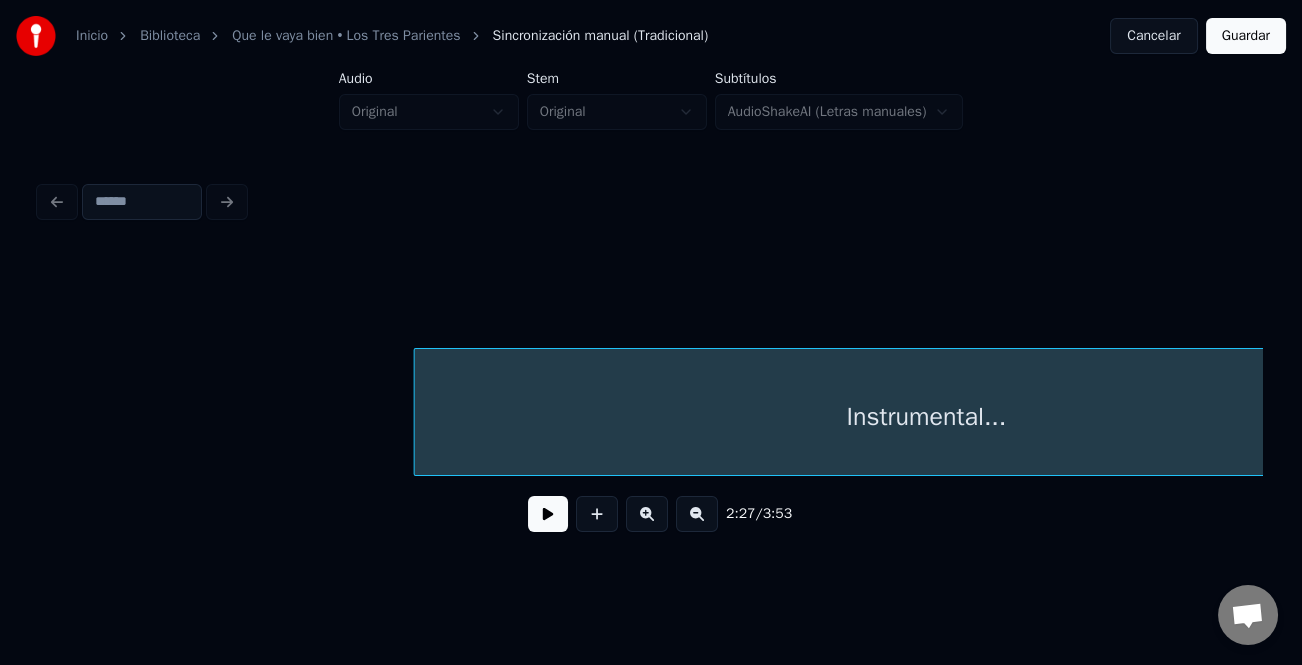 click at bounding box center (418, 412) 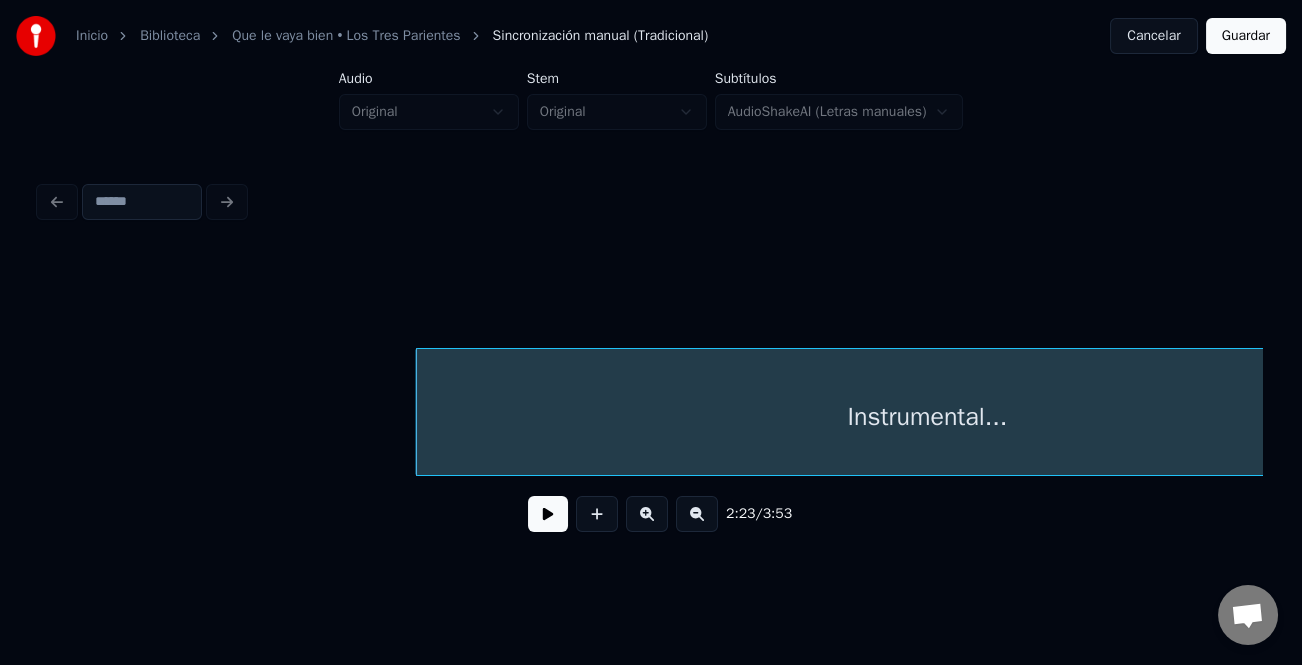 click at bounding box center (697, 514) 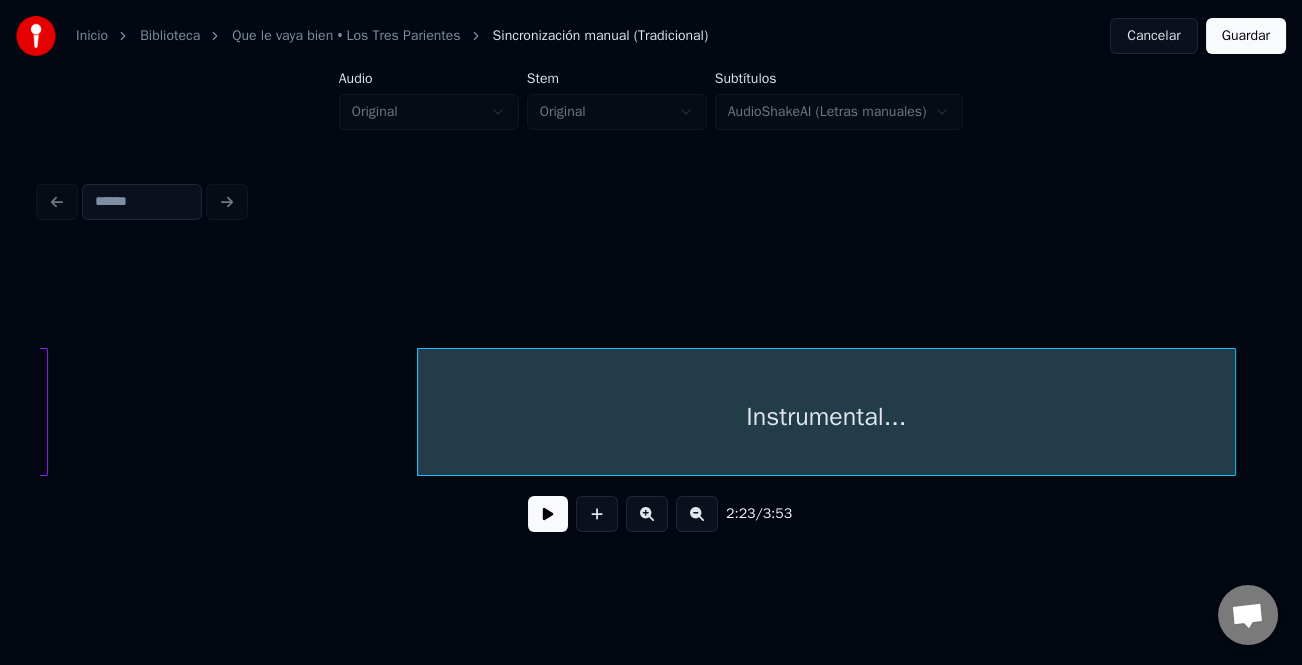 click at bounding box center [697, 514] 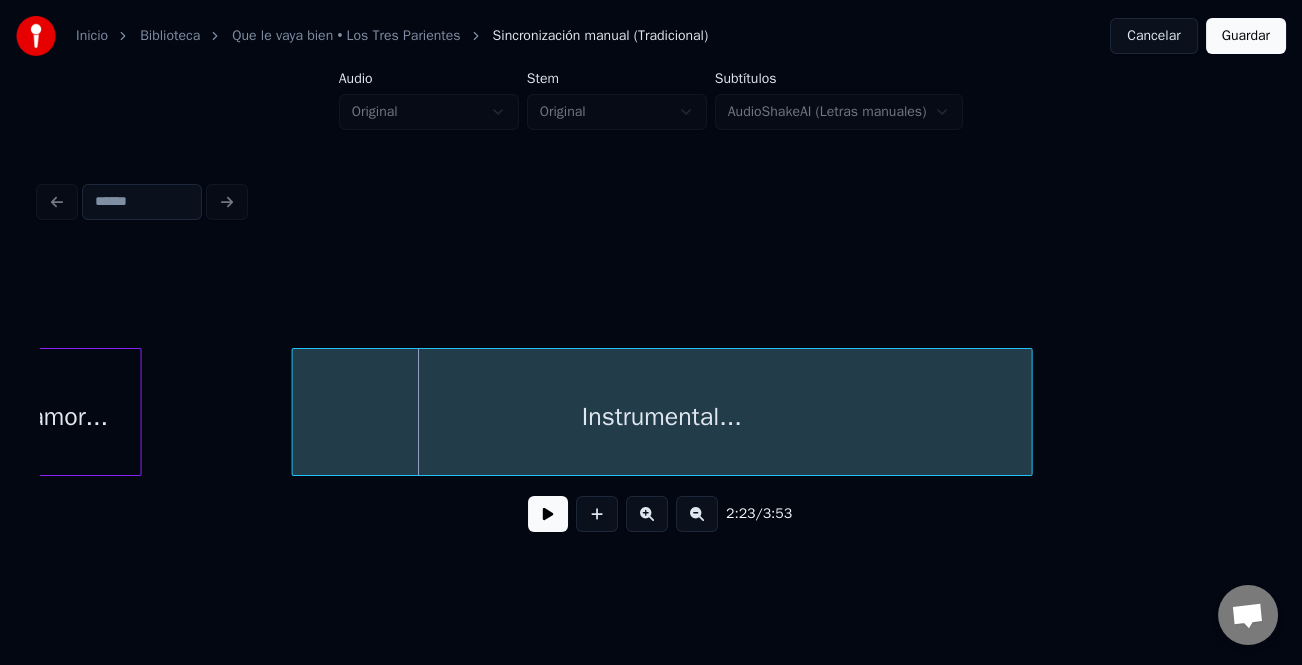 click at bounding box center (296, 412) 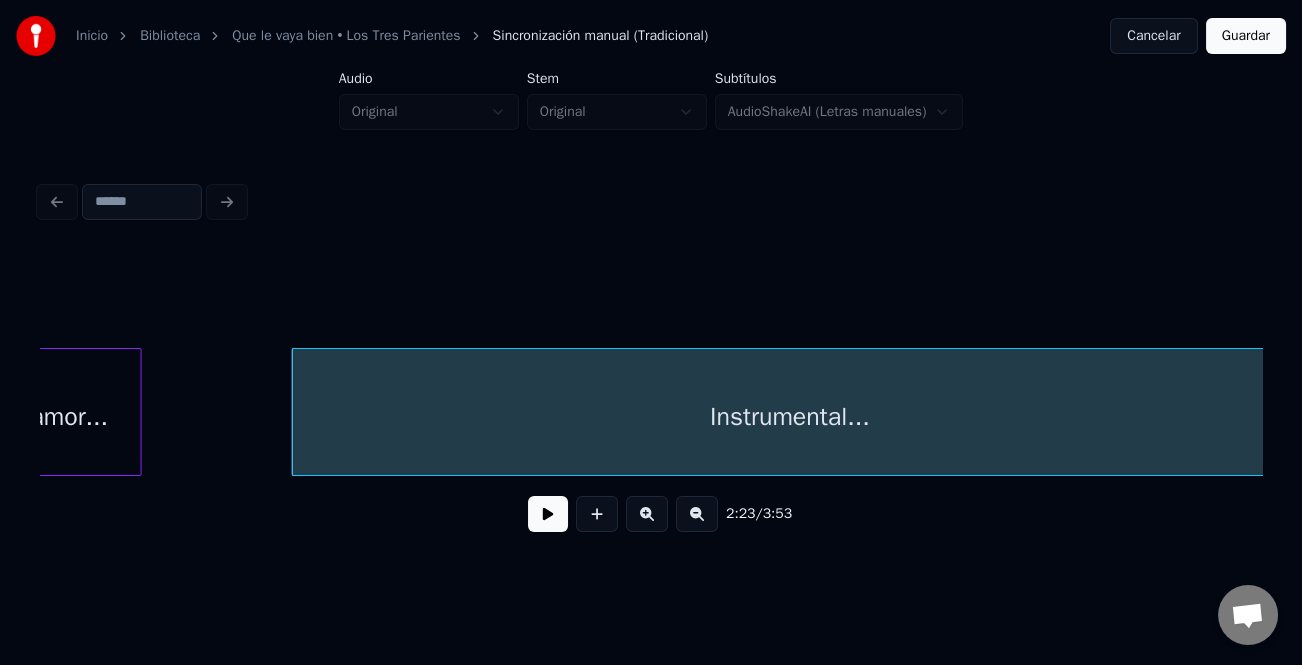 click on "Inicio Biblioteca Que le vaya bien • Los Tres Parientes Sincronización manual (Tradicional) Cancelar Guardar Audio Original Stem Original Subtítulos AudioShakeAI (Letras manuales) 2:23  /  3:53" at bounding box center (651, 280) 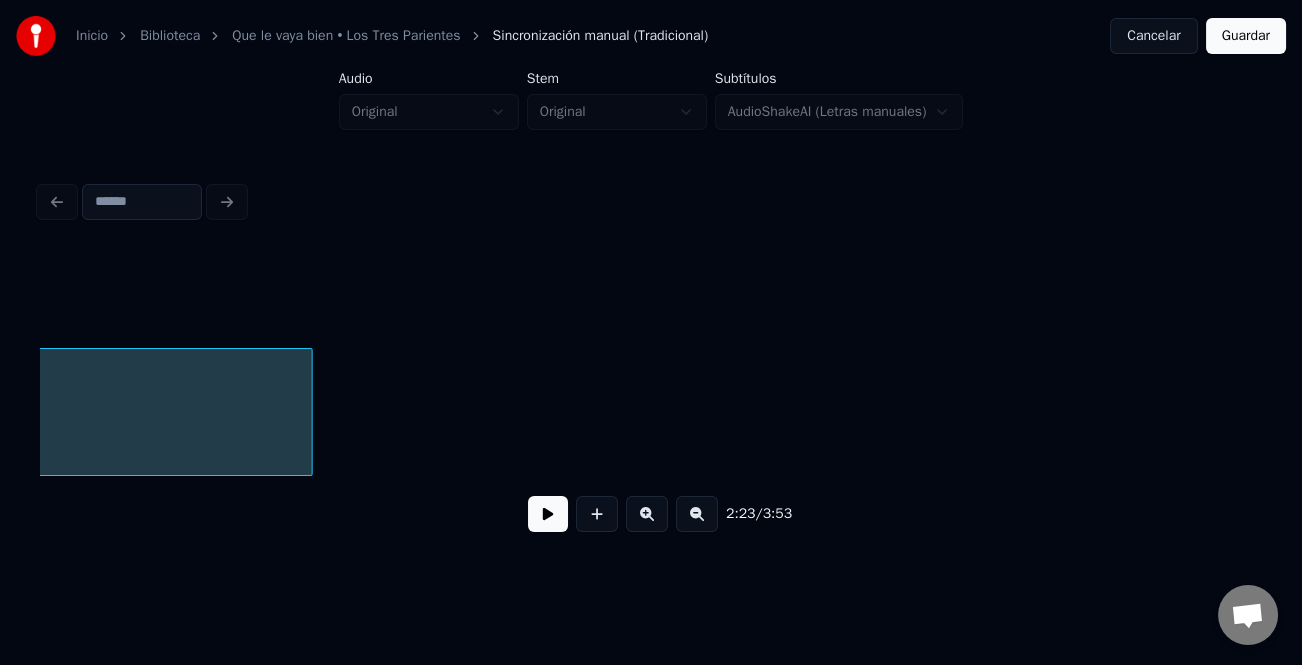 scroll, scrollTop: 0, scrollLeft: 22206, axis: horizontal 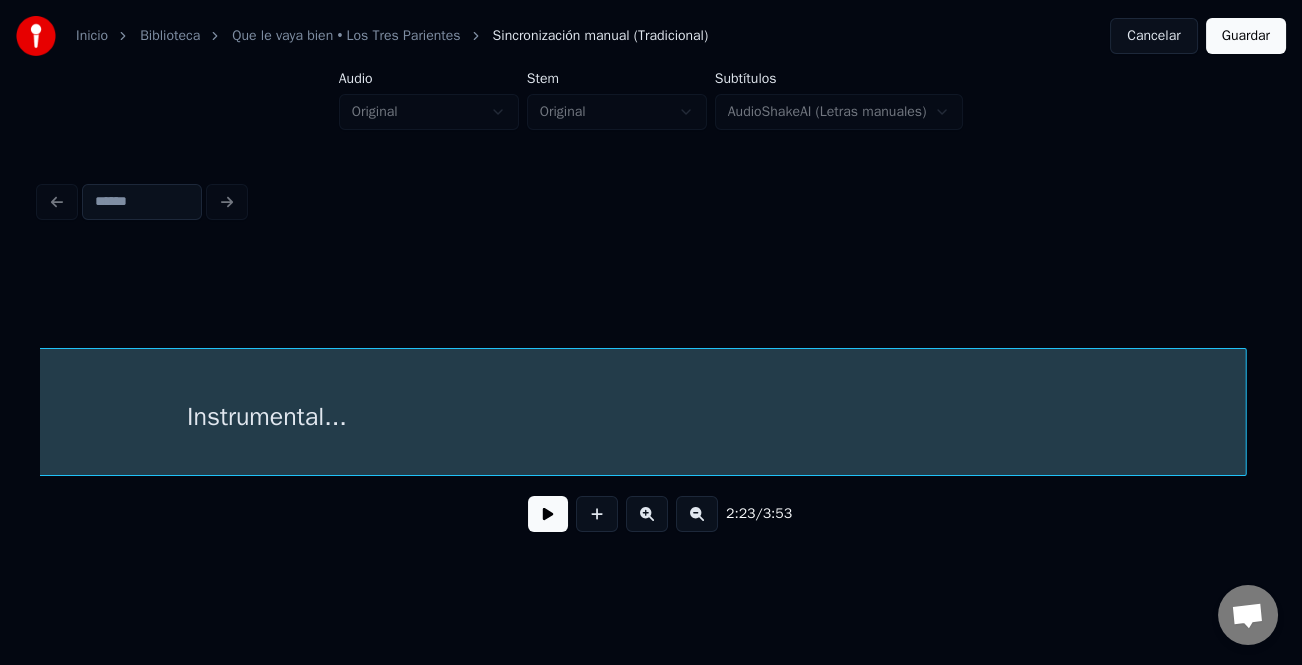 click on "2:23  /  3:53" at bounding box center [651, 400] 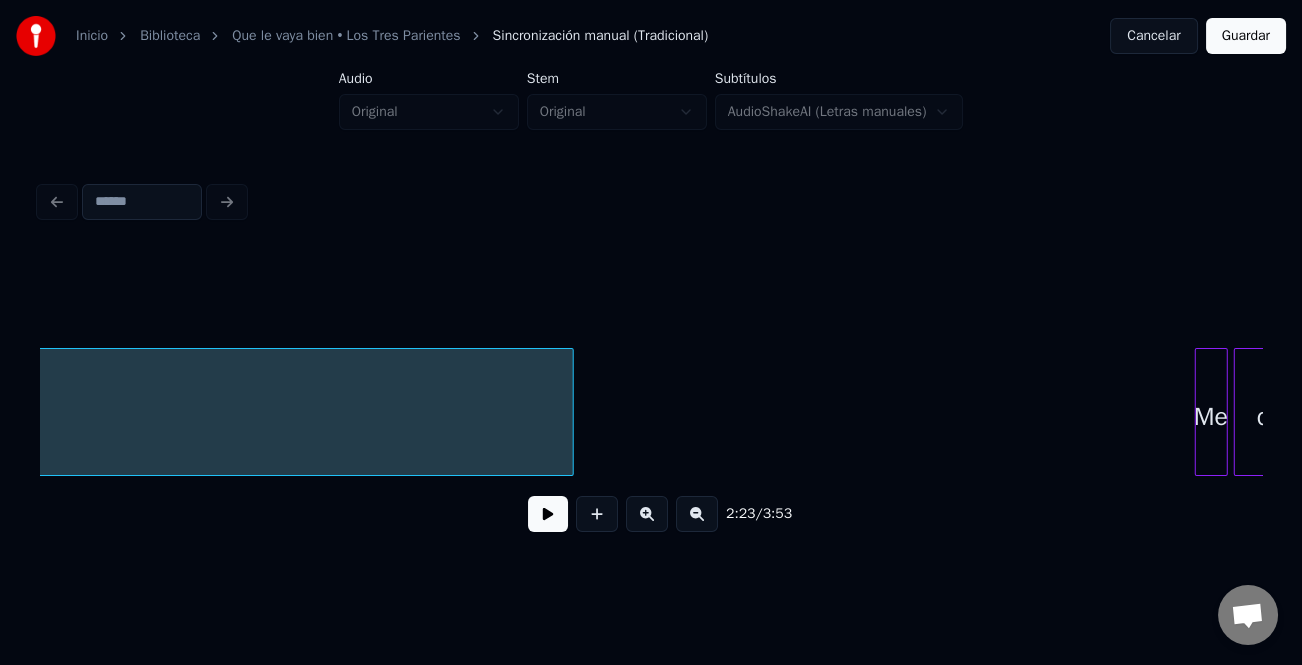 scroll, scrollTop: 0, scrollLeft: 23019, axis: horizontal 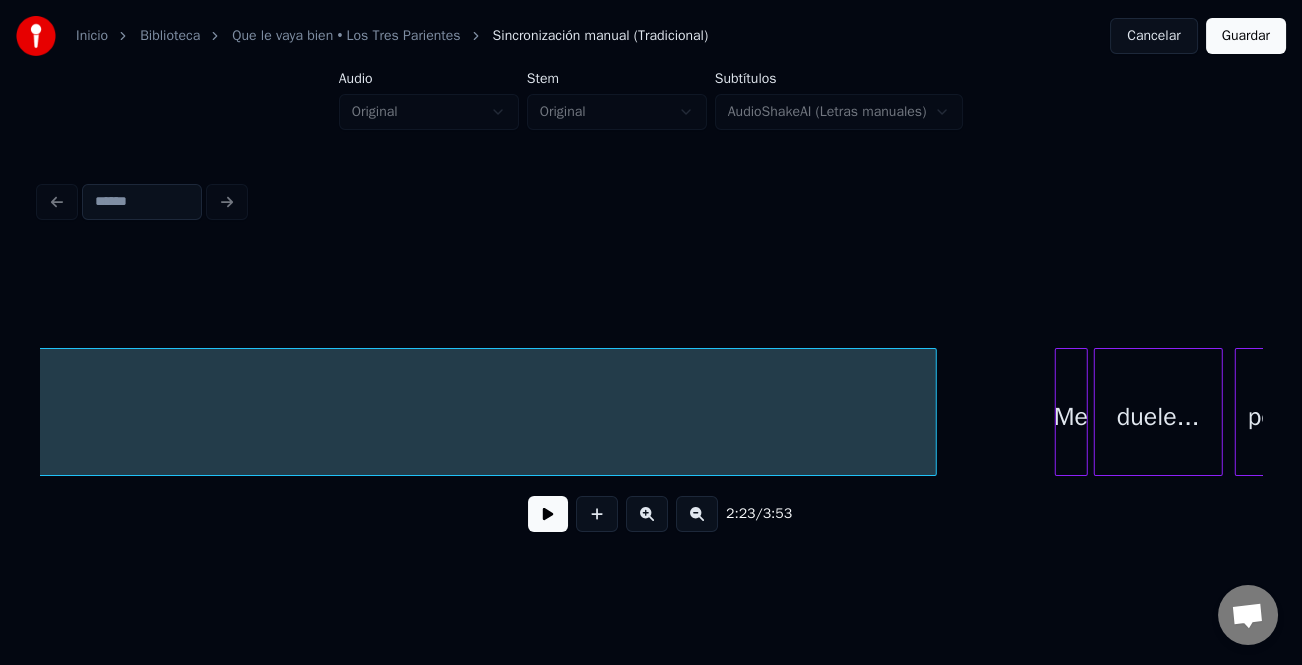 click at bounding box center (933, 412) 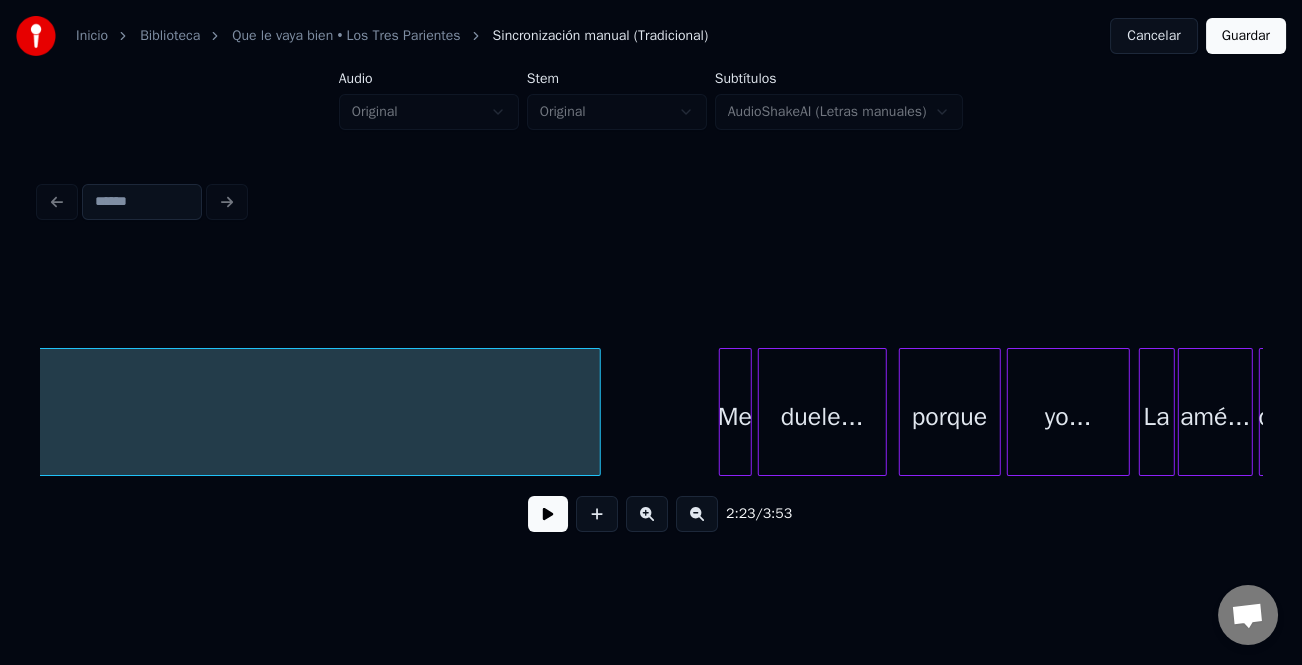 scroll, scrollTop: 0, scrollLeft: 23356, axis: horizontal 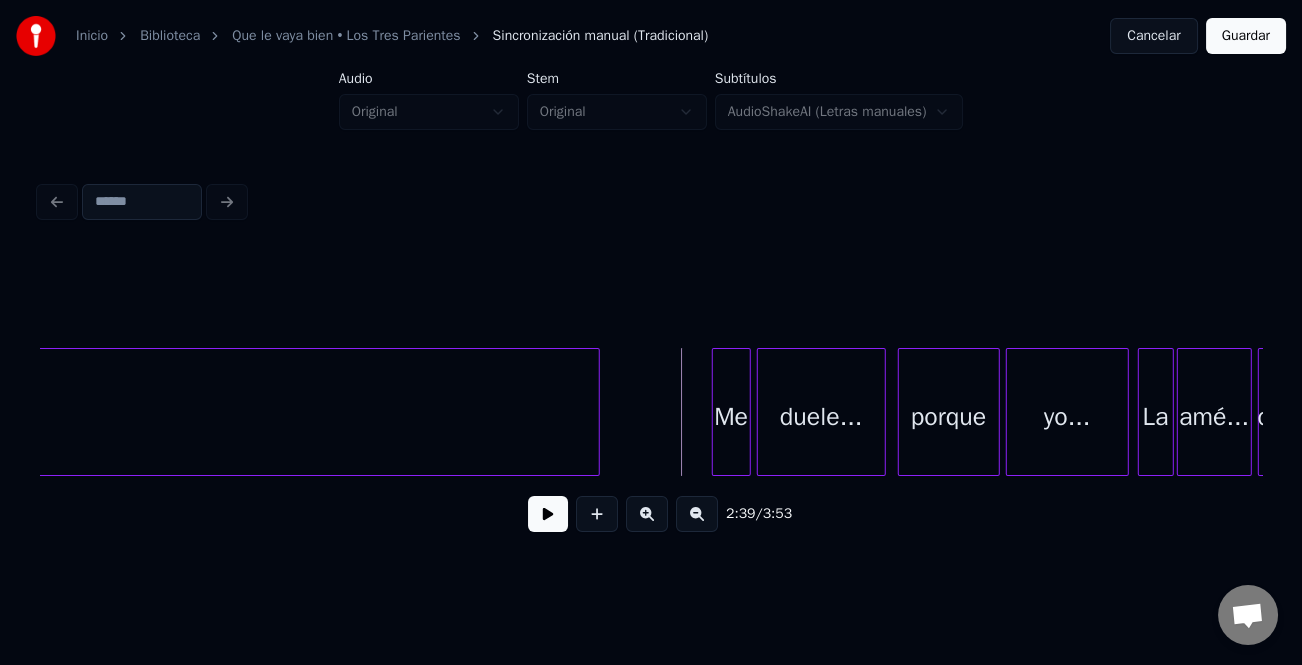 click at bounding box center [716, 412] 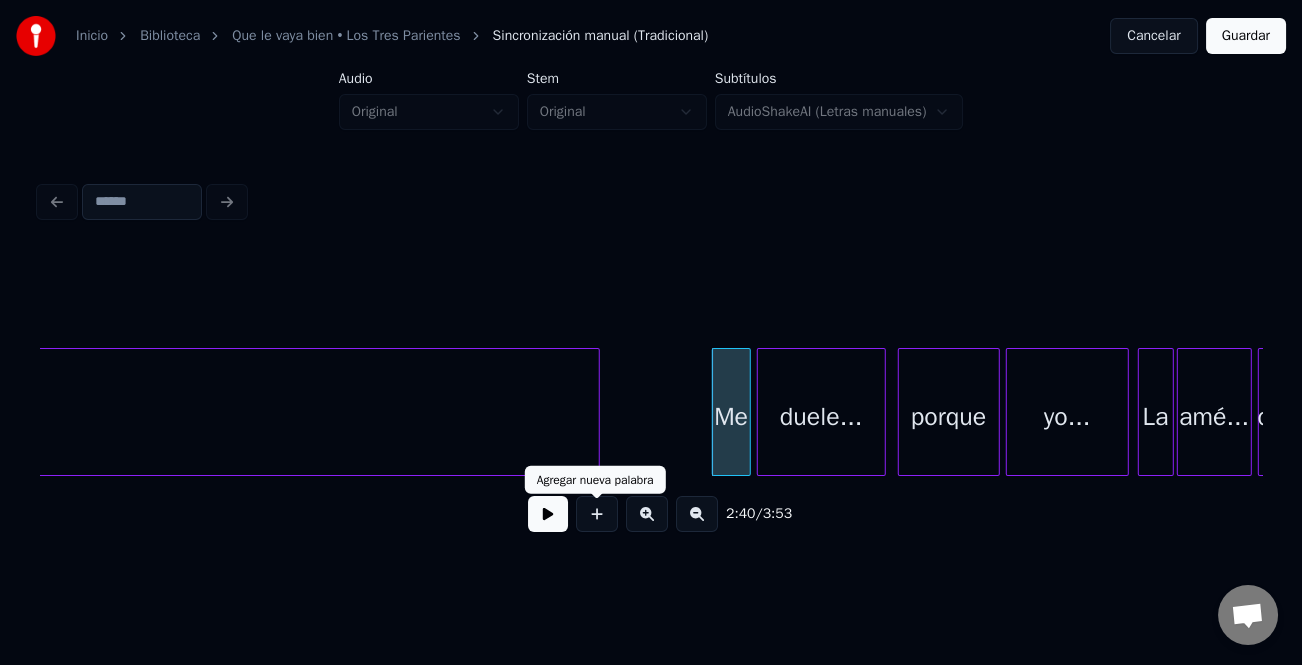click at bounding box center [597, 514] 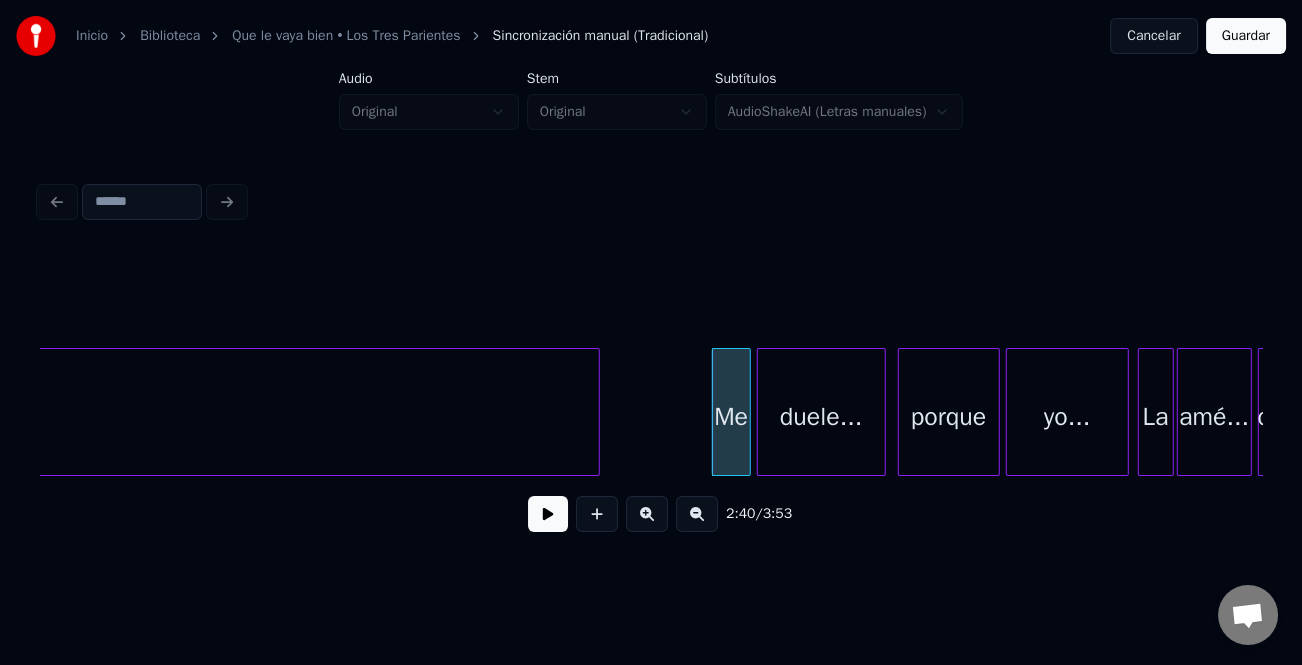 click on "Instrumental... Me duele... porque yo... La amé... de" at bounding box center [-5812, 412] 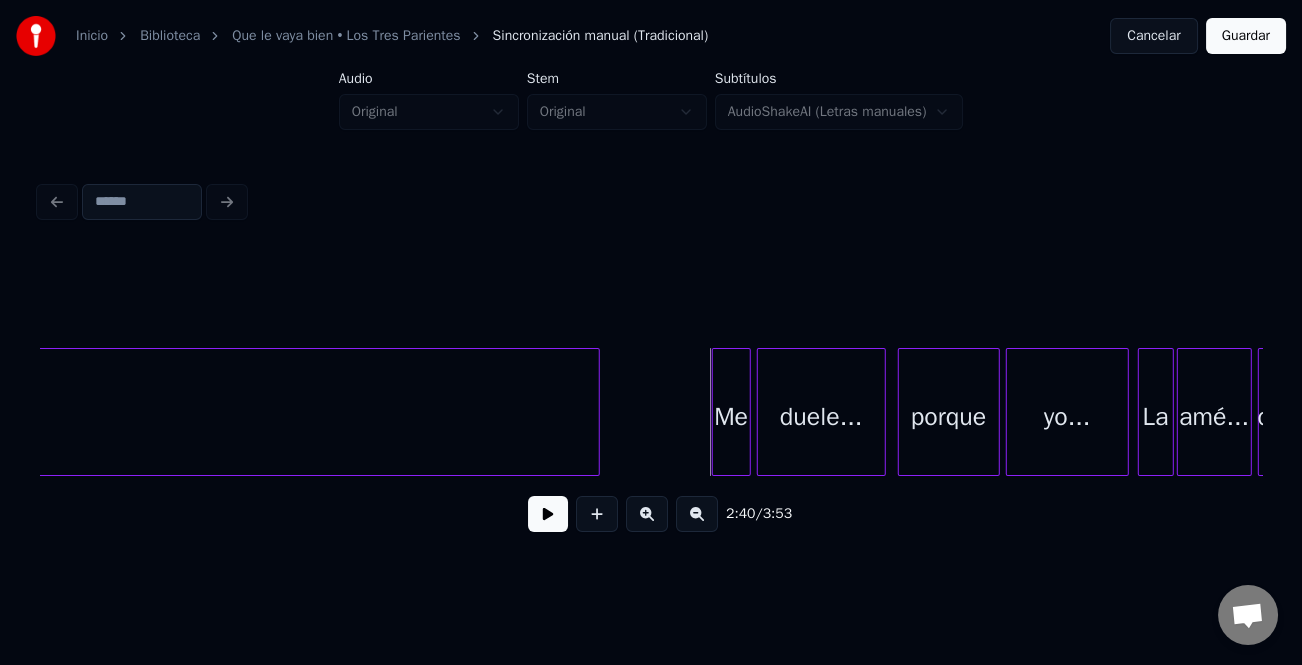 click at bounding box center [548, 514] 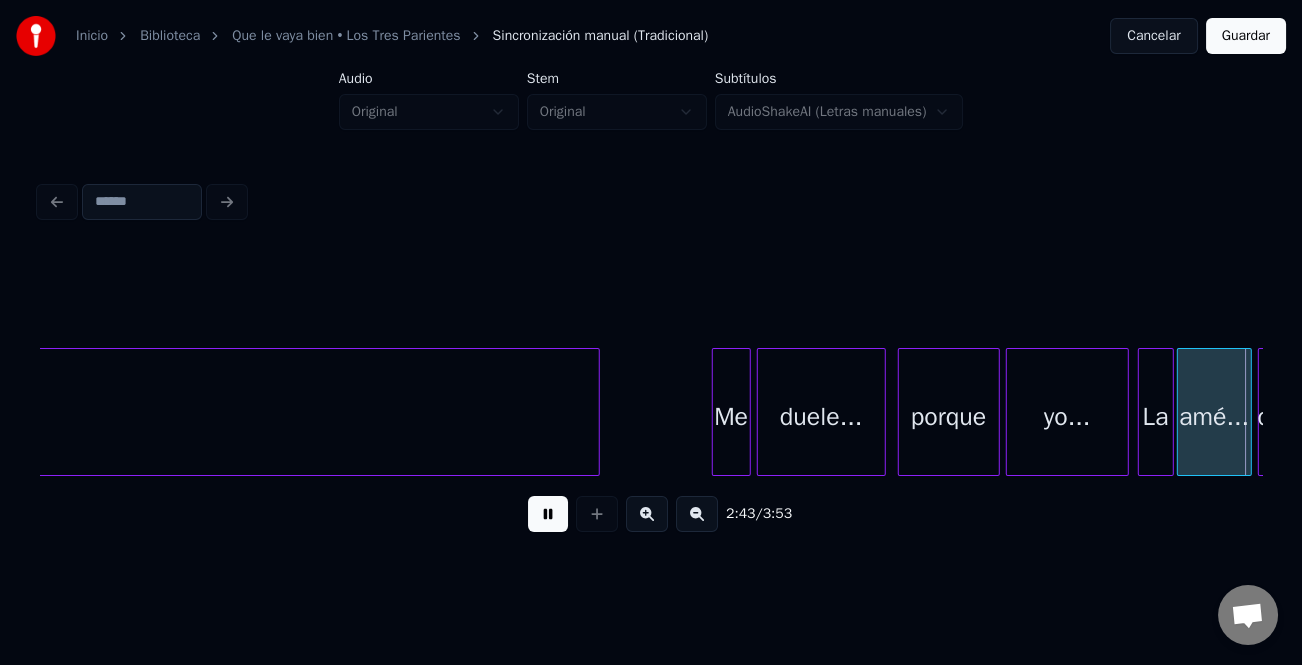 scroll, scrollTop: 0, scrollLeft: 24580, axis: horizontal 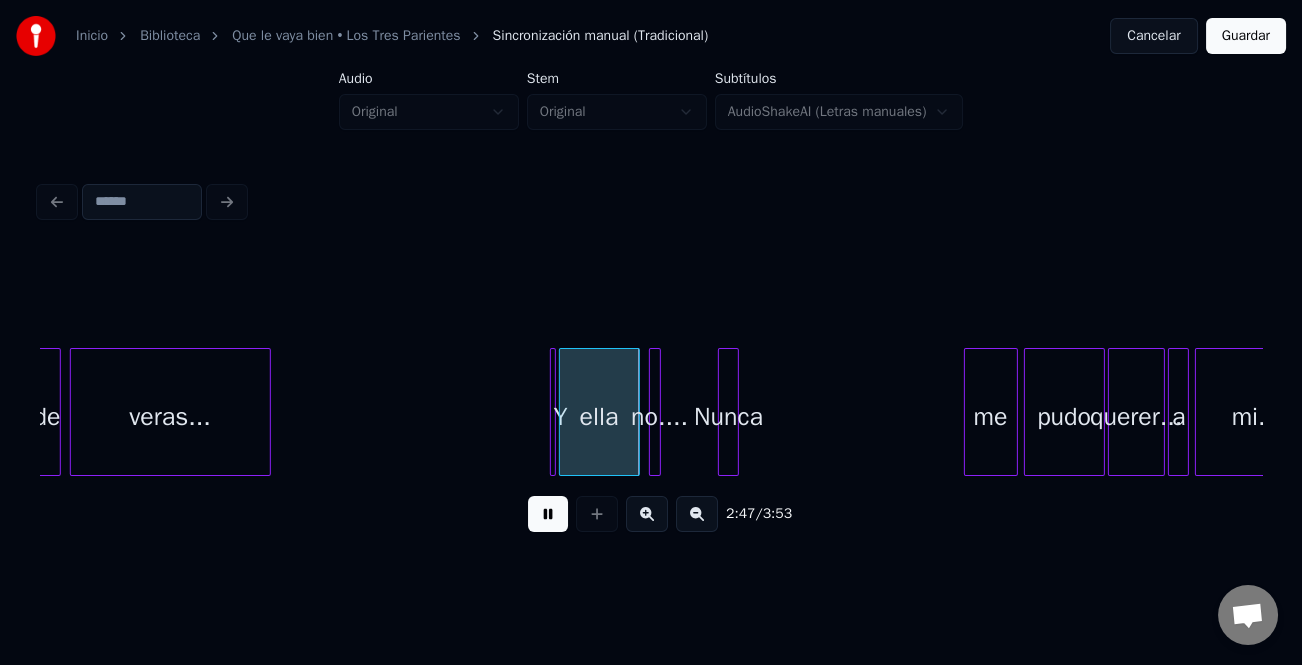 click at bounding box center [647, 514] 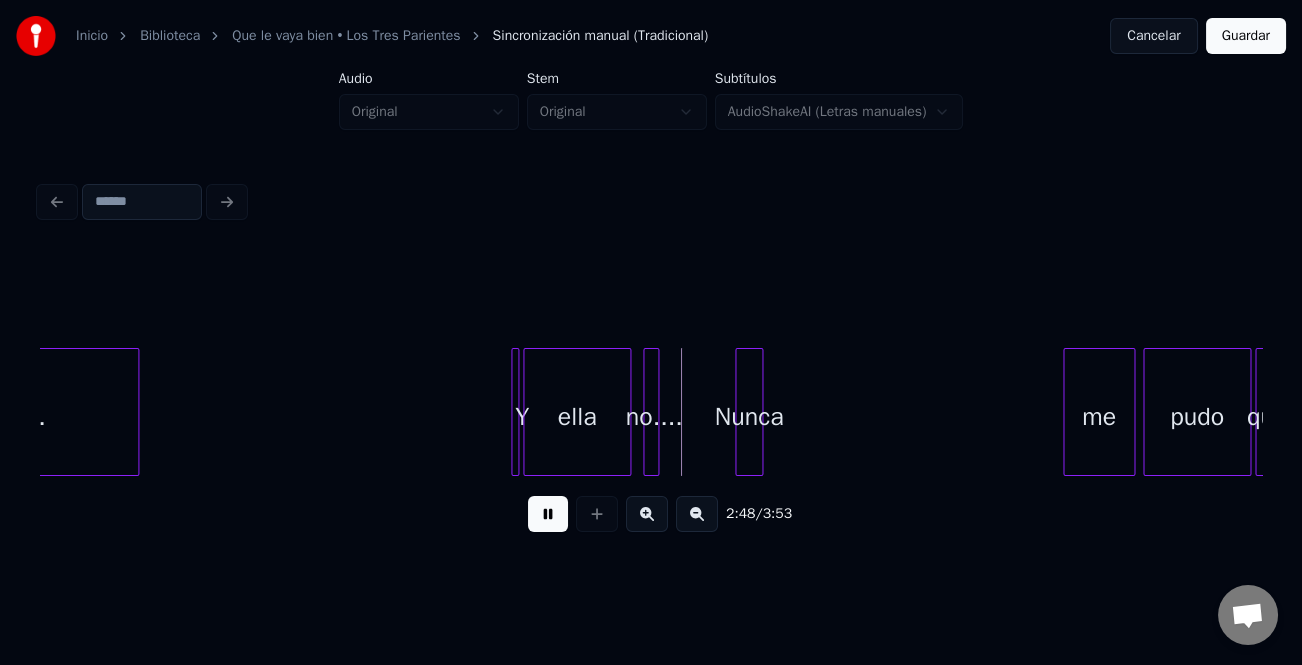 click at bounding box center (647, 514) 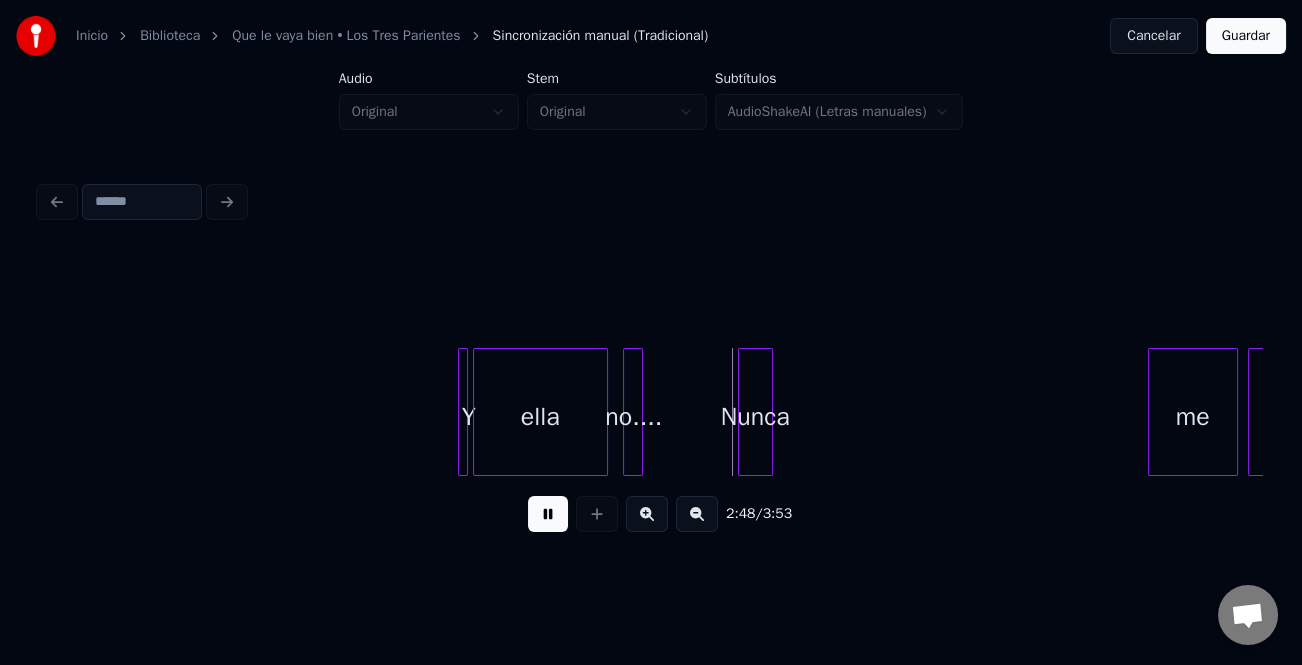click at bounding box center [647, 514] 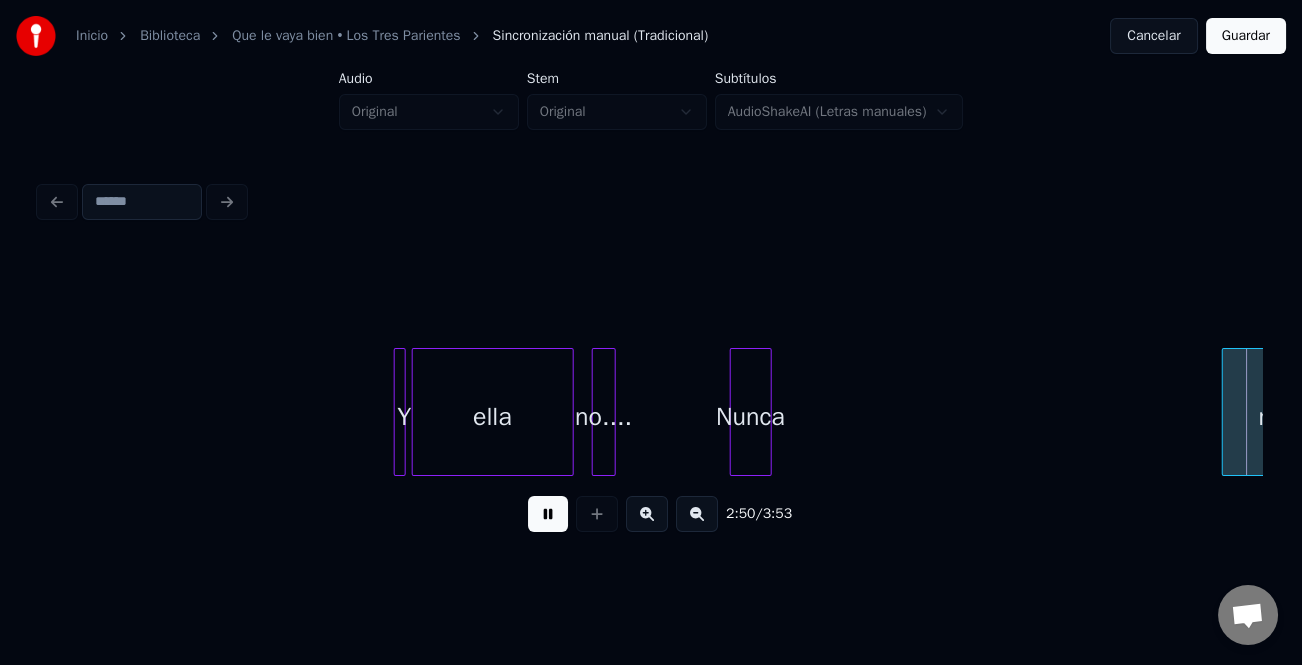 scroll, scrollTop: 0, scrollLeft: 51049, axis: horizontal 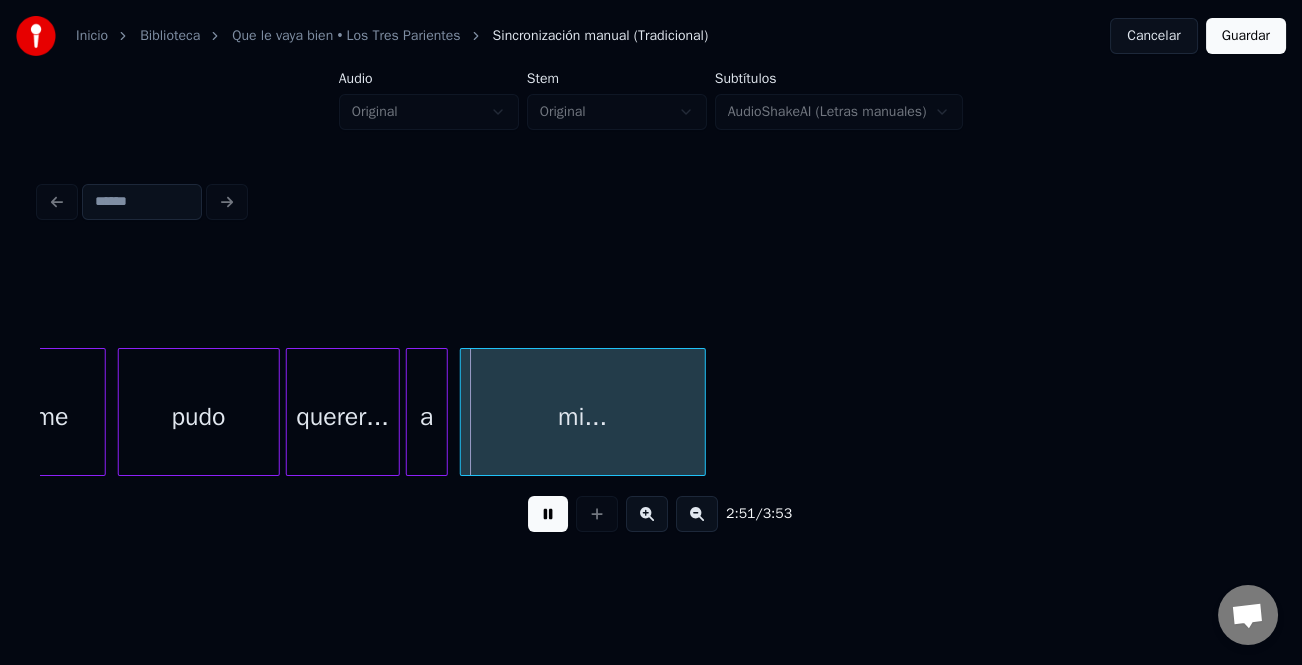 drag, startPoint x: 552, startPoint y: 528, endPoint x: 956, endPoint y: 468, distance: 408.43115 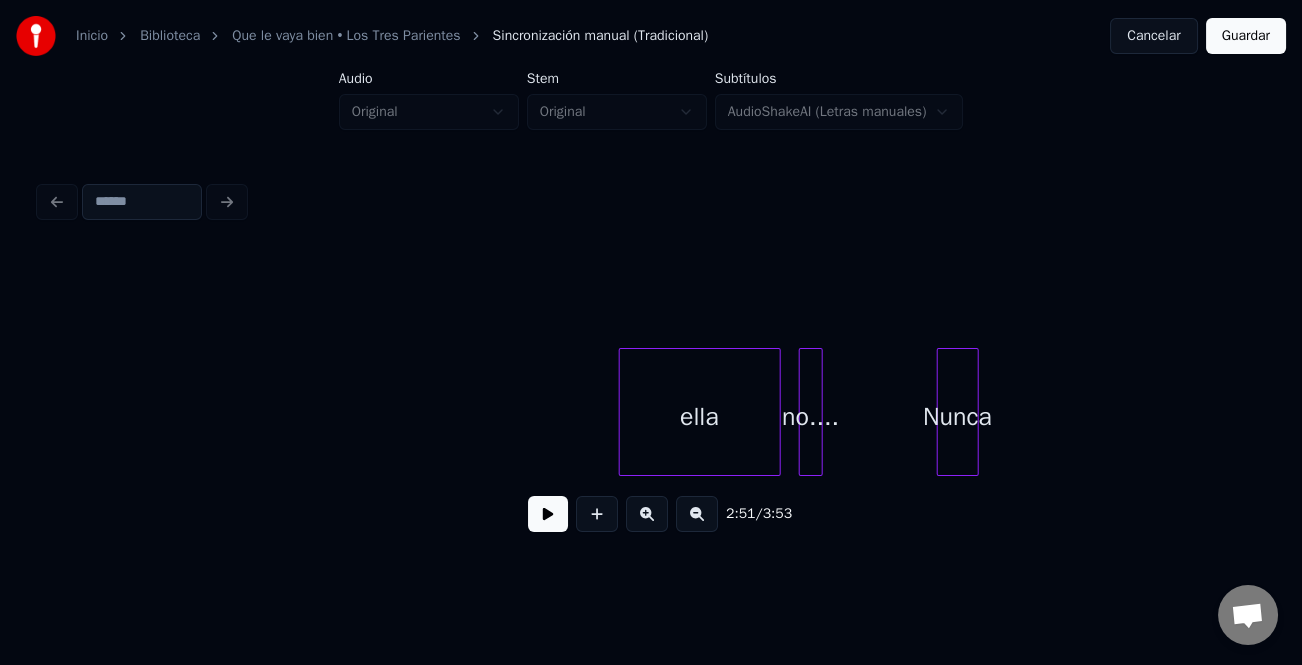 scroll, scrollTop: 0, scrollLeft: 49450, axis: horizontal 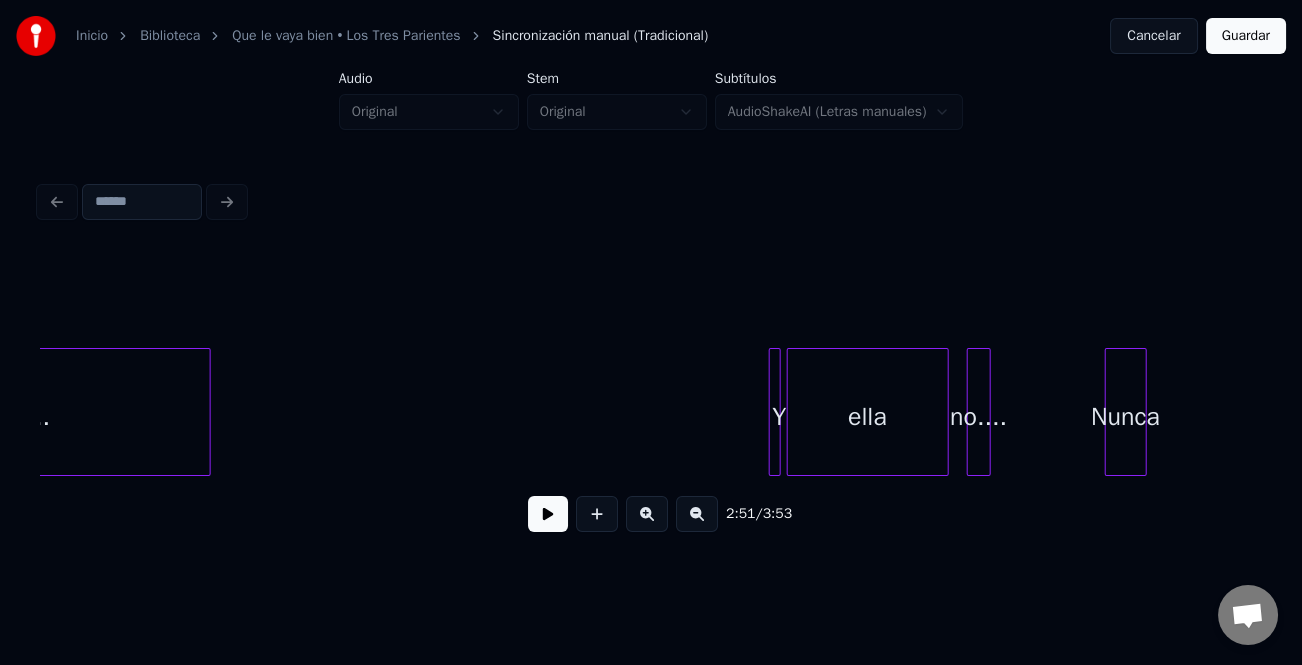 click on "Nunca" at bounding box center [1126, 417] 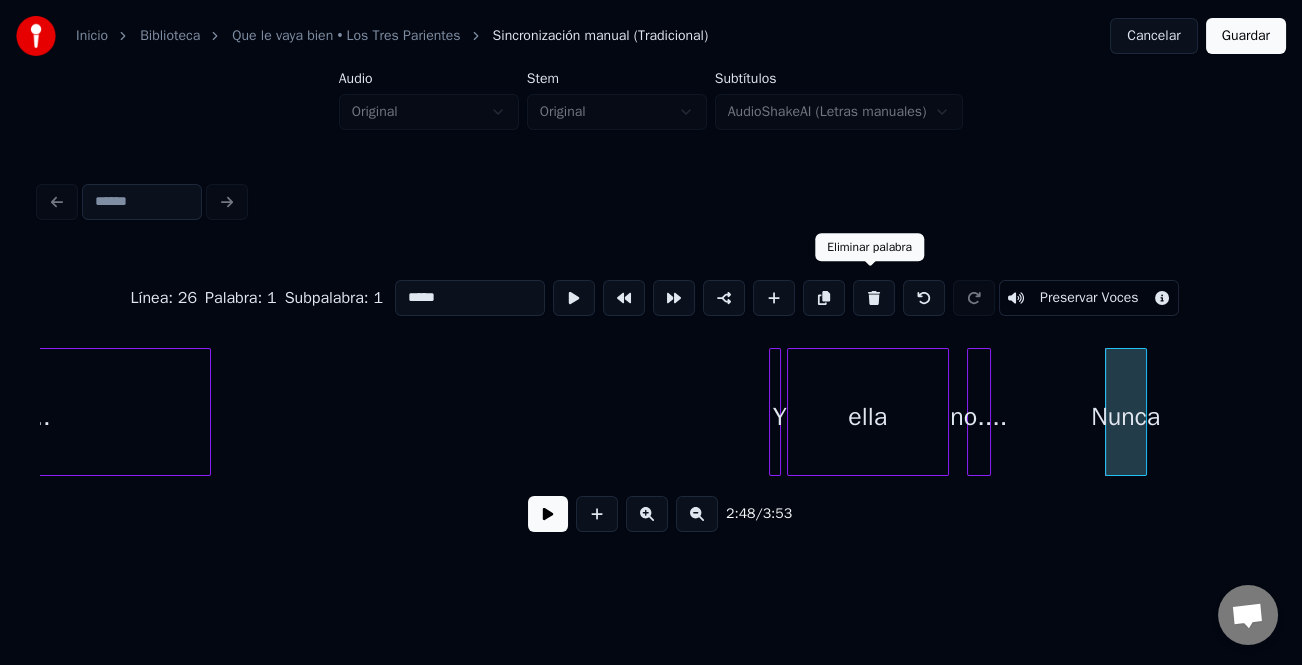 drag, startPoint x: 871, startPoint y: 284, endPoint x: 942, endPoint y: 375, distance: 115.42097 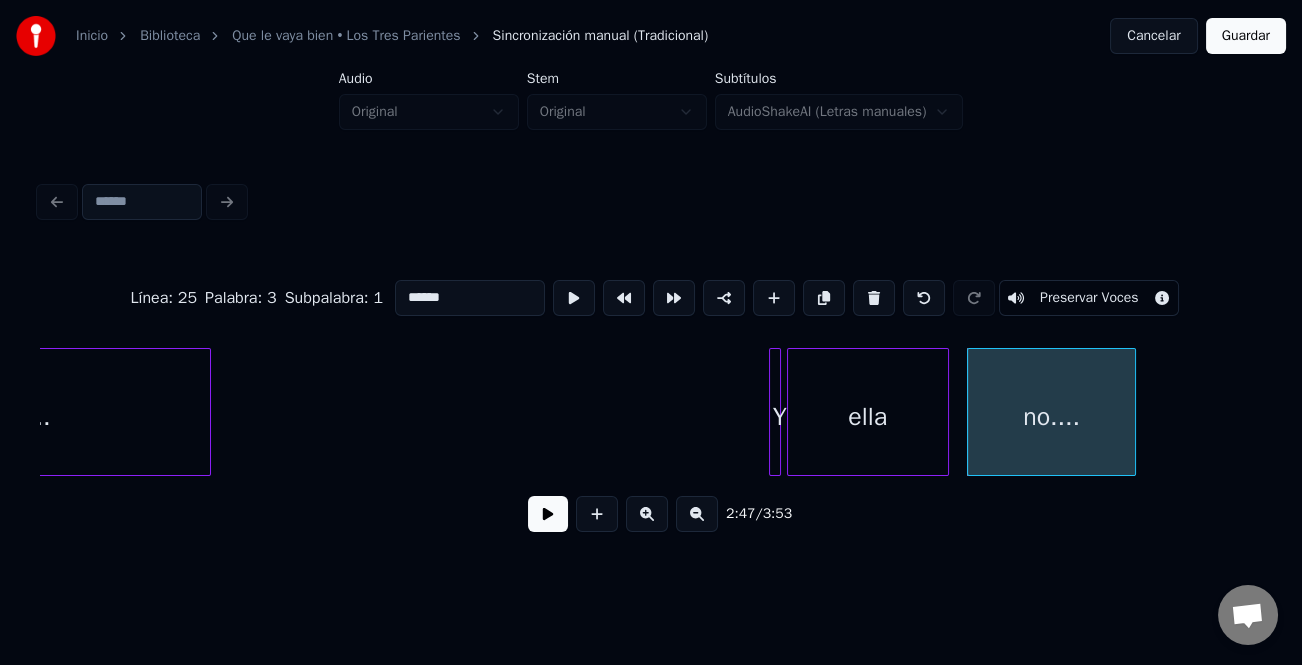 click at bounding box center [1132, 412] 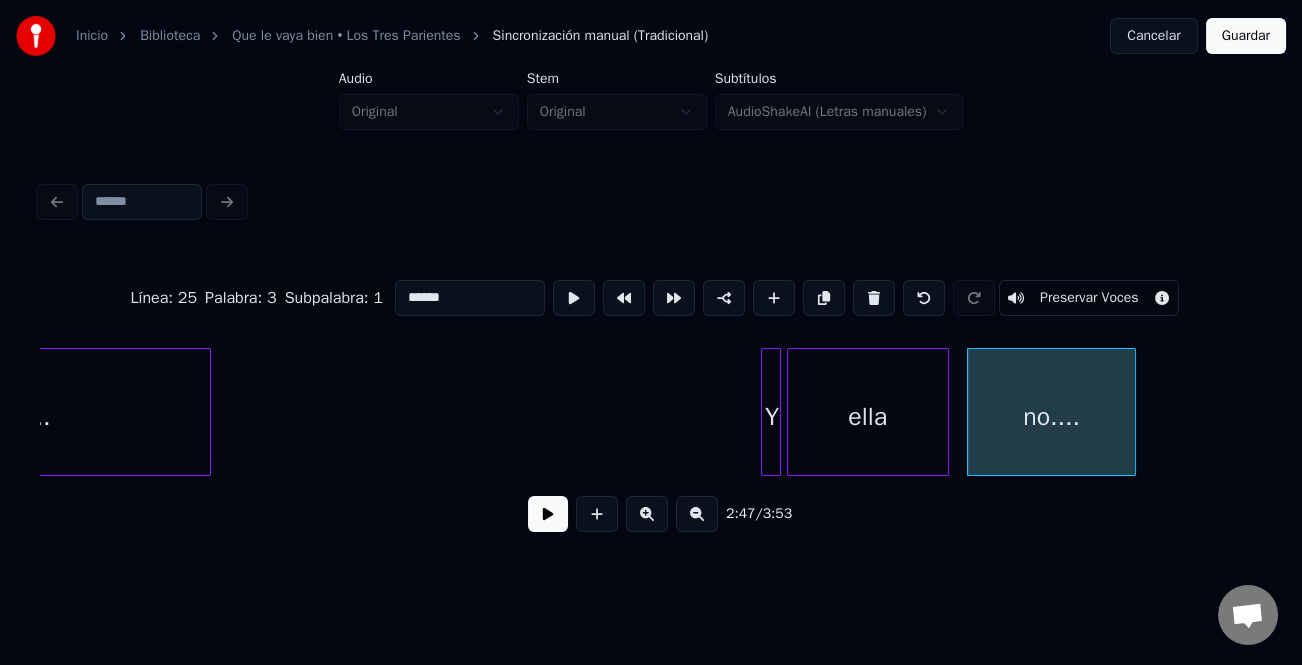 click at bounding box center [765, 412] 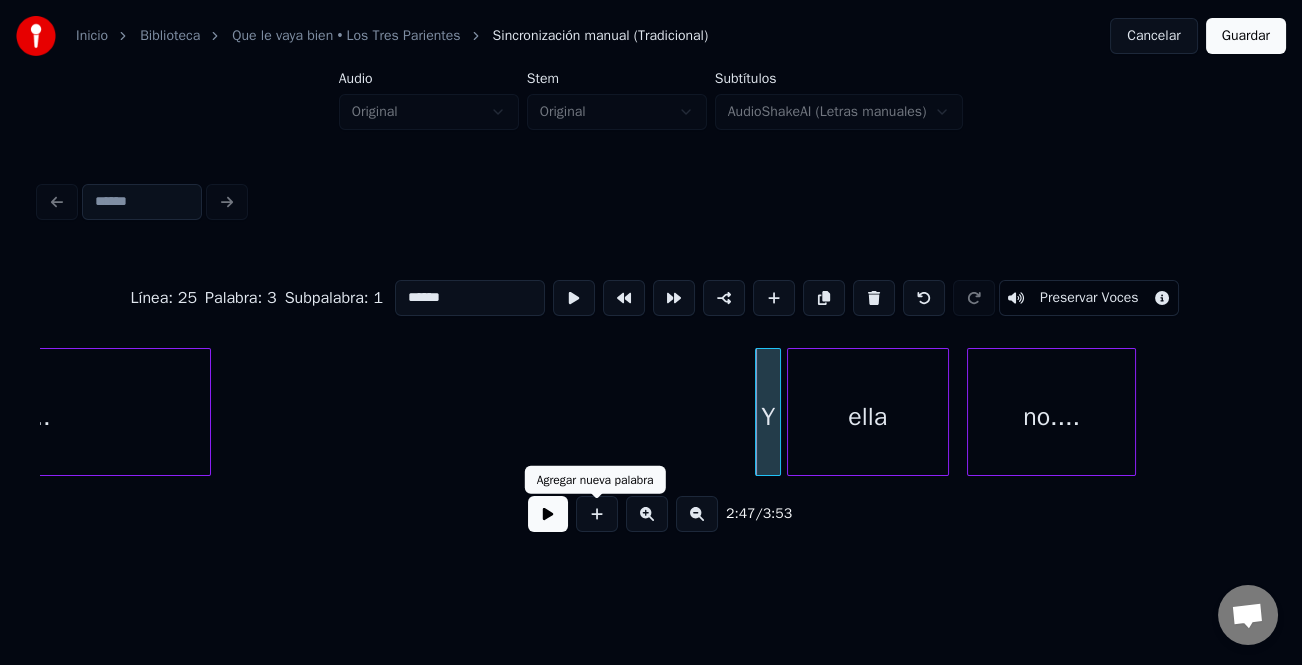 click at bounding box center (548, 514) 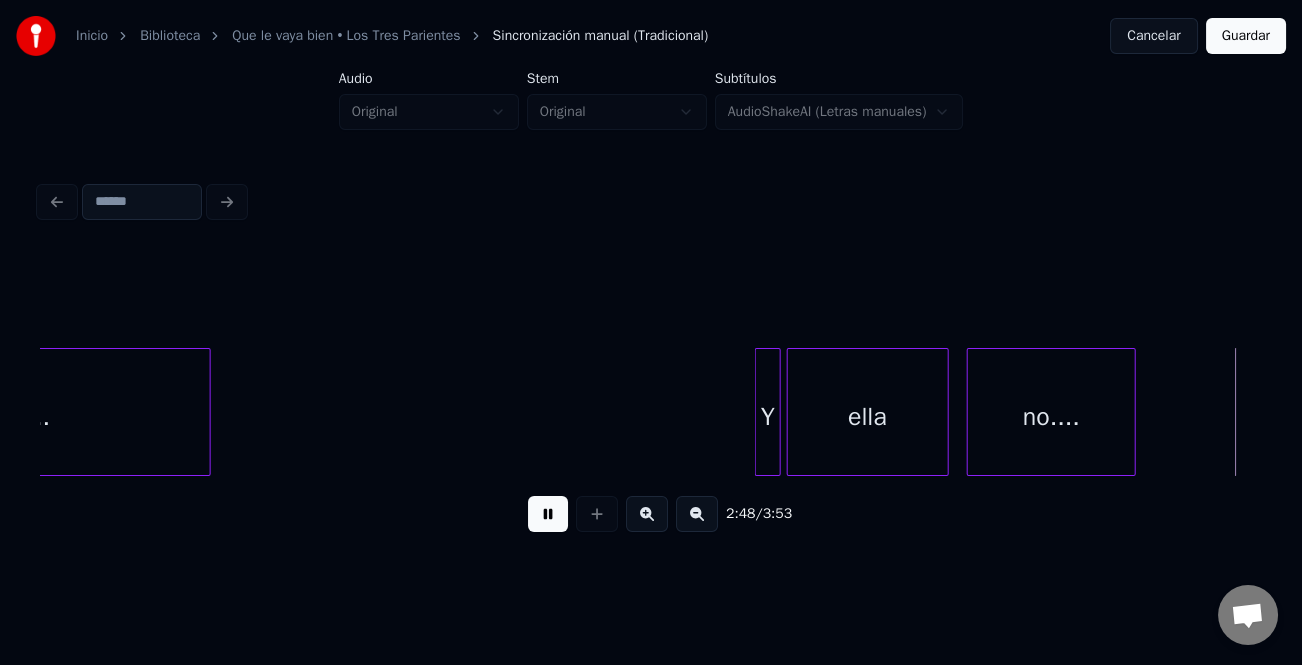 scroll, scrollTop: 0, scrollLeft: 50673, axis: horizontal 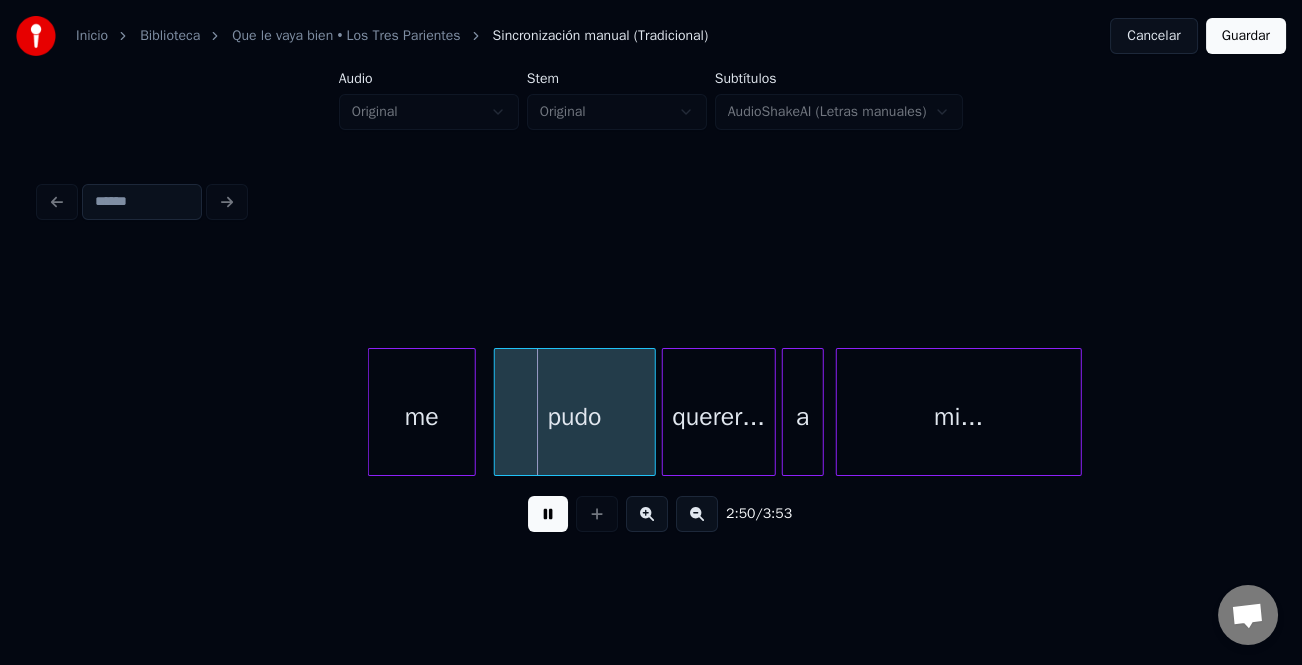 click on "me" at bounding box center (422, 417) 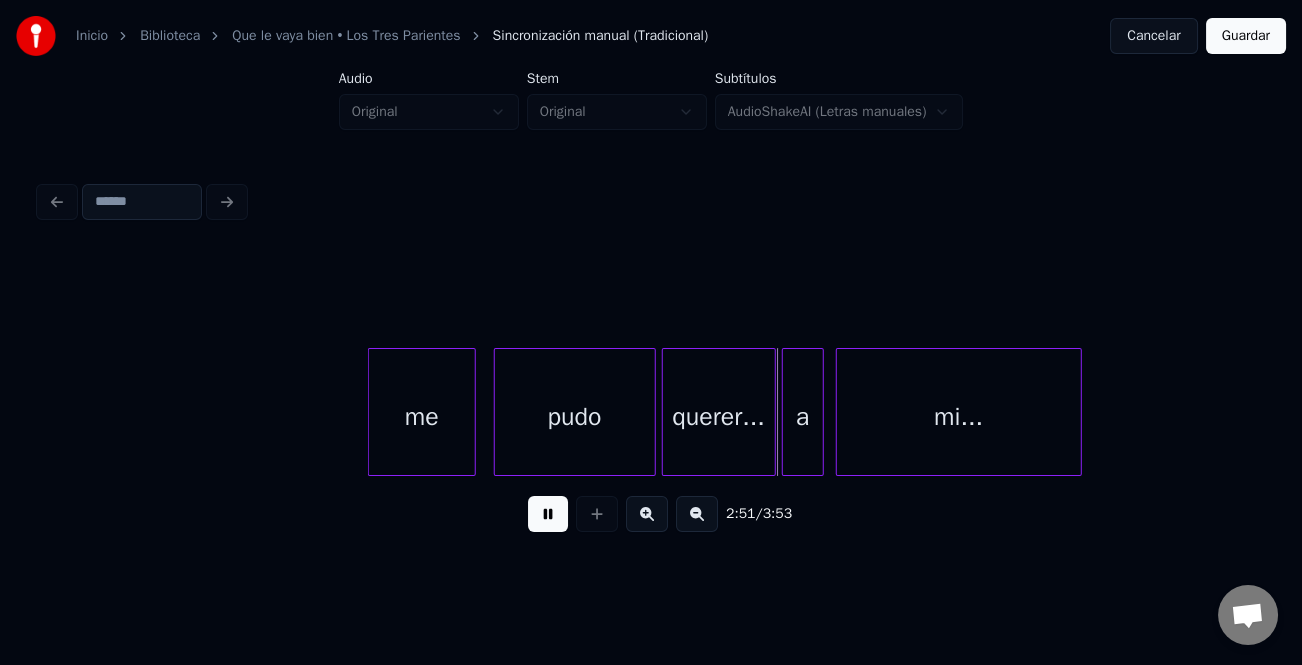 click on "mi..." at bounding box center (959, 417) 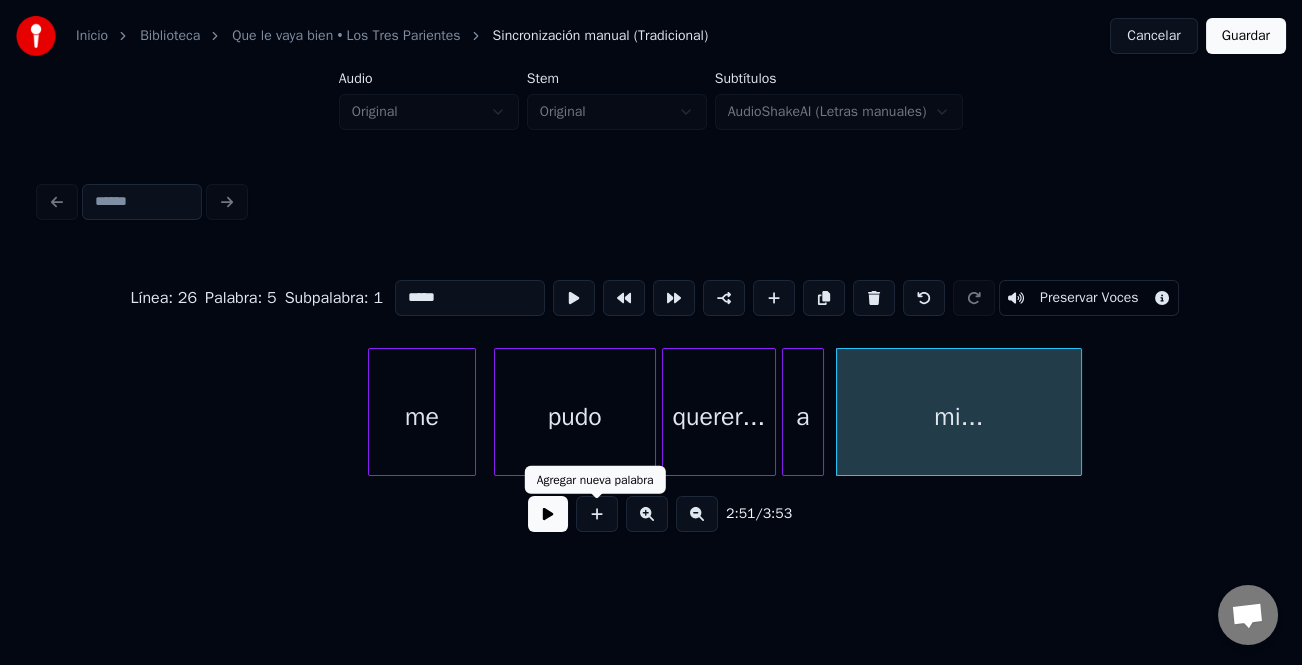 click at bounding box center (548, 514) 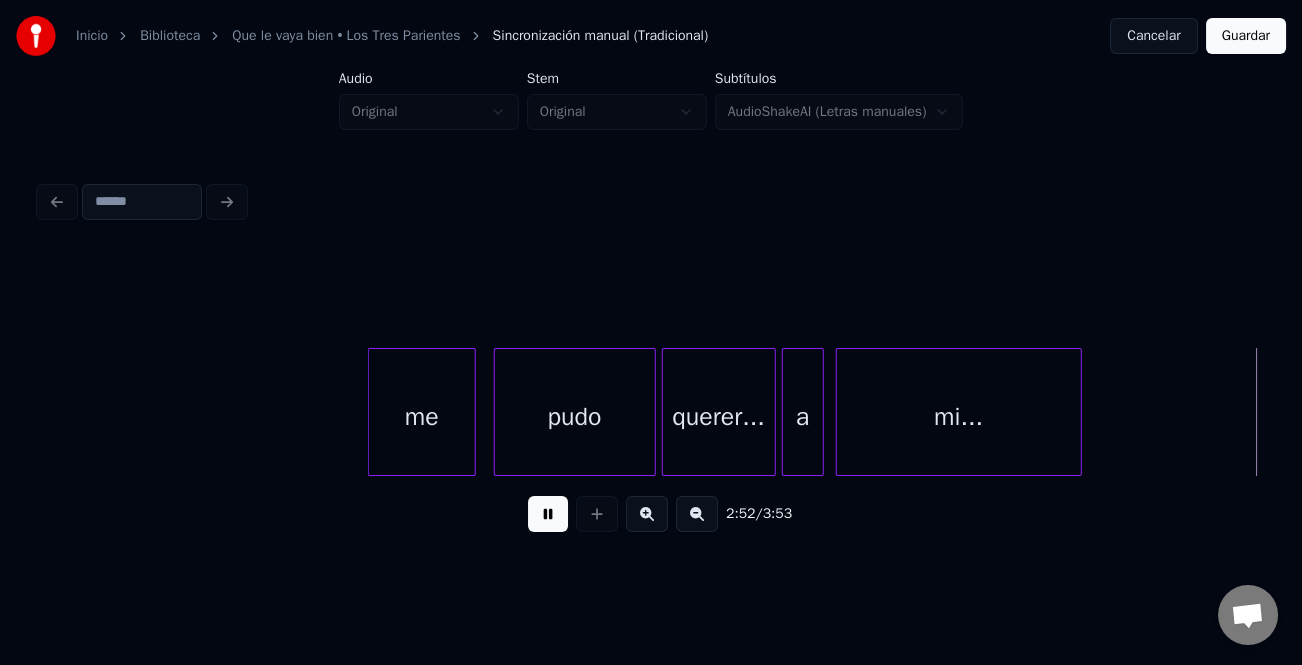 scroll, scrollTop: 0, scrollLeft: 51896, axis: horizontal 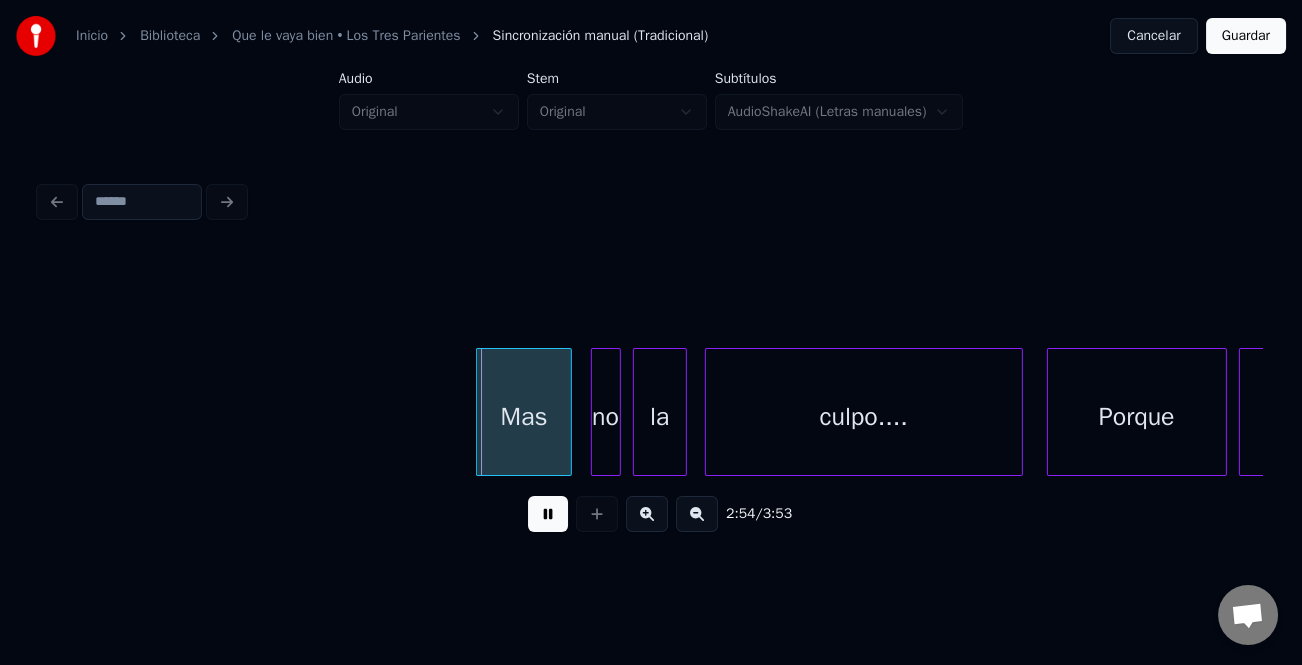 click on "Mas" at bounding box center [524, 417] 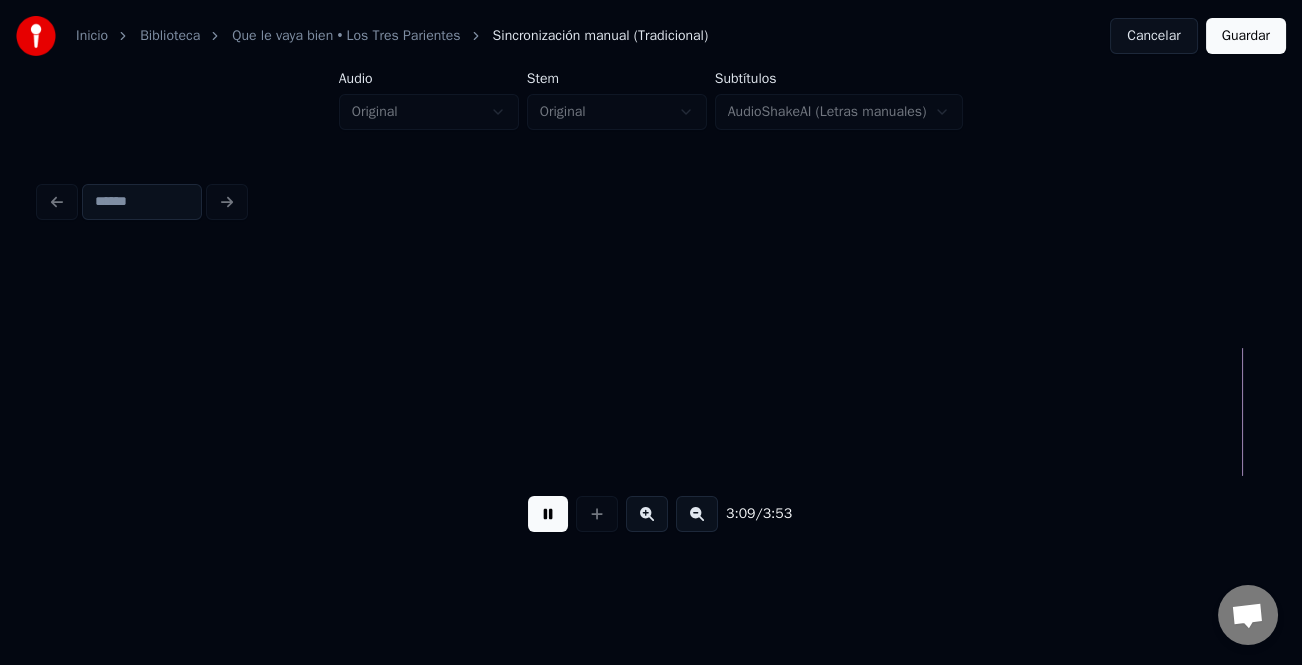 scroll, scrollTop: 0, scrollLeft: 56789, axis: horizontal 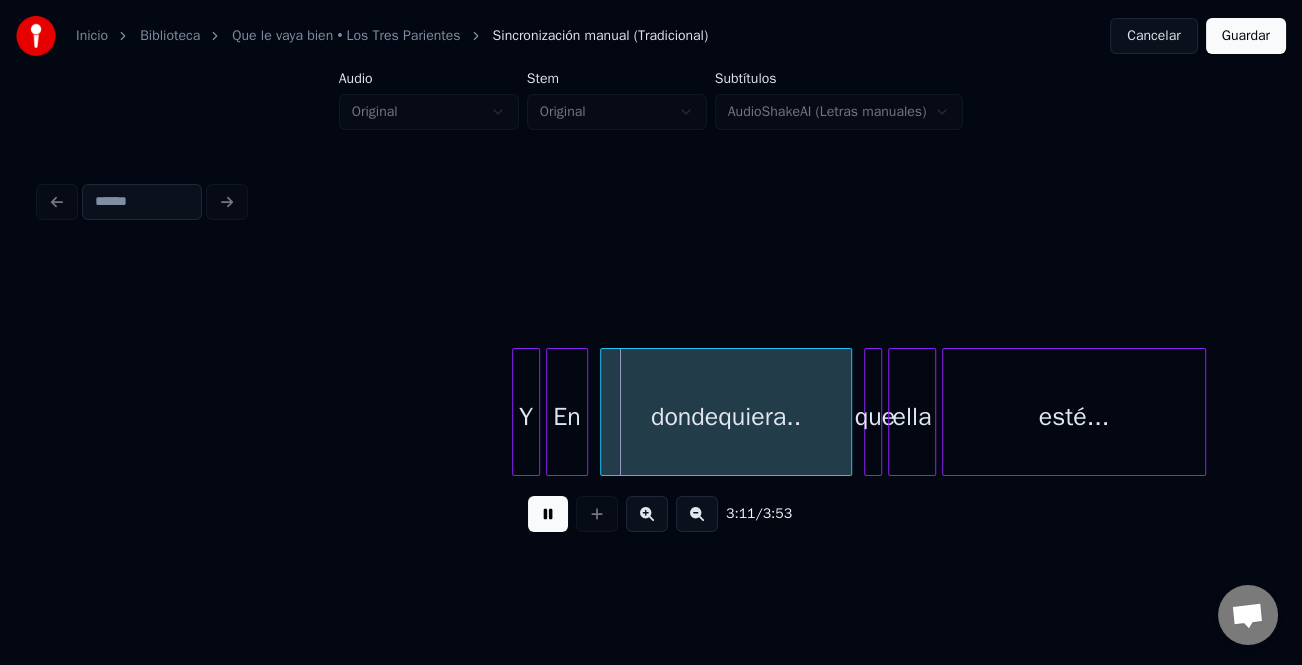 click at bounding box center (516, 412) 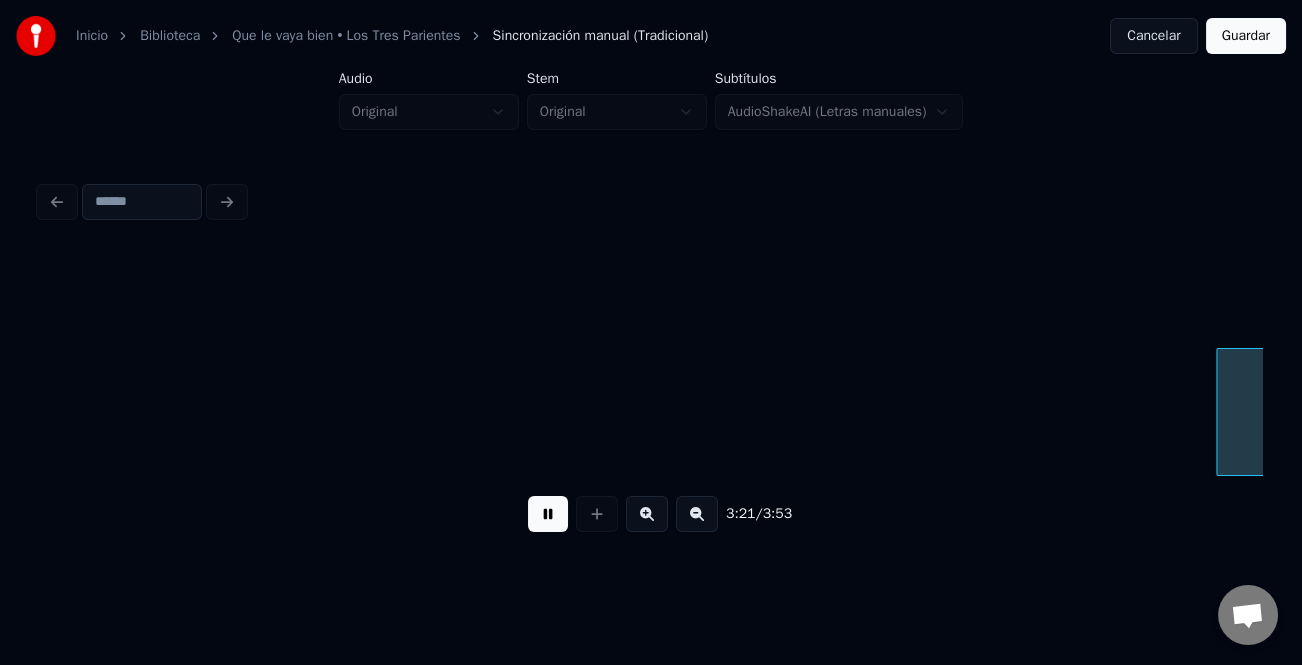 scroll, scrollTop: 0, scrollLeft: 60463, axis: horizontal 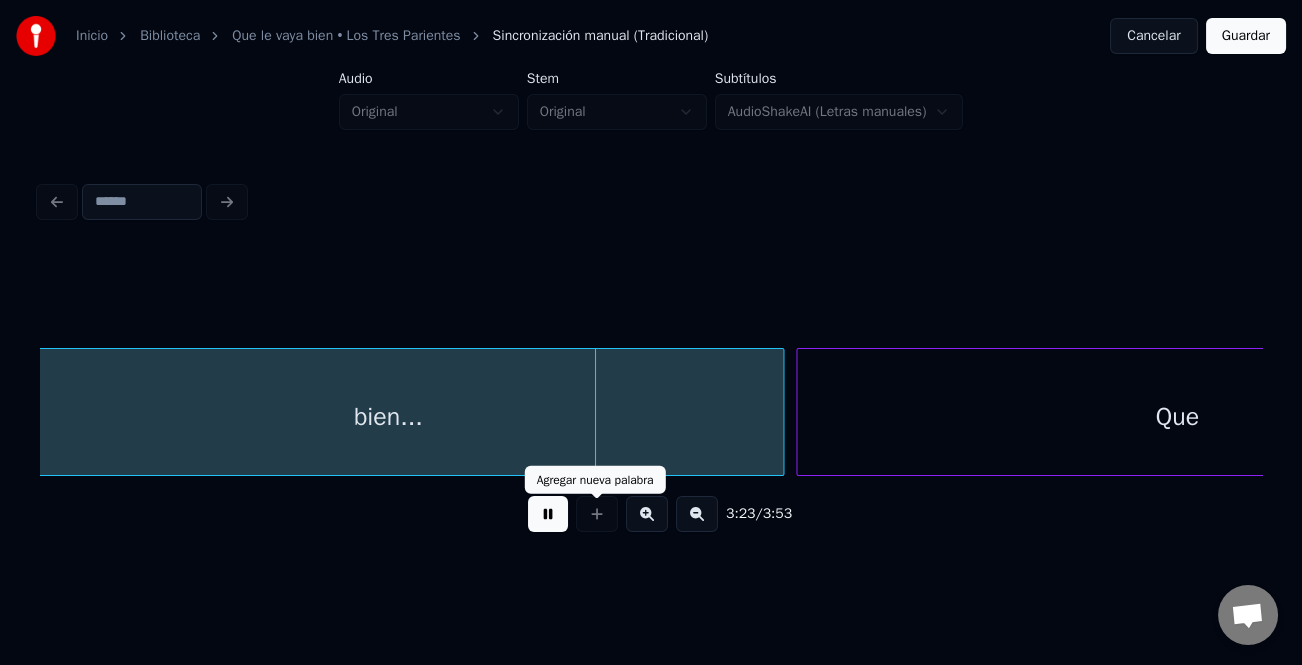 click at bounding box center [548, 514] 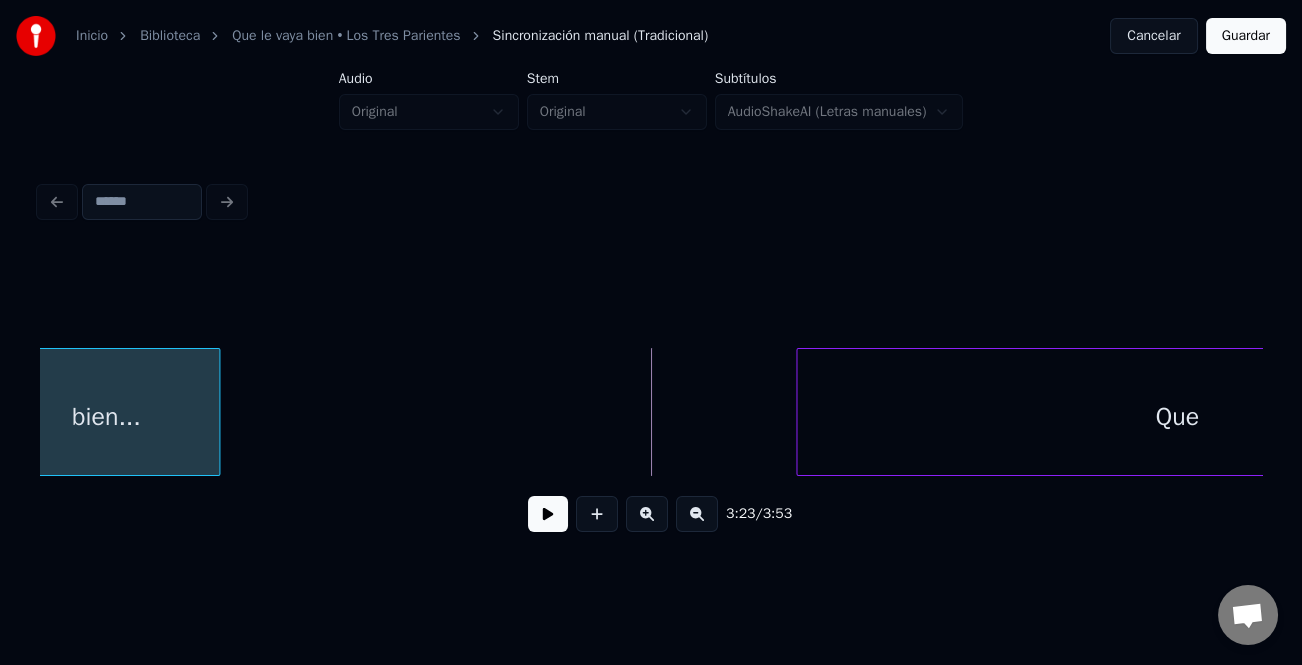 click at bounding box center (216, 412) 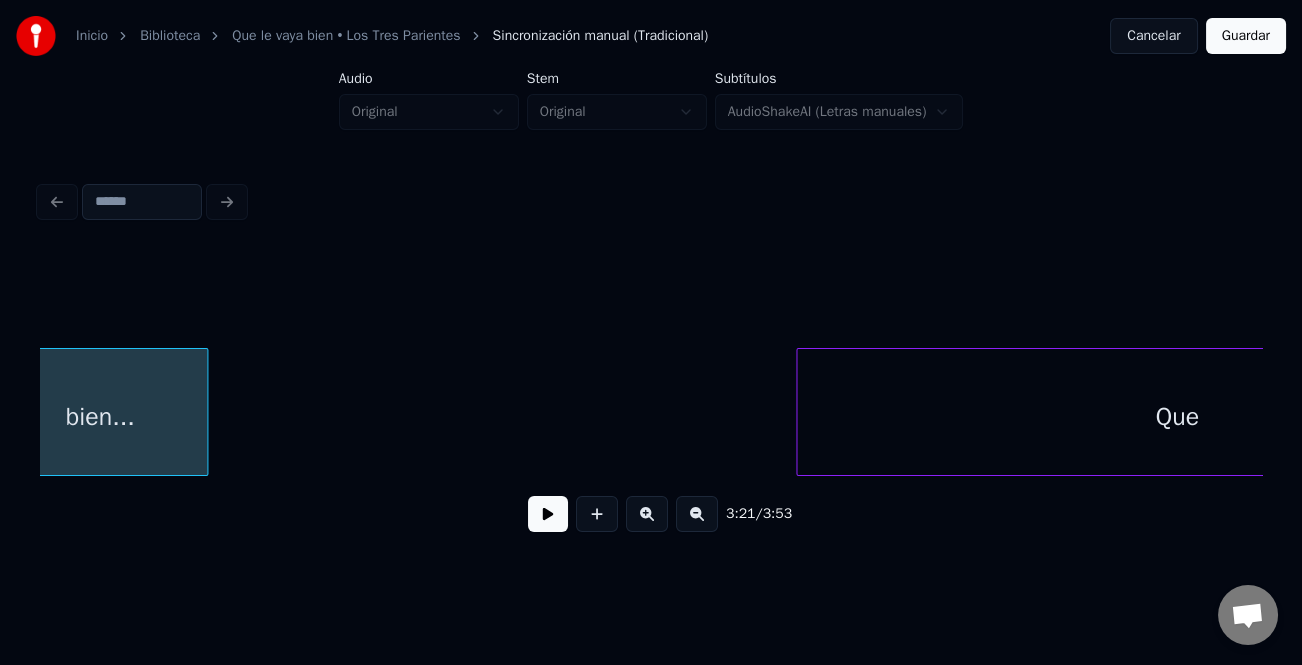 scroll, scrollTop: 0, scrollLeft: 60414, axis: horizontal 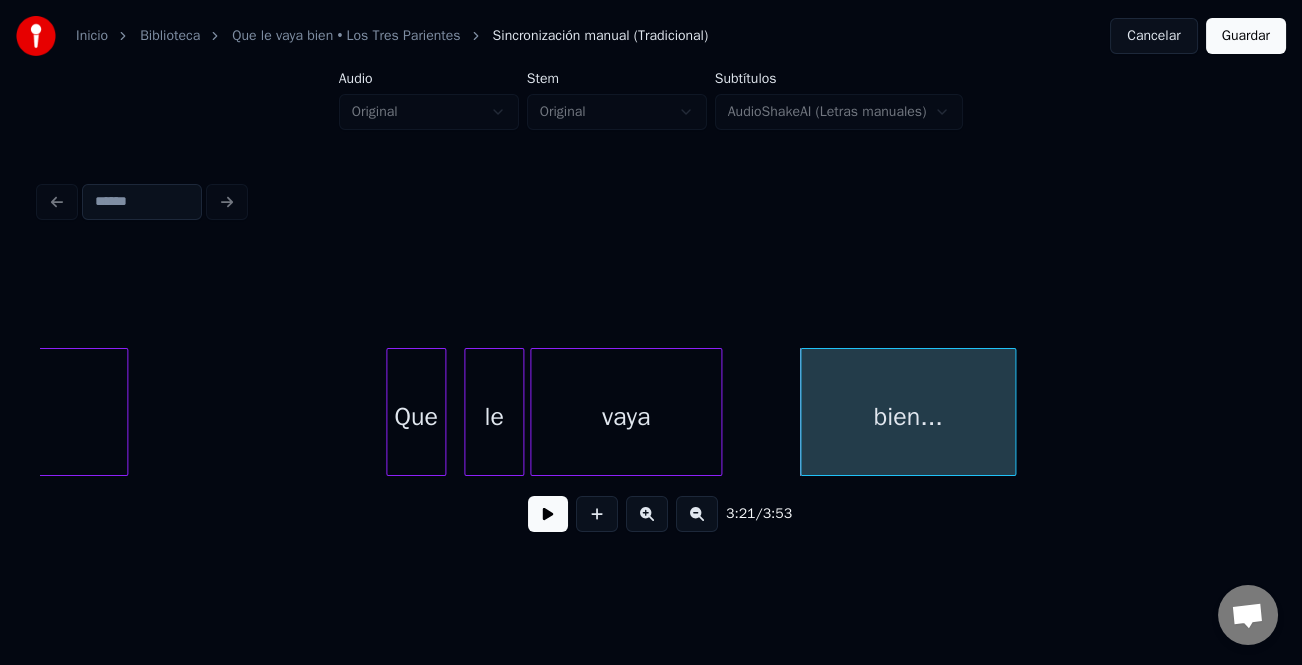 click on "Que" at bounding box center (416, 417) 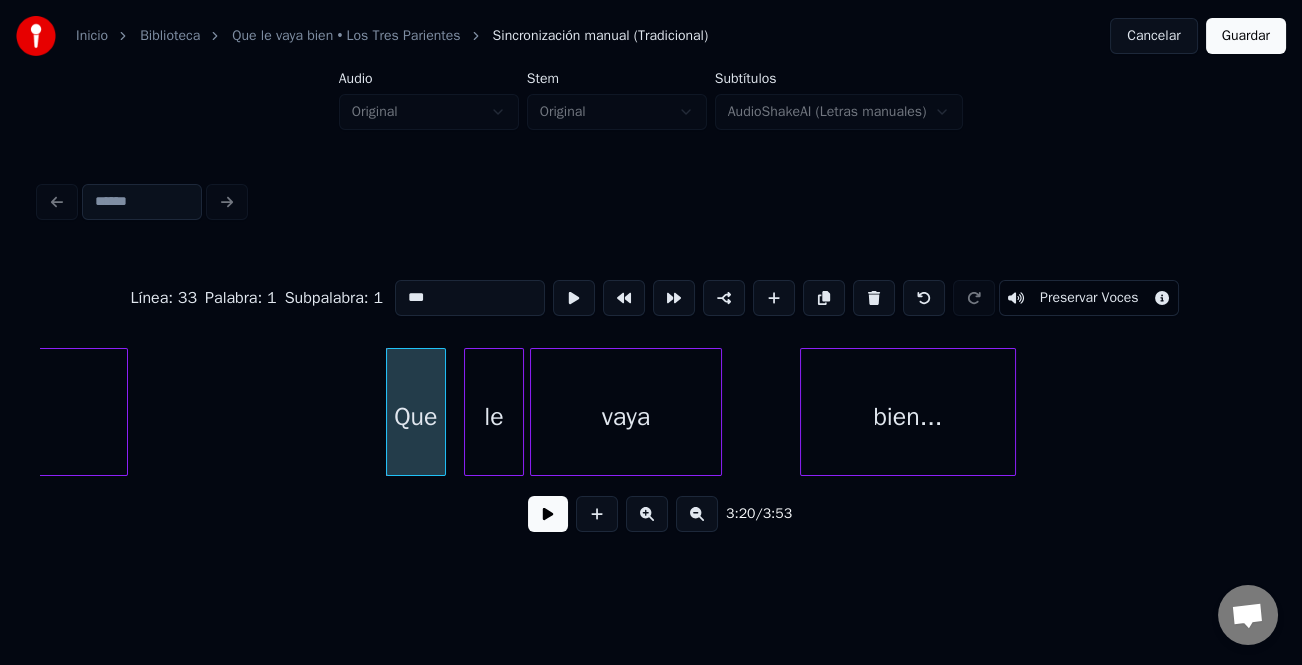 drag, startPoint x: 541, startPoint y: 523, endPoint x: 568, endPoint y: 521, distance: 27.073973 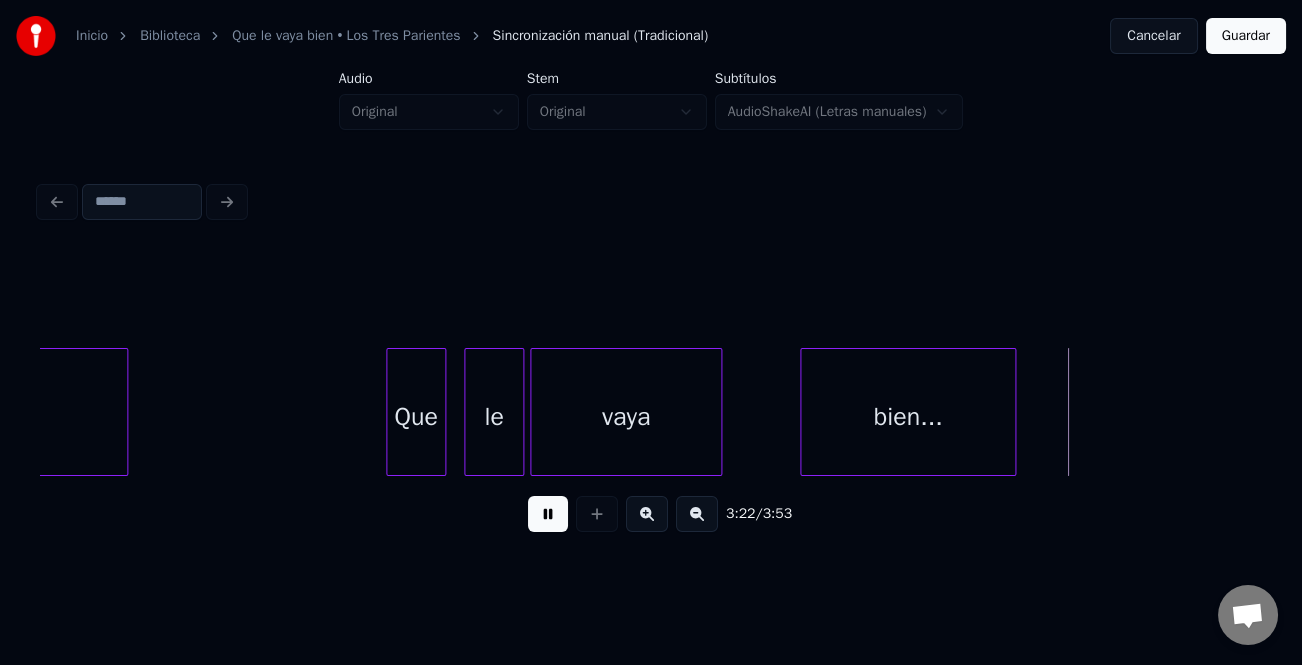 click on "sinceramente.." at bounding box center (-499, 417) 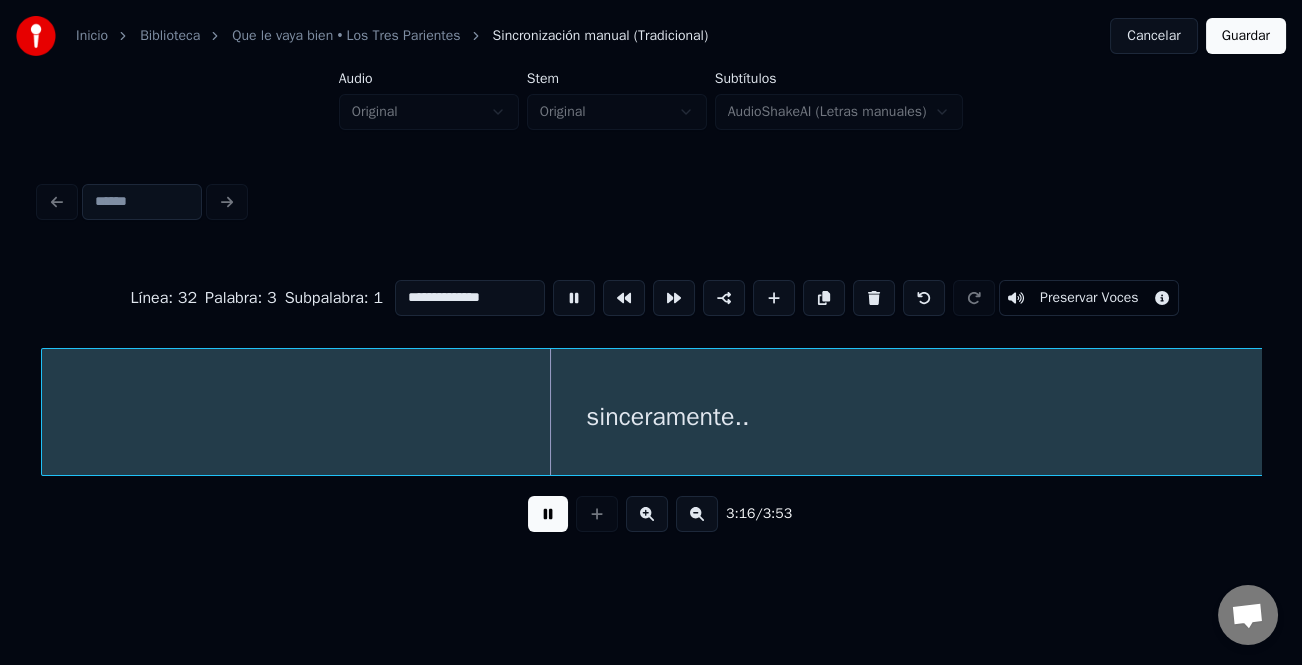 click at bounding box center [697, 514] 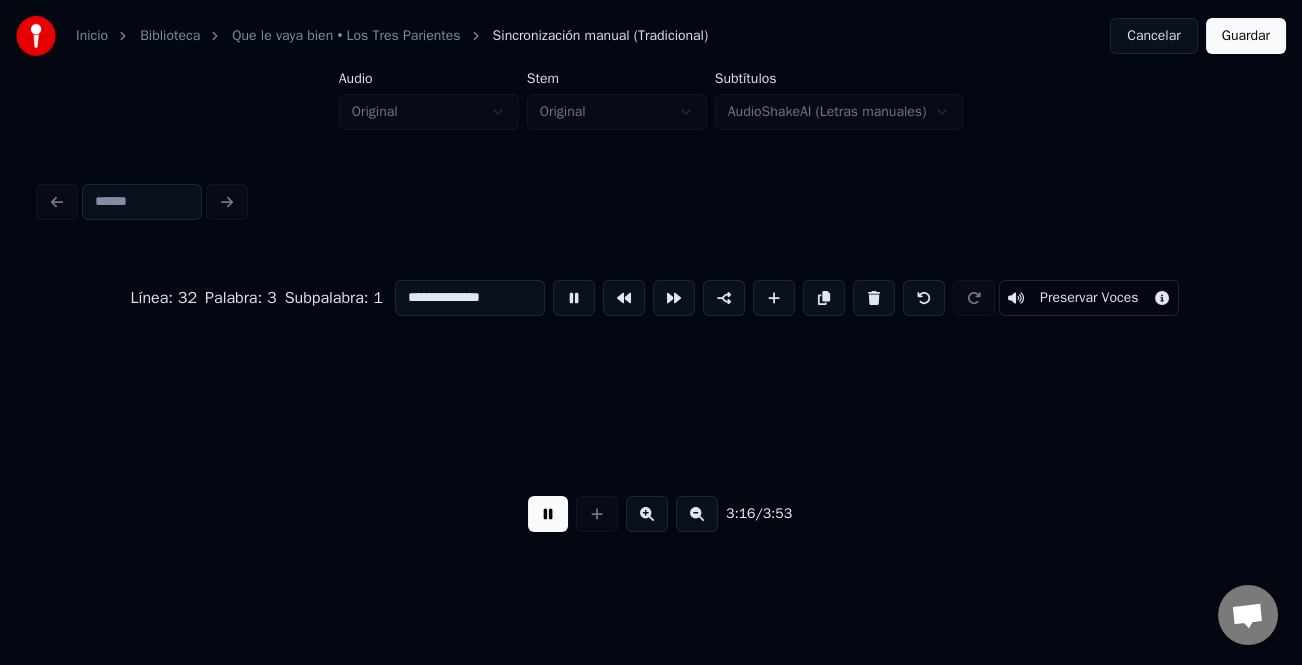 click at bounding box center (697, 514) 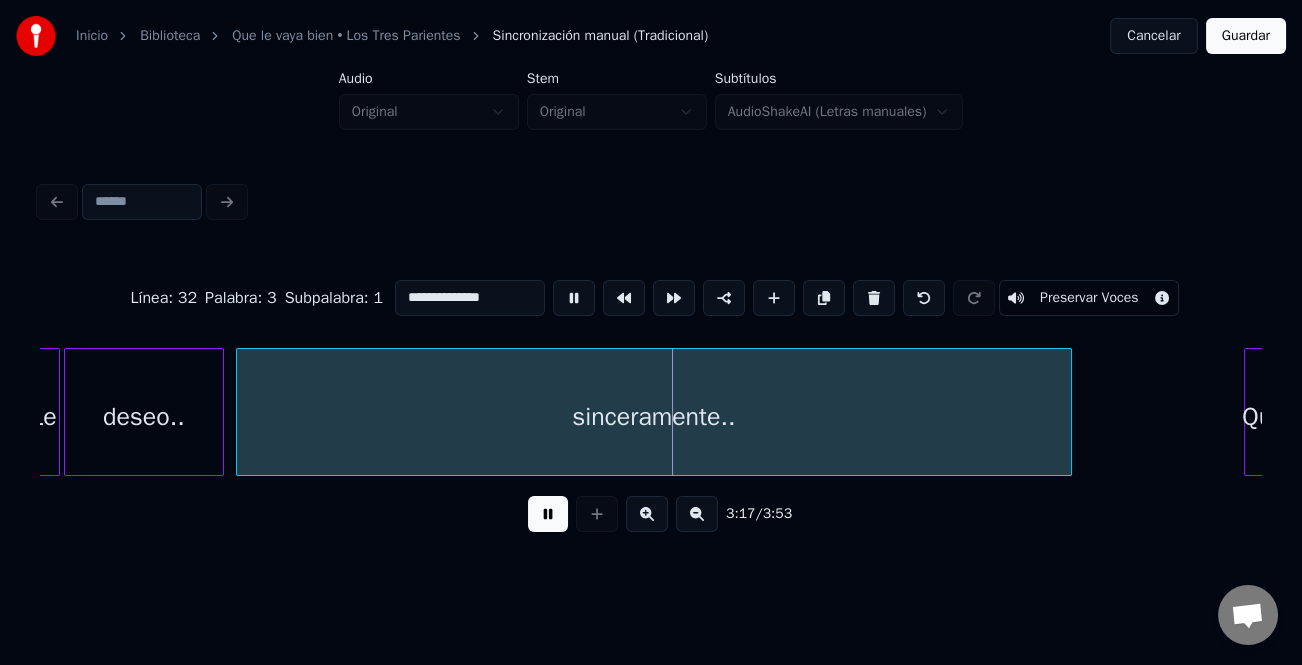 click at bounding box center (697, 514) 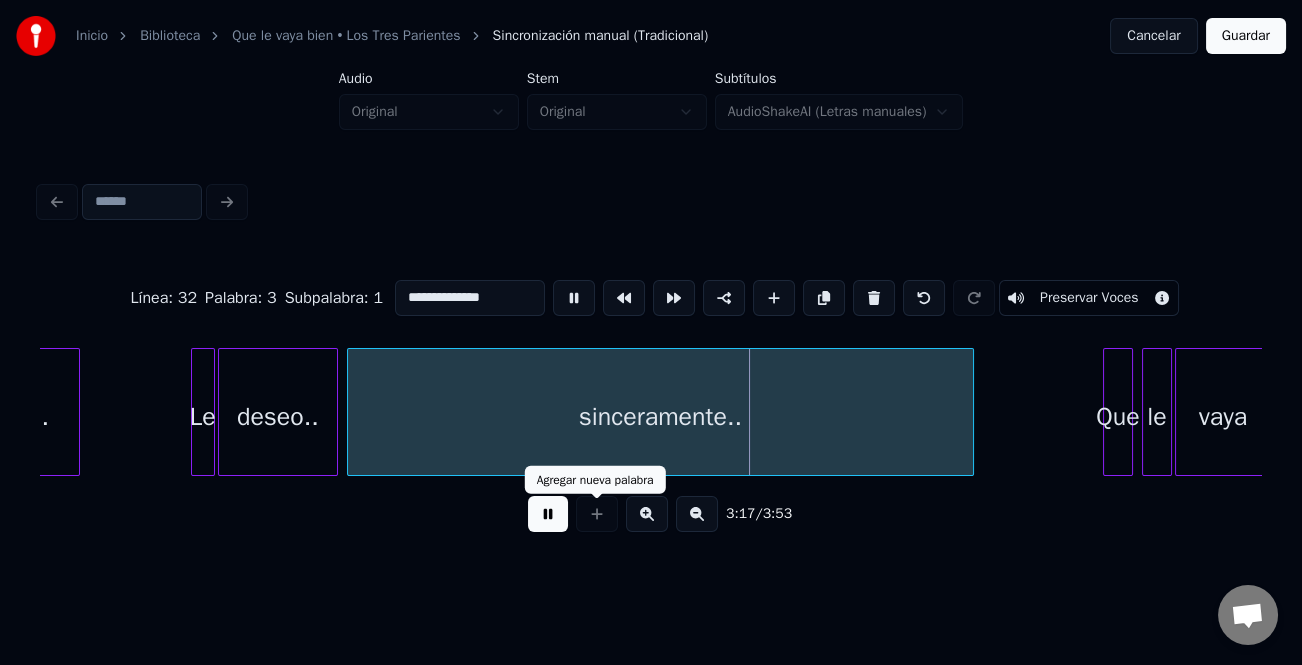 drag, startPoint x: 546, startPoint y: 529, endPoint x: 575, endPoint y: 521, distance: 30.083218 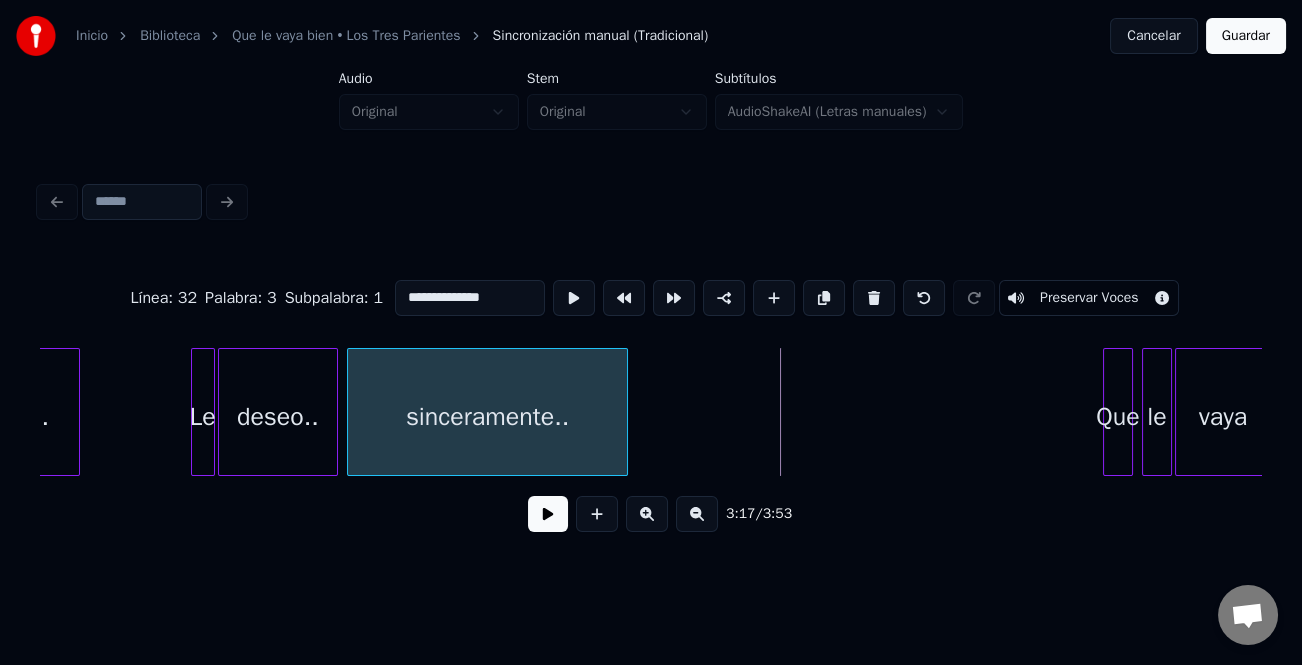 click at bounding box center [624, 412] 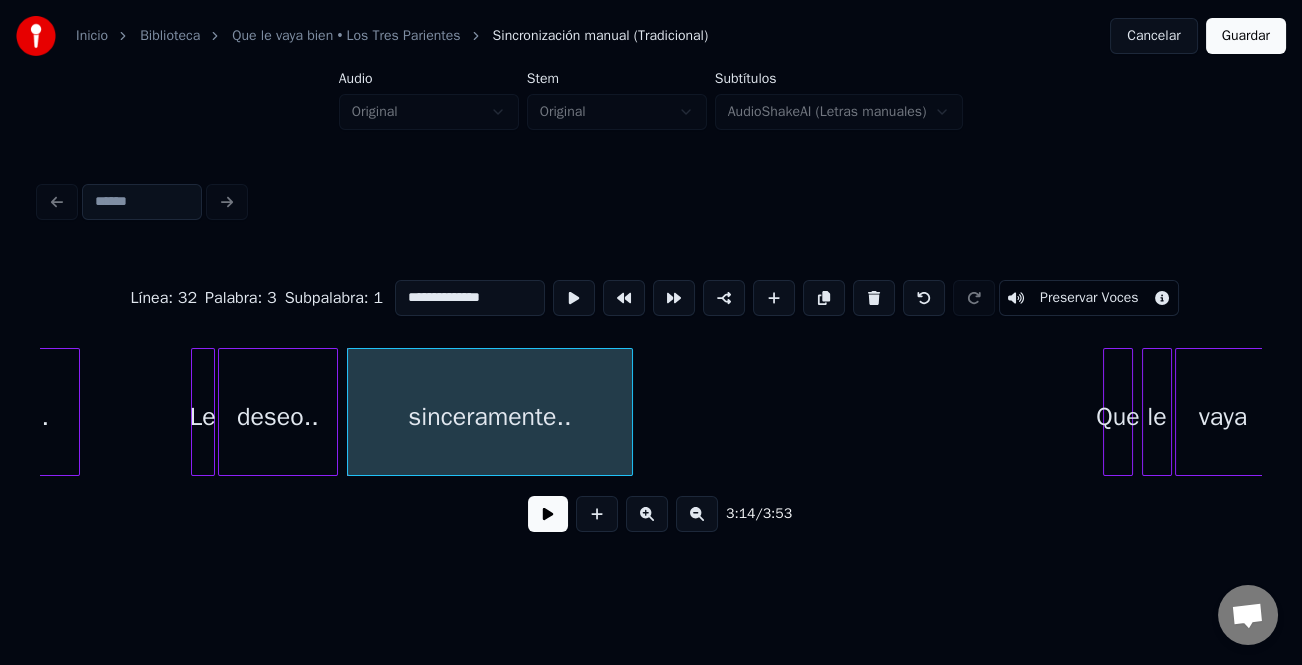 click at bounding box center [548, 514] 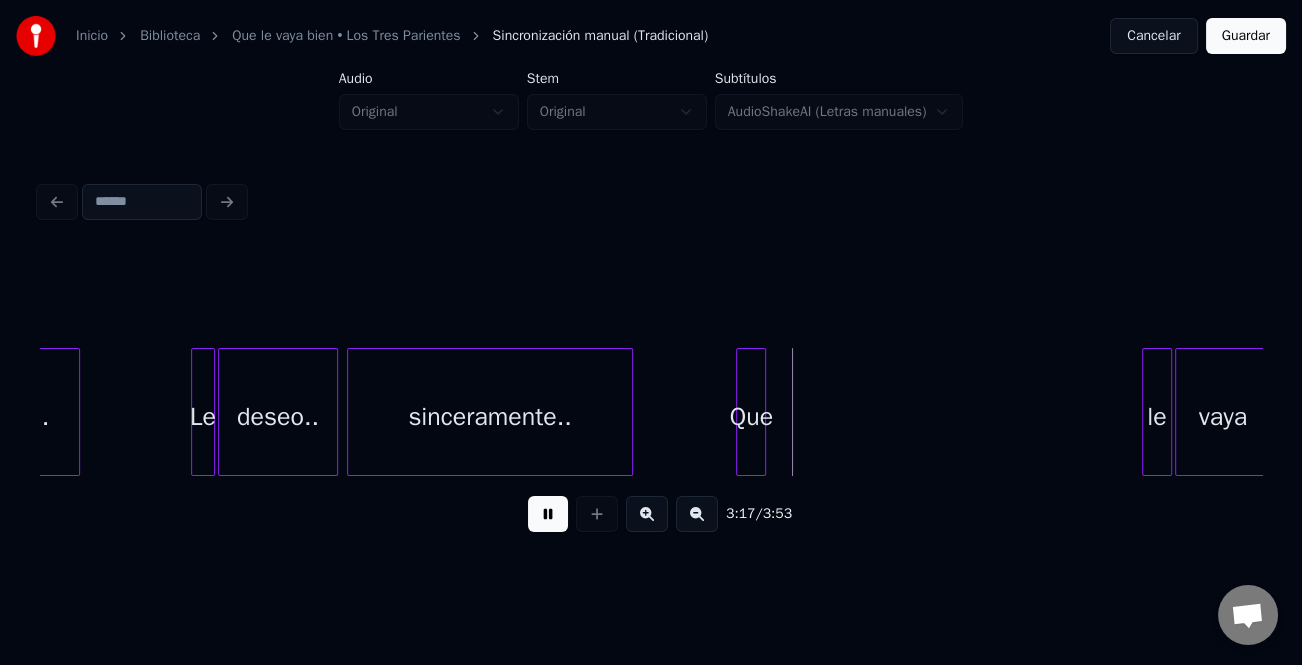click on "Que" at bounding box center (751, 417) 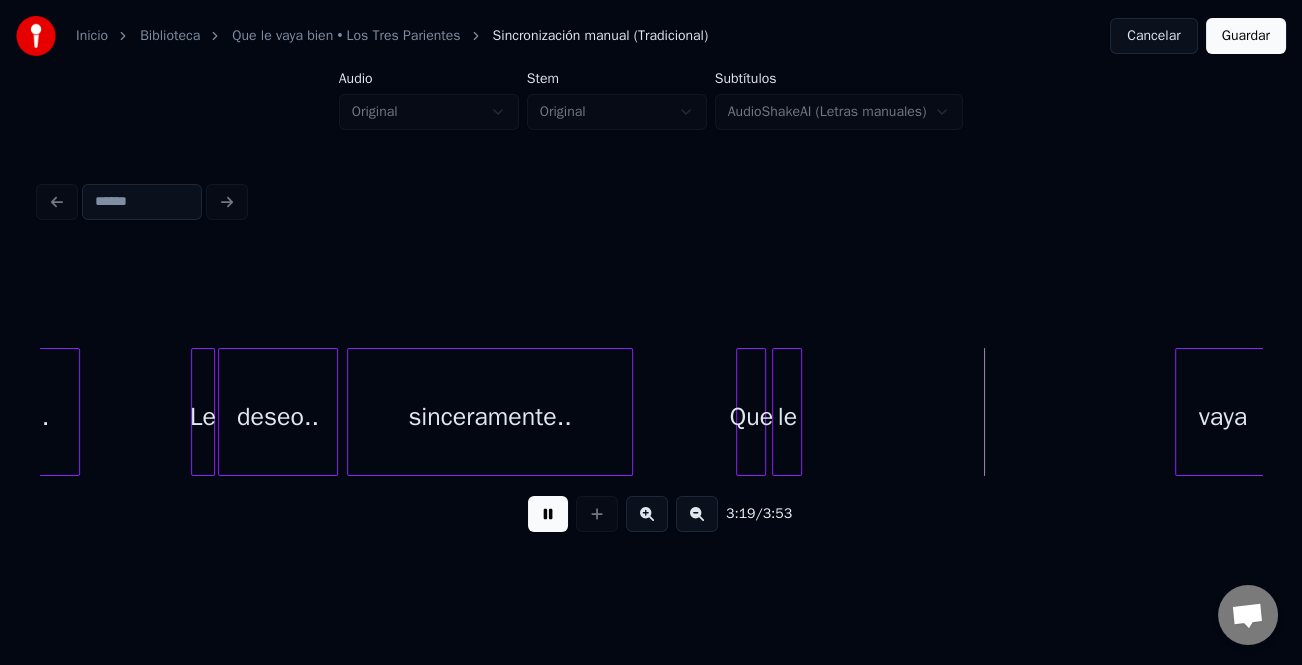 click on "le" at bounding box center (787, 417) 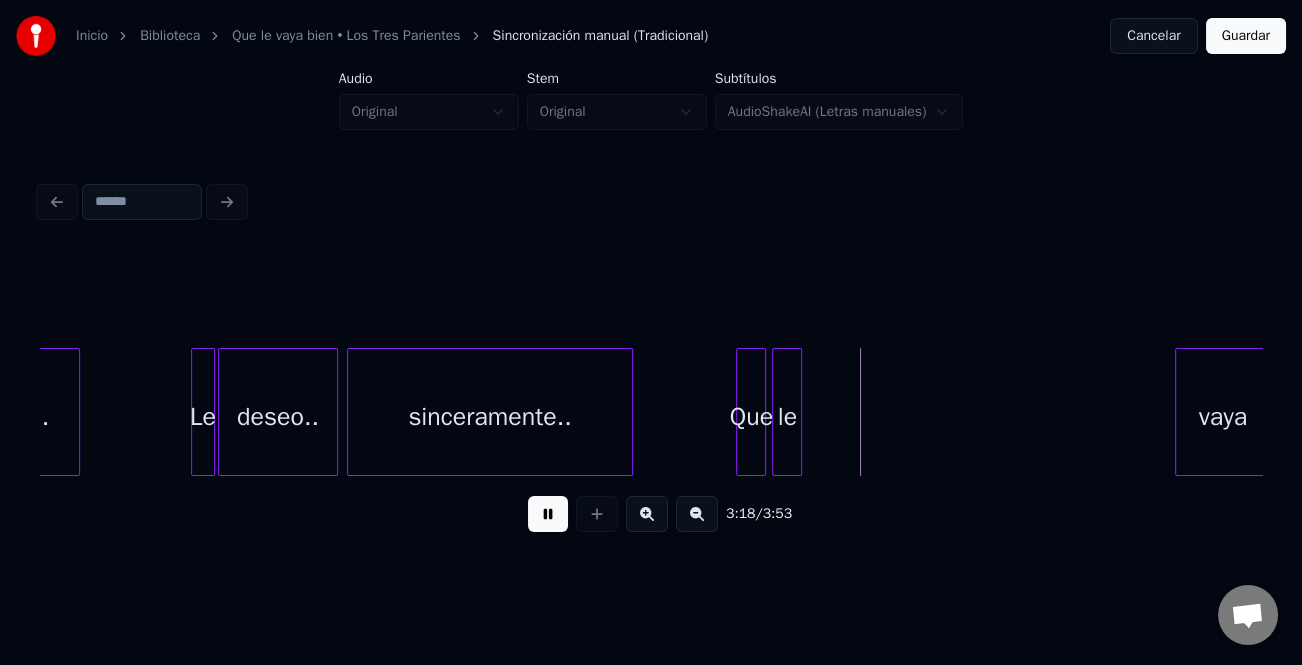 scroll, scrollTop: 0, scrollLeft: 28939, axis: horizontal 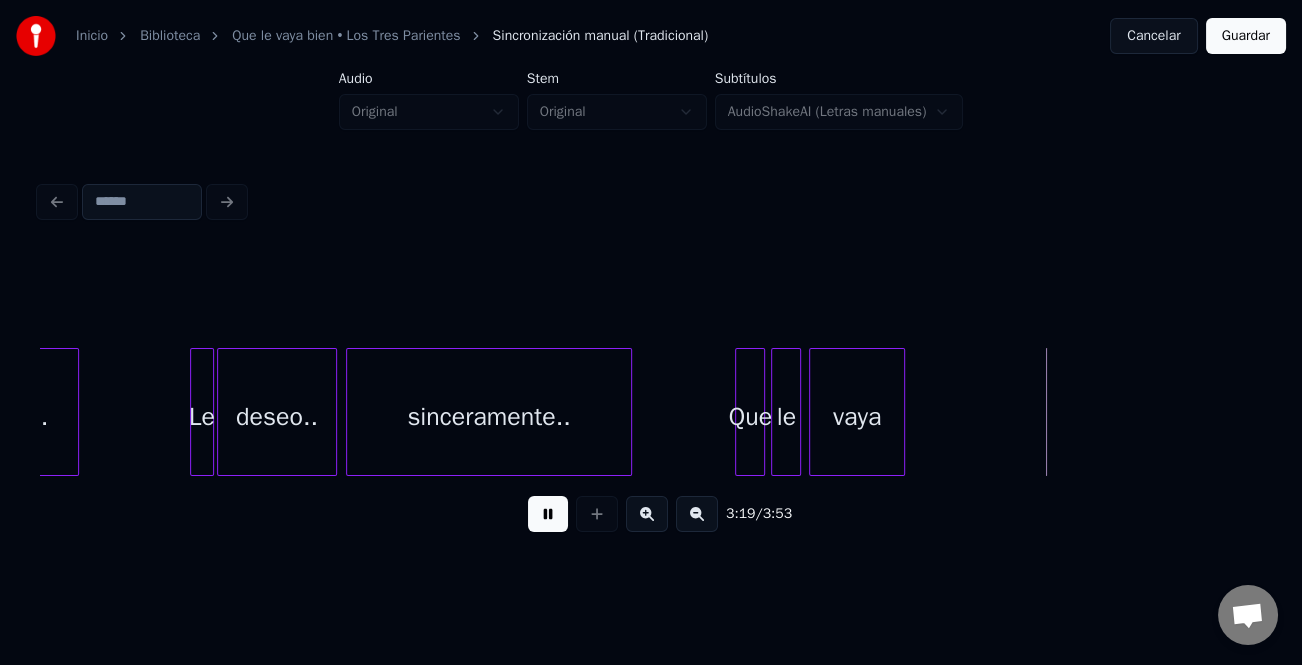 click on "vaya" at bounding box center (857, 417) 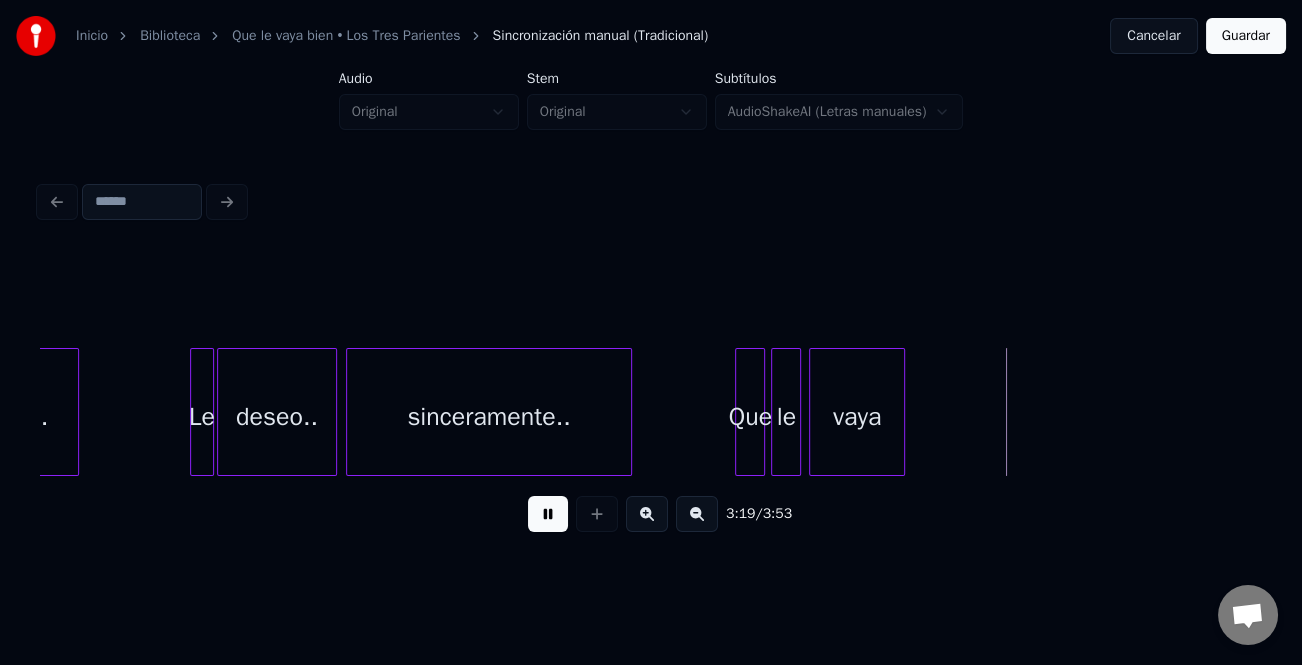 drag, startPoint x: 560, startPoint y: 521, endPoint x: 582, endPoint y: 503, distance: 28.42534 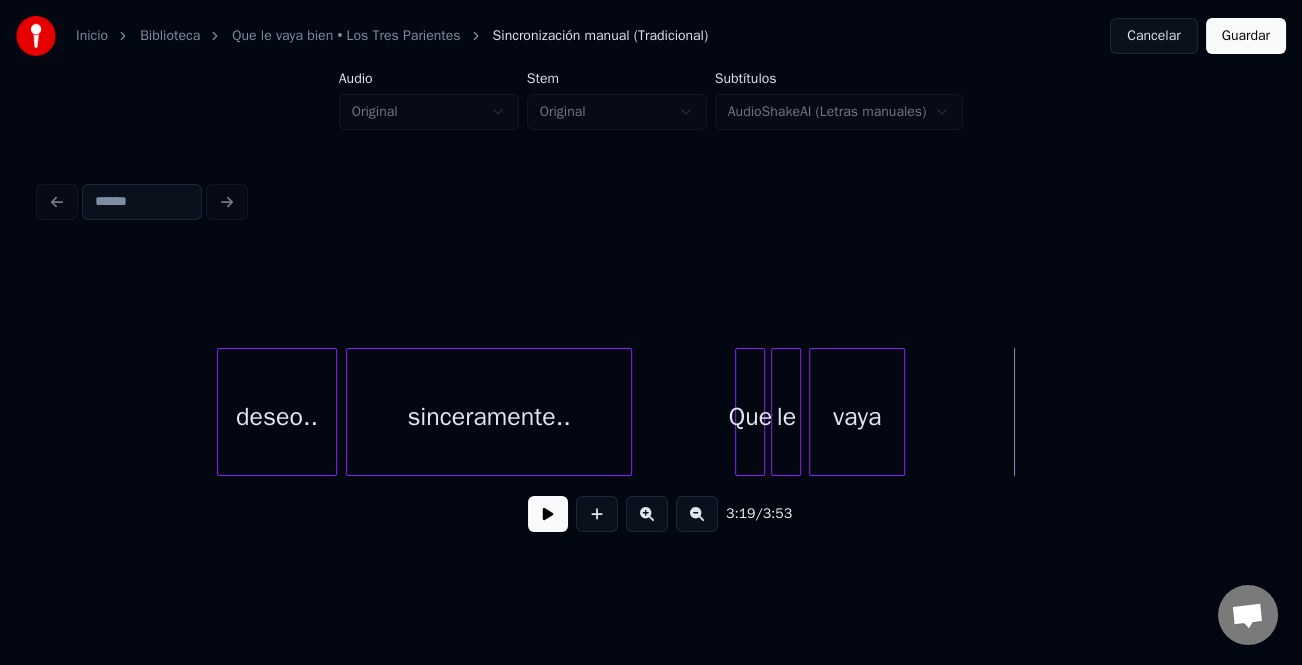 scroll, scrollTop: 0, scrollLeft: 29356, axis: horizontal 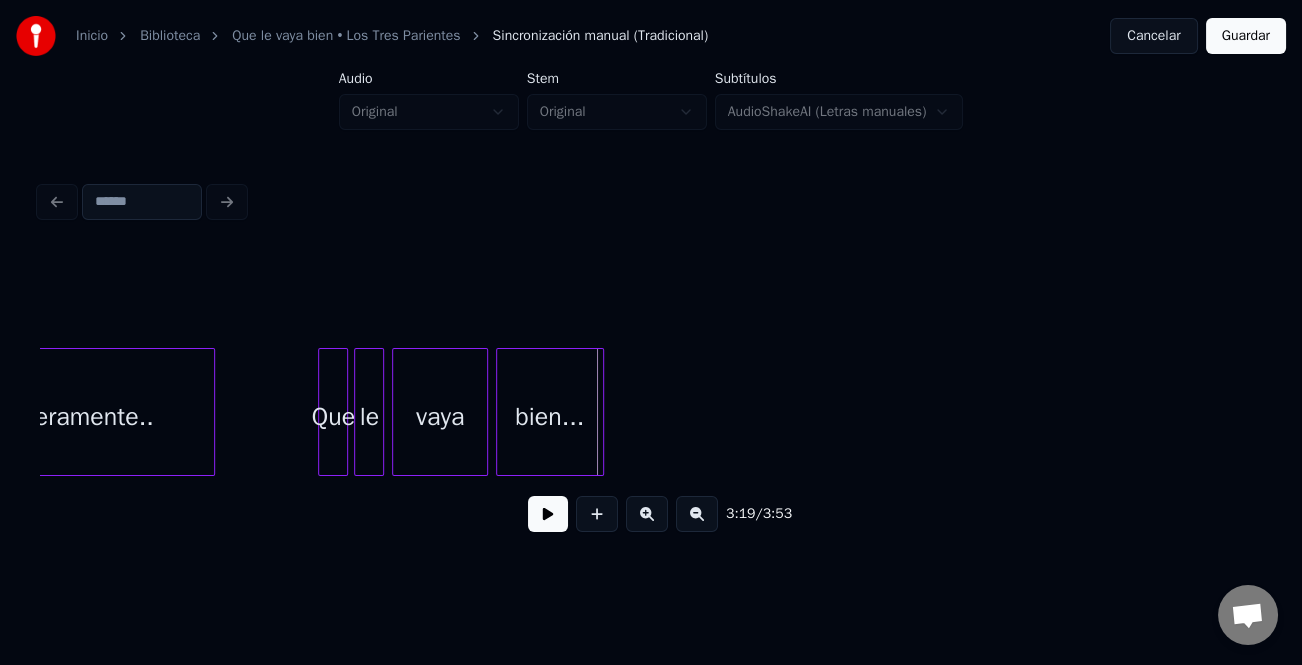 click on "bien..." at bounding box center [550, 417] 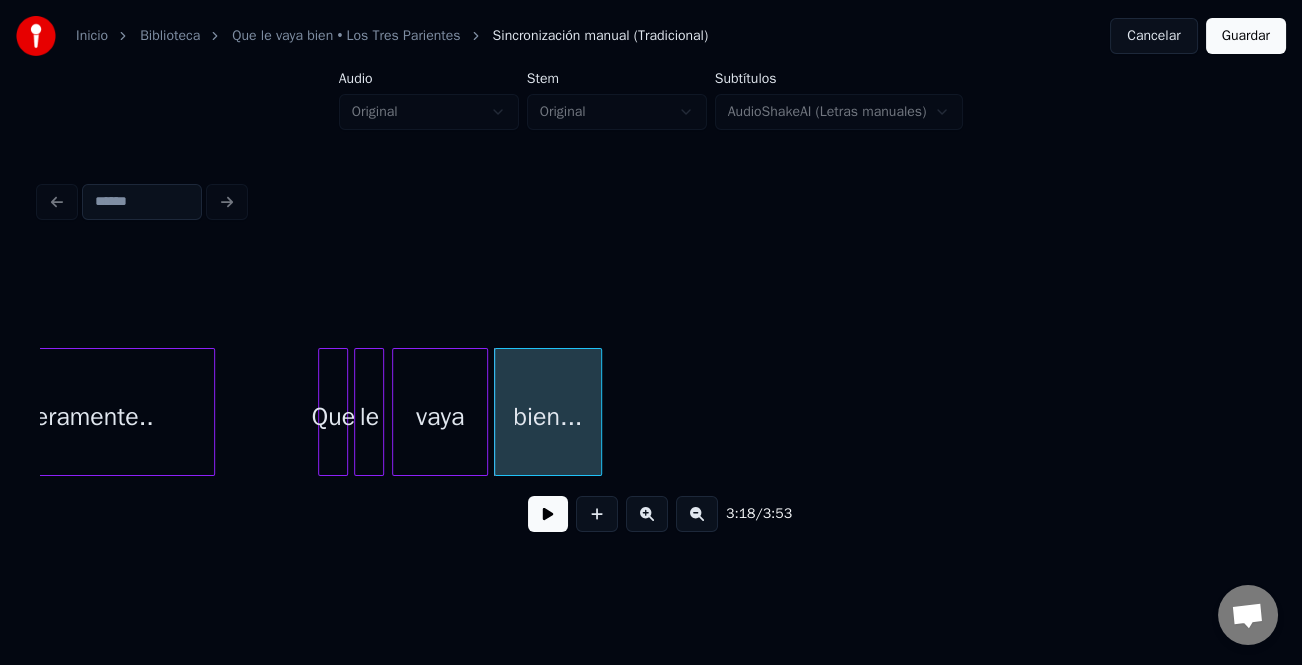click on "sinceramente.. Que le vaya bien..." at bounding box center [-11812, 412] 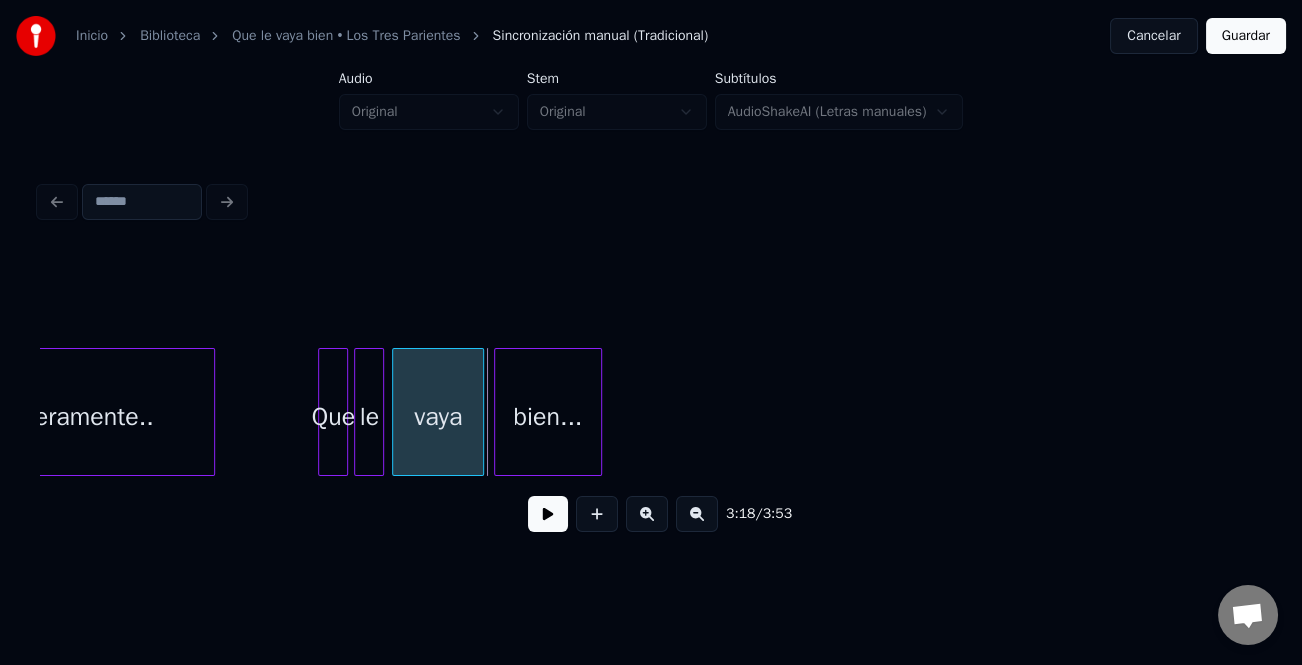 click at bounding box center [480, 412] 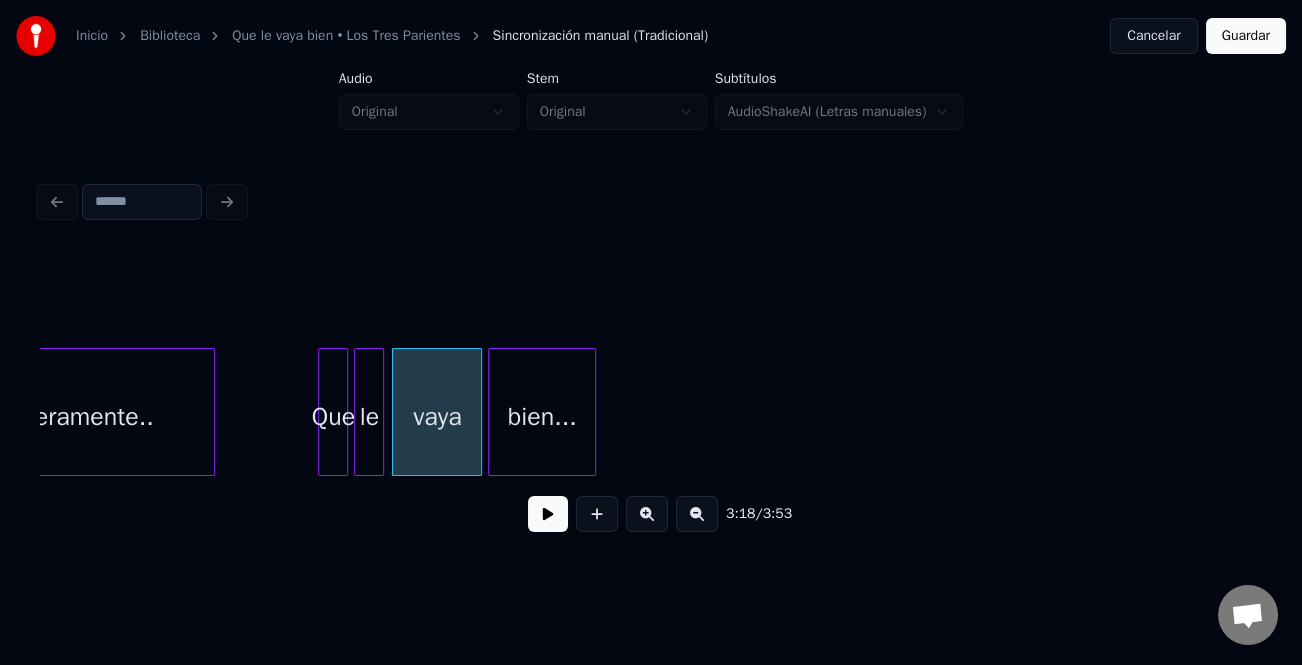click on "bien..." at bounding box center [542, 417] 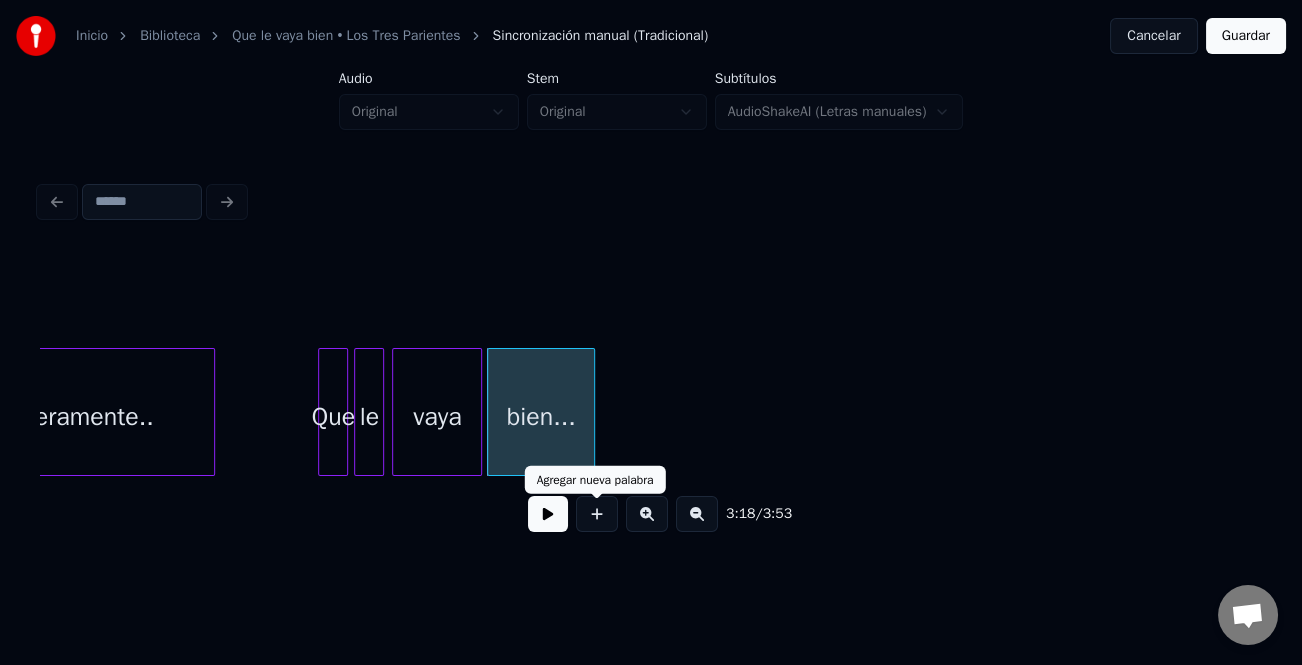 click at bounding box center (548, 514) 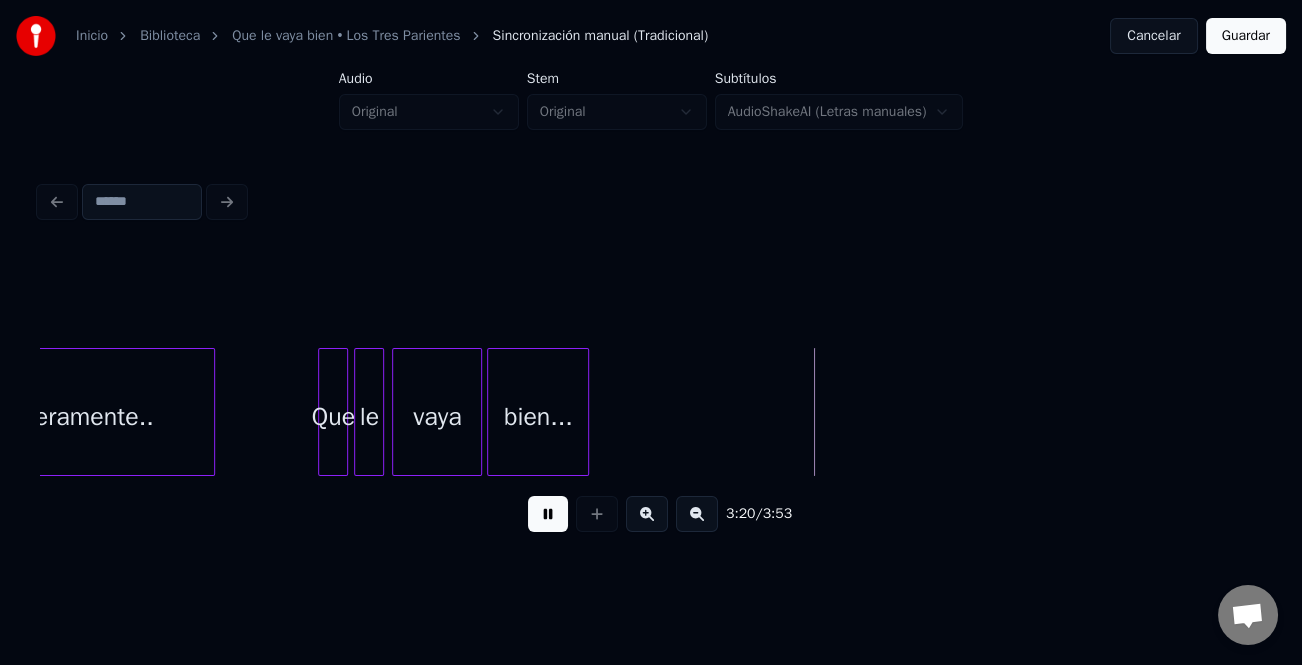 click at bounding box center [585, 412] 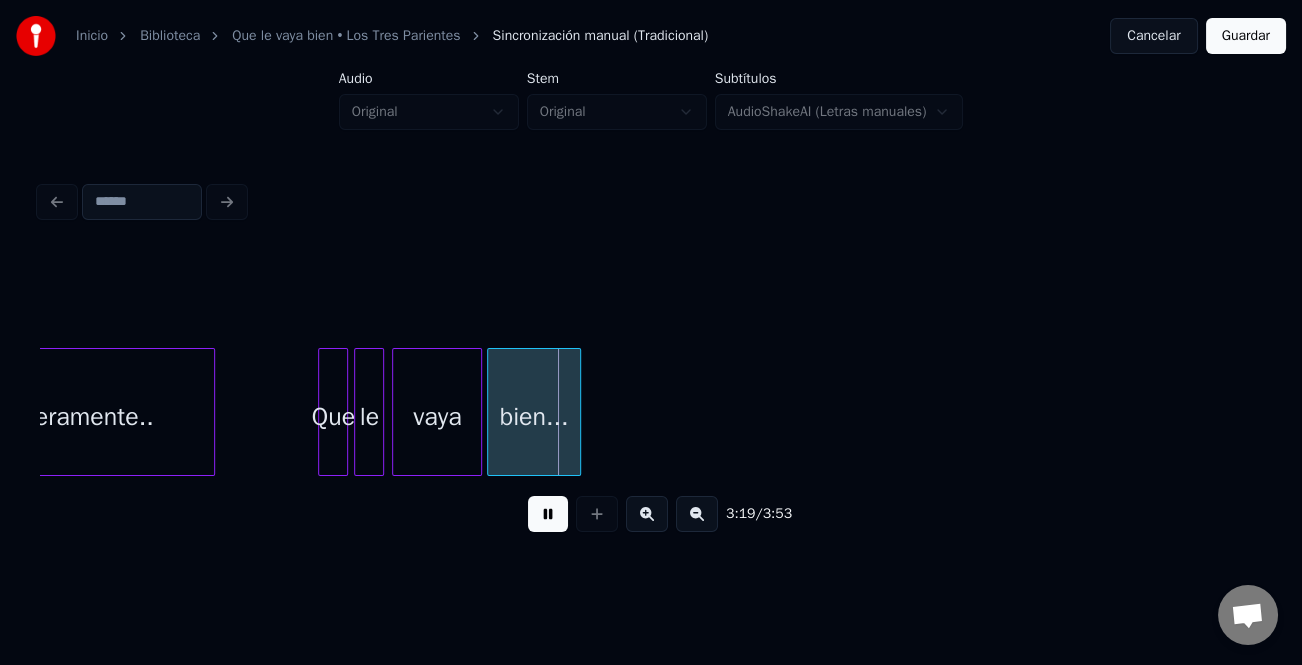 drag, startPoint x: 541, startPoint y: 509, endPoint x: 1026, endPoint y: 500, distance: 485.0835 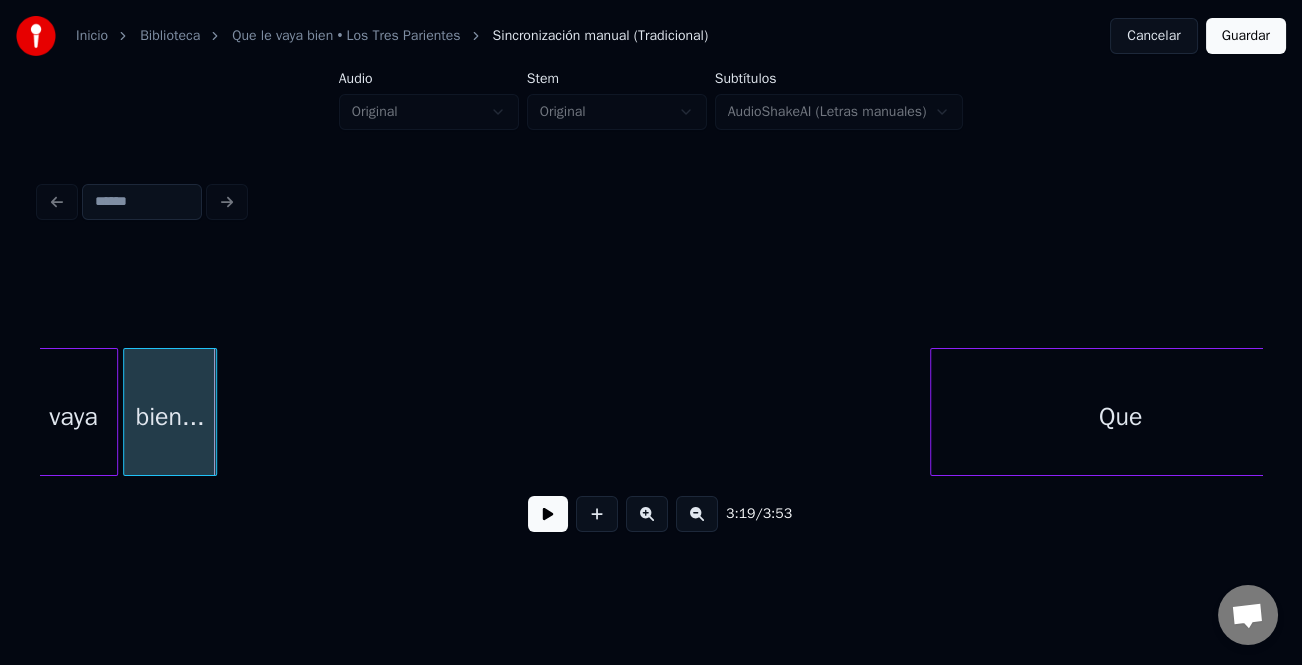 scroll, scrollTop: 0, scrollLeft: 29763, axis: horizontal 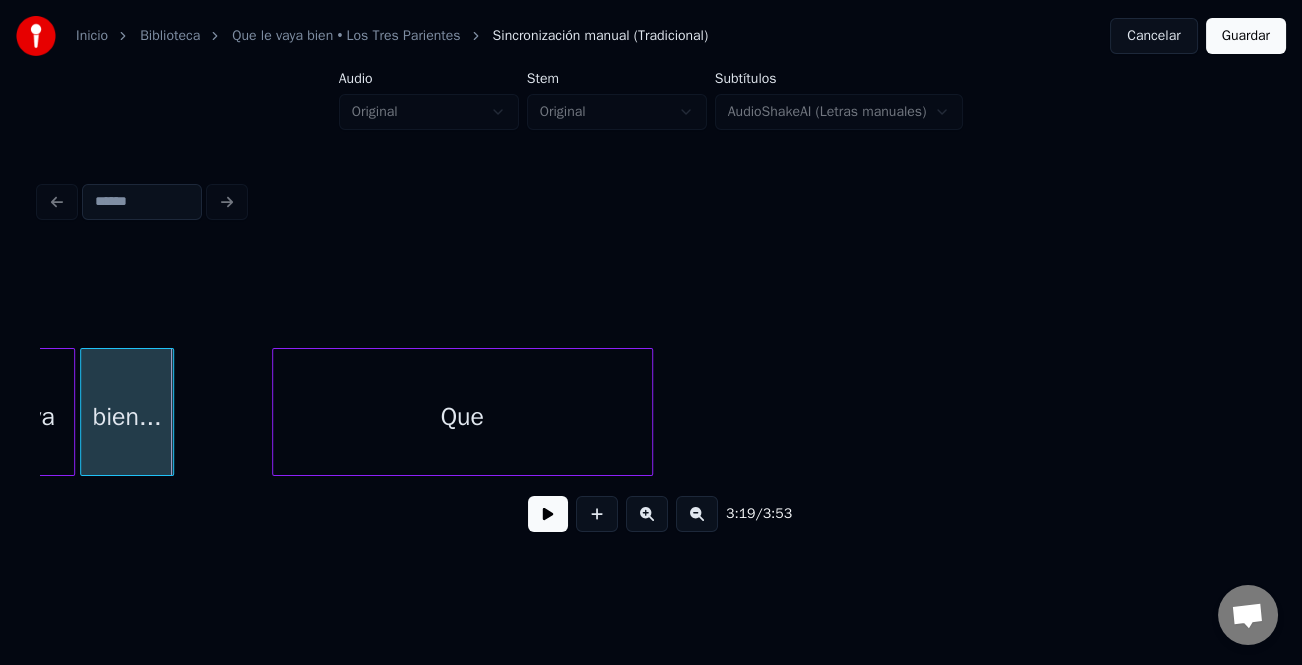 click on "Que" at bounding box center [462, 417] 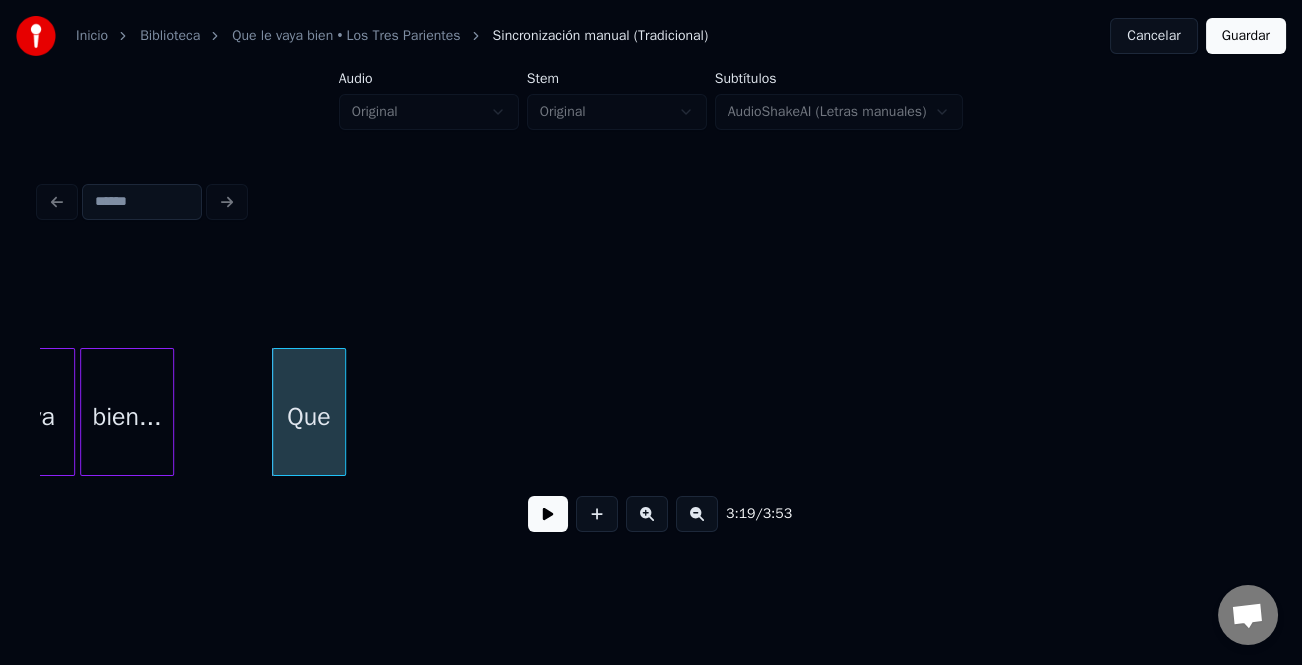 click at bounding box center [342, 412] 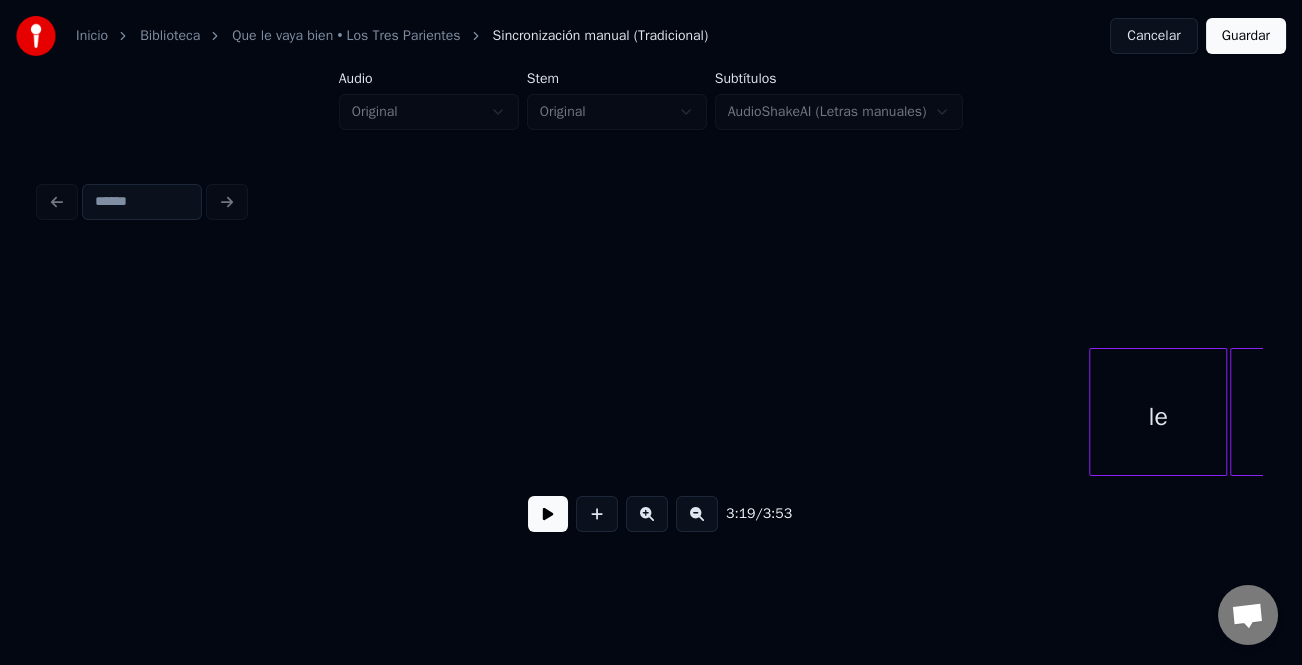 scroll, scrollTop: 0, scrollLeft: 30252, axis: horizontal 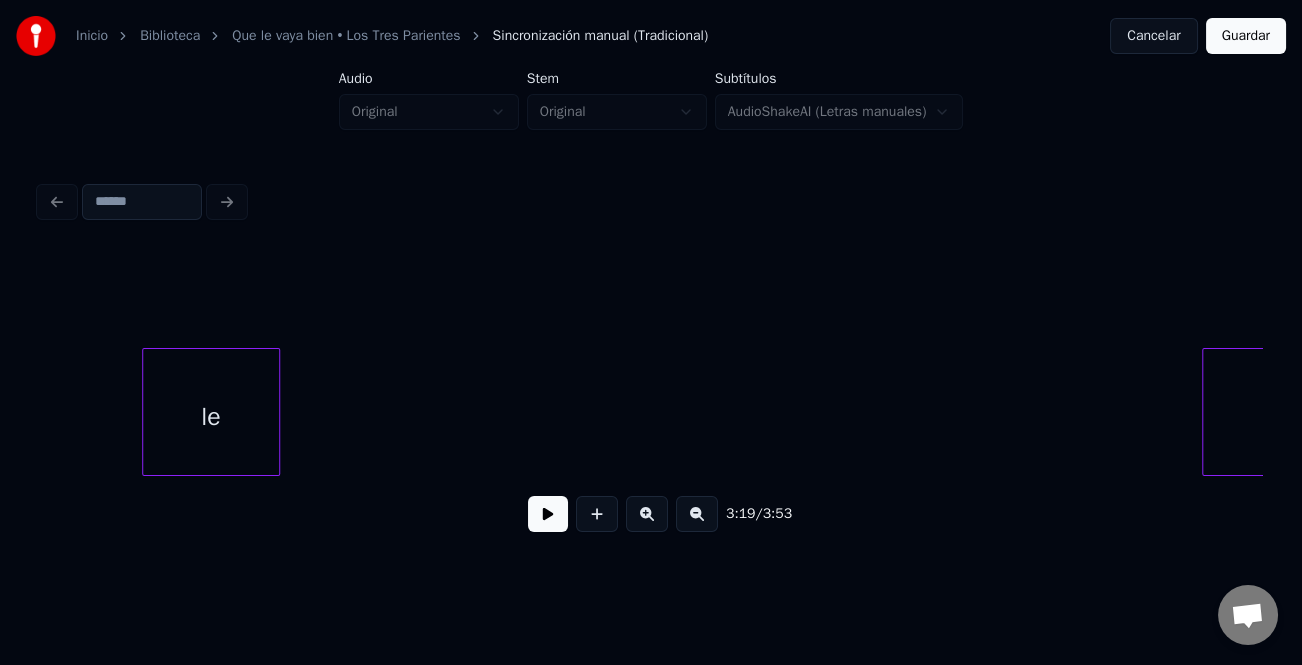 click on "le" at bounding box center [211, 417] 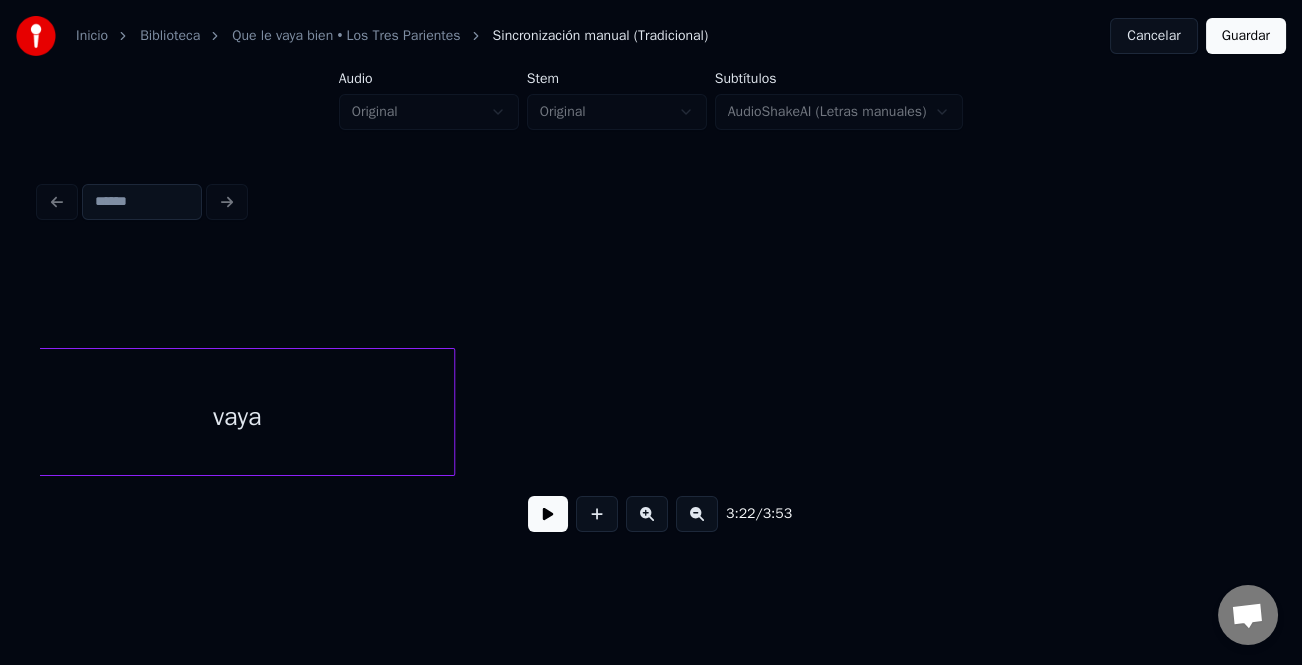 scroll, scrollTop: 0, scrollLeft: 30578, axis: horizontal 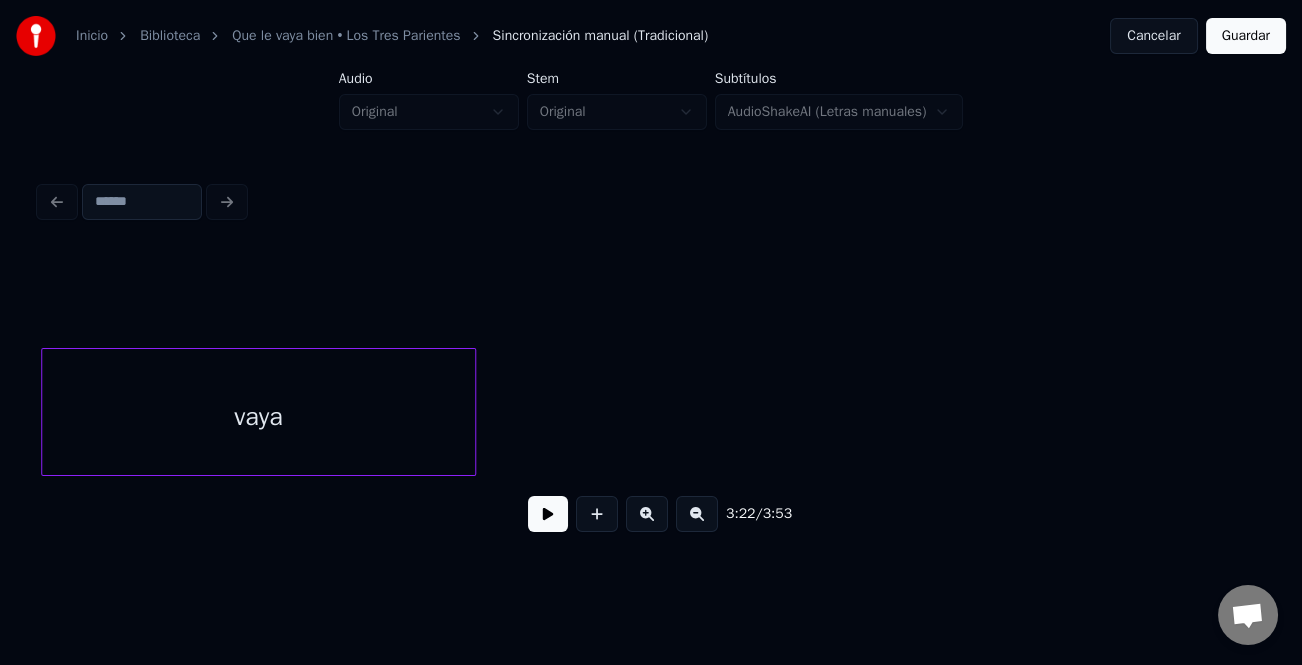 click on "vaya" at bounding box center [258, 417] 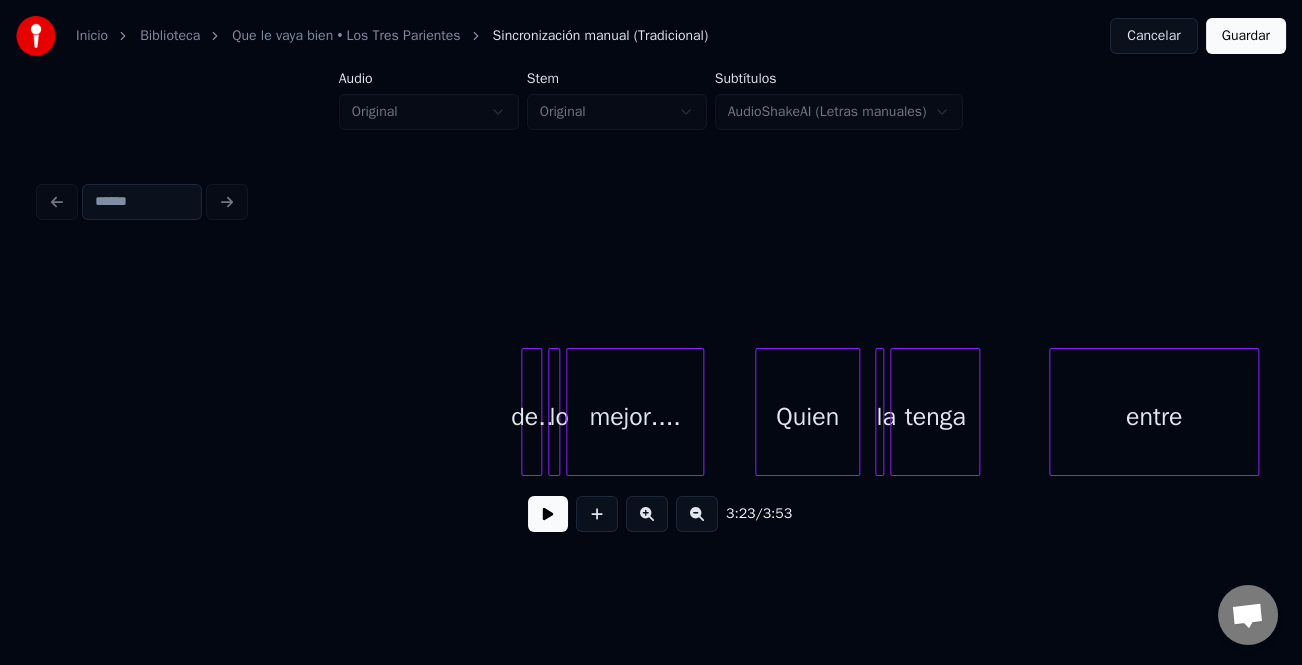 scroll, scrollTop: 0, scrollLeft: 31402, axis: horizontal 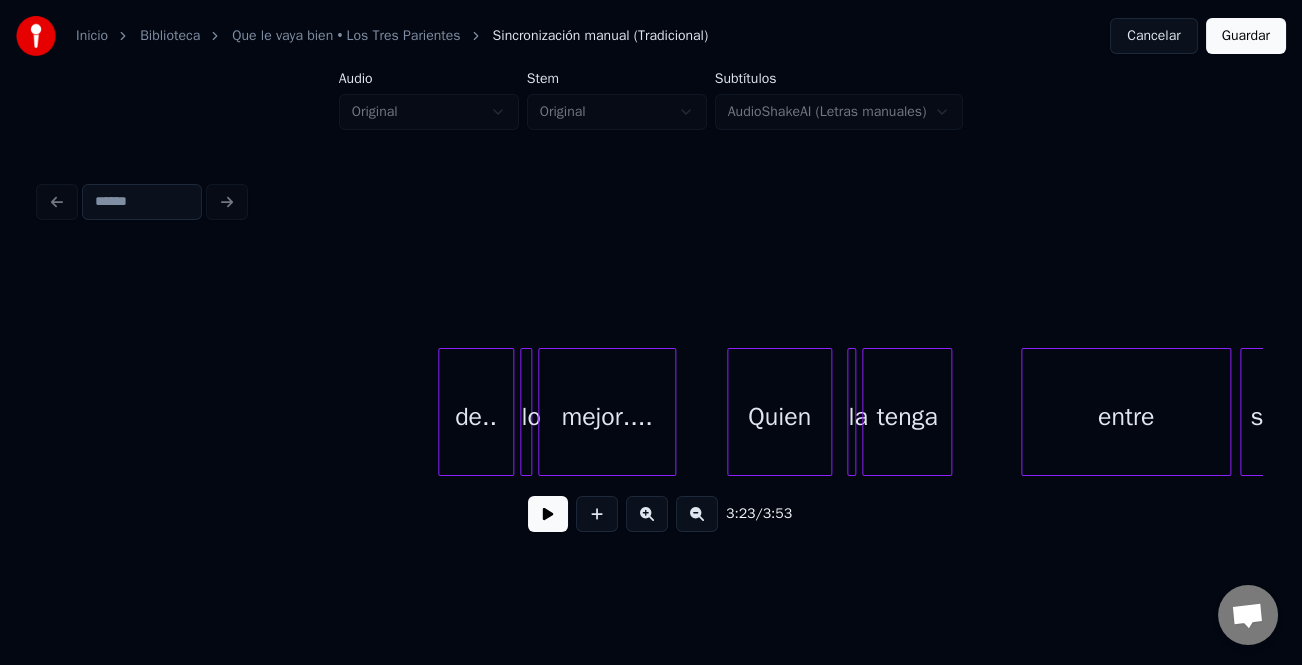click at bounding box center (442, 412) 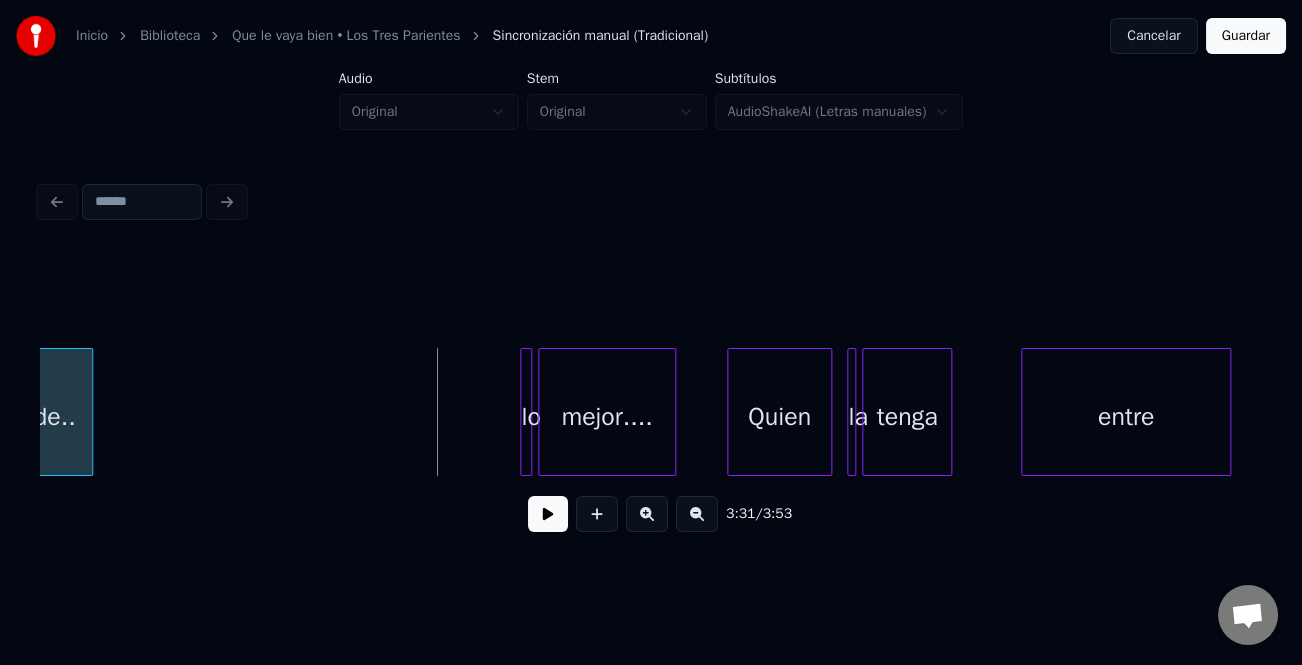 scroll, scrollTop: 0, scrollLeft: 31376, axis: horizontal 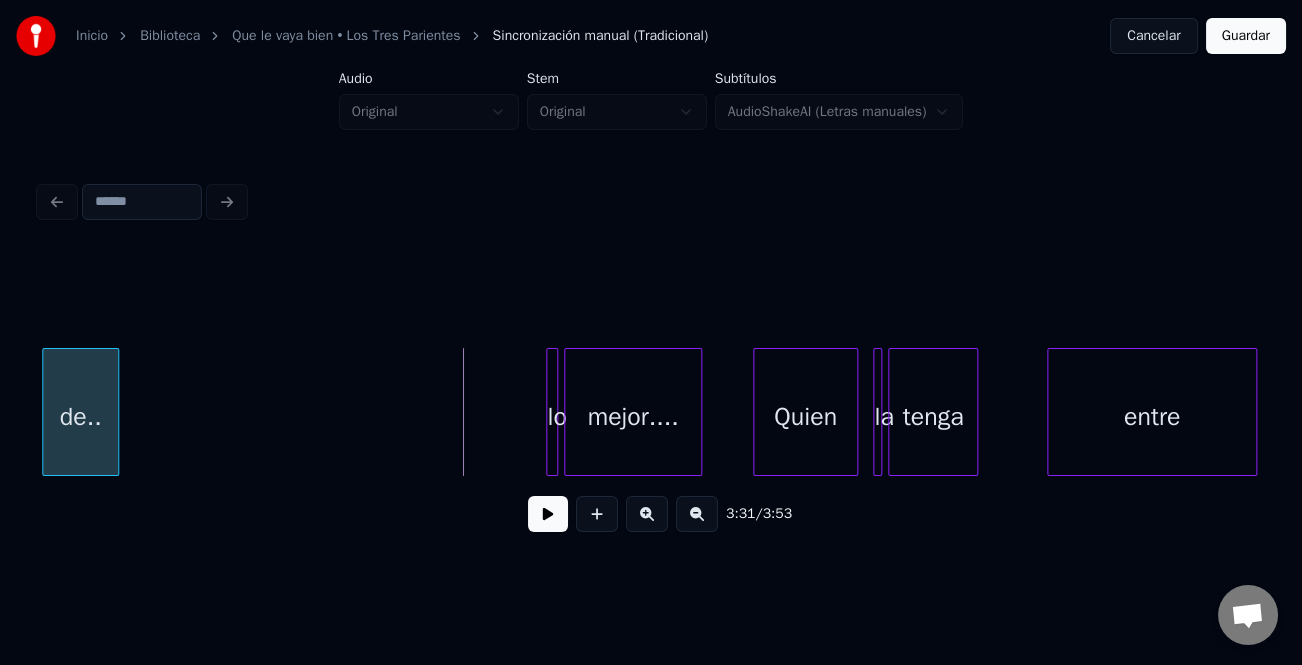 click on "de.." at bounding box center (80, 412) 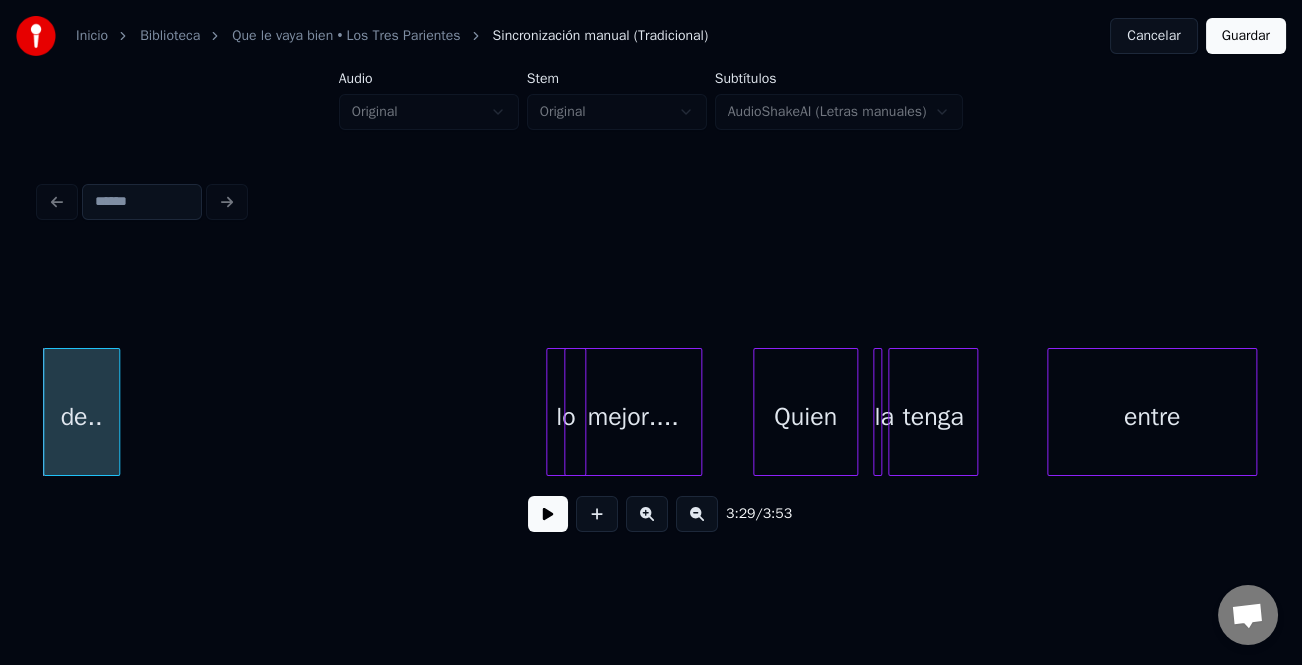 click on "de.. lo mejor.... Quien la tenga entre" at bounding box center (-13832, 412) 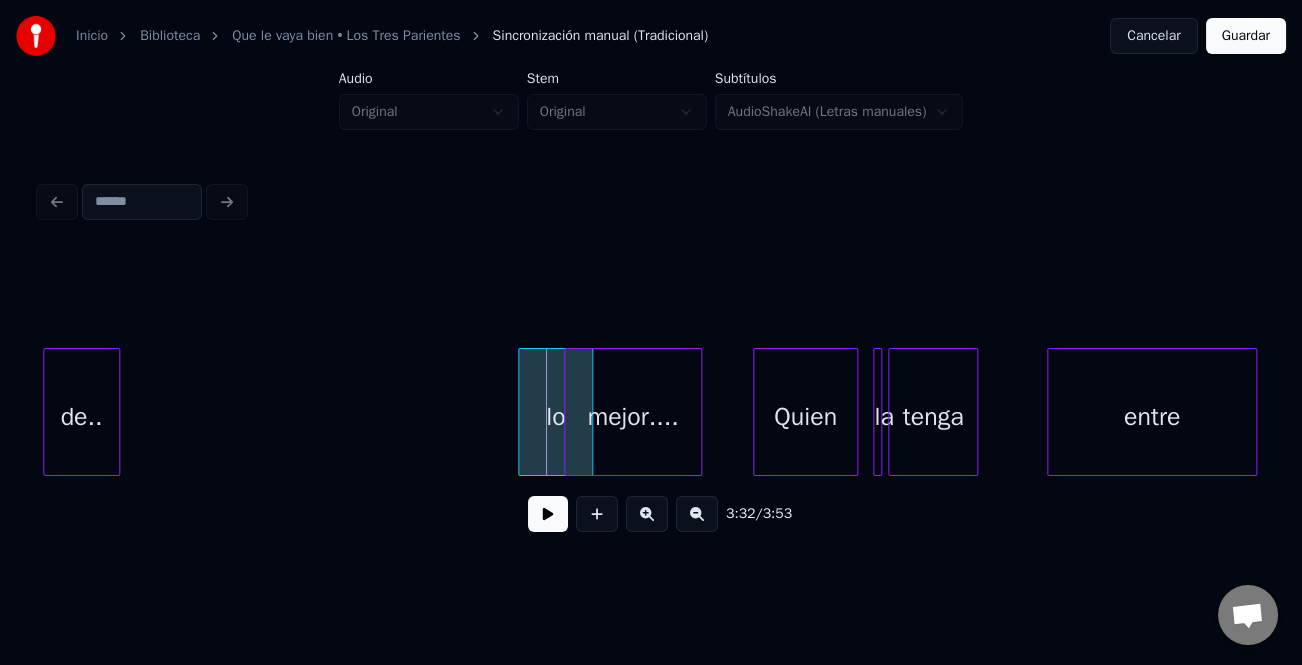 click at bounding box center [522, 412] 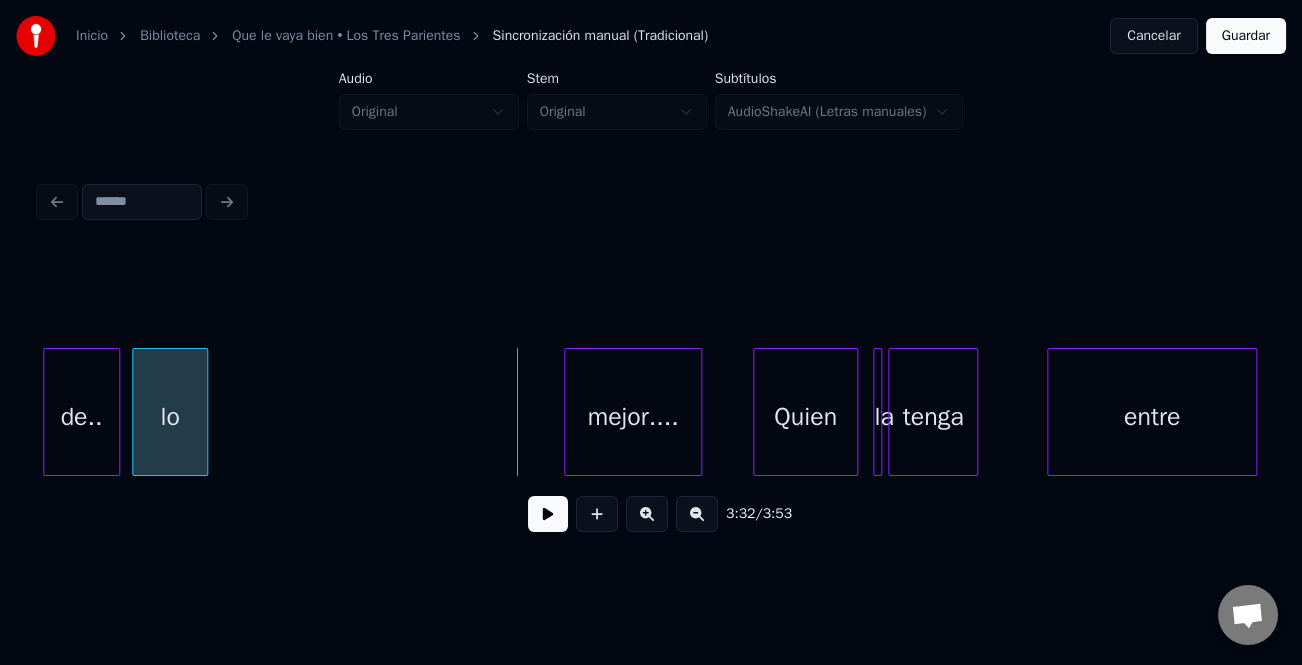 click on "lo" at bounding box center (170, 417) 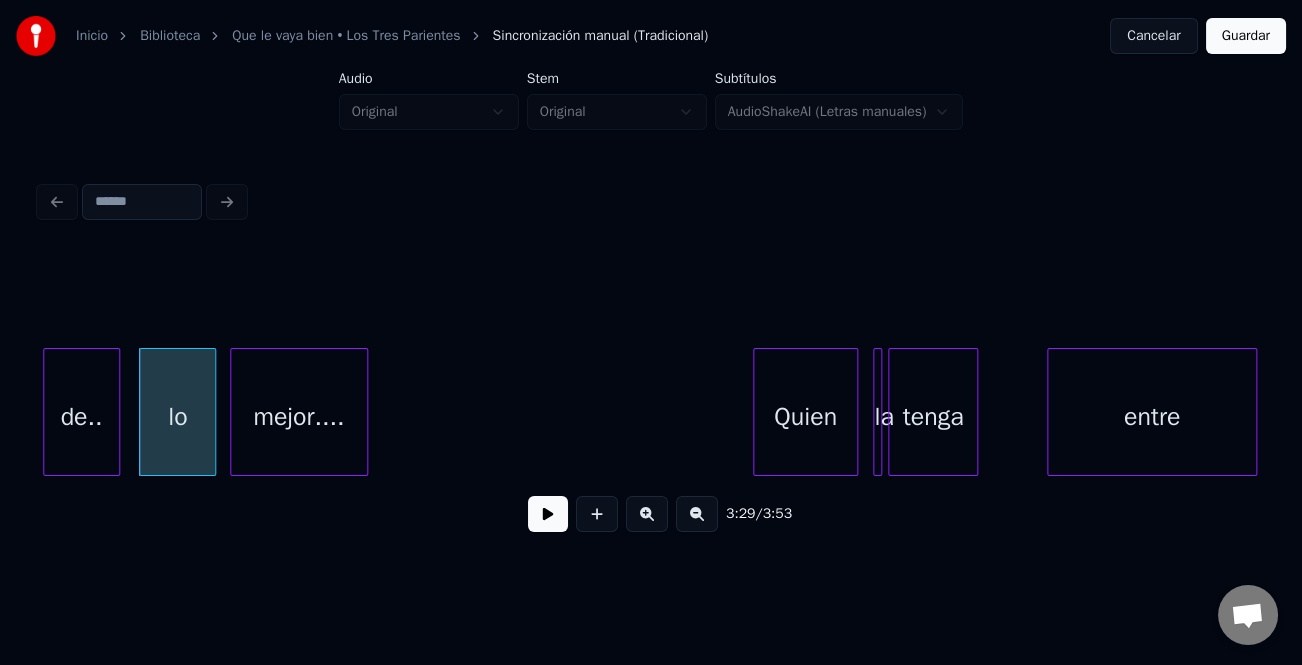 click on "mejor...." at bounding box center [299, 417] 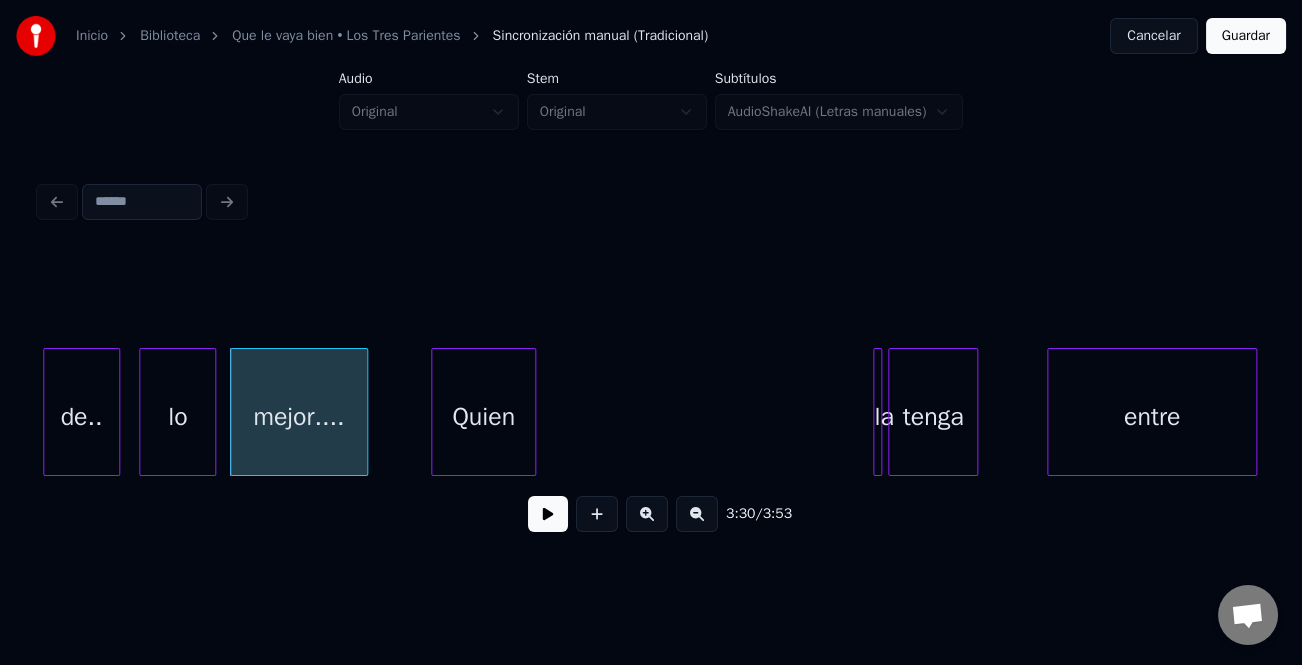 click on "Quien" at bounding box center [483, 417] 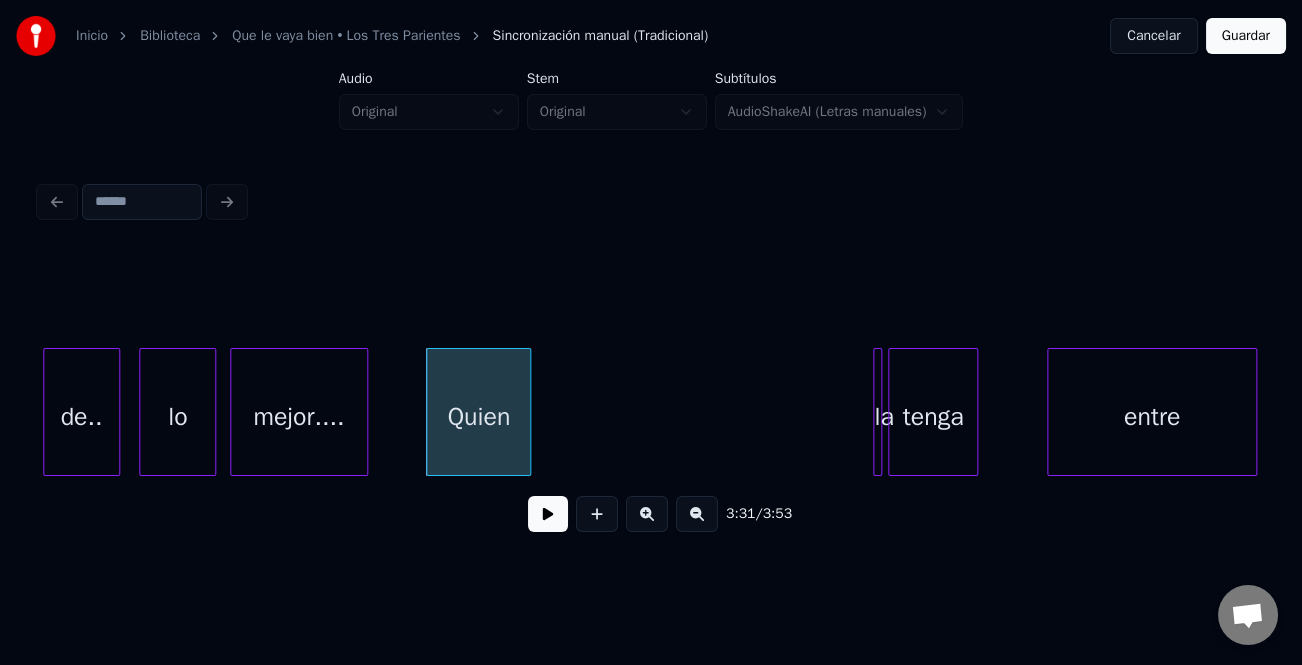type 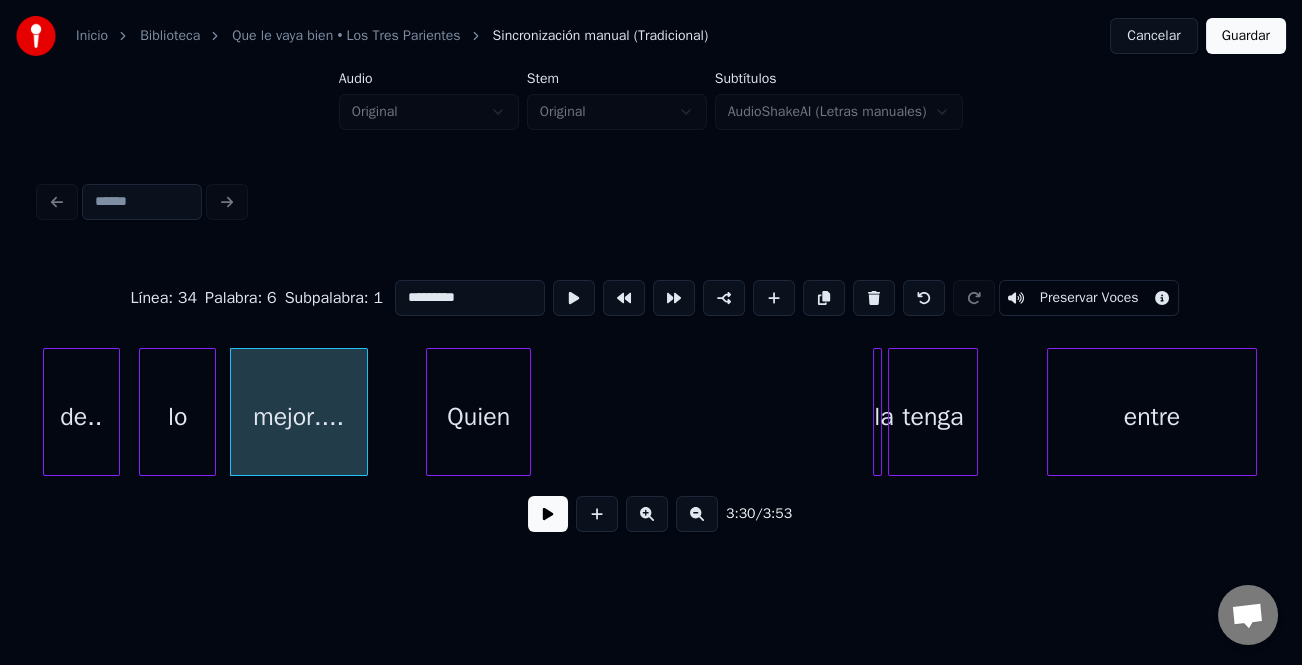 click at bounding box center [548, 514] 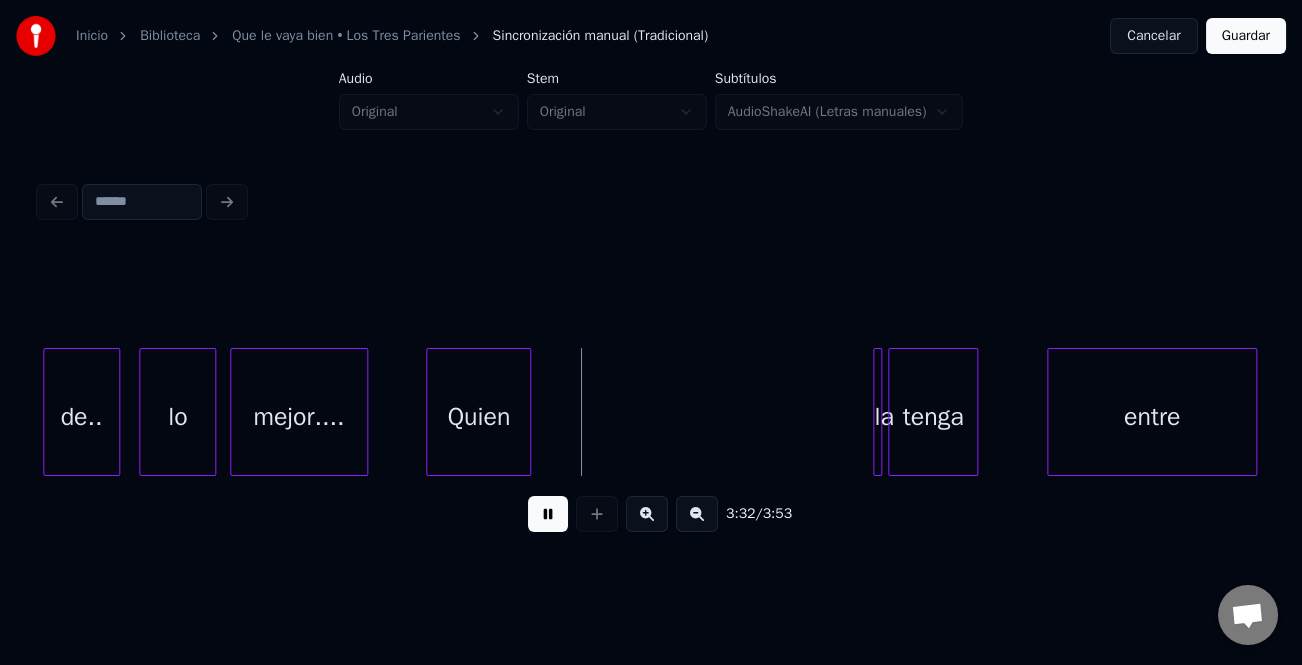 click on "de.." at bounding box center (81, 417) 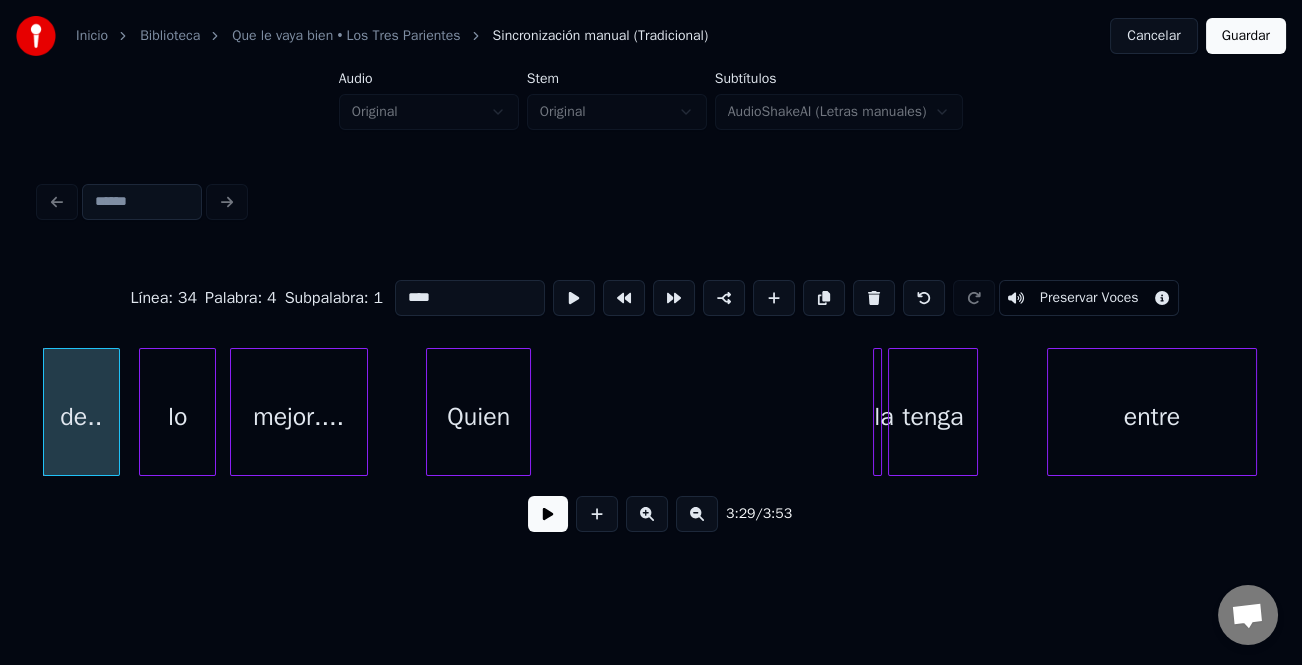 scroll, scrollTop: 0, scrollLeft: 30701, axis: horizontal 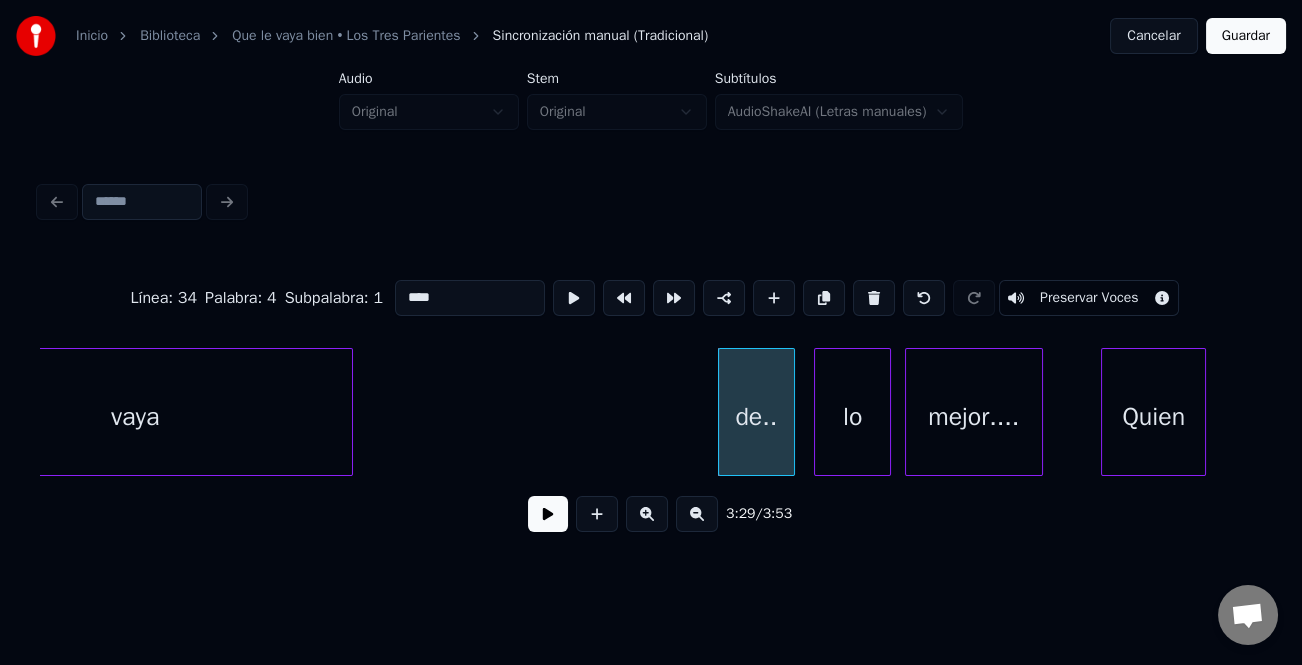 click on "vaya" at bounding box center (135, 417) 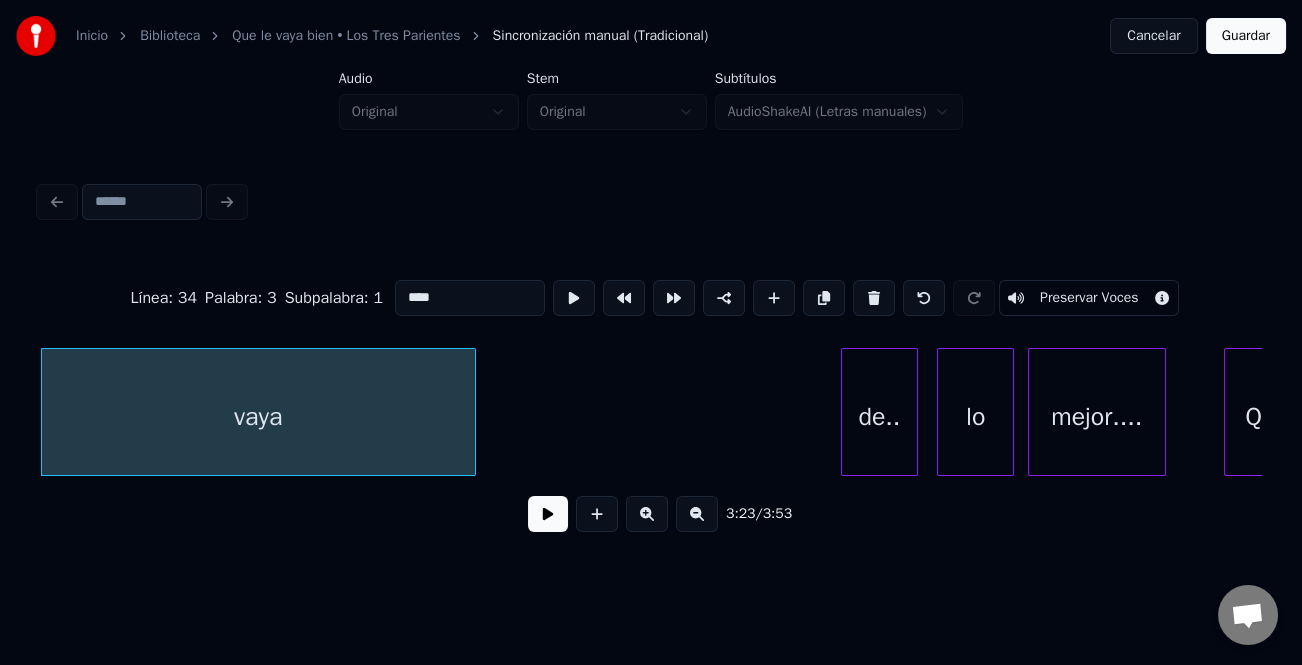 click at bounding box center [548, 514] 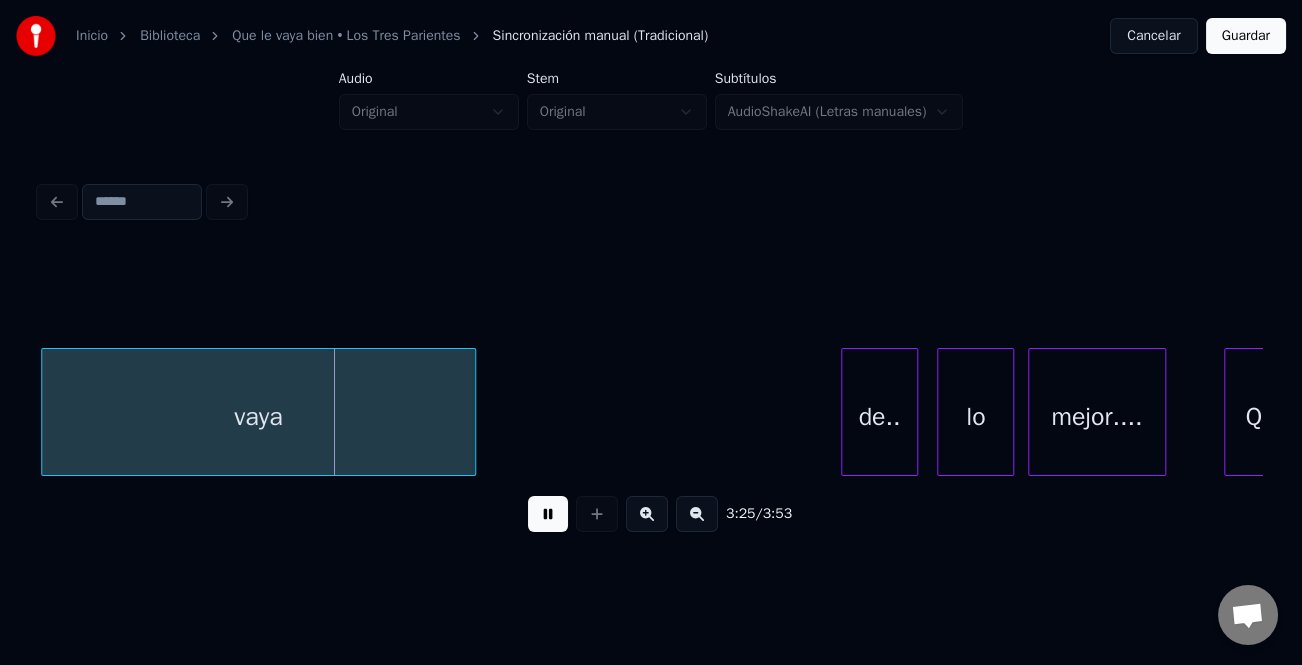 click at bounding box center (548, 514) 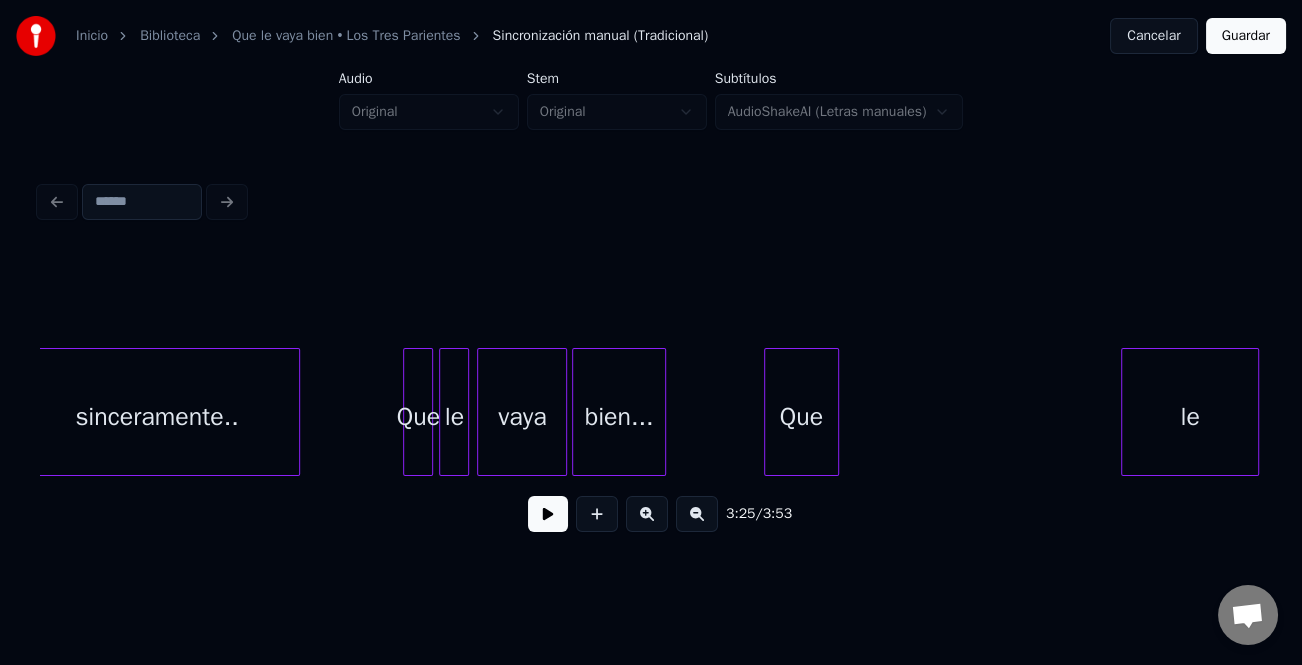 scroll, scrollTop: 0, scrollLeft: 29102, axis: horizontal 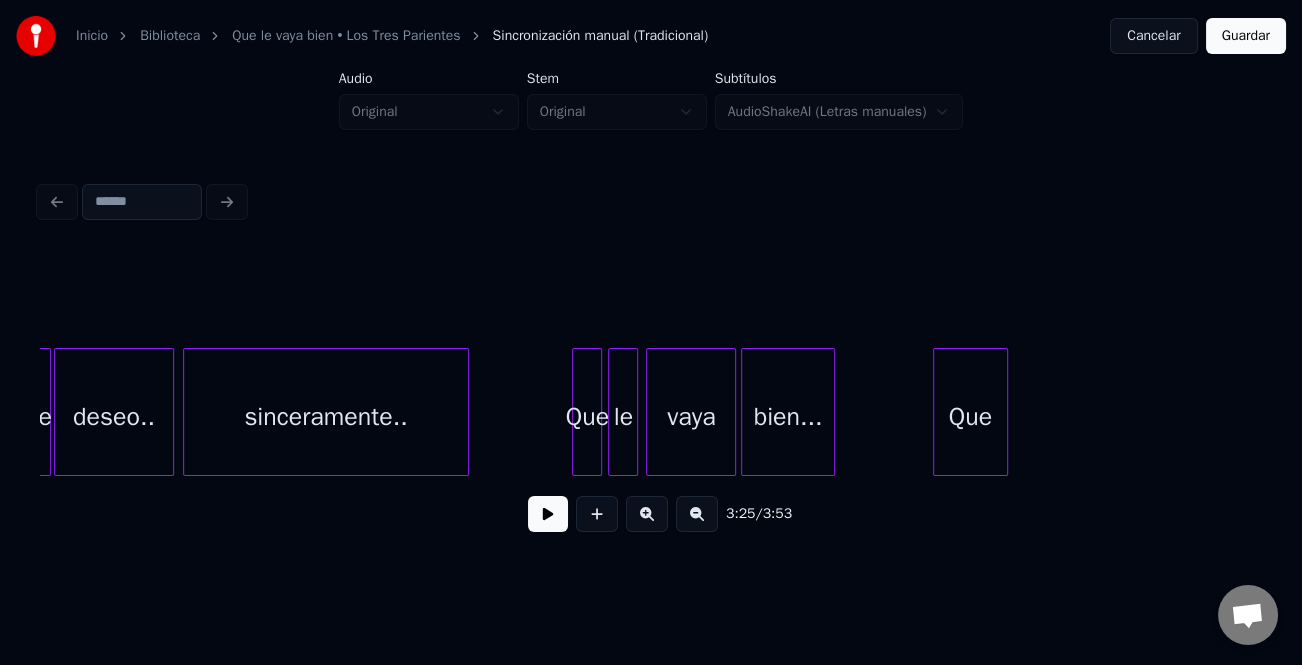click on "bien..." at bounding box center (788, 417) 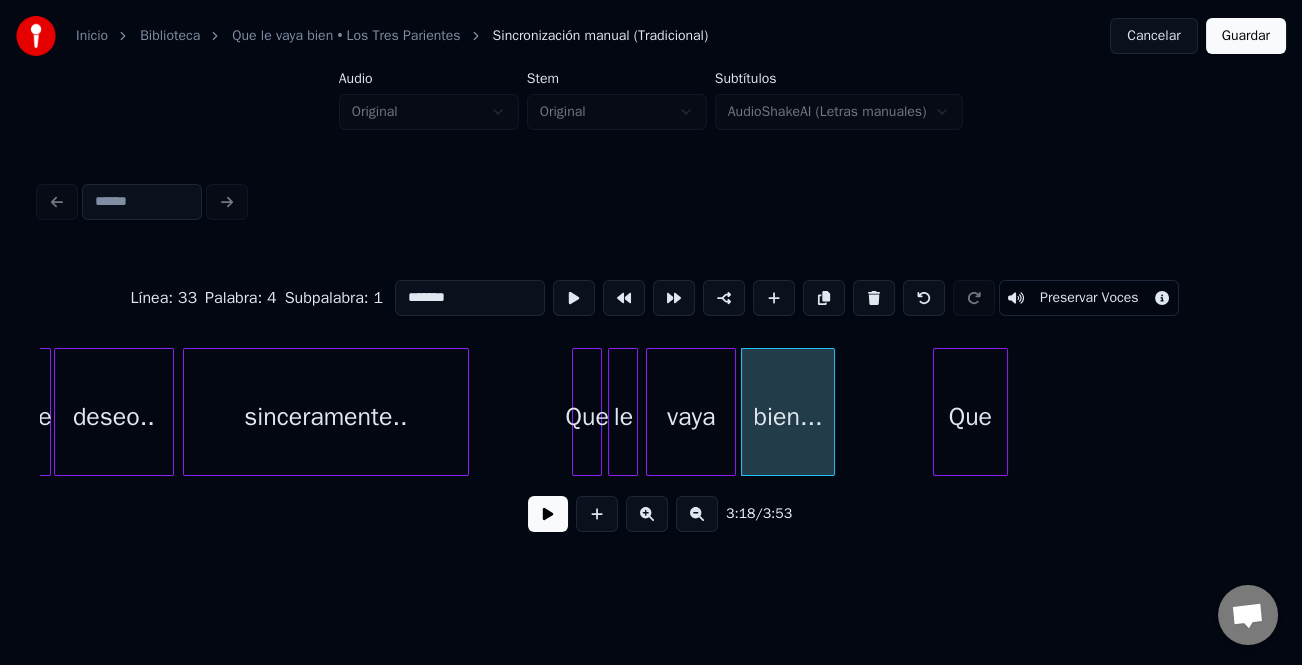 click at bounding box center [548, 514] 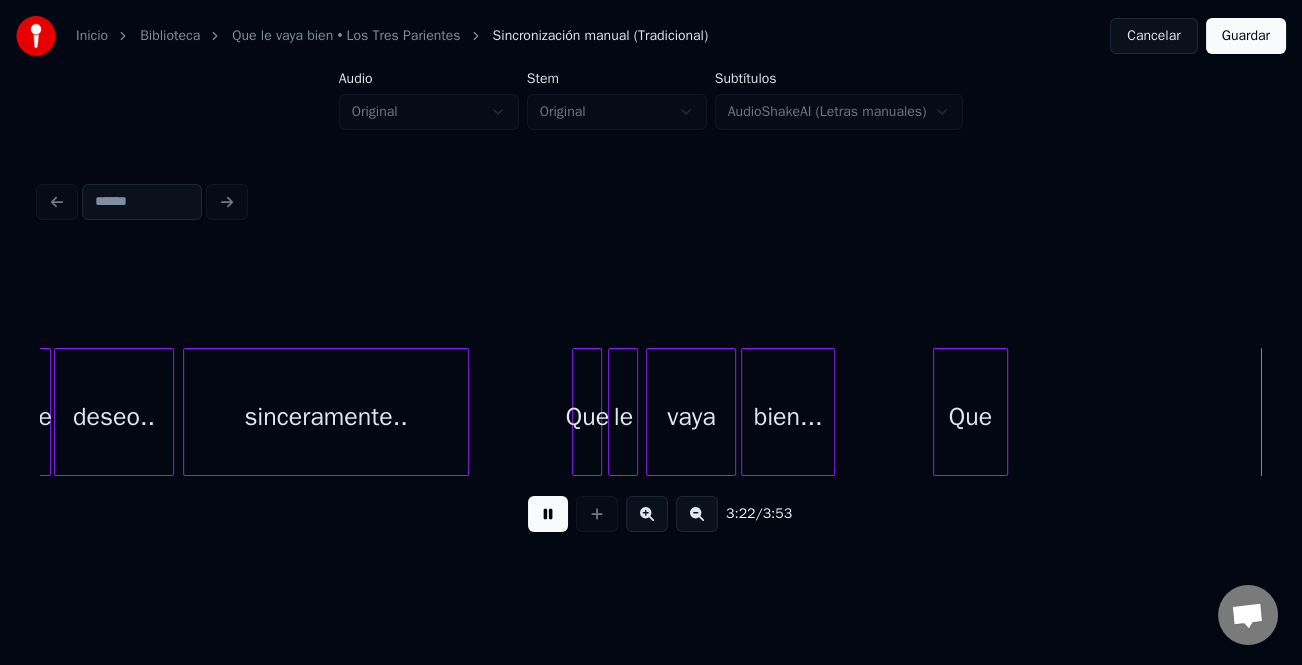 scroll, scrollTop: 0, scrollLeft: 30325, axis: horizontal 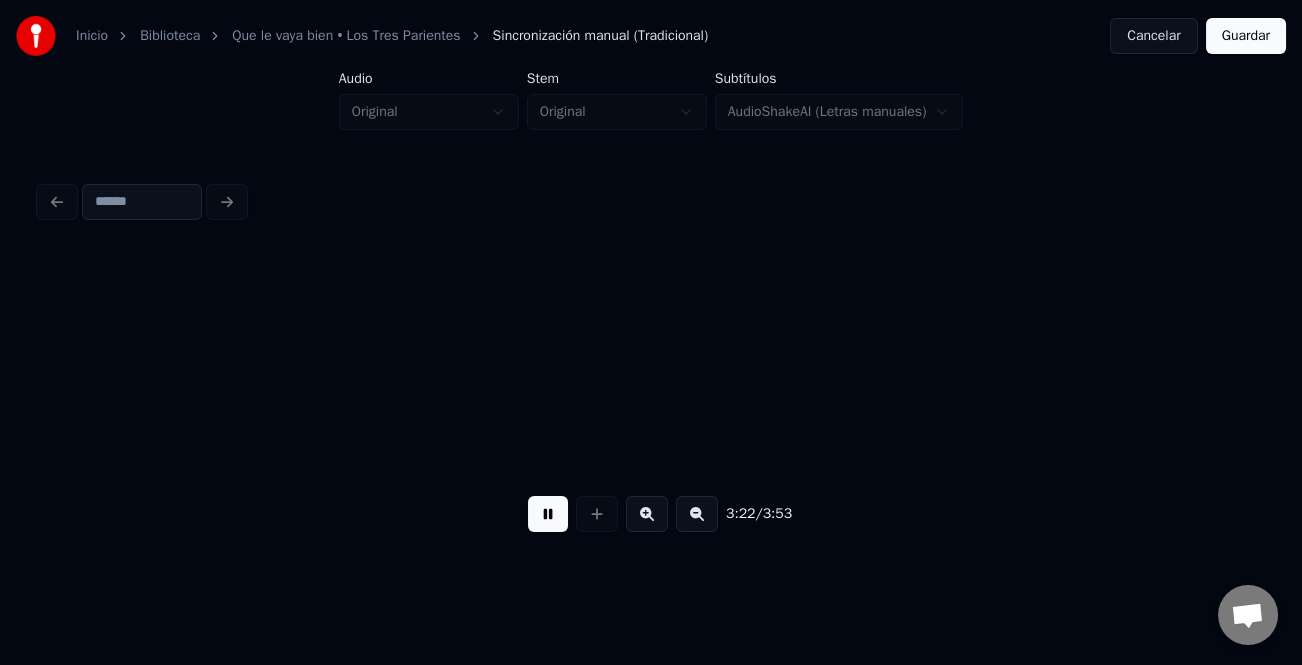 click at bounding box center (548, 514) 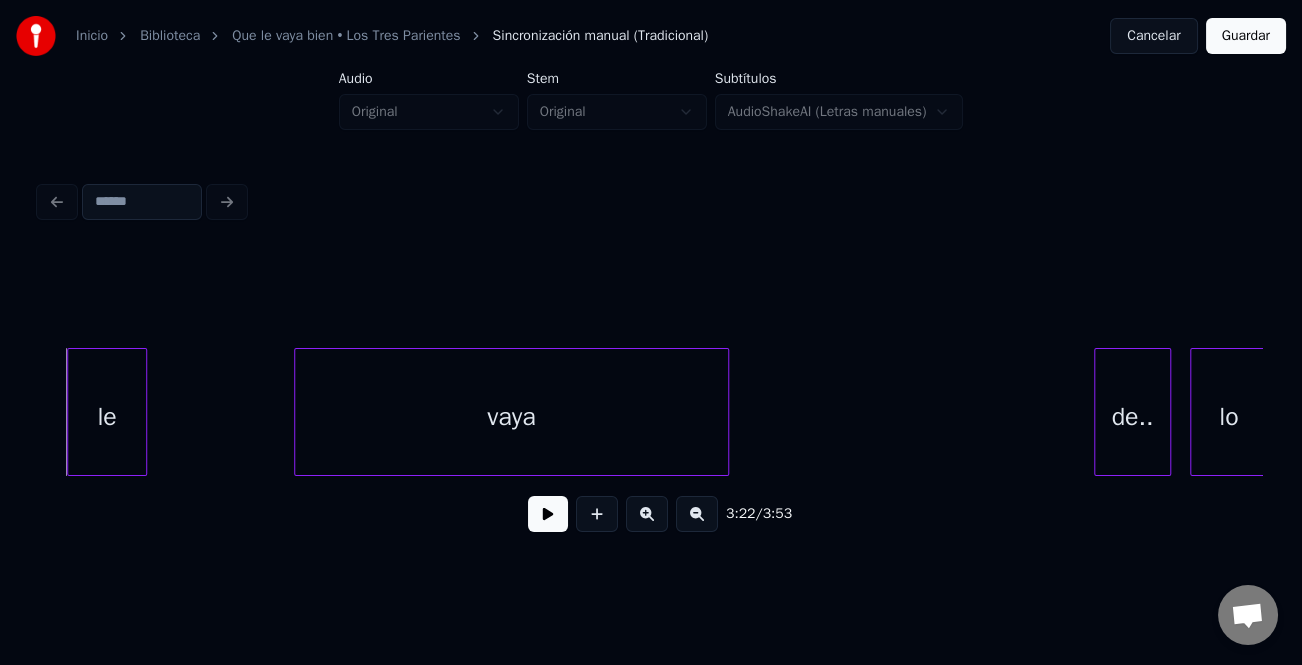 click at bounding box center (143, 412) 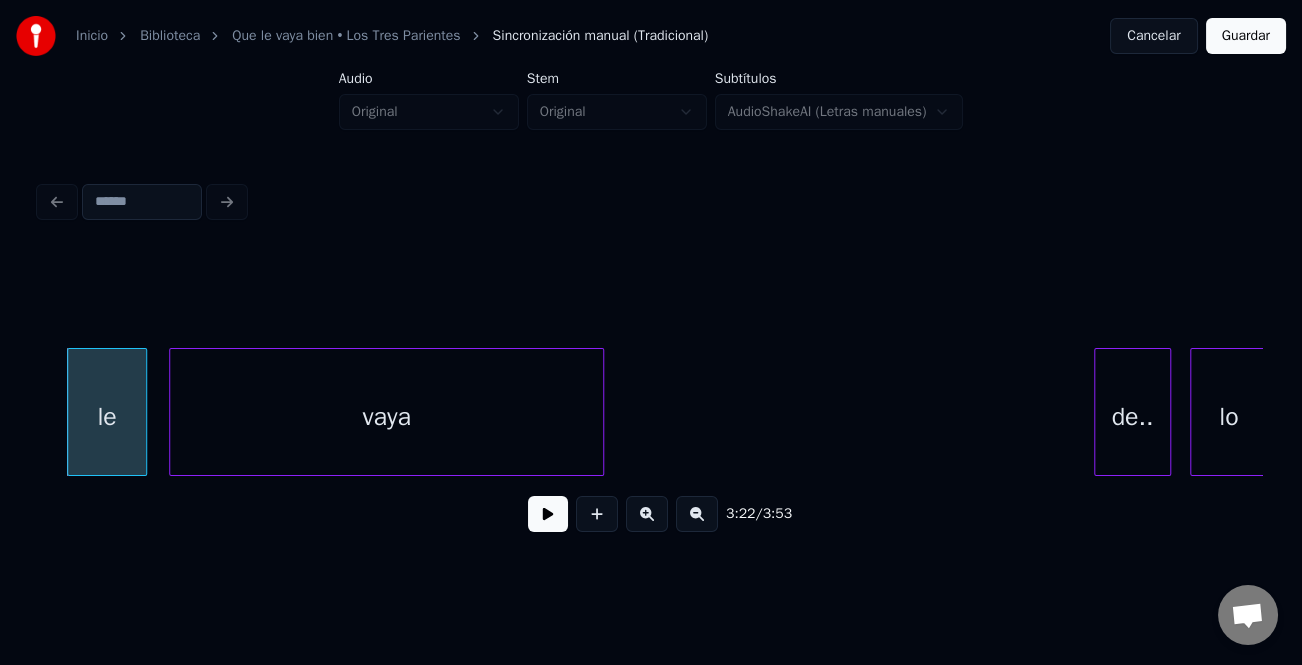 click on "vaya" at bounding box center [386, 417] 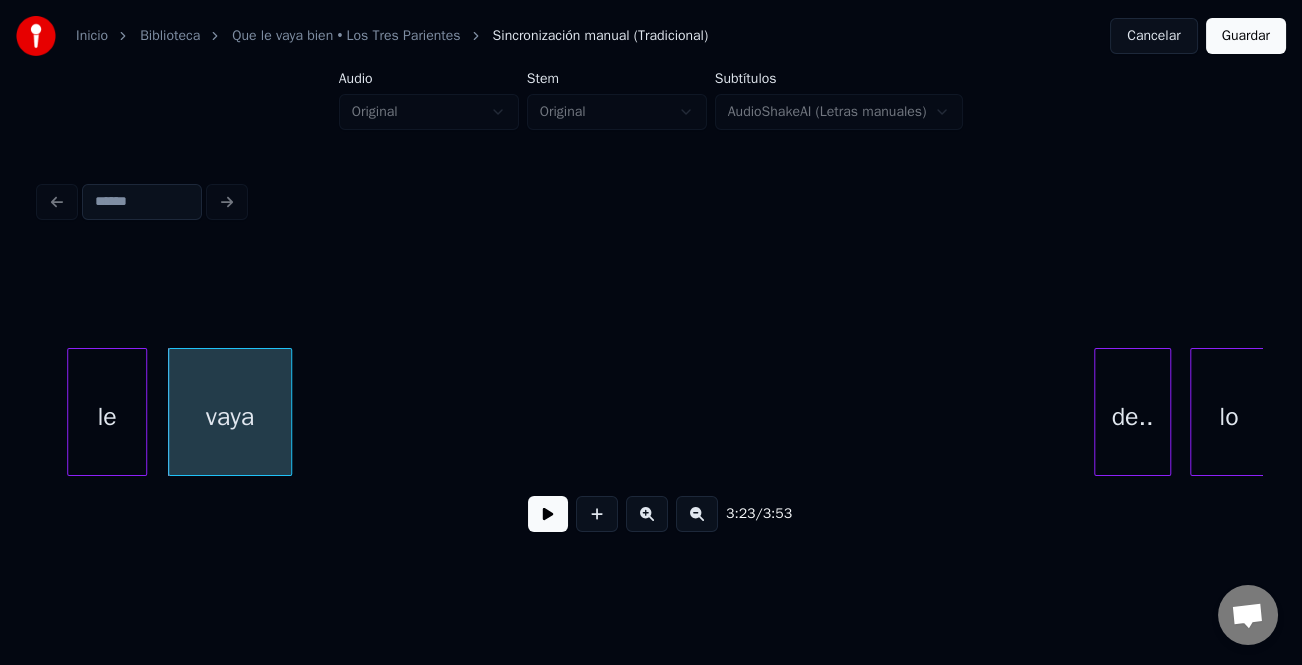 click at bounding box center (288, 412) 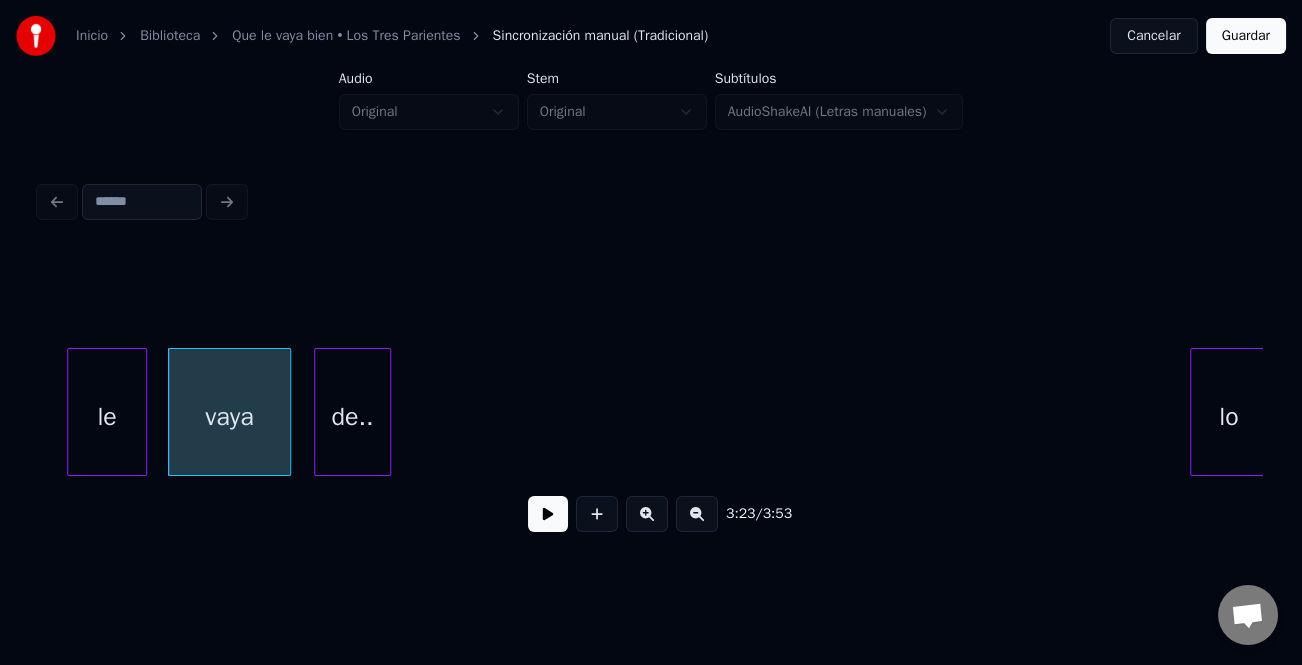 click on "de.." at bounding box center (352, 417) 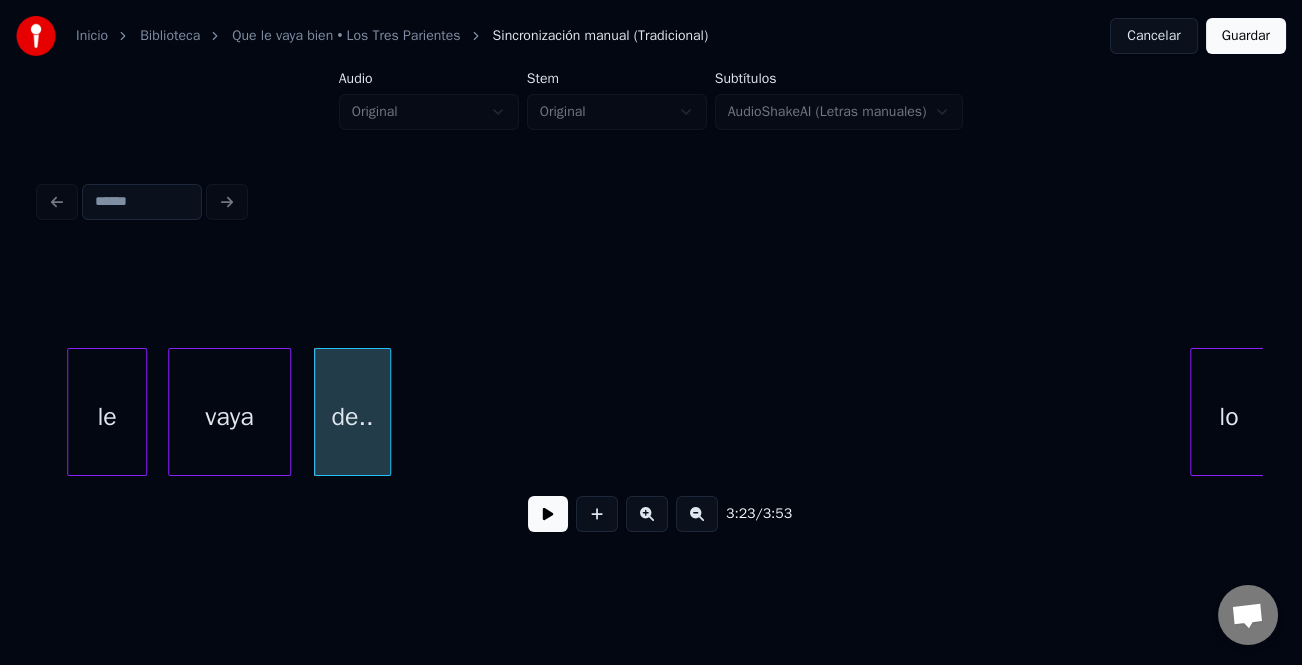 scroll, scrollTop: 0, scrollLeft: 30326, axis: horizontal 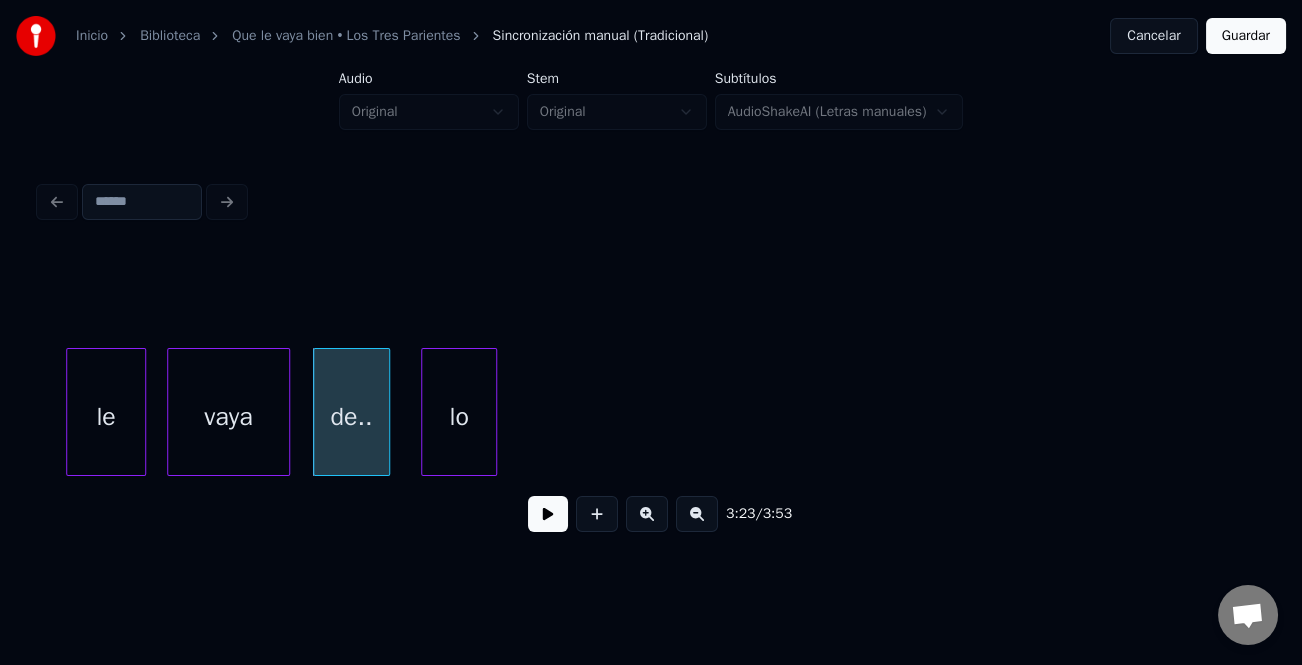 click on "lo" at bounding box center (459, 417) 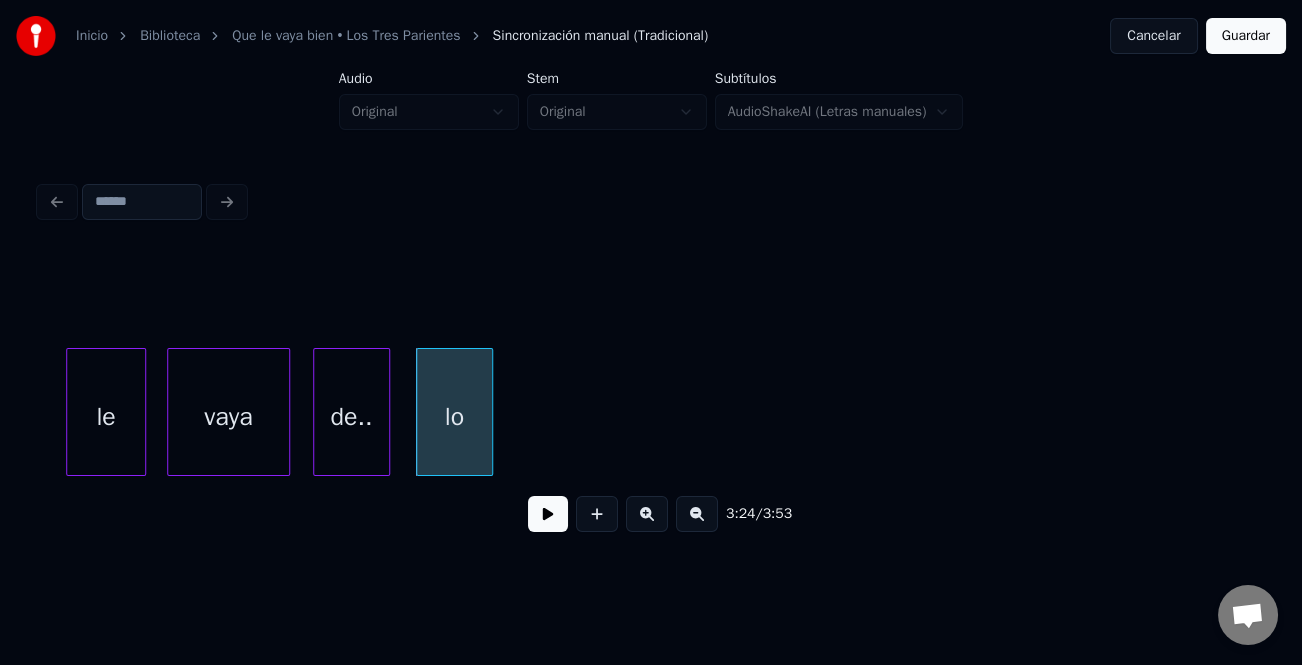 scroll, scrollTop: 0, scrollLeft: 30729, axis: horizontal 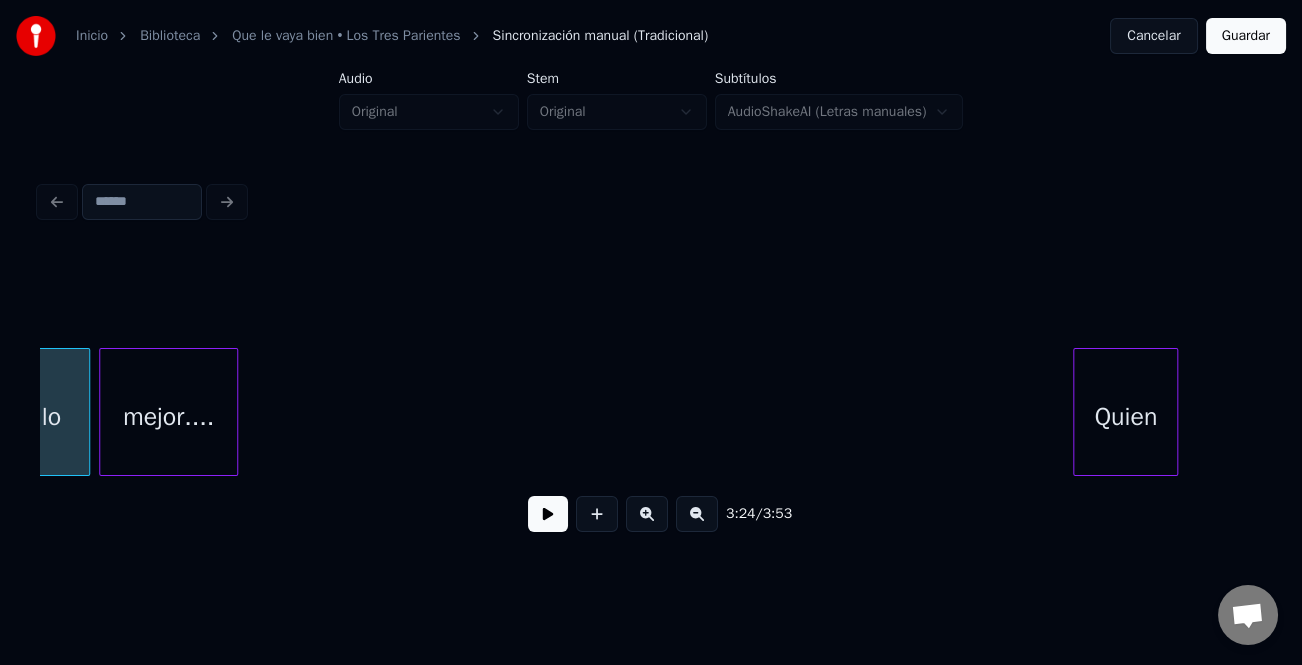 click on "mejor...." at bounding box center (168, 417) 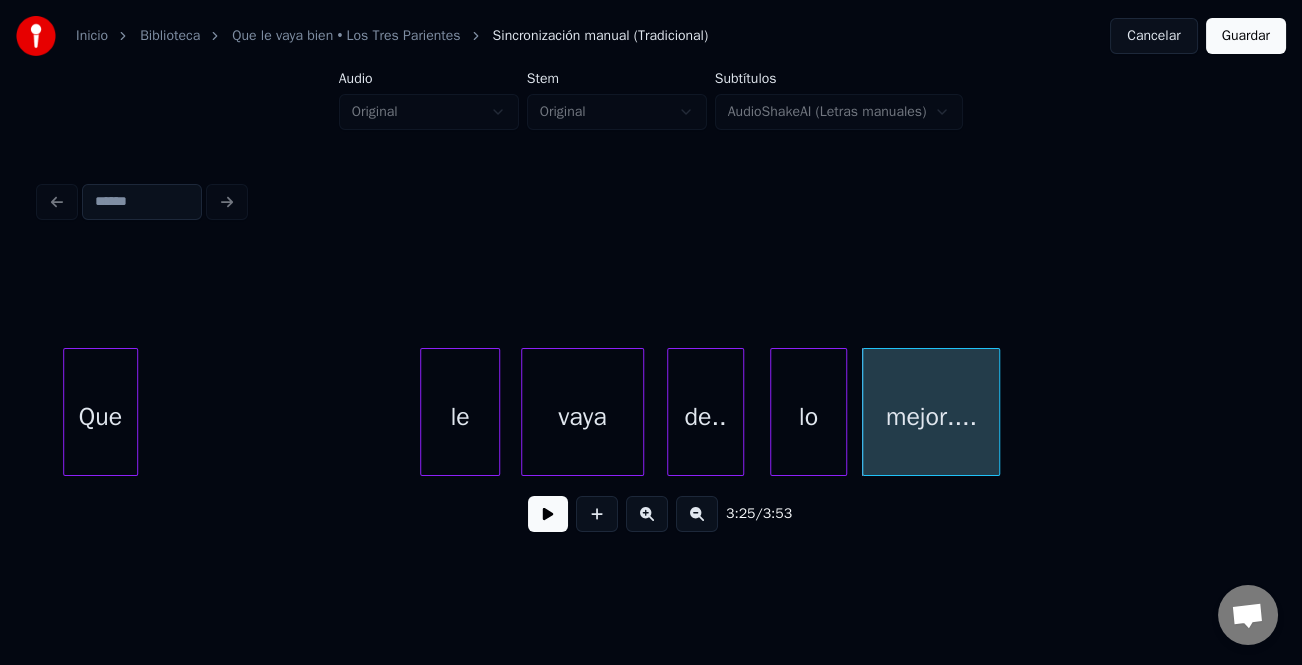 scroll, scrollTop: 0, scrollLeft: 29888, axis: horizontal 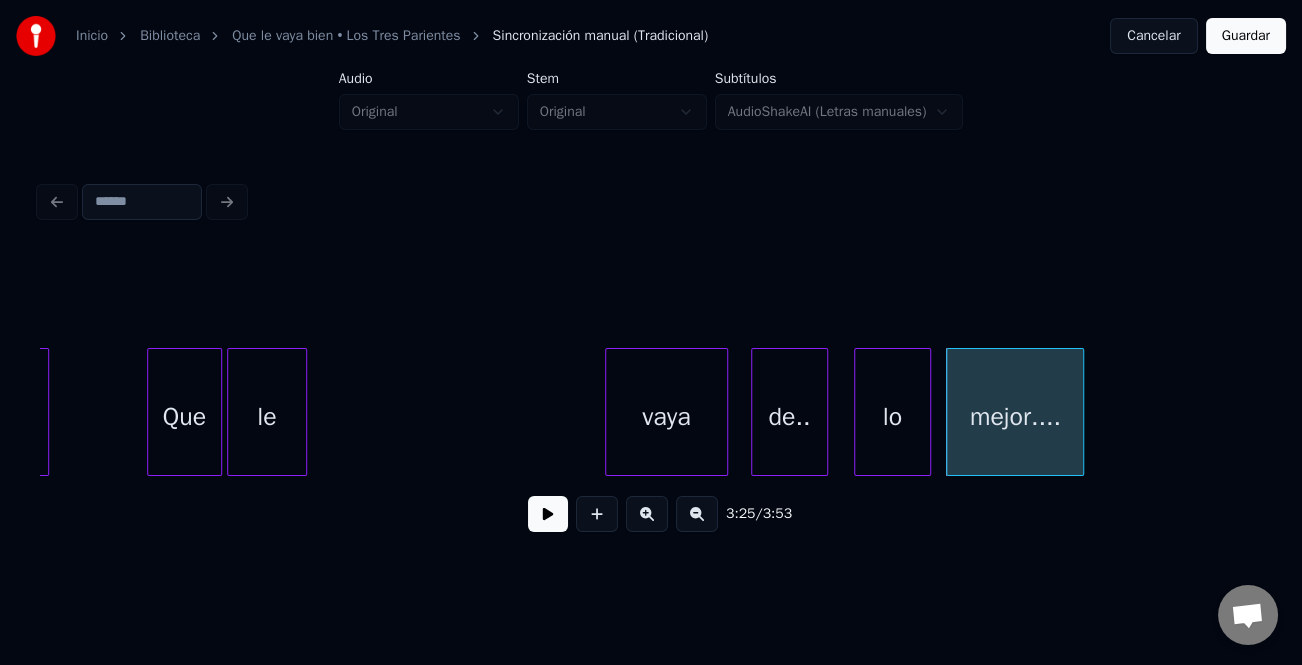 click on "le" at bounding box center (267, 417) 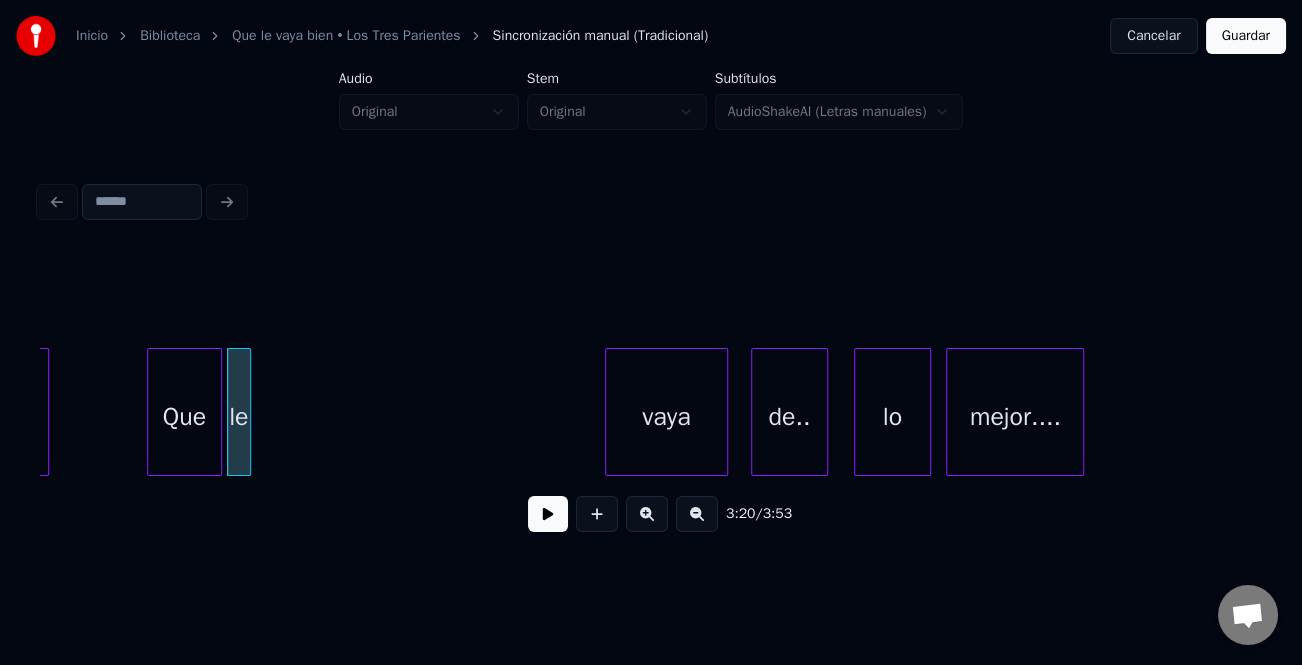 click at bounding box center (247, 412) 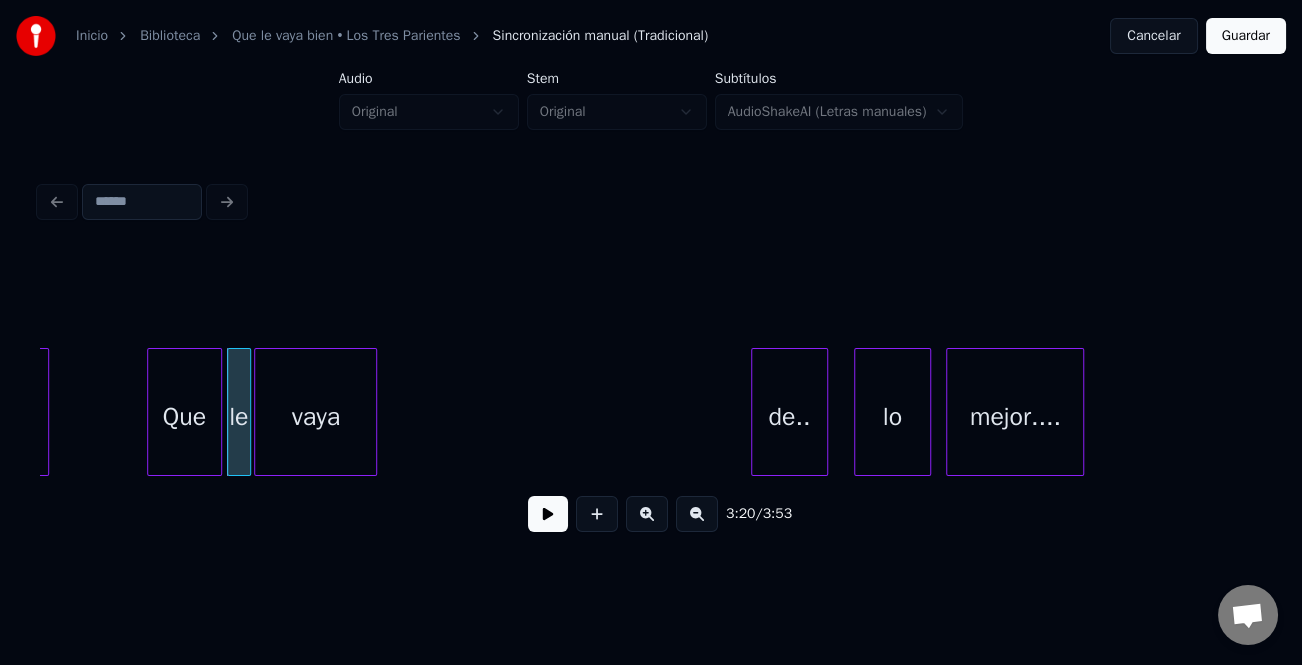 click on "vaya" at bounding box center [315, 417] 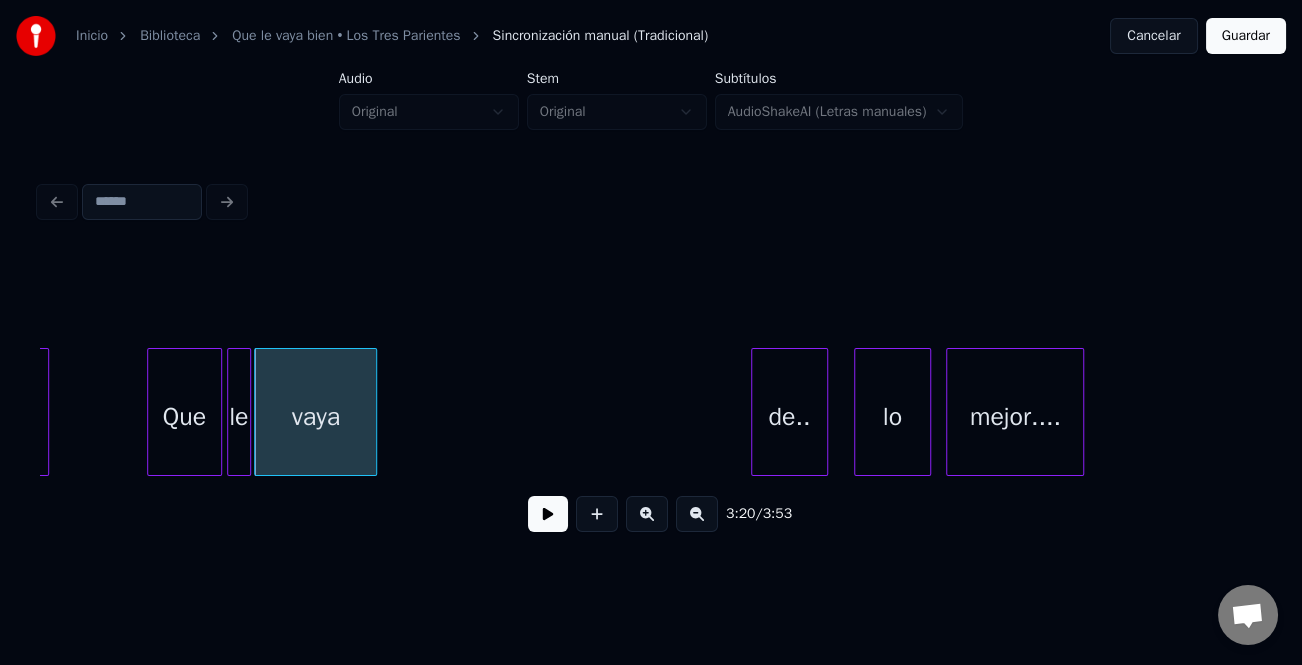 click at bounding box center [151, 412] 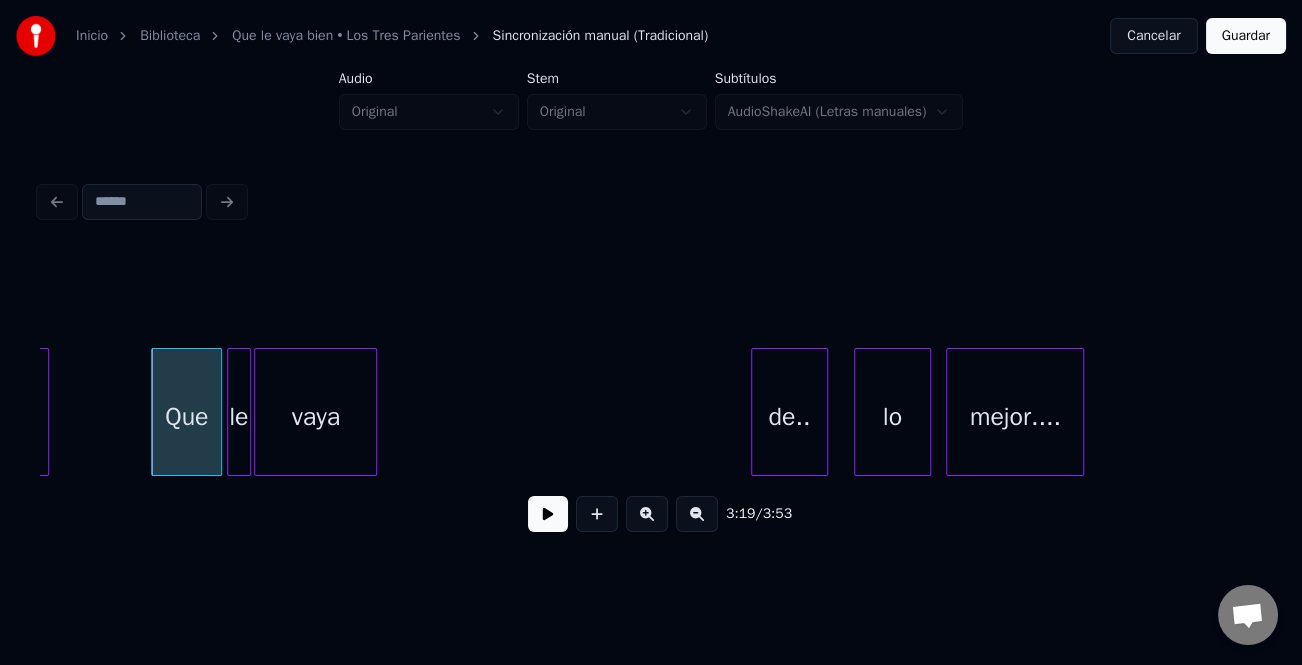 click at bounding box center (548, 514) 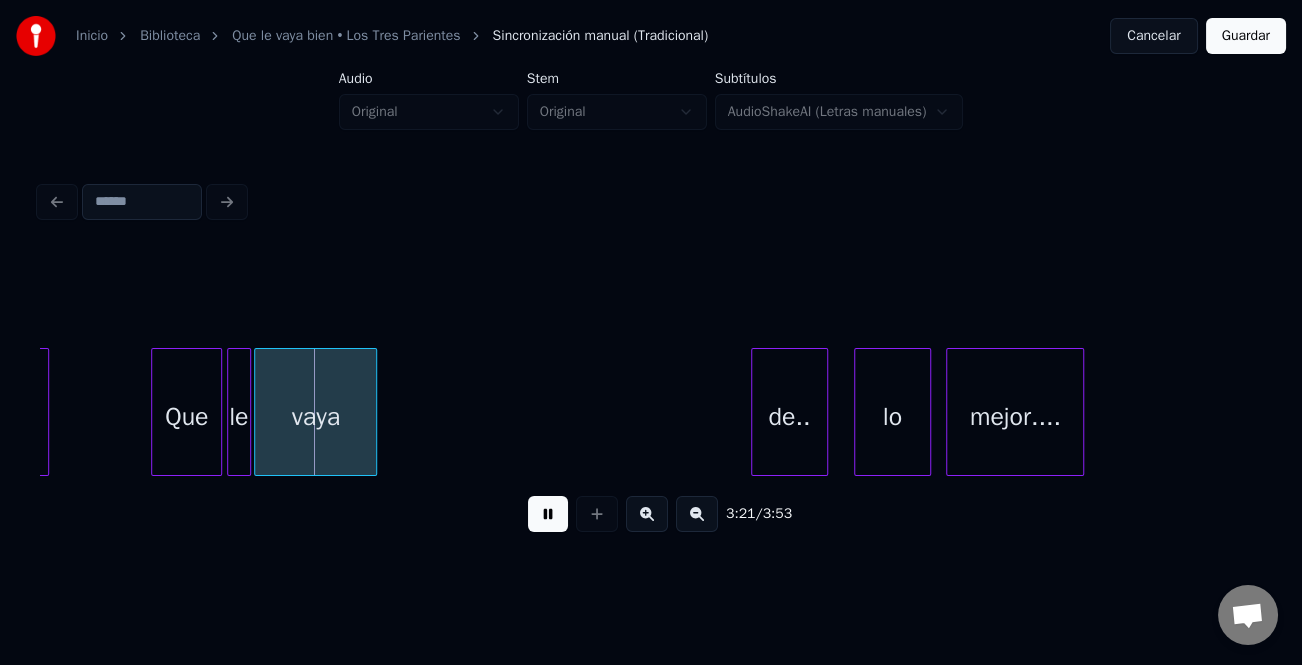click at bounding box center [548, 514] 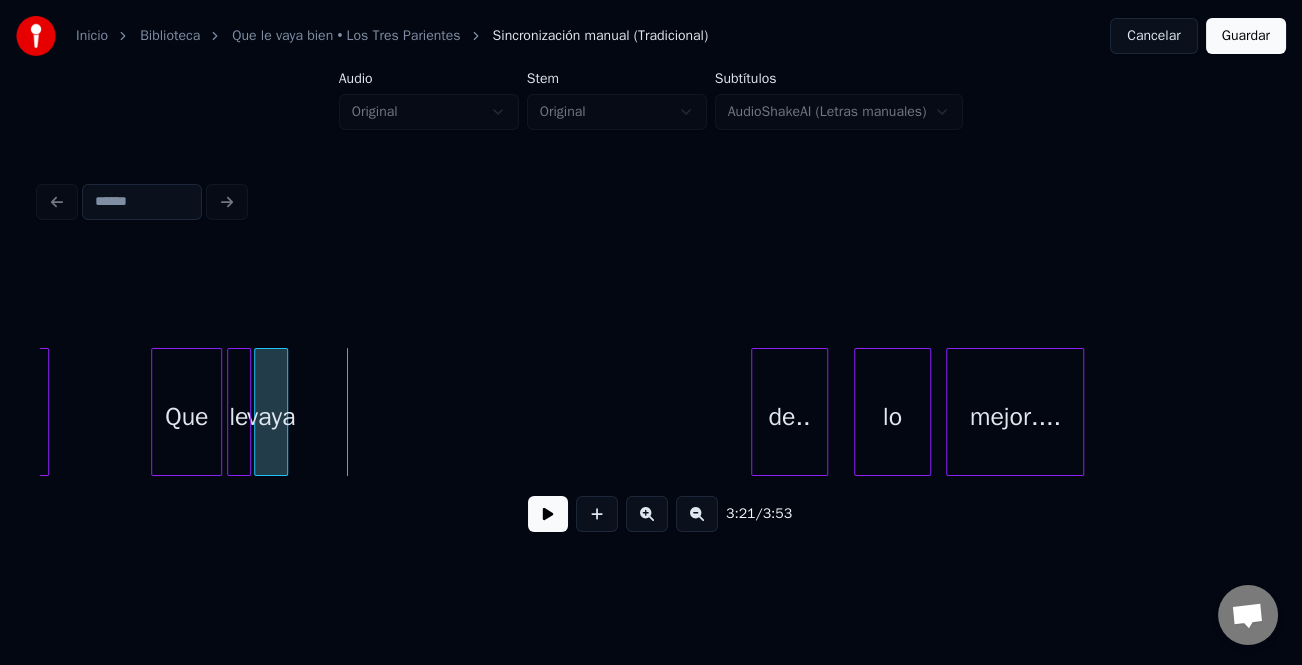click at bounding box center (284, 412) 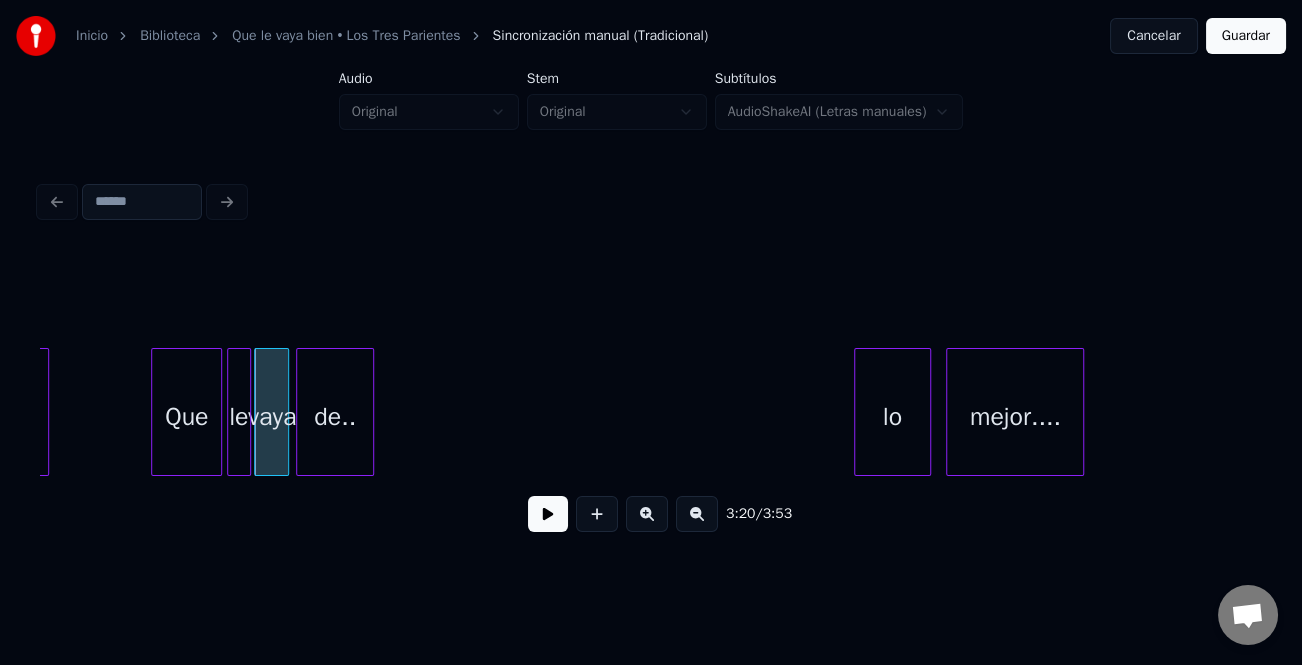 click on "de.." at bounding box center (334, 417) 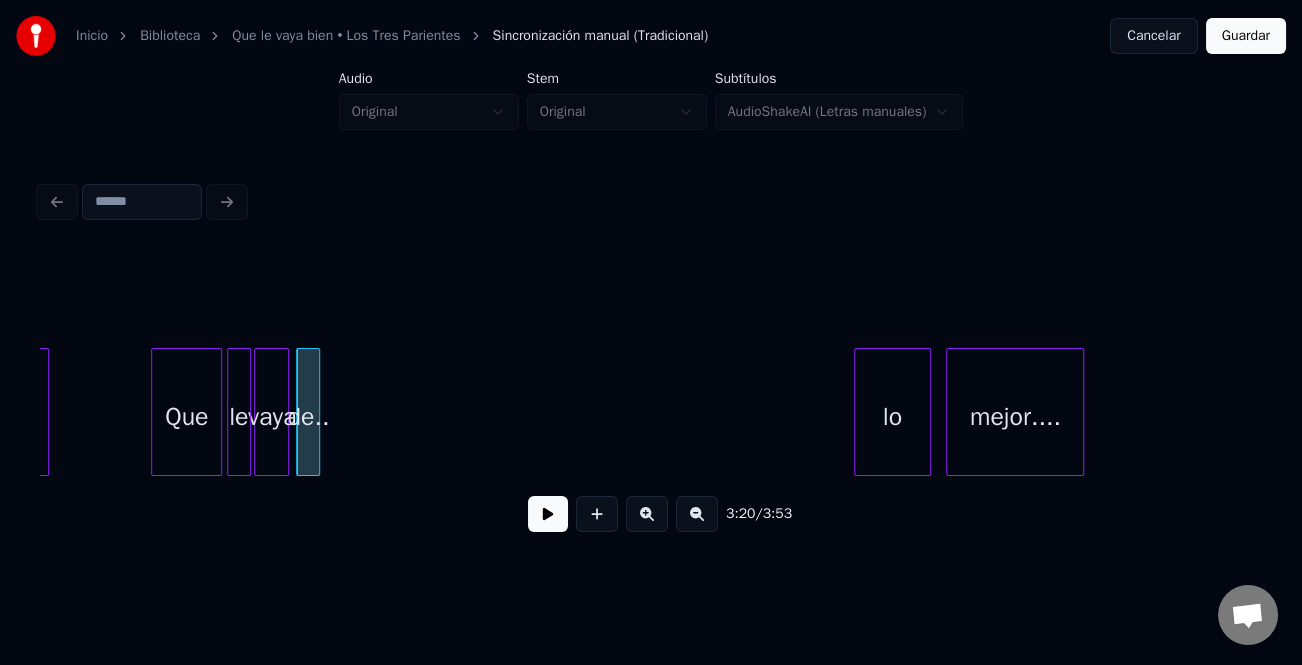 click at bounding box center (316, 412) 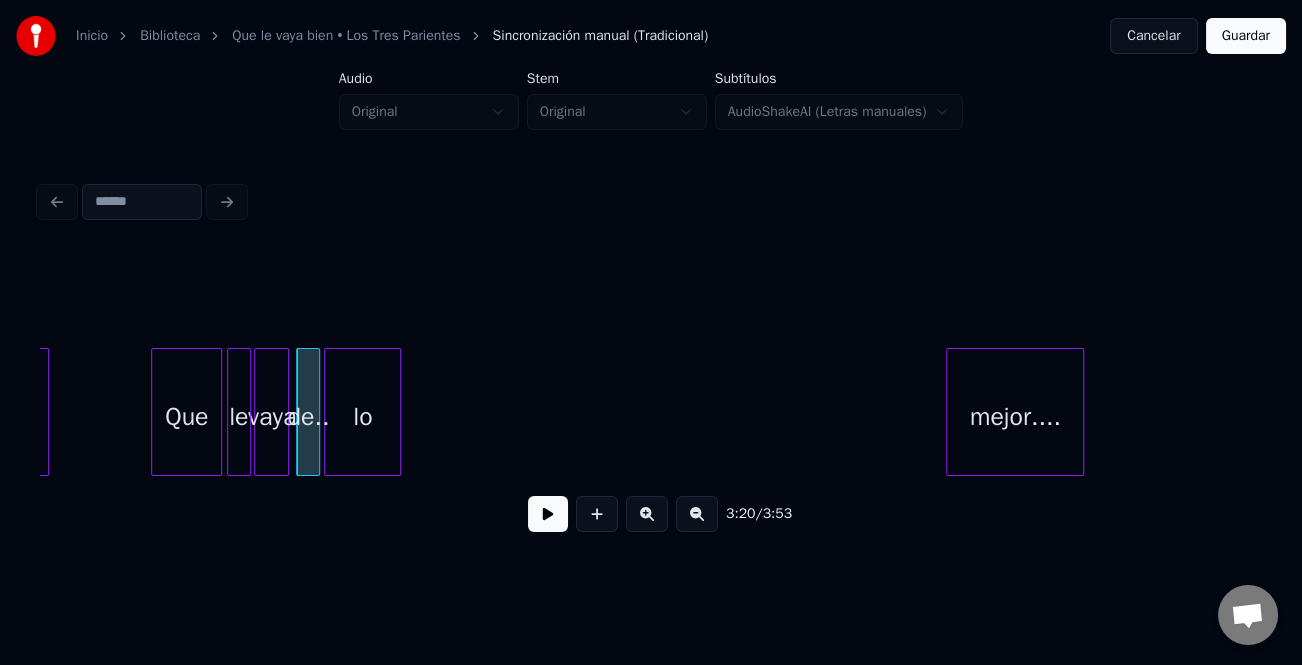 click on "lo" at bounding box center [362, 417] 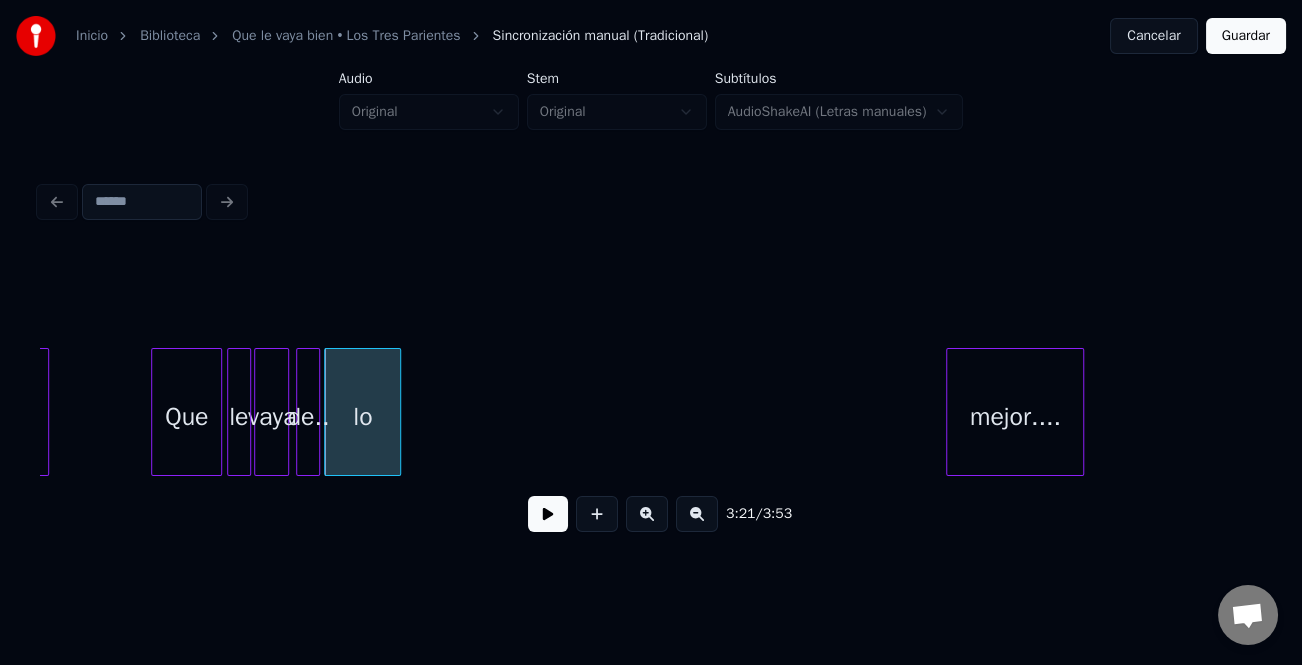 click on "lo" at bounding box center (362, 412) 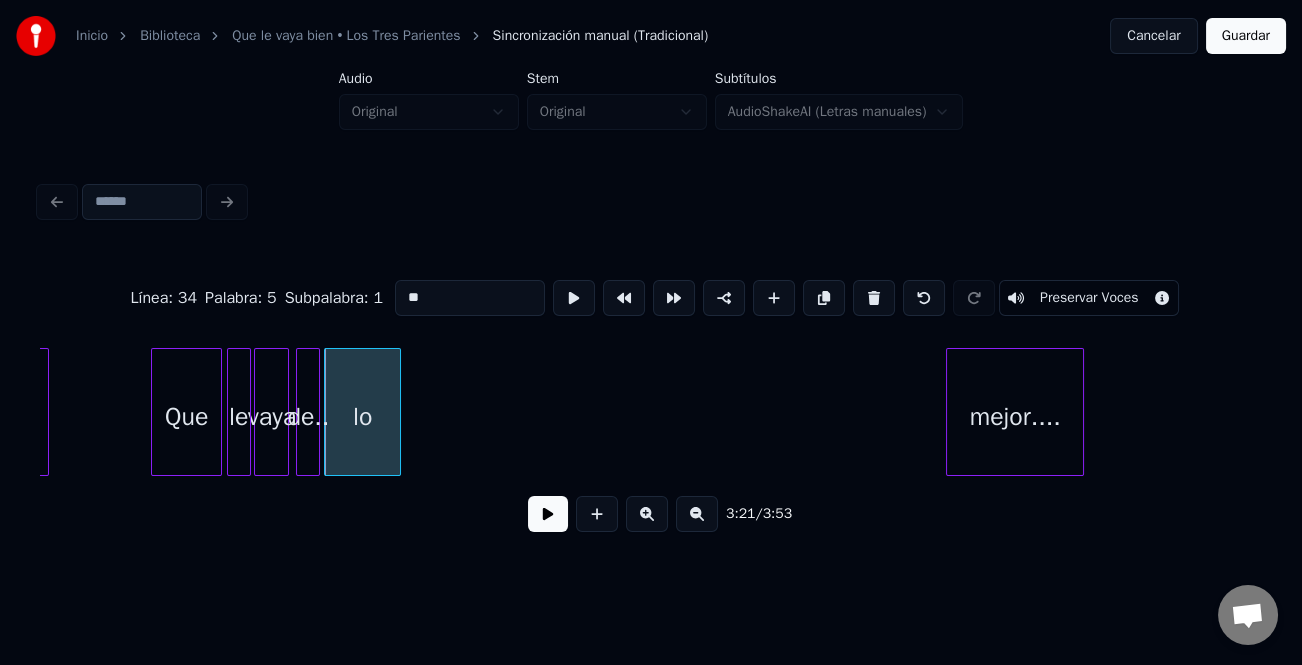 click on "lo" at bounding box center (362, 412) 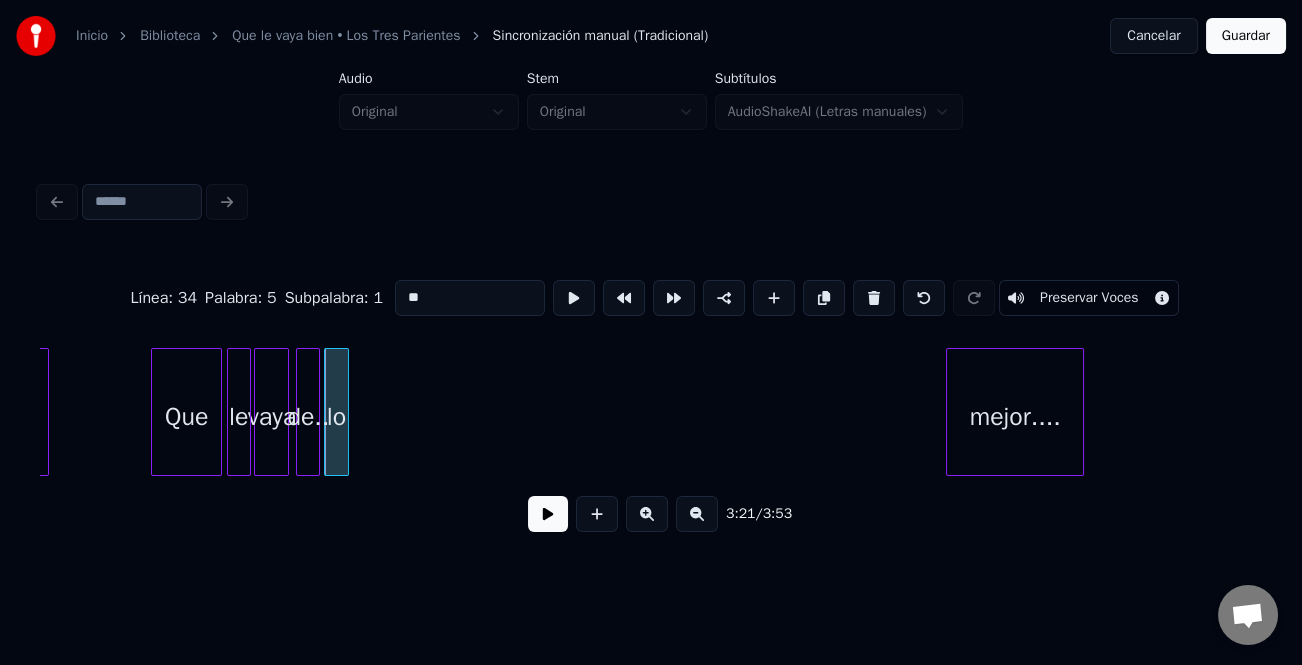 click at bounding box center (345, 412) 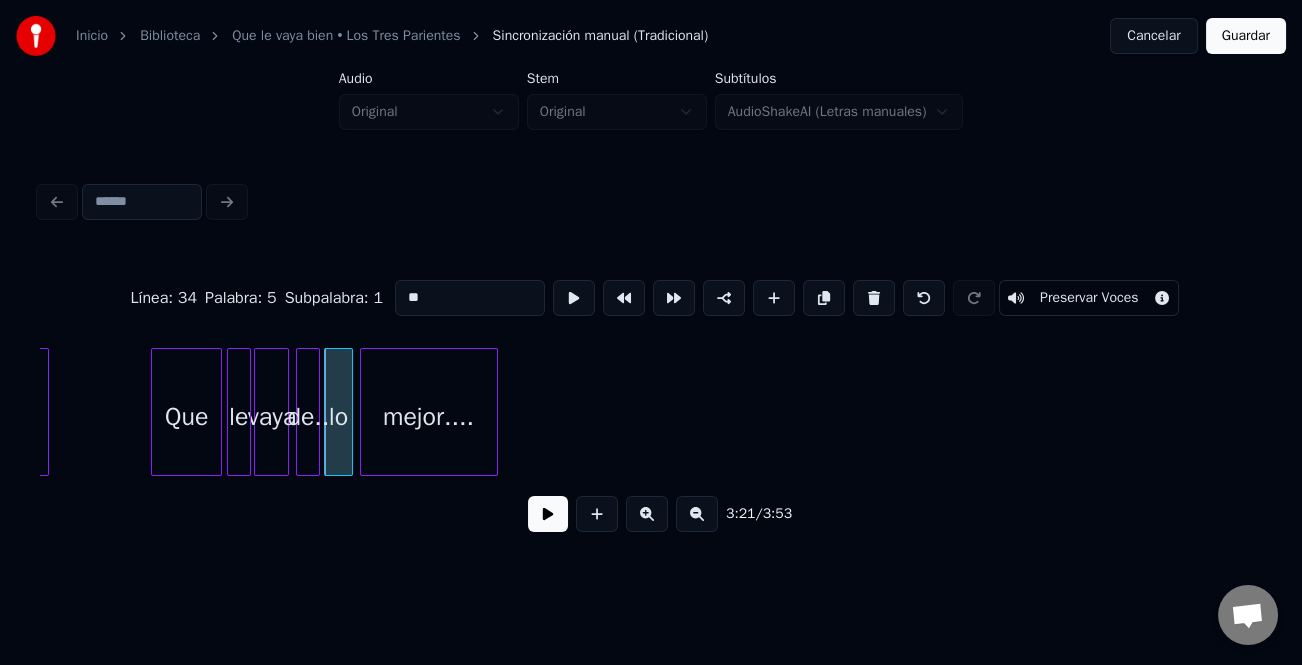 click on "mejor...." at bounding box center [429, 417] 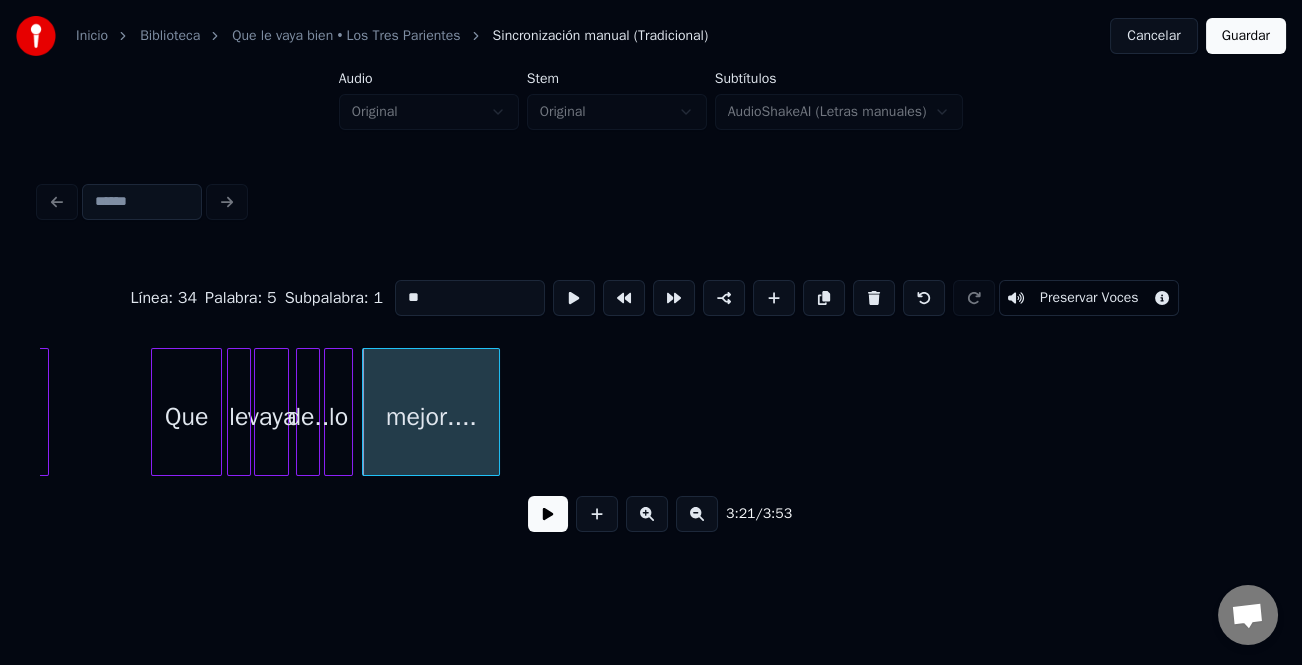 click on "Que" at bounding box center (186, 417) 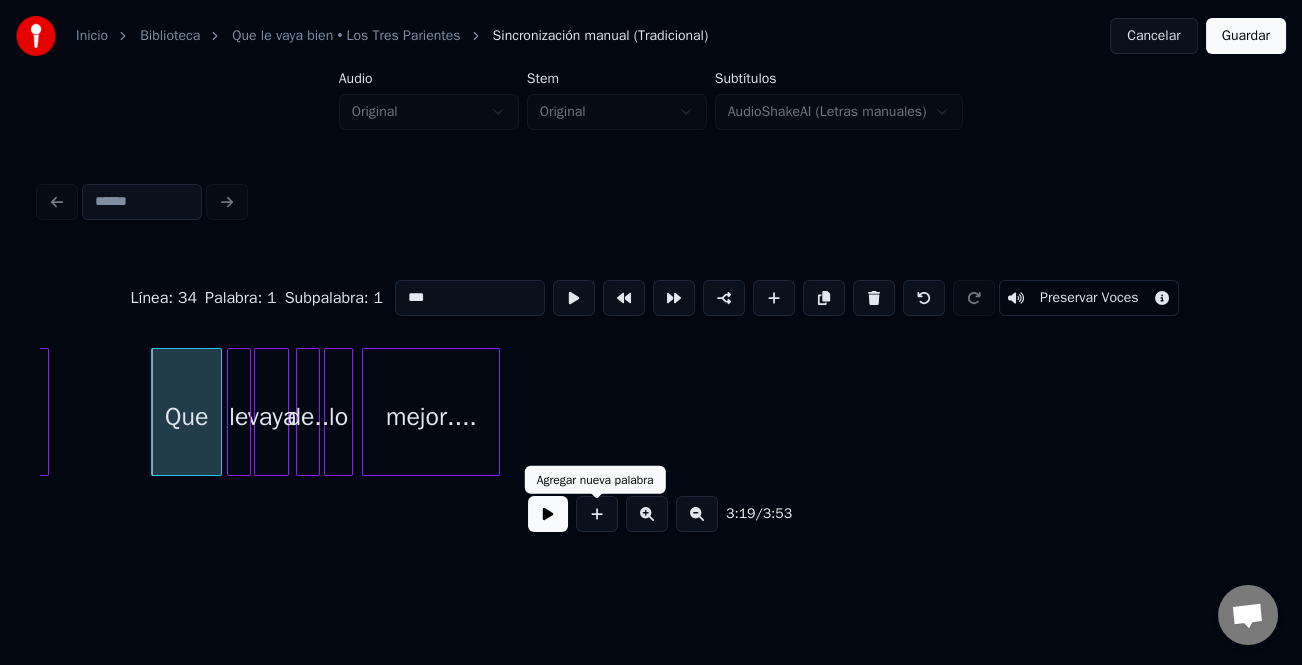 click at bounding box center (548, 514) 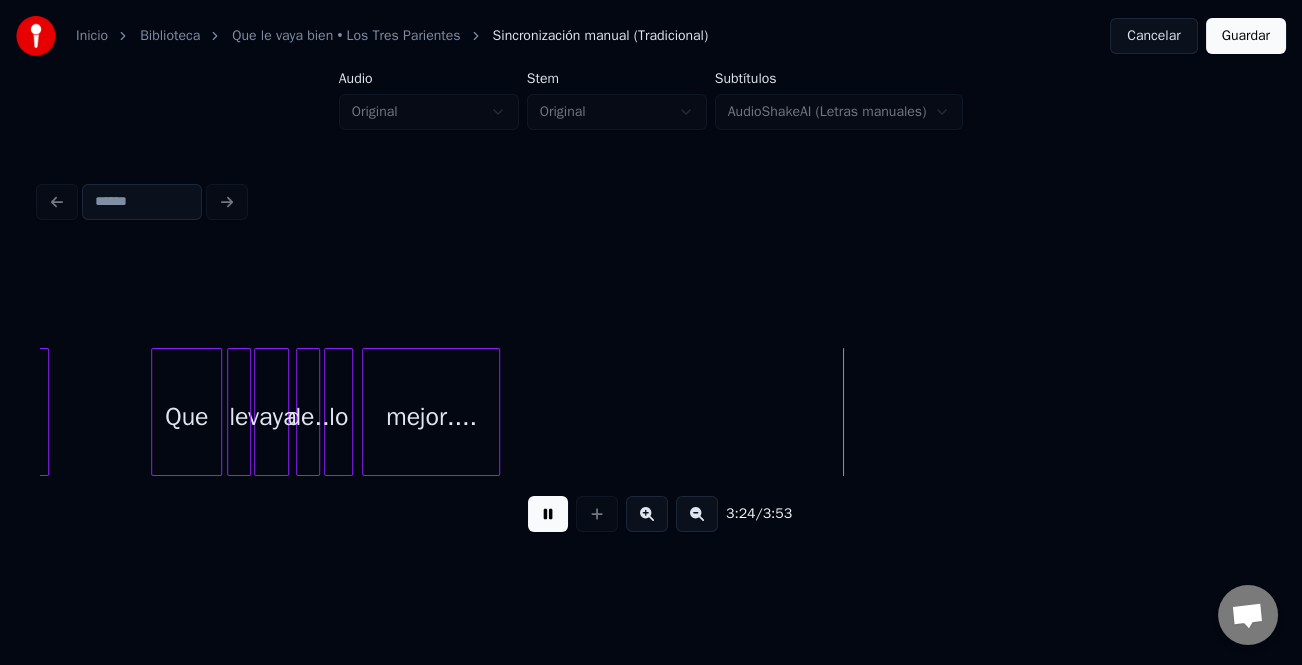 click at bounding box center [548, 514] 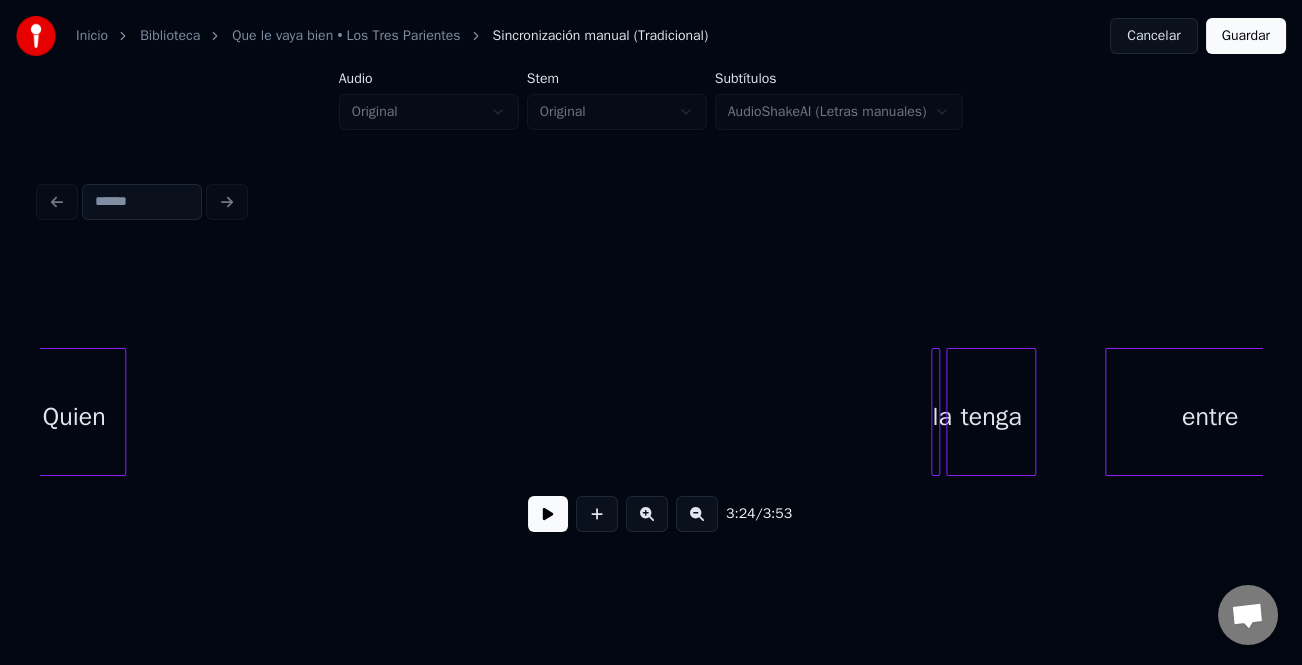 scroll, scrollTop: 0, scrollLeft: 31283, axis: horizontal 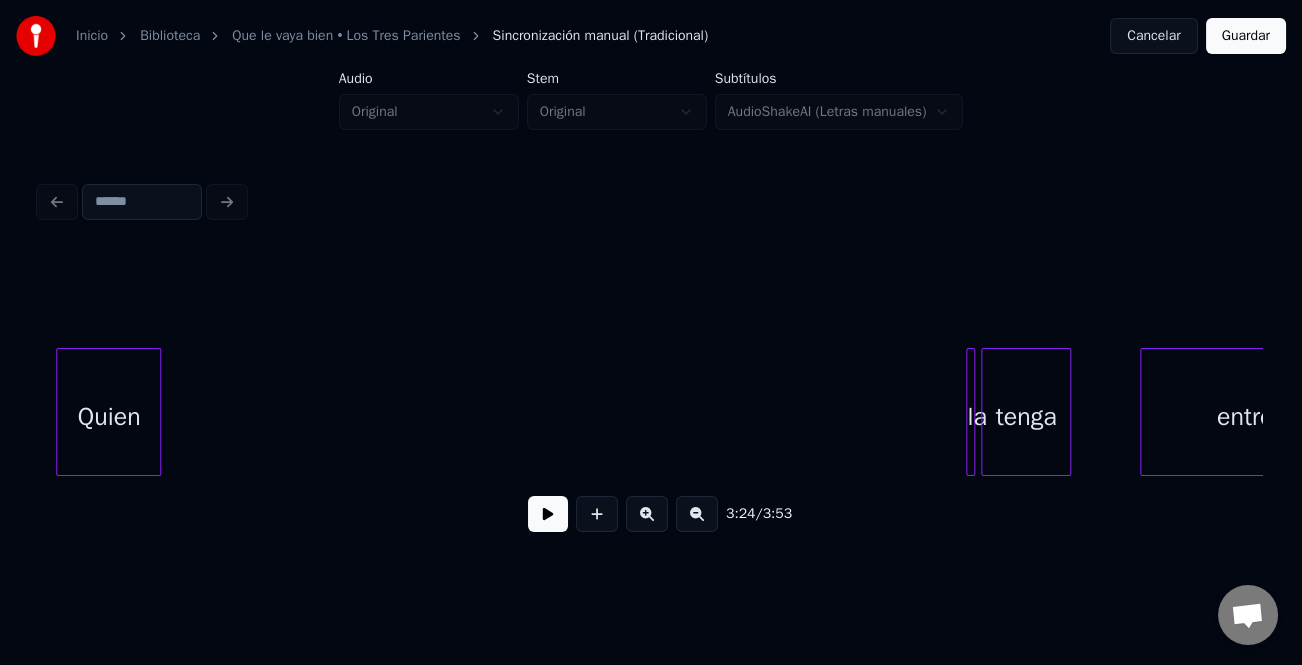 click on "Quien" at bounding box center (108, 417) 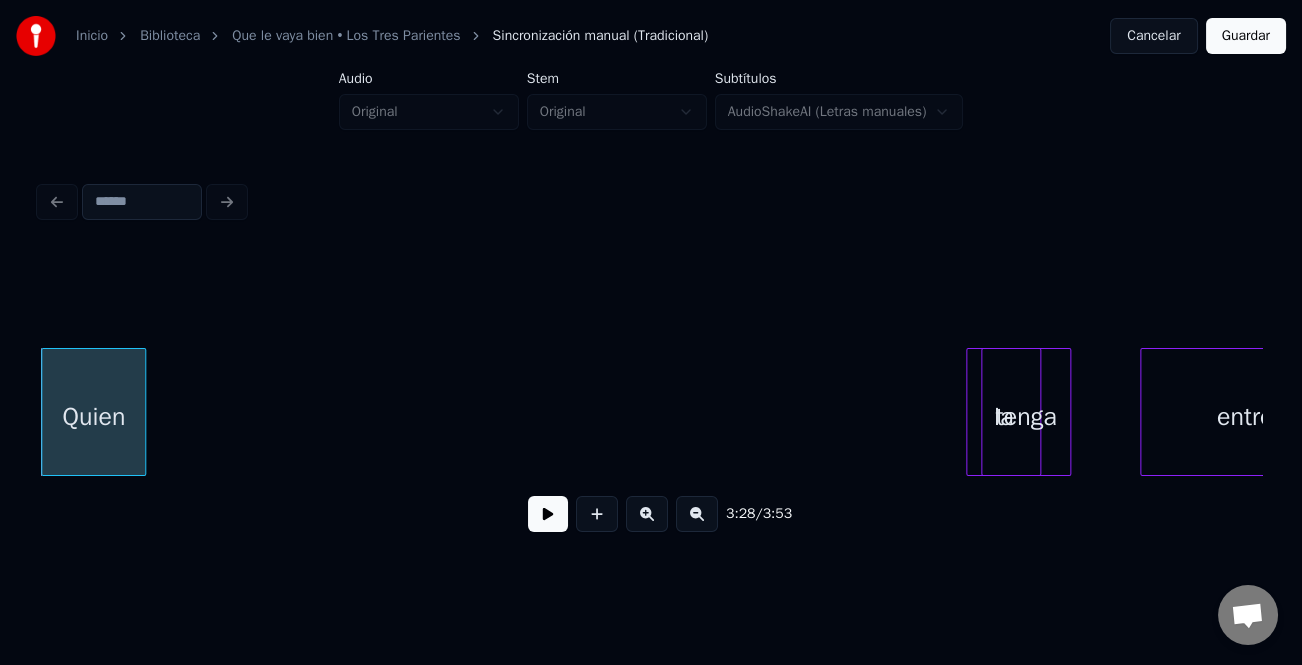 click on "Quien la tenga entre" at bounding box center (651, 412) 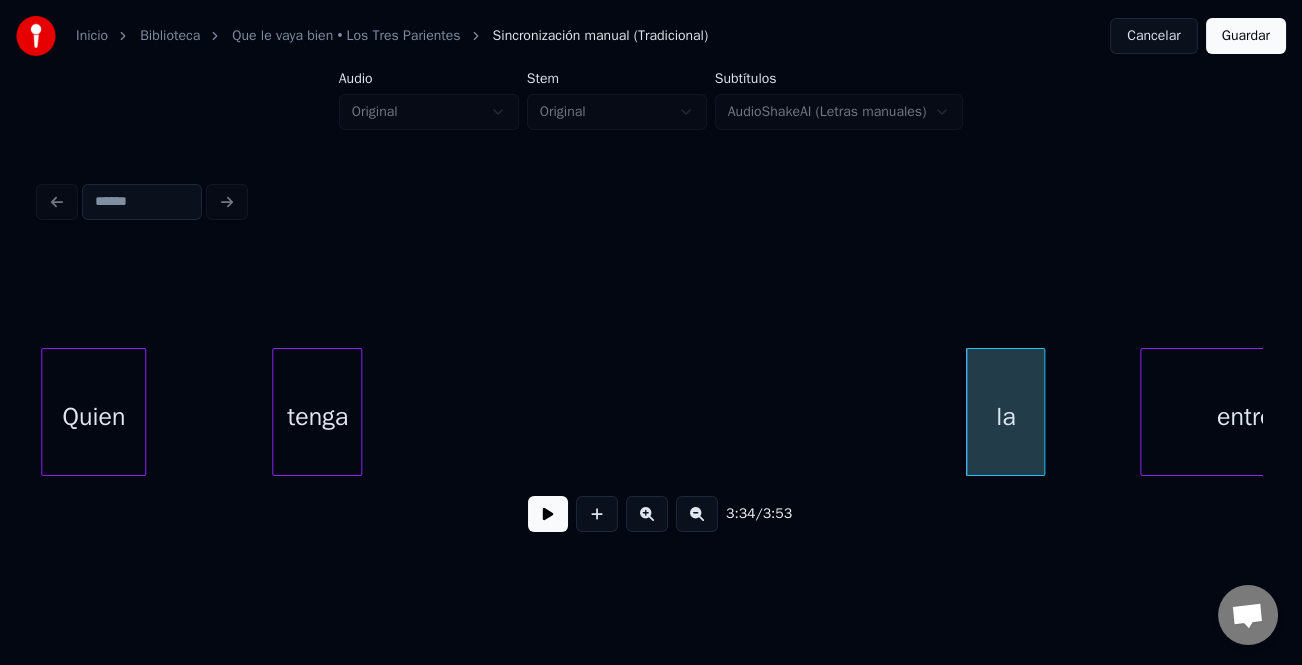click on "tenga" at bounding box center [317, 417] 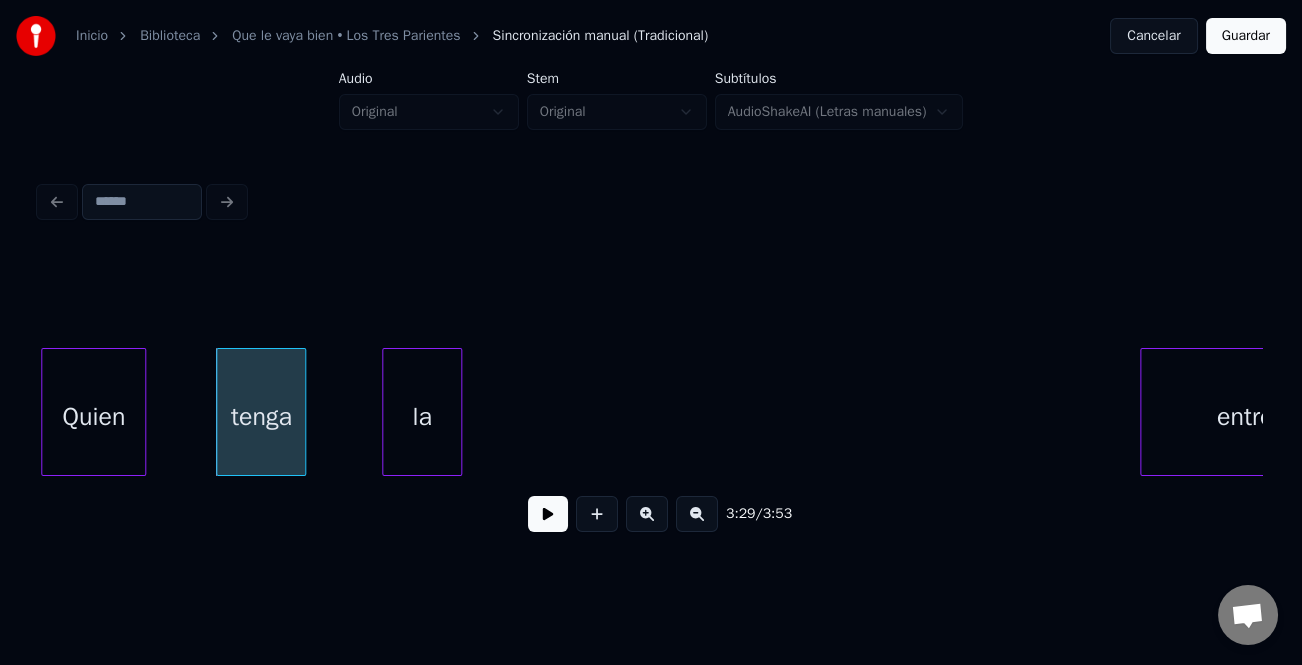 click on "la" at bounding box center [422, 417] 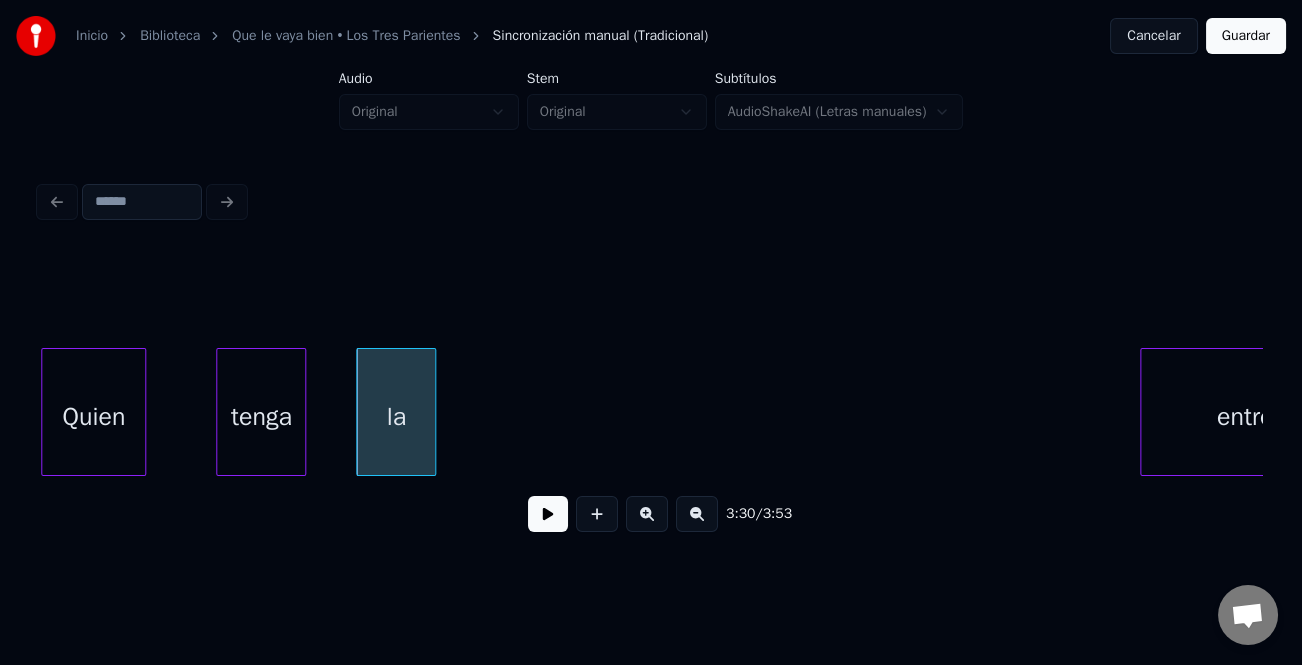 scroll, scrollTop: 0, scrollLeft: 31360, axis: horizontal 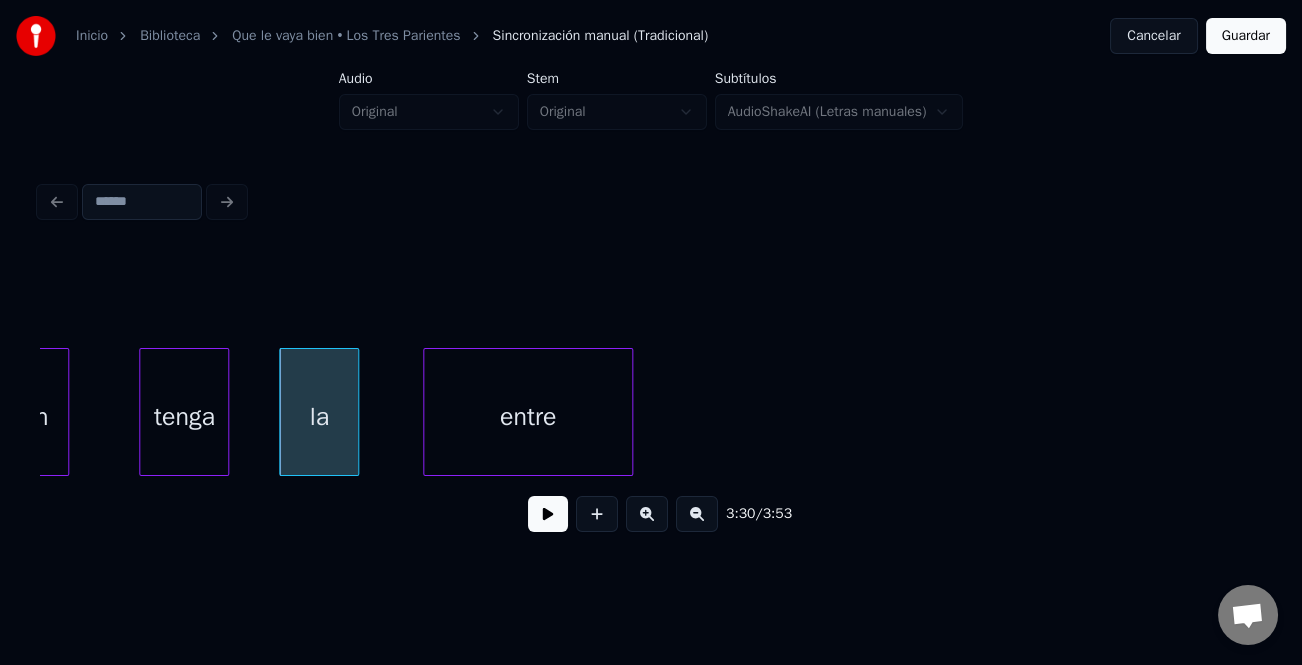 click on "entre" at bounding box center [528, 417] 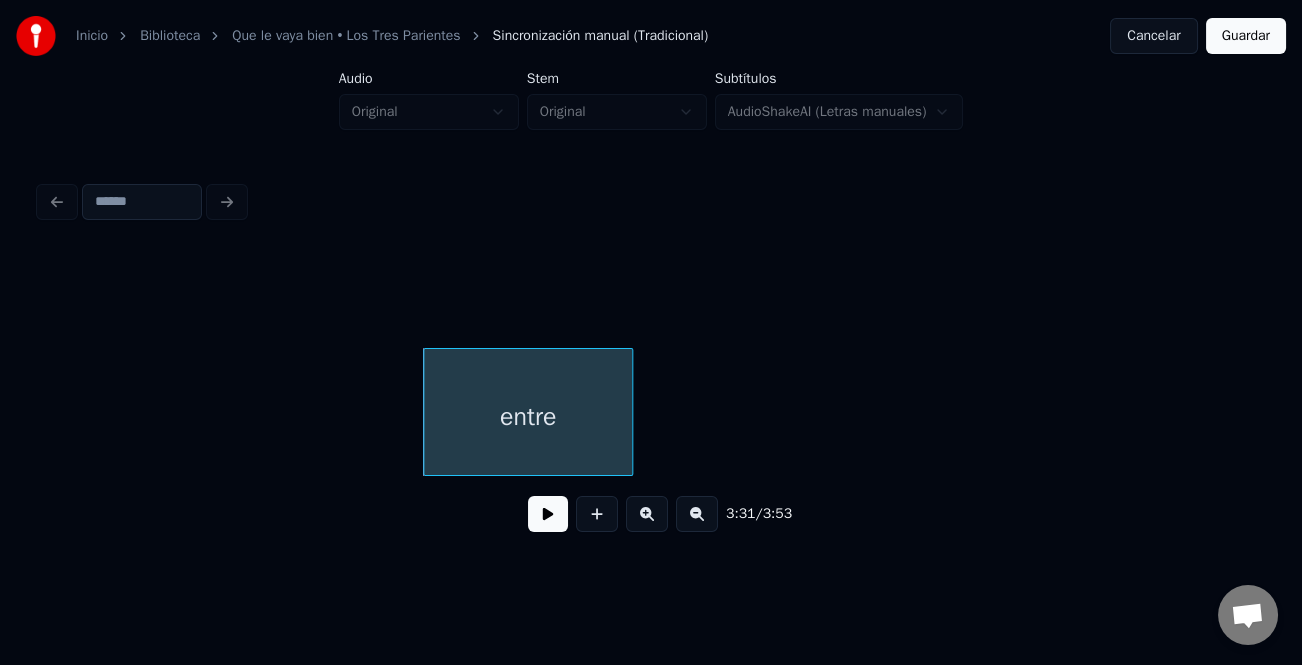 scroll, scrollTop: 0, scrollLeft: 31907, axis: horizontal 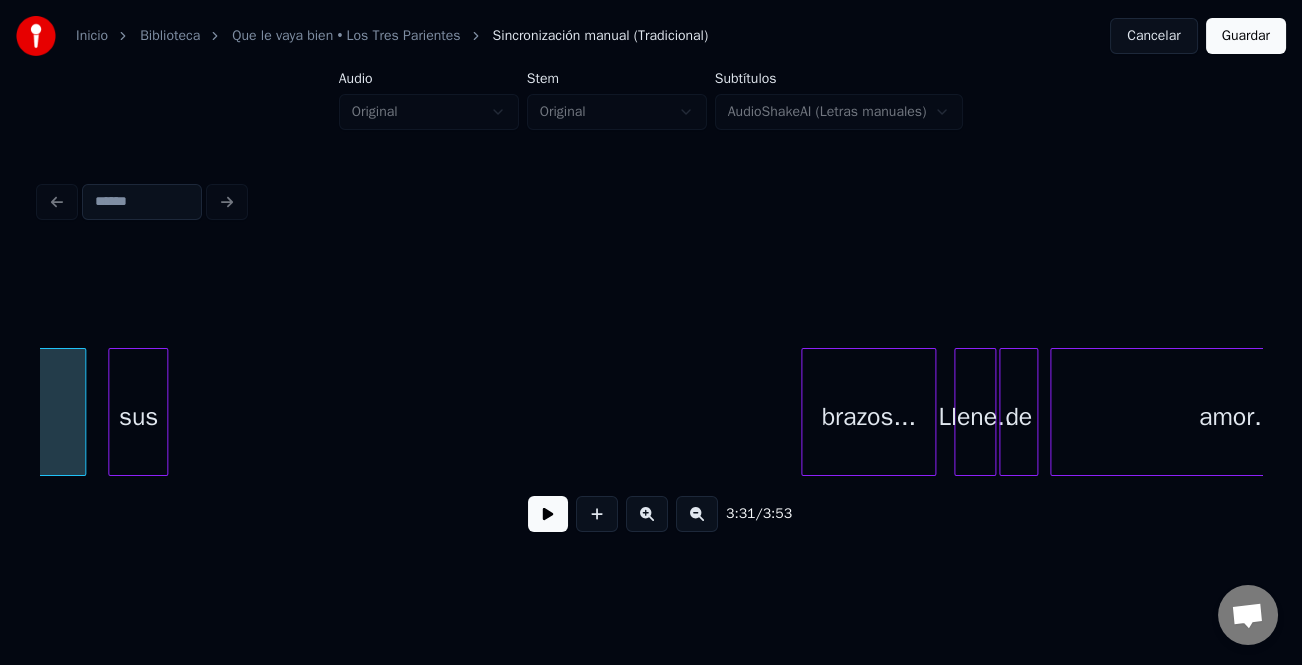 click on "sus" at bounding box center (138, 417) 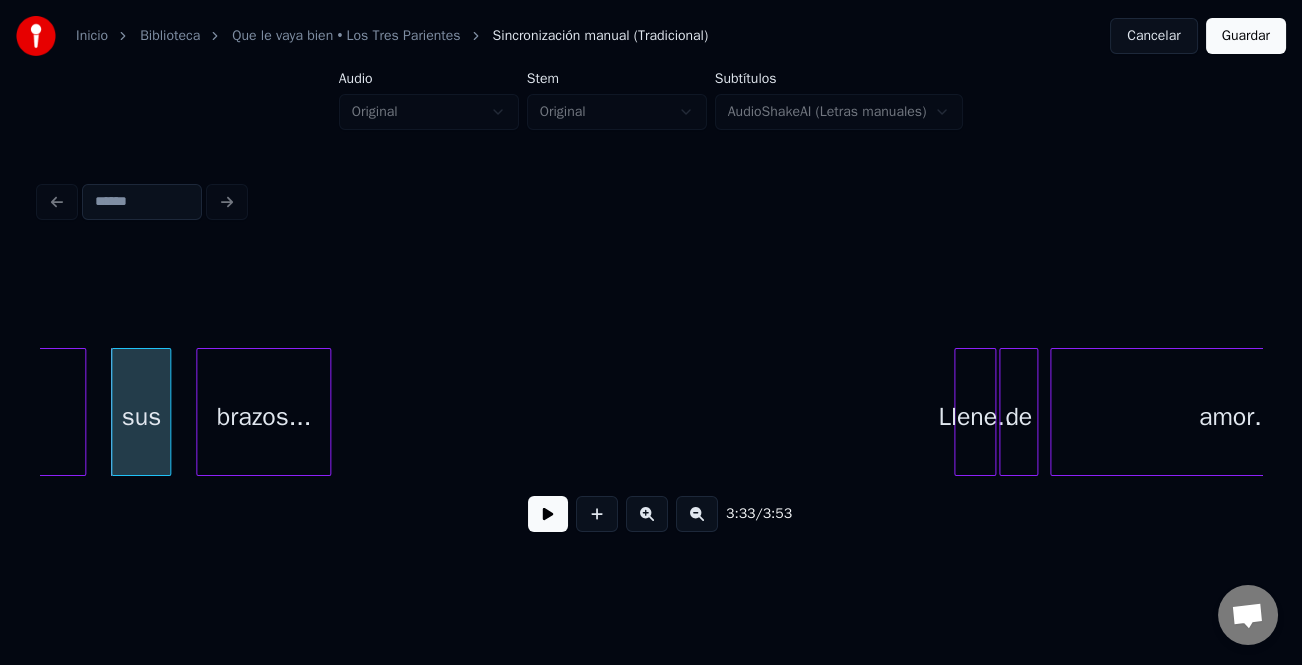 click on "brazos..." at bounding box center [263, 417] 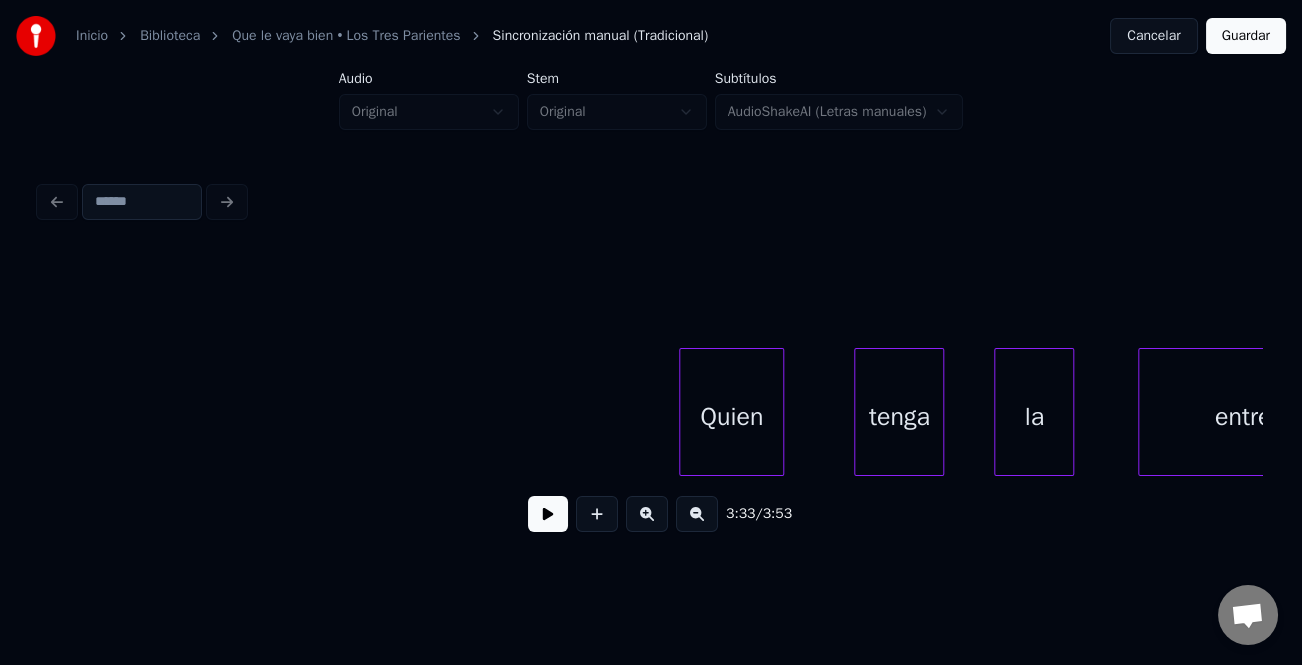 scroll, scrollTop: 0, scrollLeft: 30505, axis: horizontal 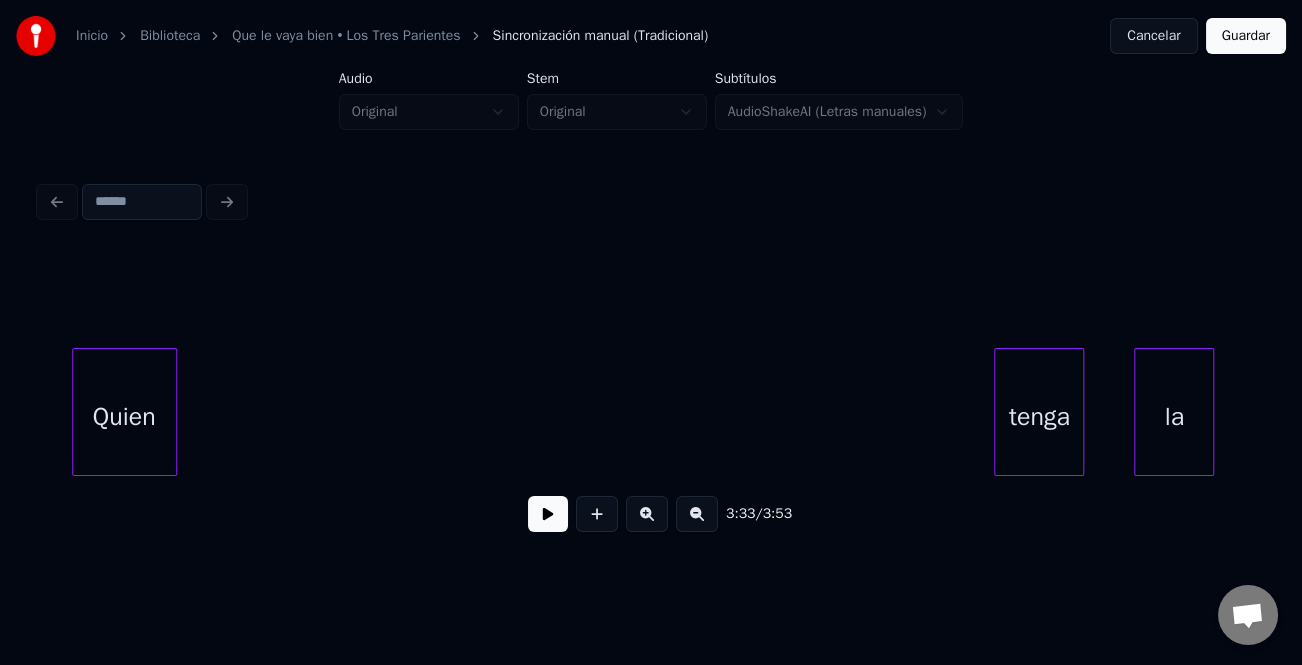 click on "Quien" at bounding box center (124, 417) 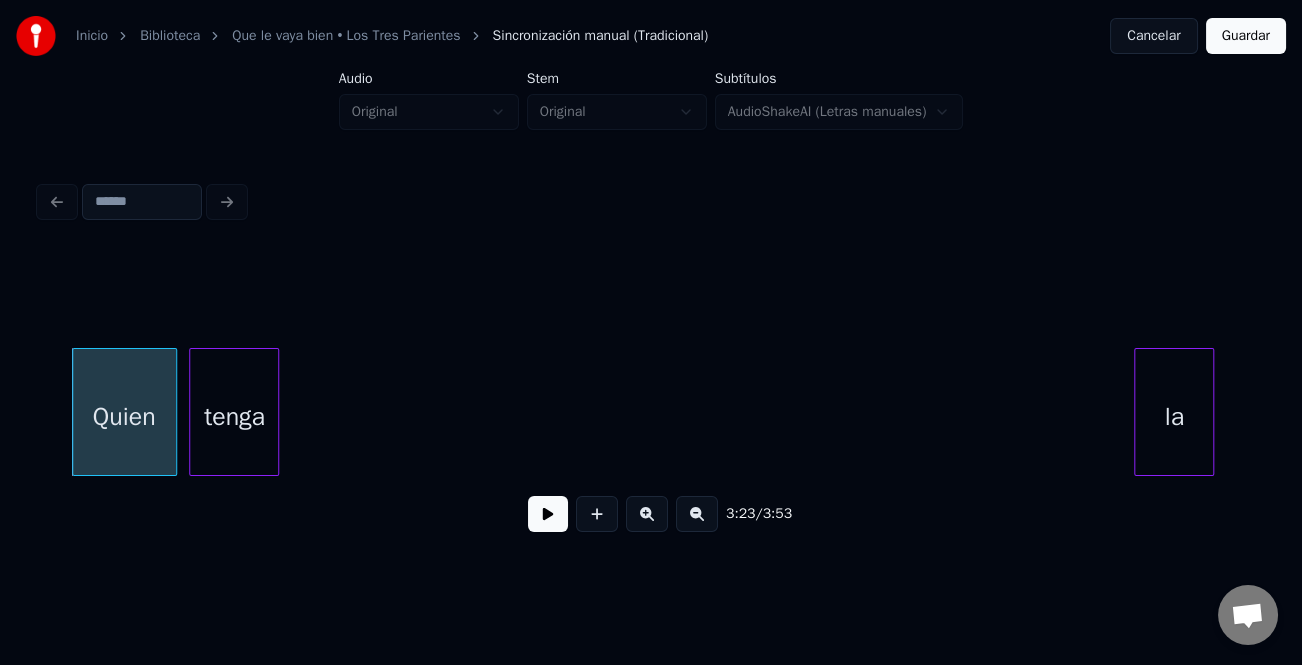 click on "3:23  /  3:53" at bounding box center [651, 400] 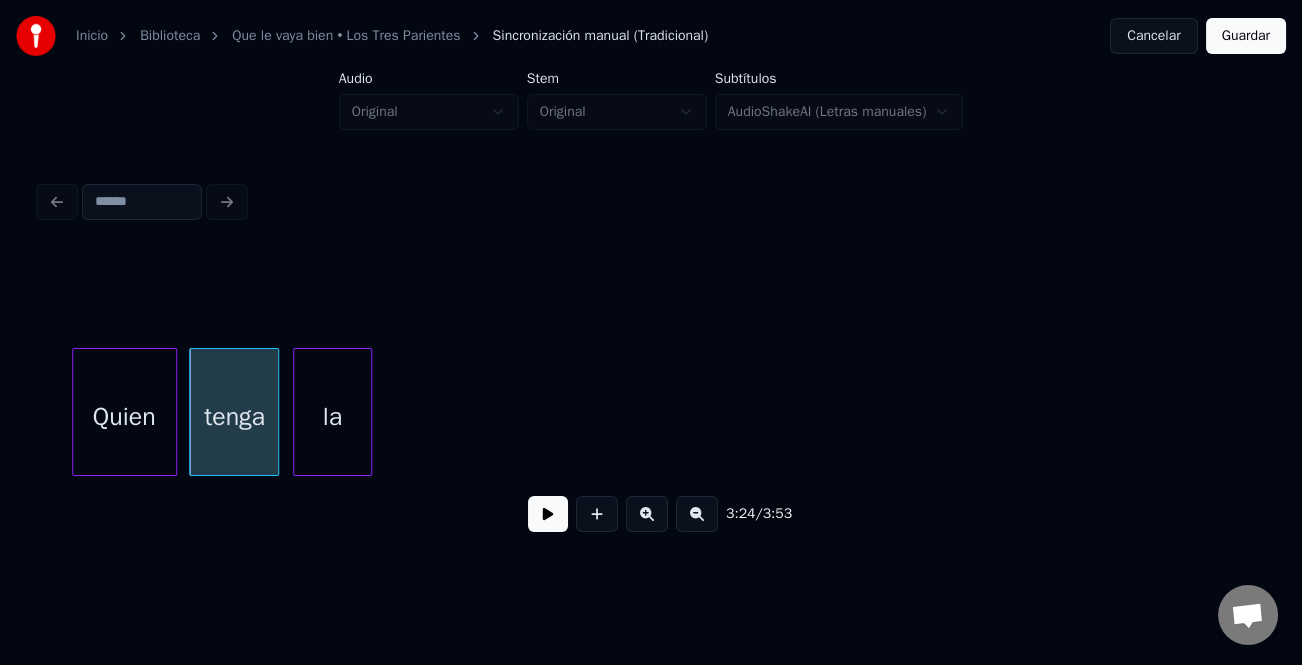 click on "la" at bounding box center [332, 417] 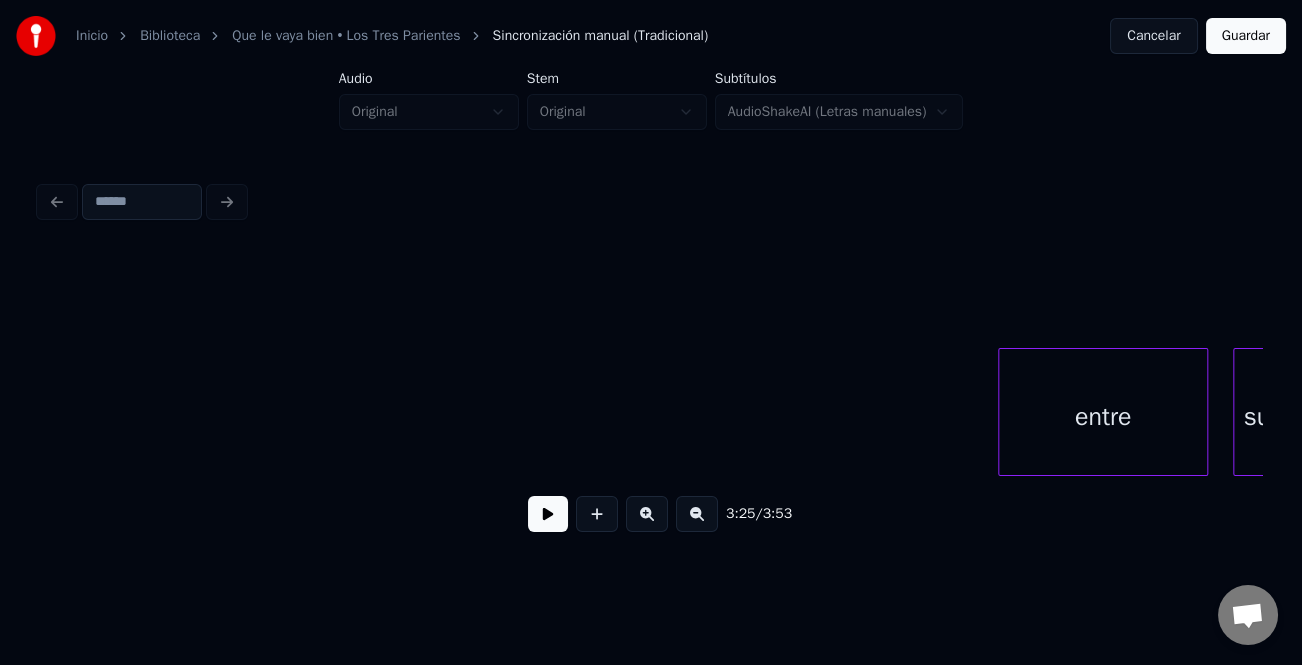 scroll, scrollTop: 0, scrollLeft: 30870, axis: horizontal 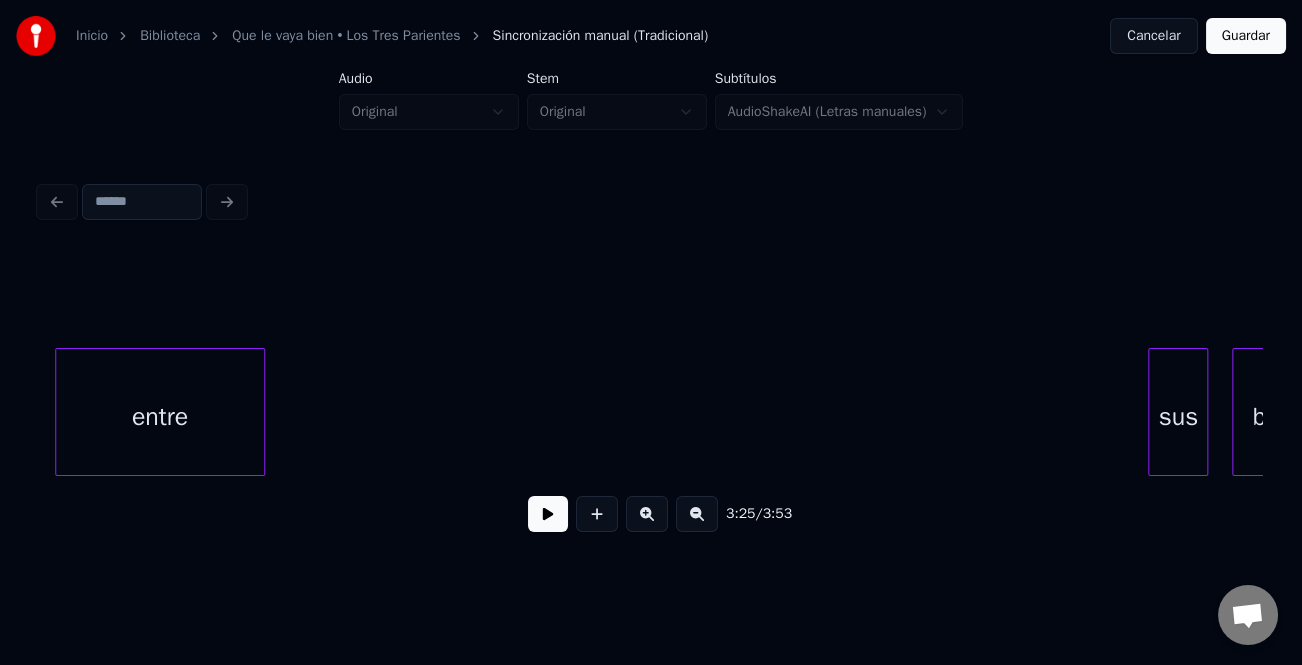 click on "entre" at bounding box center [160, 417] 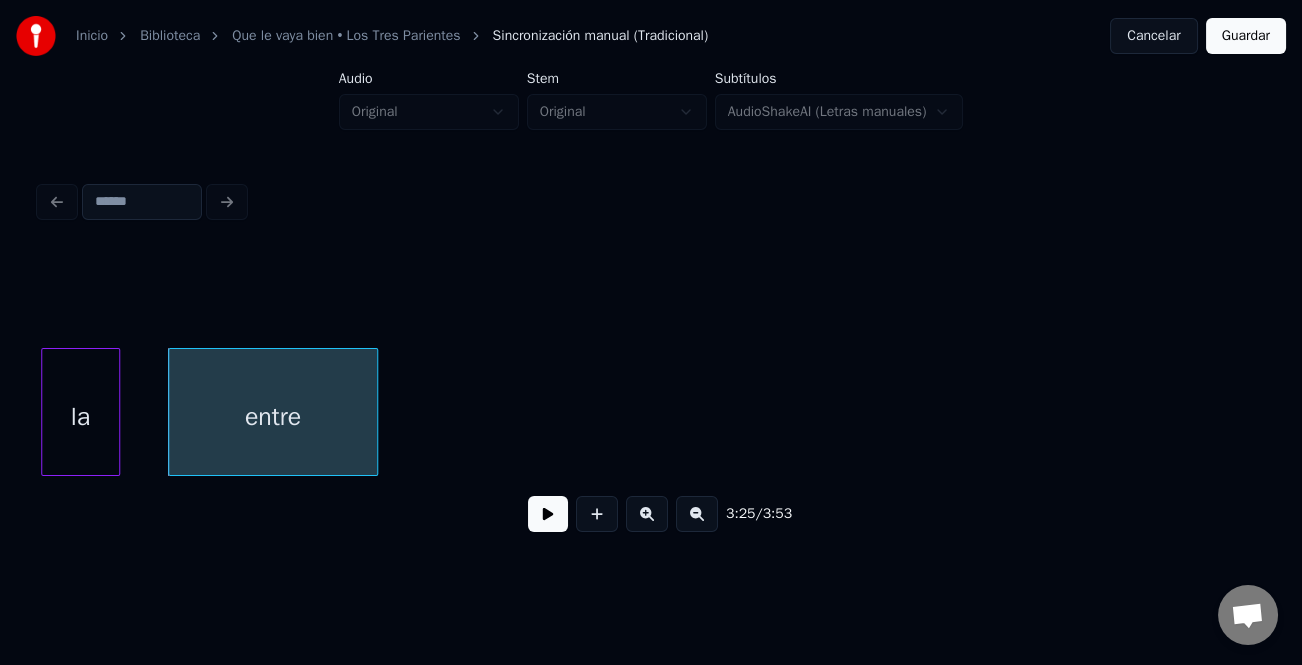 scroll, scrollTop: 0, scrollLeft: 30645, axis: horizontal 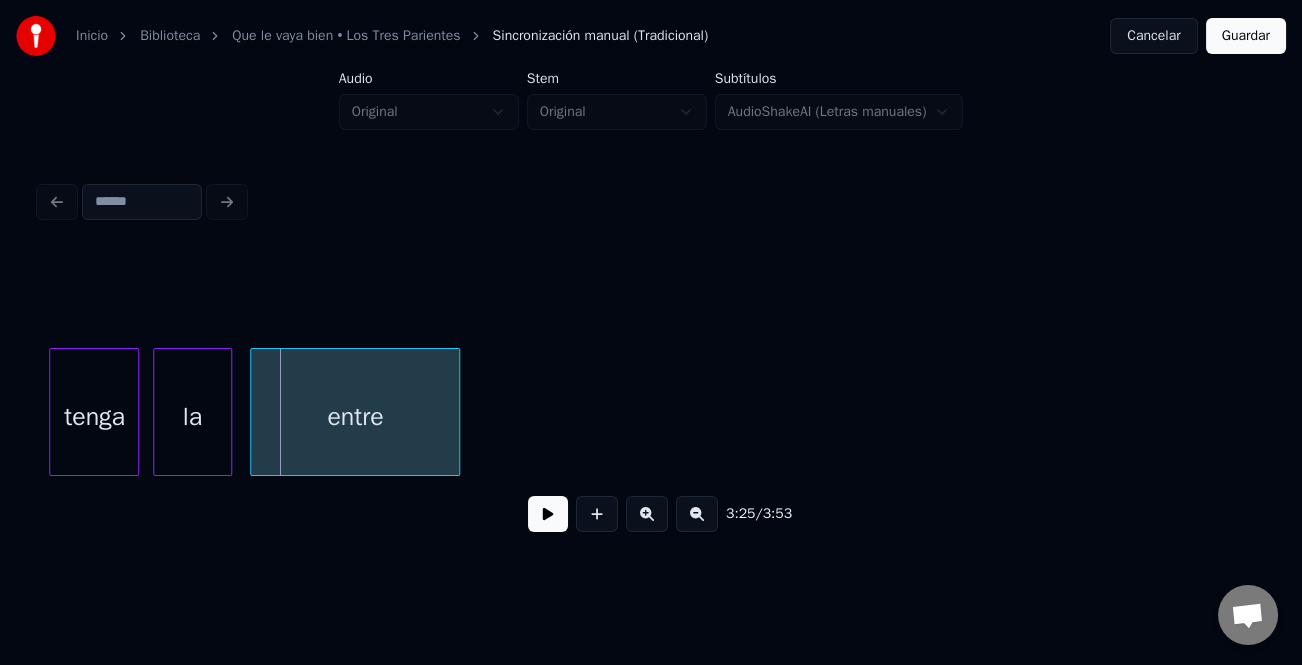 click on "entre" at bounding box center [355, 417] 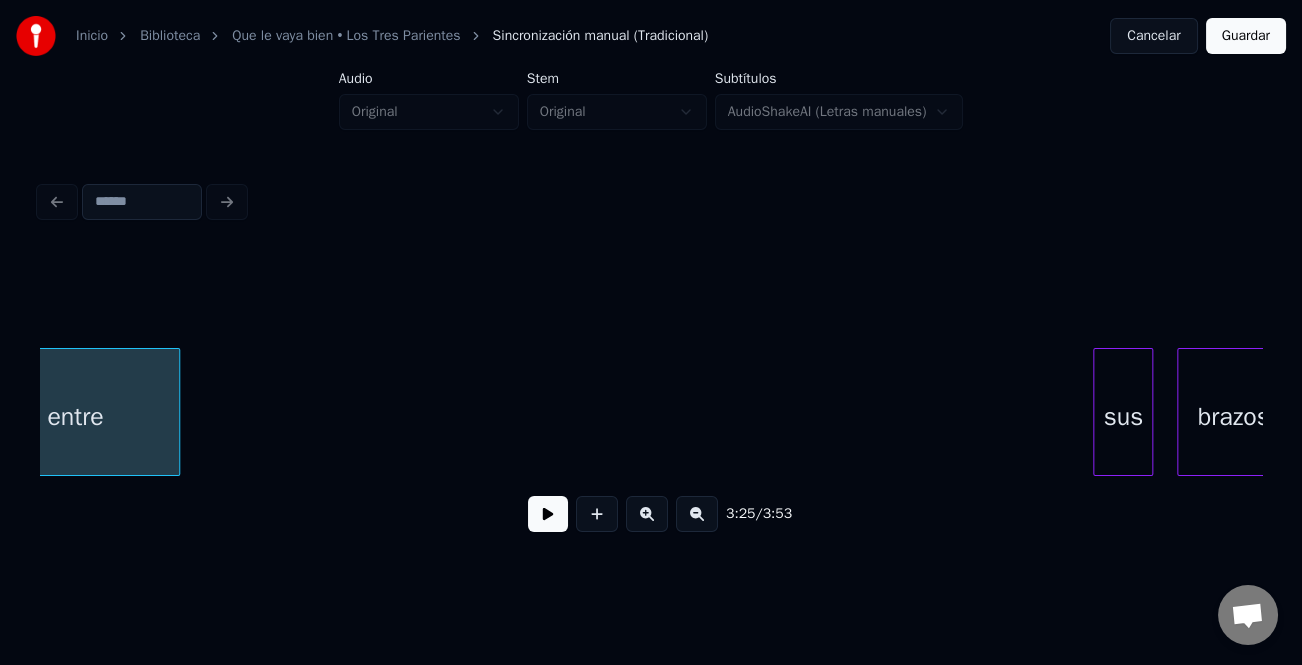 scroll, scrollTop: 0, scrollLeft: 31009, axis: horizontal 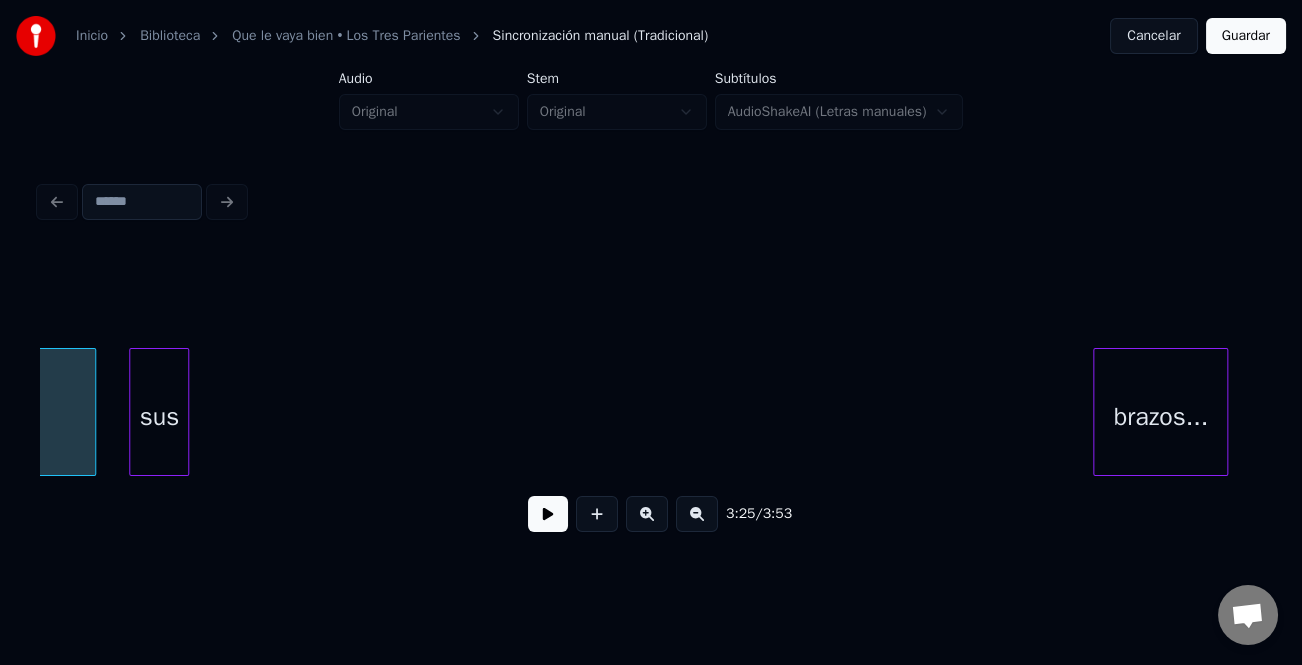 click on "sus" at bounding box center [159, 417] 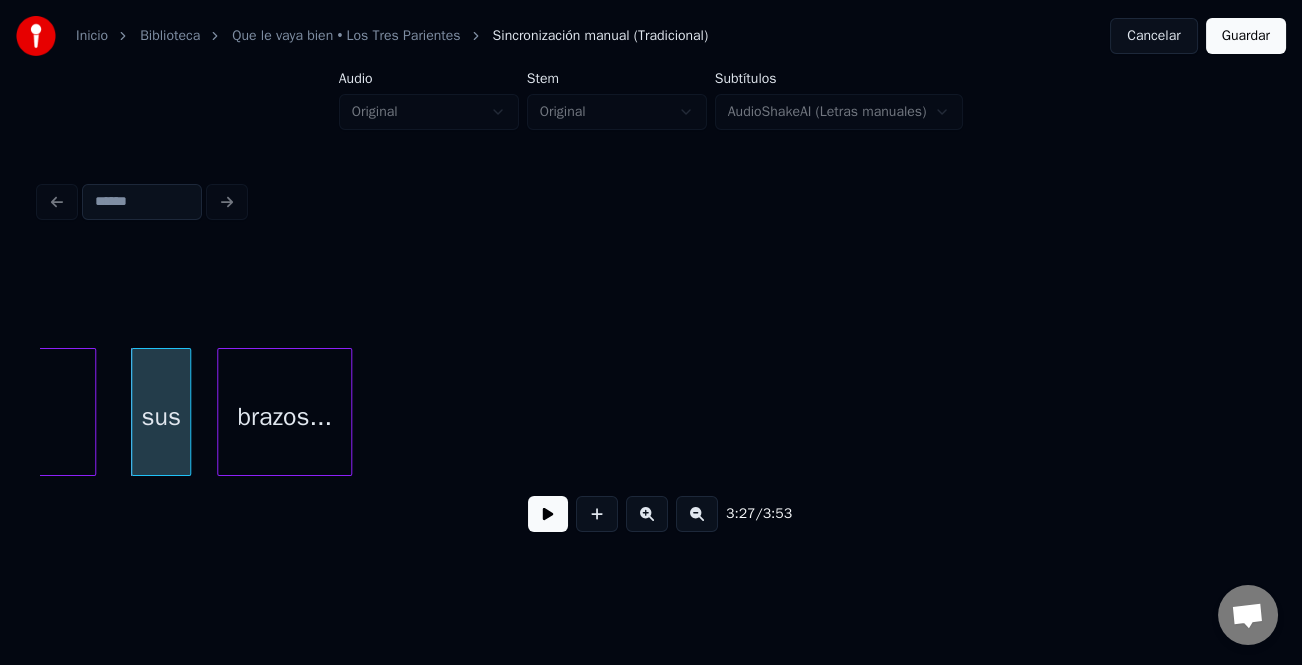 click on "3:27  /  3:53" at bounding box center (651, 400) 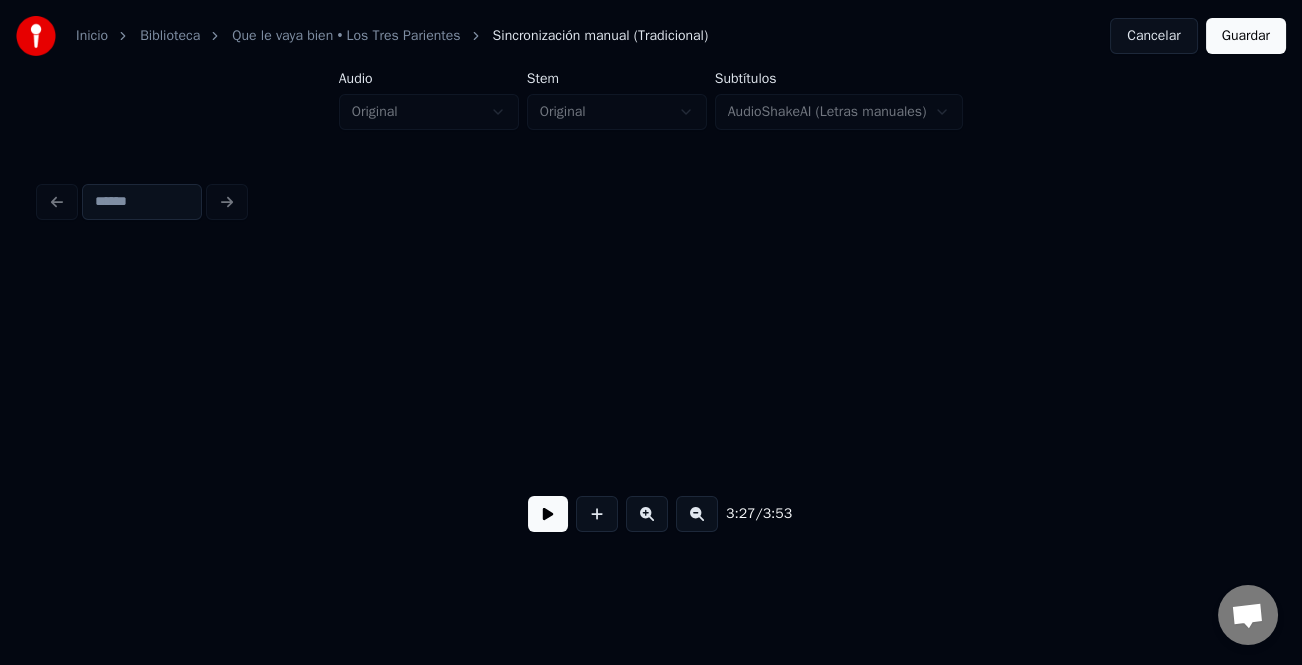scroll, scrollTop: 0, scrollLeft: 31935, axis: horizontal 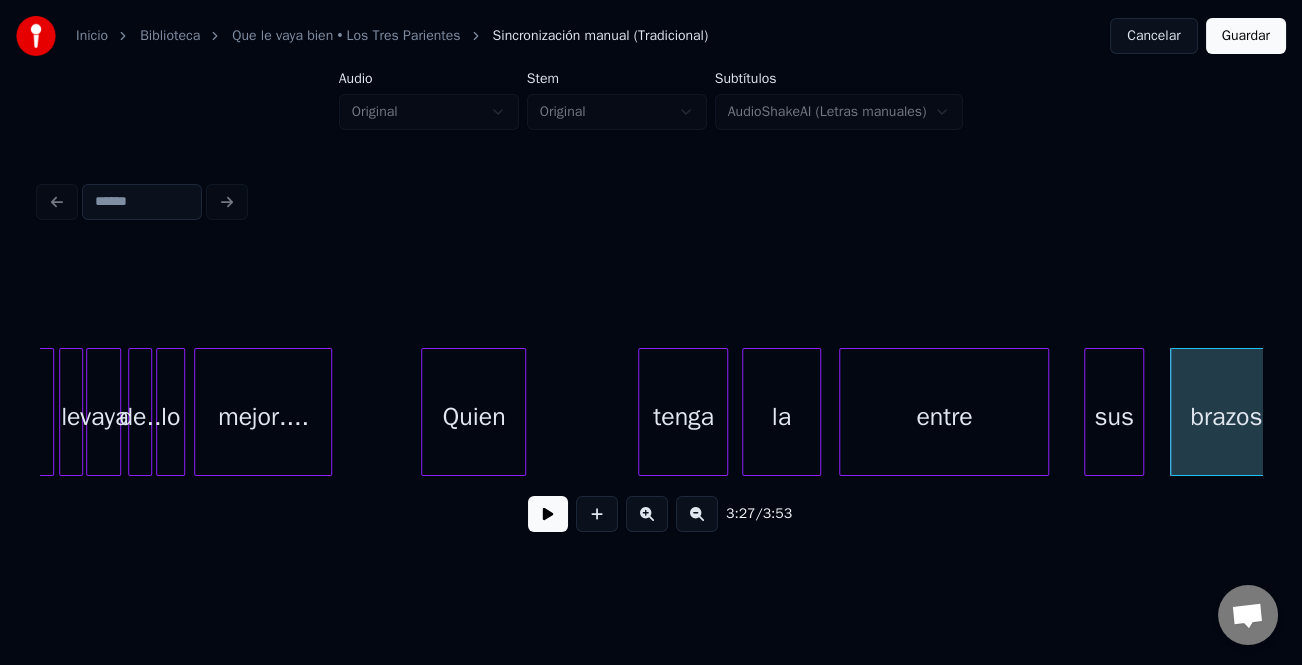 click on "Quien" at bounding box center [473, 417] 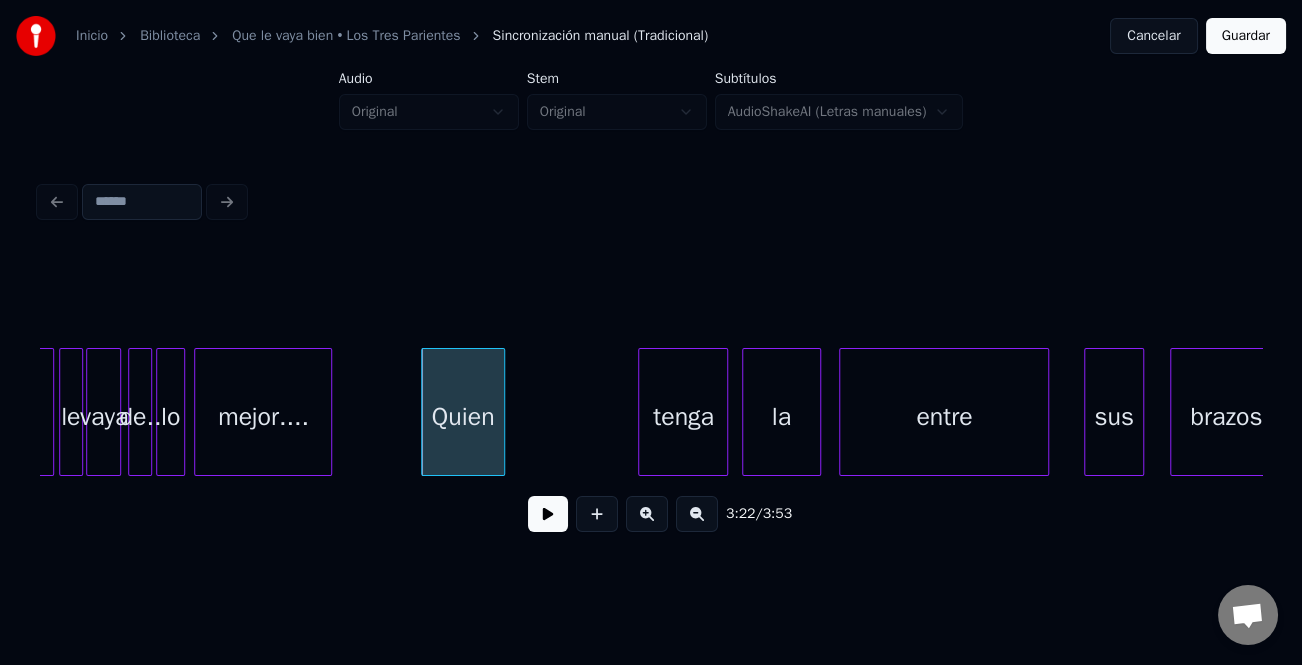 click at bounding box center [501, 412] 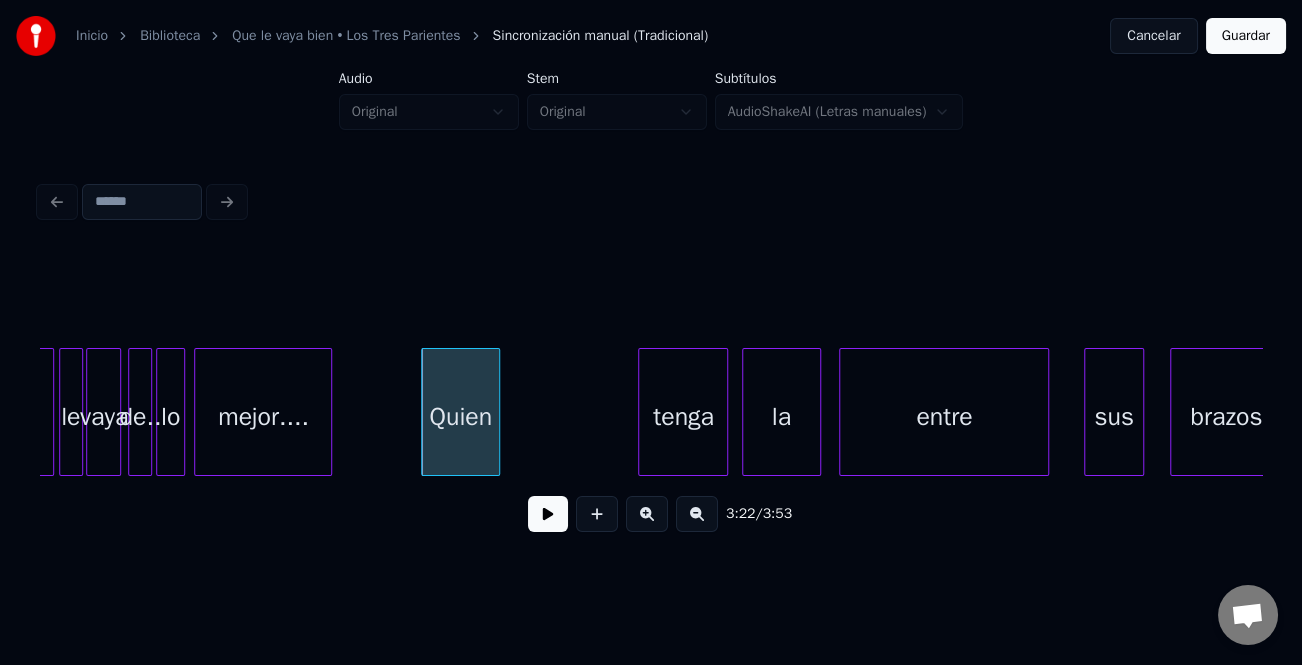 click at bounding box center [548, 514] 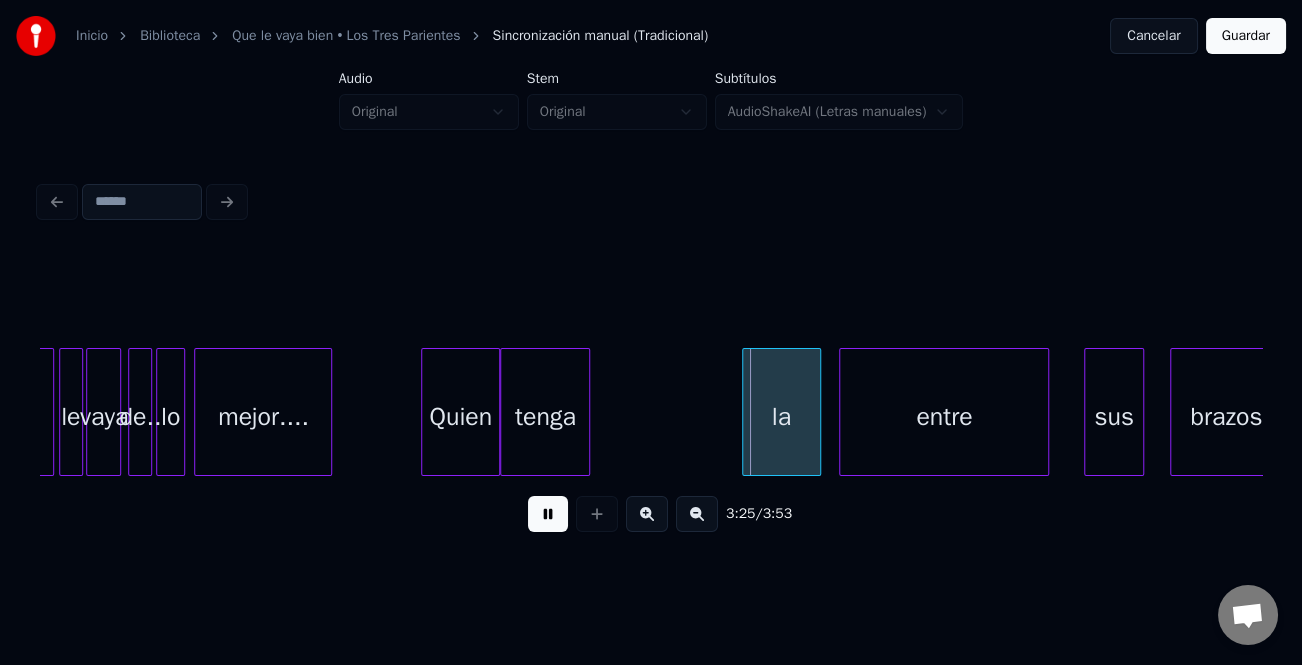 click on "tenga" at bounding box center [545, 417] 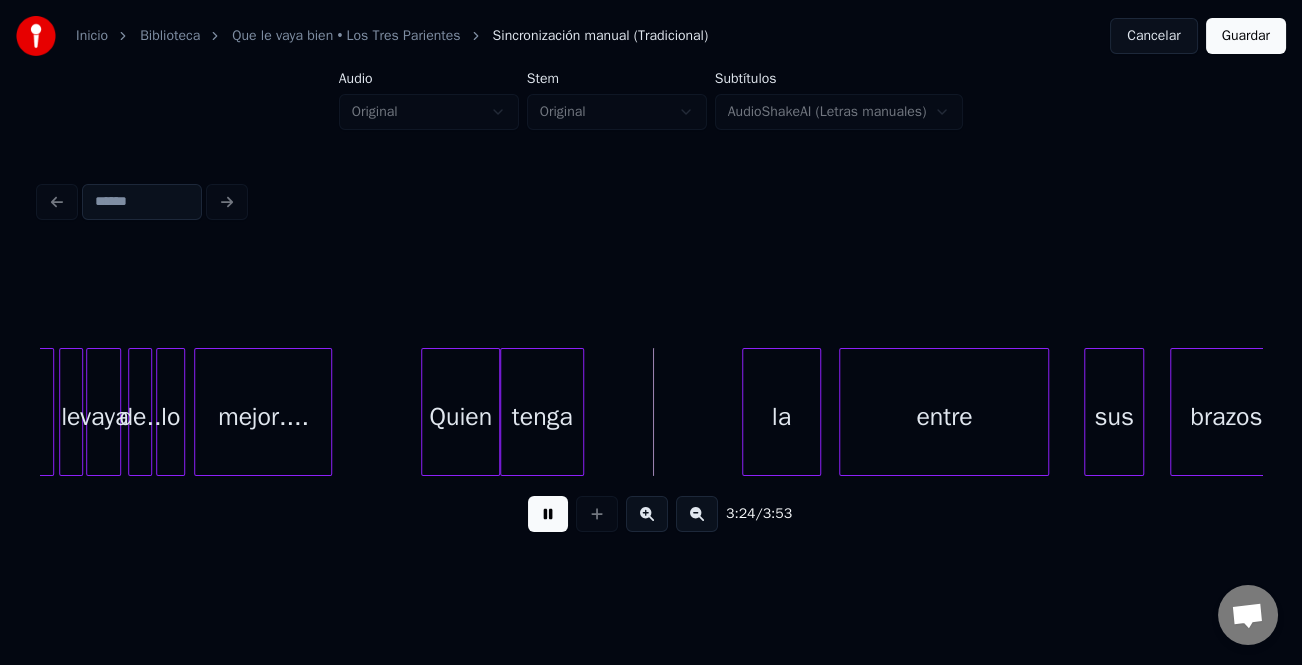click at bounding box center [580, 412] 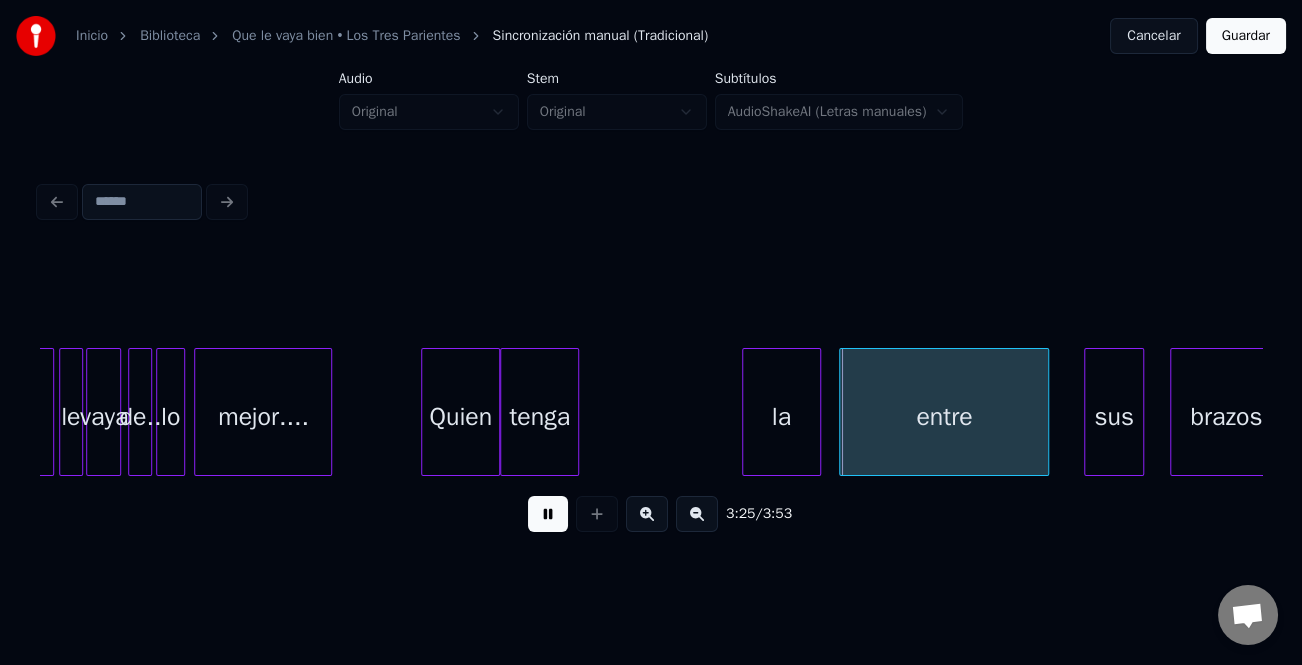 click at bounding box center (548, 514) 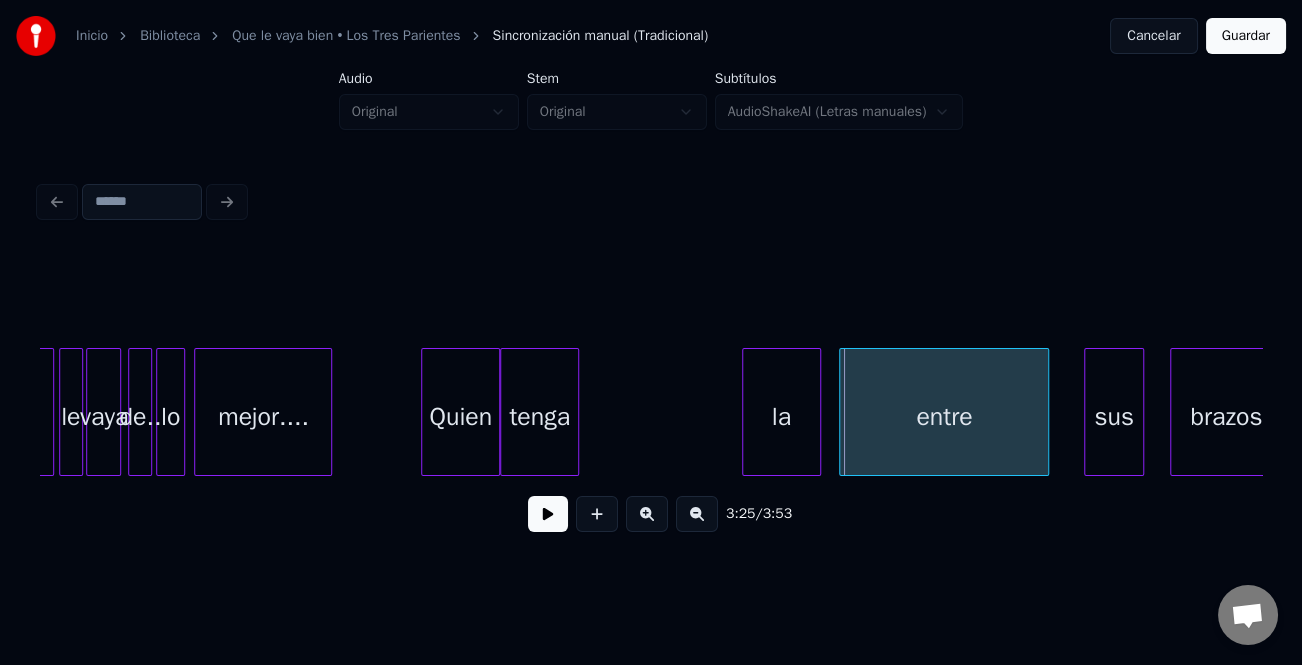 click on "la" at bounding box center [781, 417] 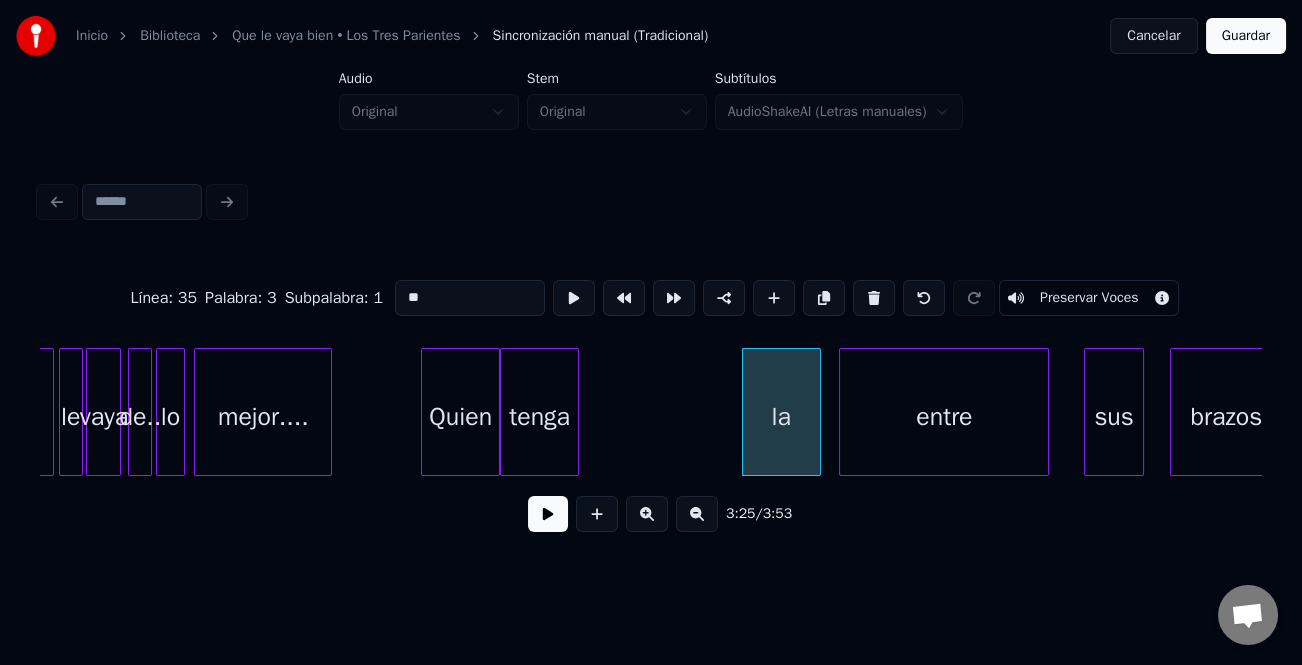 click on "la" at bounding box center (781, 417) 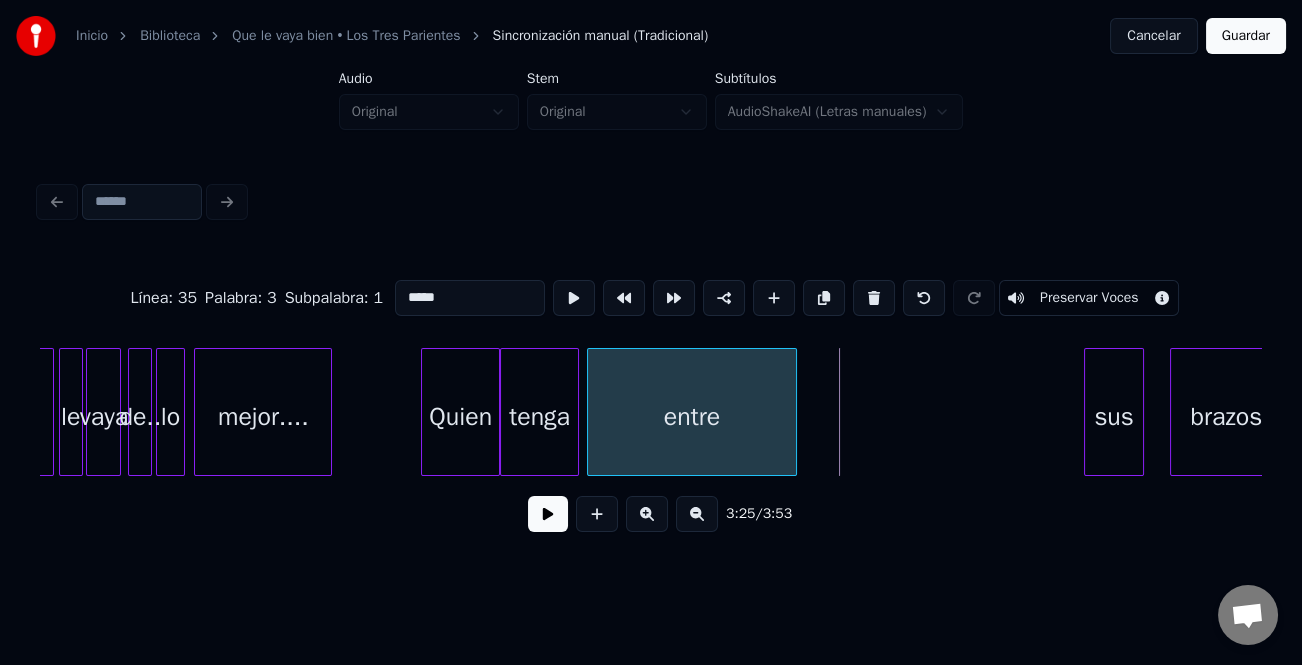 click on "entre" at bounding box center (692, 417) 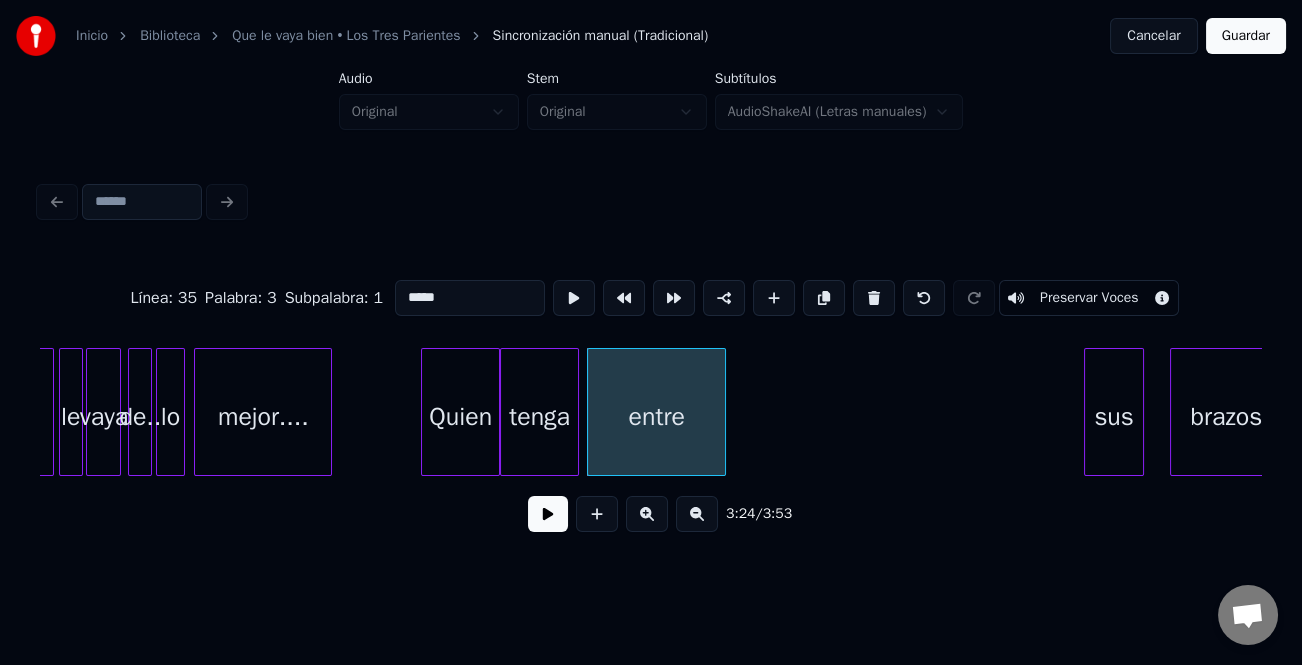click at bounding box center (722, 412) 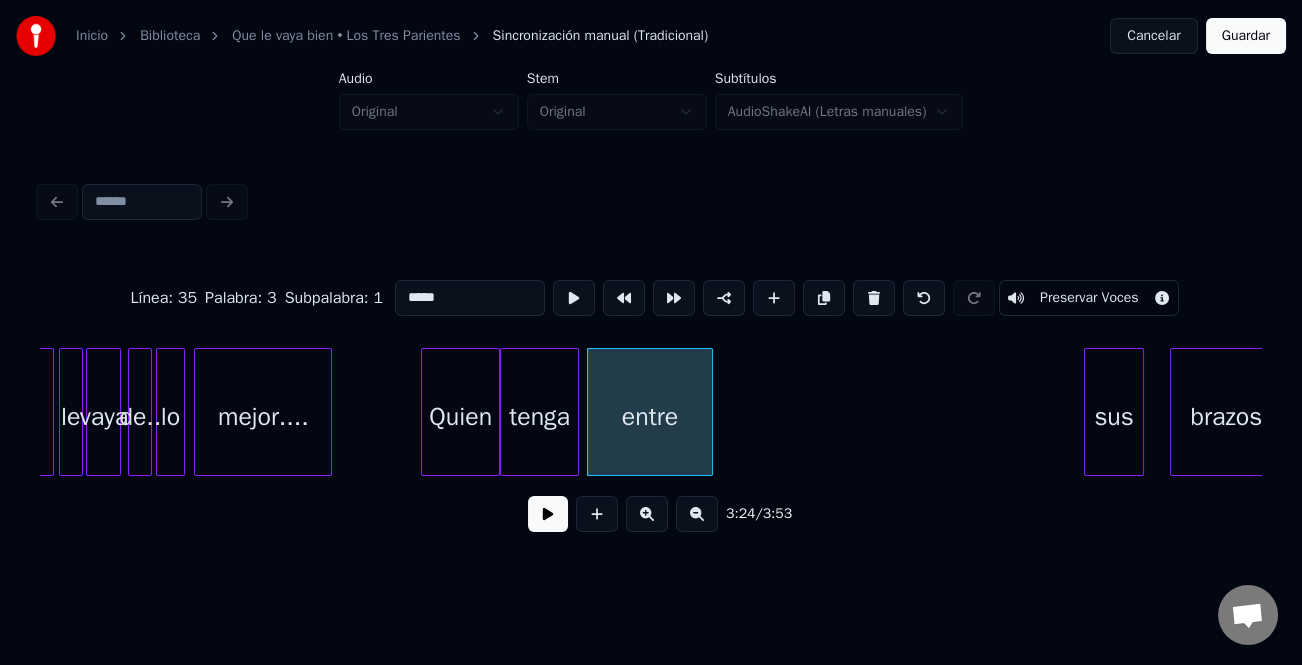 click at bounding box center (548, 514) 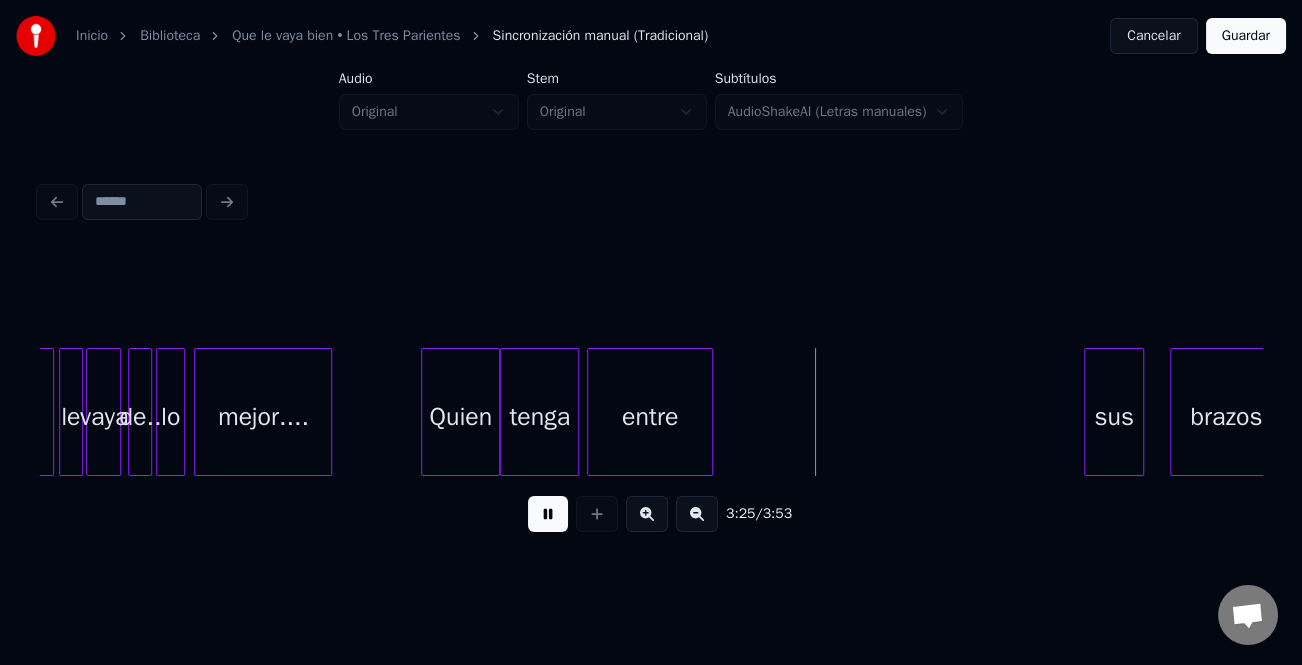click on "Quien" at bounding box center [460, 417] 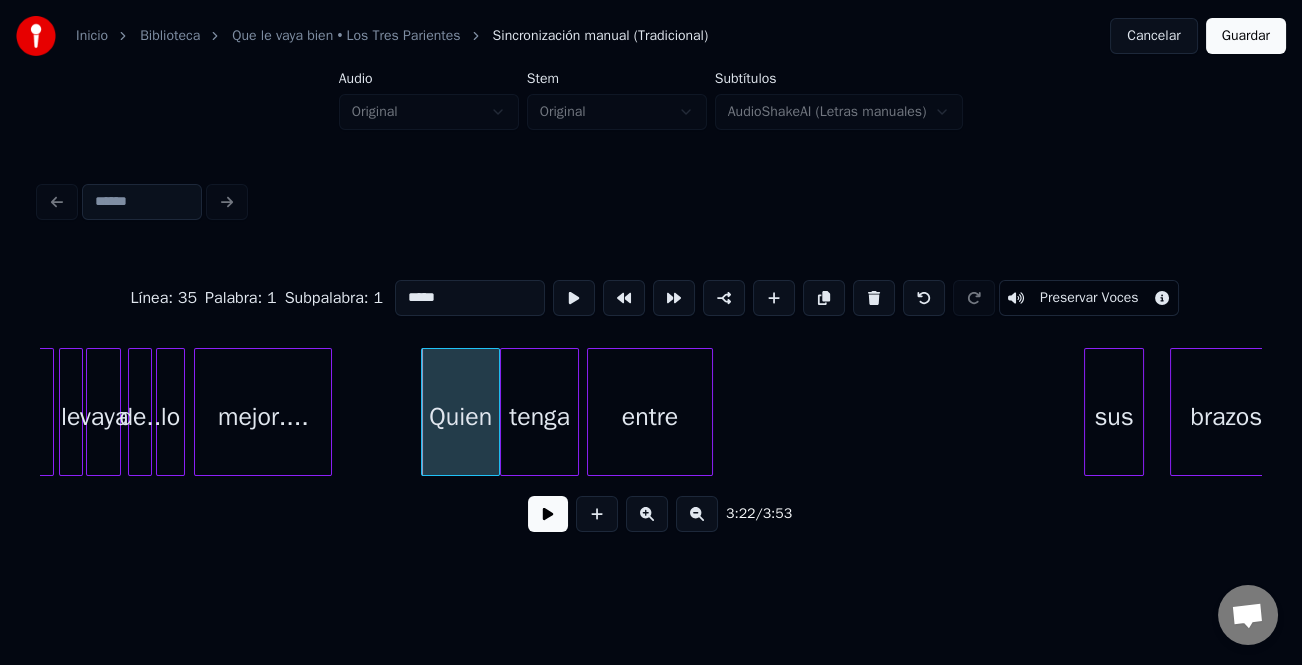 click at bounding box center (548, 514) 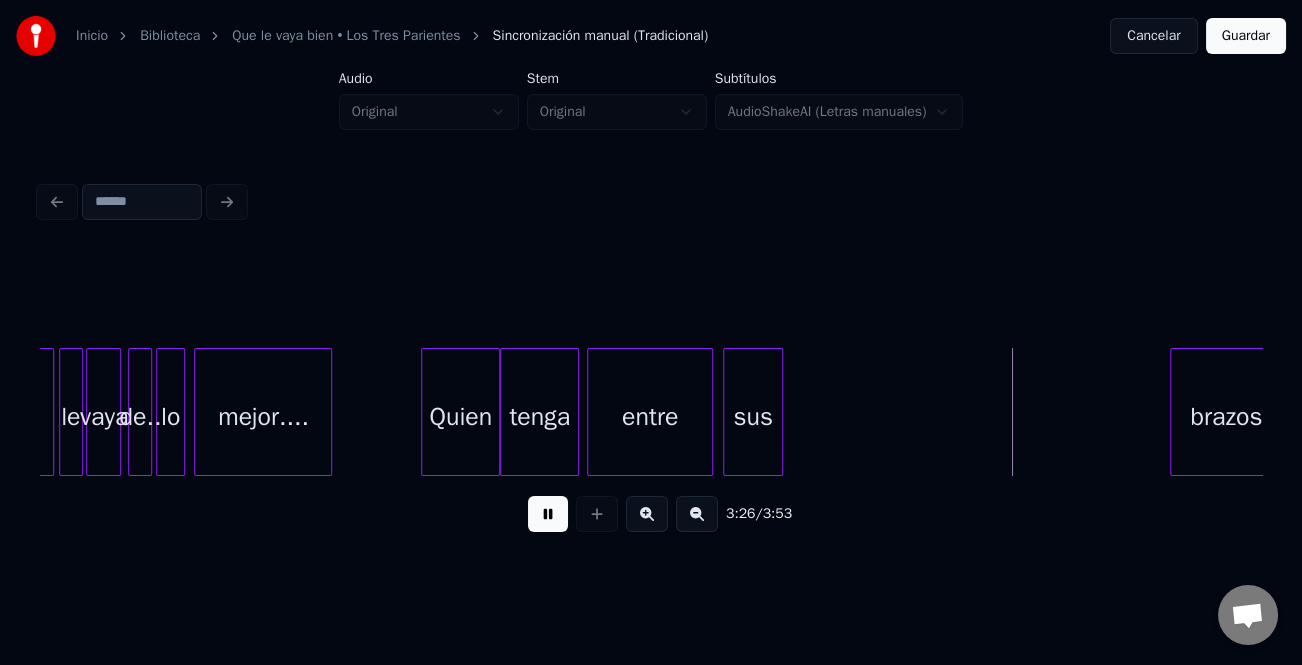 click on "sus" at bounding box center (753, 417) 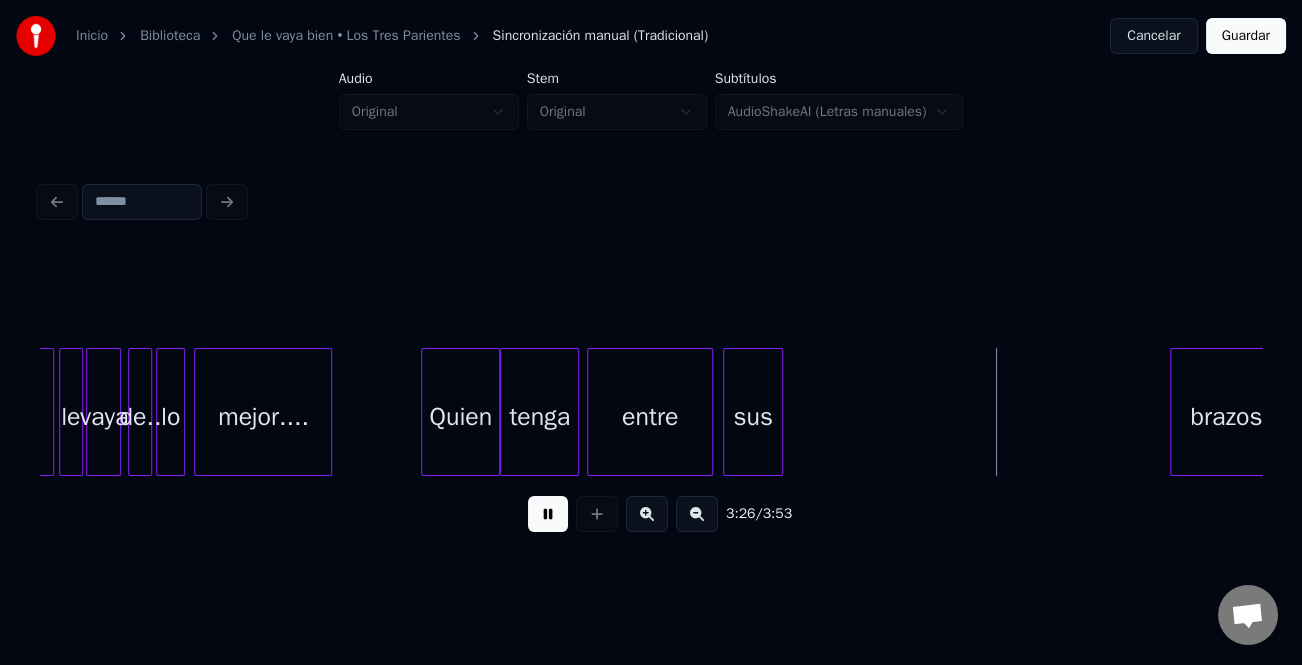 click on "sus" at bounding box center [753, 417] 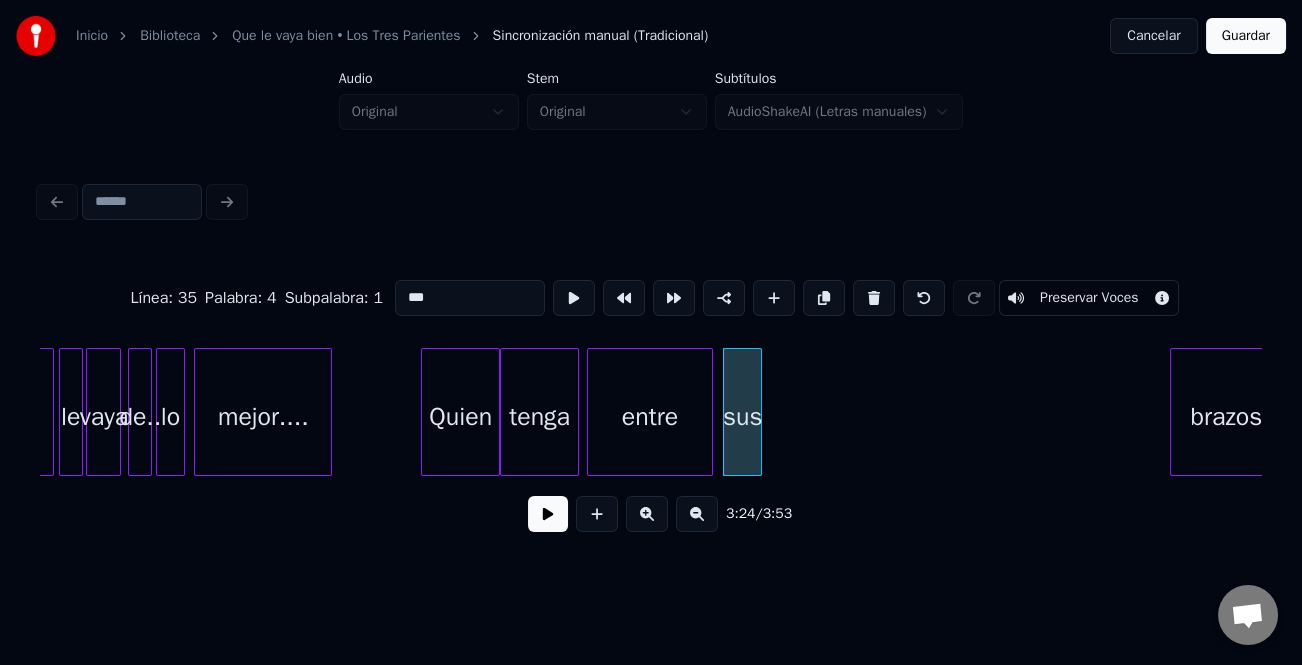 click at bounding box center (758, 412) 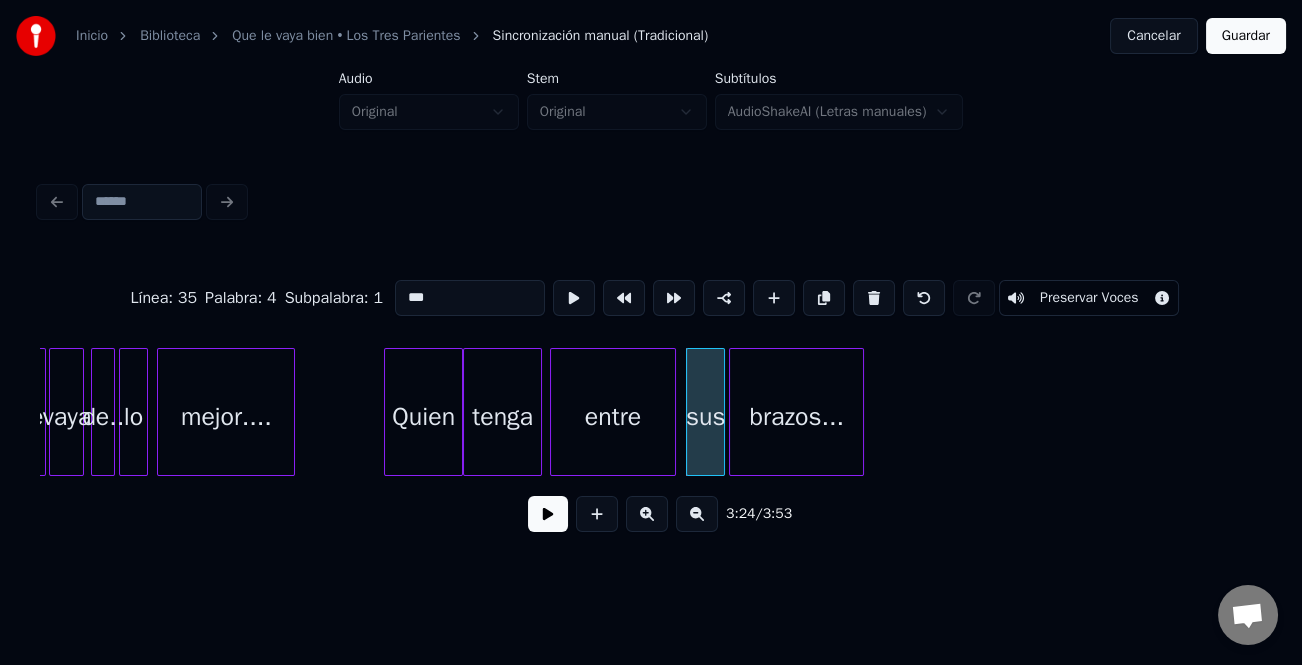 click on "brazos..." at bounding box center [796, 417] 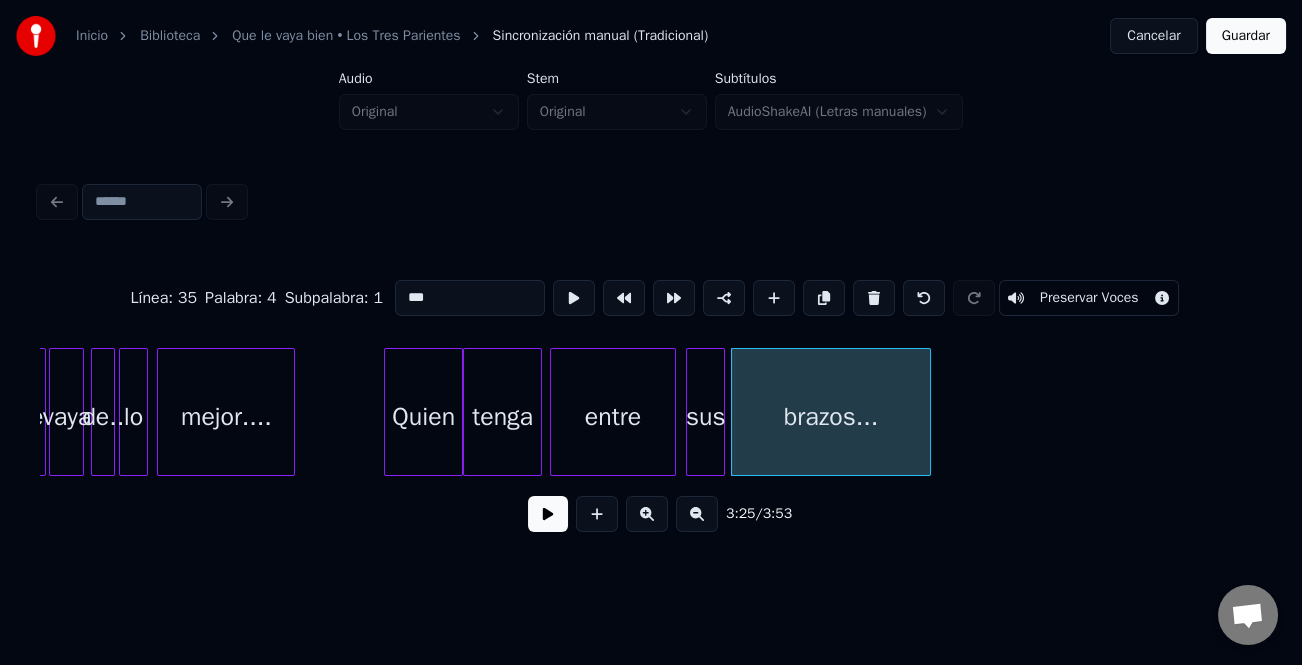 click at bounding box center [927, 412] 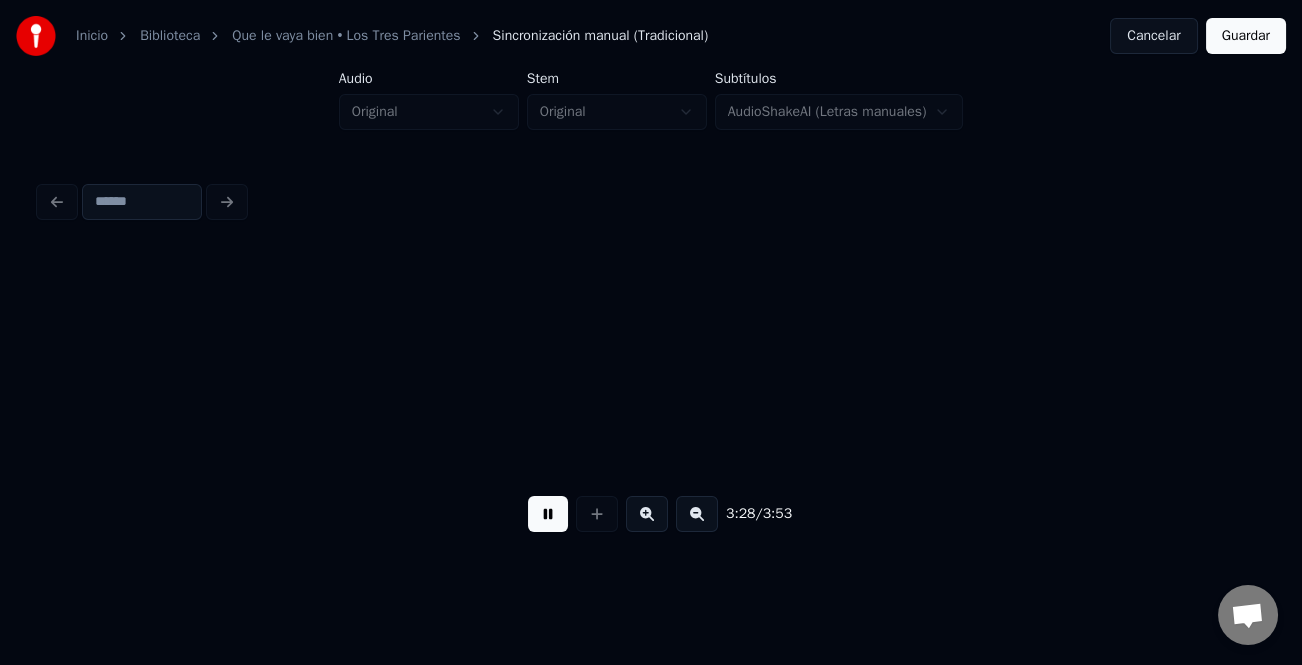 scroll, scrollTop: 0, scrollLeft: 31317, axis: horizontal 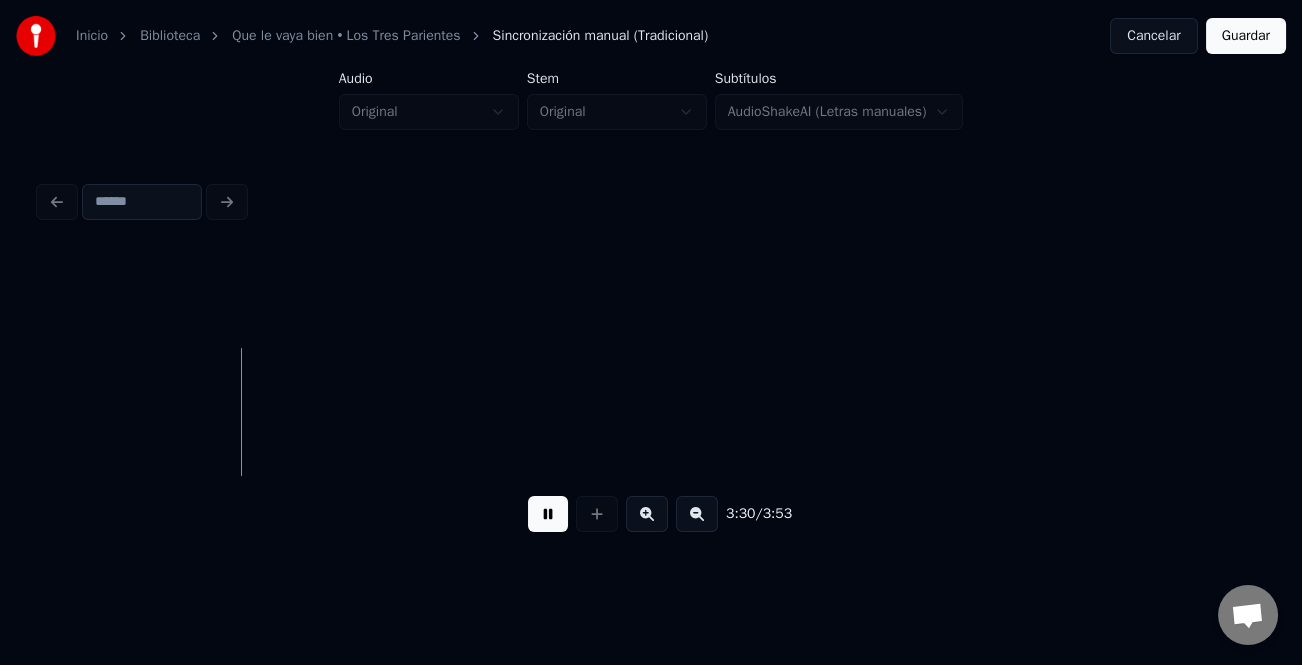 click at bounding box center (697, 514) 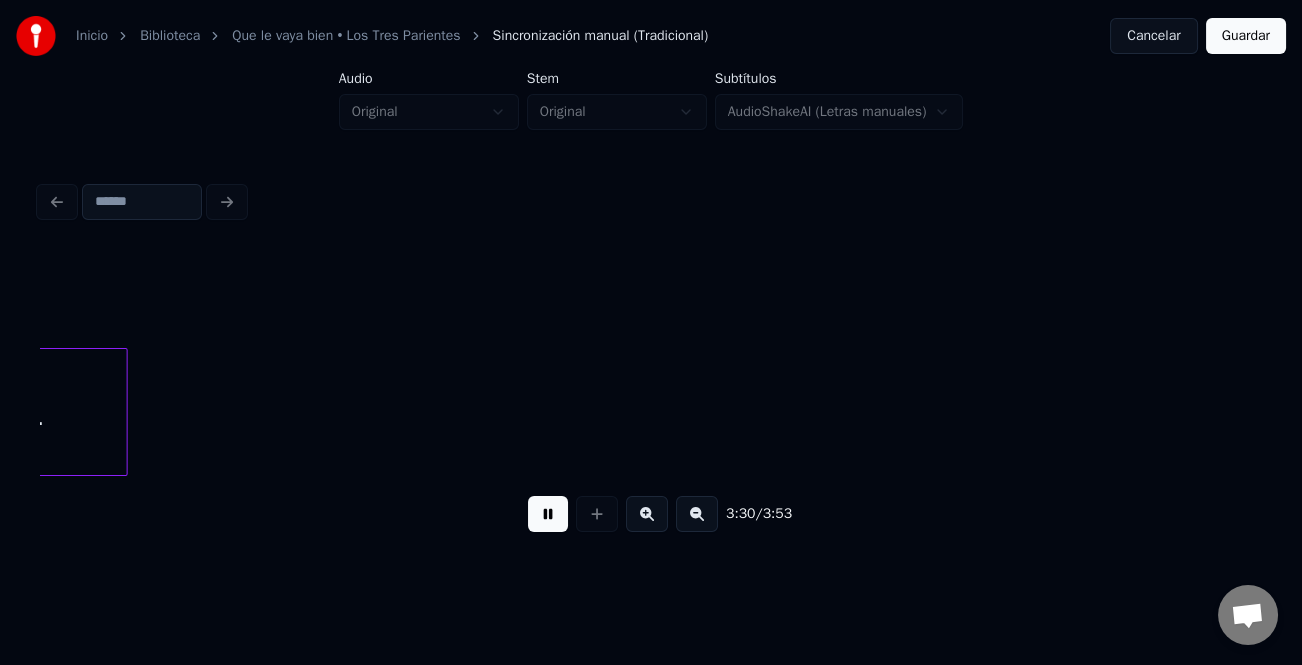 scroll, scrollTop: 0, scrollLeft: 10285, axis: horizontal 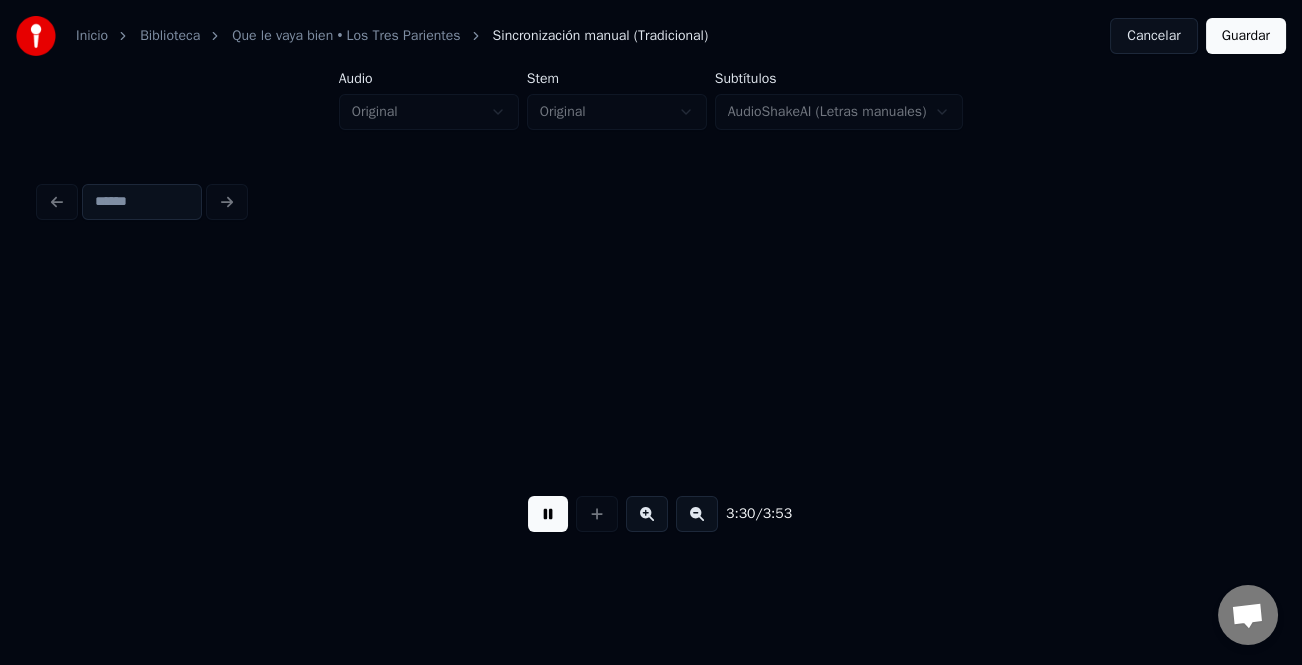 click at bounding box center [697, 514] 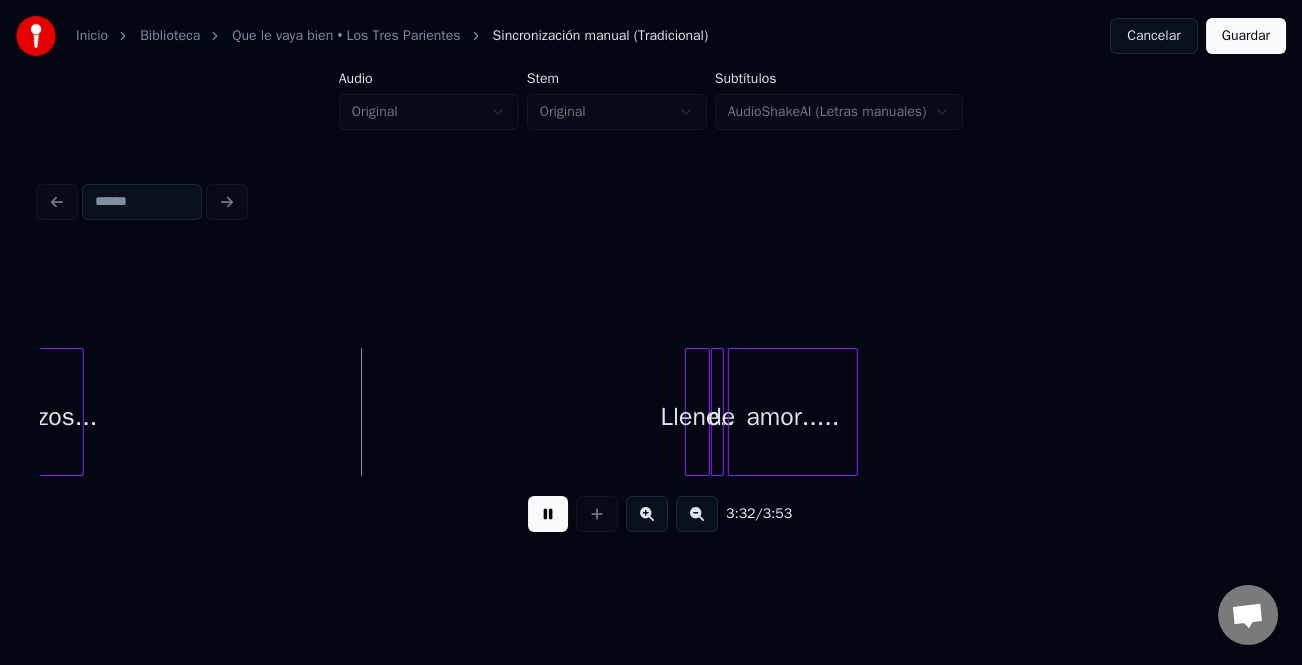 click at bounding box center (689, 412) 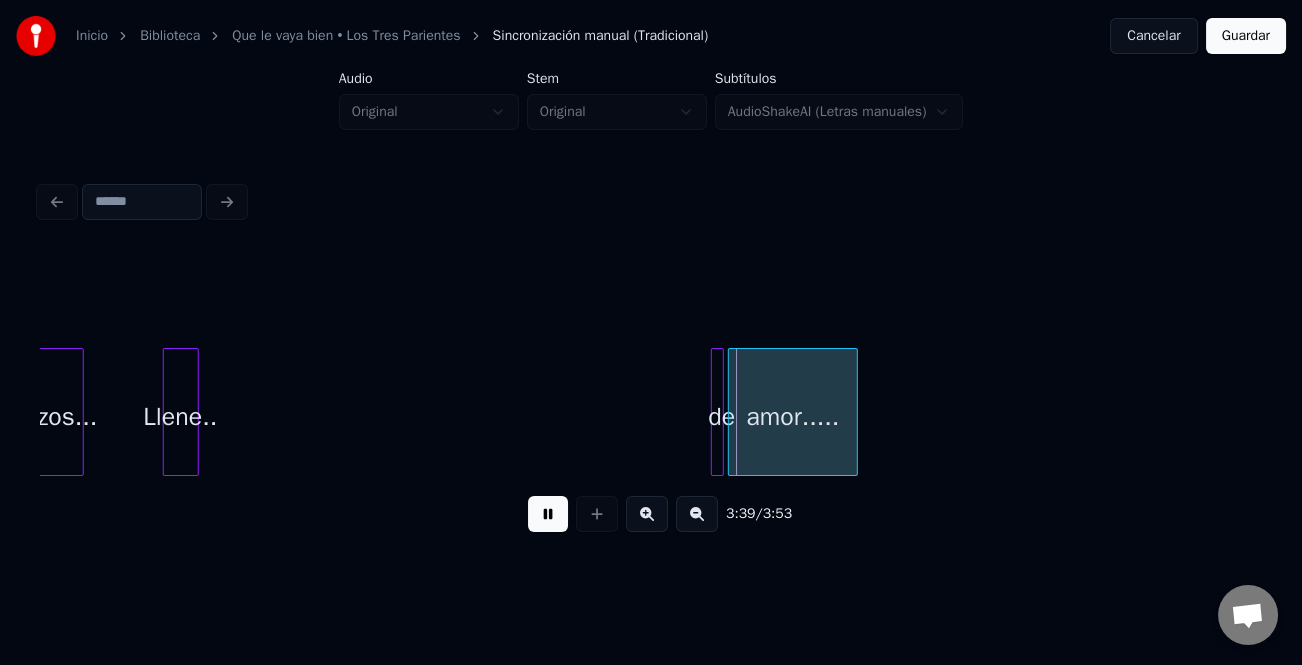 click on "Llene.." at bounding box center (181, 417) 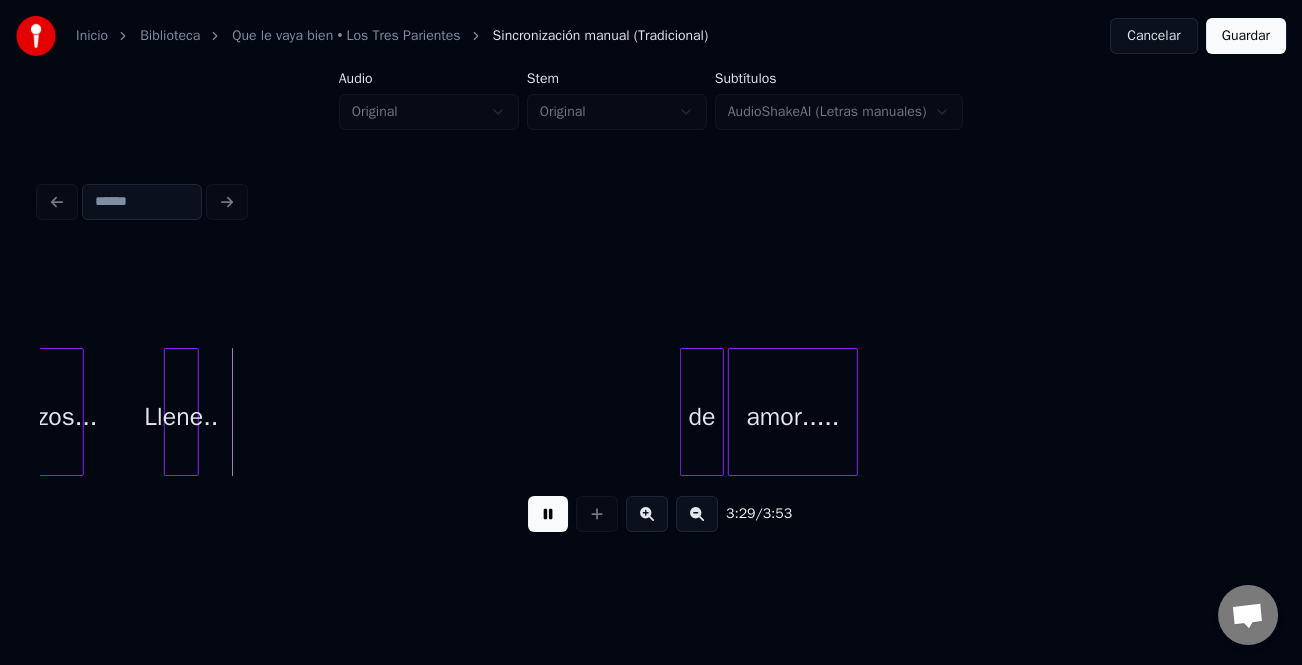 click on "Llene.. de amor..... brazos..." at bounding box center [651, 412] 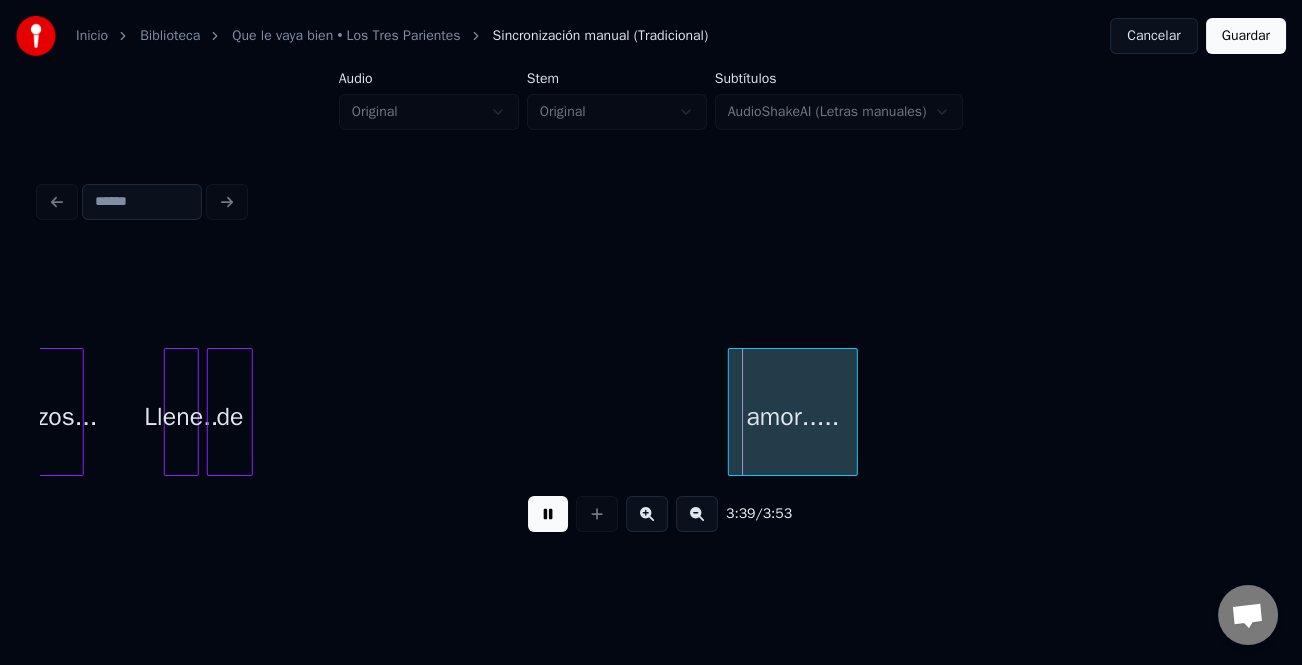 click on "de" at bounding box center (230, 417) 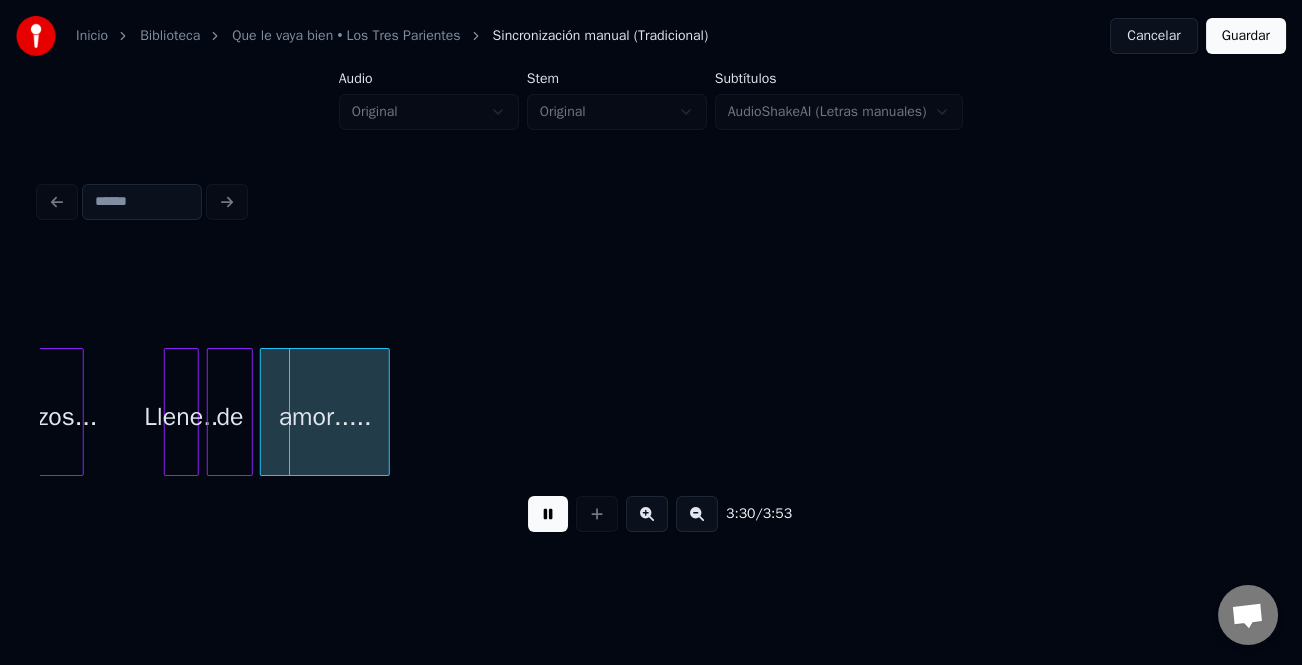 click on "amor....." at bounding box center (325, 417) 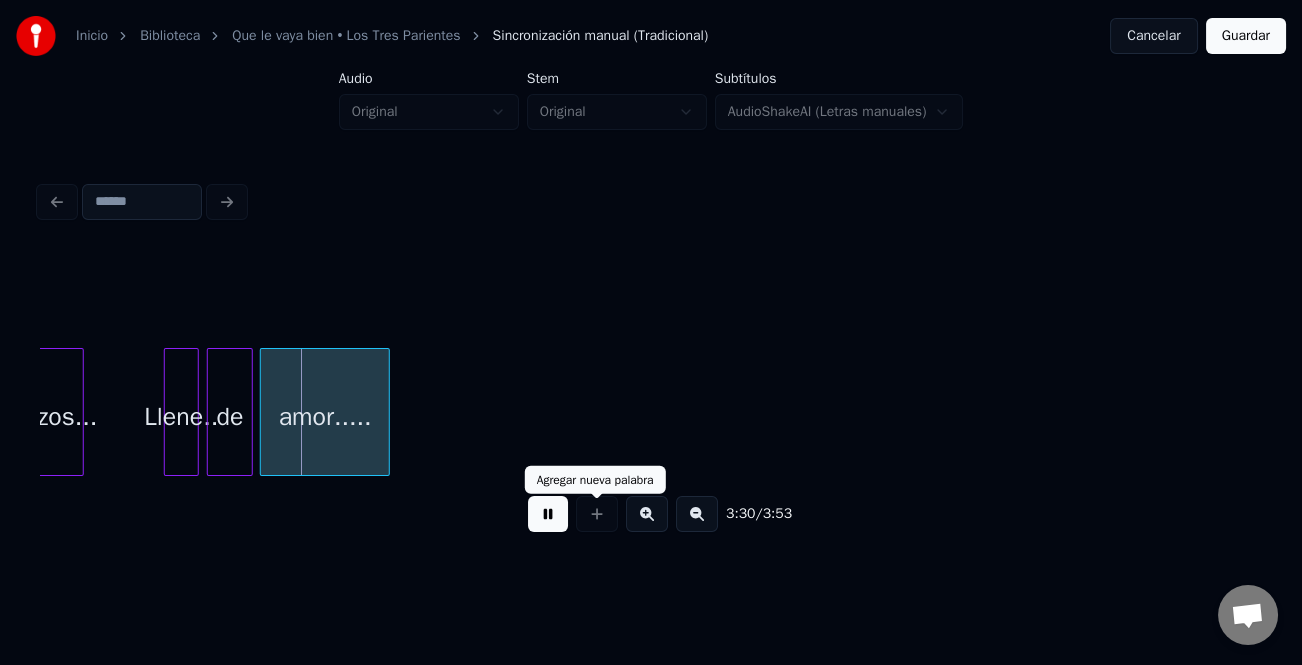 drag, startPoint x: 556, startPoint y: 520, endPoint x: 323, endPoint y: 421, distance: 253.16003 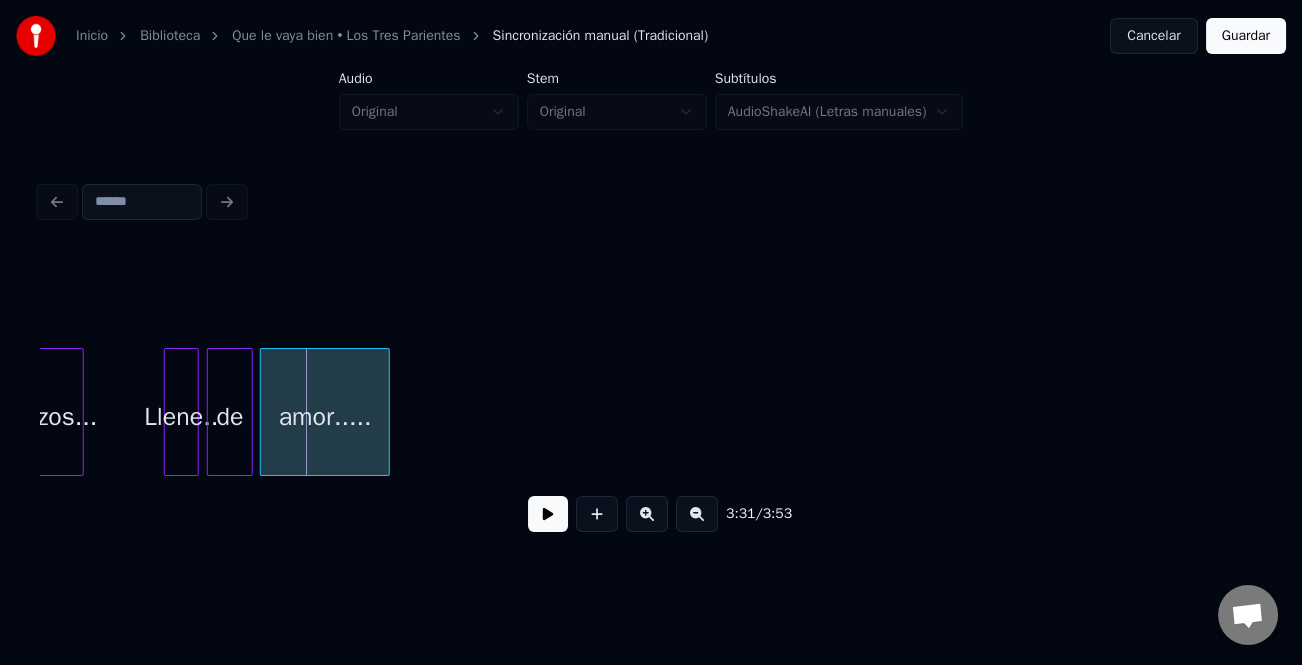 click on "Llene.. de amor..... brazos..." at bounding box center [-4410, 412] 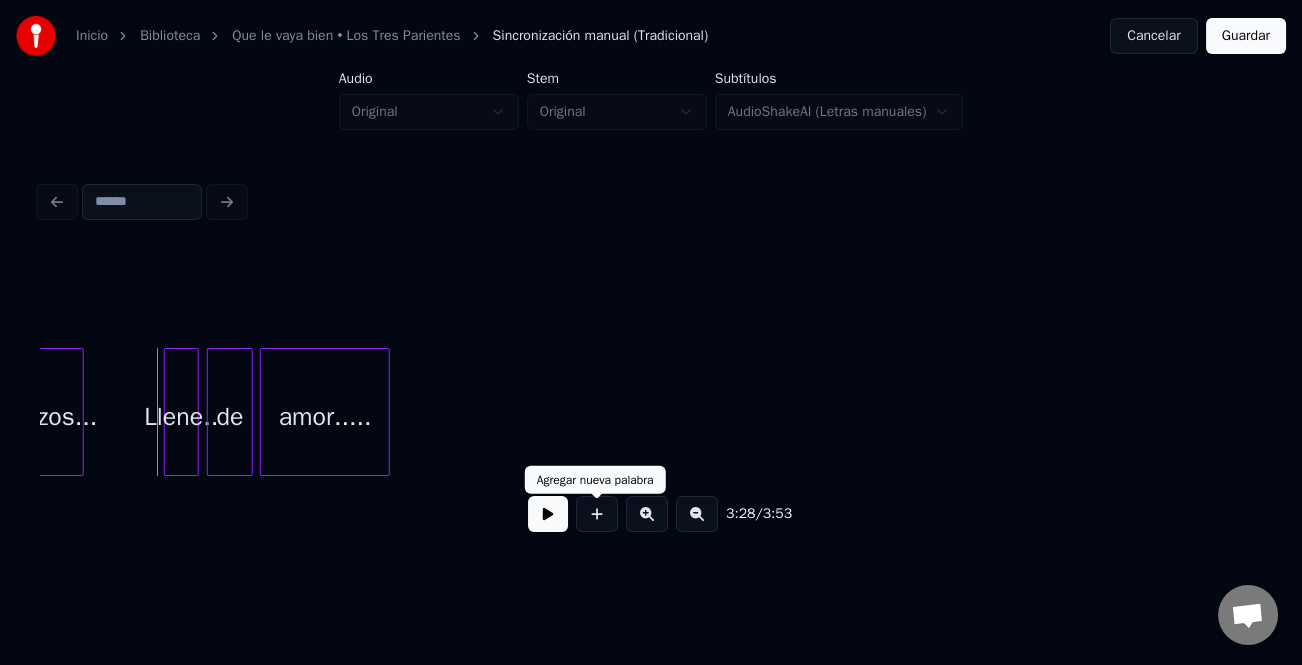 click at bounding box center (647, 514) 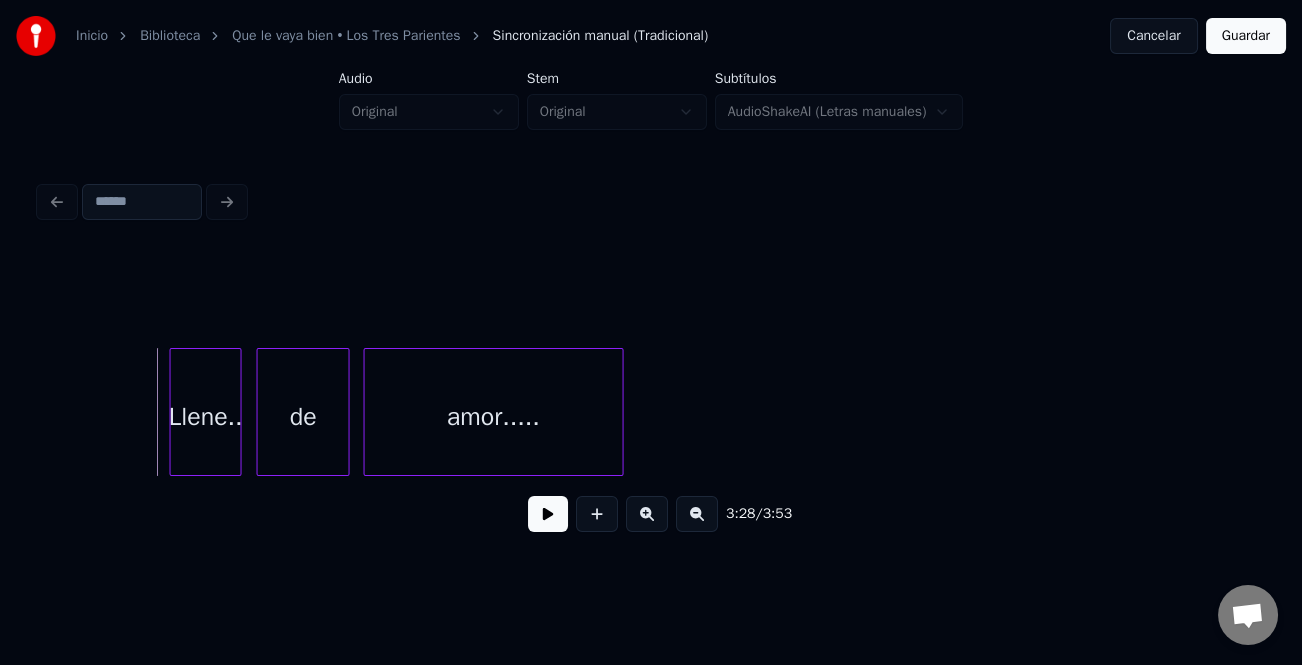 click at bounding box center (647, 514) 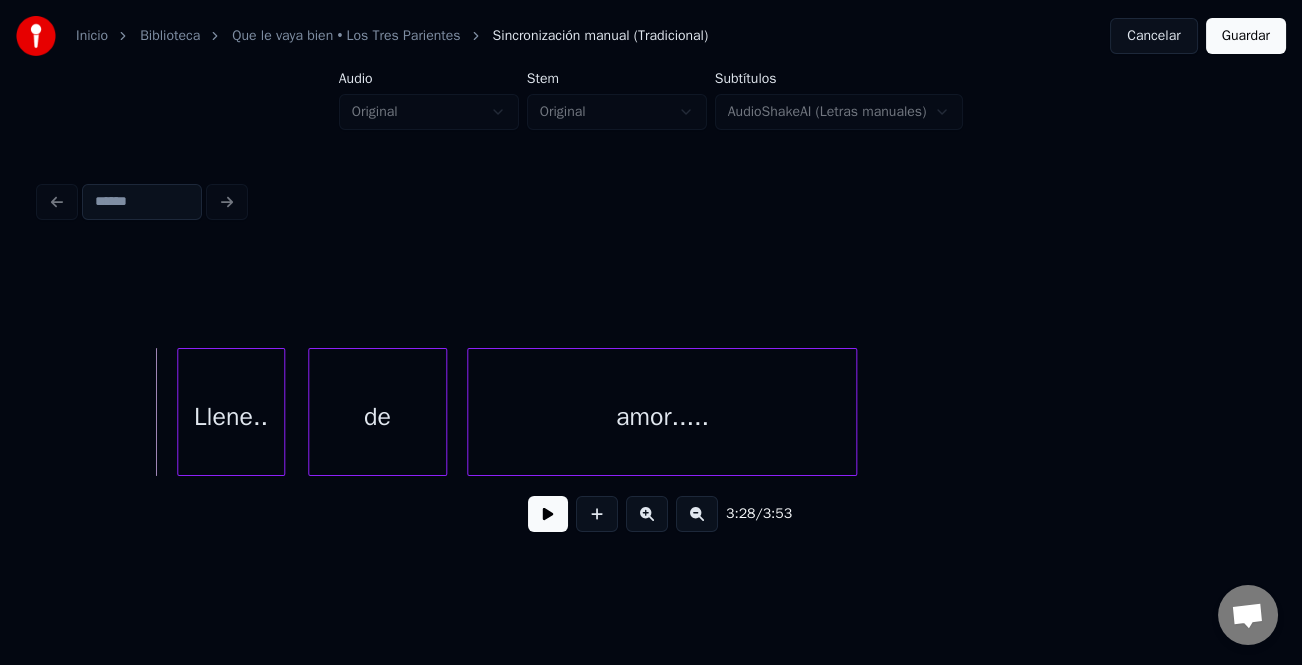 click at bounding box center (647, 514) 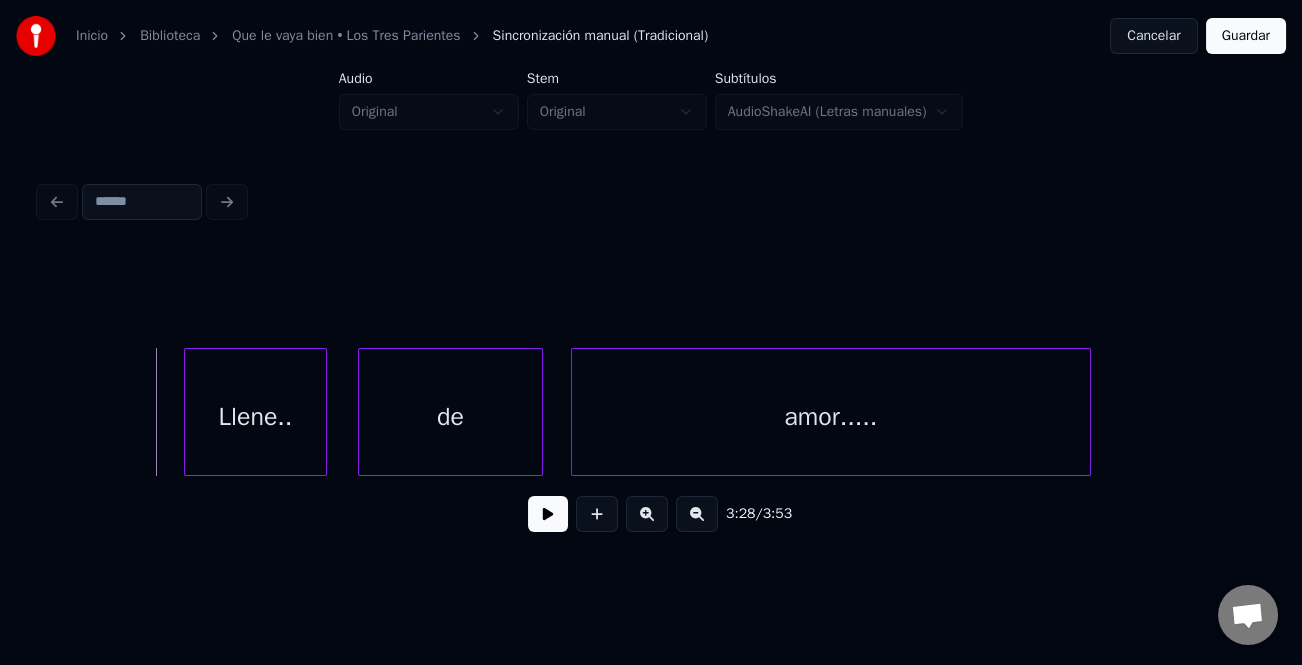 click on "Llene.." at bounding box center [256, 417] 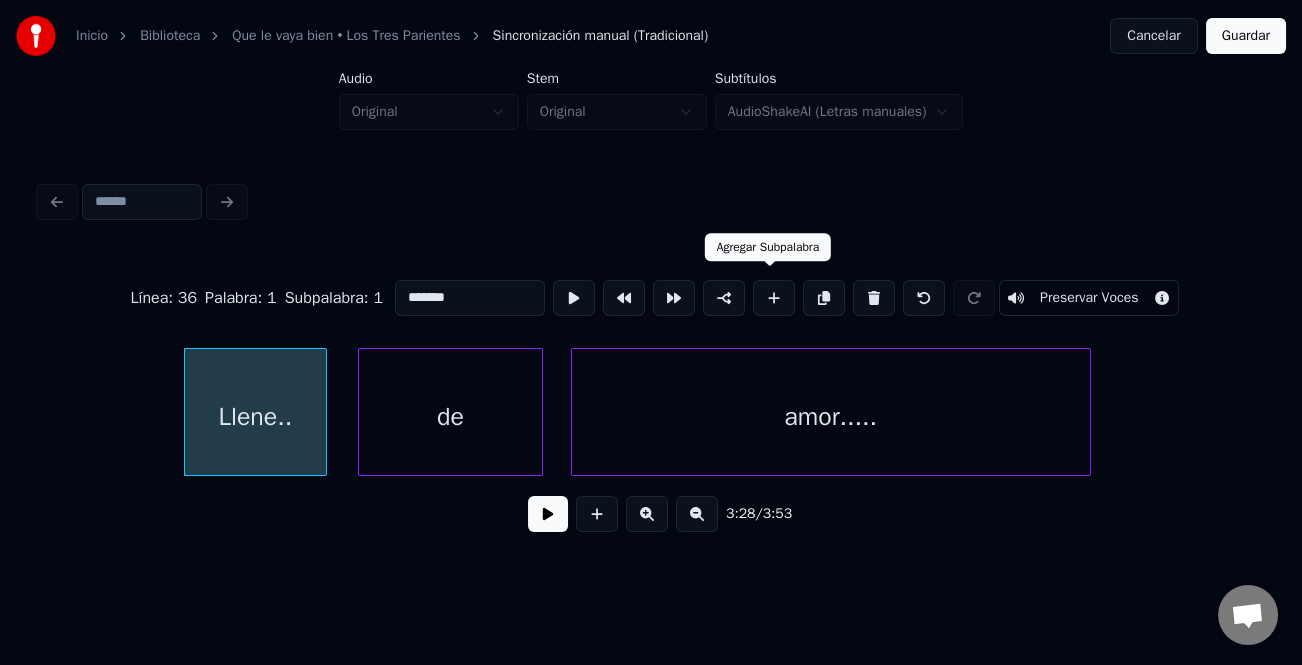 click at bounding box center (774, 298) 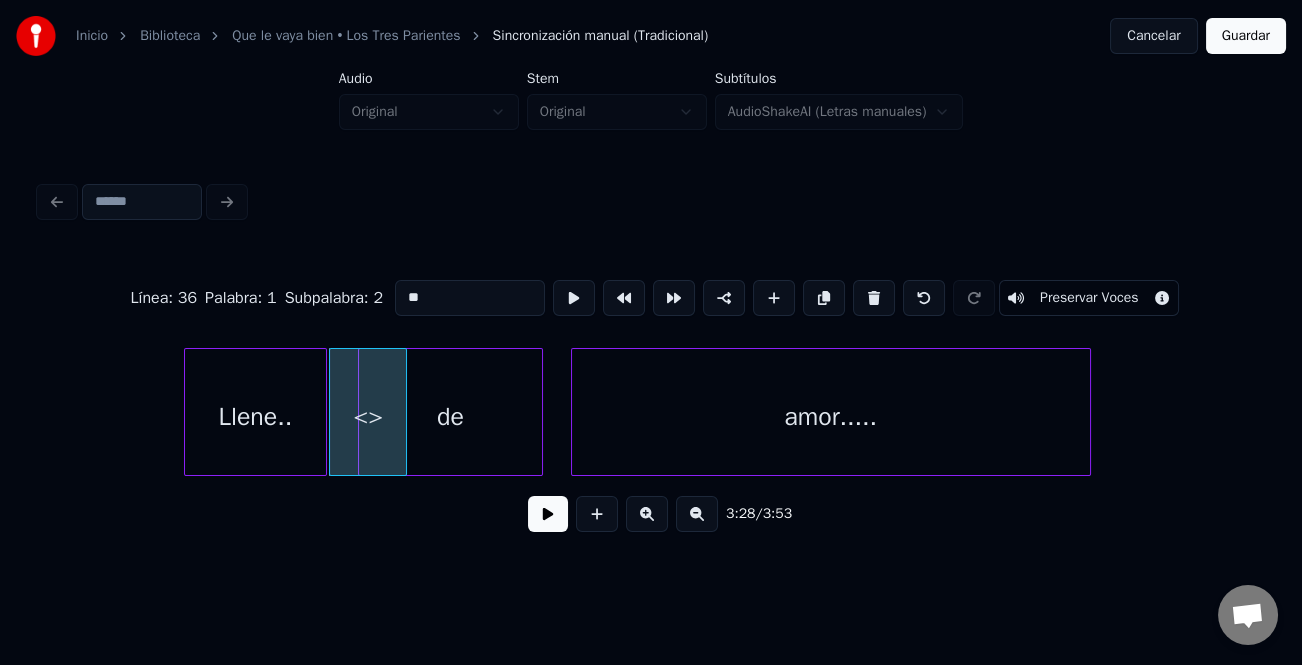 type 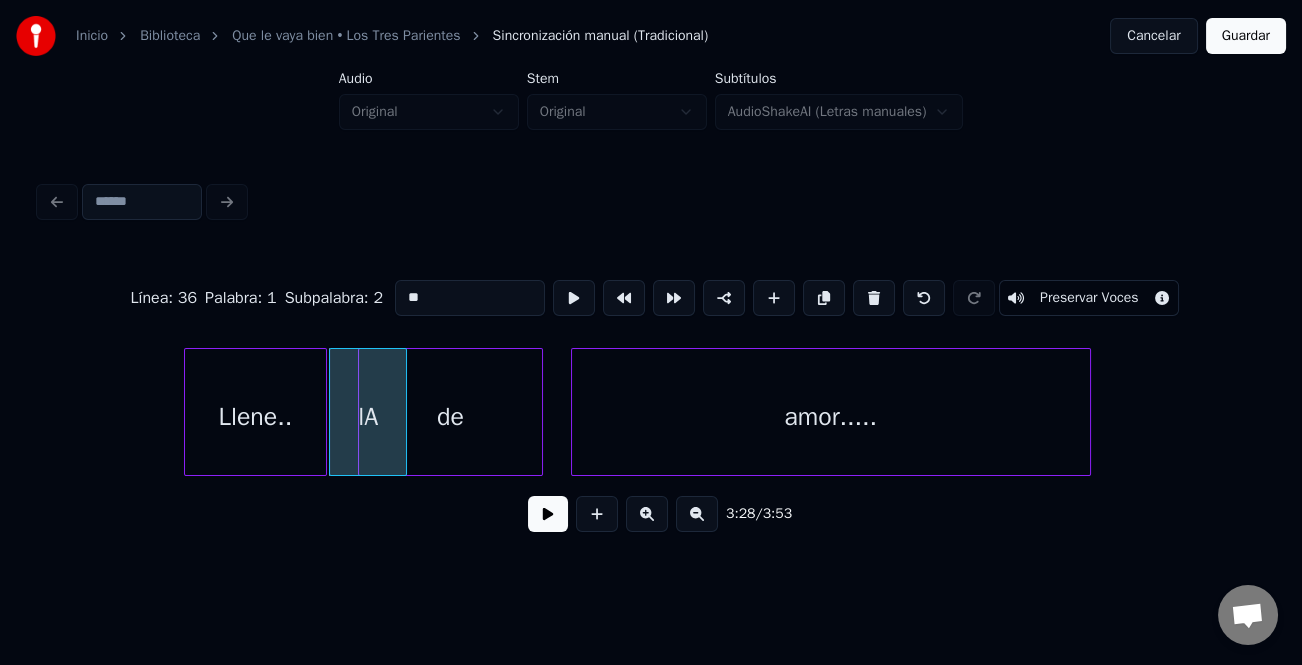 type on "*" 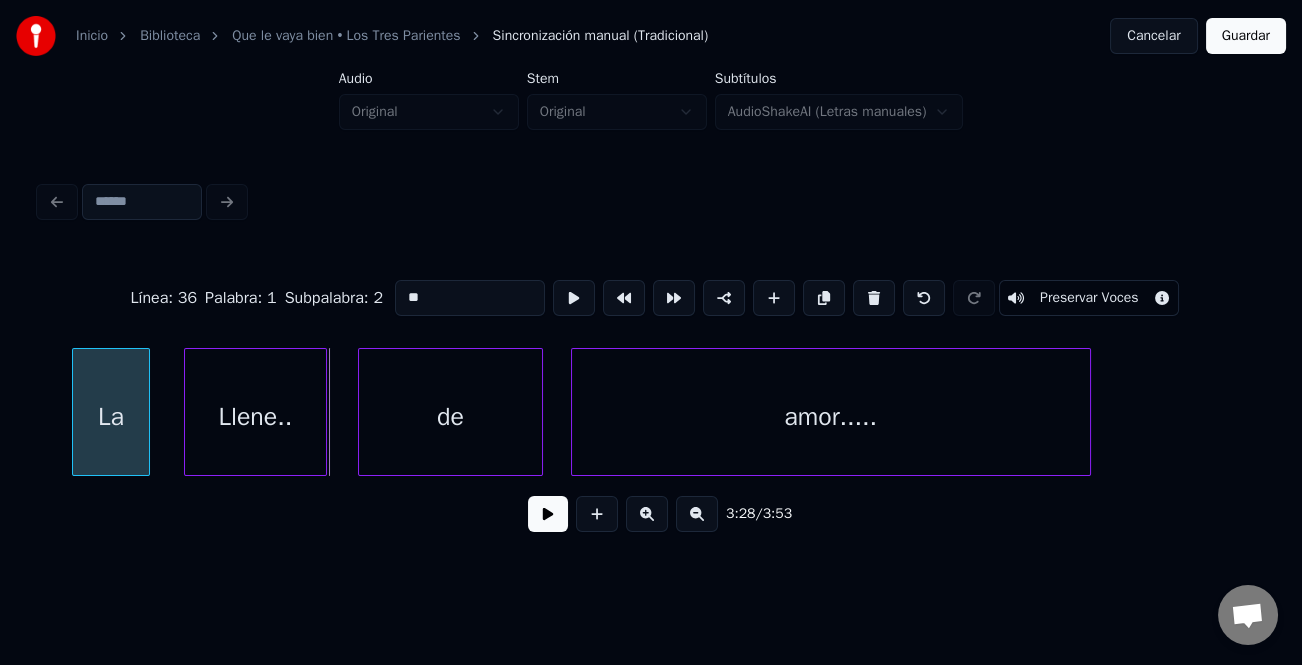 click on "La" at bounding box center [111, 417] 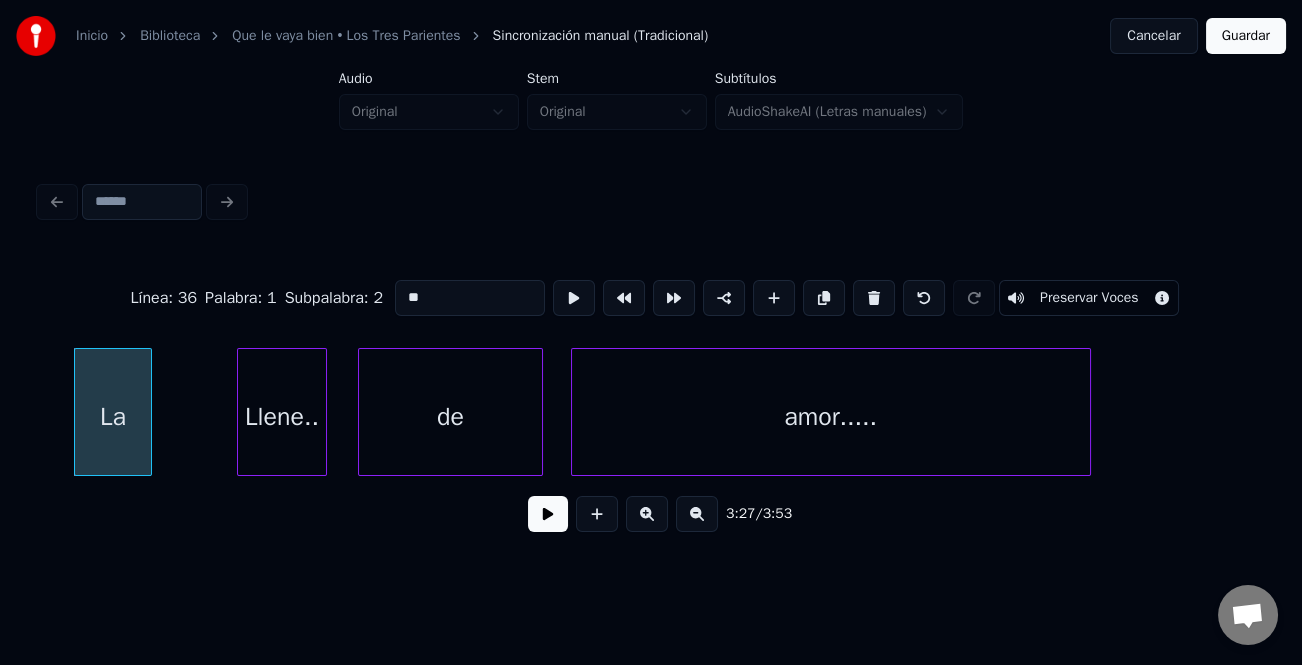 click at bounding box center (241, 412) 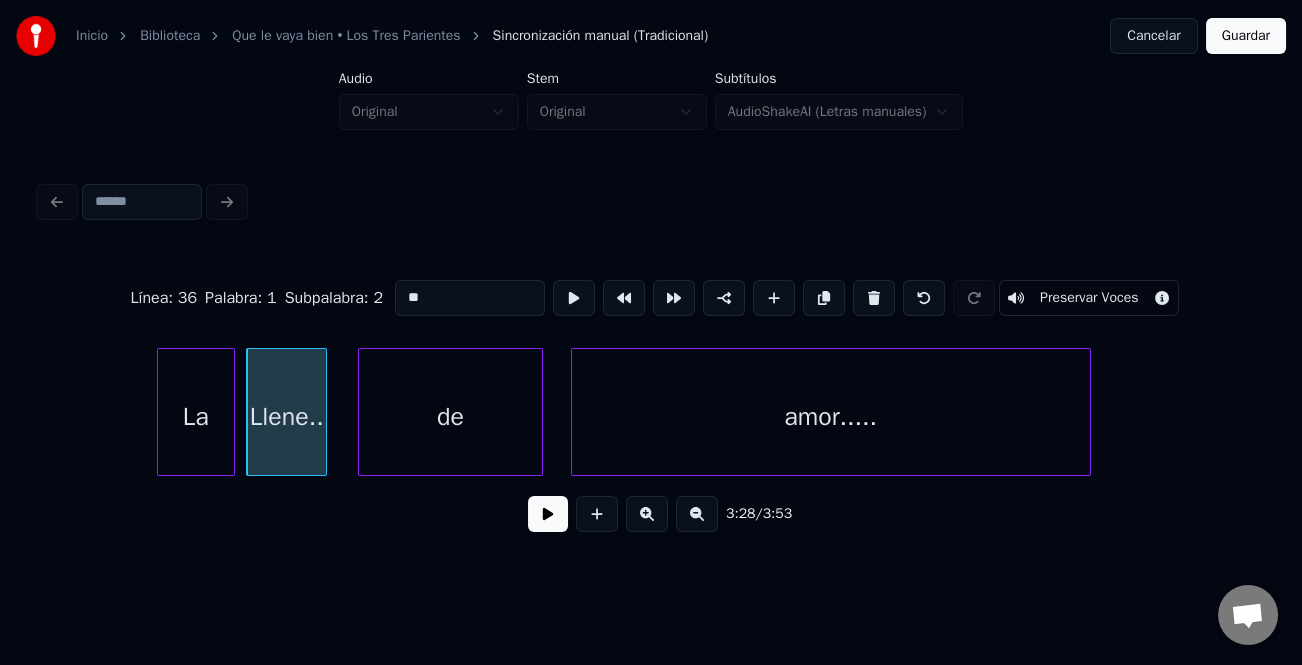 click on "La" at bounding box center [196, 417] 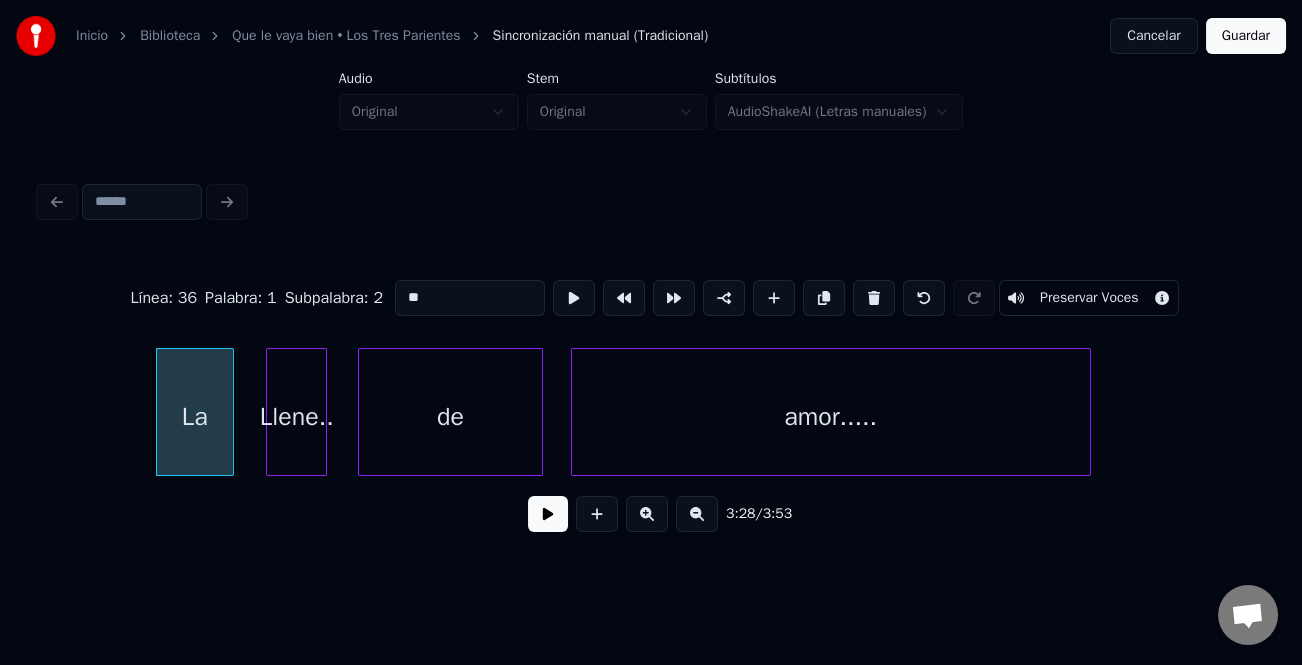 click at bounding box center (270, 412) 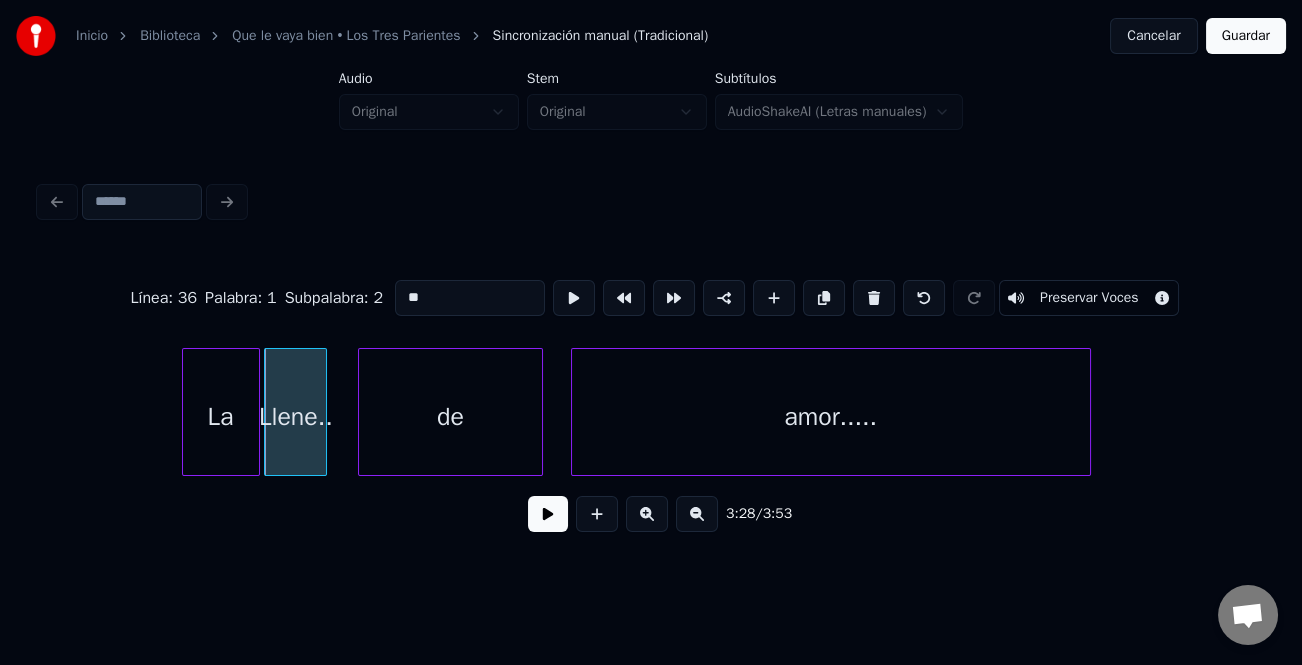 click on "La" at bounding box center (221, 417) 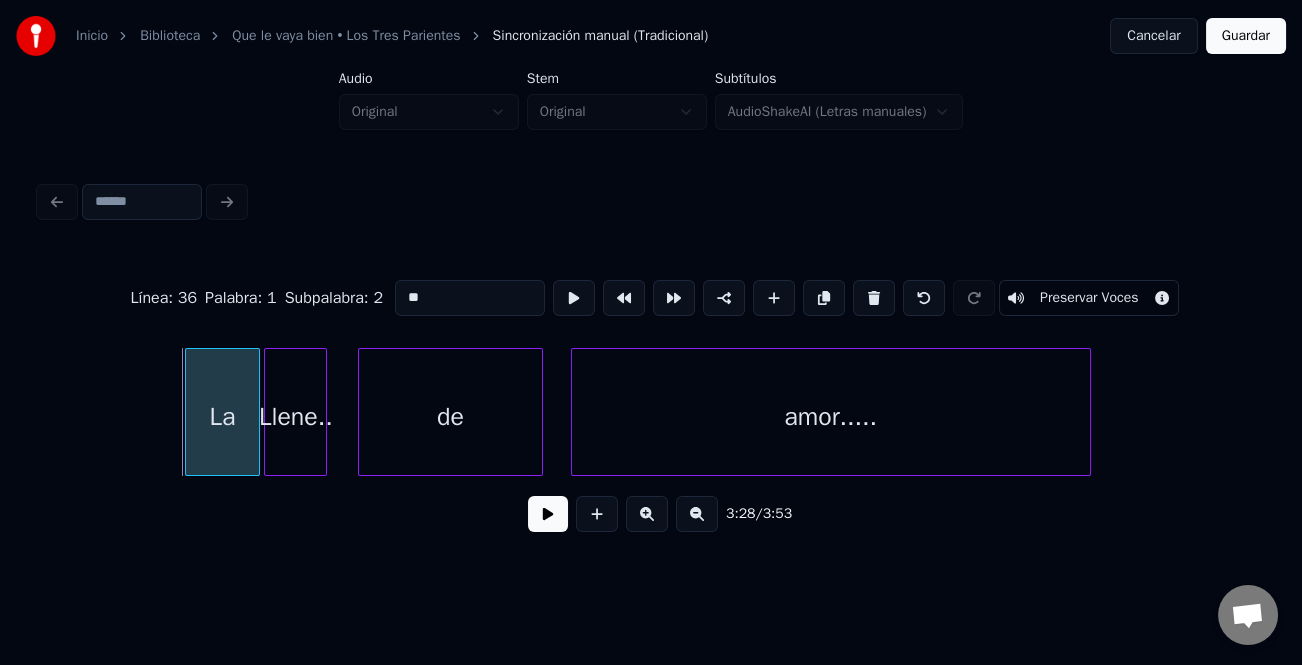 click at bounding box center (189, 412) 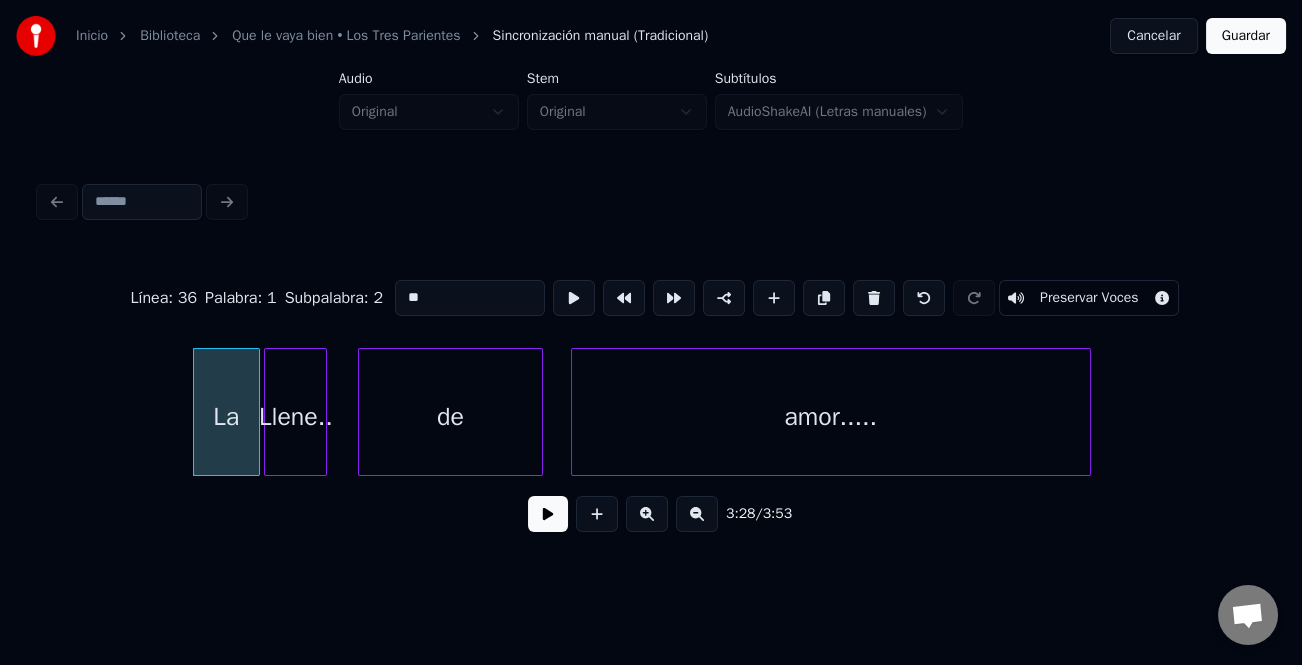 click on "La" at bounding box center [226, 412] 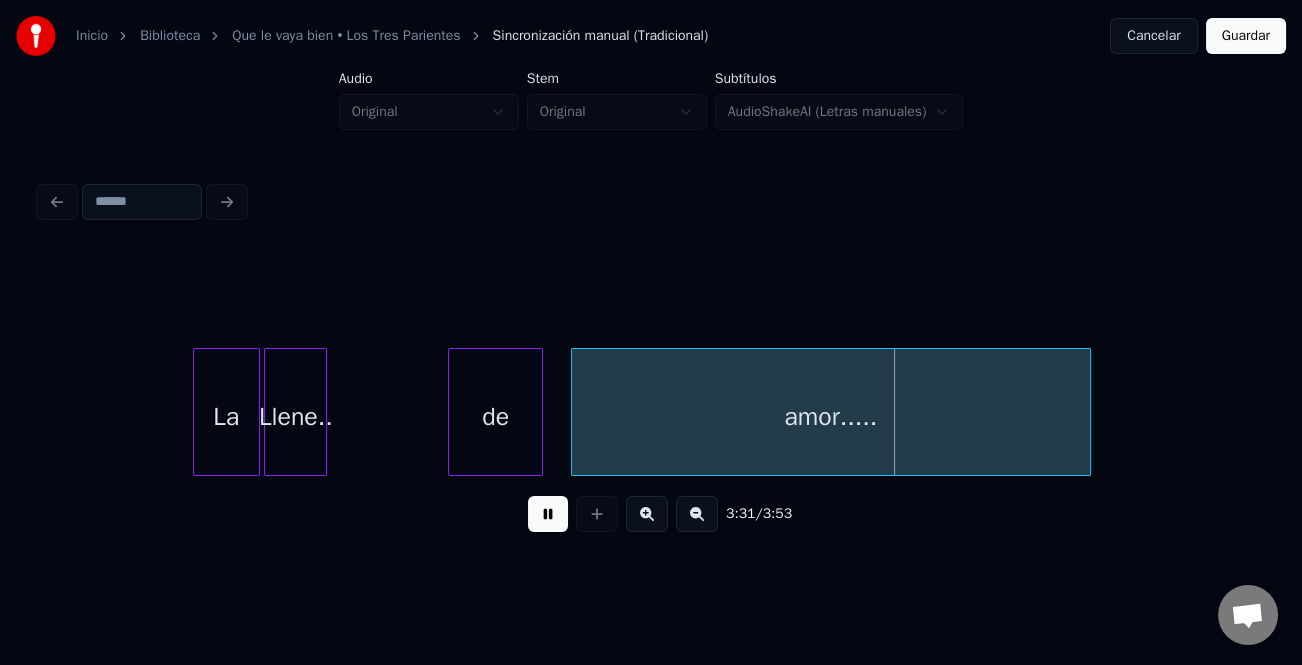 click at bounding box center [452, 412] 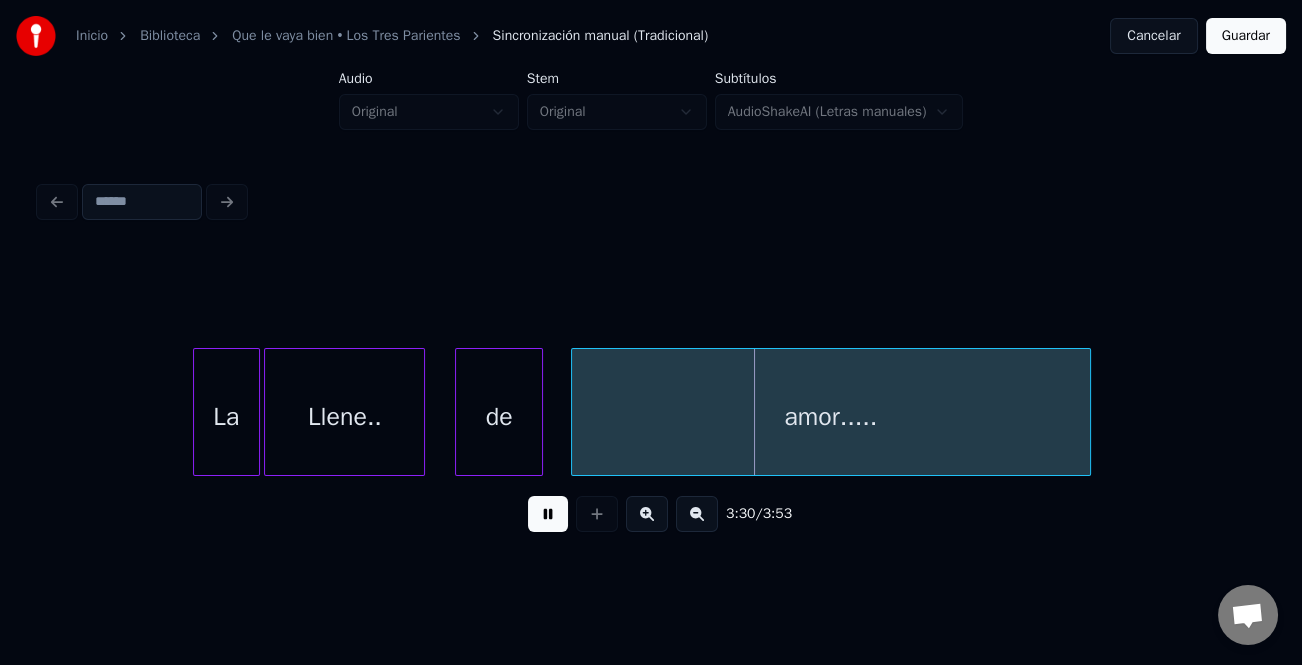 click at bounding box center [421, 412] 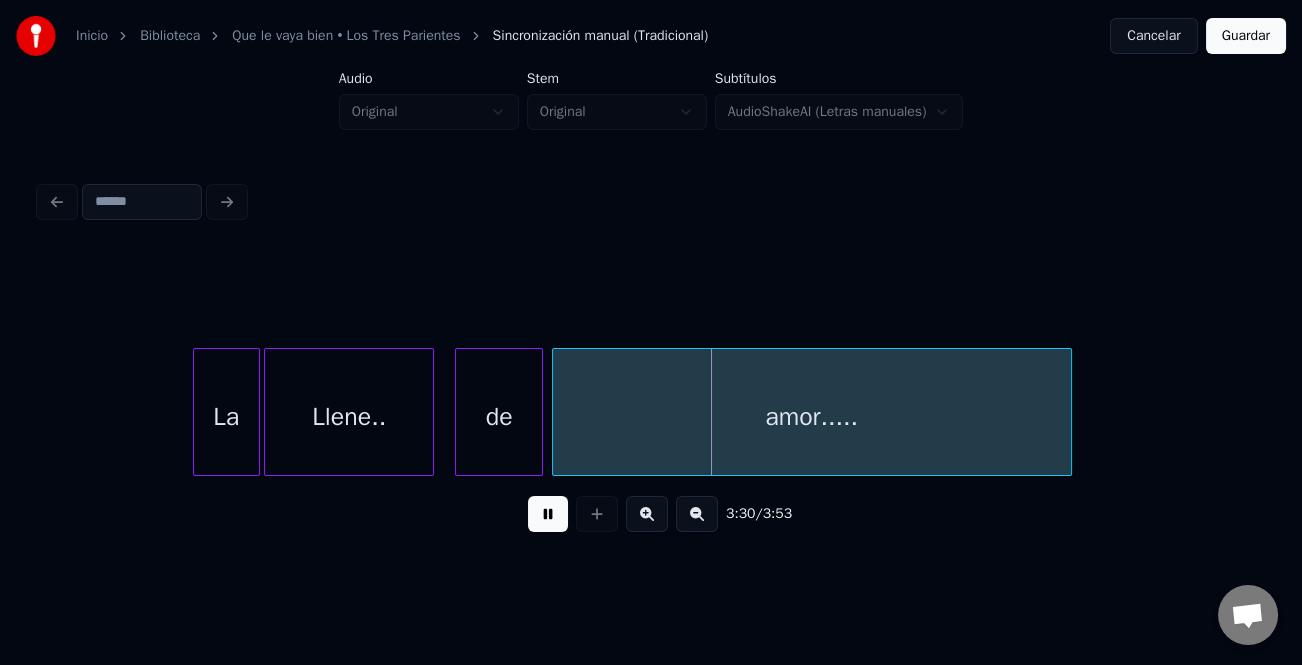 click on "amor....." at bounding box center [812, 417] 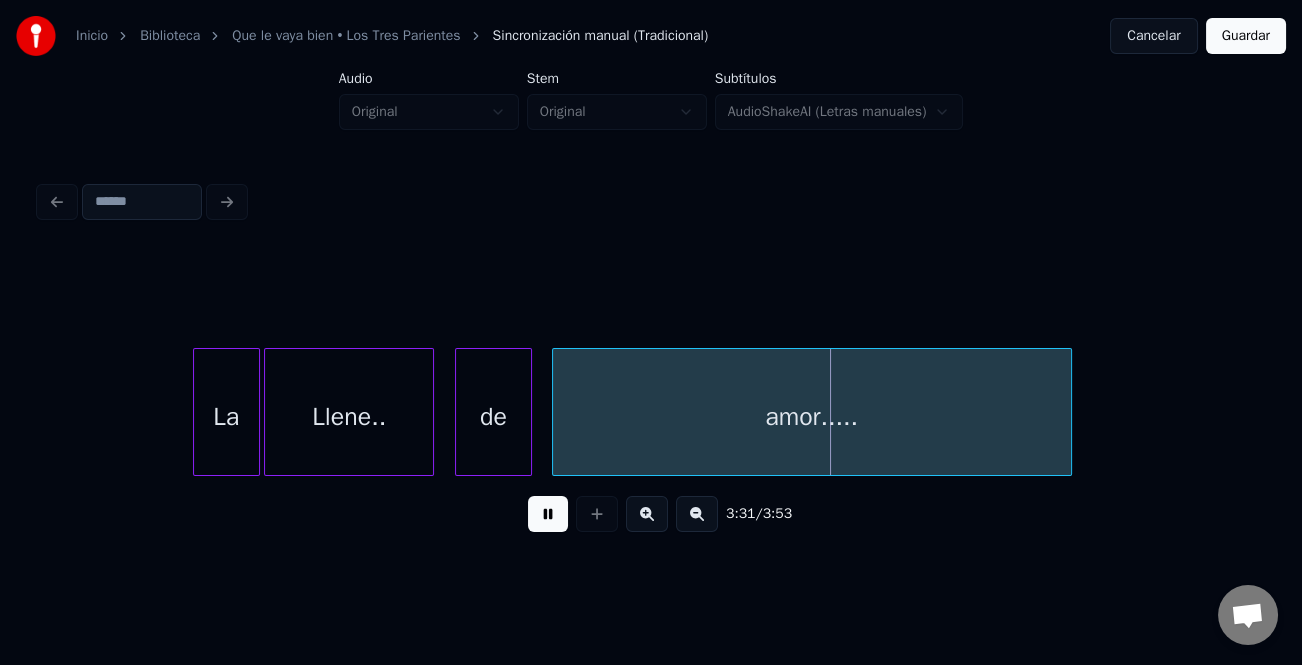 click at bounding box center (528, 412) 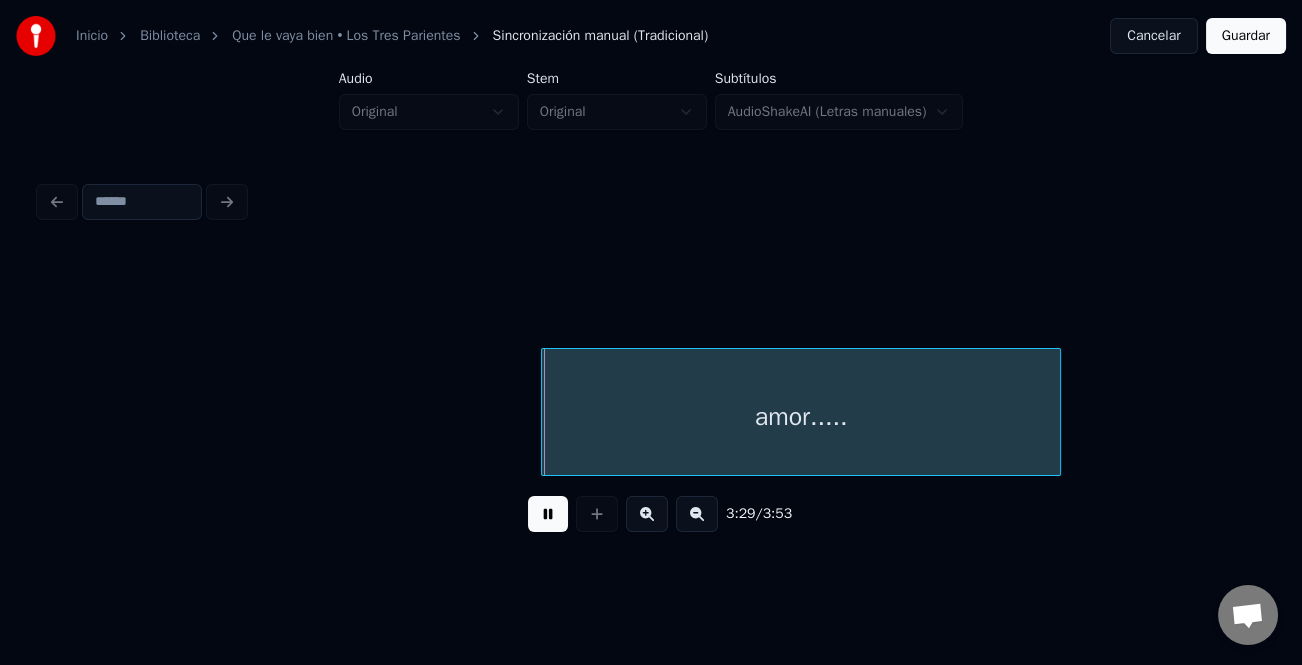 scroll, scrollTop: 0, scrollLeft: 41988, axis: horizontal 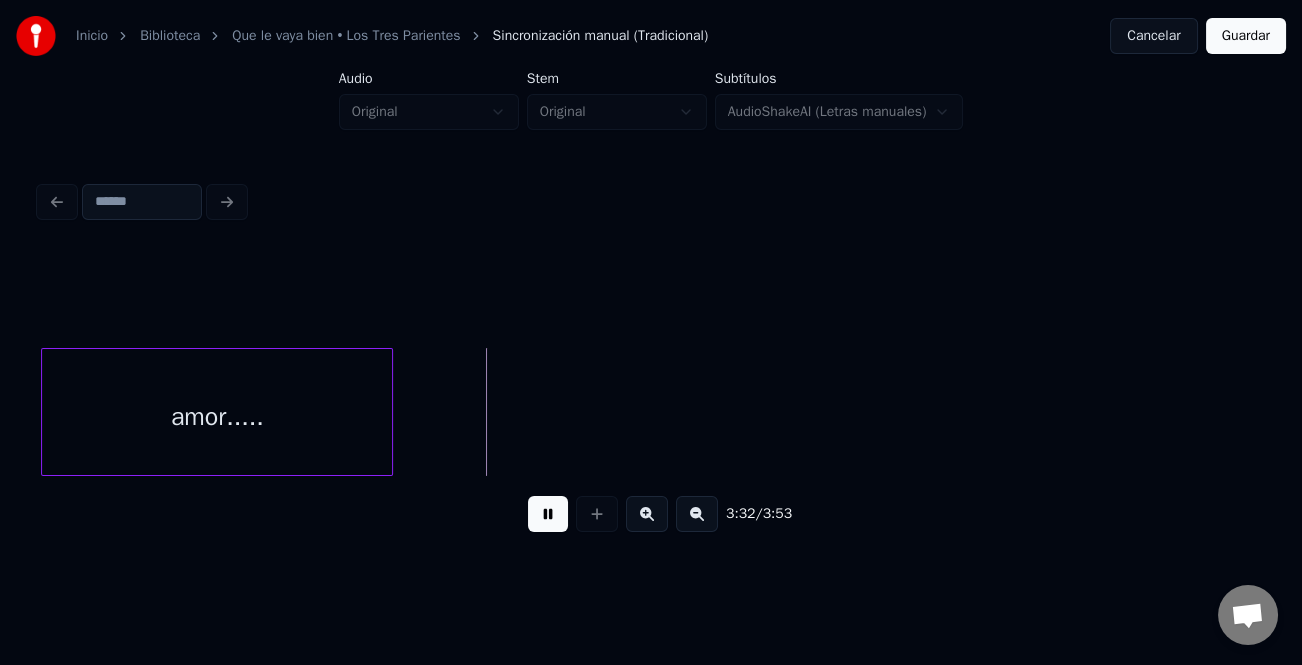 click at bounding box center [389, 412] 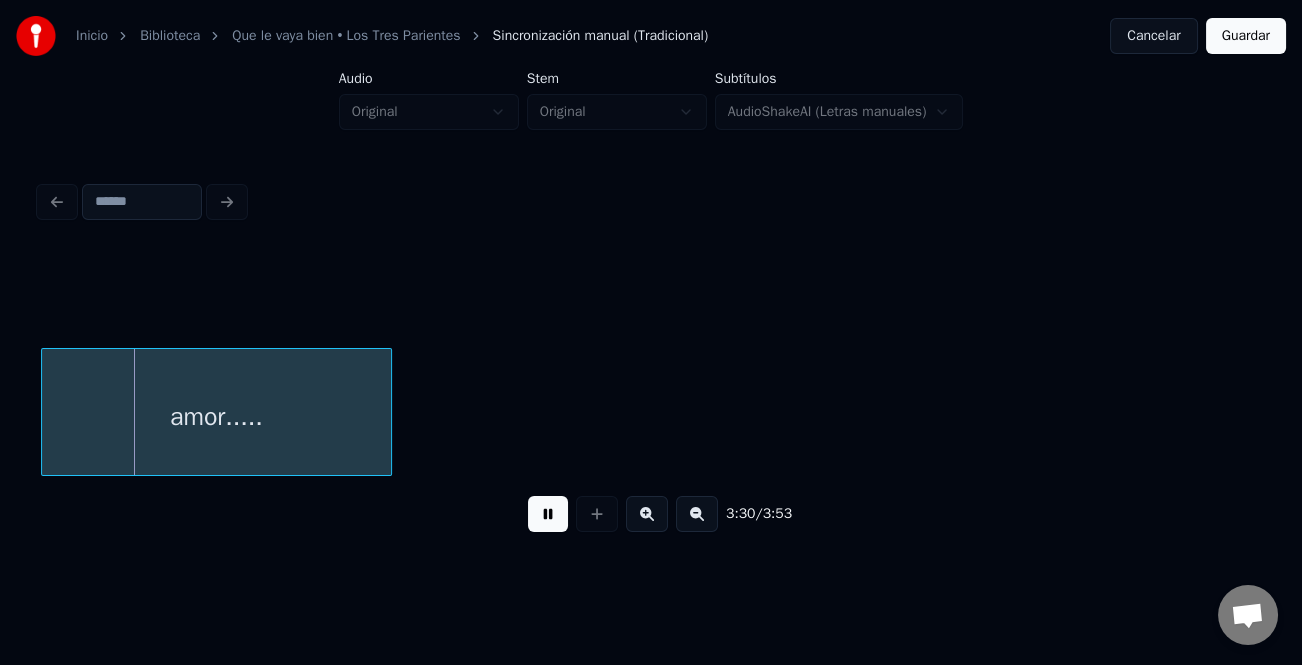 drag, startPoint x: 544, startPoint y: 522, endPoint x: 567, endPoint y: 532, distance: 25.079872 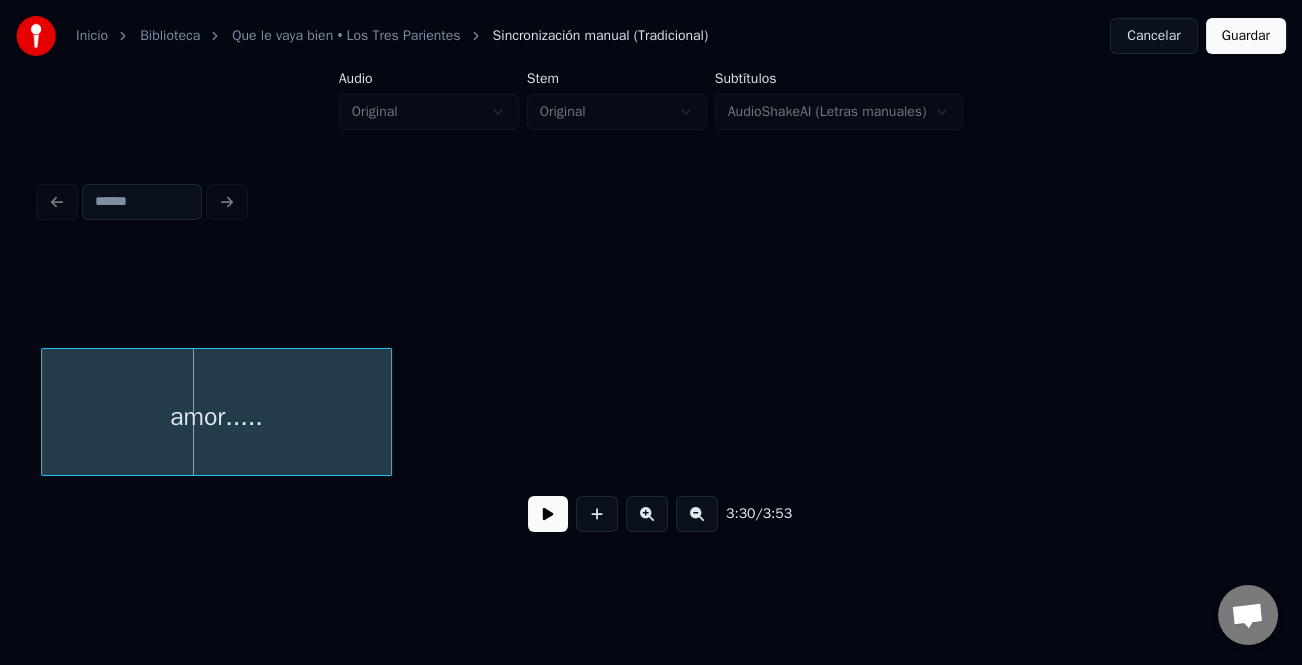 drag, startPoint x: 522, startPoint y: 527, endPoint x: 534, endPoint y: 528, distance: 12.0415945 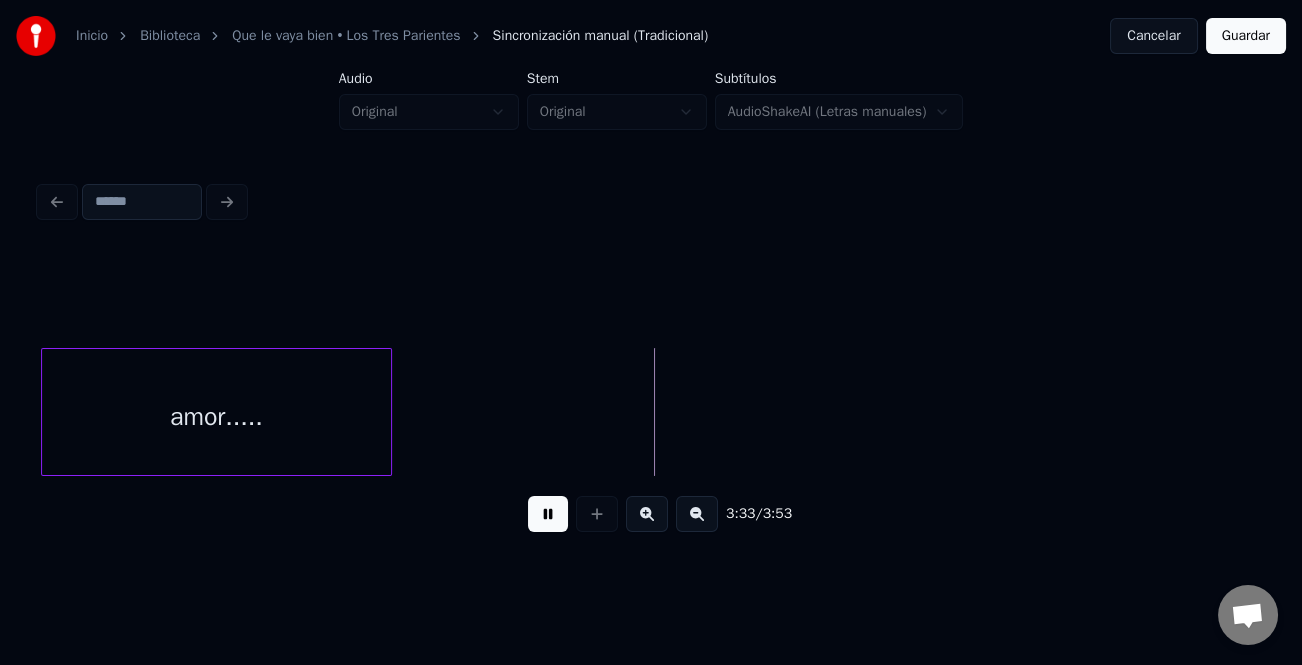 click on "Guardar" at bounding box center (1246, 36) 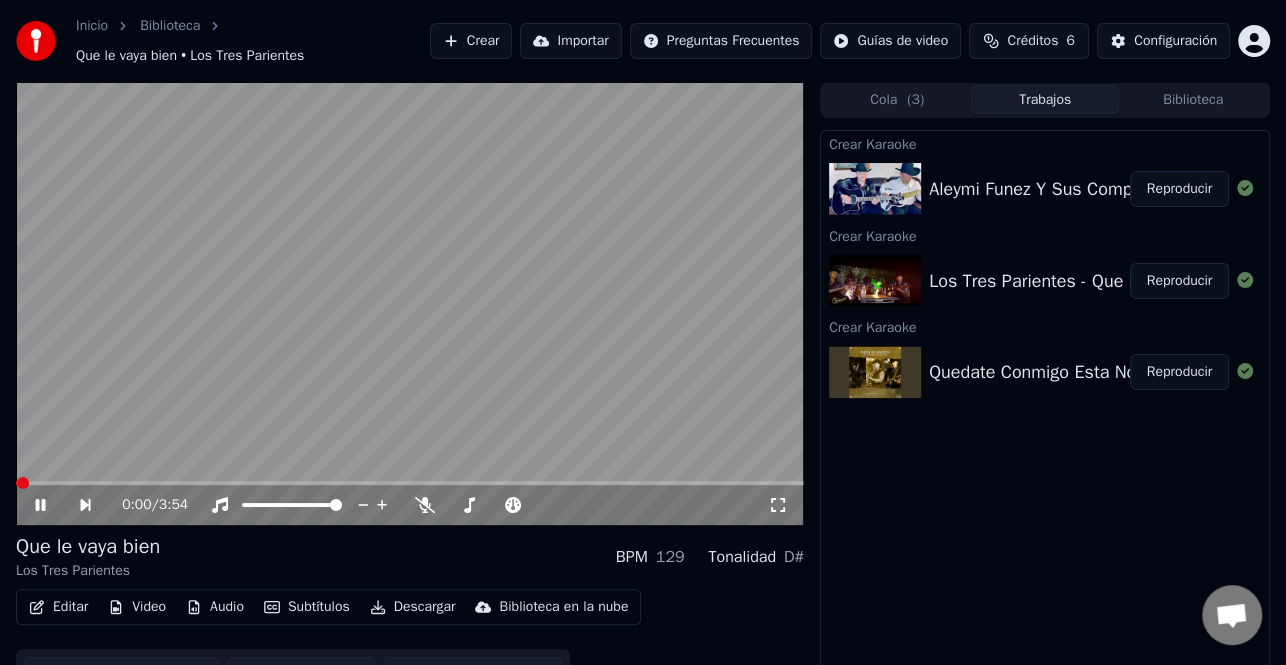 click on "Reproducir" at bounding box center (1179, 372) 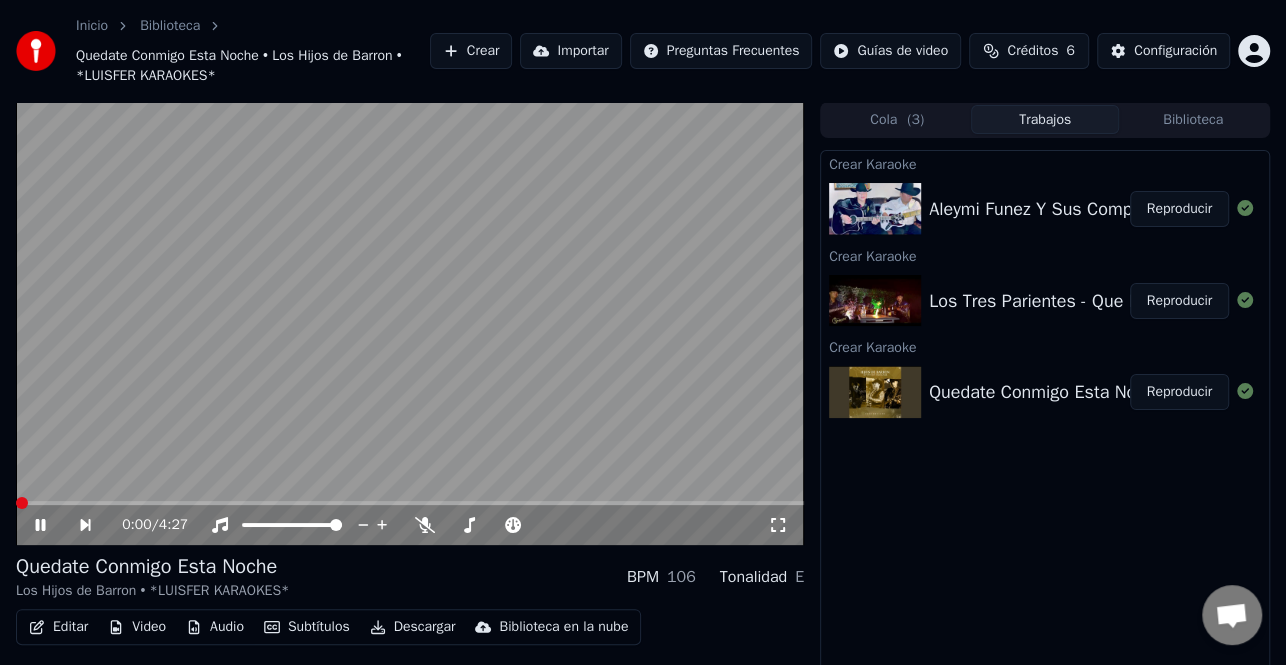 click on "Reproducir" at bounding box center [1179, 392] 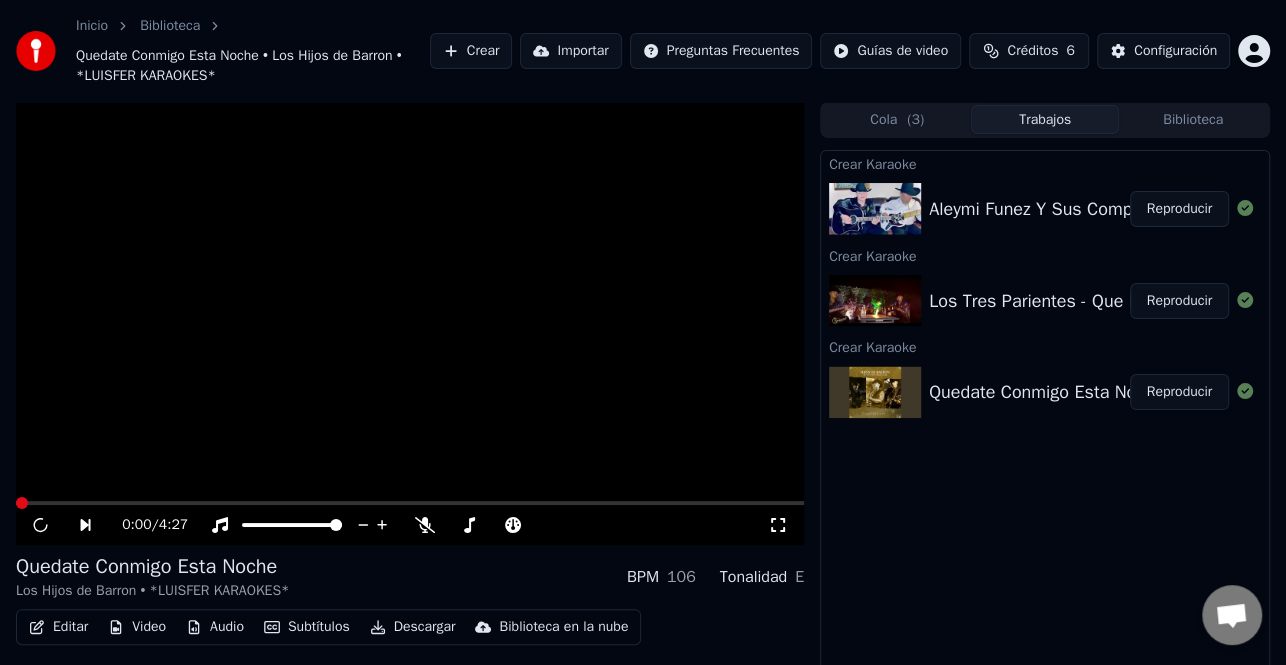 click on "Reproducir" at bounding box center (1179, 392) 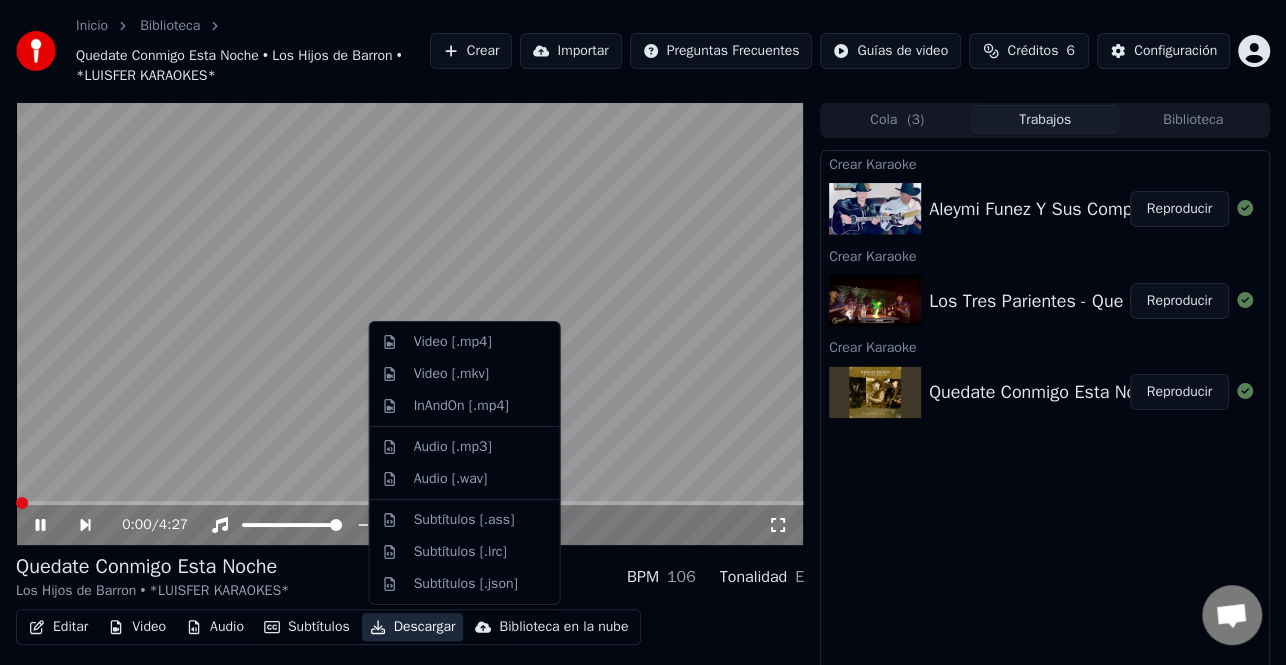 click on "Descargar" at bounding box center [413, 627] 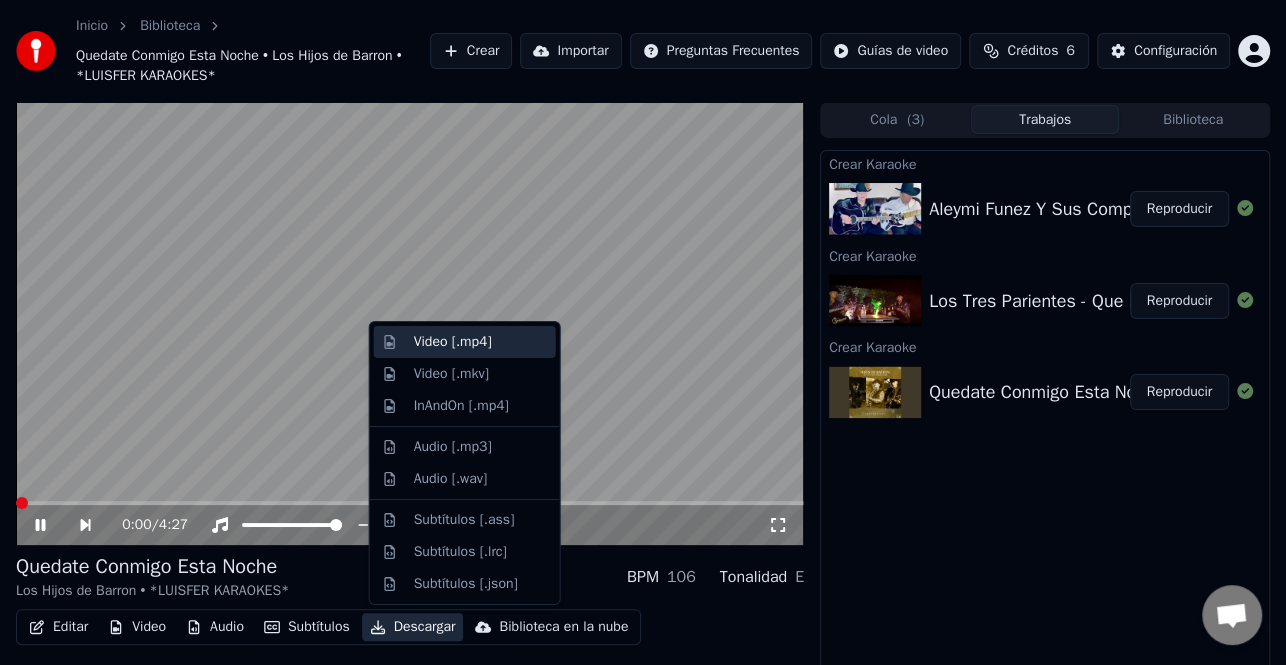 click on "Video [.mp4]" at bounding box center [465, 342] 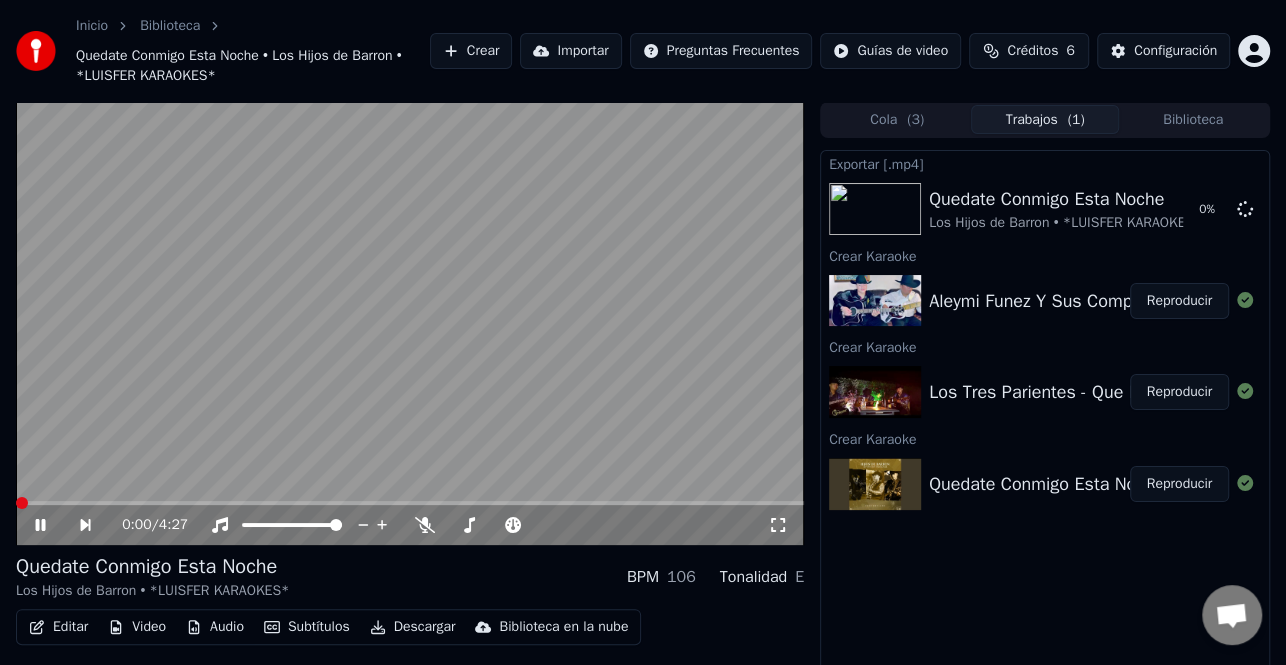 click on "Reproducir" at bounding box center [1179, 392] 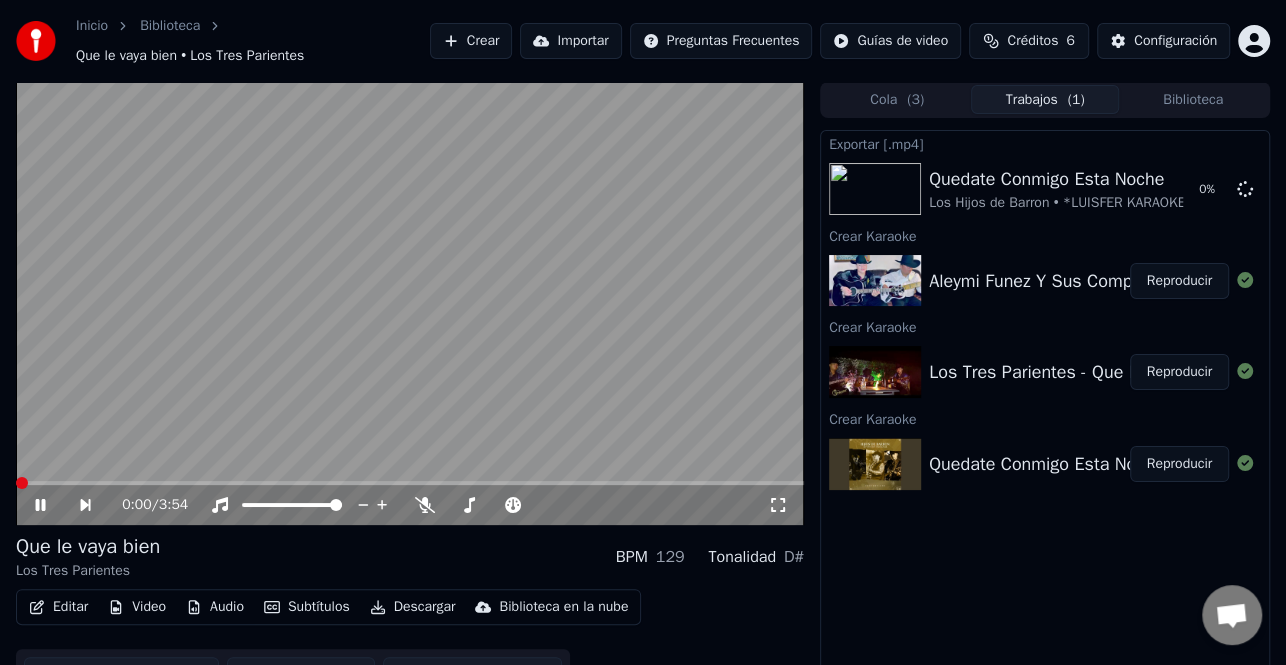 click on "Editar" at bounding box center (58, 607) 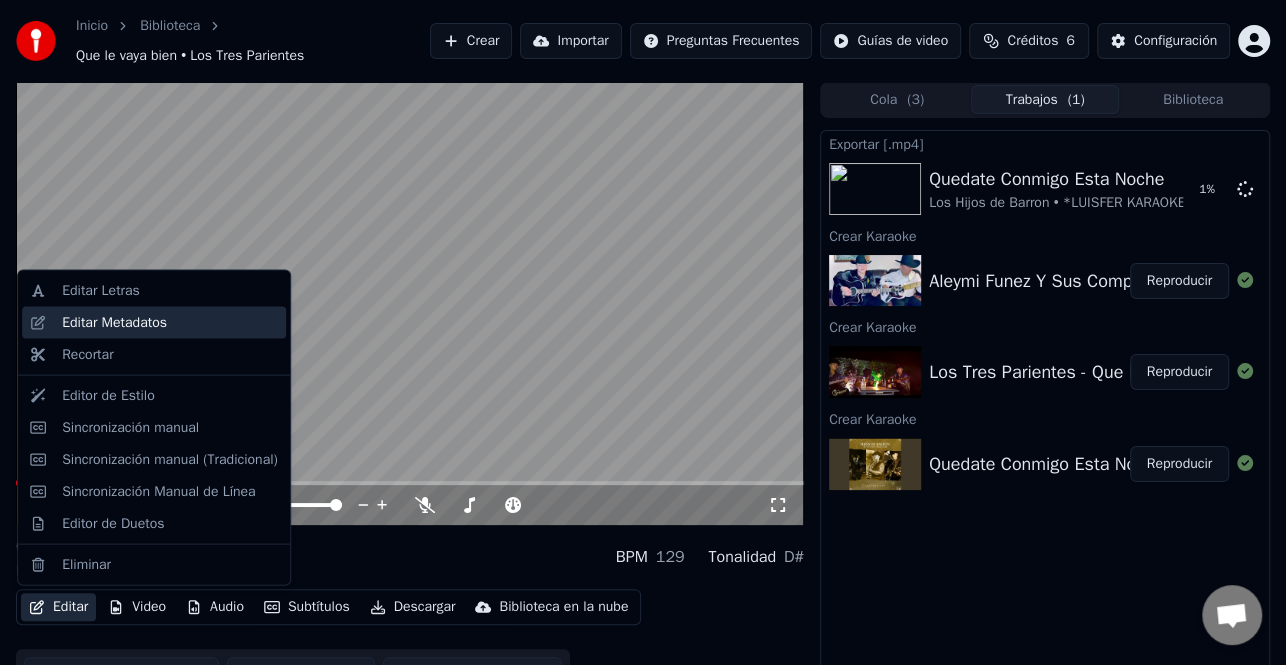 click on "Editar Metadatos" at bounding box center [114, 323] 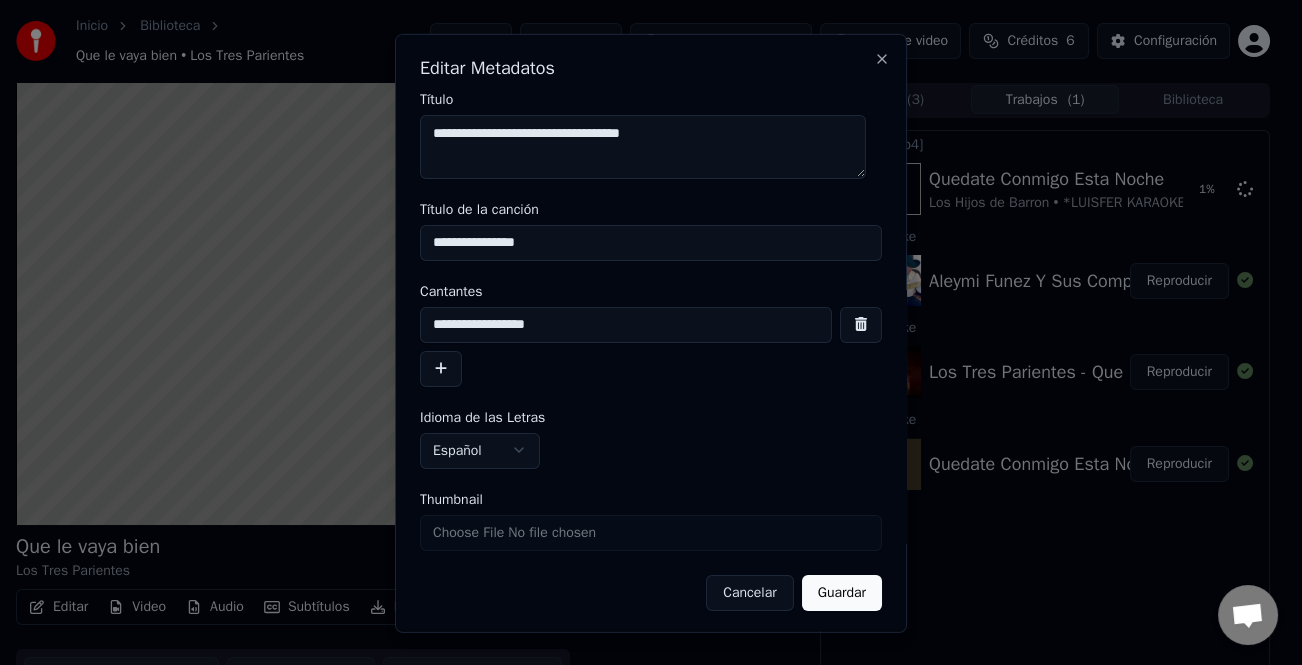 click at bounding box center [441, 368] 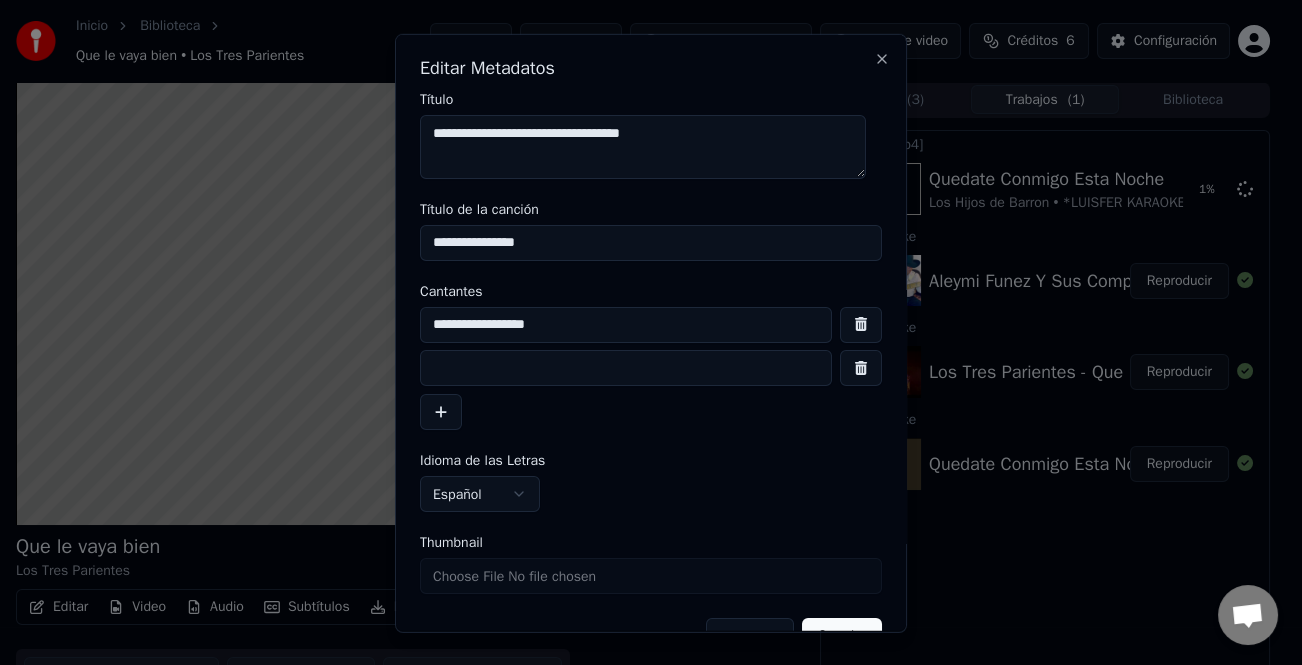 click at bounding box center [626, 368] 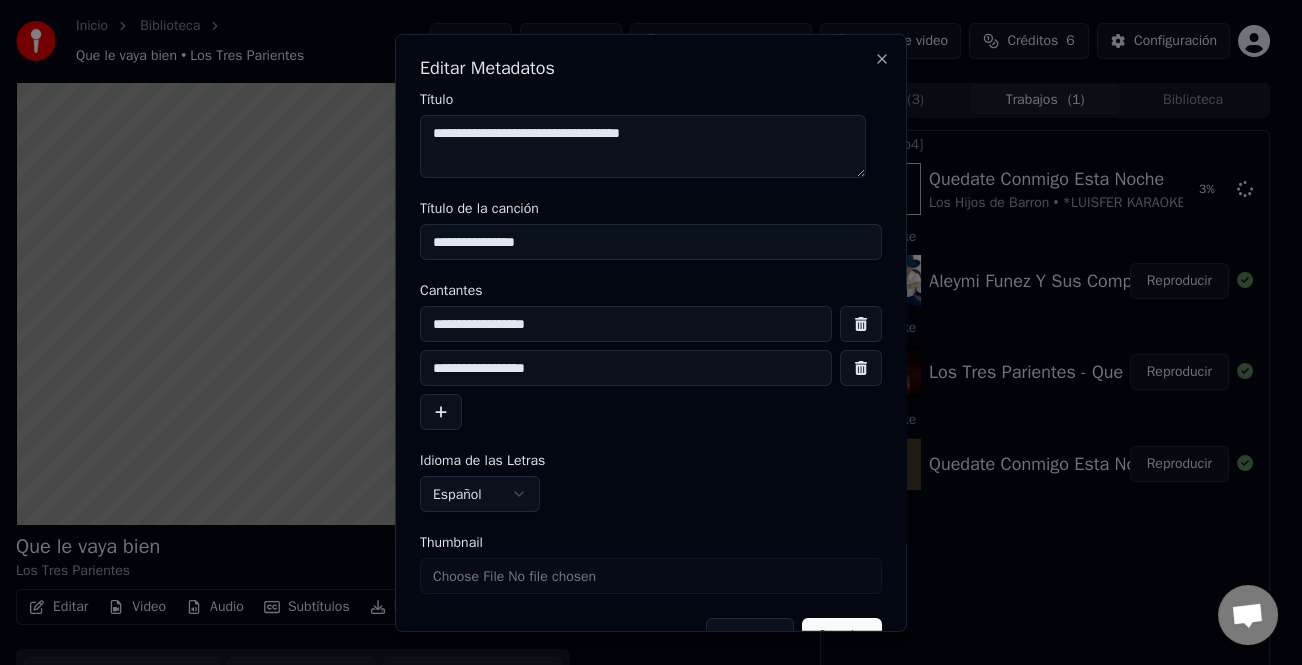 scroll, scrollTop: 47, scrollLeft: 0, axis: vertical 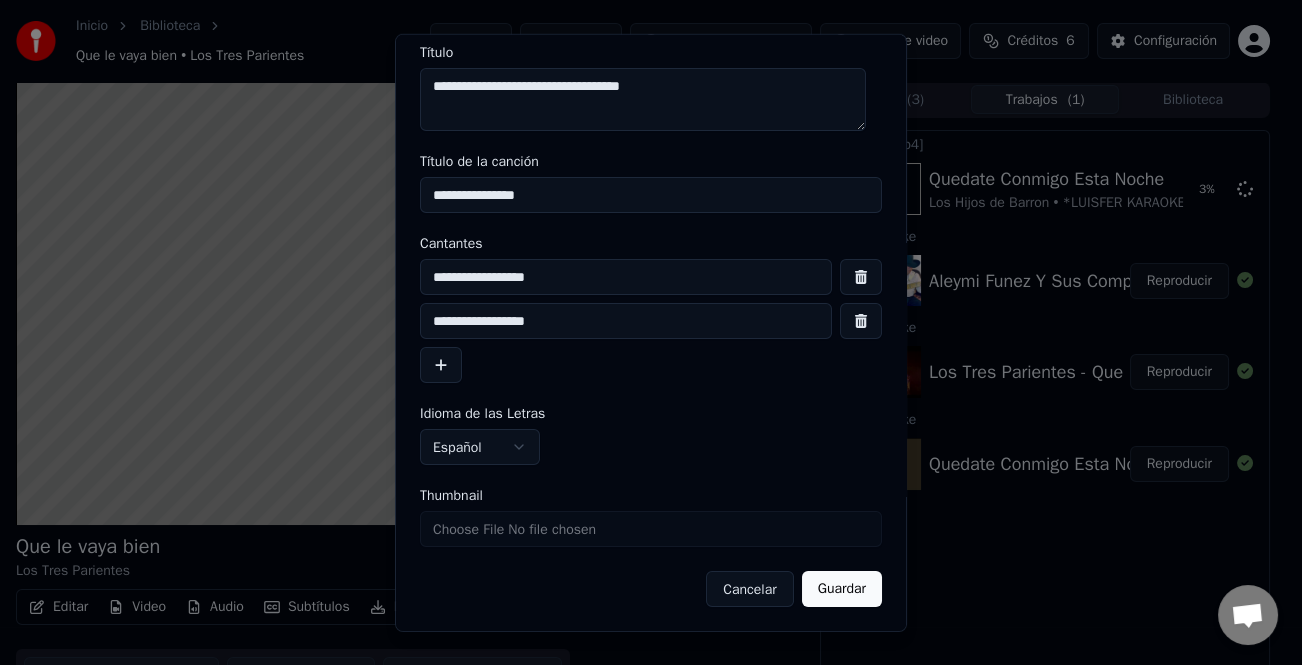 type on "**********" 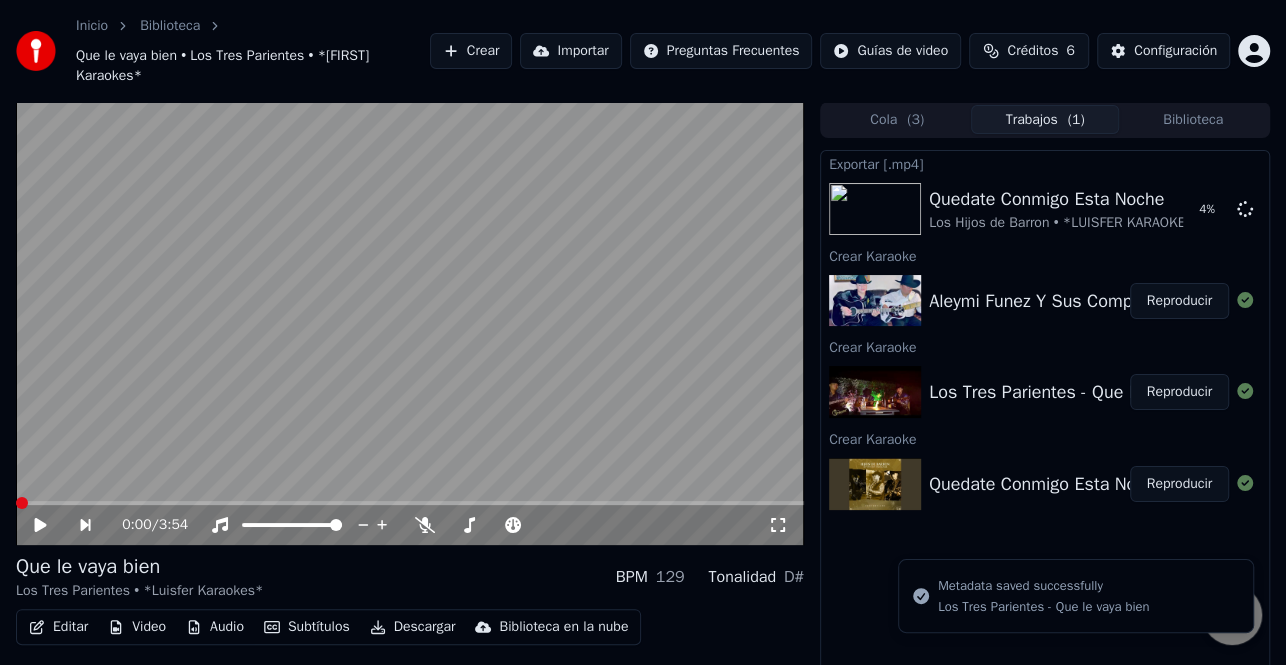 click on "Reproducir" at bounding box center (1179, 392) 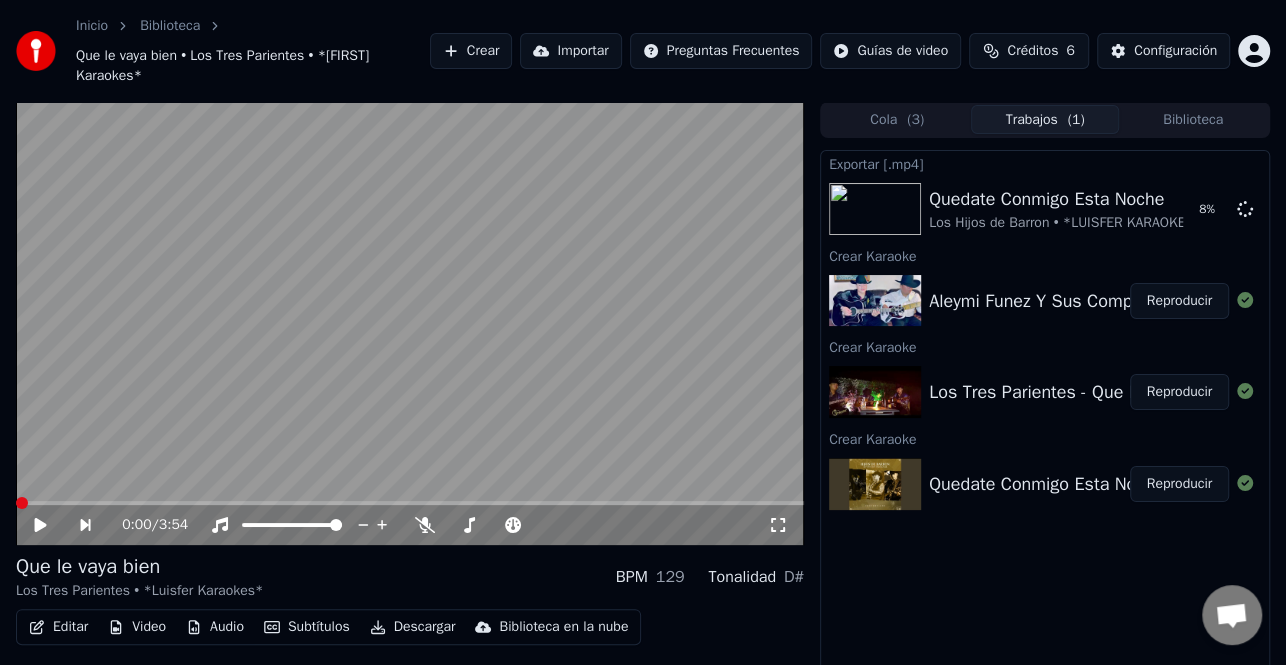 click on "Descargar" at bounding box center (413, 627) 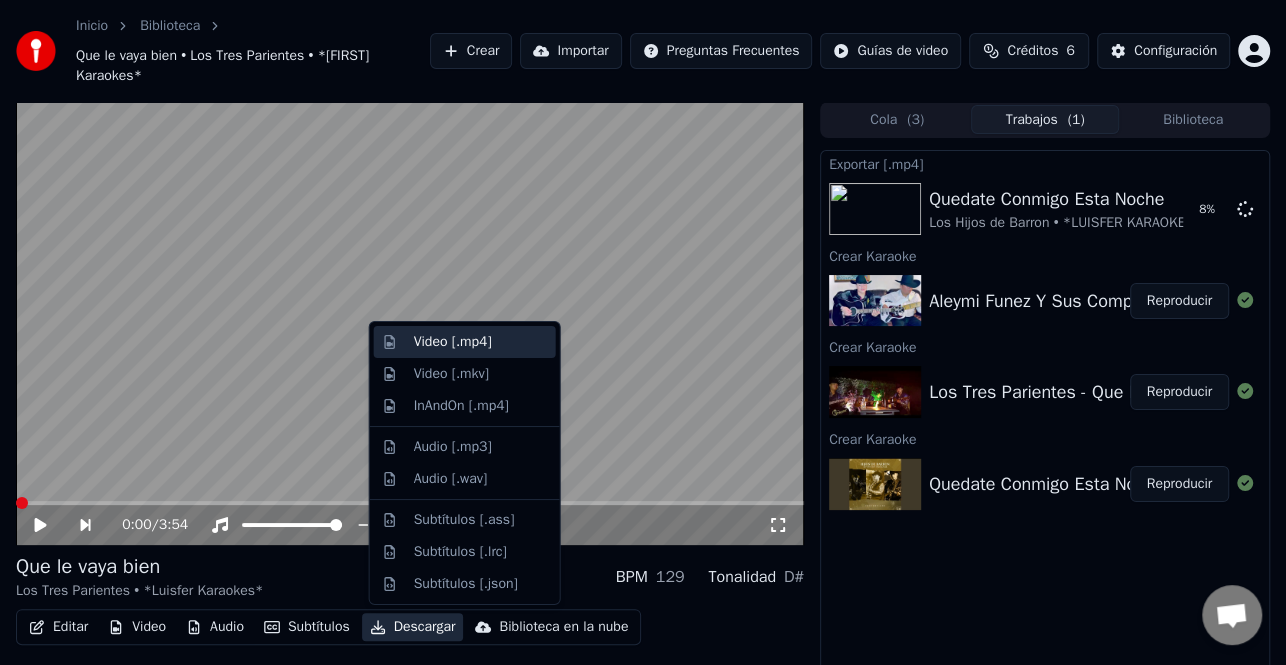 click on "Video [.mp4]" at bounding box center [453, 342] 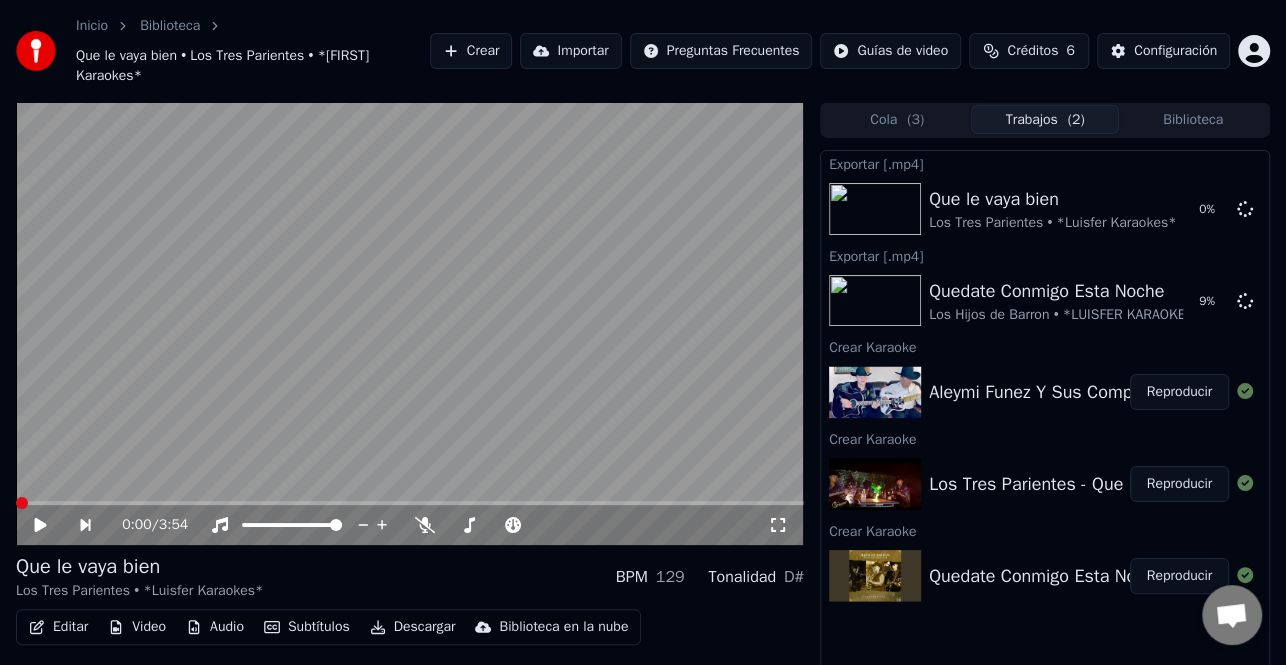click on "Reproducir" at bounding box center (1179, 392) 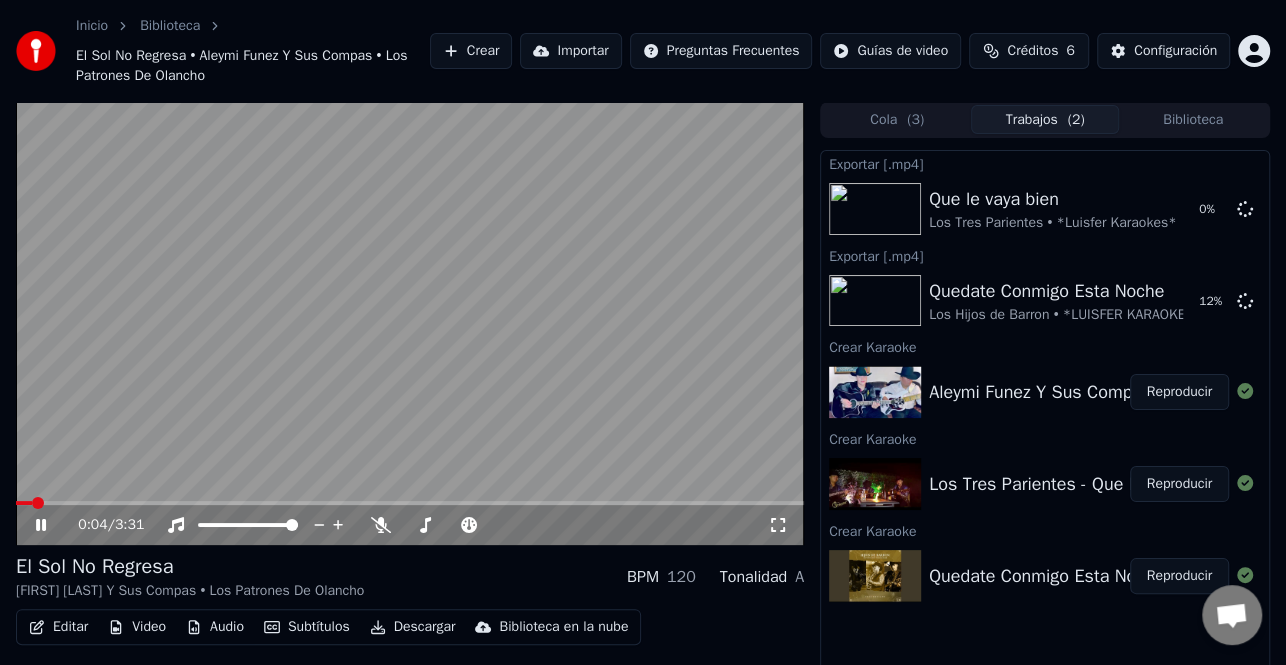 click on "0:04  /  3:31" at bounding box center (410, 525) 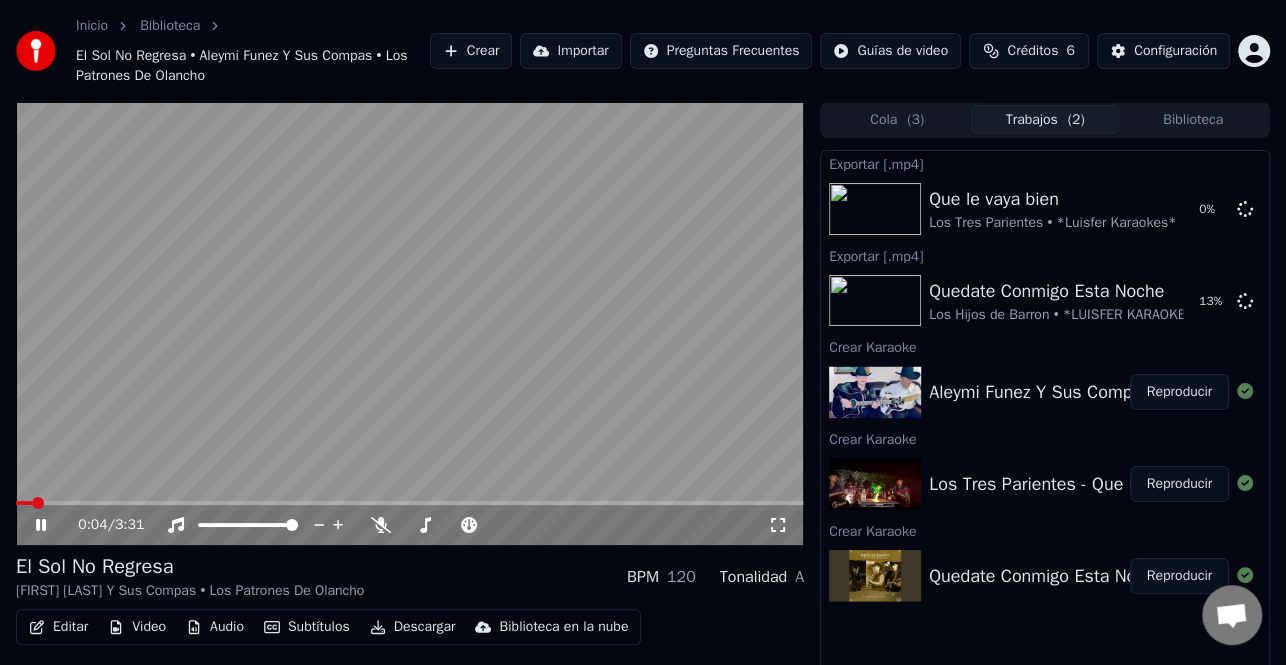 click 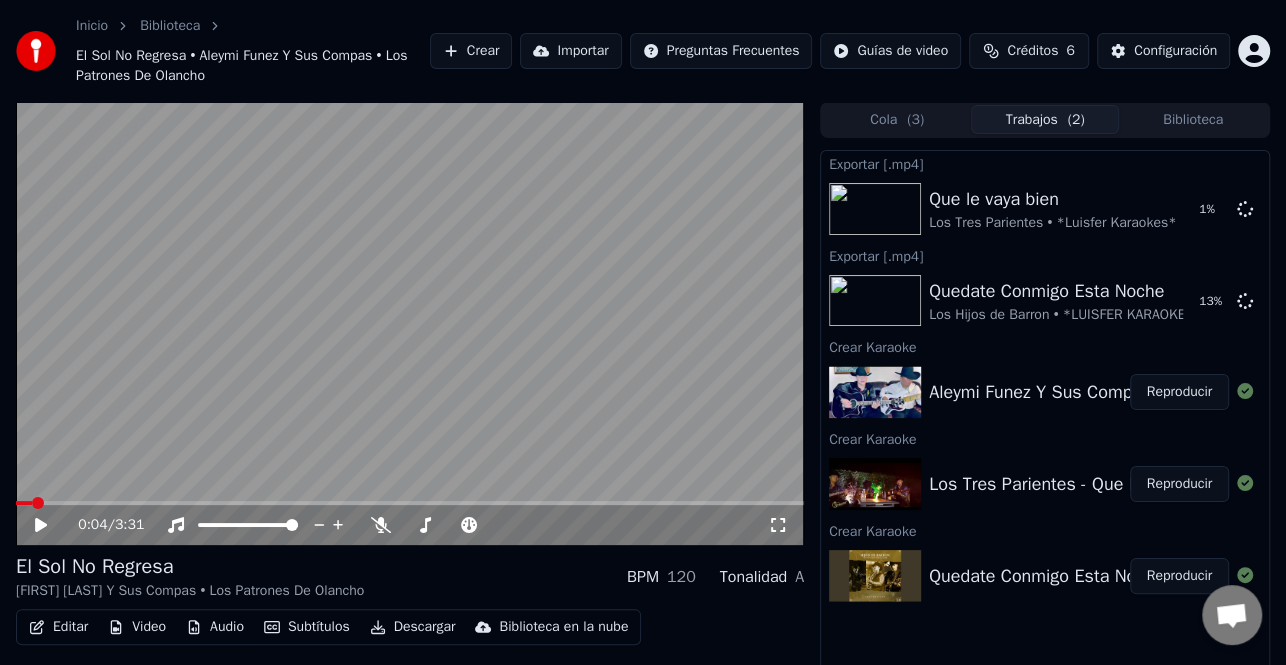 click on "Editar" at bounding box center (58, 627) 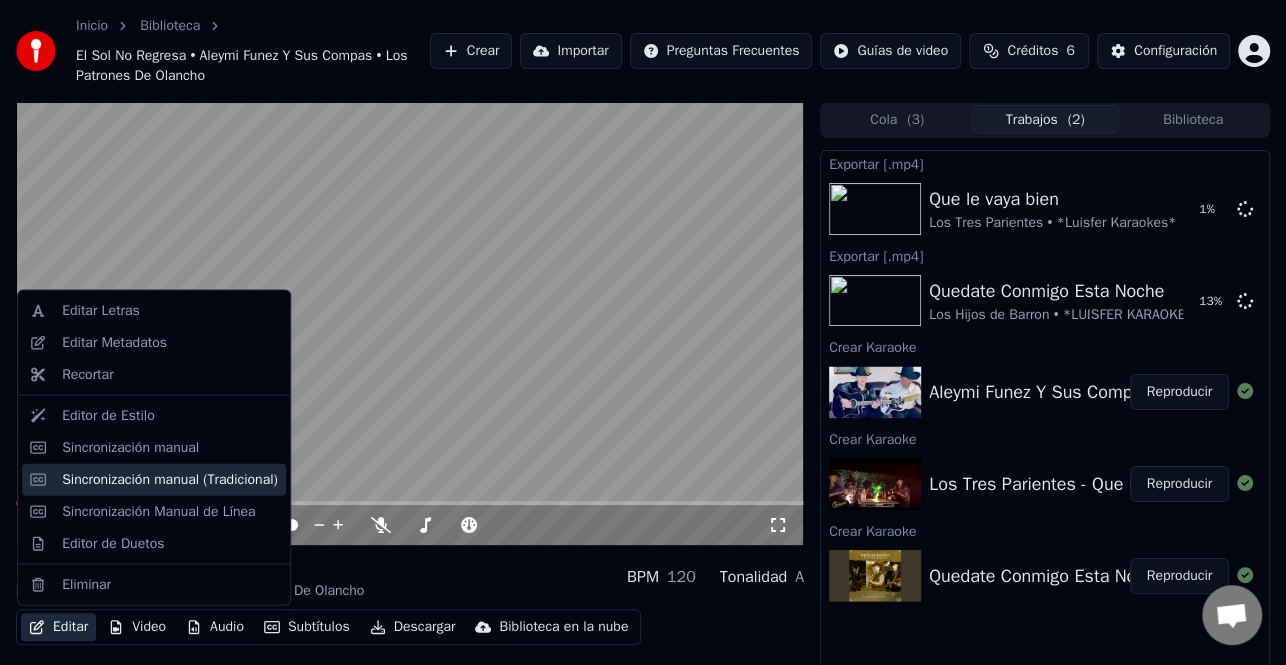 click on "Sincronización manual (Tradicional)" at bounding box center (170, 479) 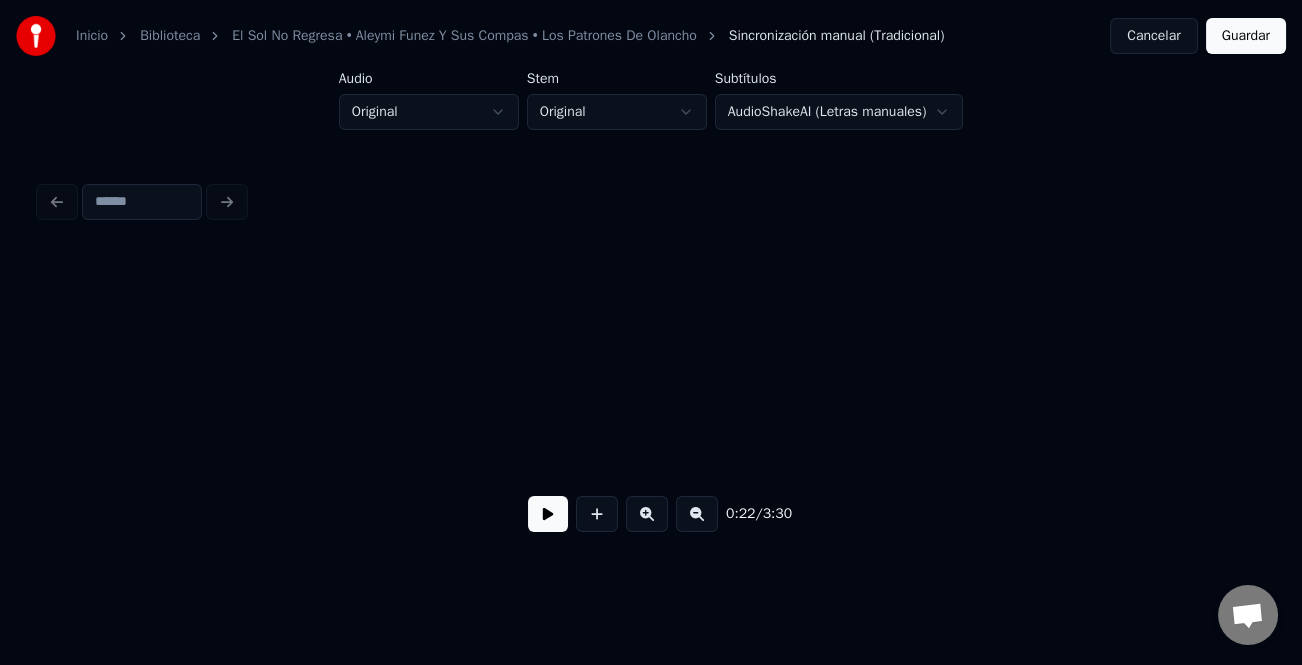 scroll, scrollTop: 0, scrollLeft: 4491, axis: horizontal 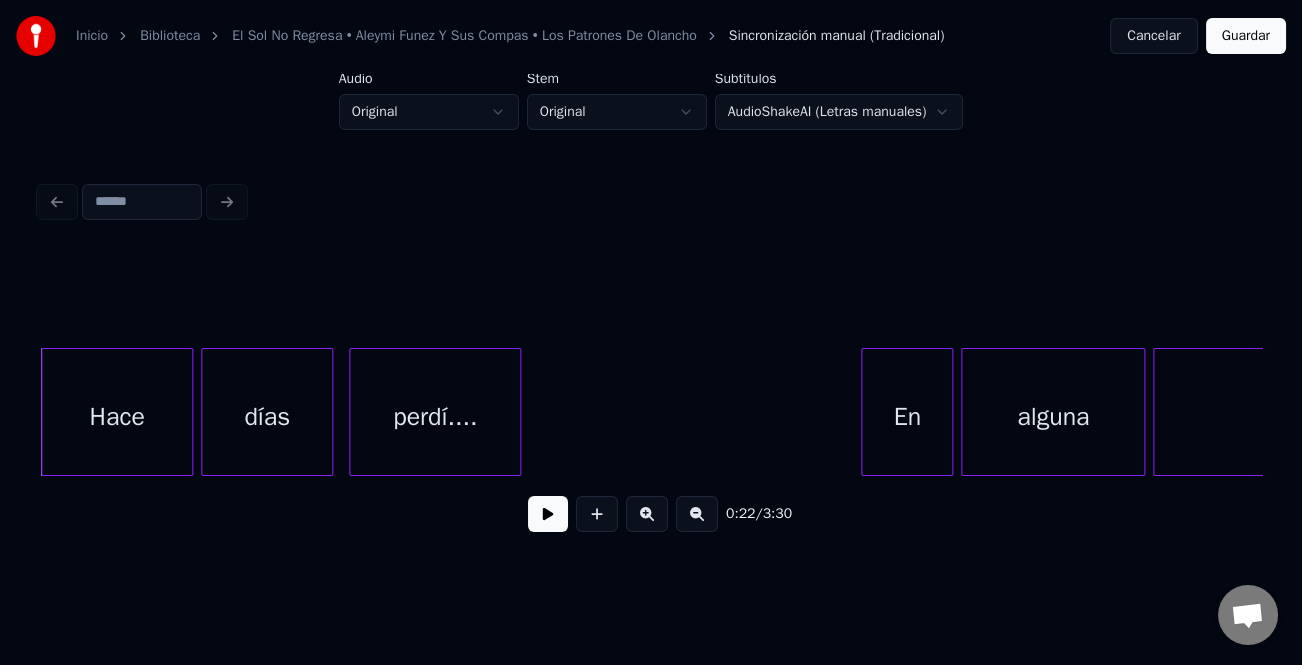 click at bounding box center (548, 514) 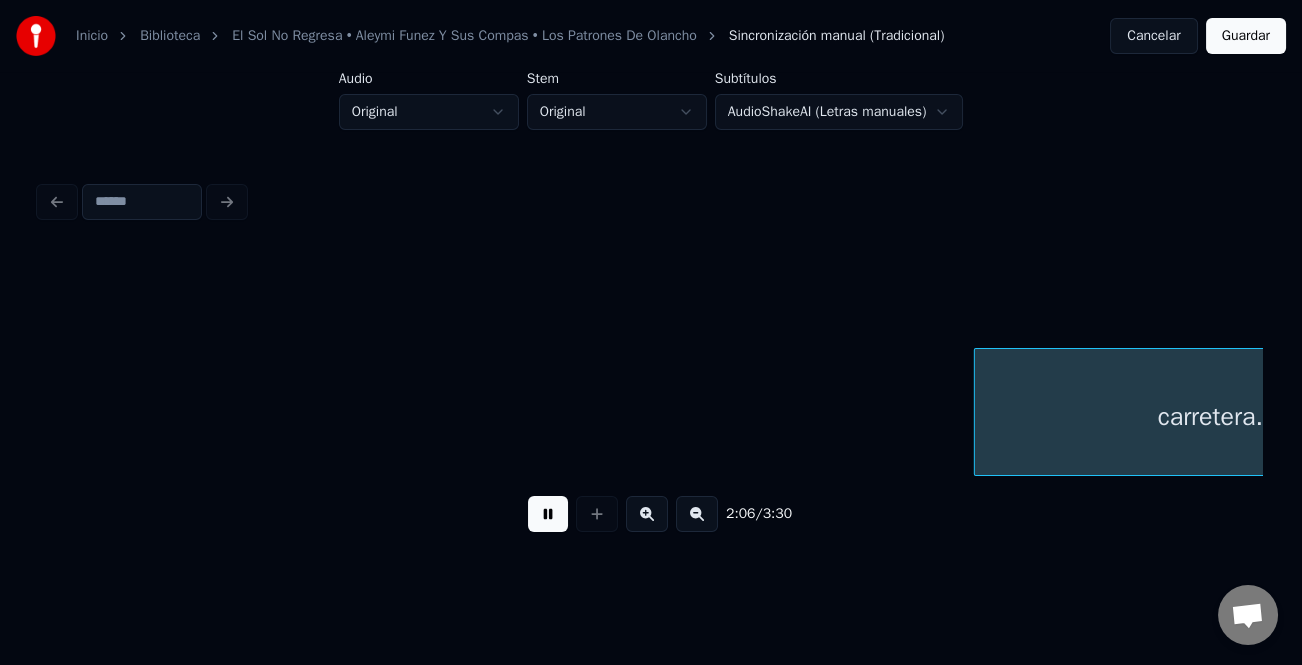 scroll, scrollTop: 0, scrollLeft: 25284, axis: horizontal 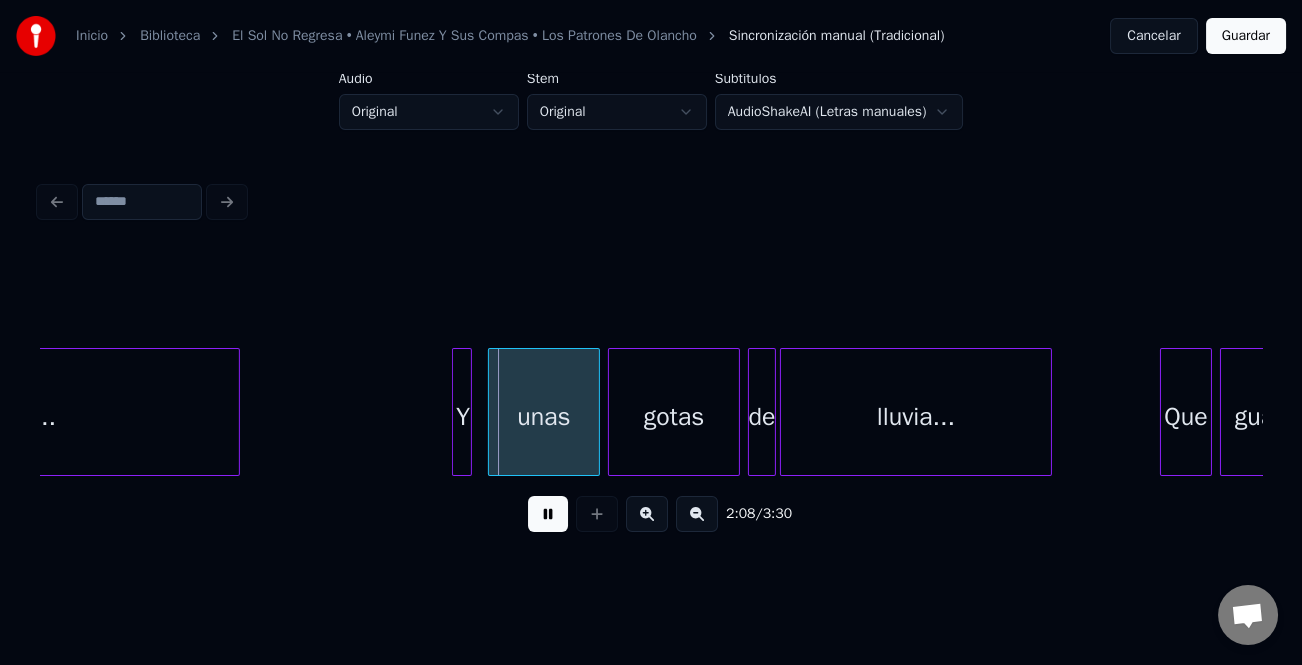 click on "2:08  /  3:30" at bounding box center (651, 400) 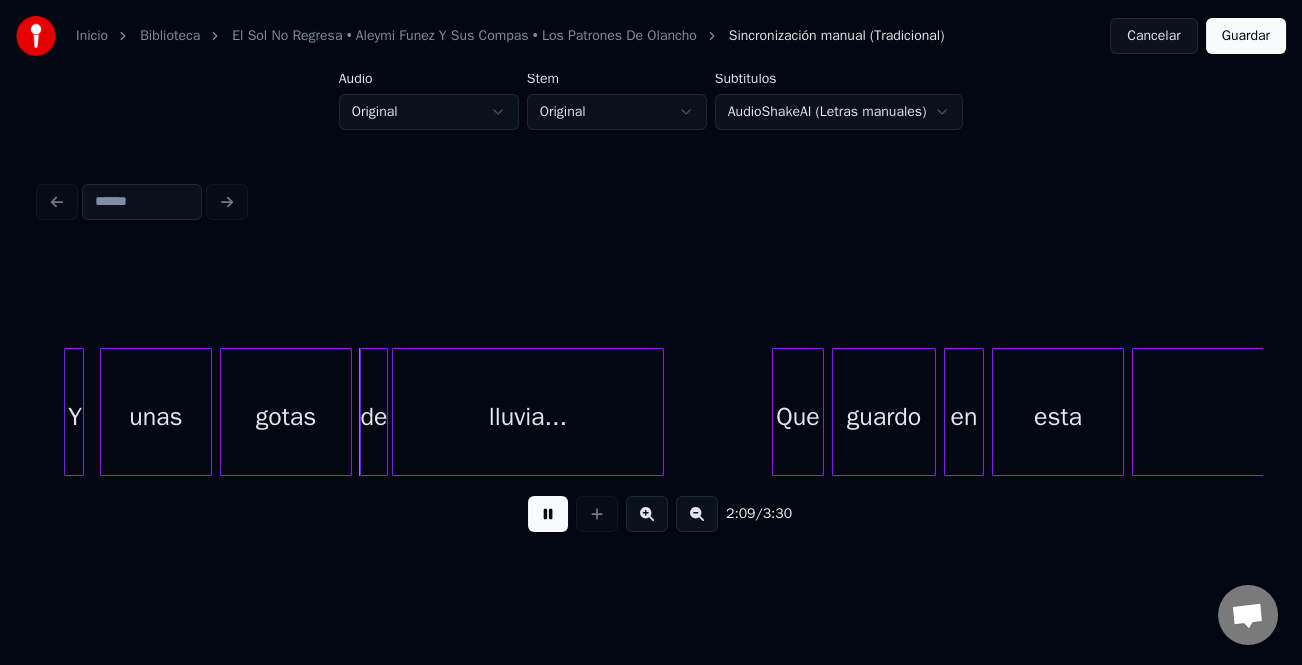 scroll, scrollTop: 0, scrollLeft: 25973, axis: horizontal 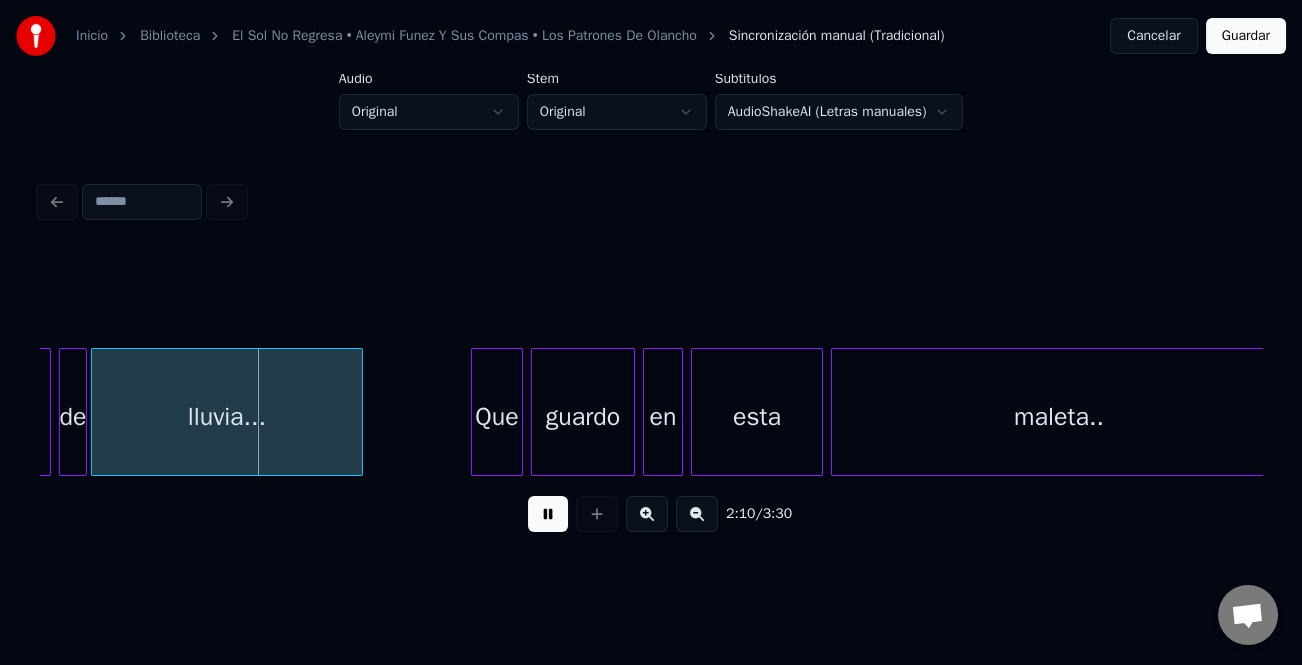 click on "2:10  /  3:30" at bounding box center [651, 514] 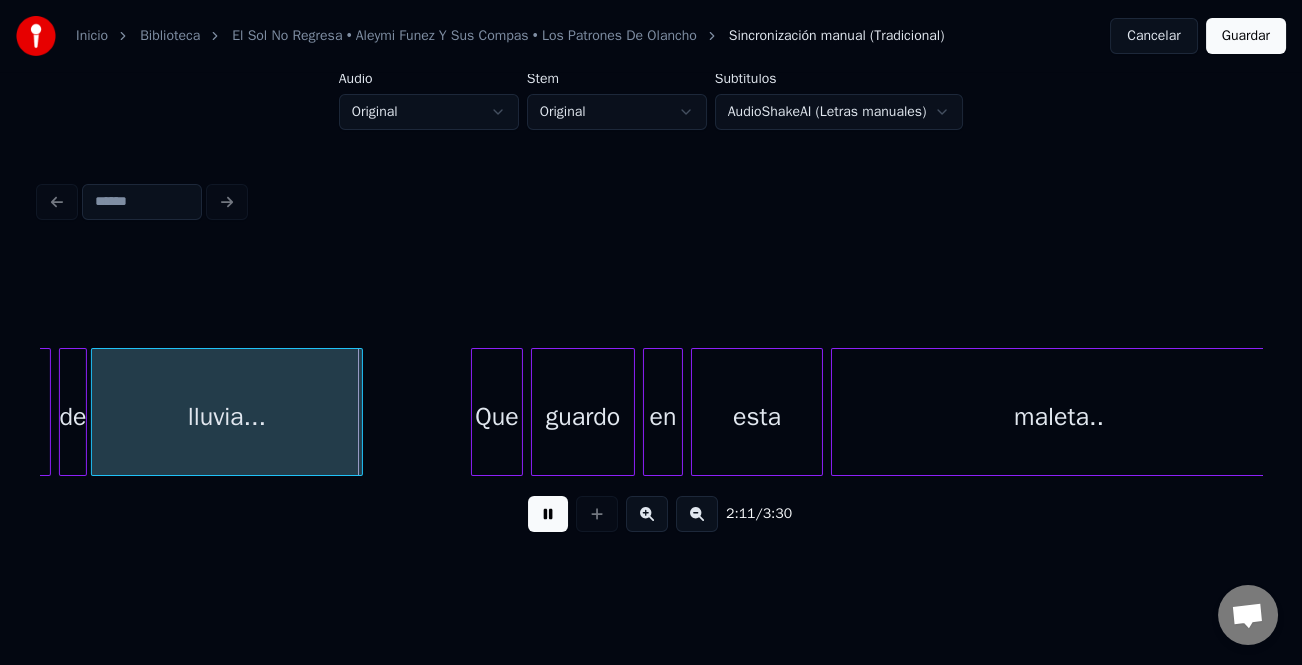 drag, startPoint x: 533, startPoint y: 520, endPoint x: 545, endPoint y: 518, distance: 12.165525 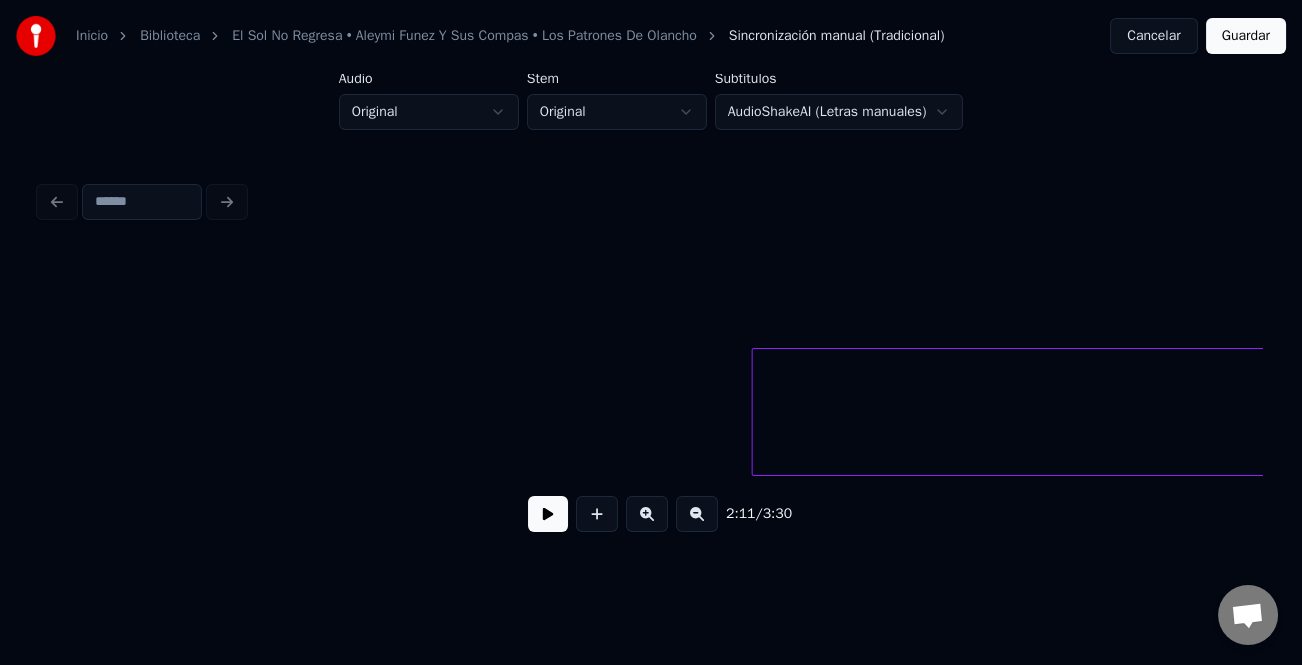 scroll, scrollTop: 0, scrollLeft: 20627, axis: horizontal 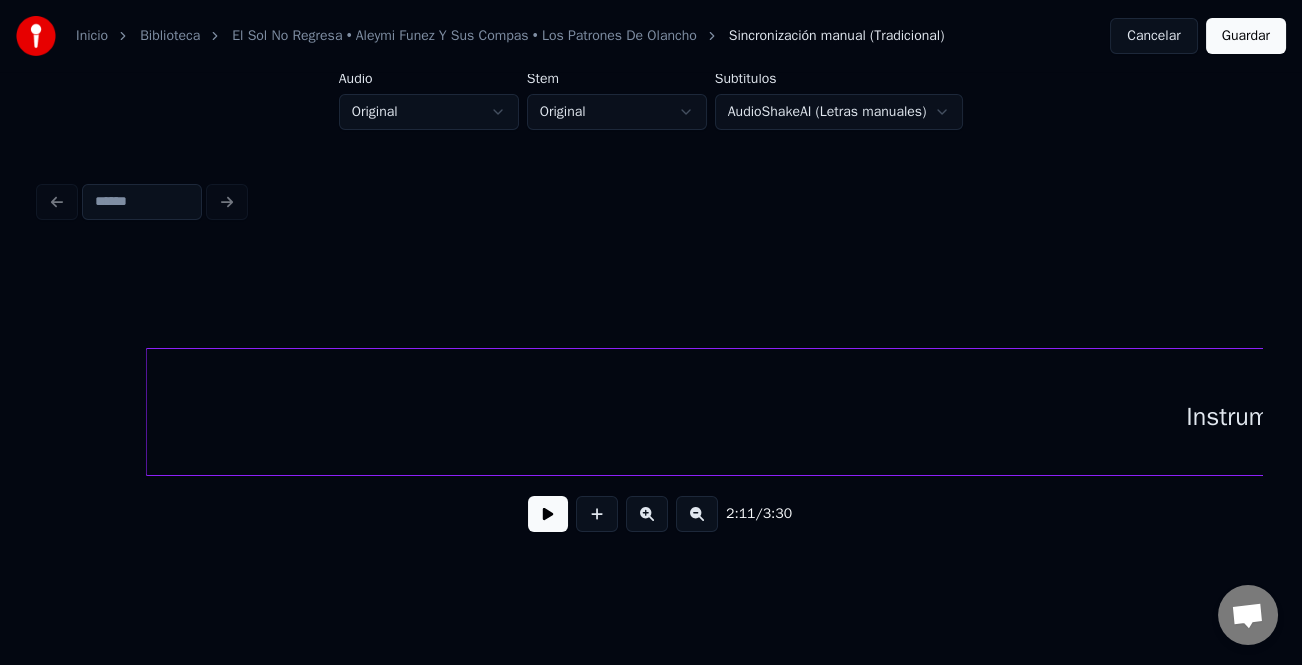 click at bounding box center (150, 412) 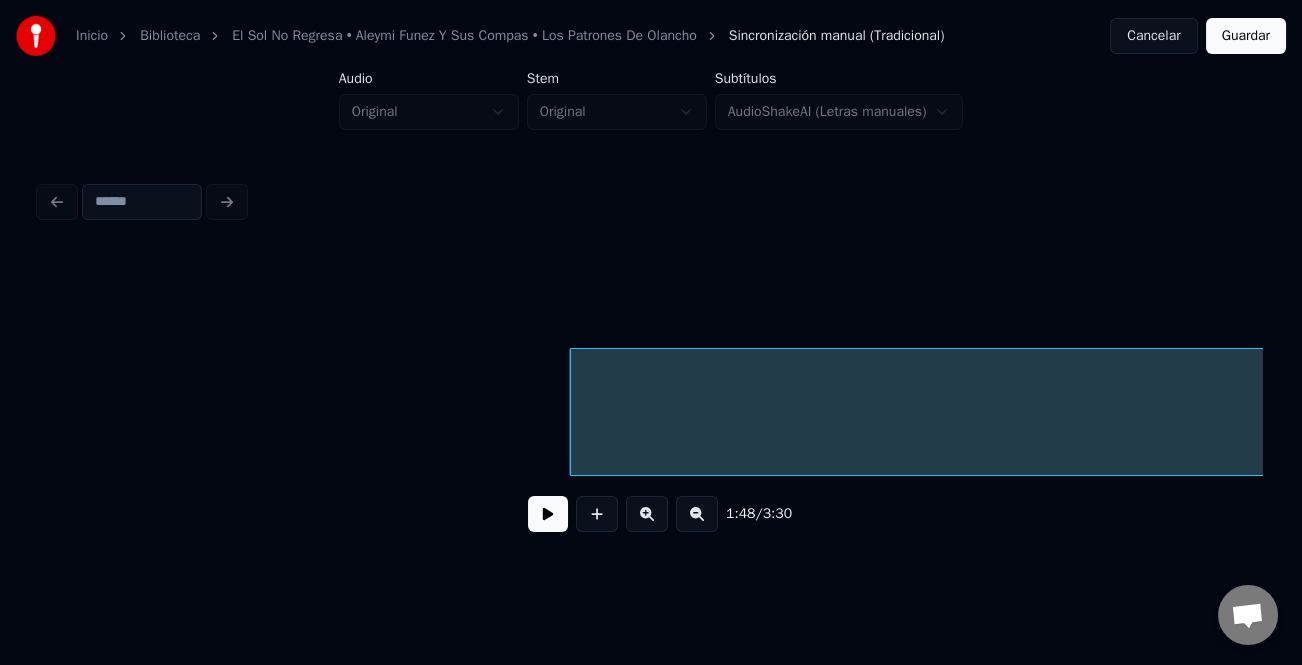 scroll, scrollTop: 0, scrollLeft: 20911, axis: horizontal 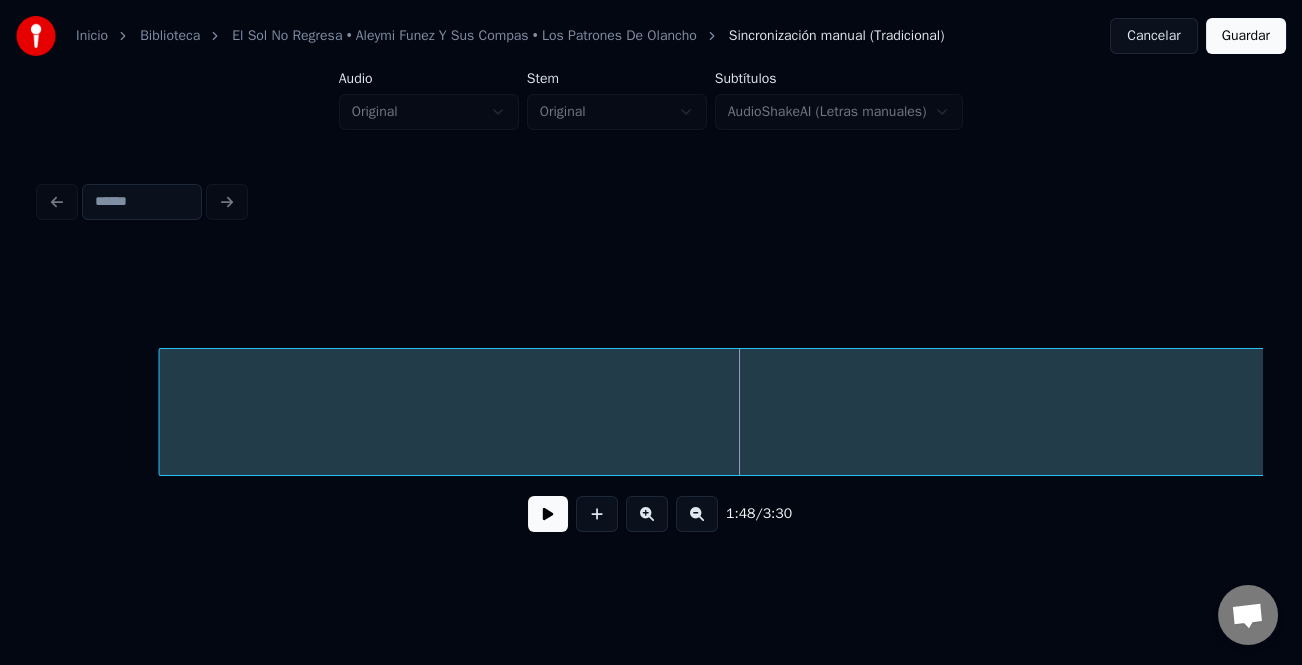 click at bounding box center (163, 412) 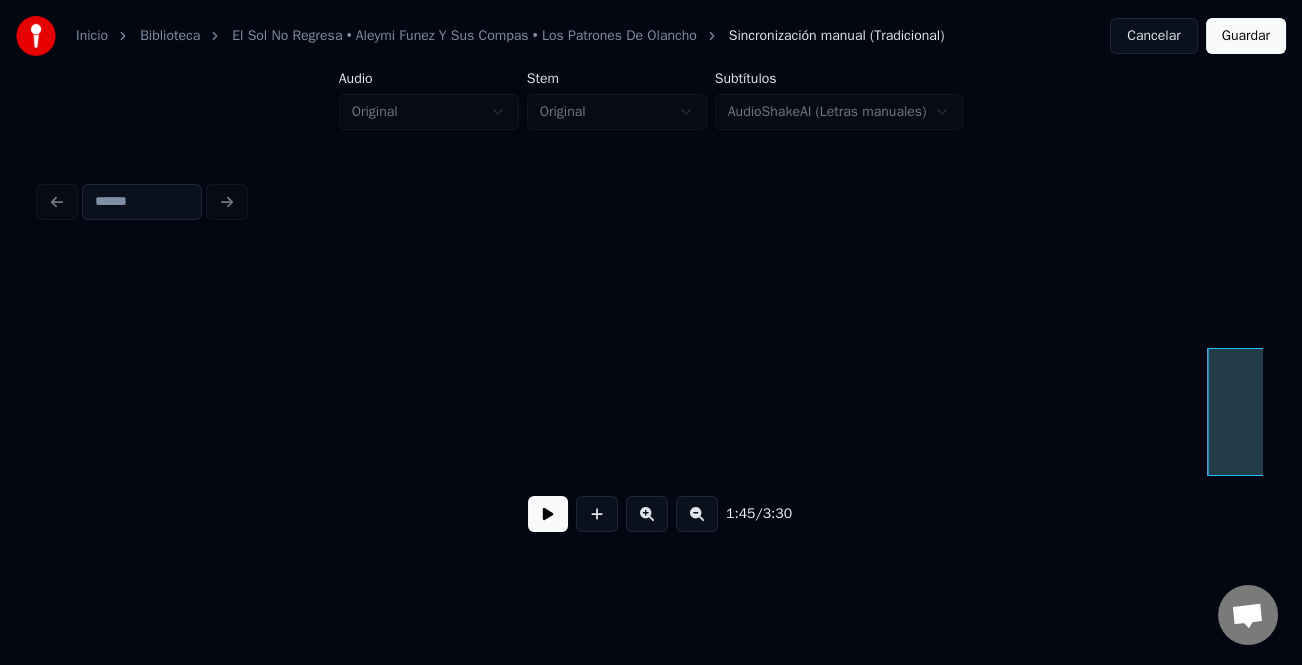scroll, scrollTop: 0, scrollLeft: 19965, axis: horizontal 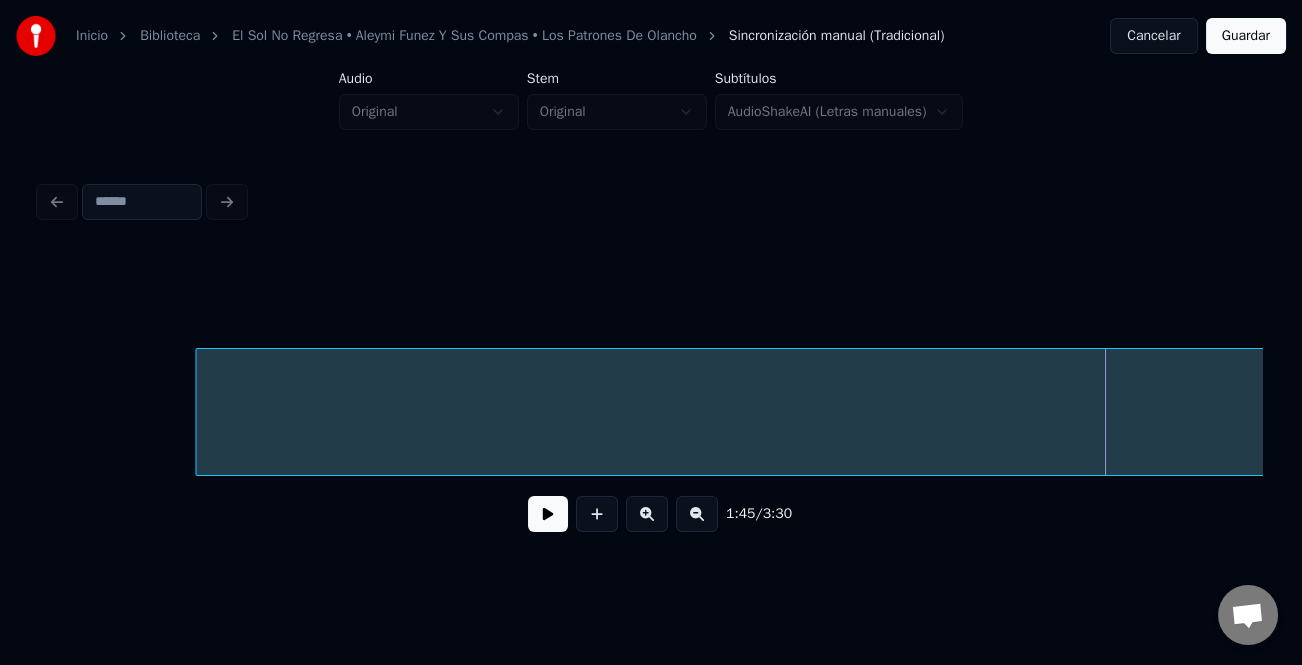 click at bounding box center [199, 412] 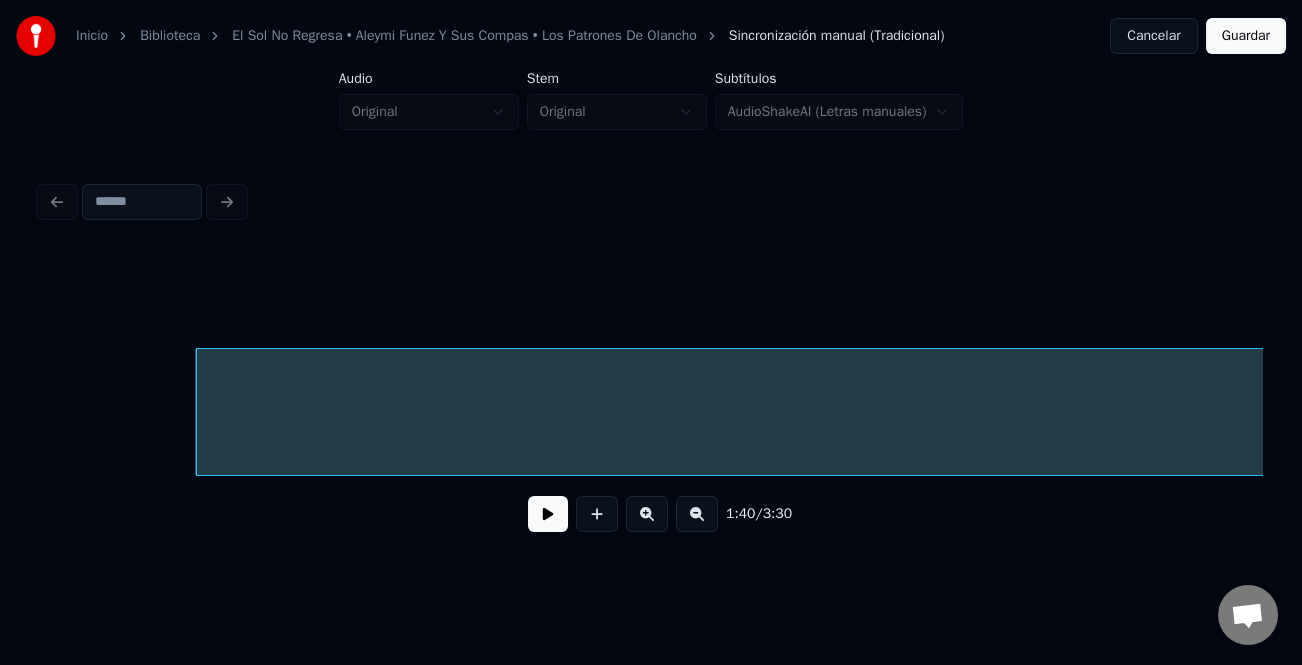 scroll, scrollTop: 0, scrollLeft: 19087, axis: horizontal 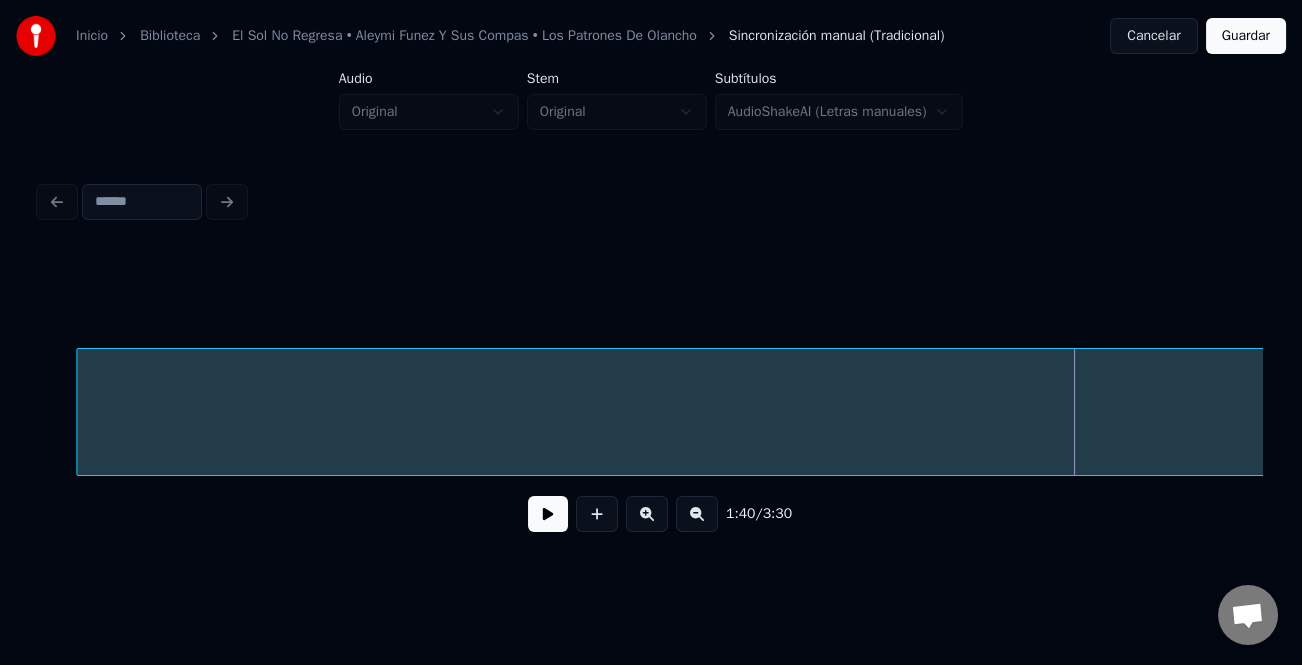click at bounding box center (80, 412) 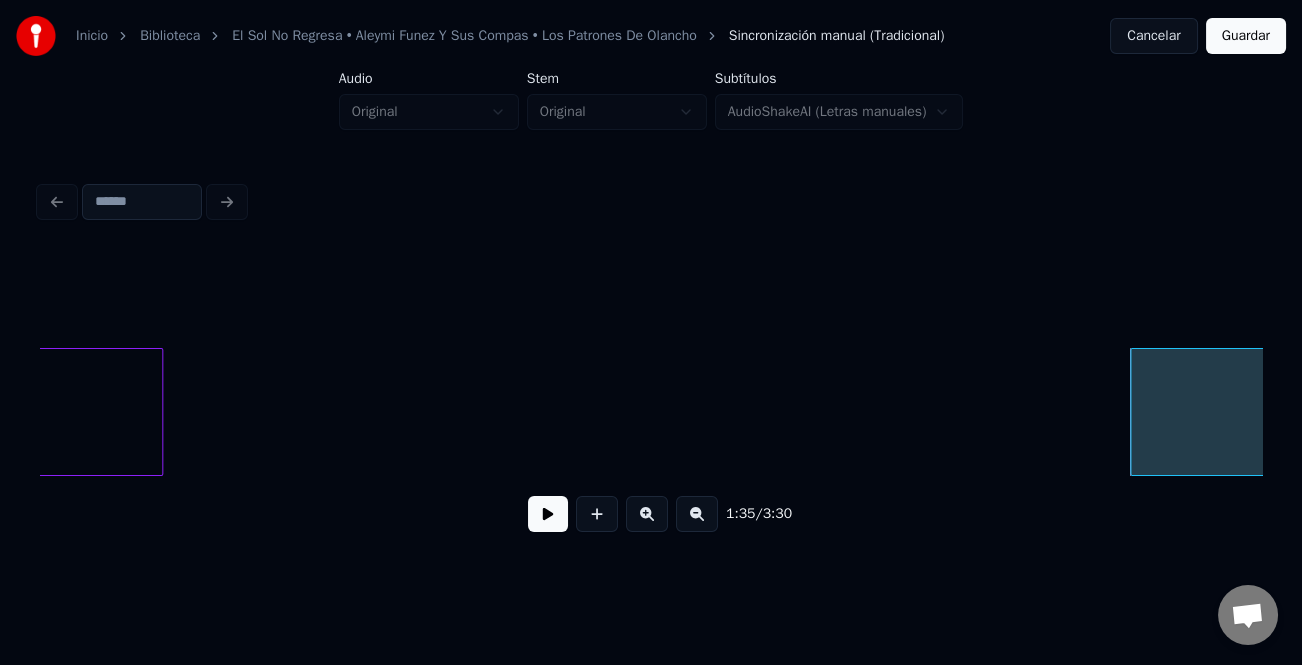 scroll, scrollTop: 0, scrollLeft: 18073, axis: horizontal 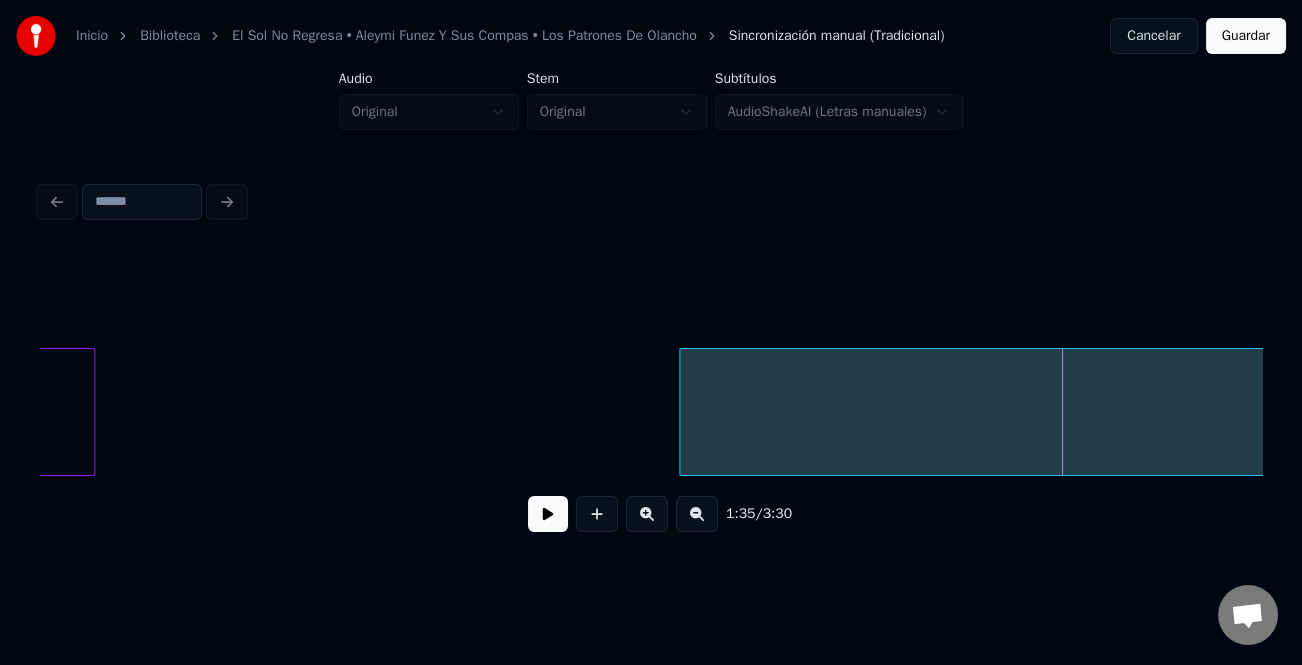 click at bounding box center (683, 412) 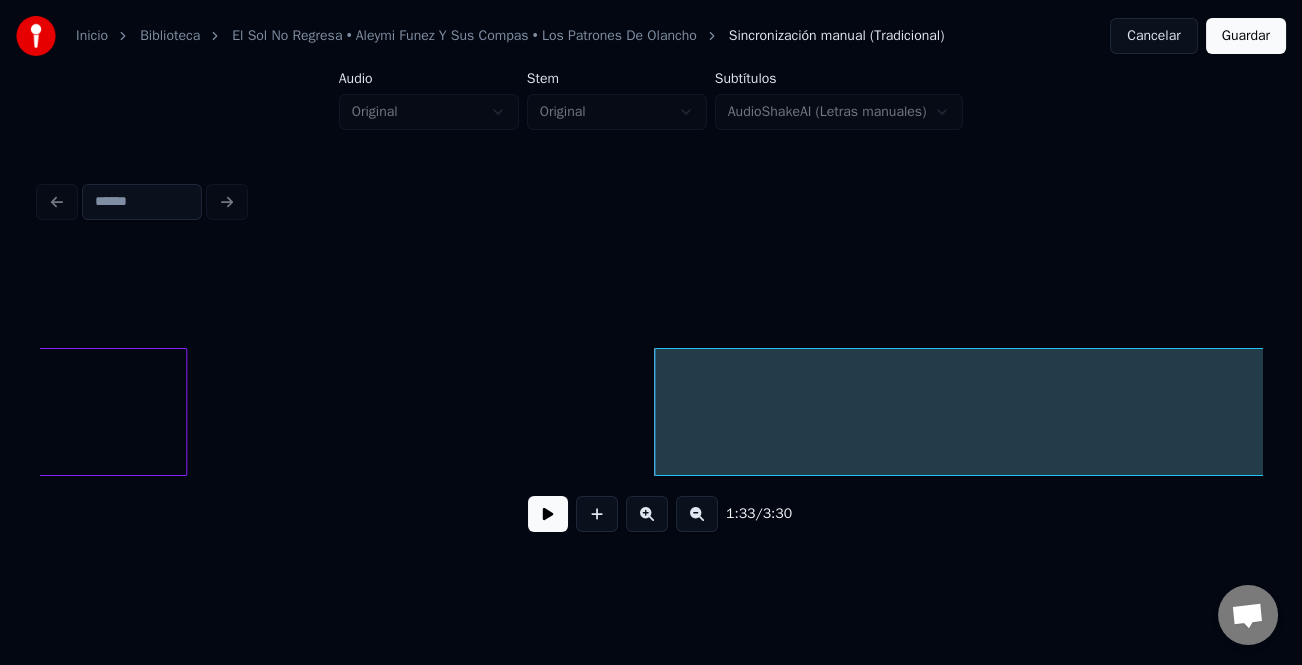 click at bounding box center [183, 412] 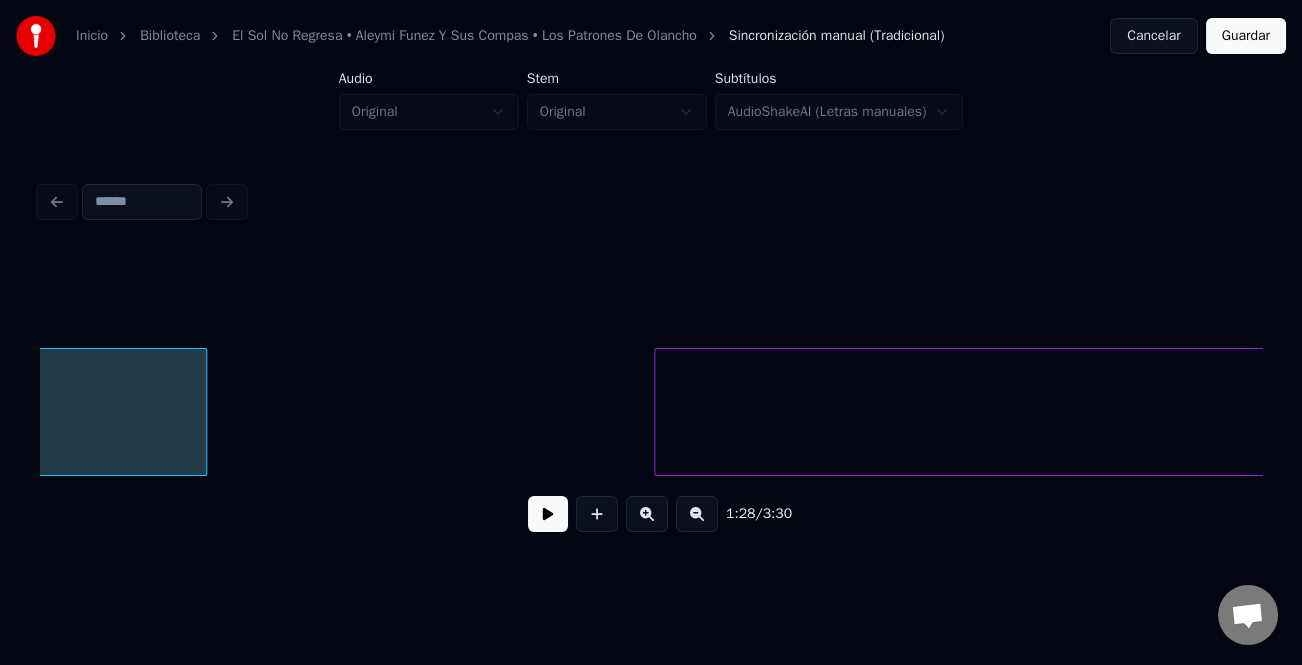 scroll, scrollTop: 0, scrollLeft: 17763, axis: horizontal 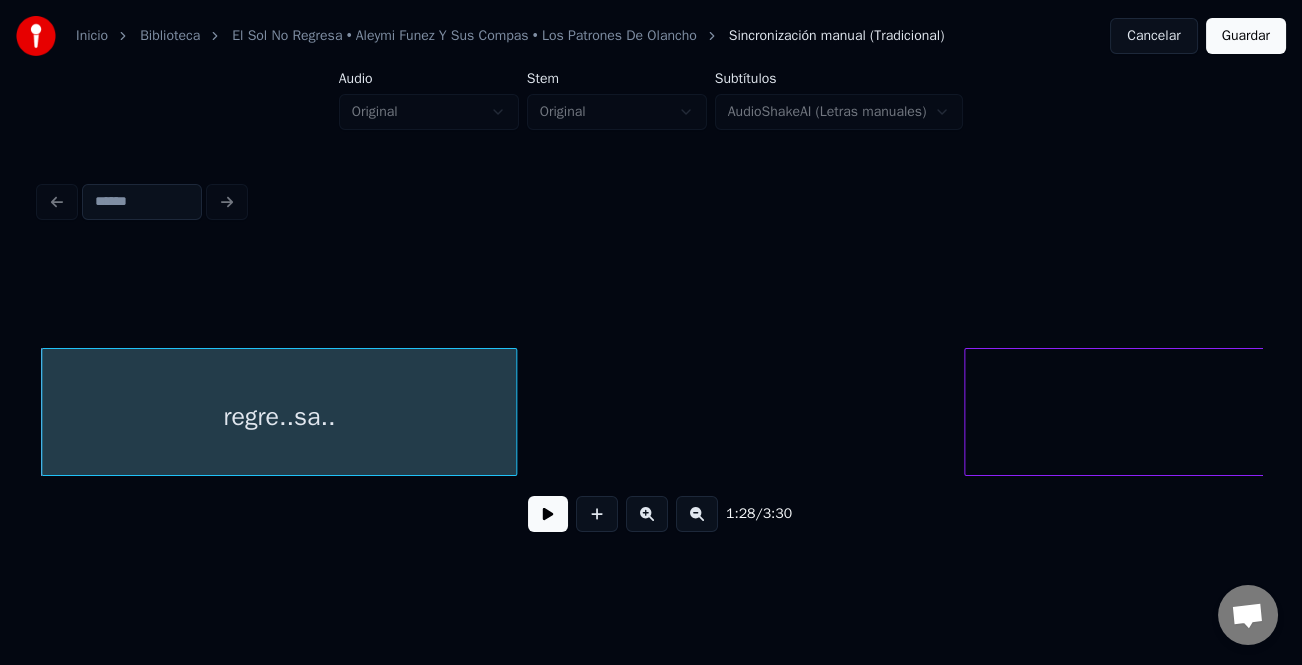 click on "regre..sa.." at bounding box center (279, 417) 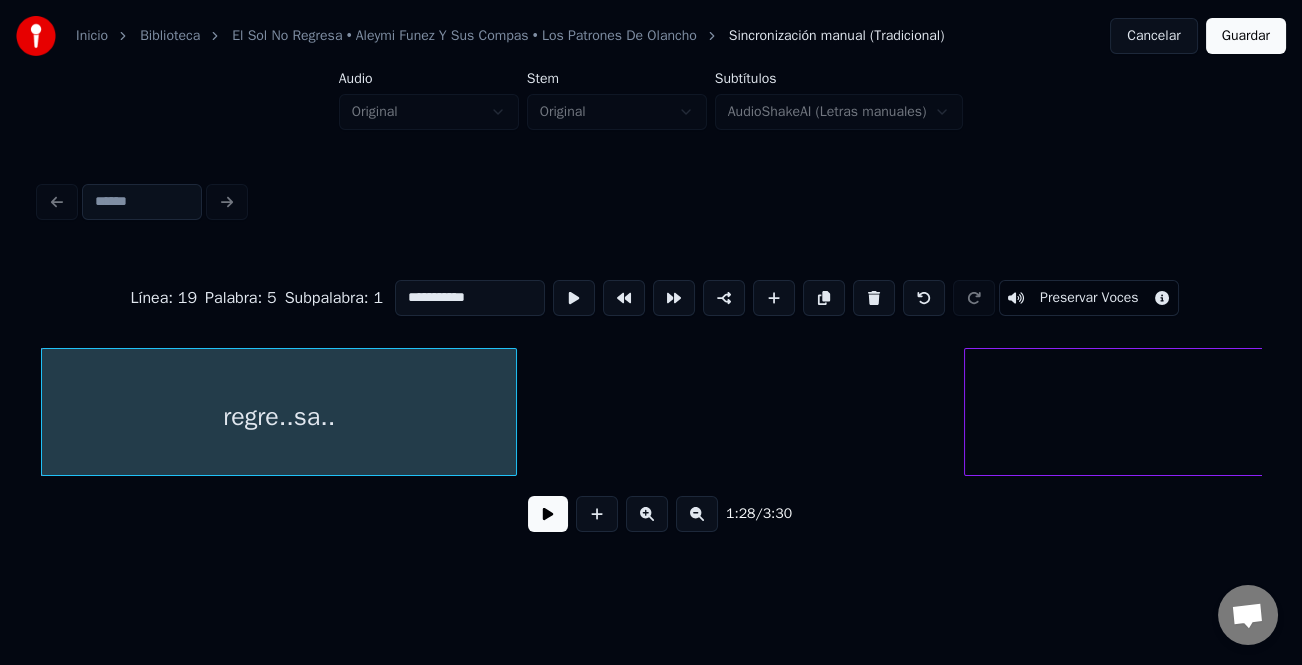 click at bounding box center [548, 514] 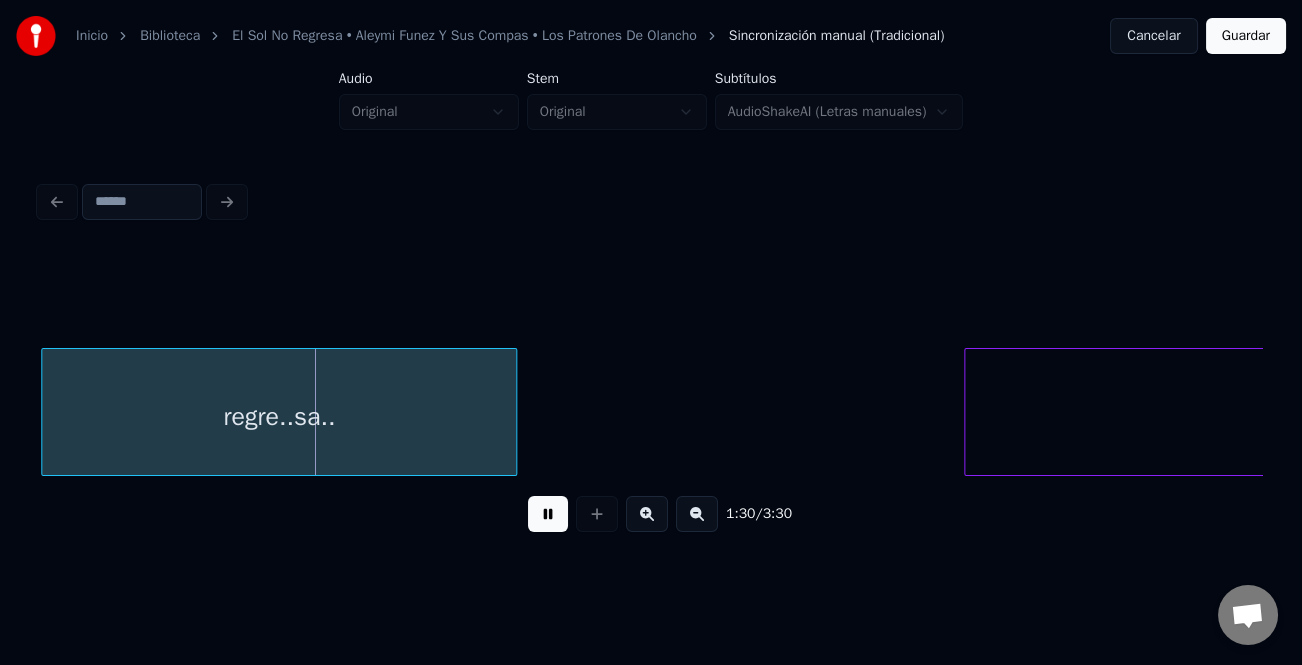 click on "Instrumental.." at bounding box center (3566, 417) 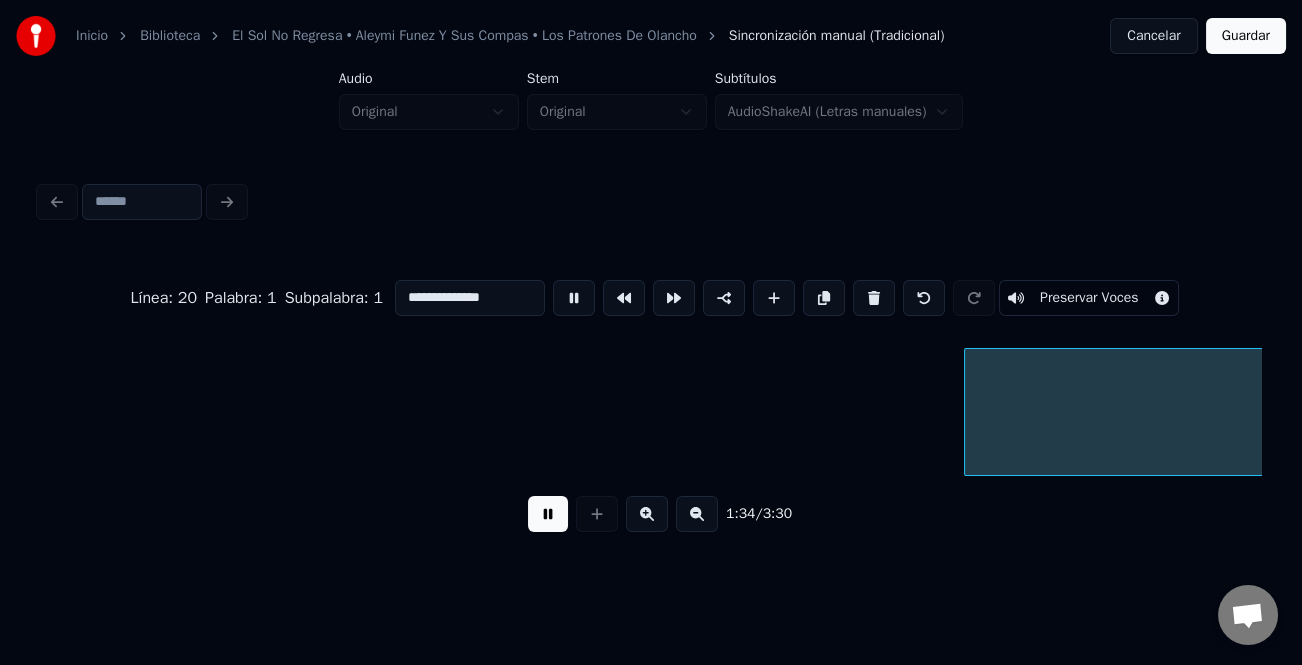 scroll, scrollTop: 0, scrollLeft: 18987, axis: horizontal 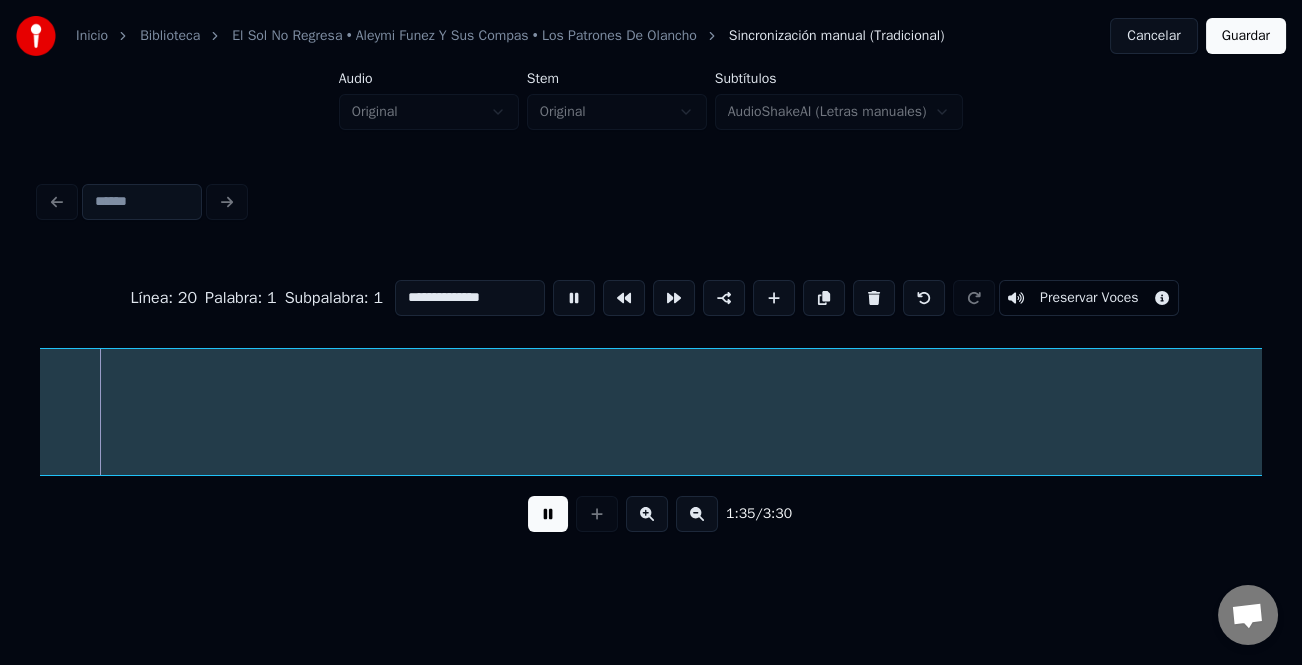 click at bounding box center [548, 514] 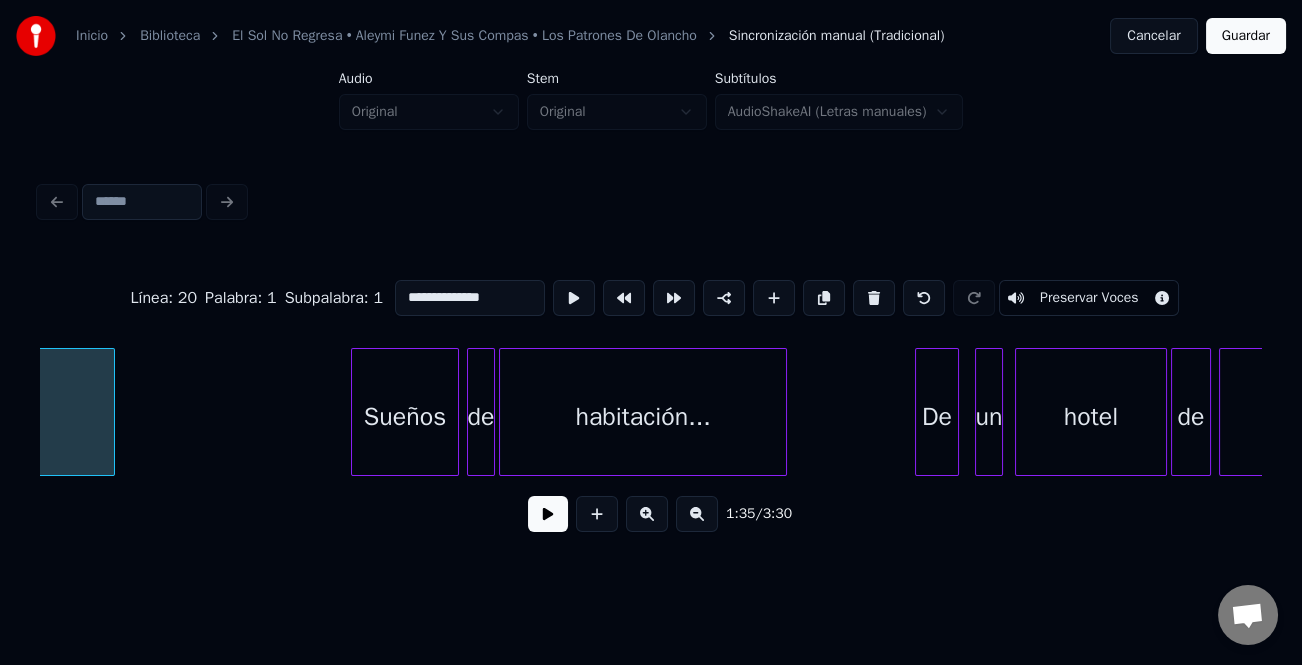 scroll, scrollTop: 0, scrollLeft: 23512, axis: horizontal 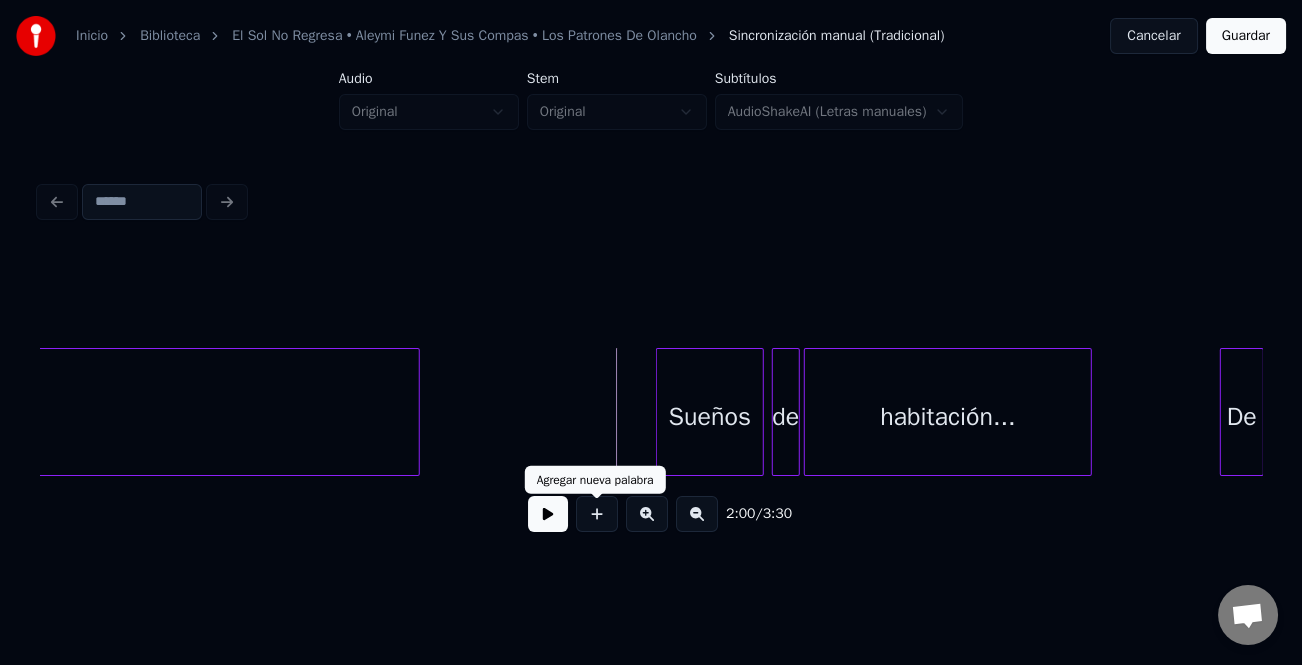 click at bounding box center [548, 514] 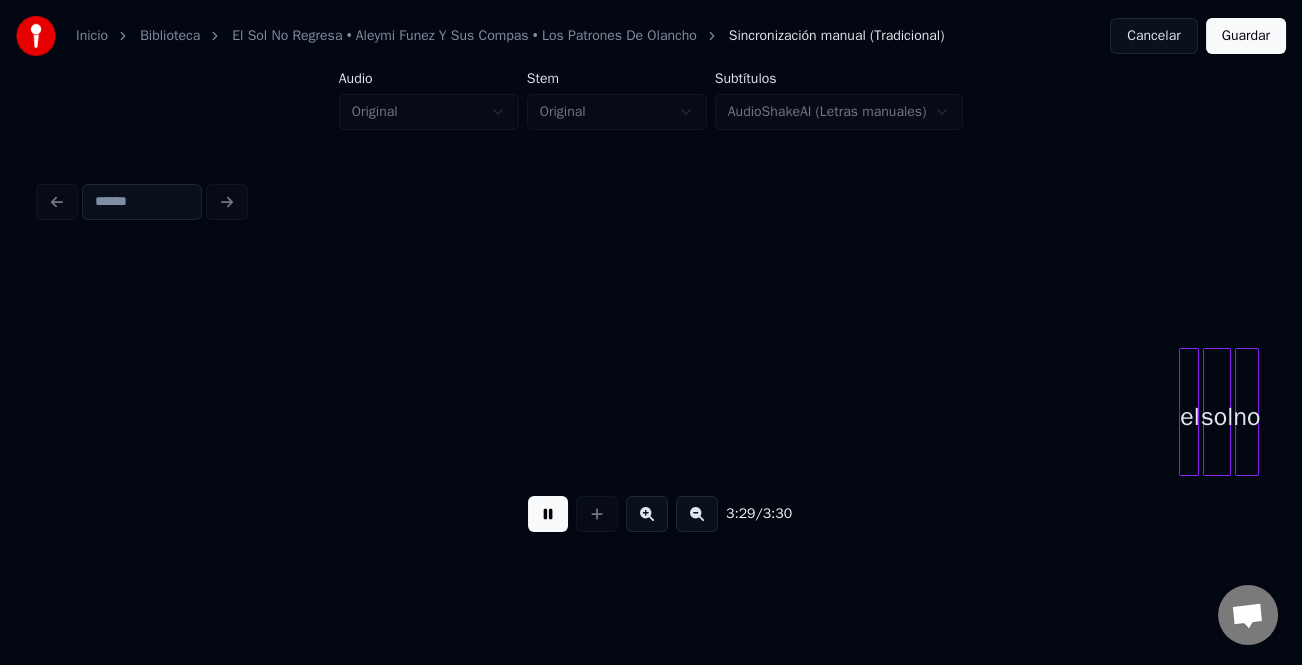 scroll, scrollTop: 0, scrollLeft: 40978, axis: horizontal 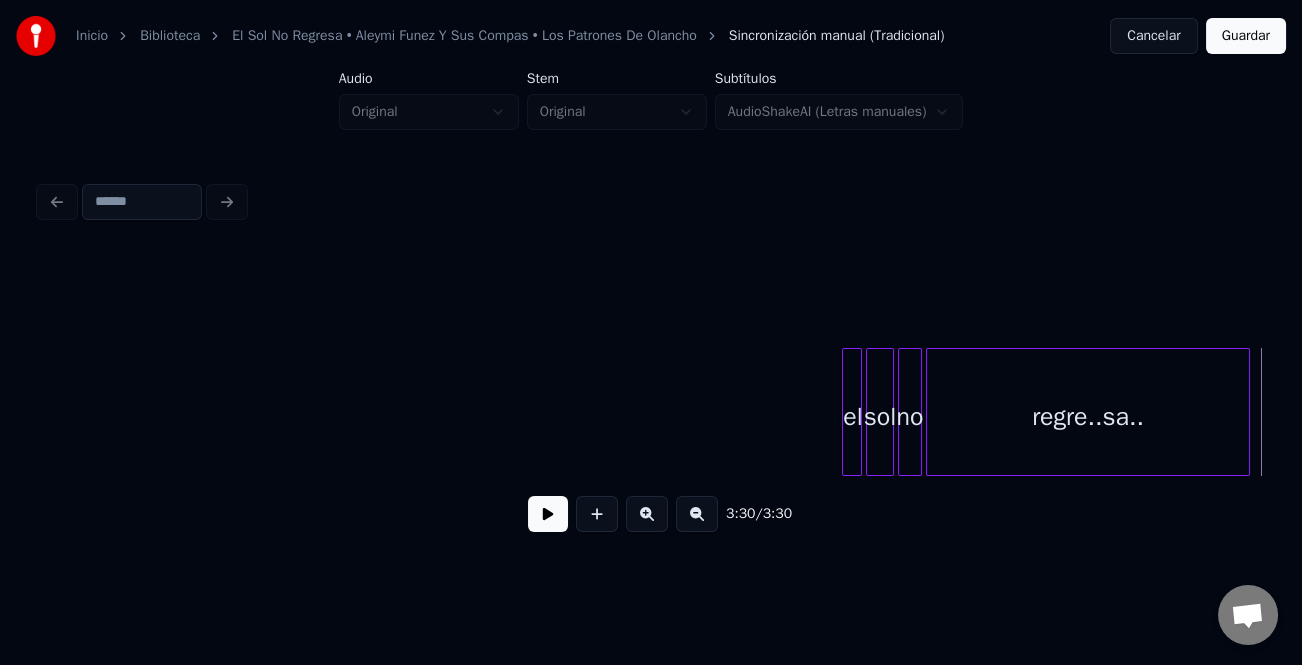 drag, startPoint x: 813, startPoint y: 419, endPoint x: 789, endPoint y: 431, distance: 26.832815 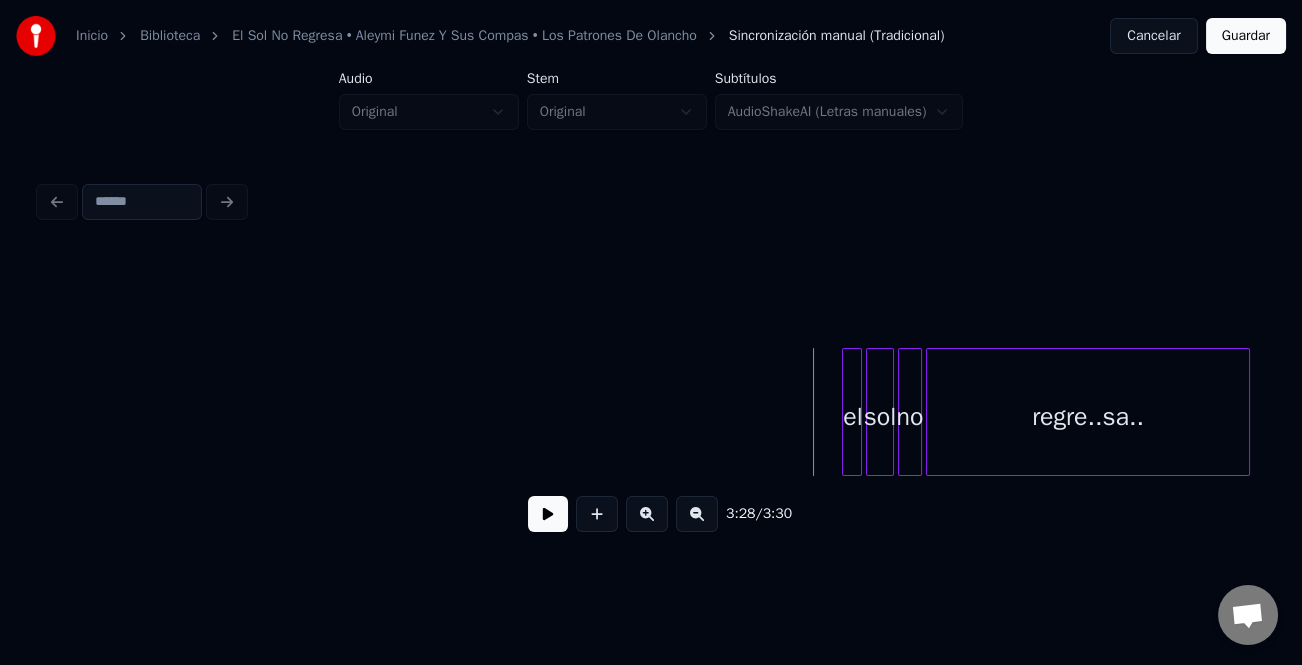 click at bounding box center [548, 514] 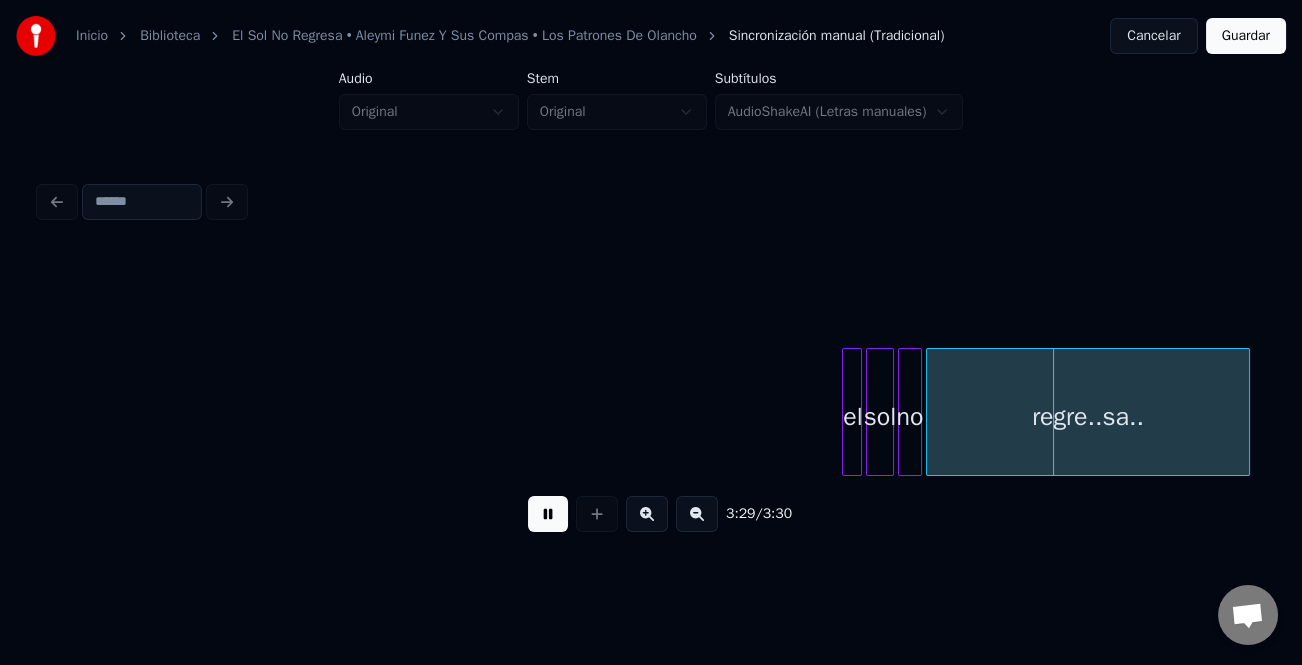 click at bounding box center (548, 514) 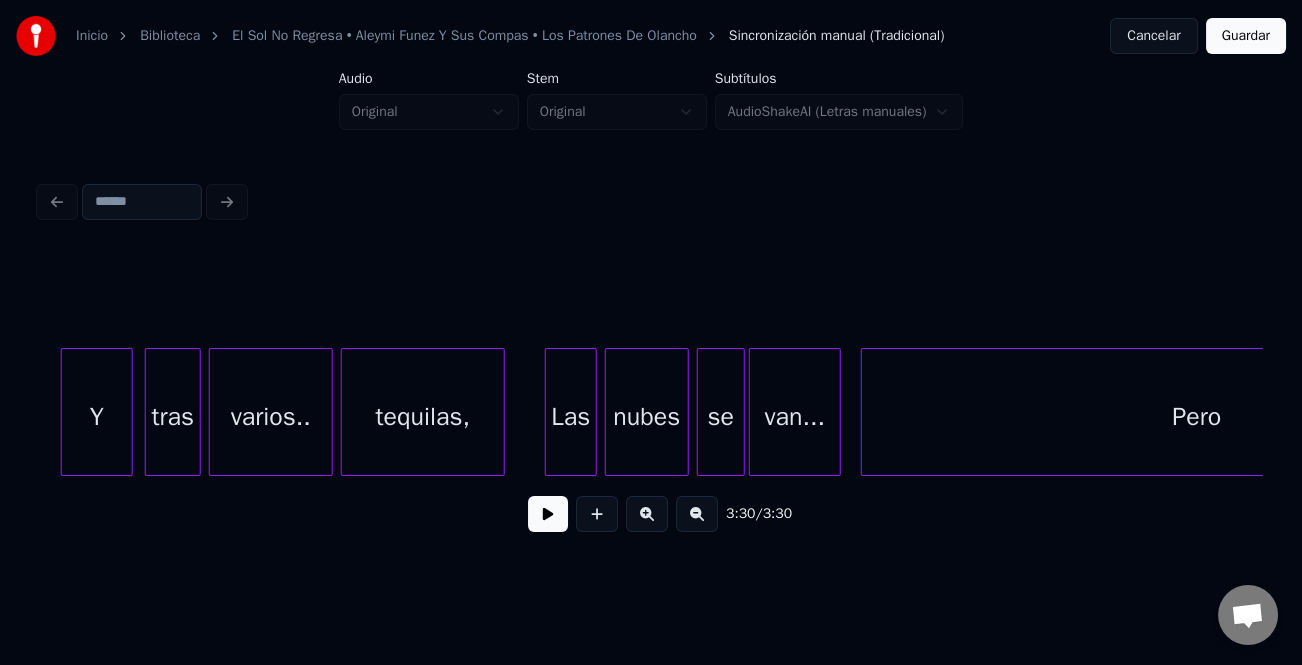 scroll, scrollTop: 0, scrollLeft: 37261, axis: horizontal 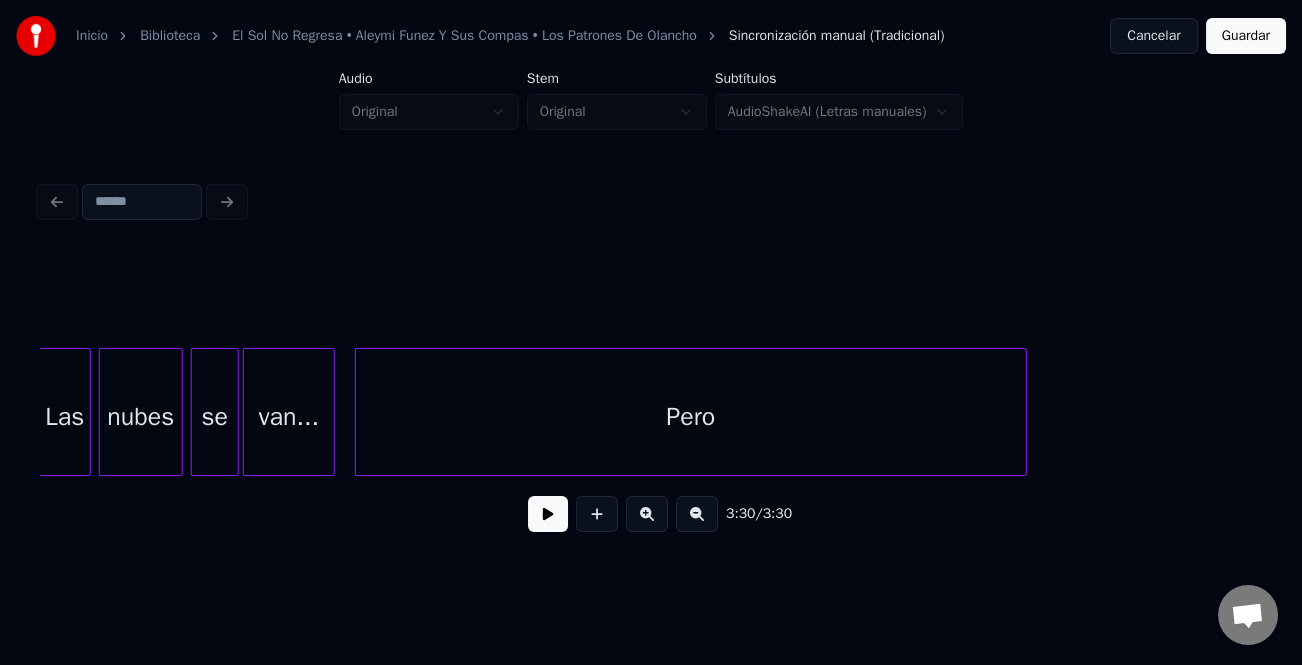click on "van..." at bounding box center (289, 417) 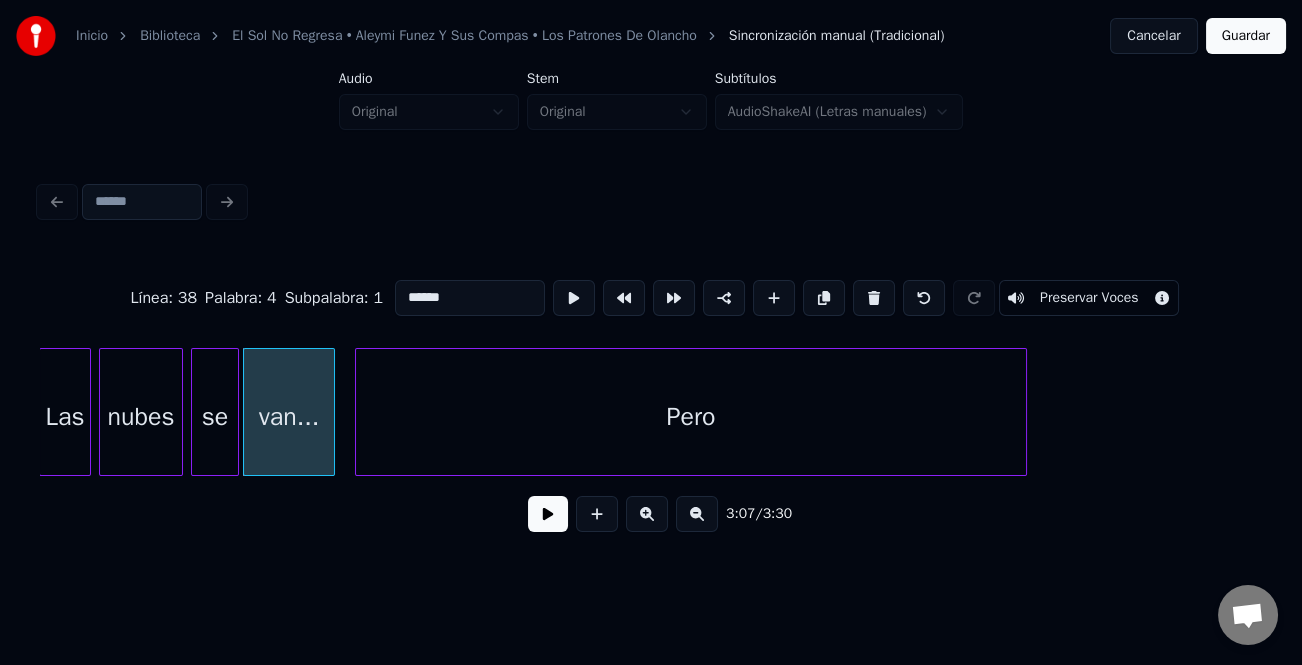 click at bounding box center (548, 514) 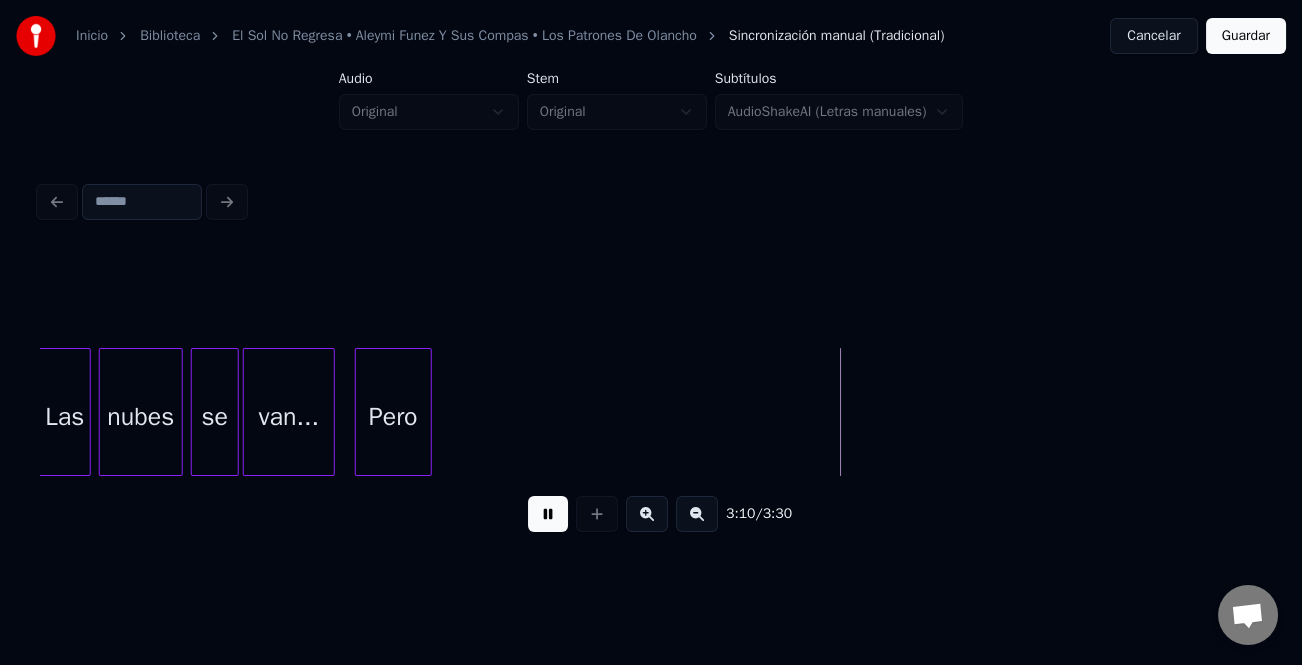 click at bounding box center (428, 412) 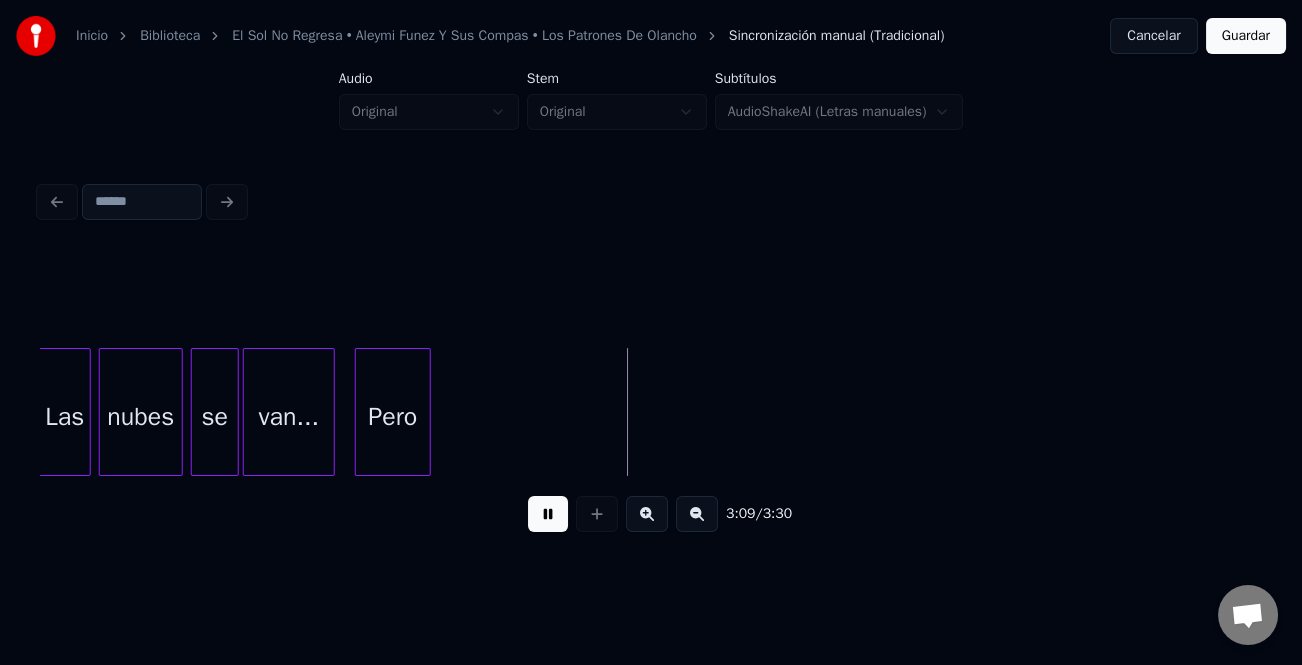 drag, startPoint x: 542, startPoint y: 533, endPoint x: 588, endPoint y: 530, distance: 46.09772 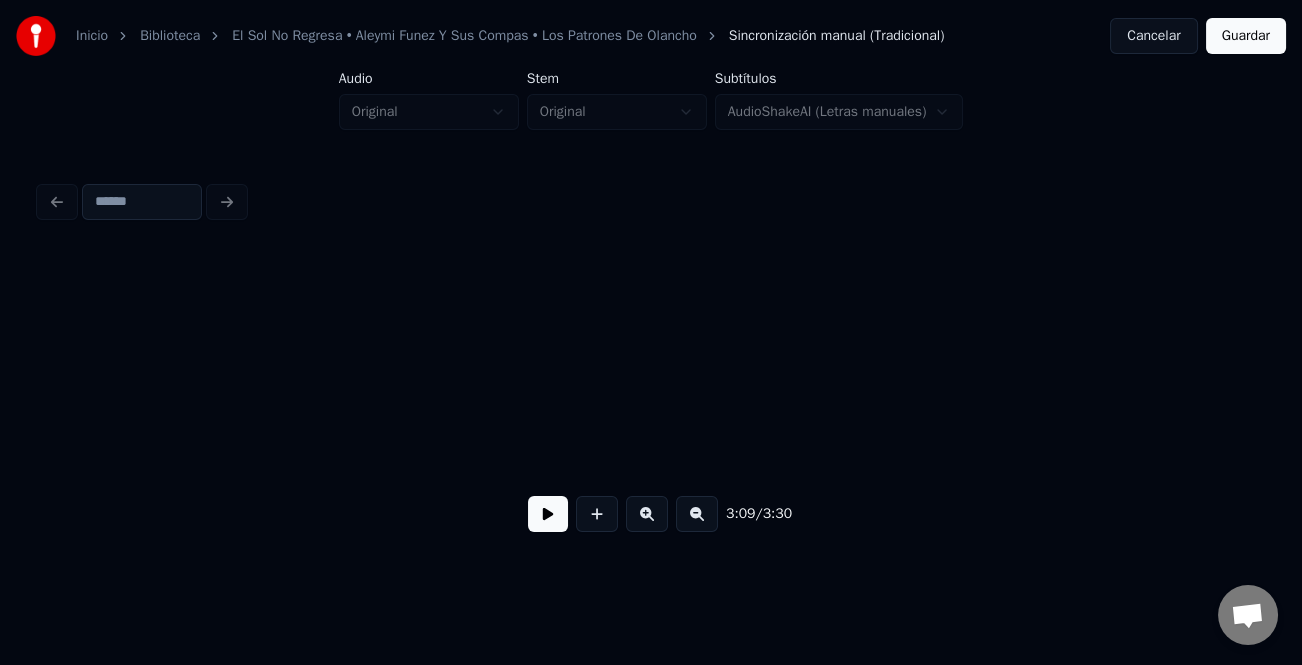 scroll, scrollTop: 0, scrollLeft: 40910, axis: horizontal 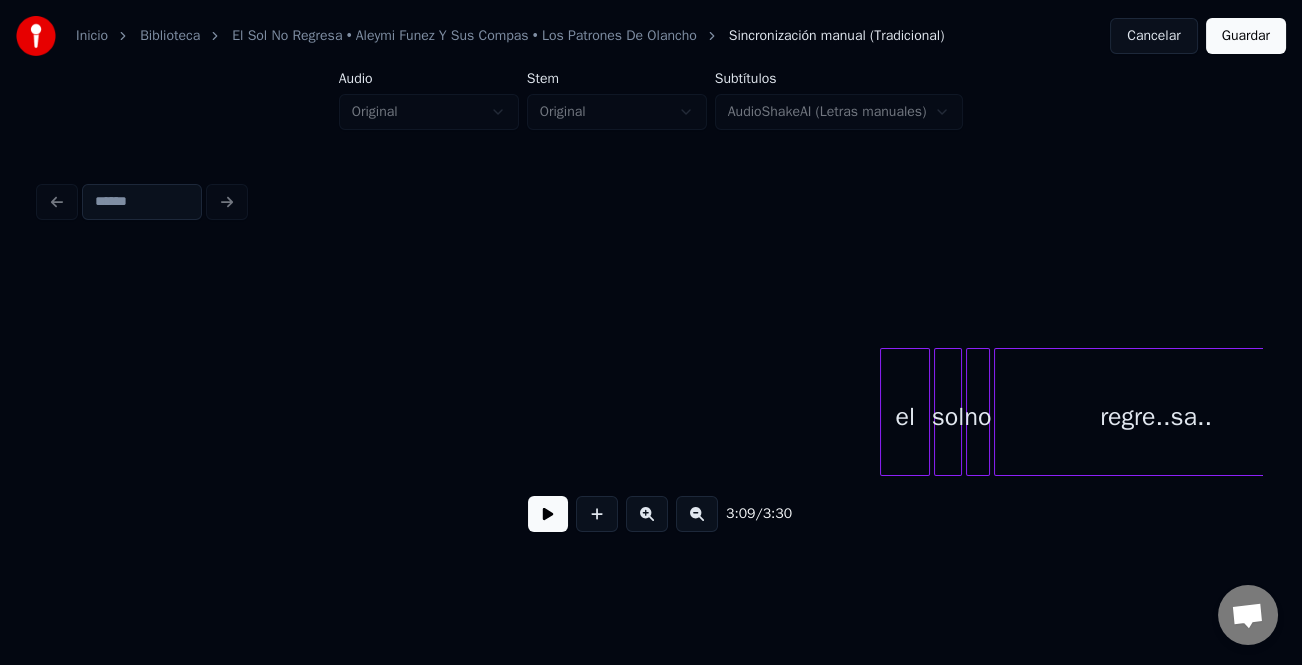 click at bounding box center [884, 412] 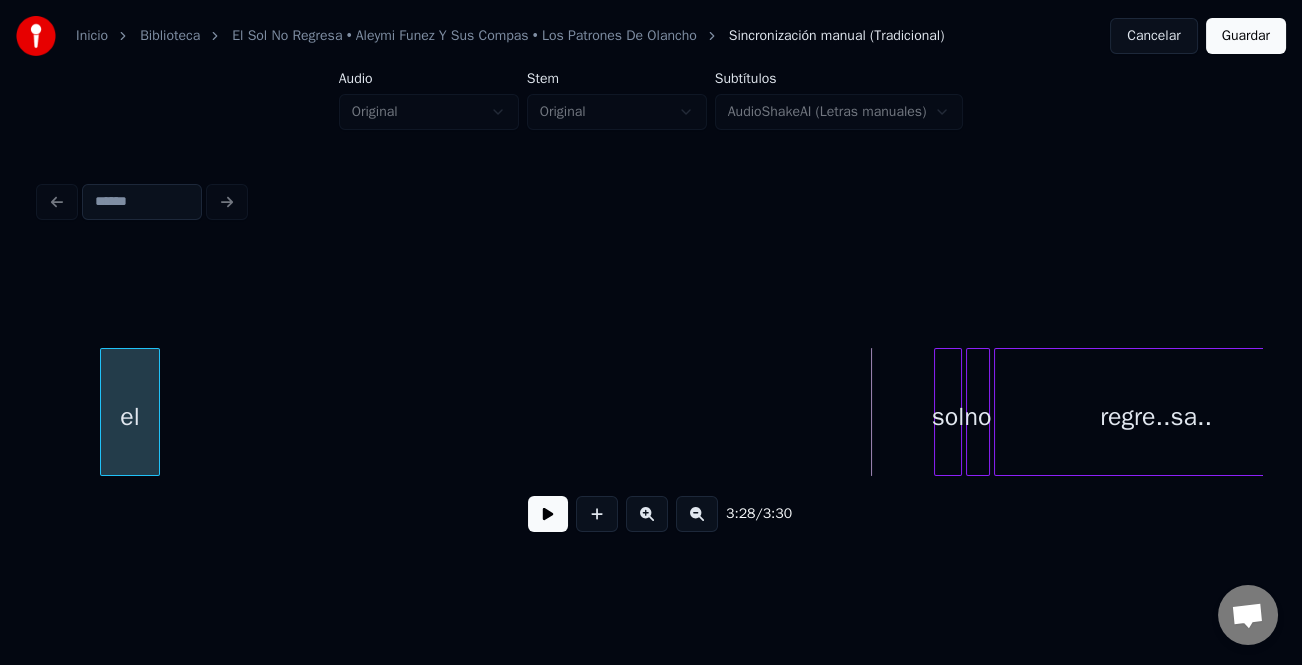 click on "el" at bounding box center (129, 417) 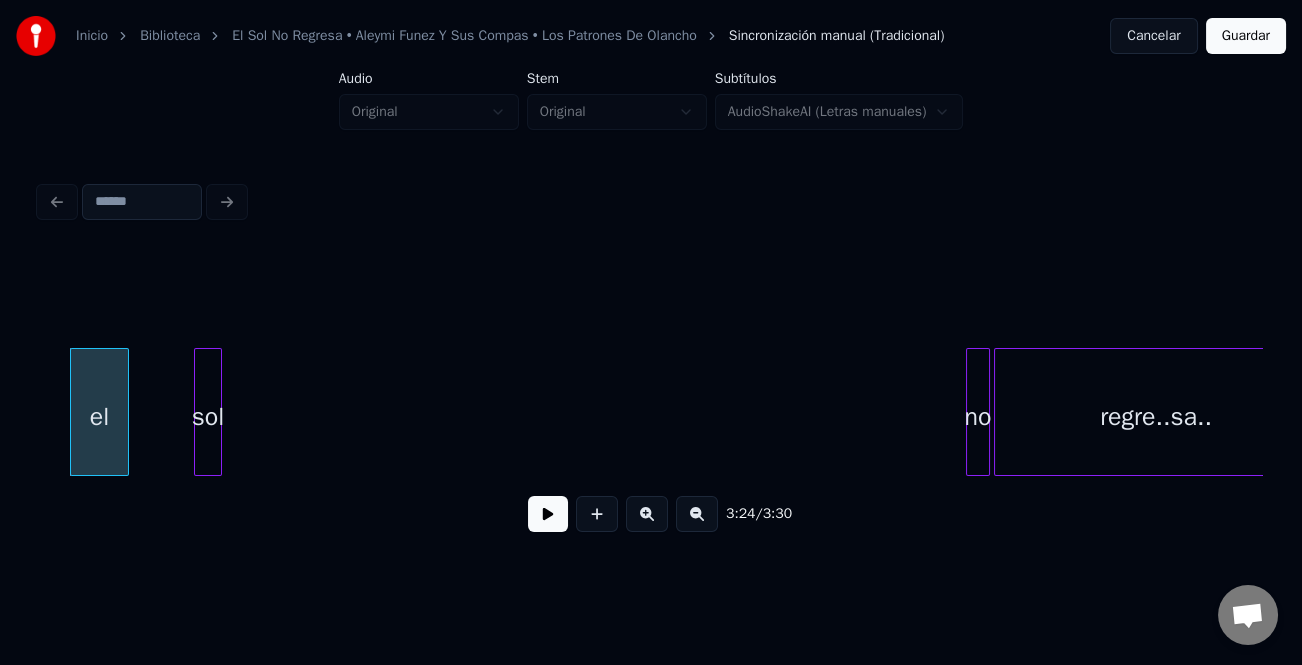 click on "sol" at bounding box center (208, 417) 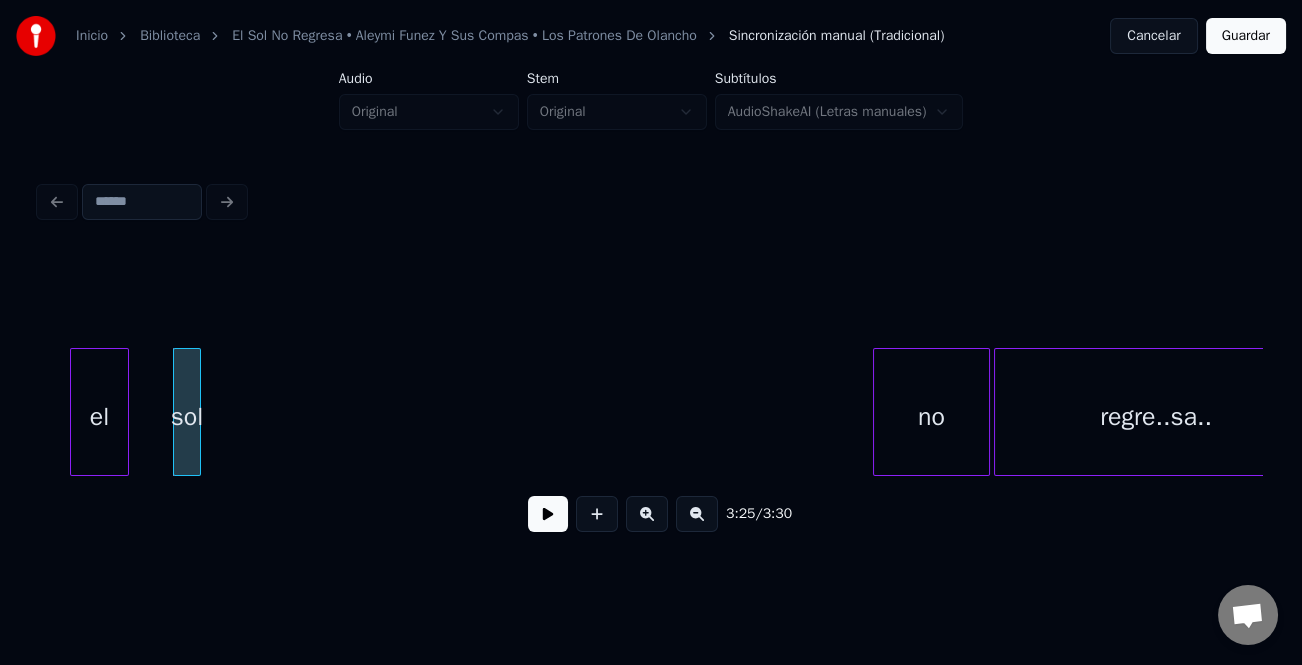 click at bounding box center (877, 412) 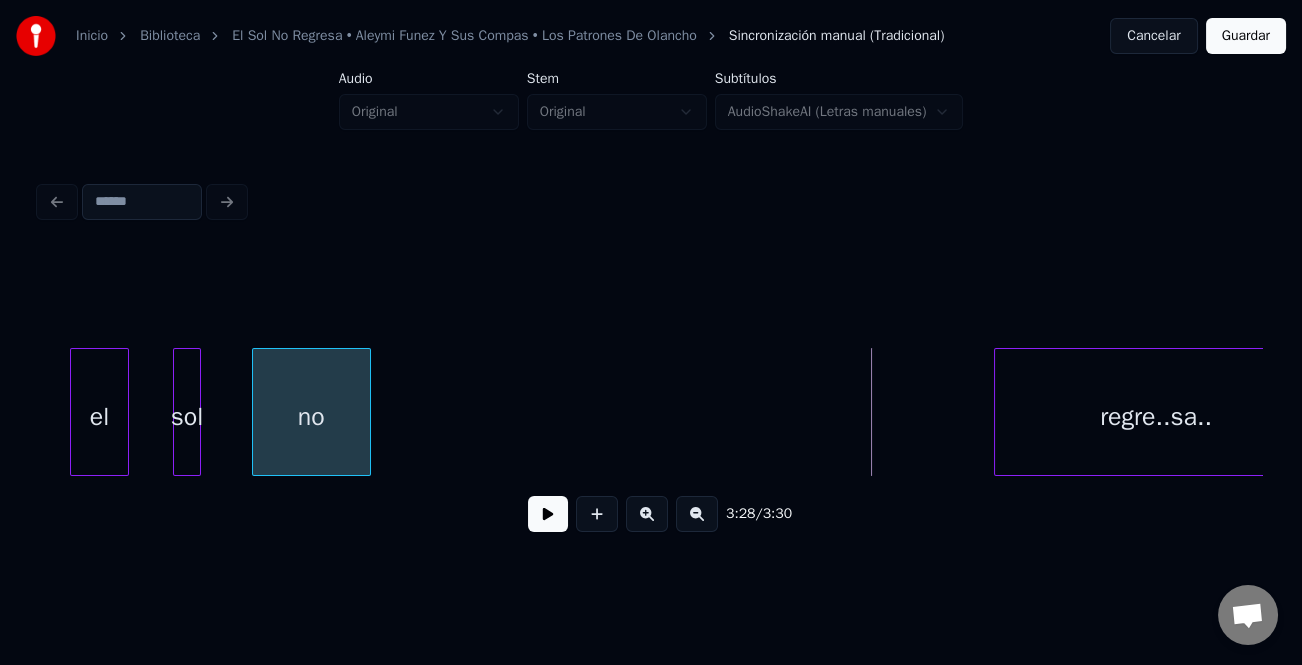 click on "no" at bounding box center [311, 417] 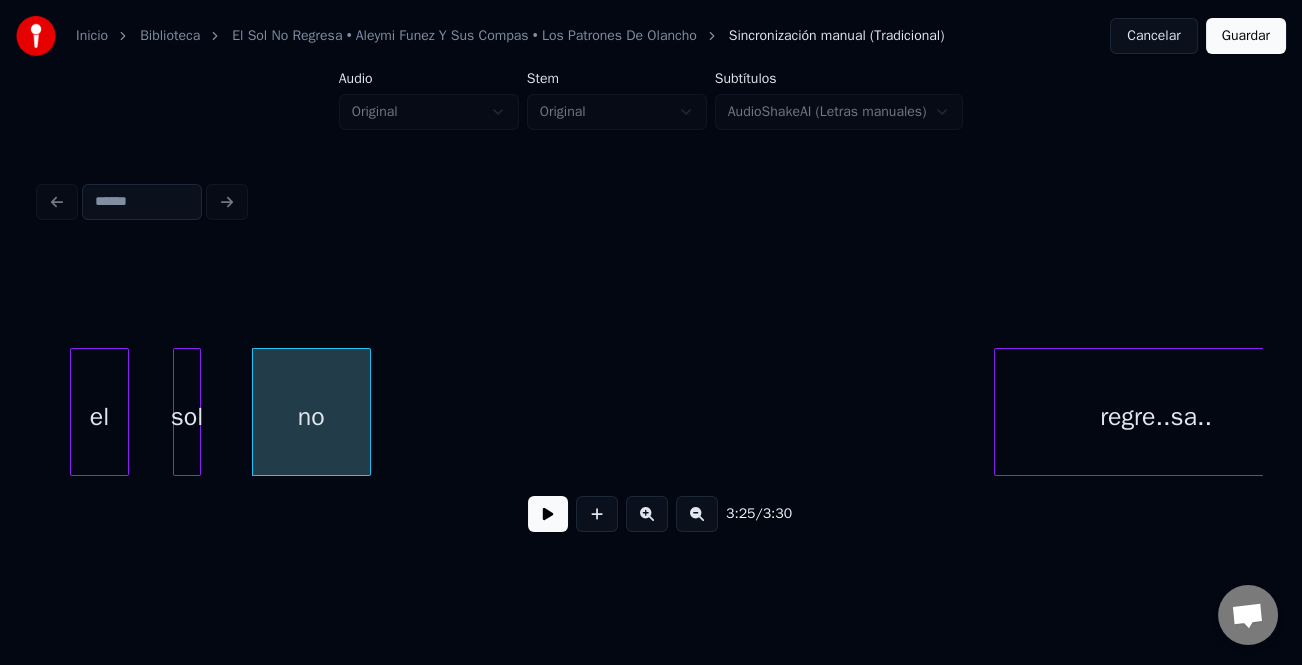 scroll, scrollTop: 0, scrollLeft: 40958, axis: horizontal 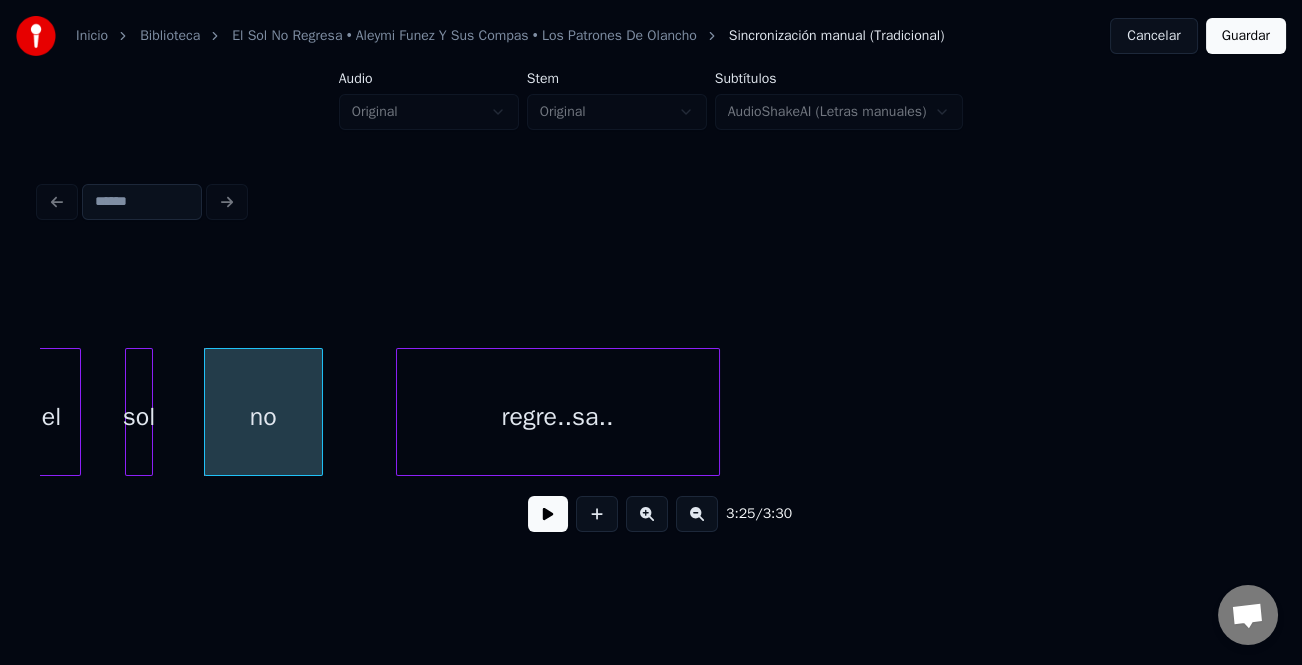 click on "regre..sa.." at bounding box center [558, 417] 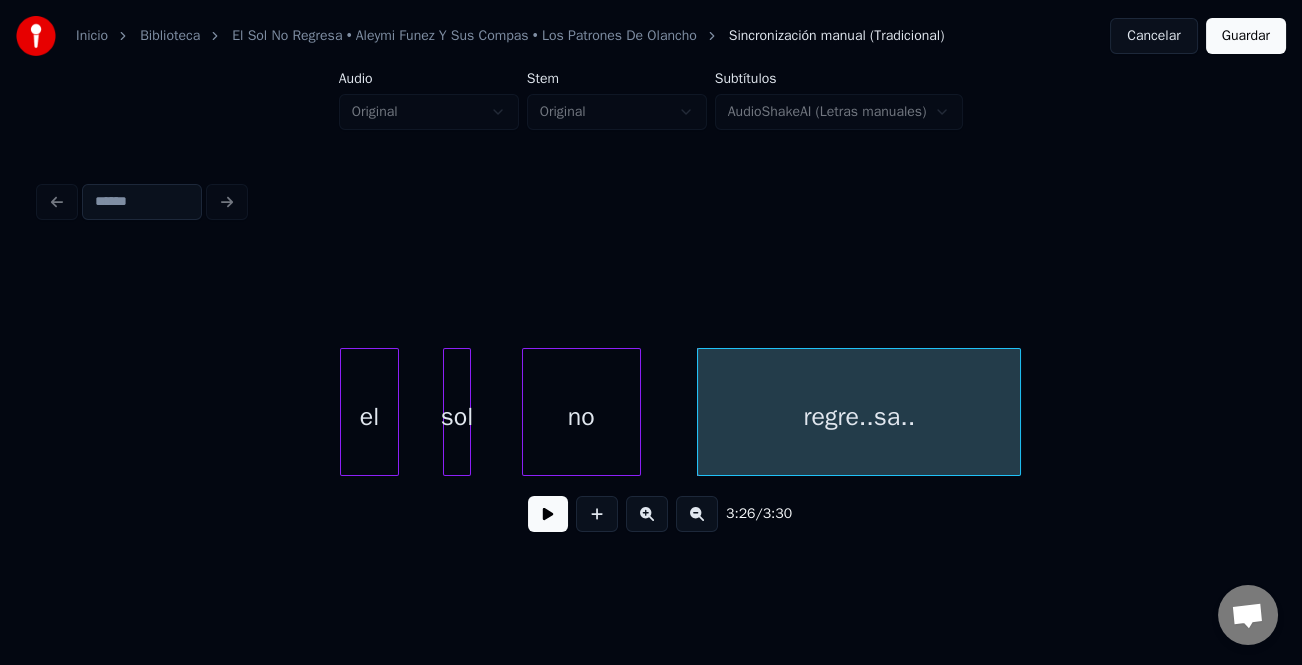 scroll, scrollTop: 0, scrollLeft: 40437, axis: horizontal 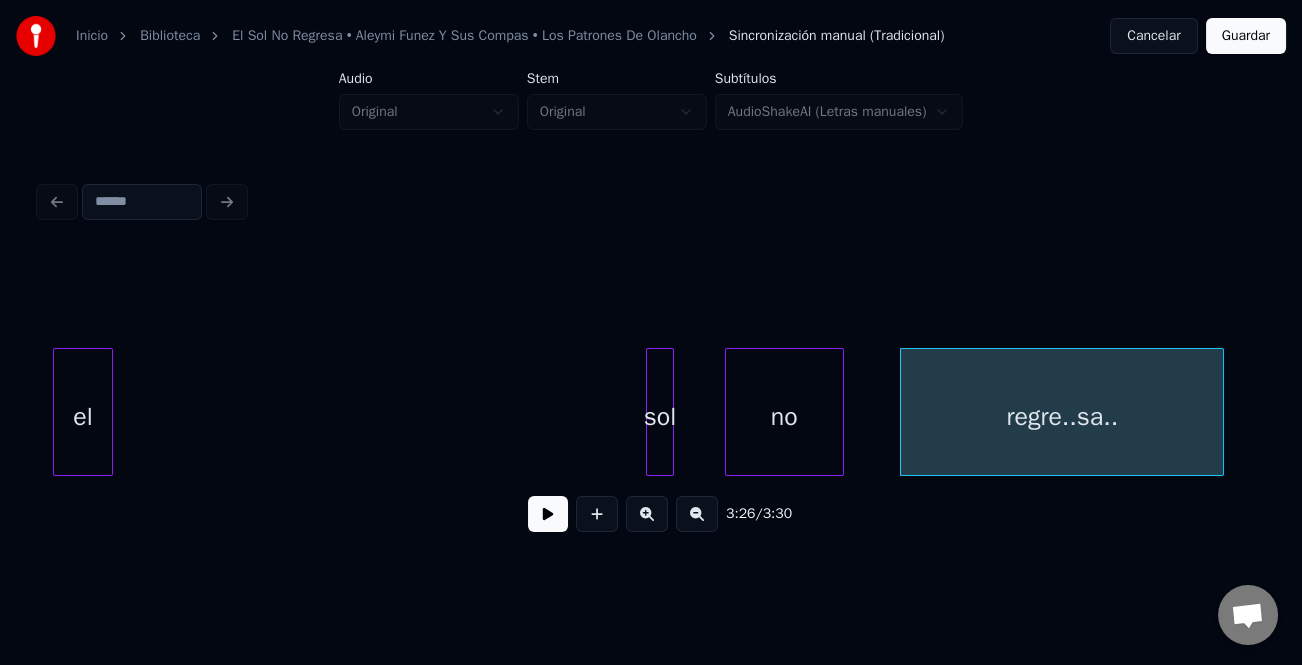 click on "el" at bounding box center (82, 417) 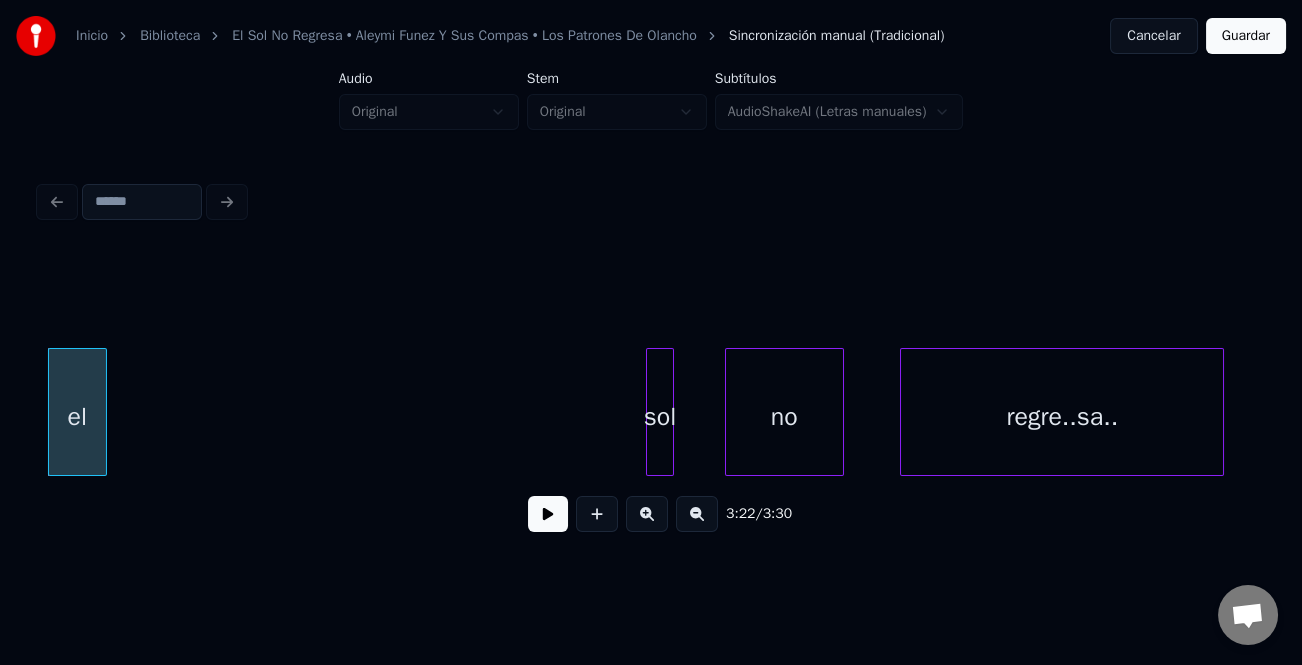 click at bounding box center [670, 412] 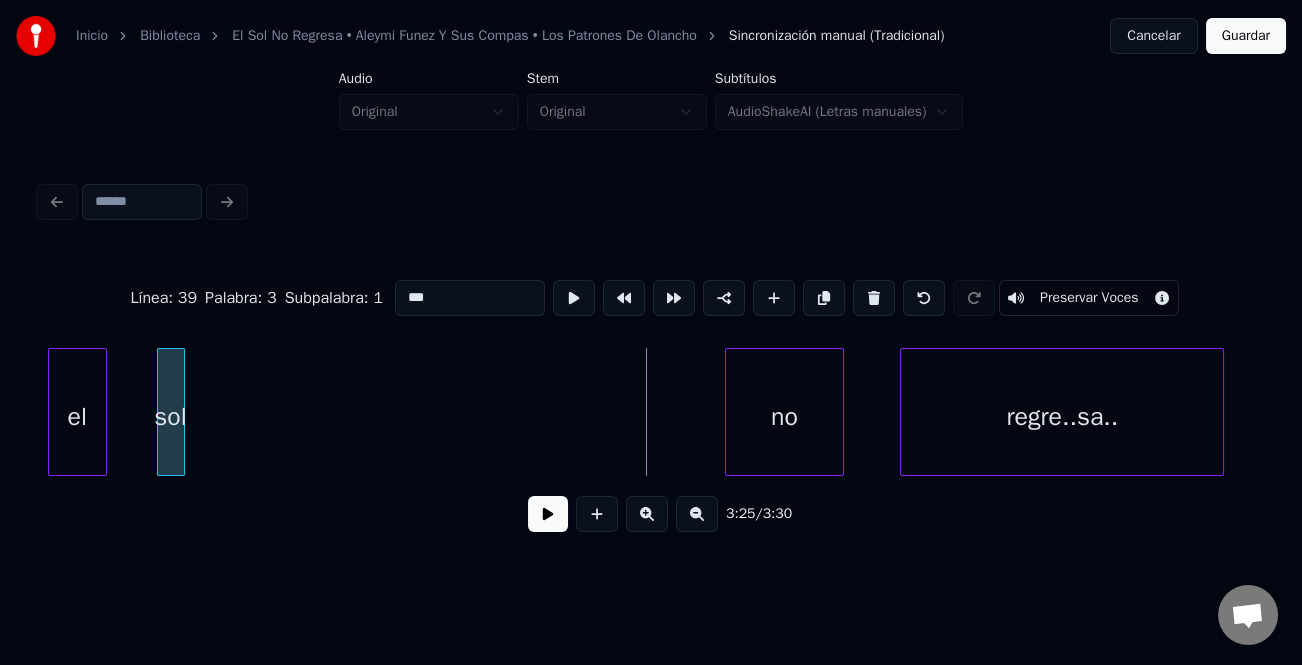 click on "sol" at bounding box center (171, 417) 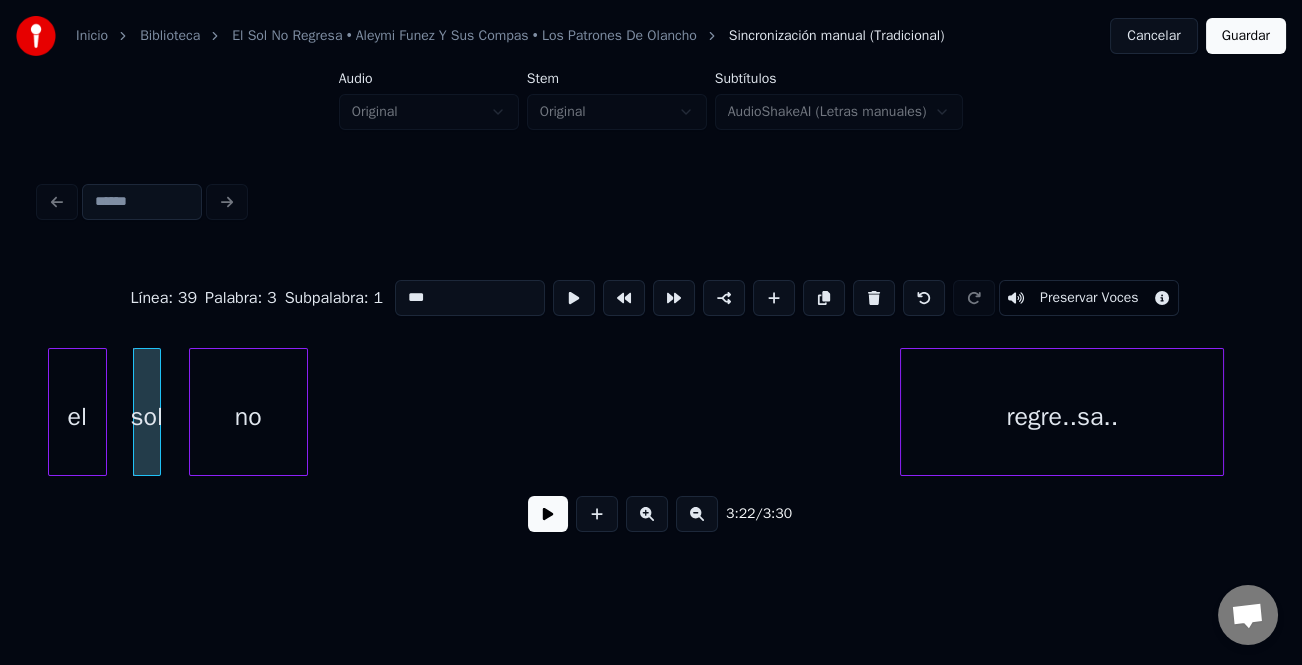 click on "no" at bounding box center [248, 417] 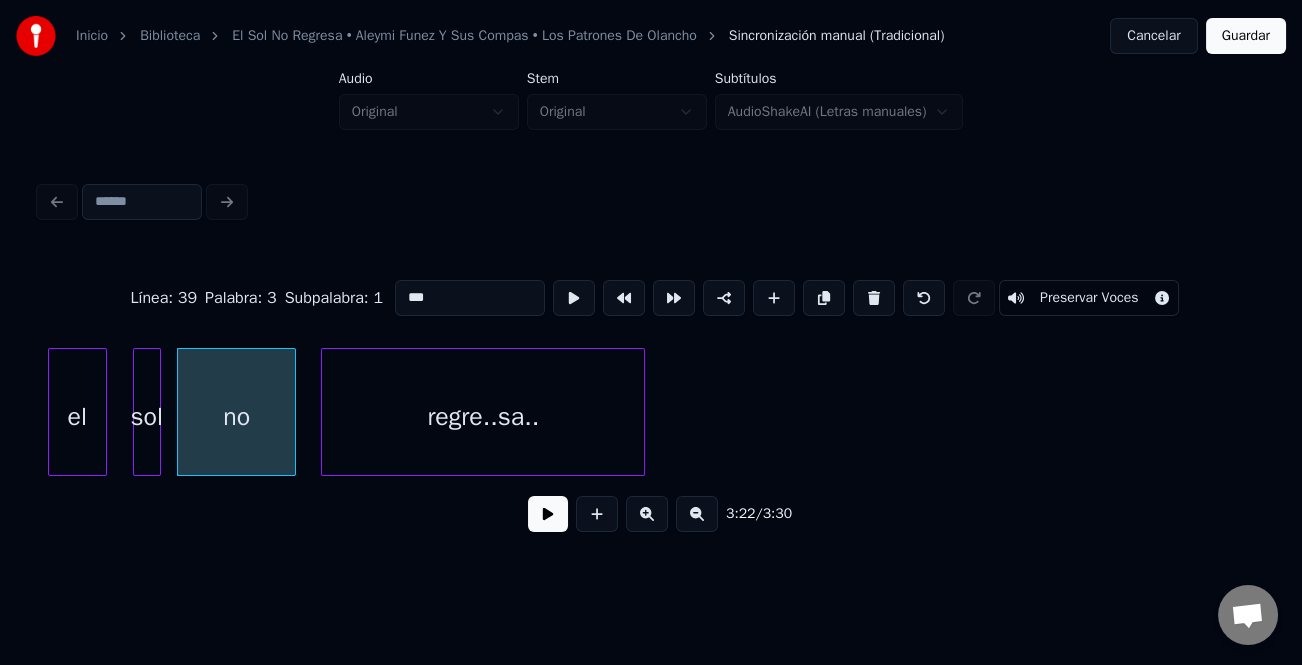 click on "regre..sa.." at bounding box center (483, 417) 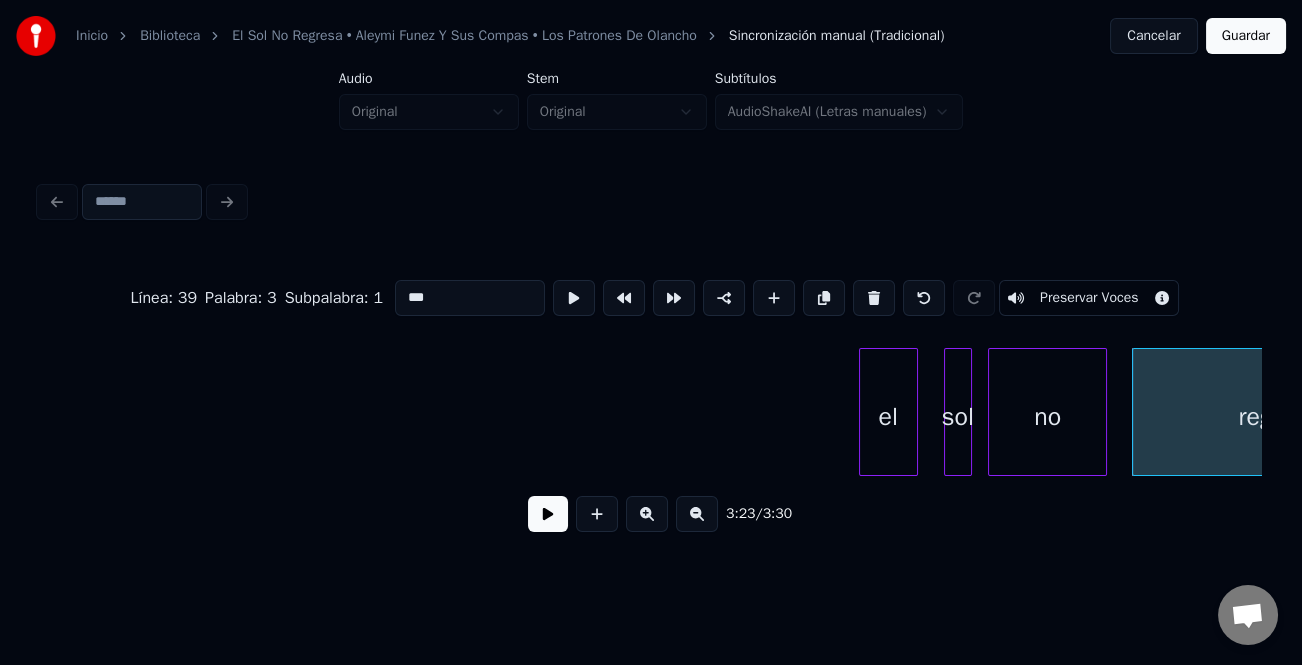 scroll, scrollTop: 0, scrollLeft: 39525, axis: horizontal 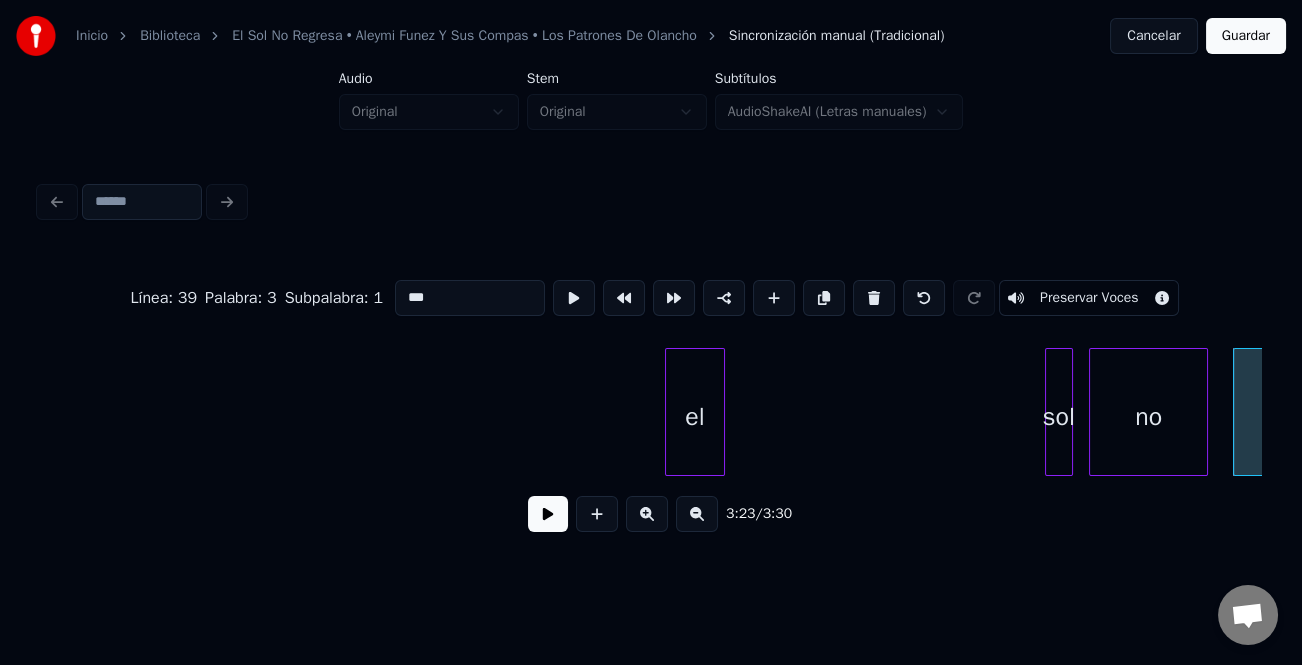 click on "el" at bounding box center [694, 417] 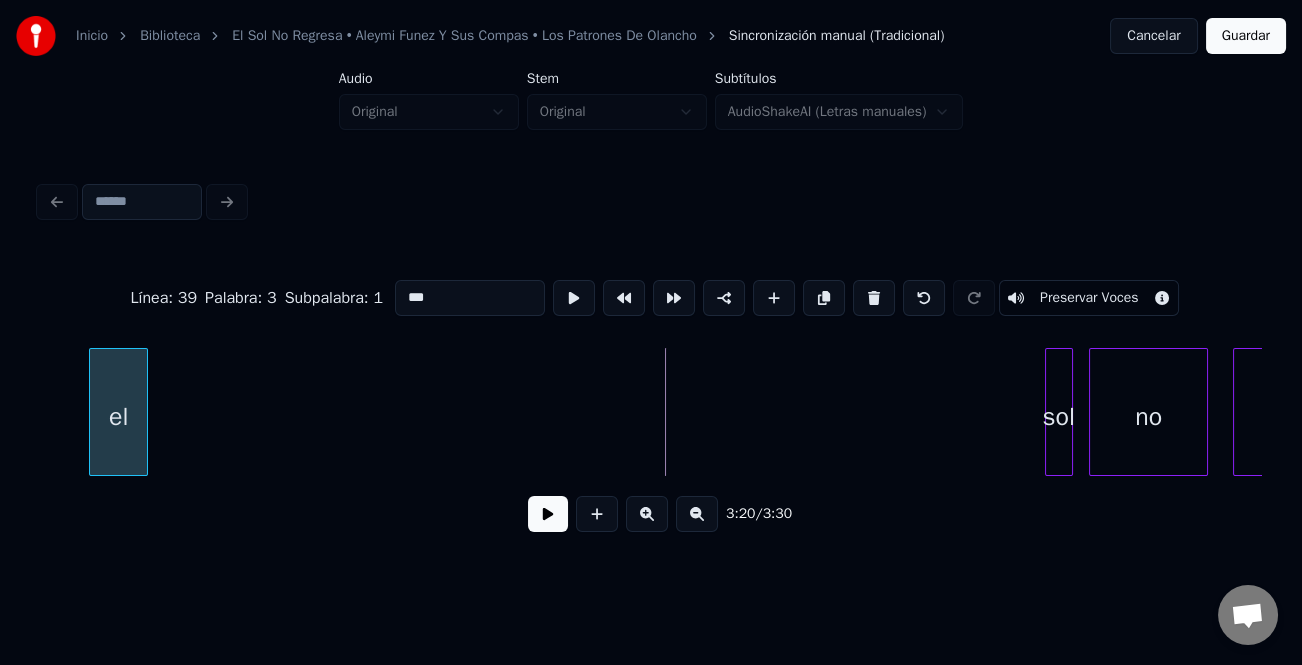 click on "el" at bounding box center [118, 417] 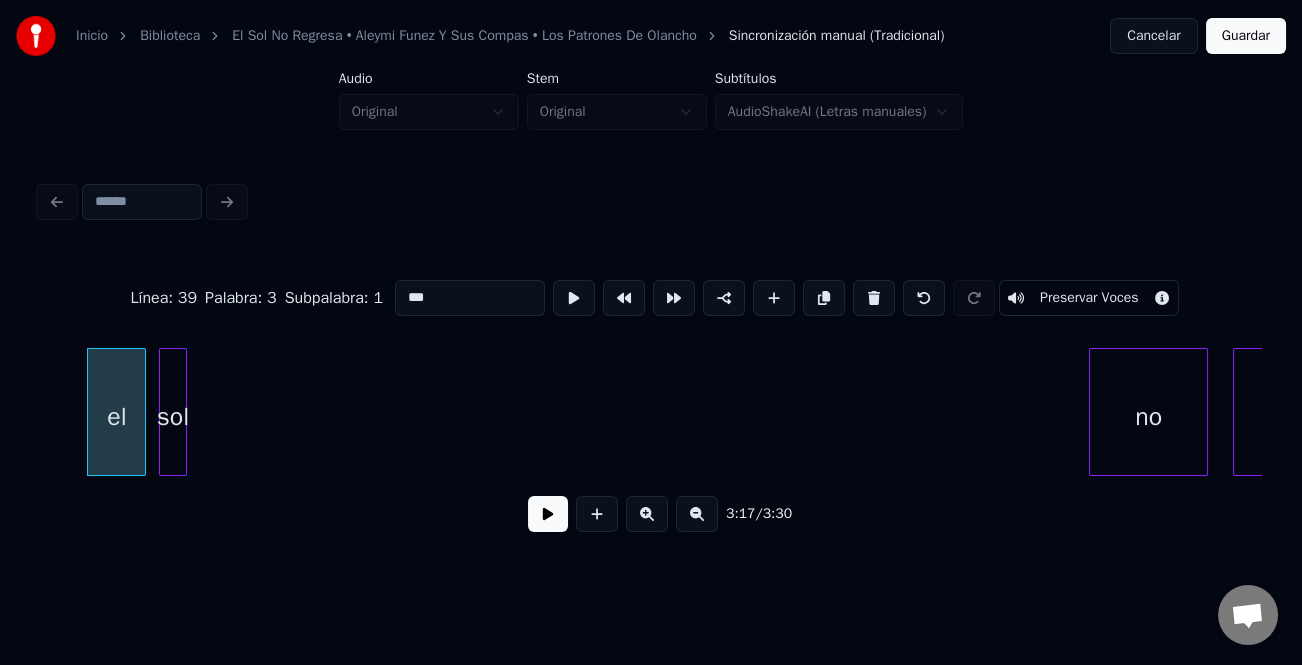 click on "sol" at bounding box center (173, 417) 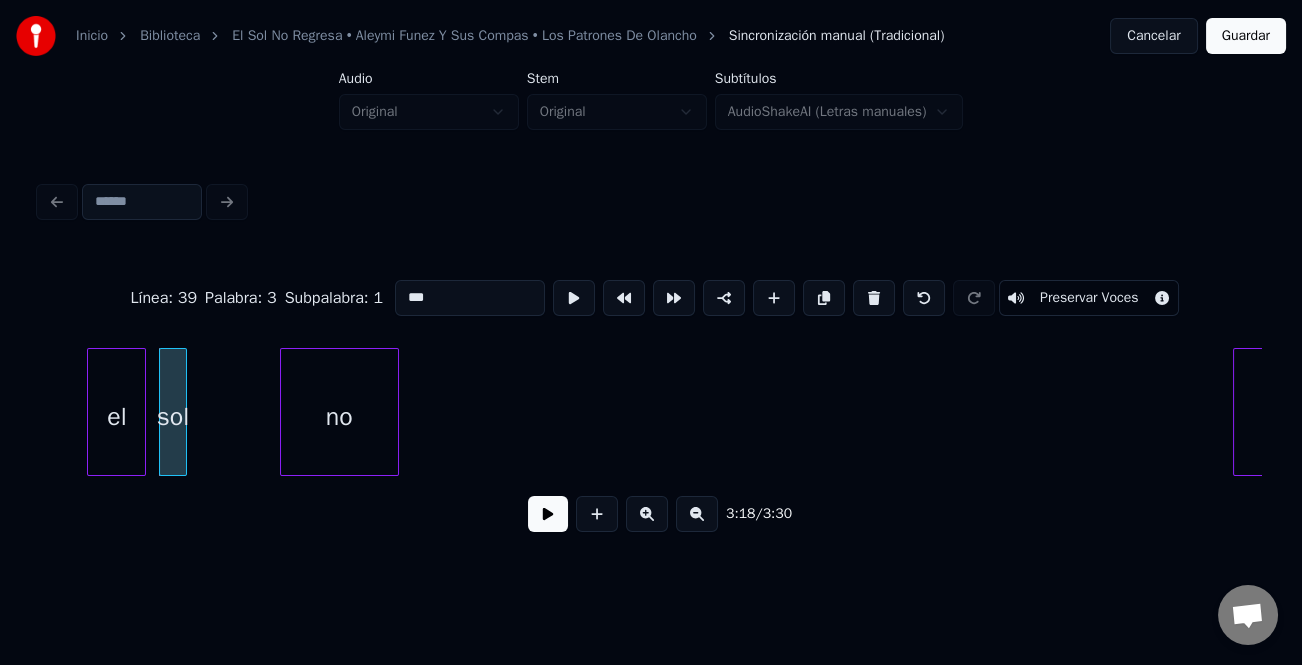 click on "no" at bounding box center [339, 417] 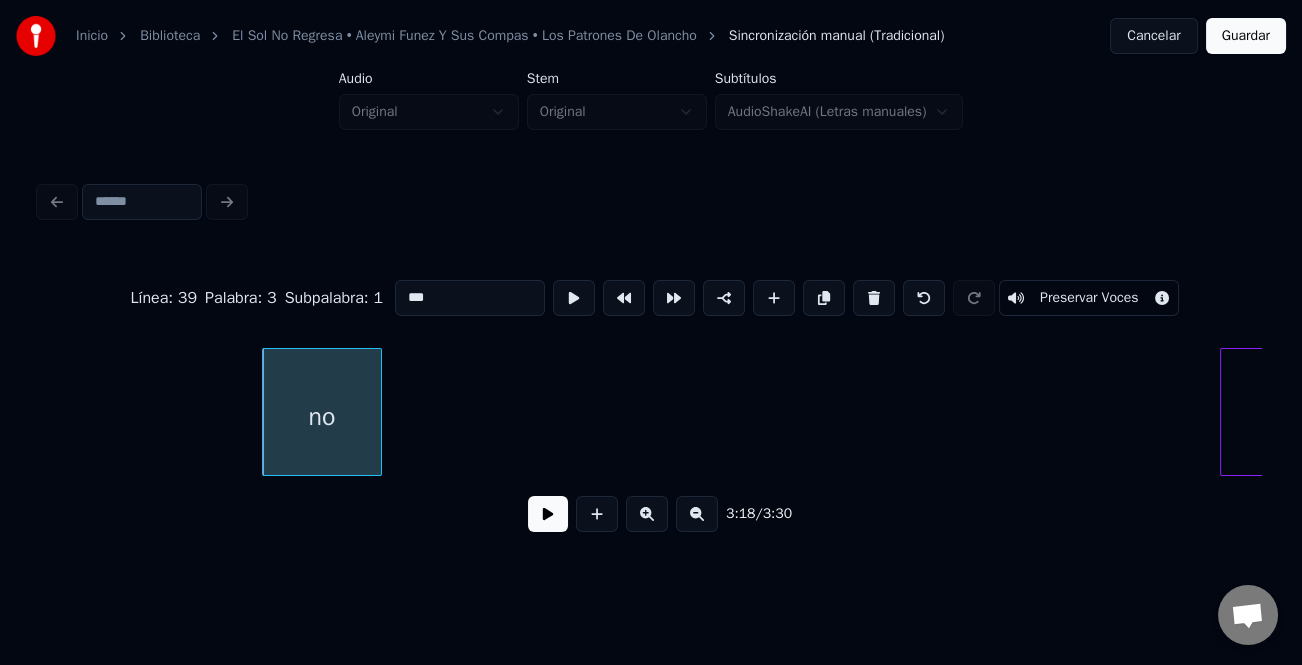 scroll, scrollTop: 0, scrollLeft: 39815, axis: horizontal 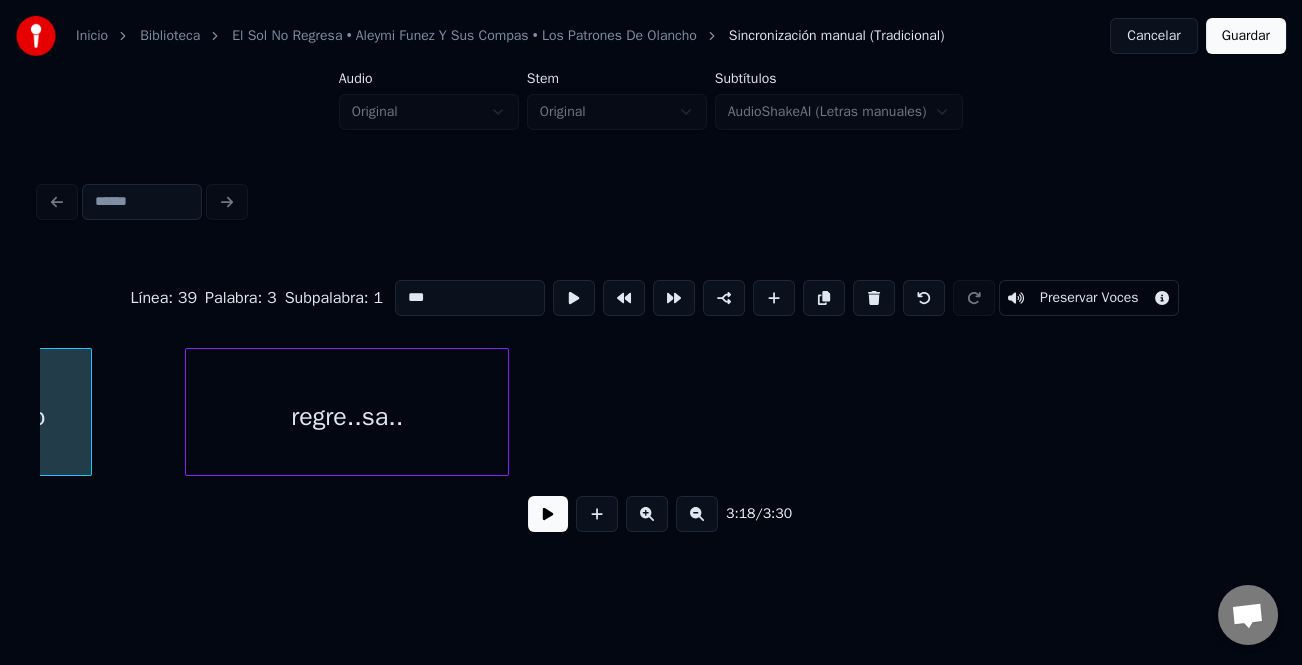click on "regre..sa.." at bounding box center (347, 417) 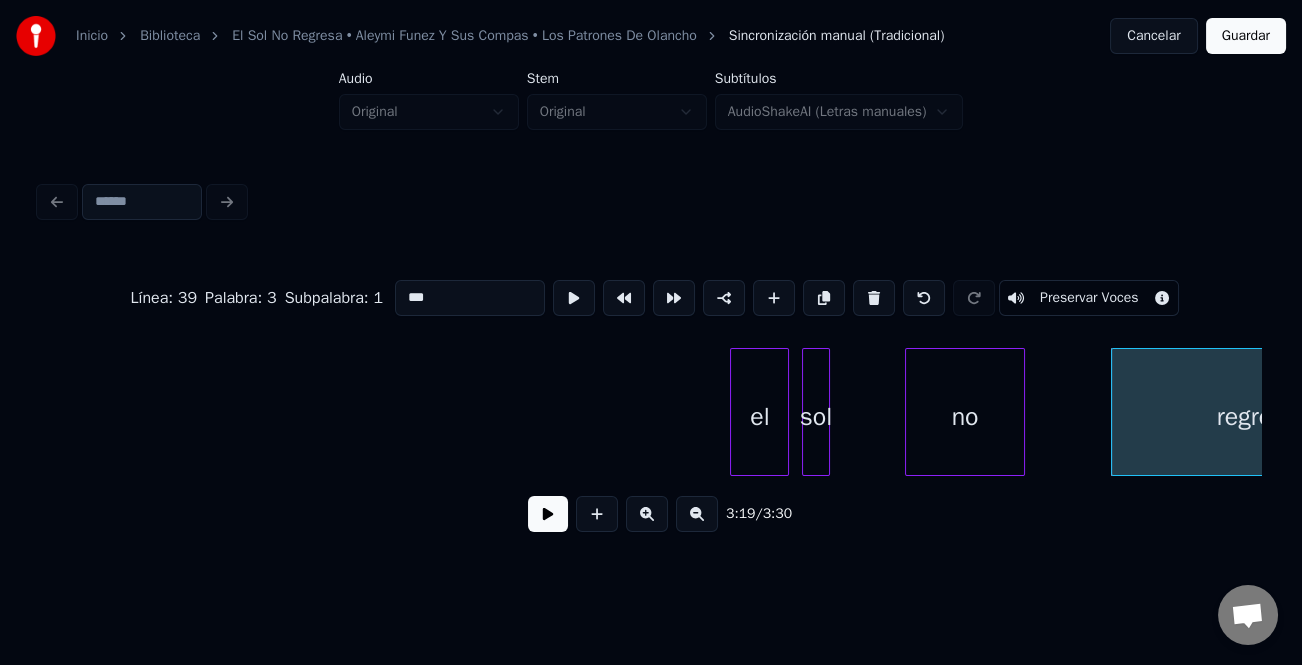 scroll, scrollTop: 0, scrollLeft: 38816, axis: horizontal 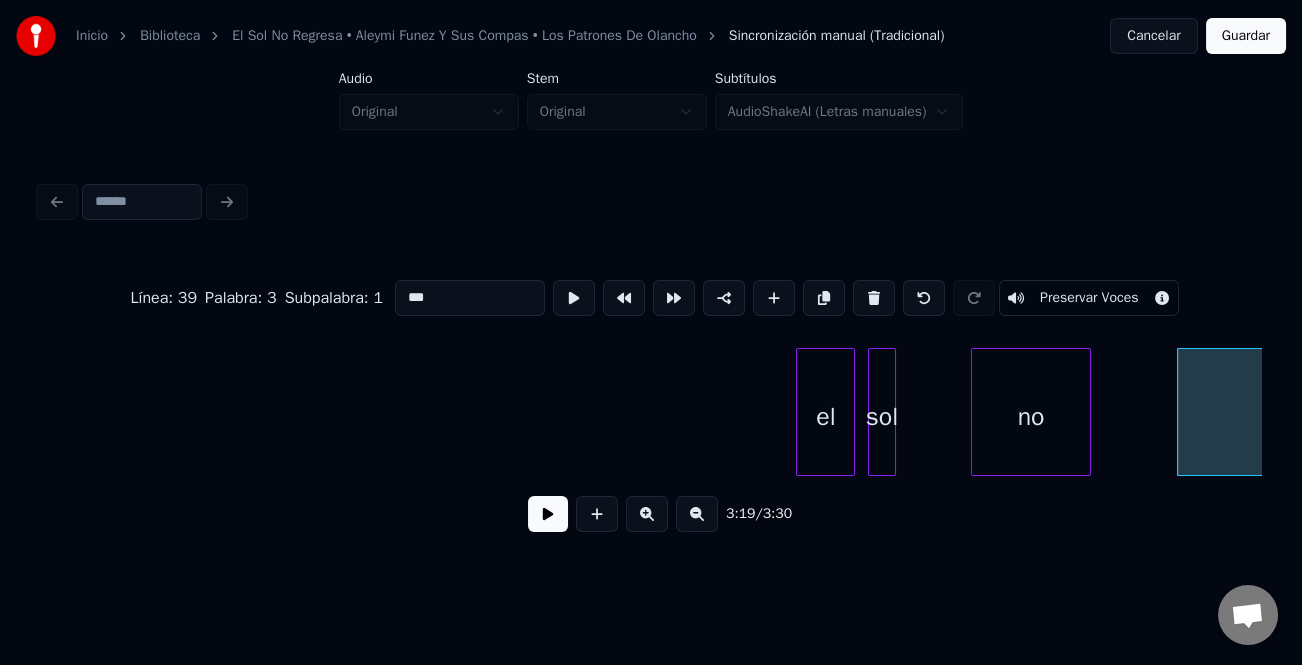 click at bounding box center (697, 514) 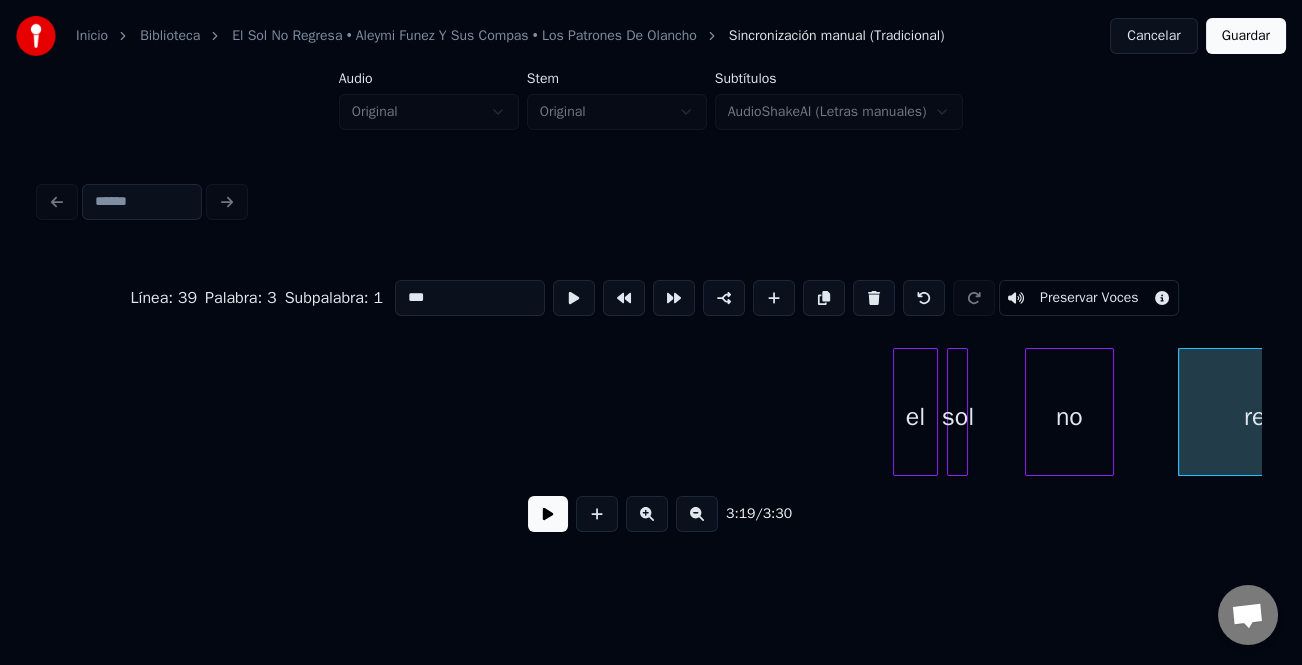 click at bounding box center (697, 514) 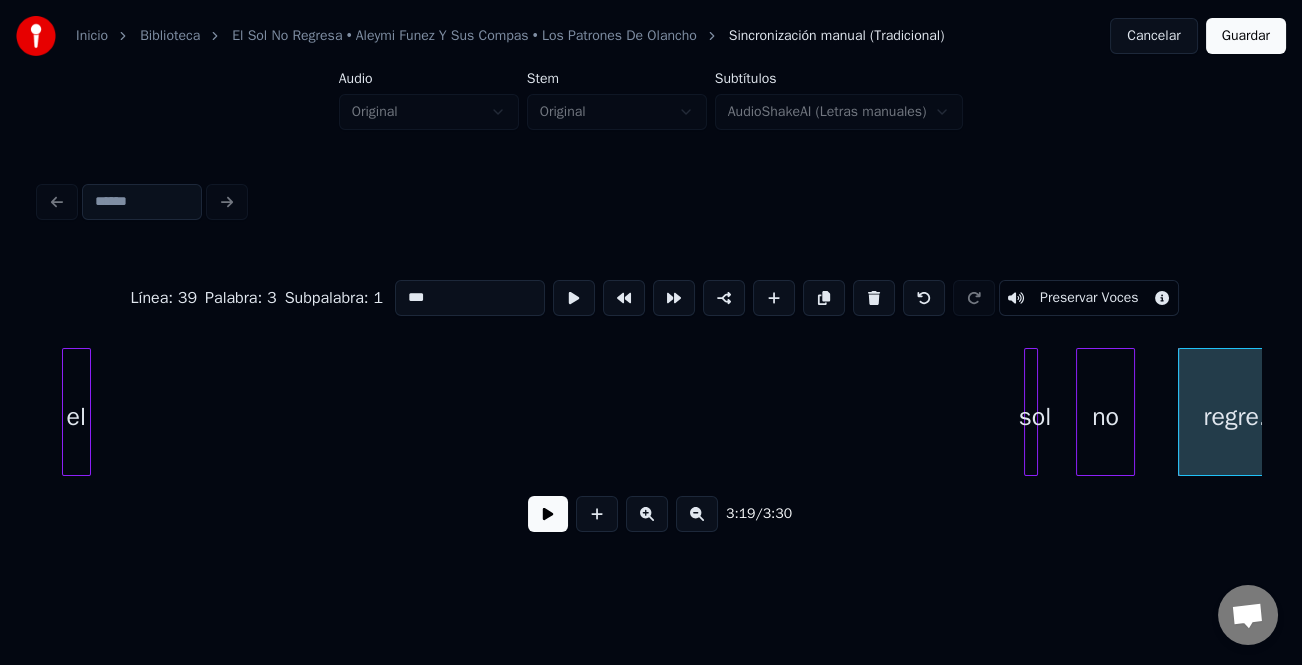 click on "el" at bounding box center [77, 417] 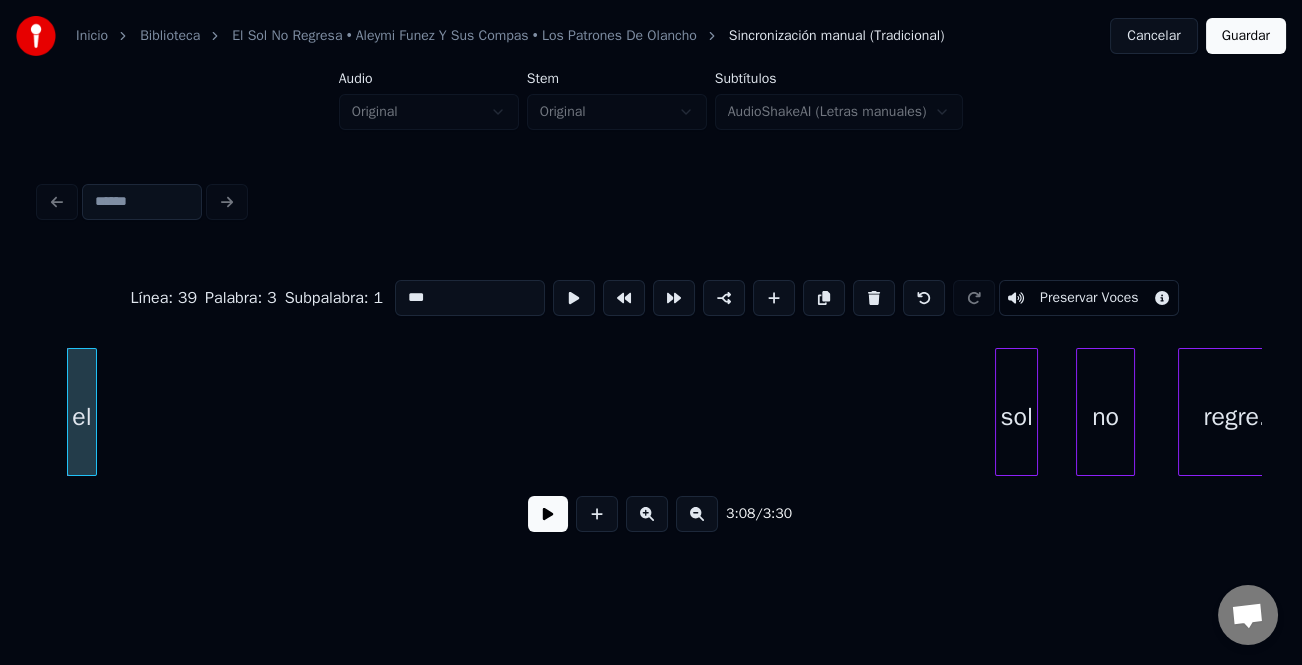 click at bounding box center (999, 412) 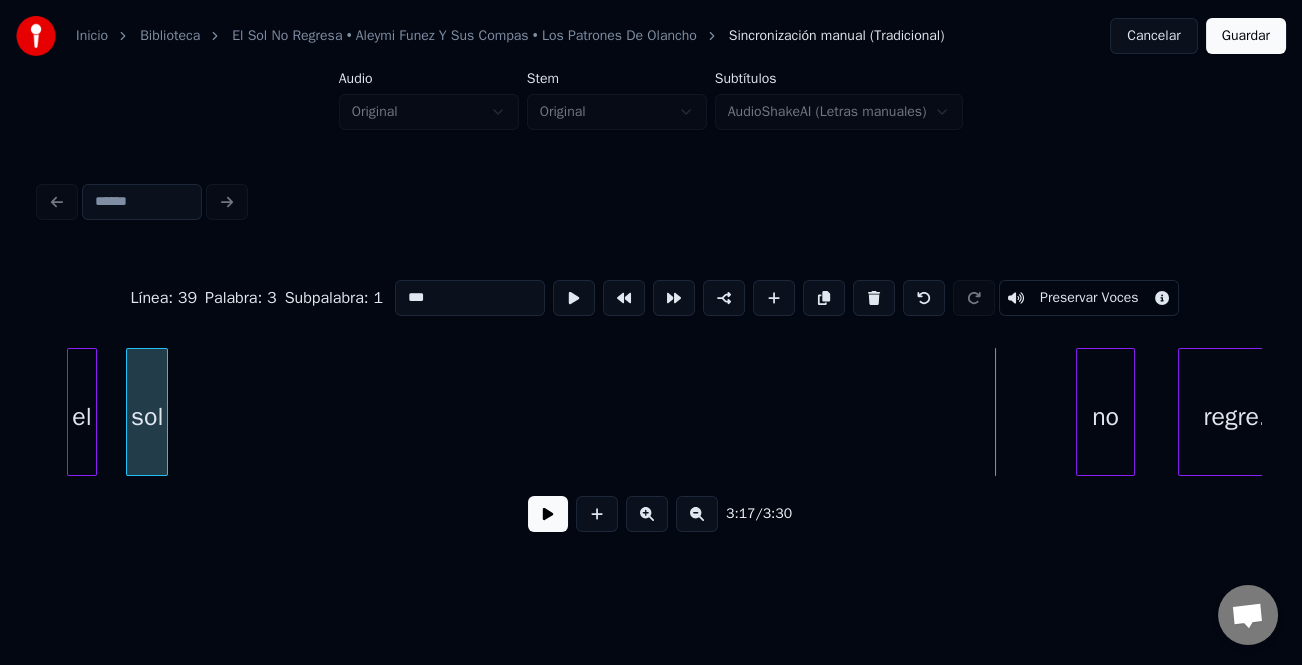 click on "sol" at bounding box center (147, 417) 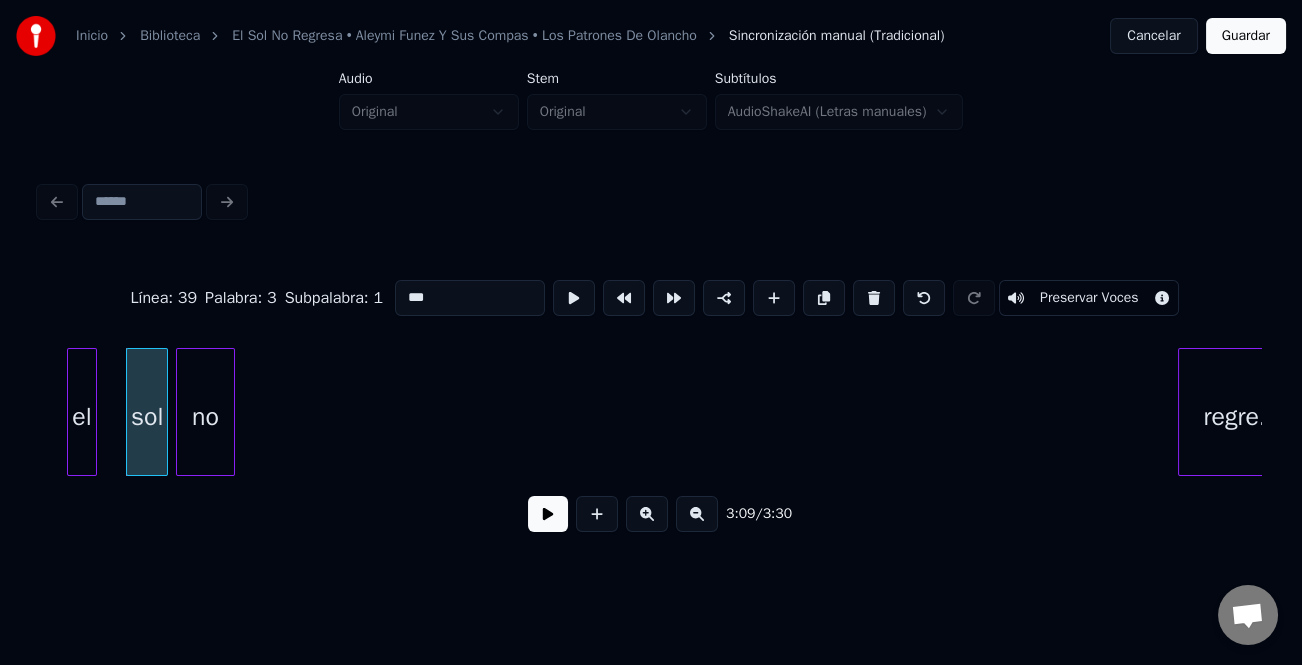 click on "no" at bounding box center [206, 417] 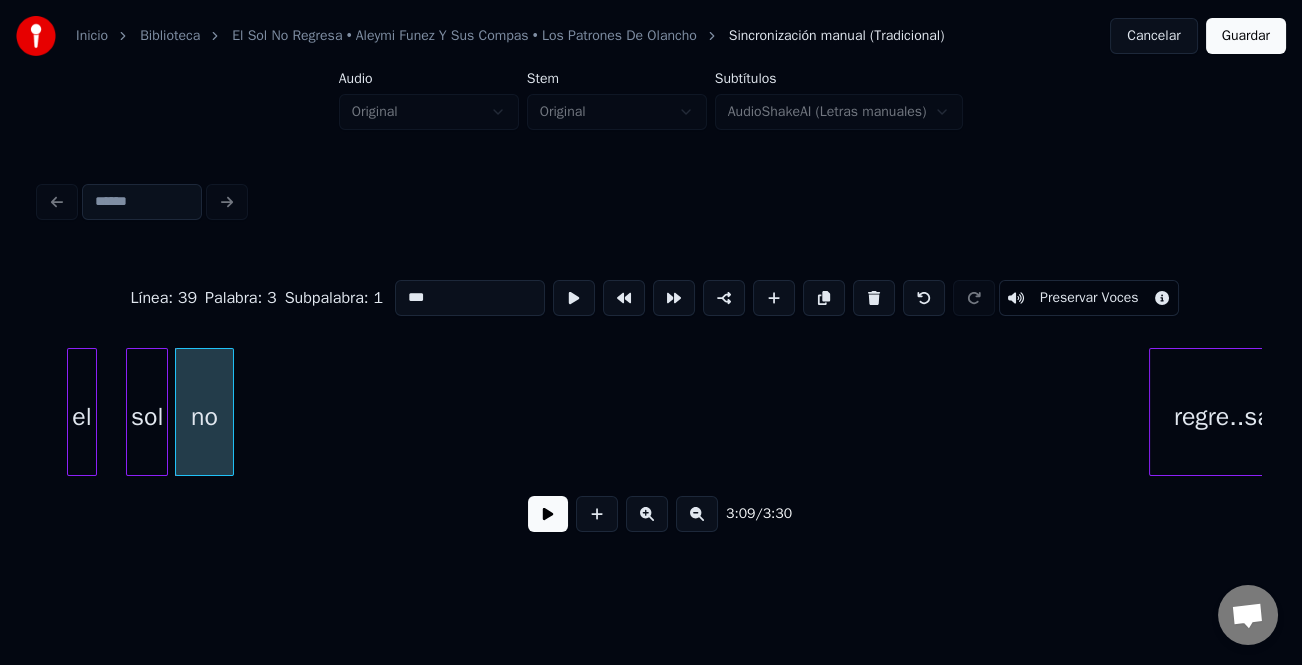 scroll, scrollTop: 0, scrollLeft: 18893, axis: horizontal 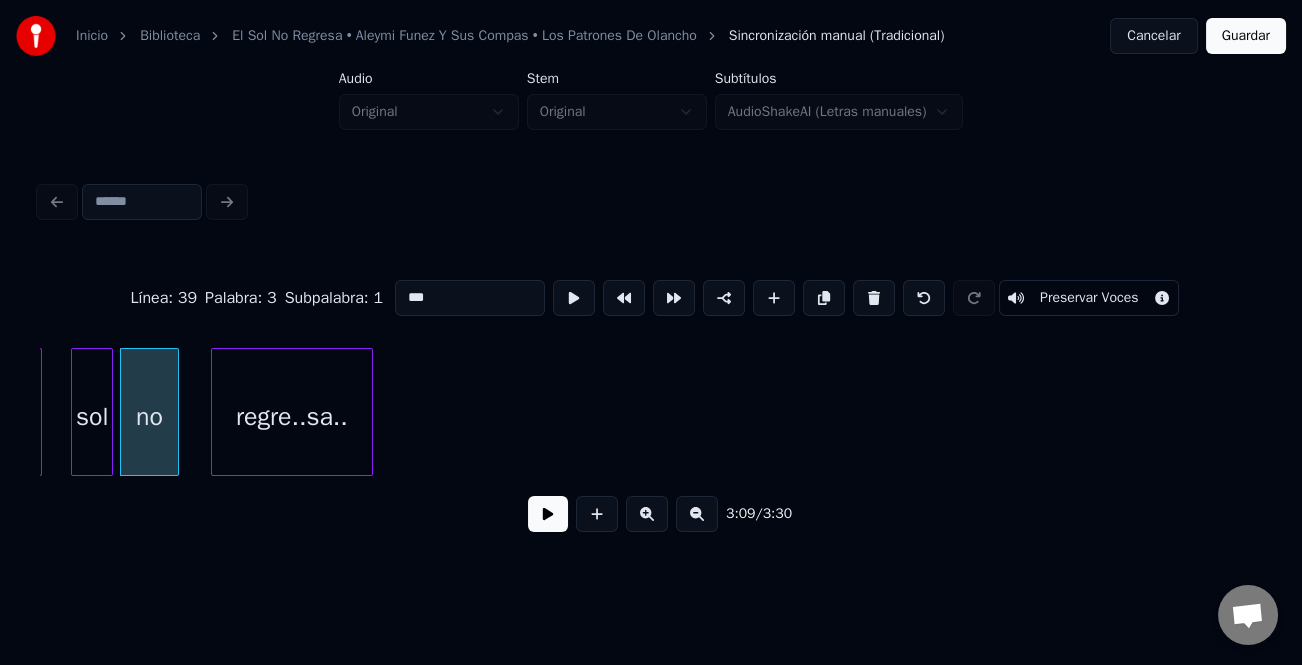 click on "regre..sa.." at bounding box center [292, 417] 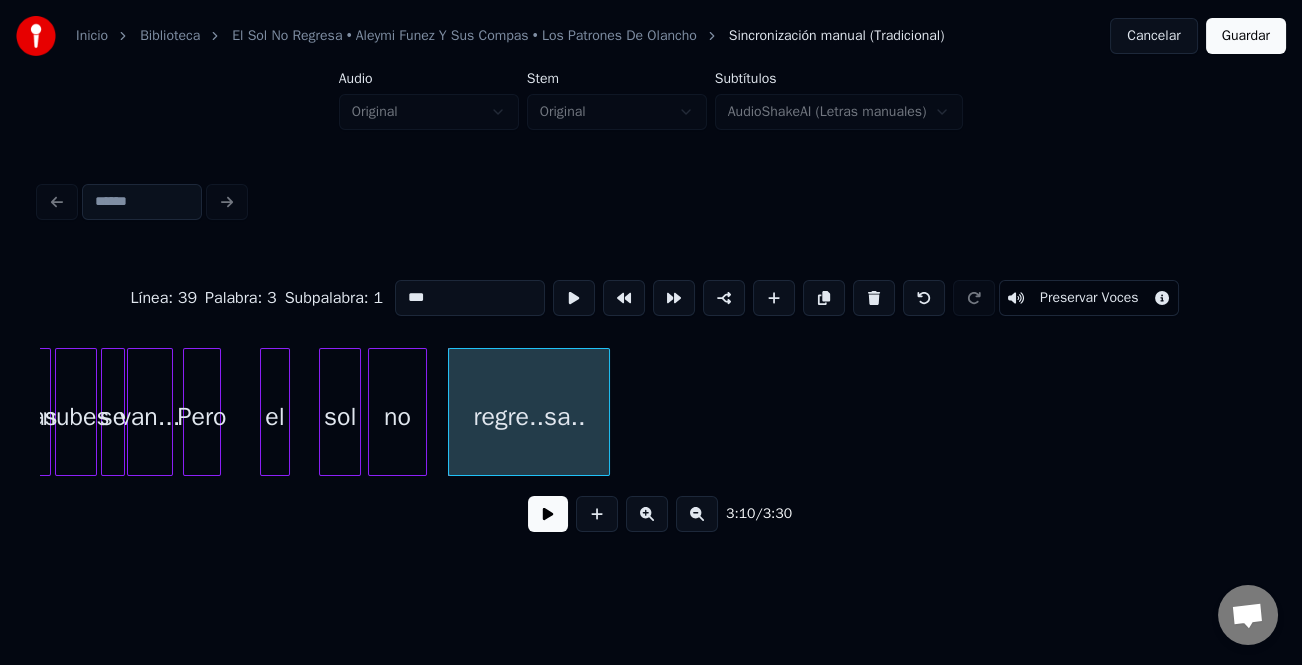 scroll, scrollTop: 0, scrollLeft: 18375, axis: horizontal 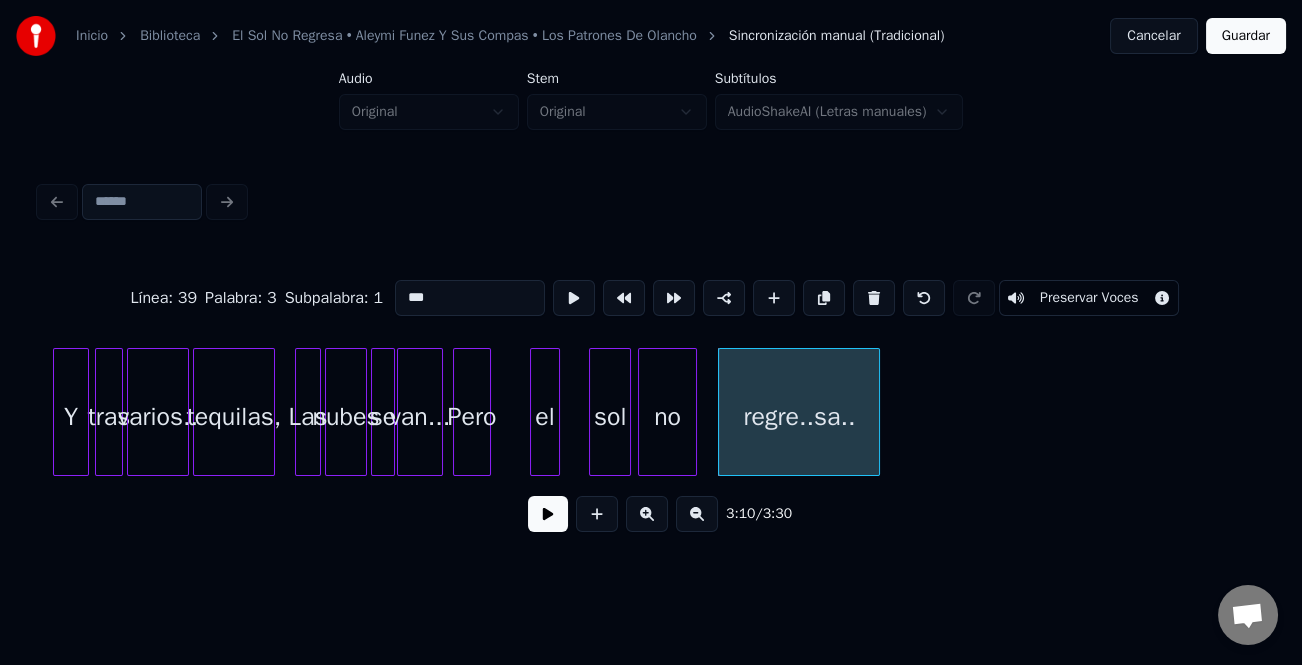 drag, startPoint x: 509, startPoint y: 400, endPoint x: 528, endPoint y: 497, distance: 98.84331 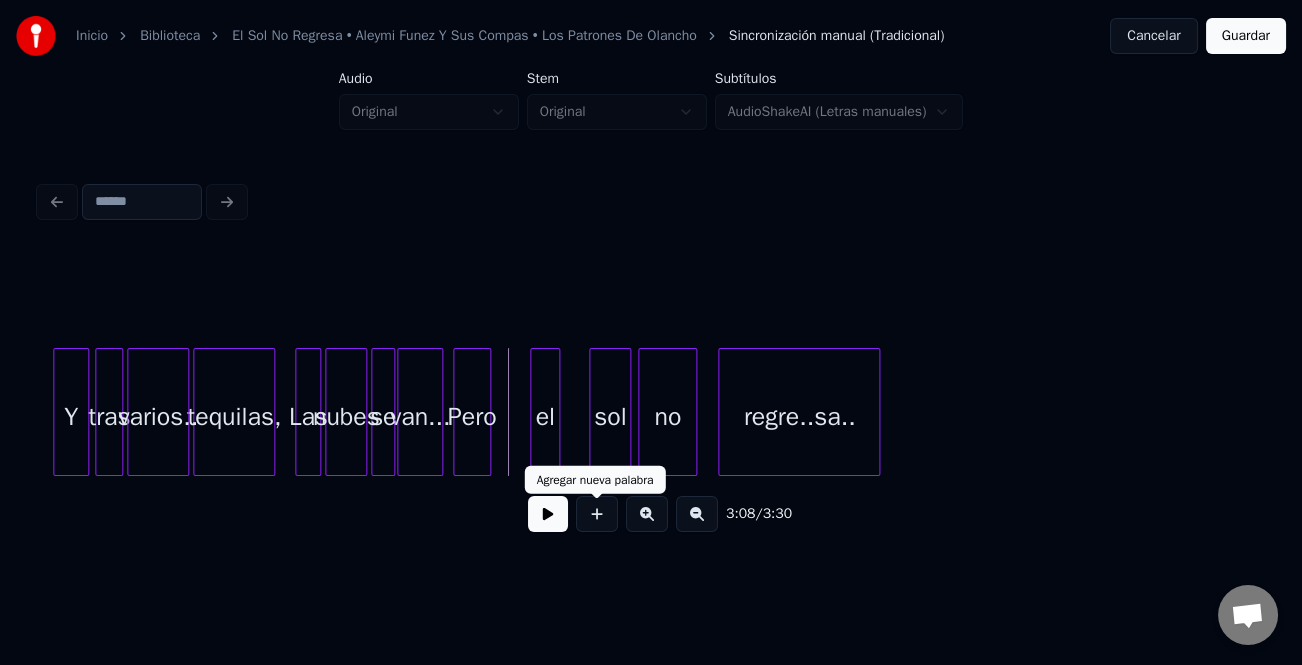 click at bounding box center [597, 514] 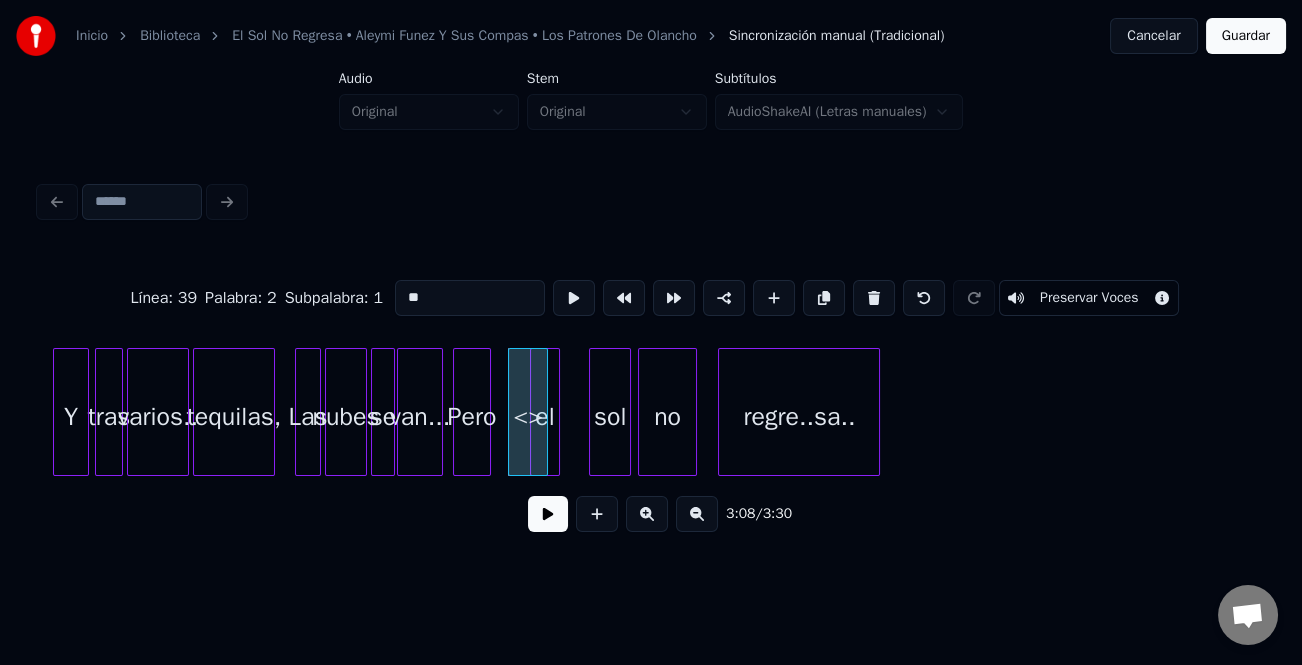 click at bounding box center (597, 514) 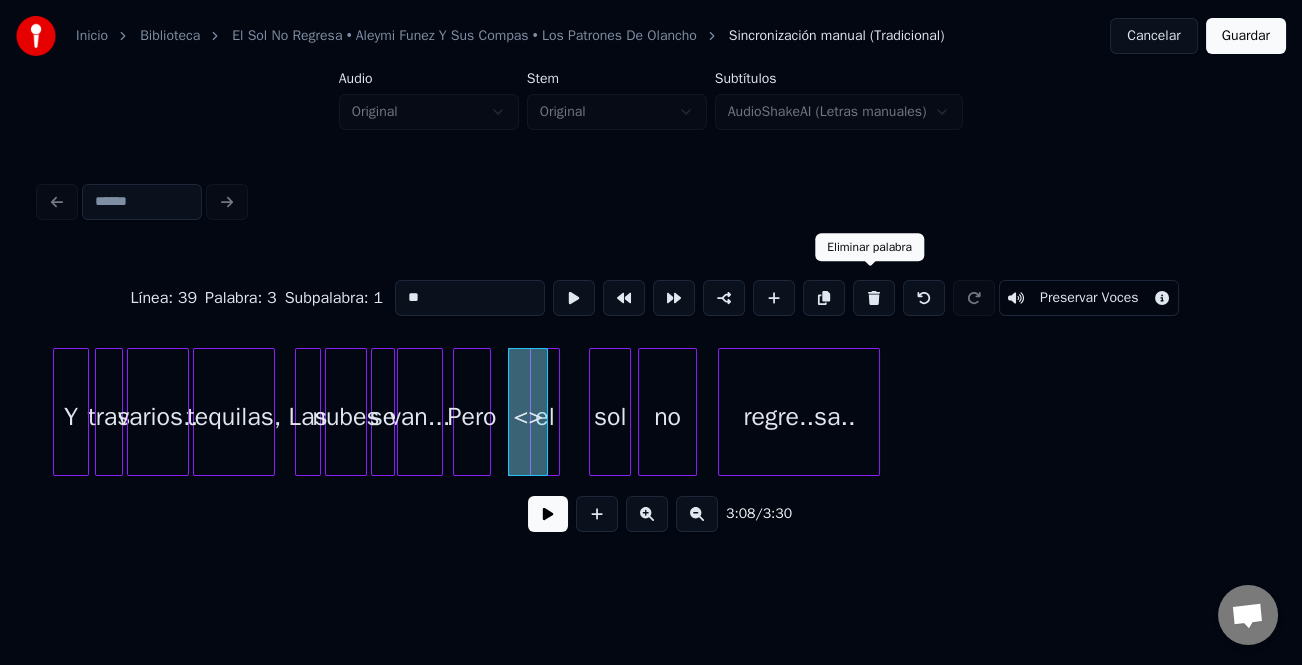 click at bounding box center [874, 298] 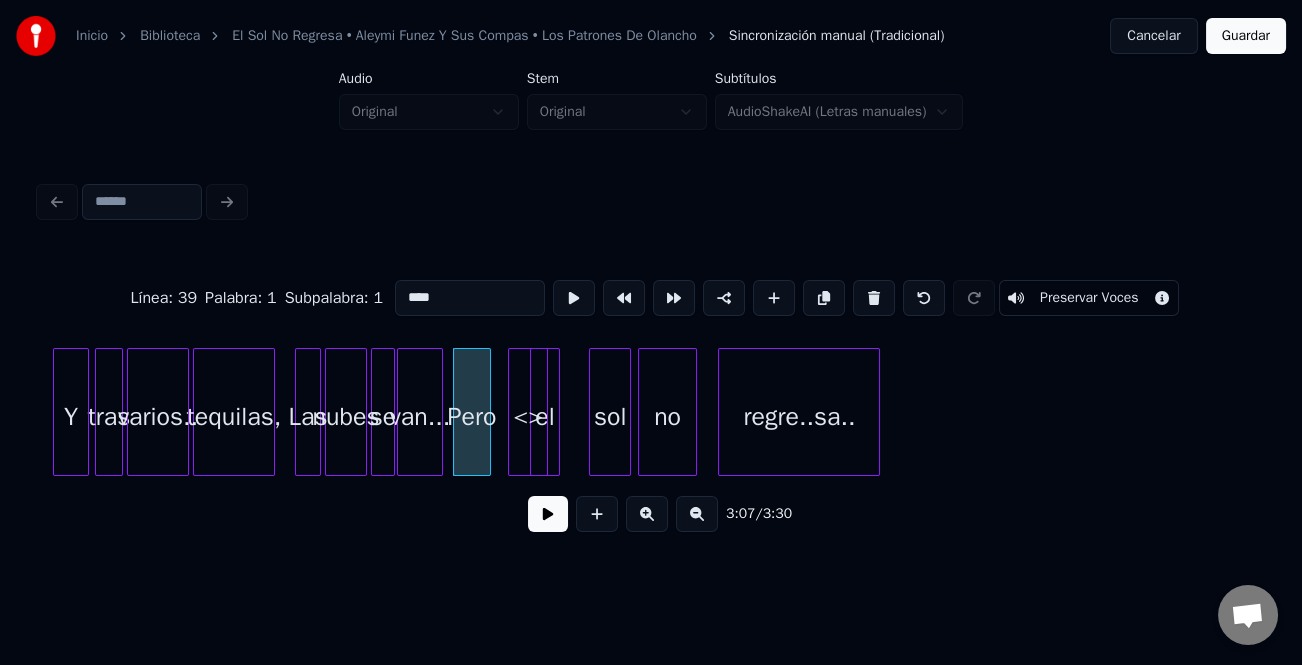 click at bounding box center [874, 298] 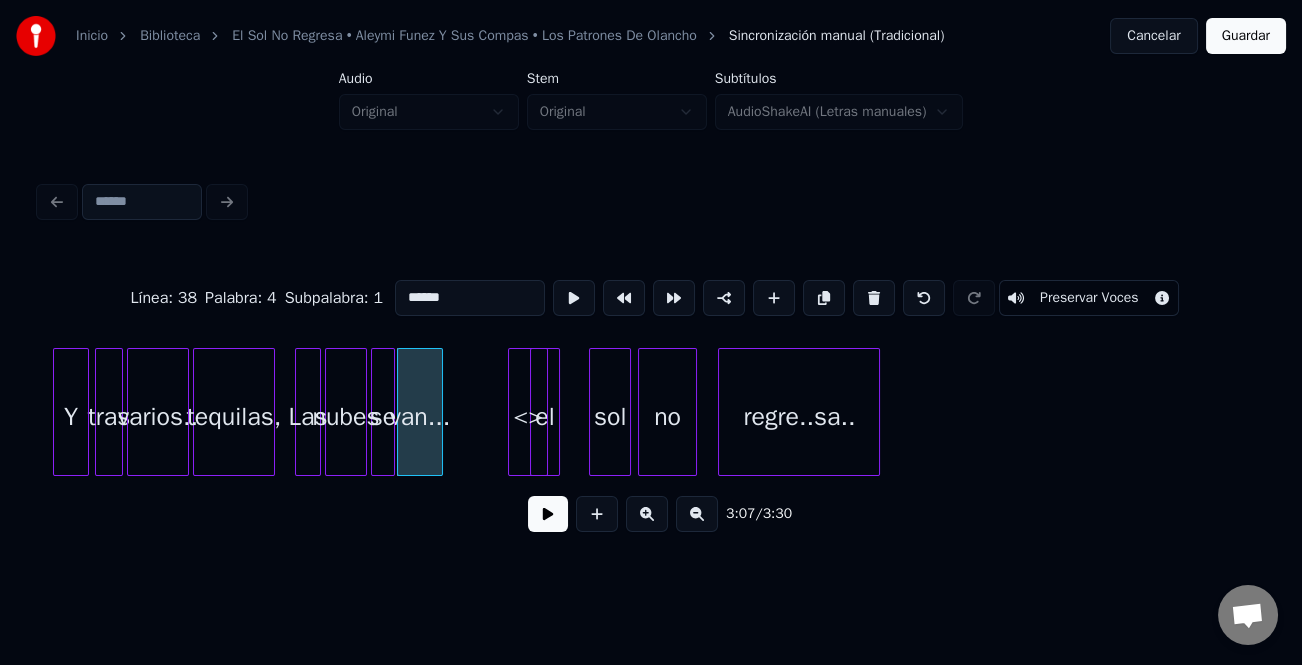 click at bounding box center (647, 514) 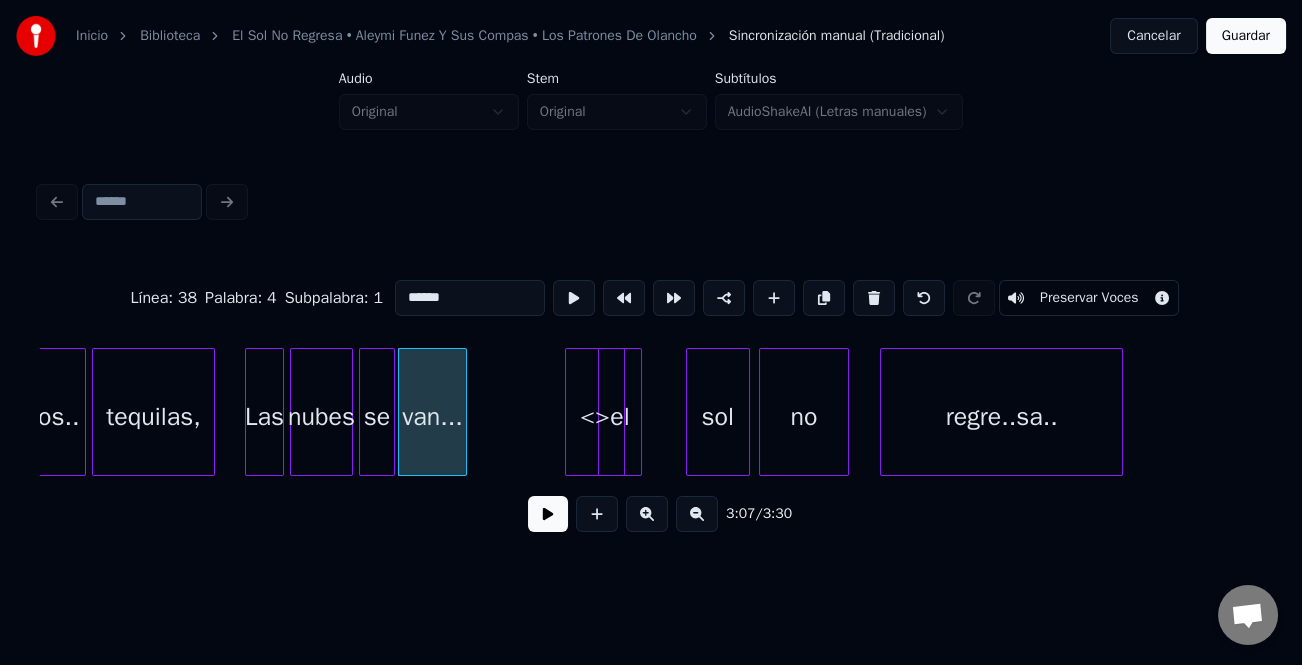click at bounding box center [647, 514] 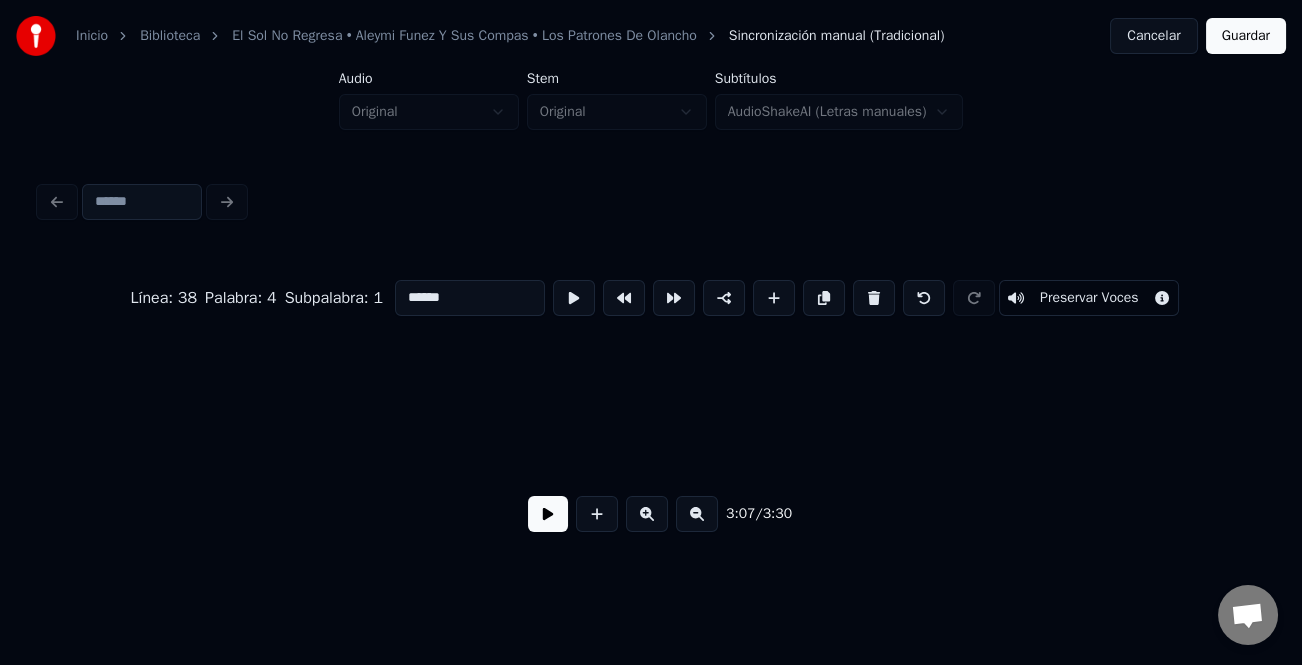 scroll, scrollTop: 0, scrollLeft: 37106, axis: horizontal 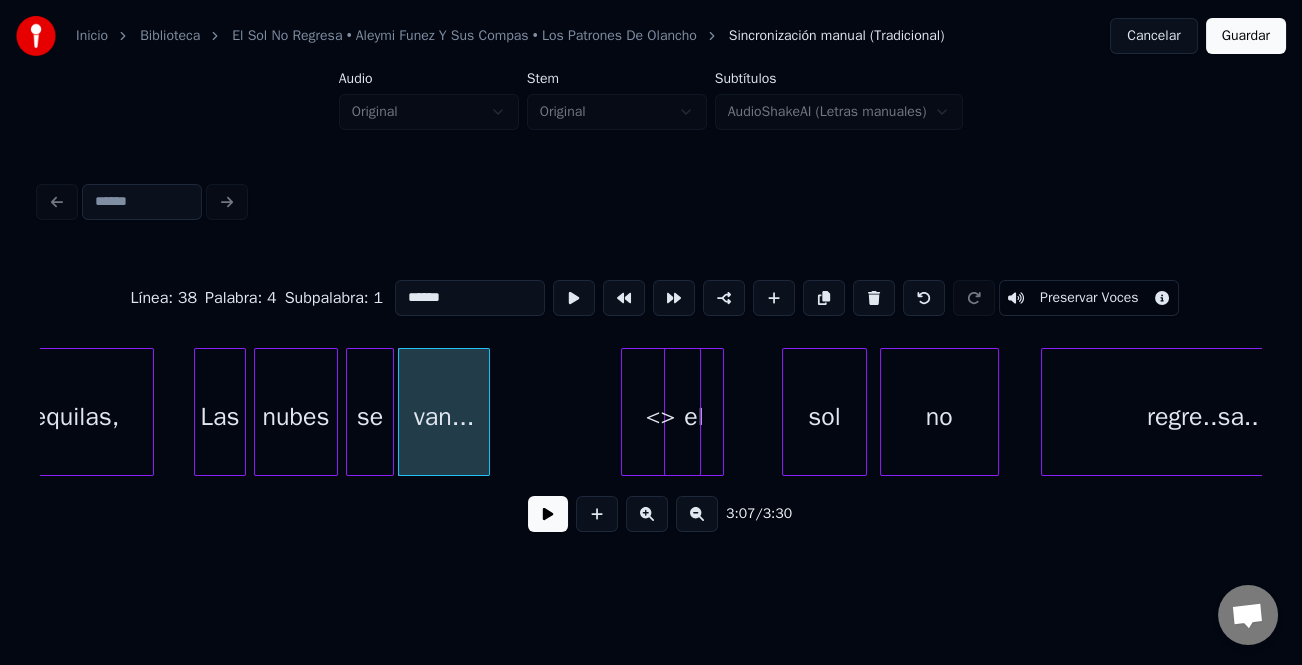 click on "van..." at bounding box center (444, 417) 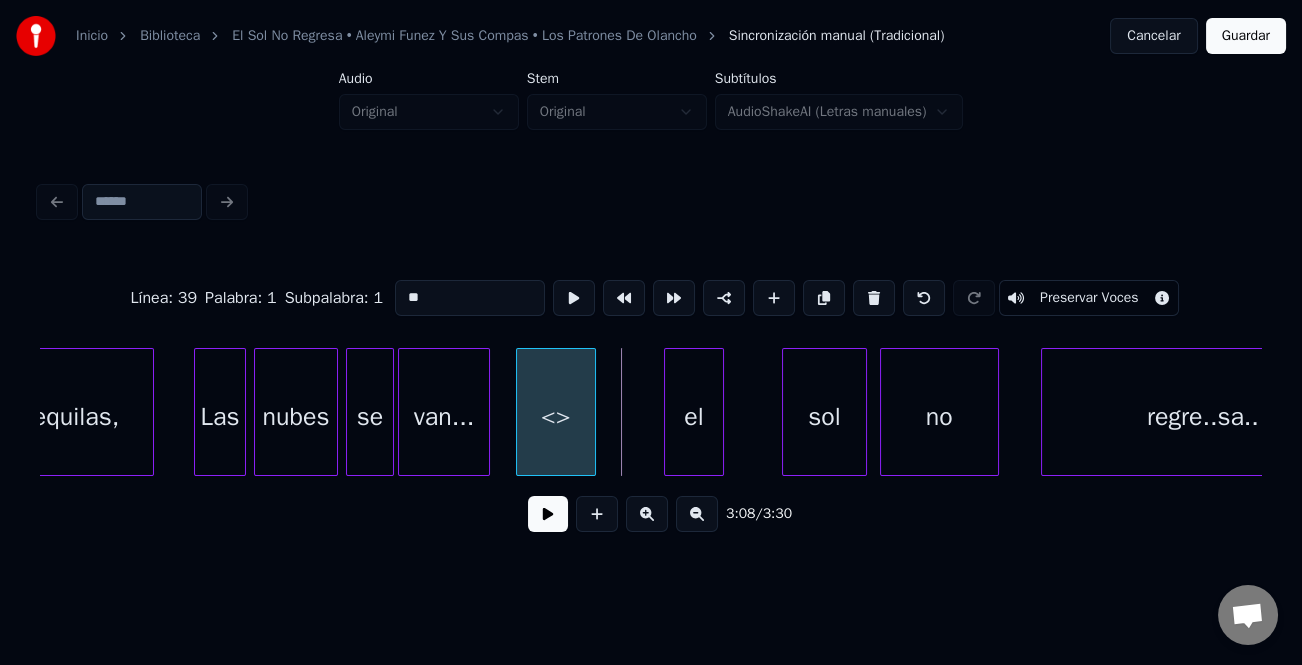 click on "<>" at bounding box center [556, 417] 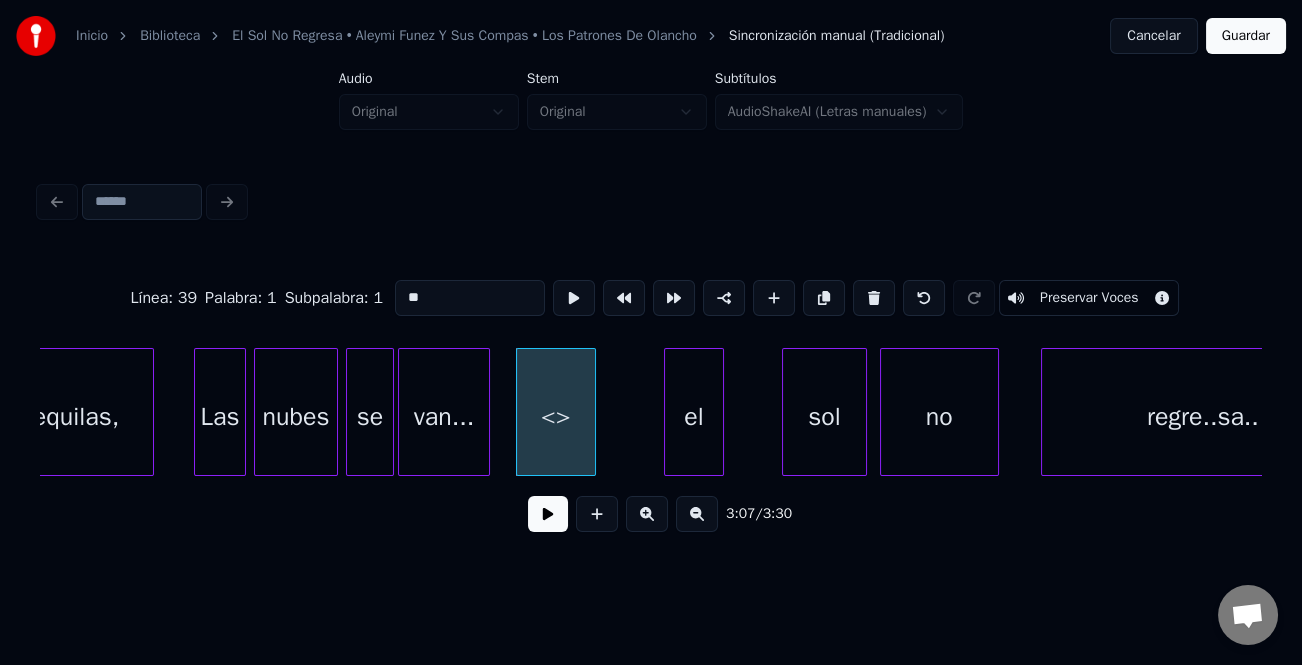 click on "**" at bounding box center (470, 298) 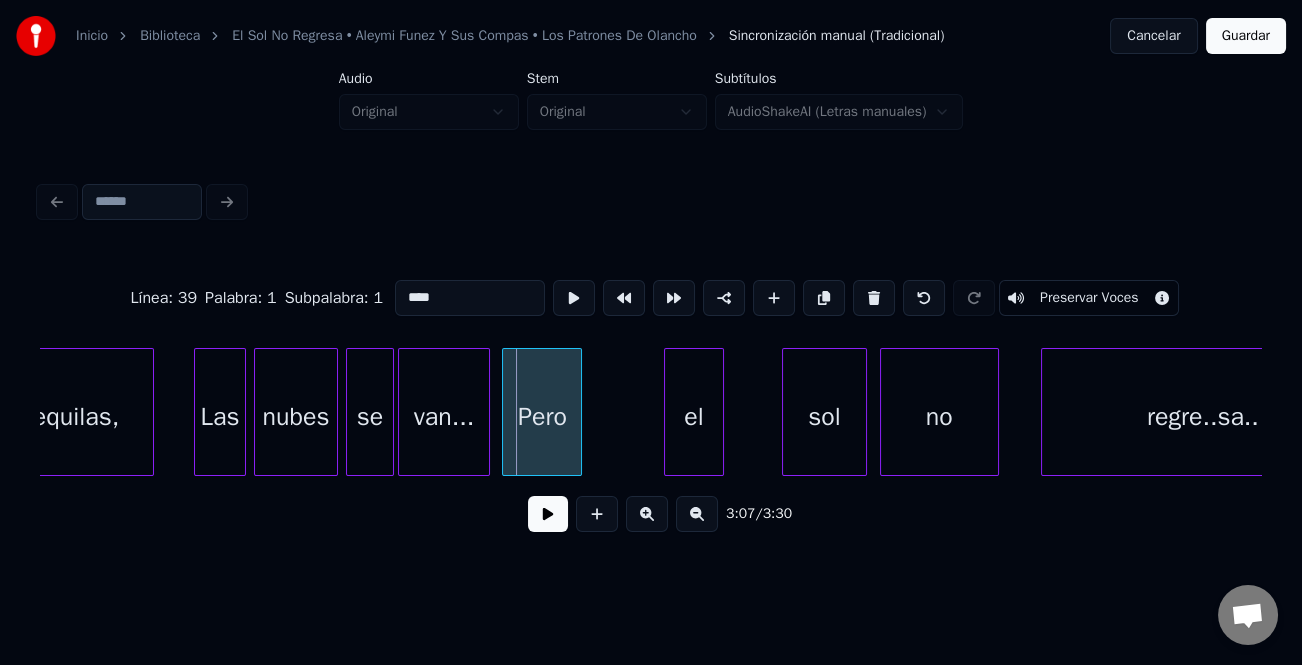 click on "Pero" at bounding box center [542, 417] 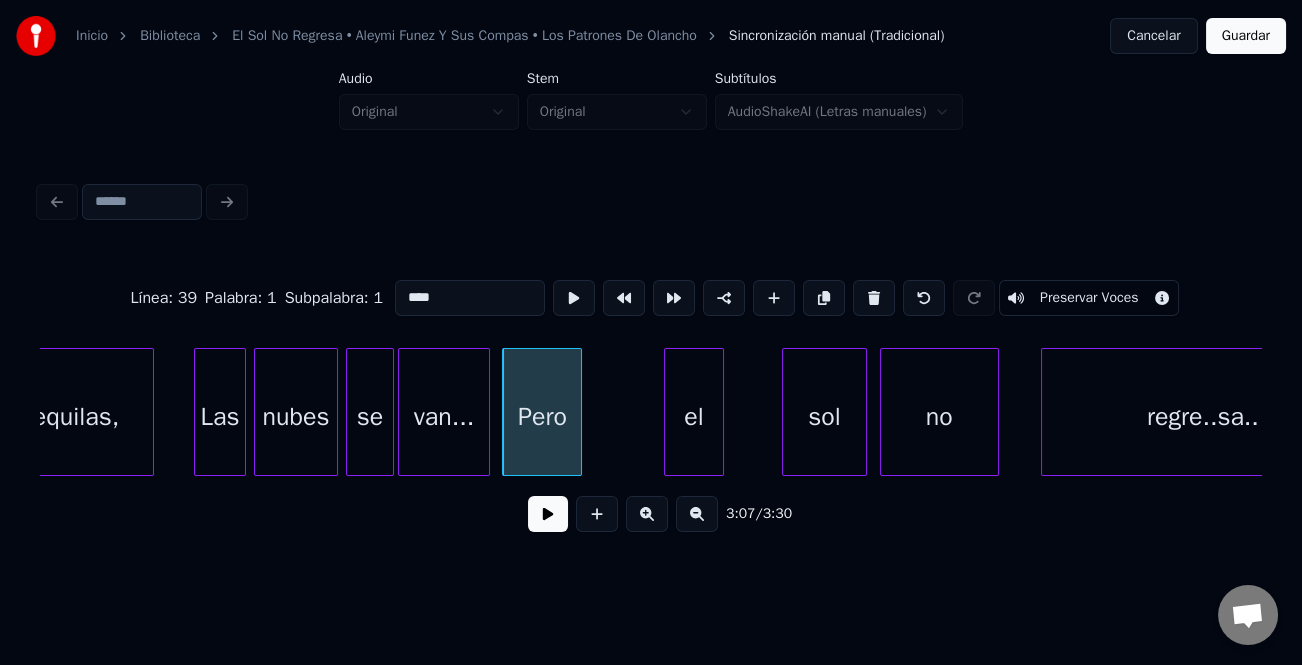 type on "****" 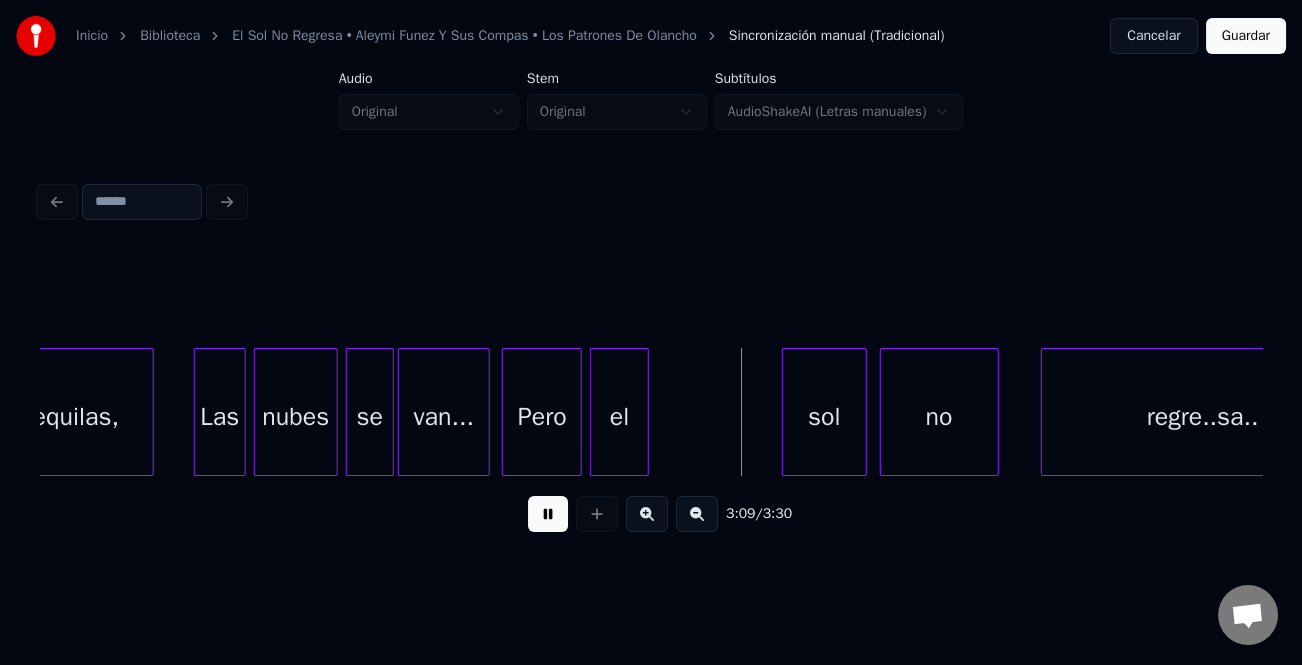 click on "el" at bounding box center (619, 417) 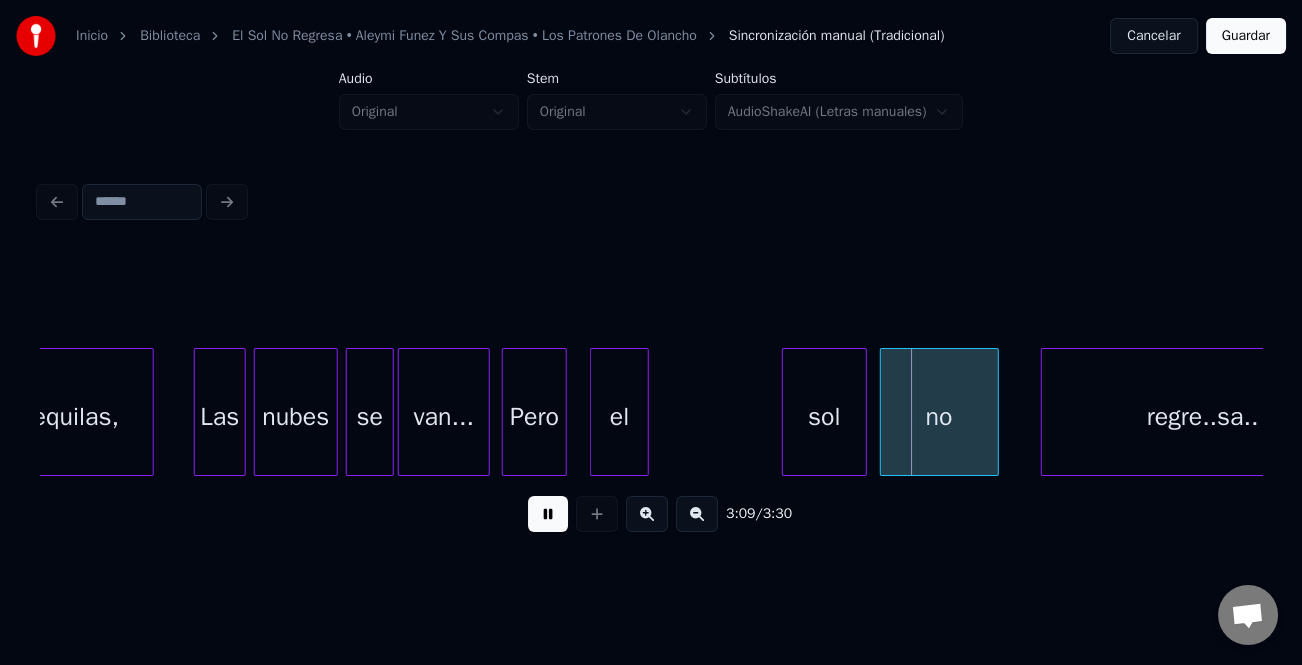 click at bounding box center [563, 412] 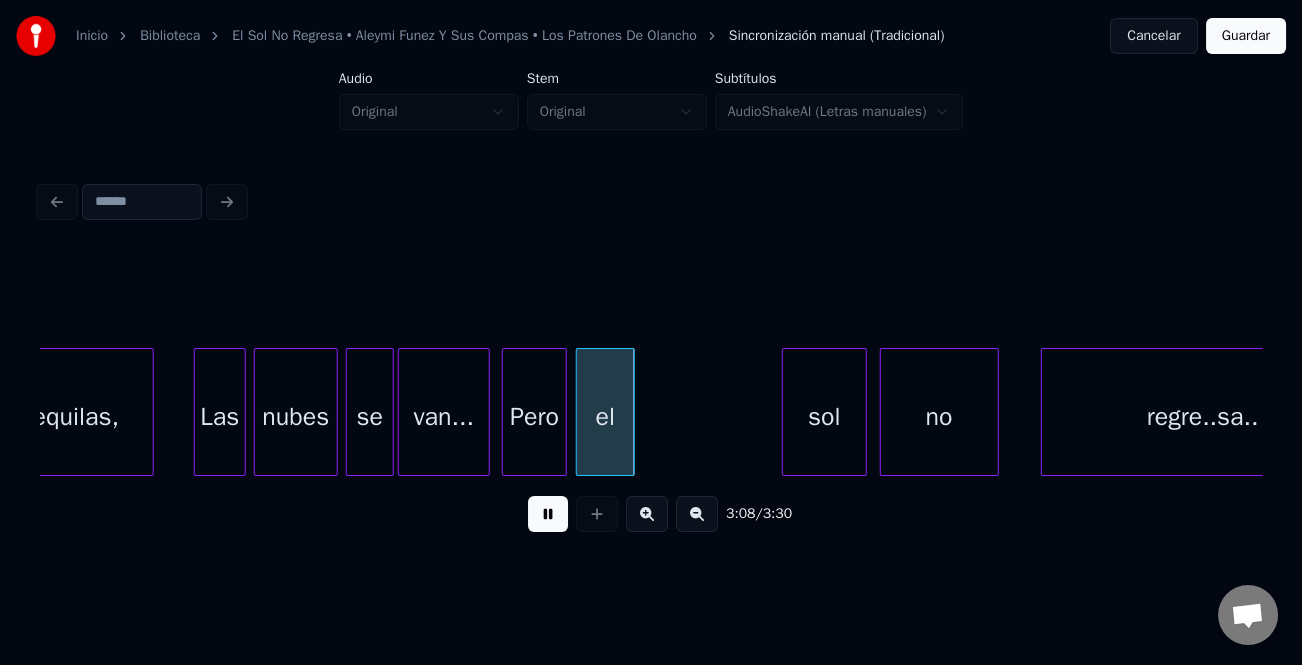 click on "el" at bounding box center (605, 417) 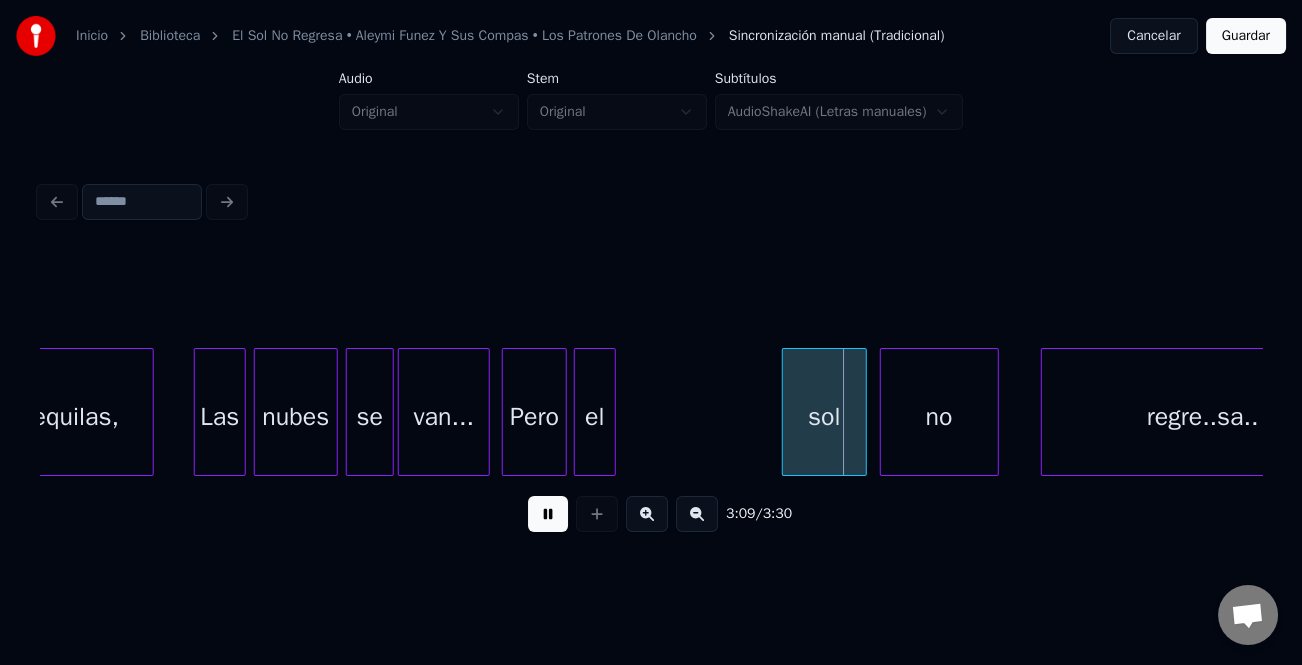 click at bounding box center (612, 412) 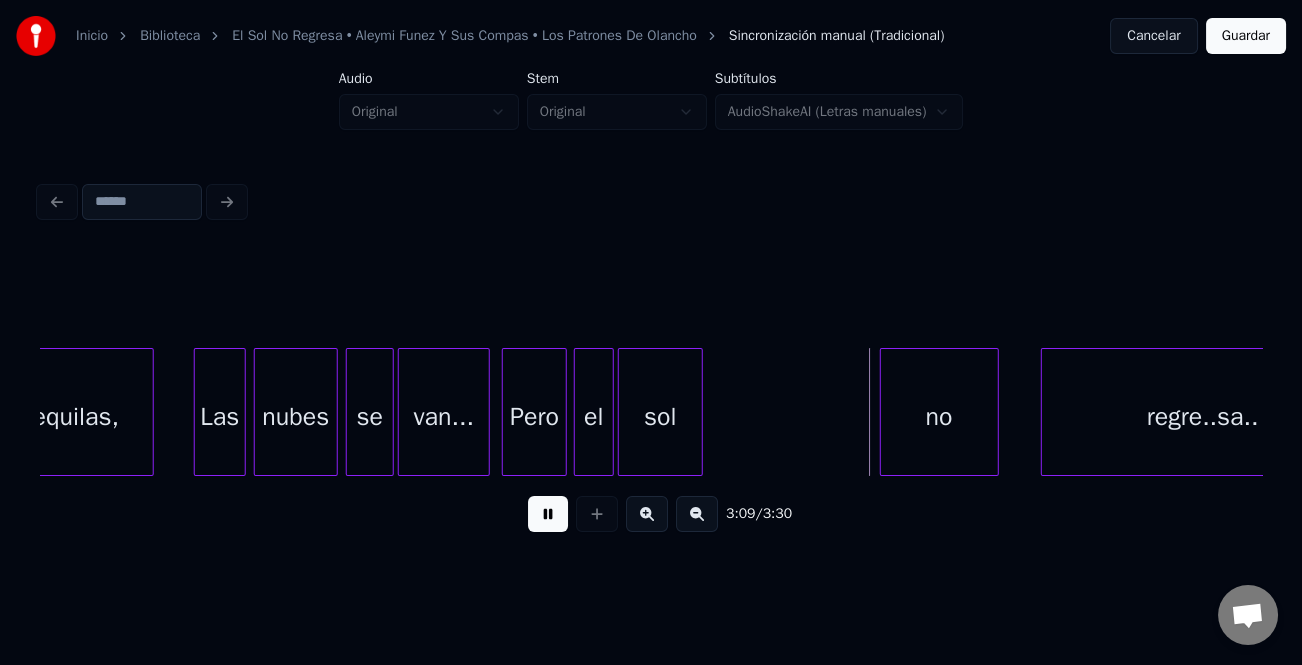 click on "sol" at bounding box center [660, 417] 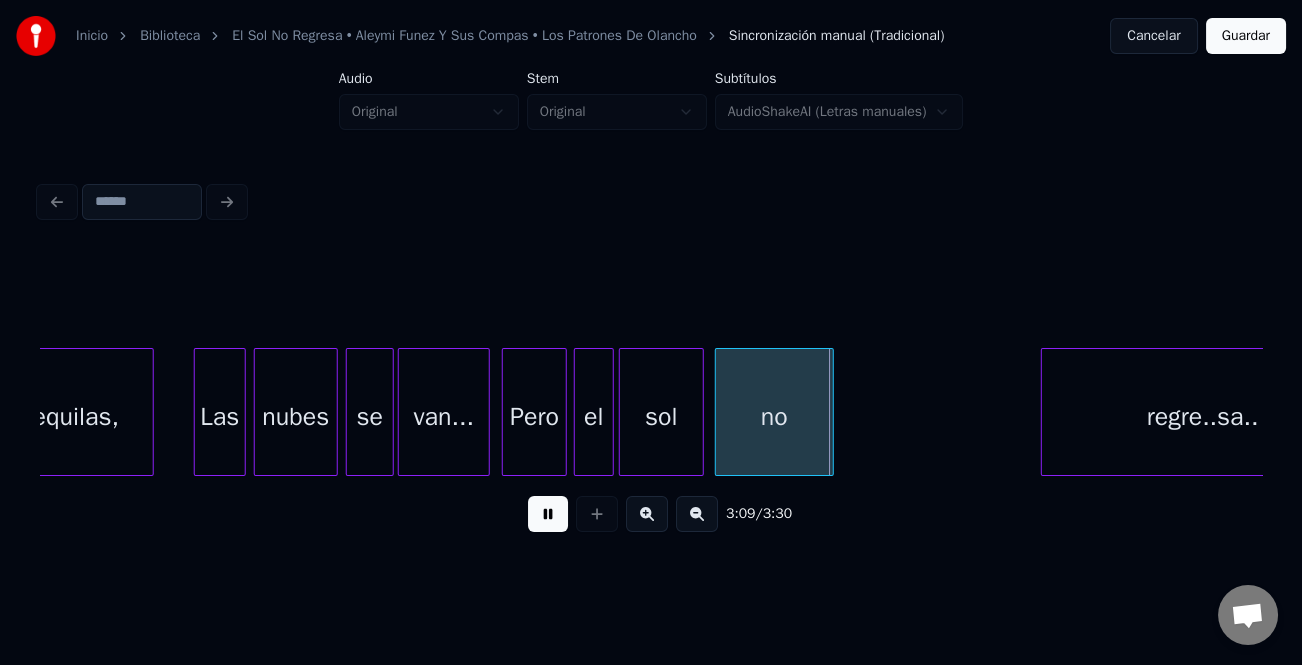 click on "no" at bounding box center (774, 417) 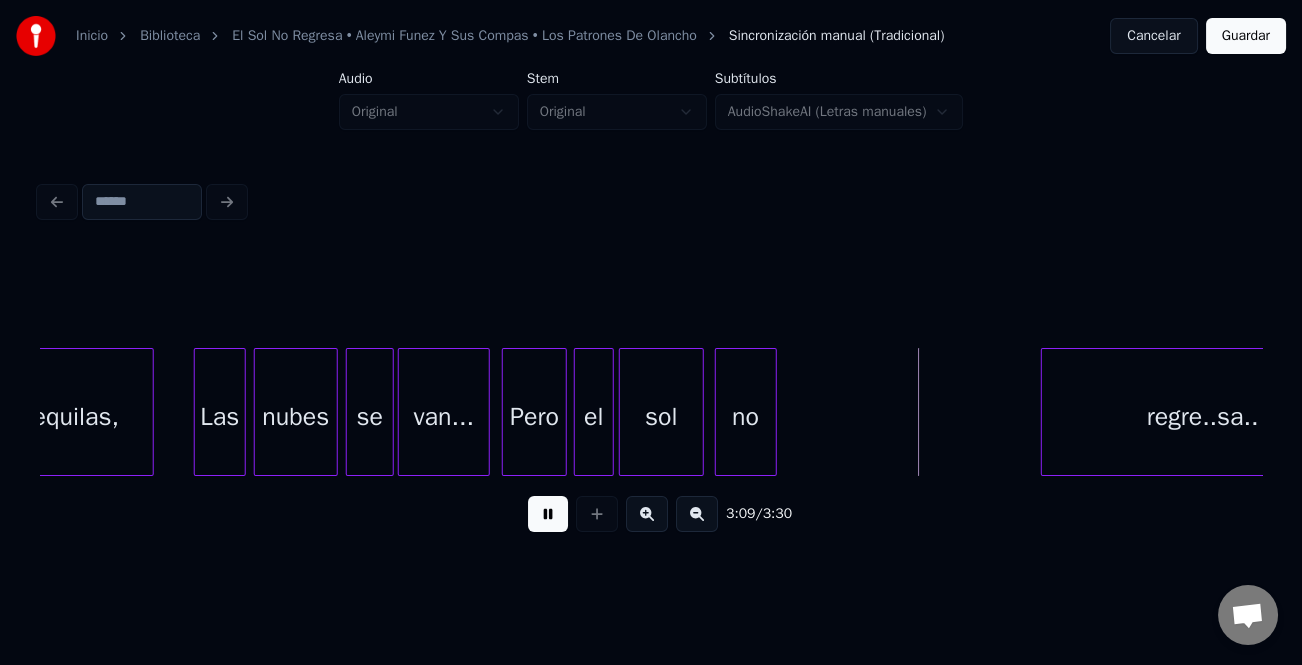 click at bounding box center [773, 412] 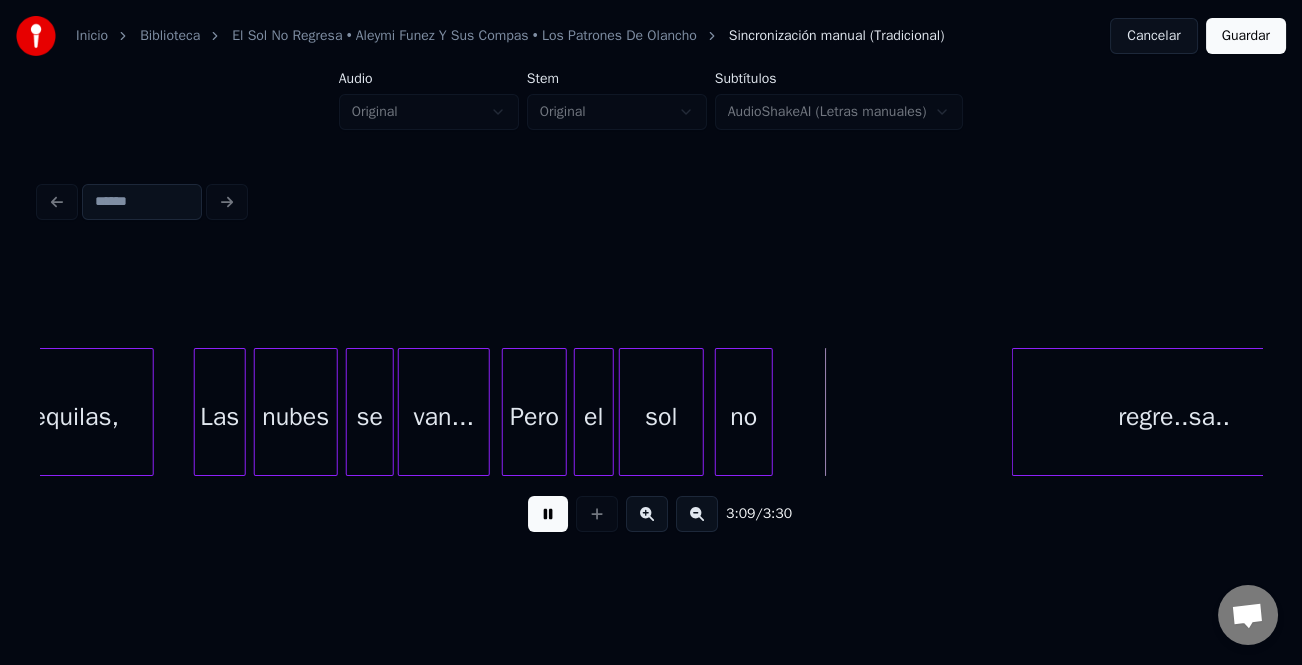 scroll, scrollTop: 0, scrollLeft: 37201, axis: horizontal 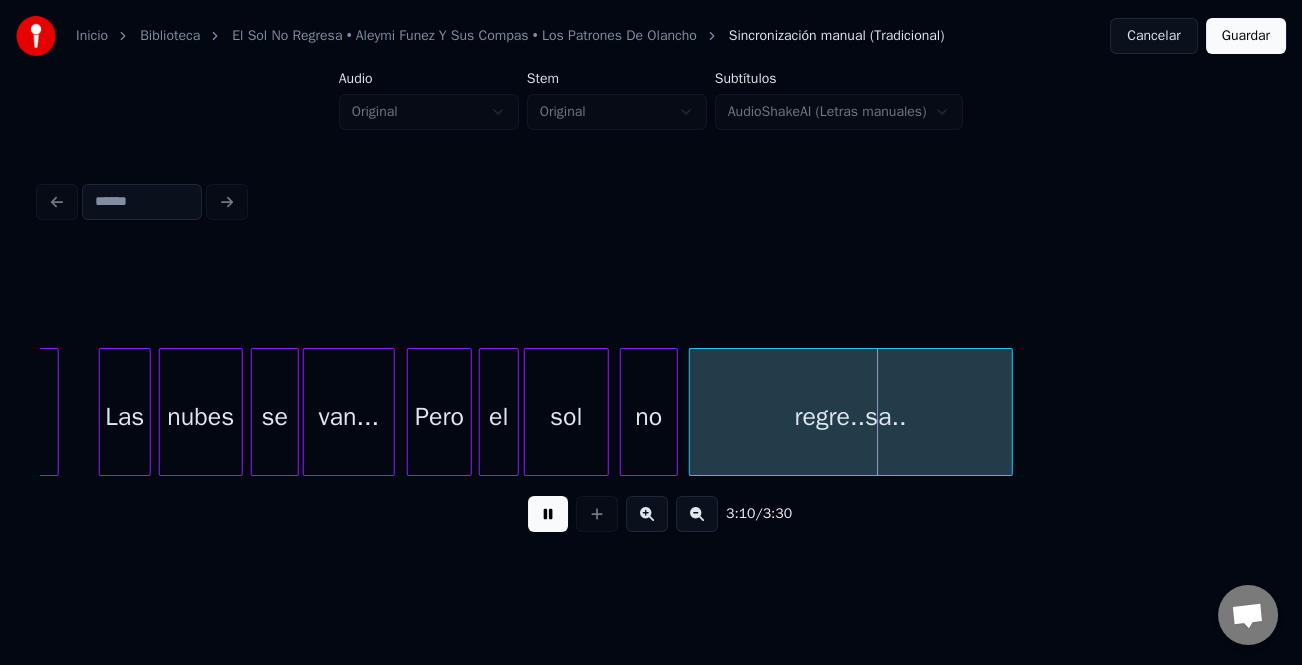 click on "regre..sa.." at bounding box center (851, 417) 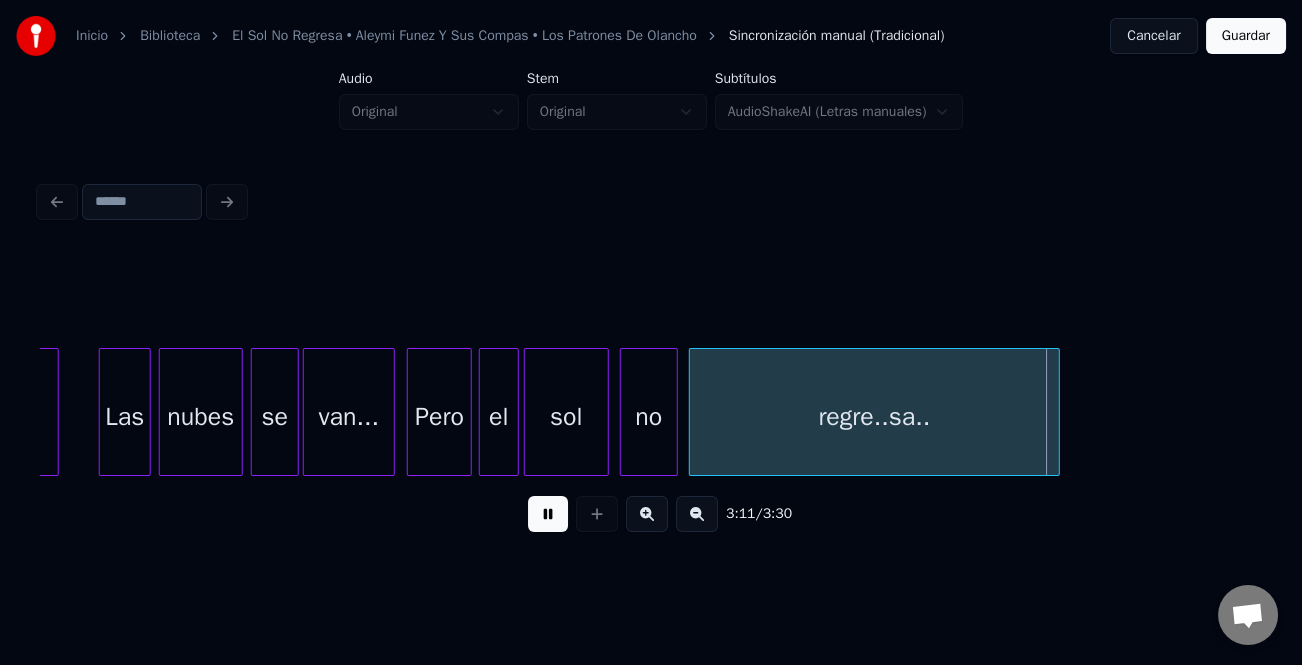 click at bounding box center (1056, 412) 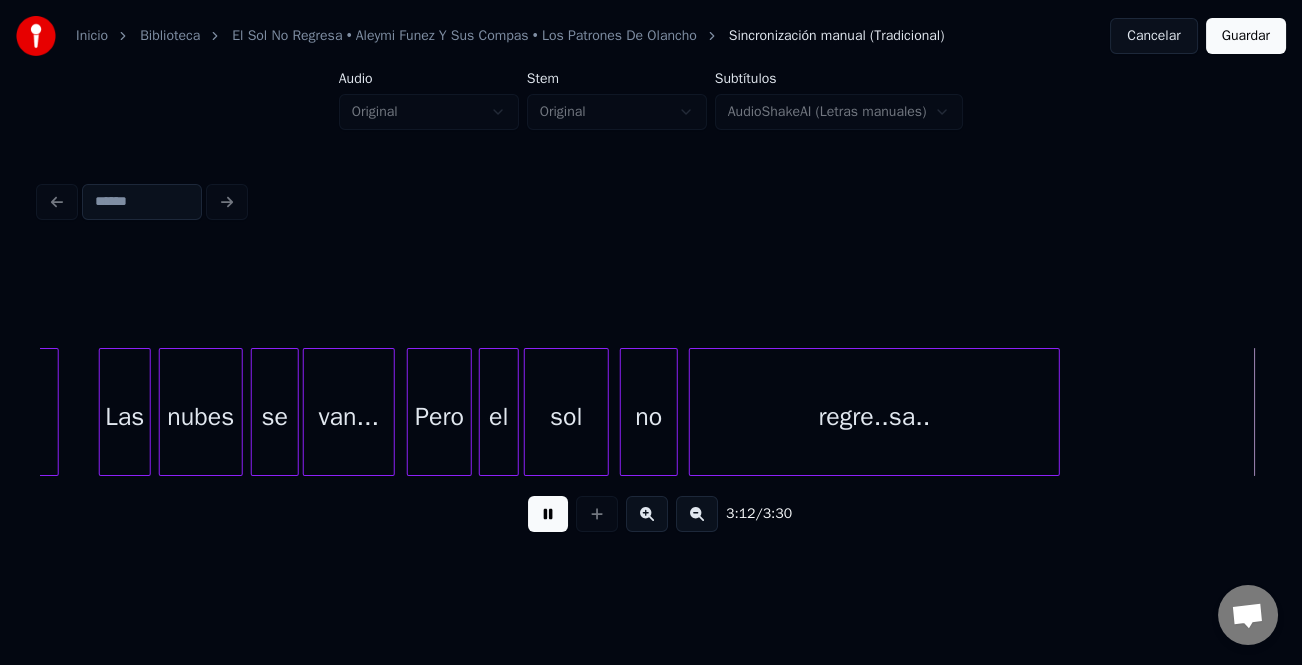 scroll, scrollTop: 0, scrollLeft: 38427, axis: horizontal 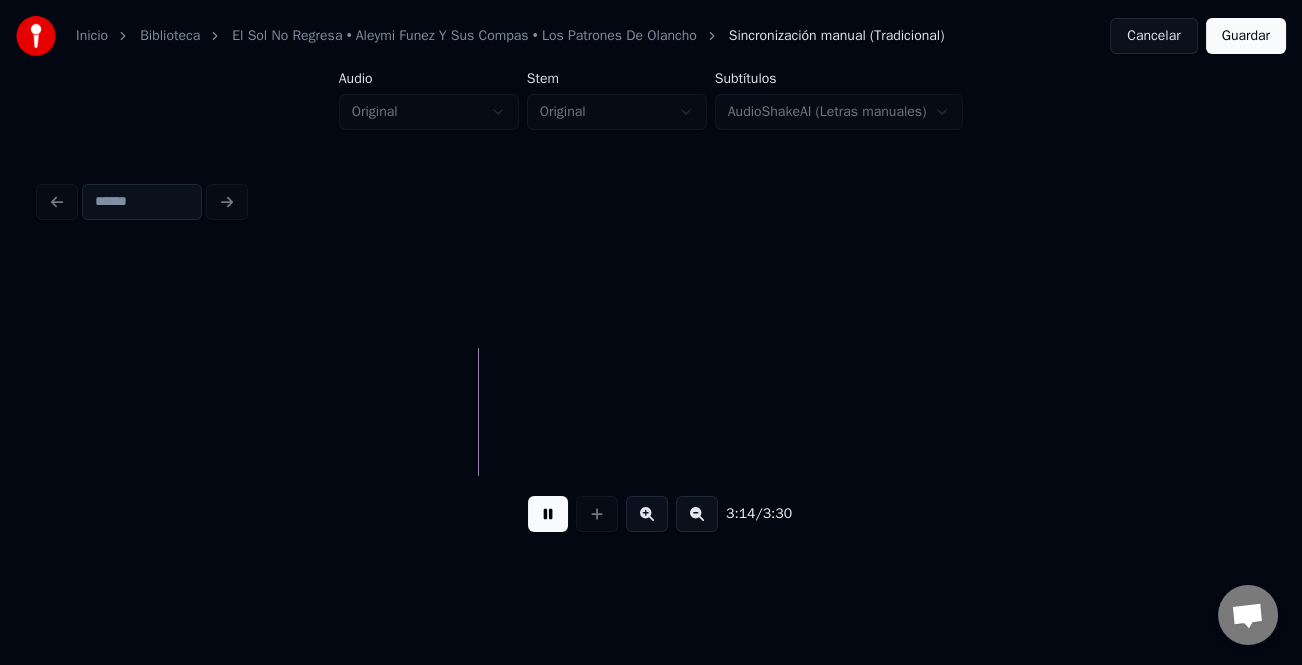 click on "Guardar" at bounding box center [1246, 36] 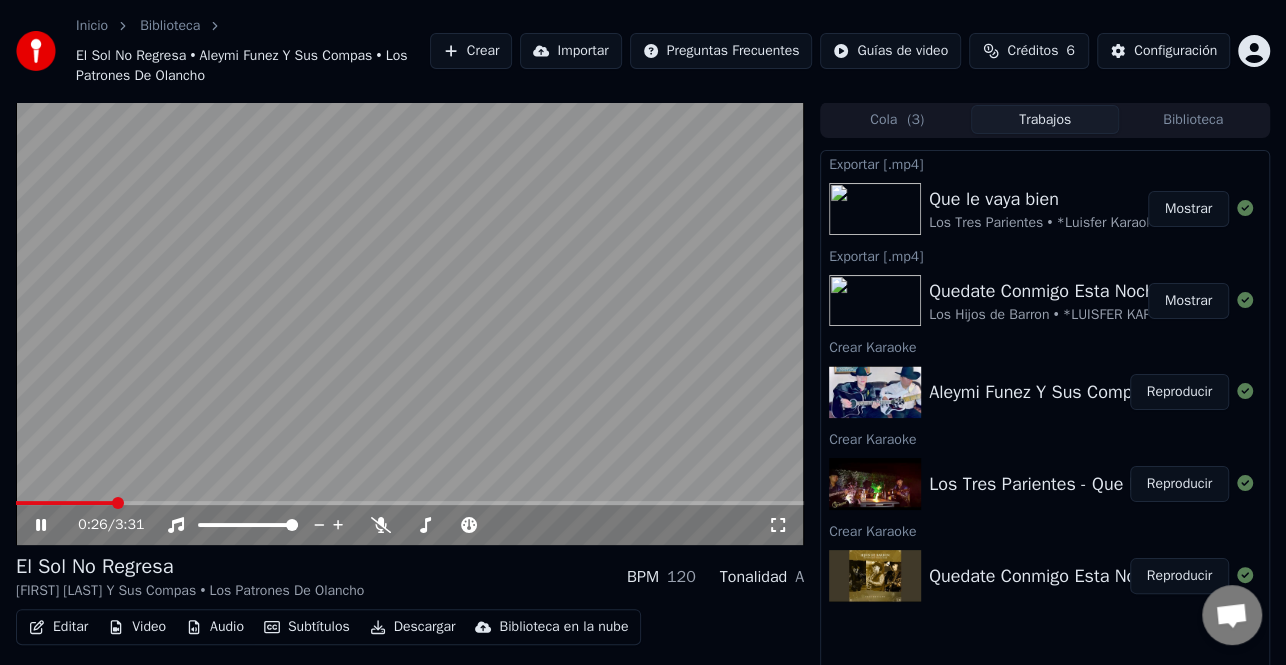 click 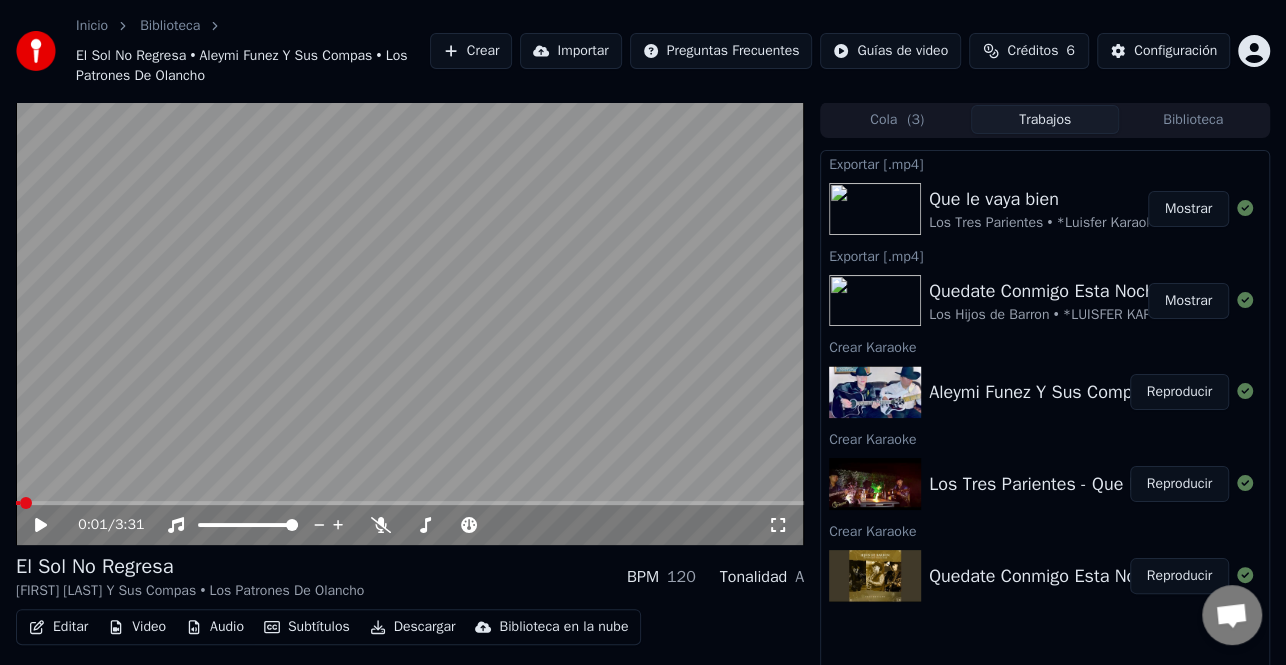 click at bounding box center [26, 503] 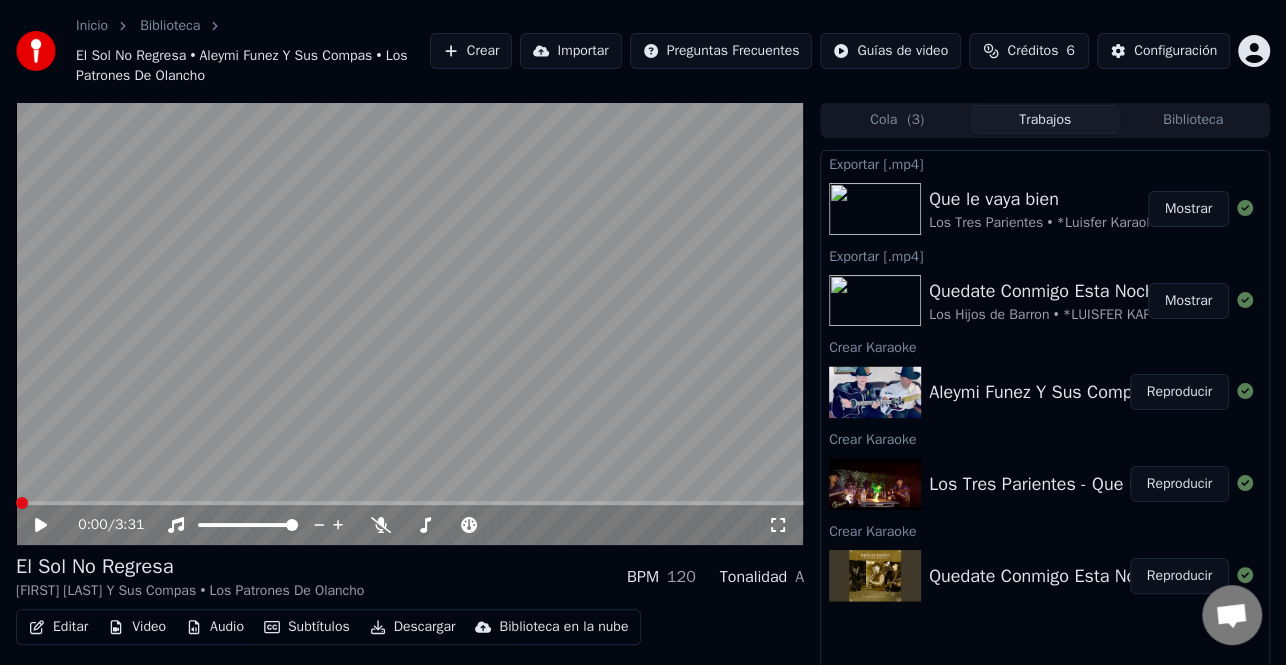 click 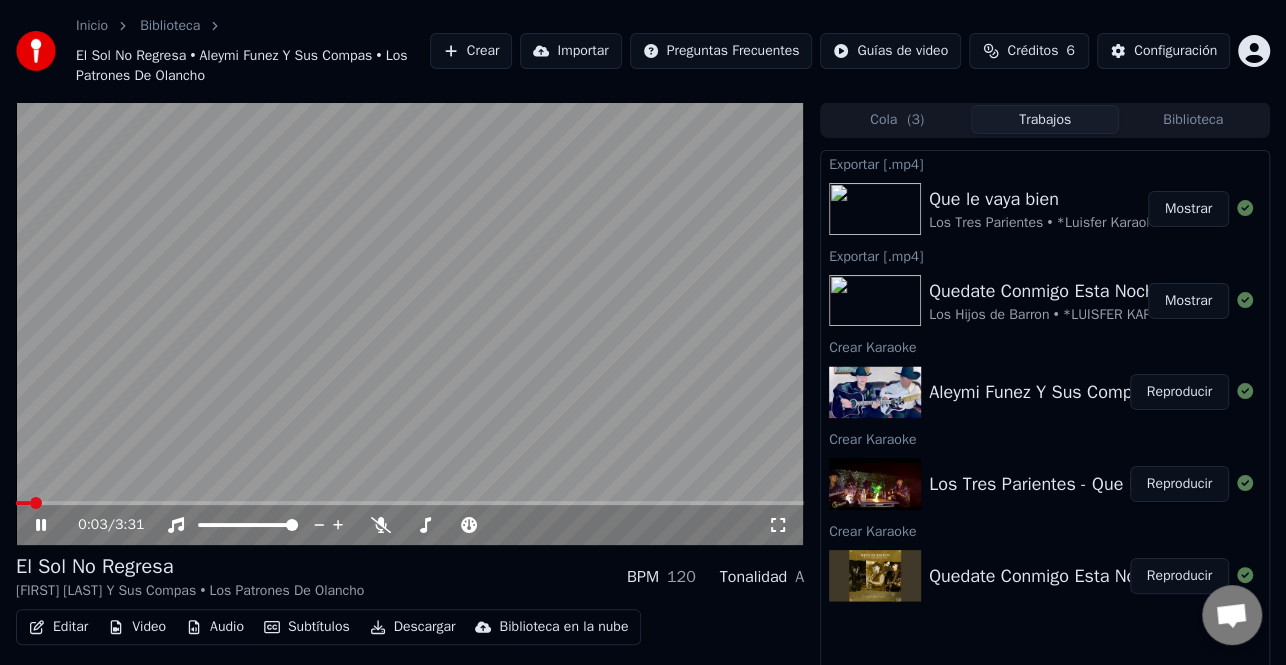click 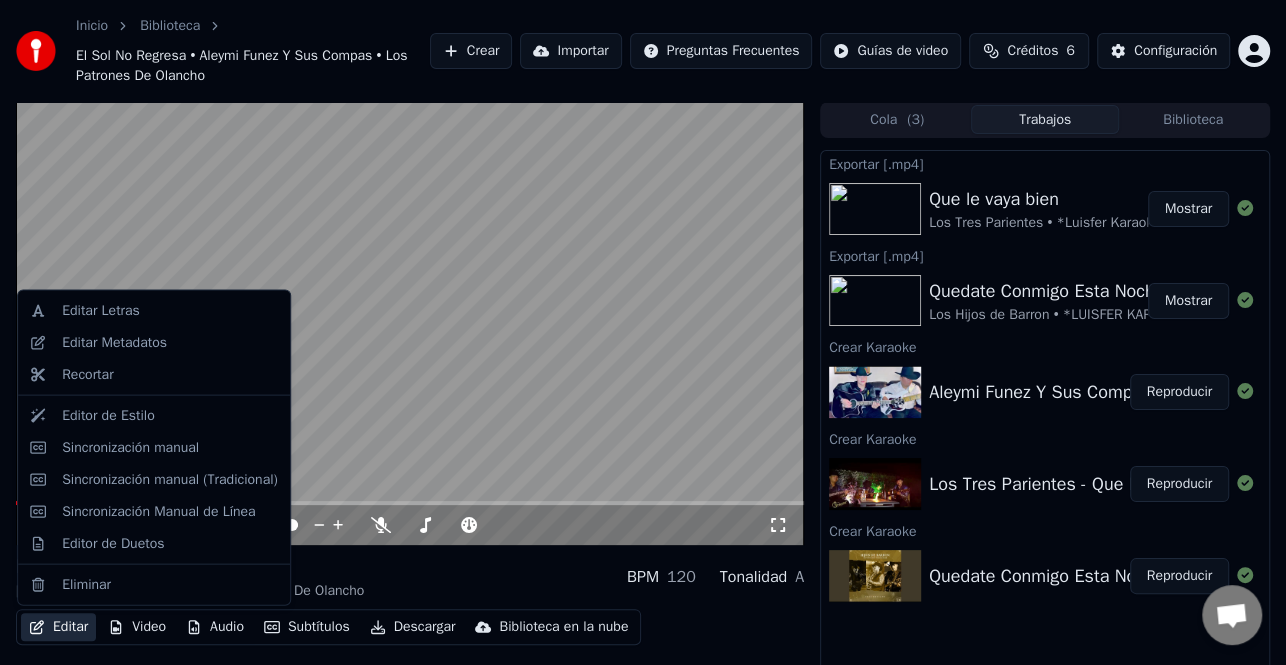 click on "Editar" at bounding box center (58, 627) 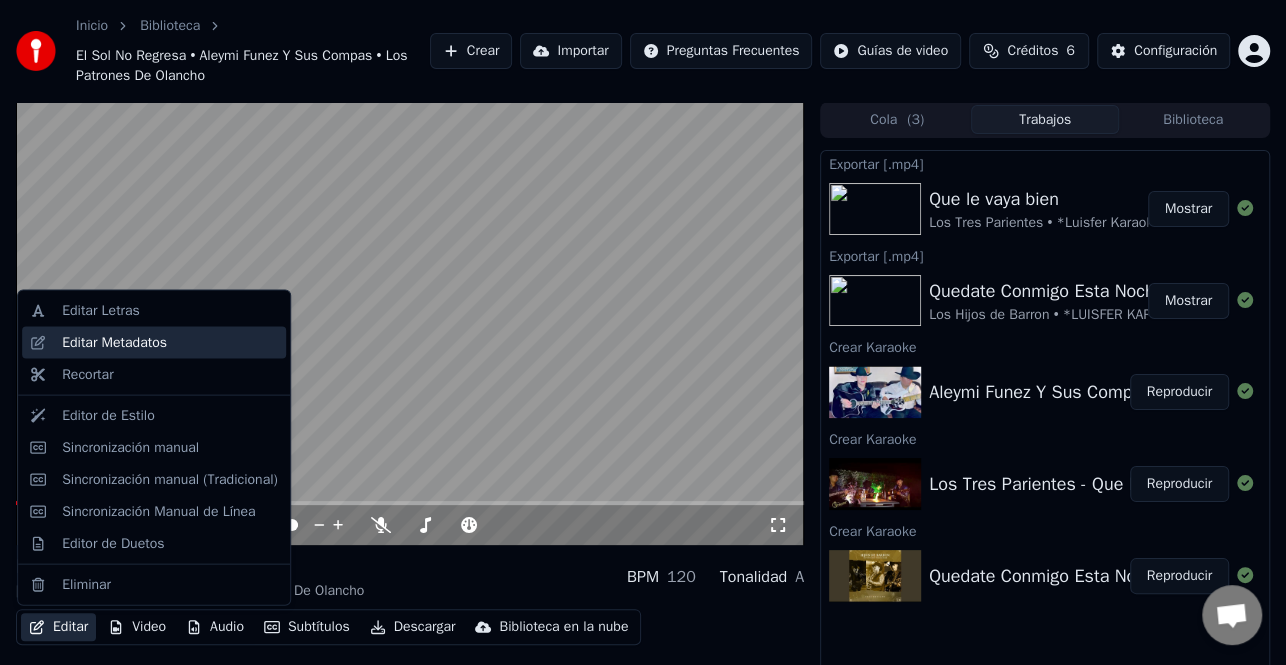 click on "Editar Metadatos" at bounding box center (114, 343) 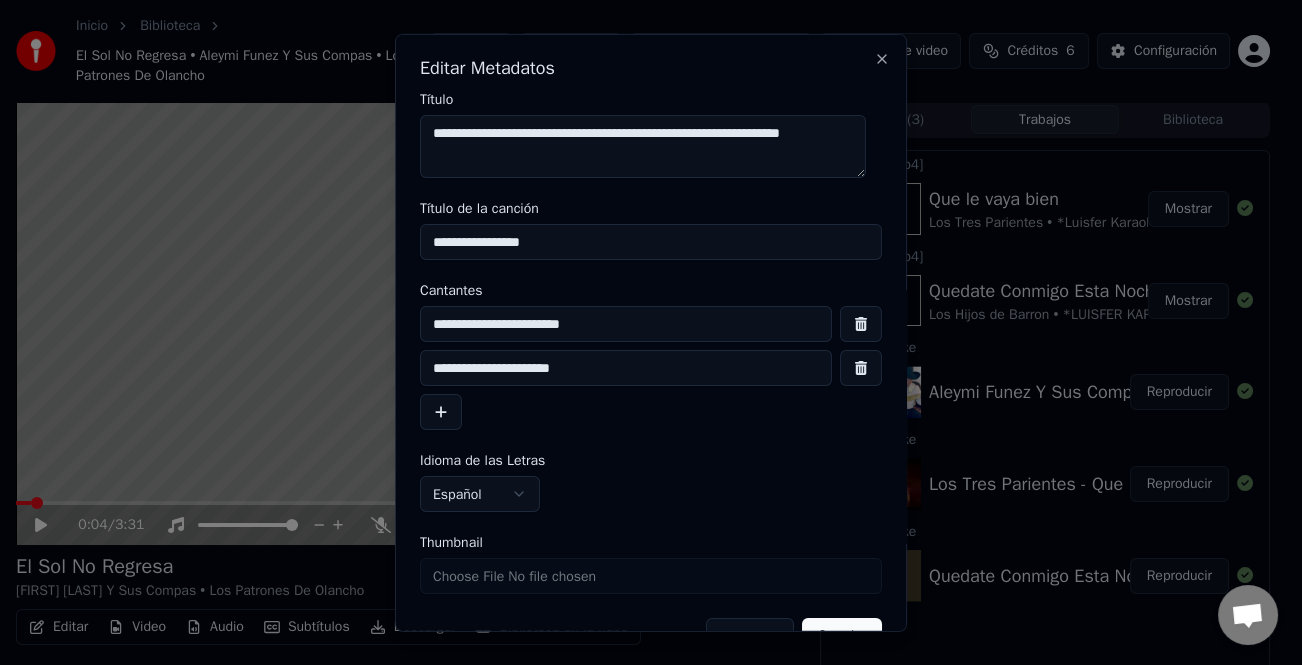 click at bounding box center (441, 412) 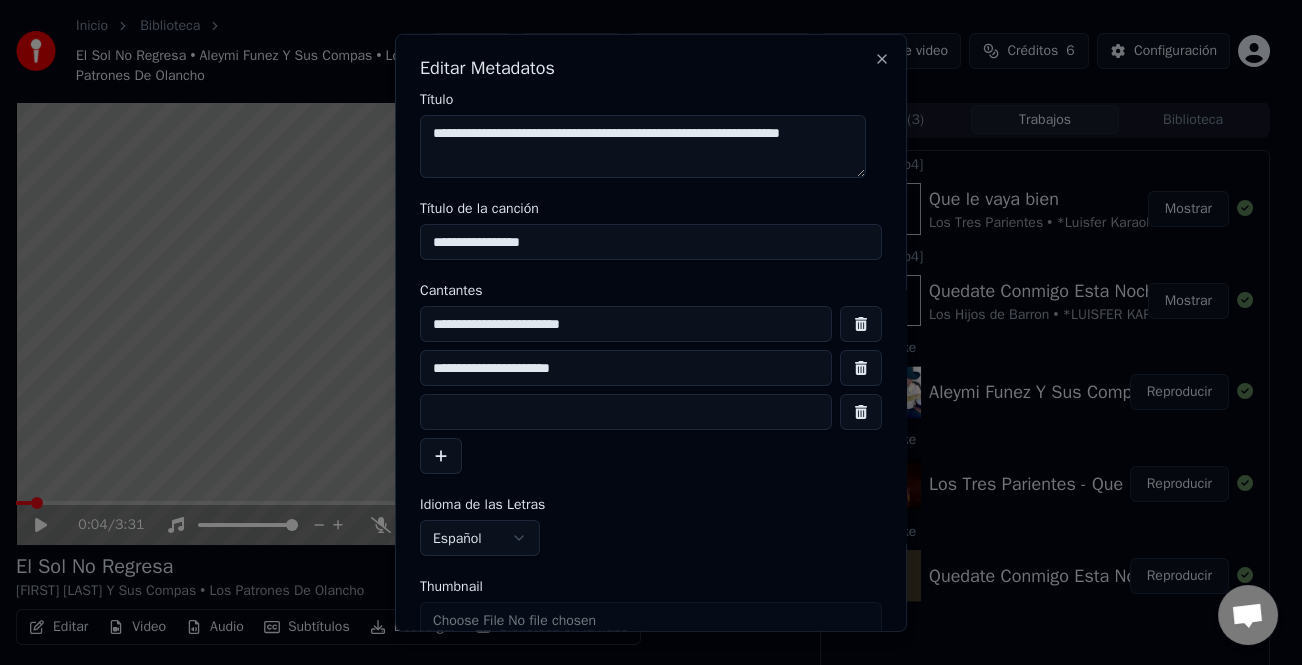 click at bounding box center (626, 412) 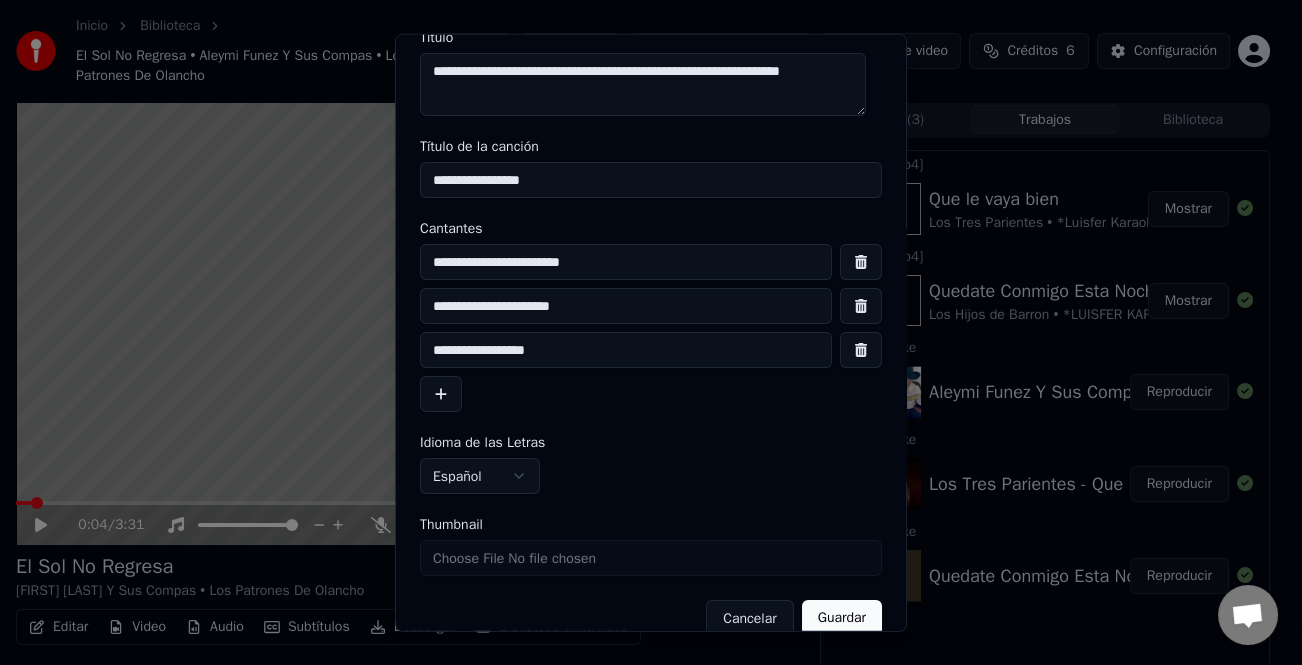 scroll, scrollTop: 91, scrollLeft: 0, axis: vertical 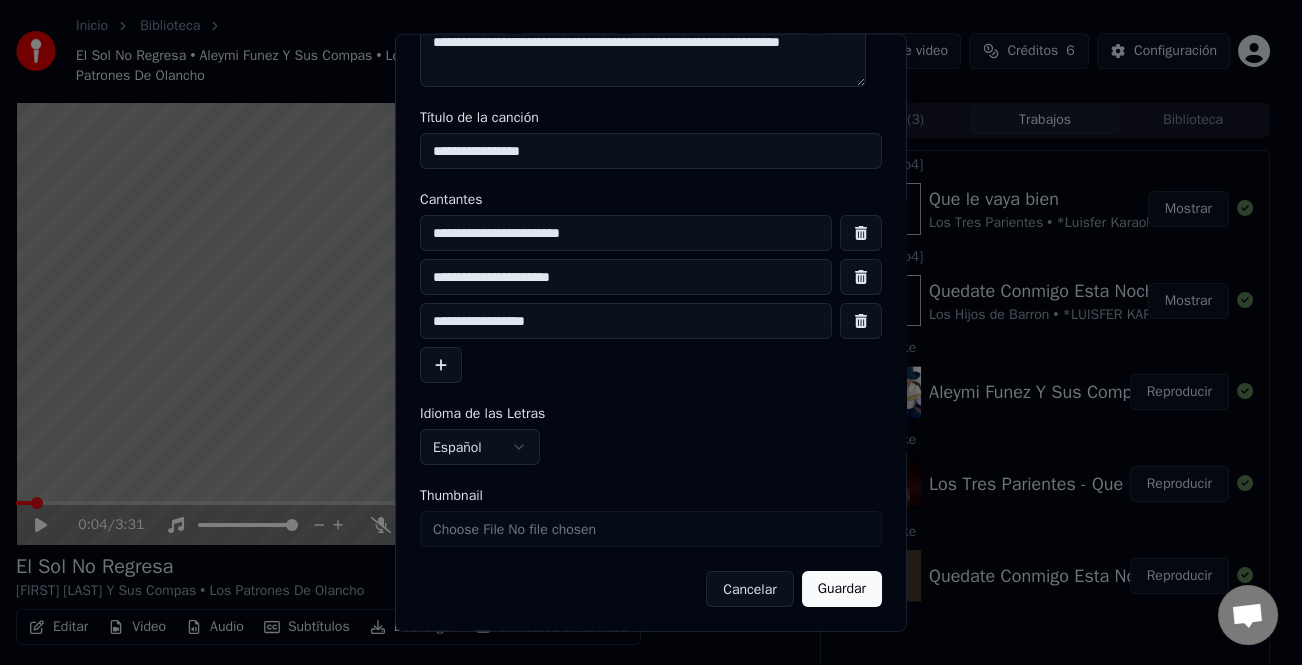 type on "**********" 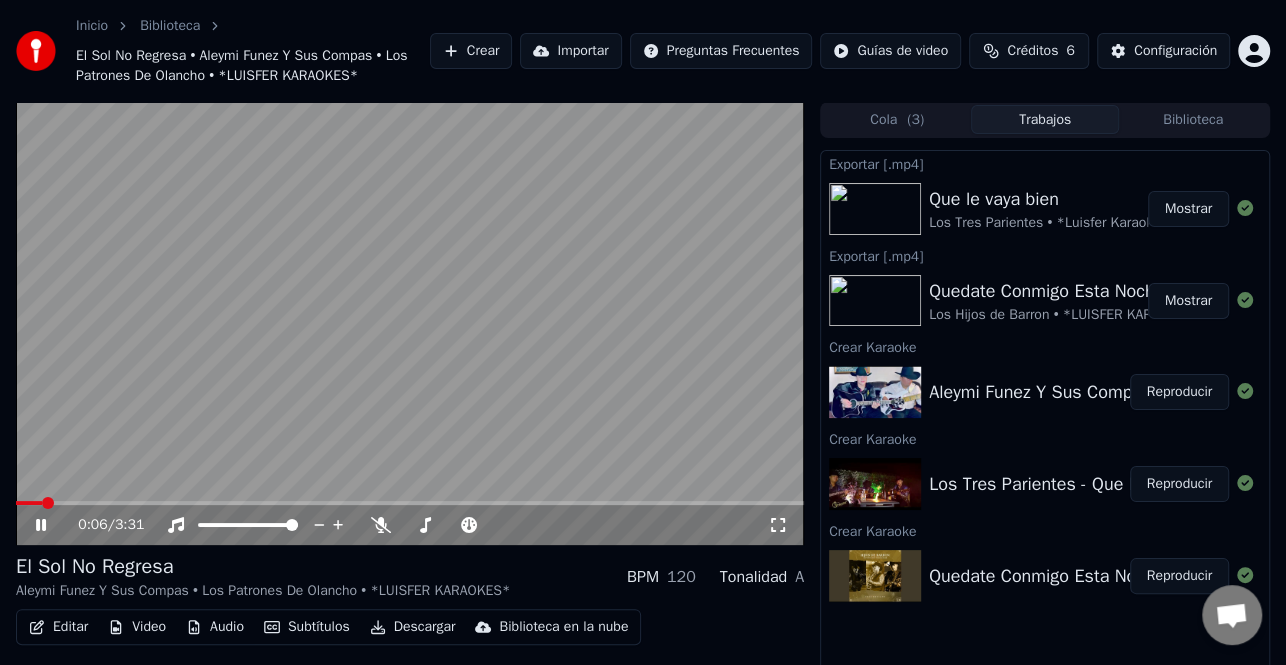 click 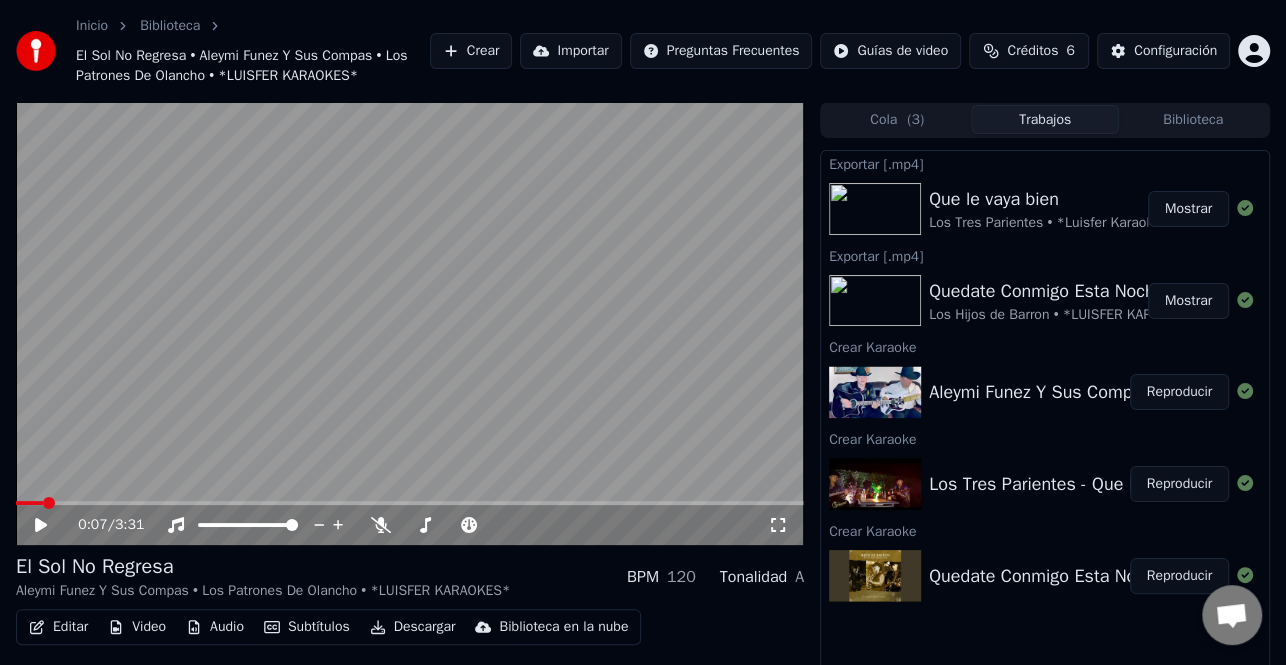 click on "Descargar" at bounding box center [413, 627] 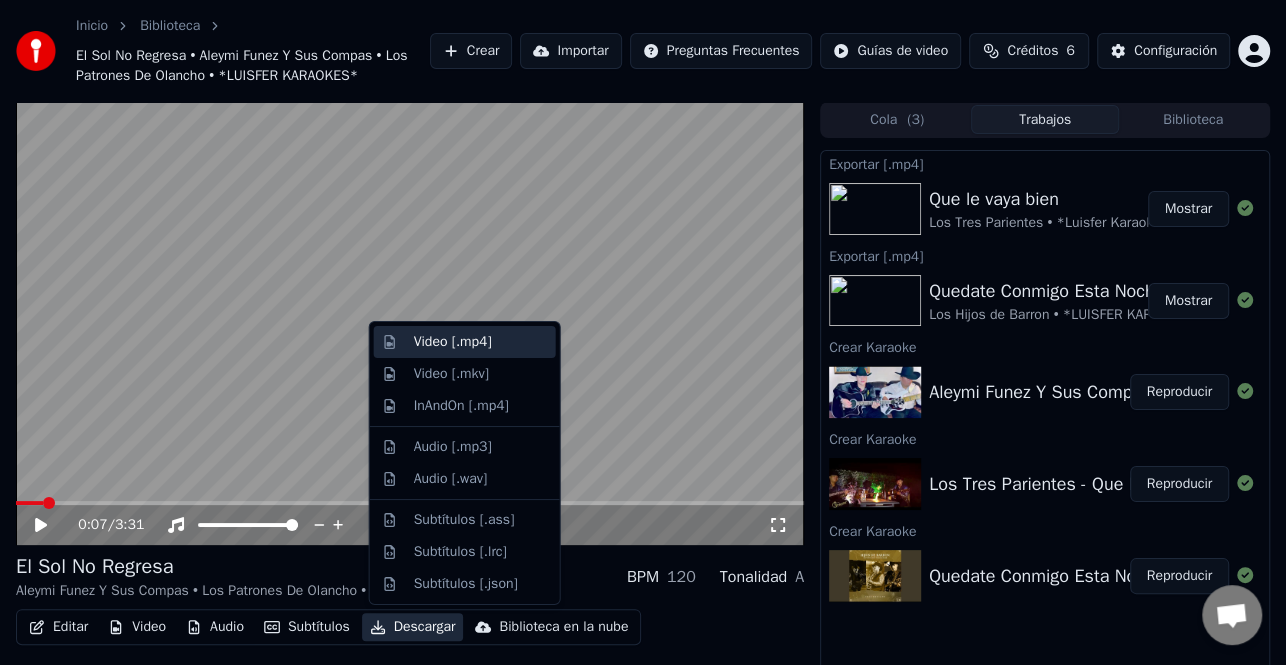 click on "Video [.mp4]" at bounding box center [465, 342] 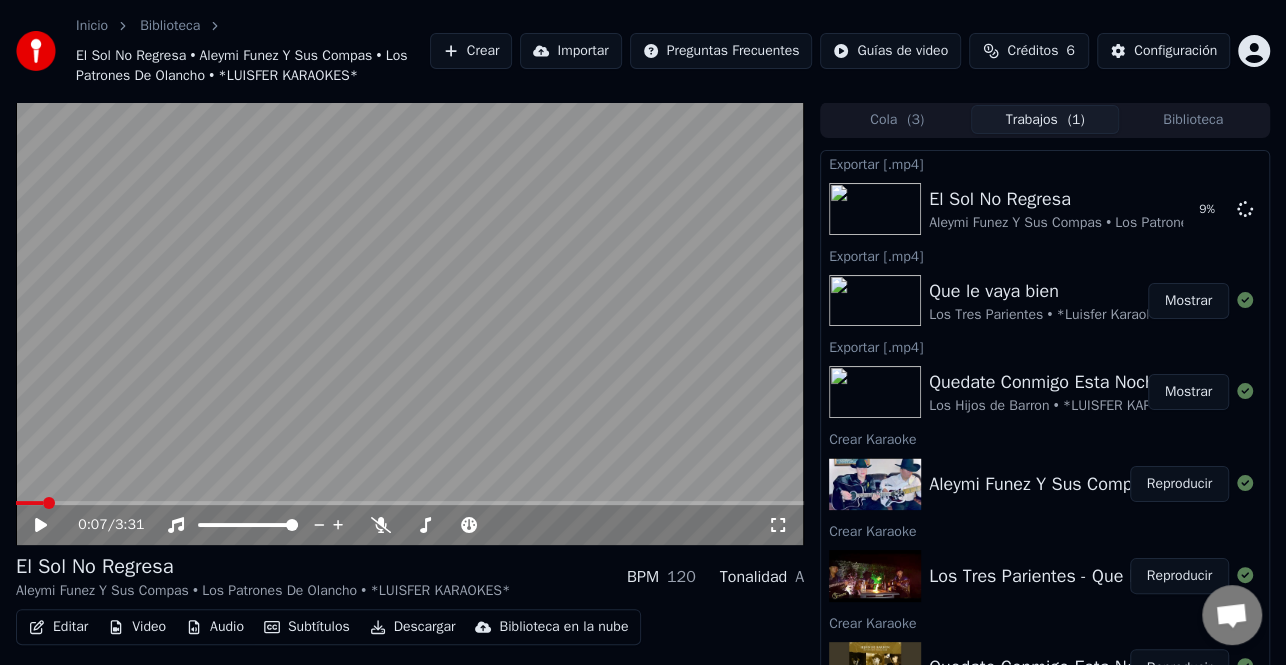 click on "Mostrar" at bounding box center (1188, 392) 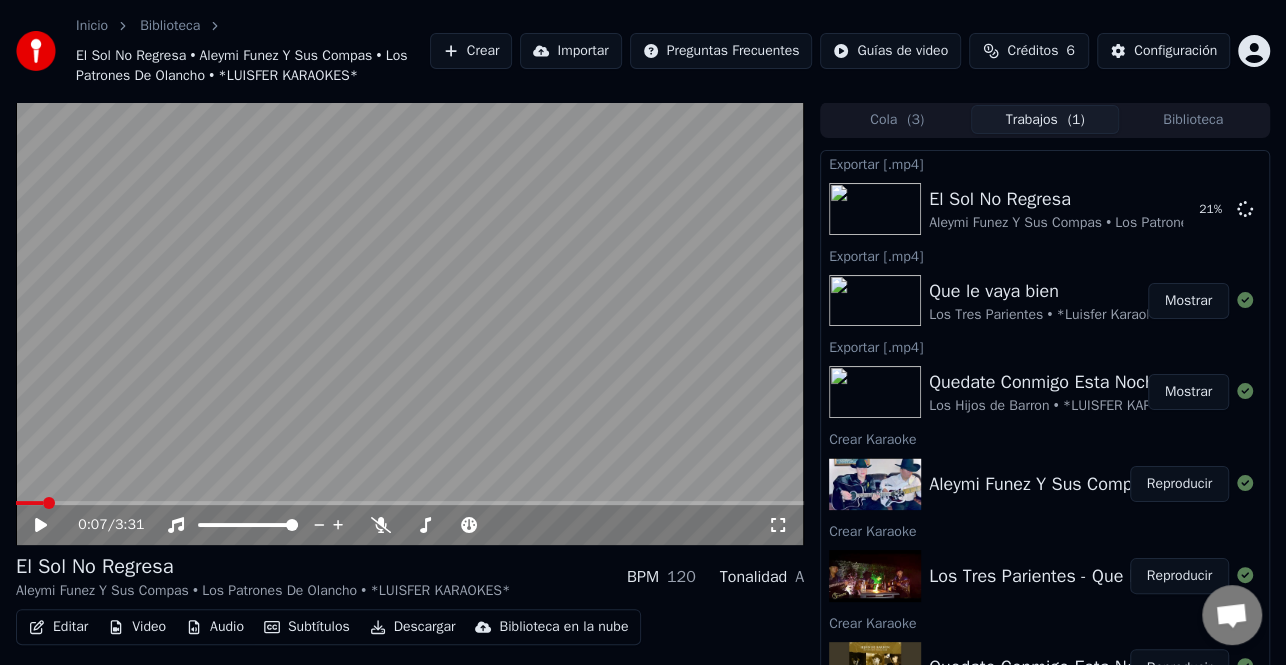 click on "Mostrar" at bounding box center (1188, 301) 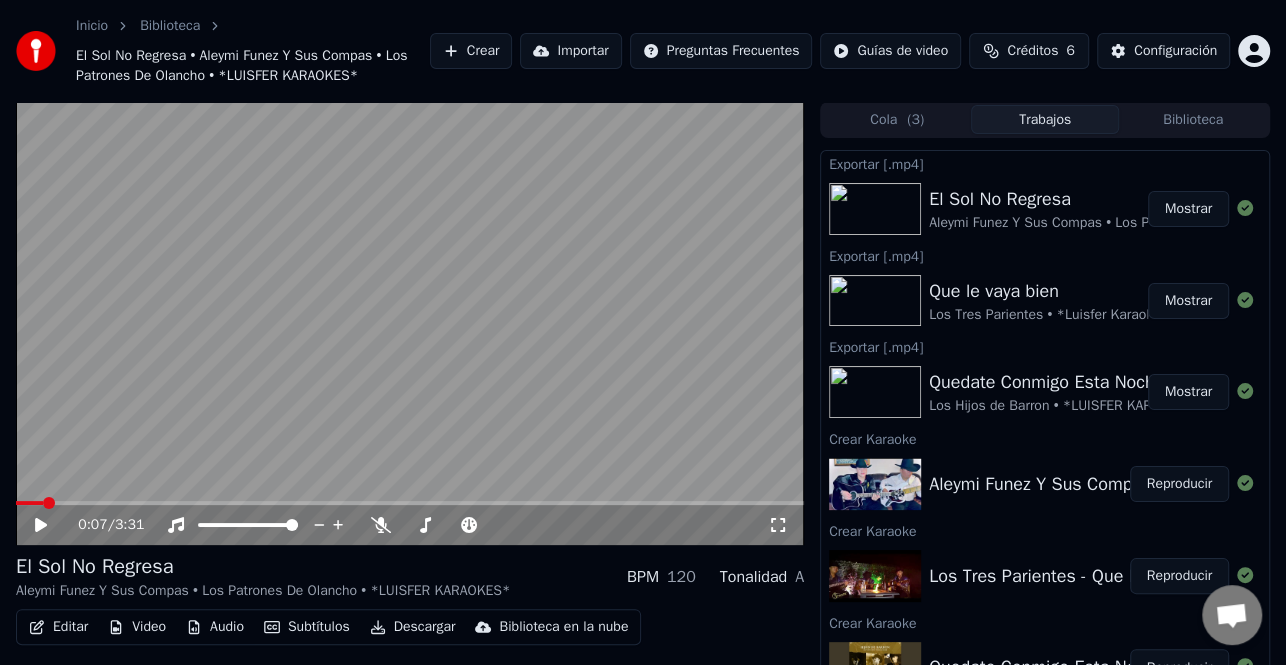 click on "Mostrar" at bounding box center [1188, 209] 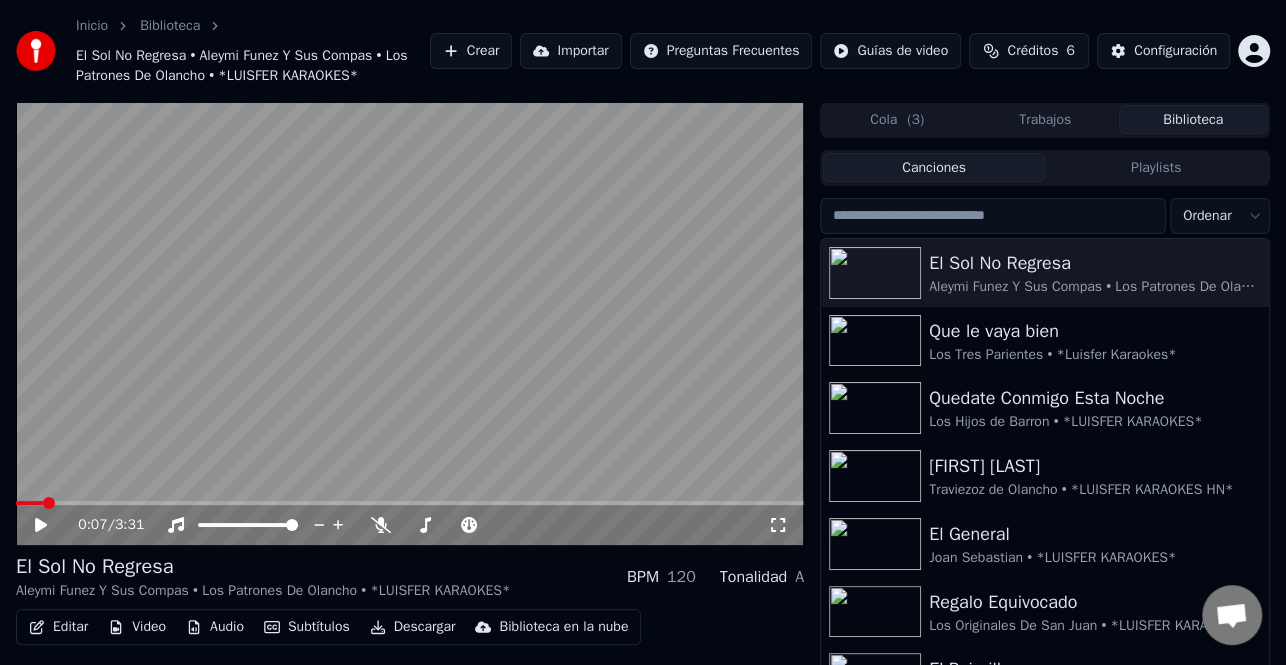 click at bounding box center [993, 216] 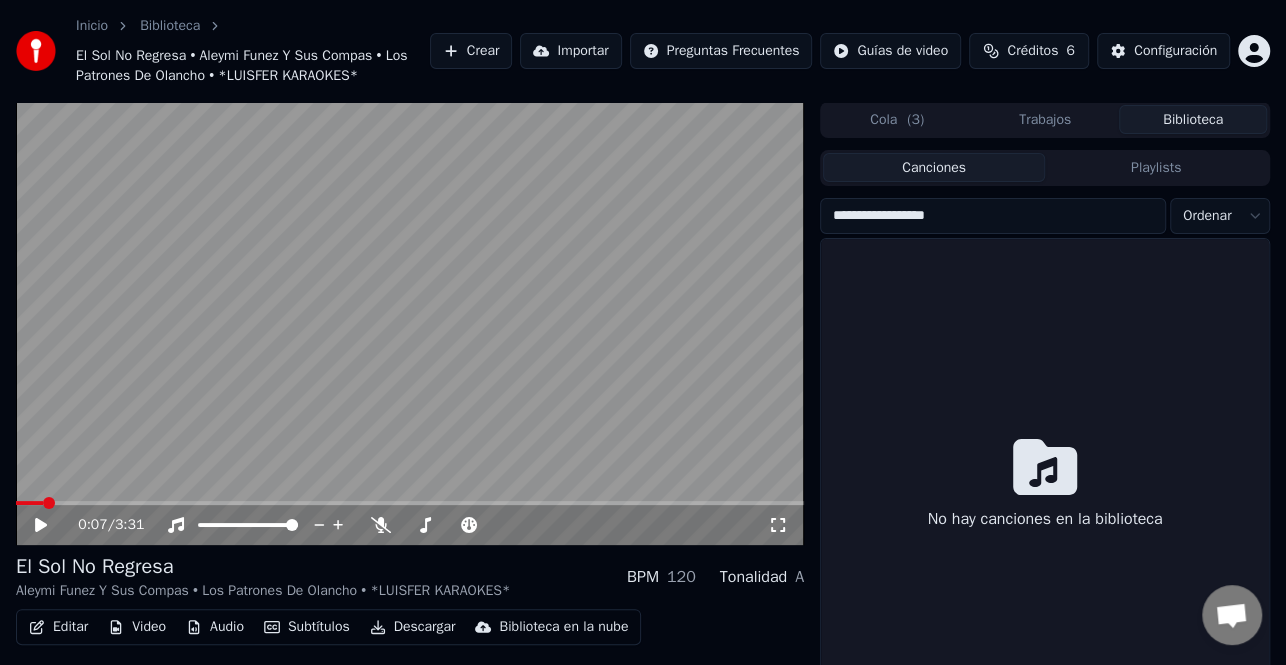 type on "**********" 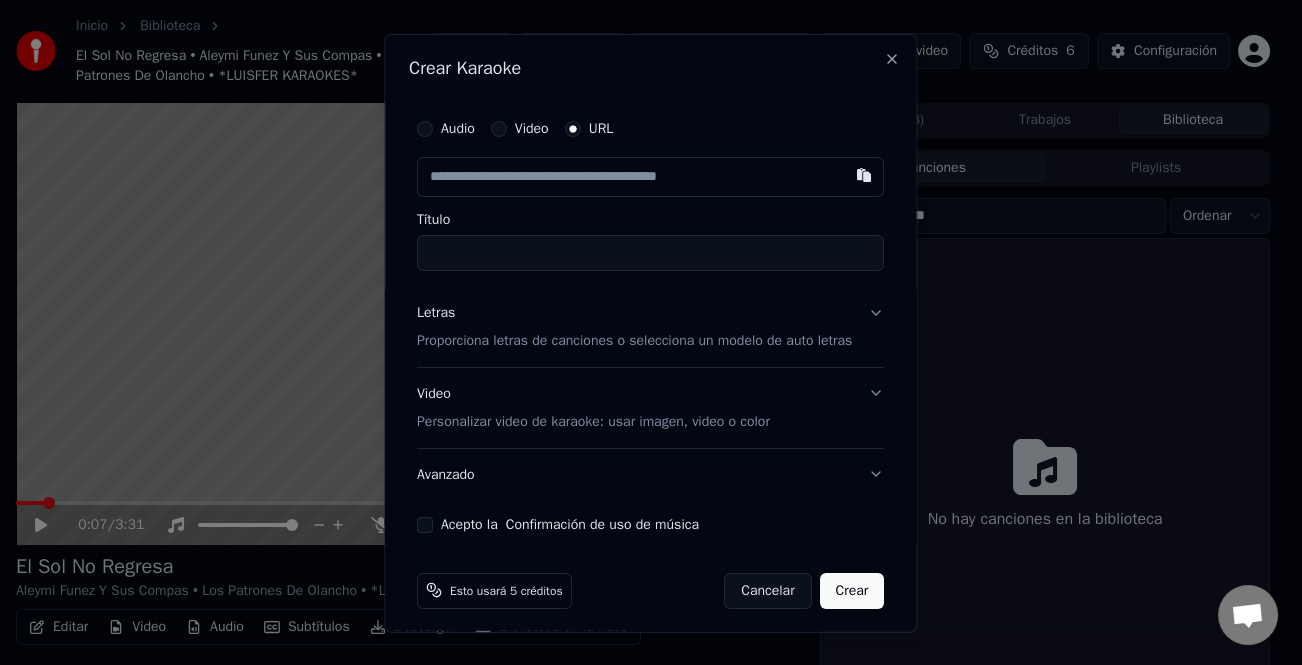 click on "Audio" at bounding box center (458, 128) 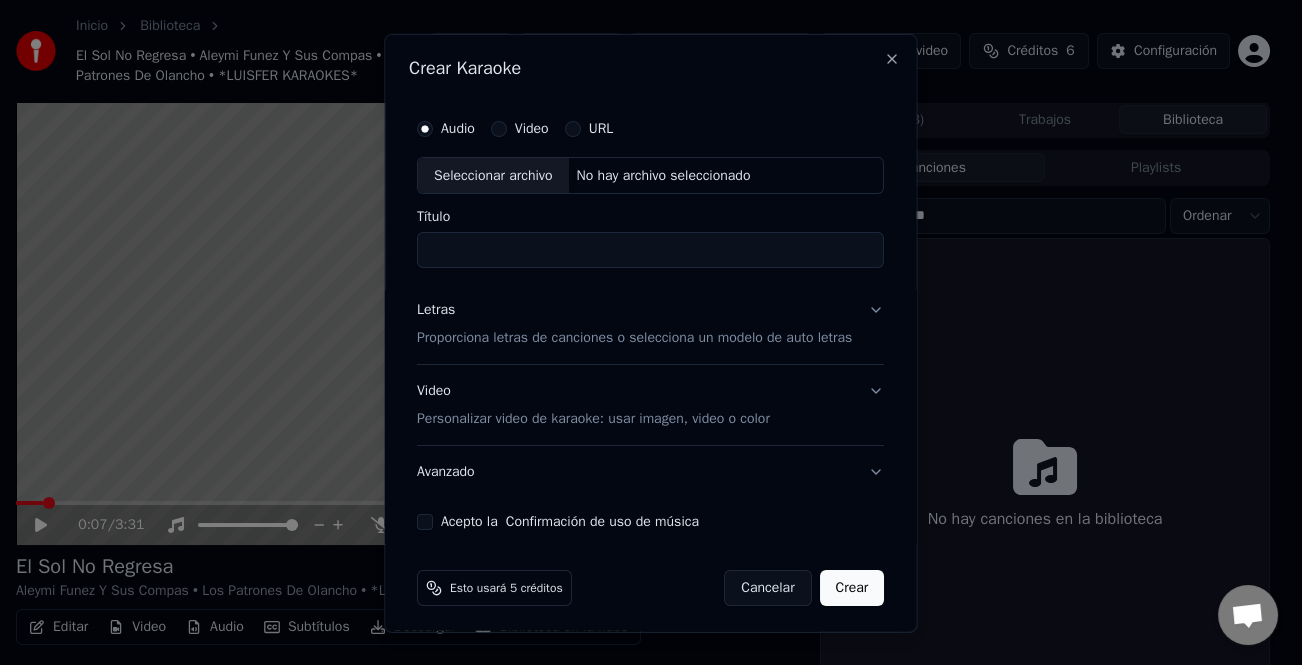 click on "Seleccionar archivo" at bounding box center (493, 175) 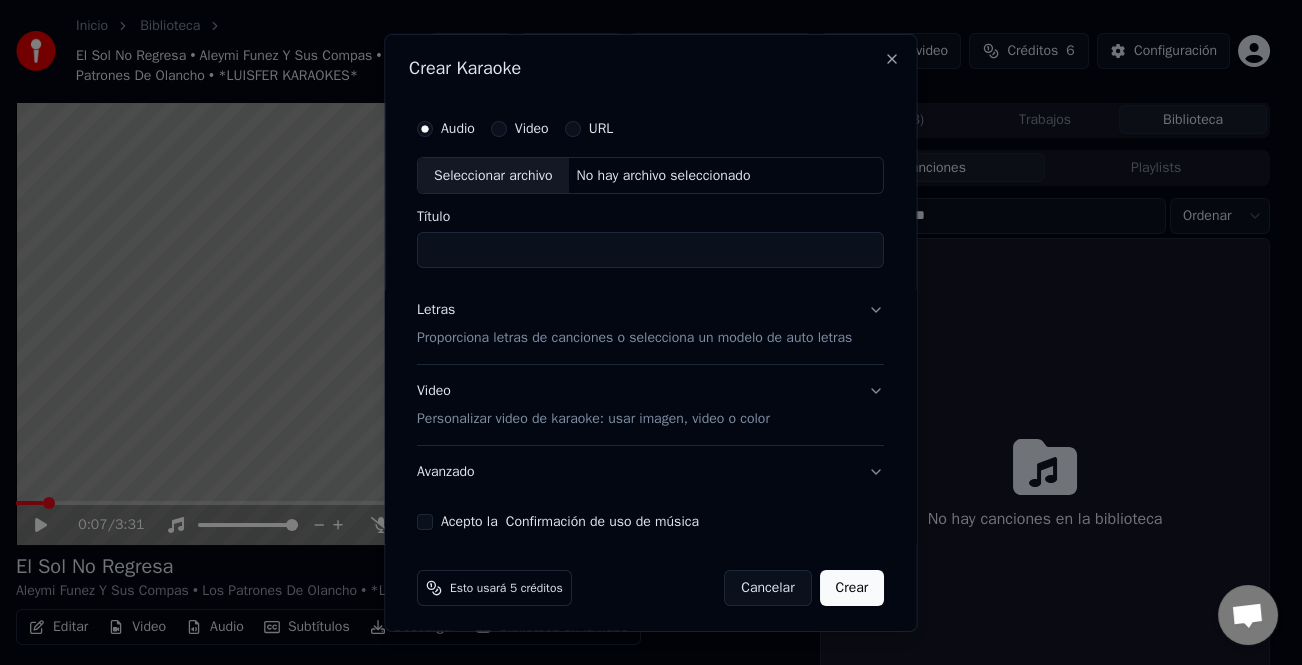 type on "**********" 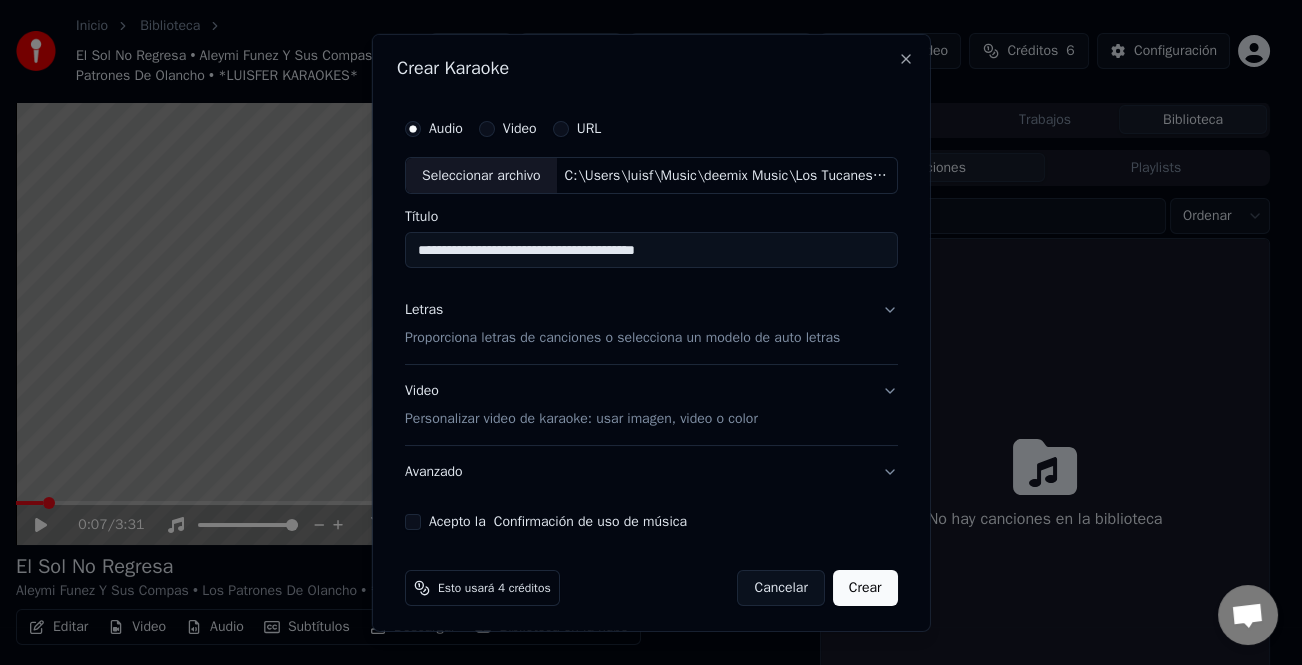 click on "Letras" at bounding box center [424, 310] 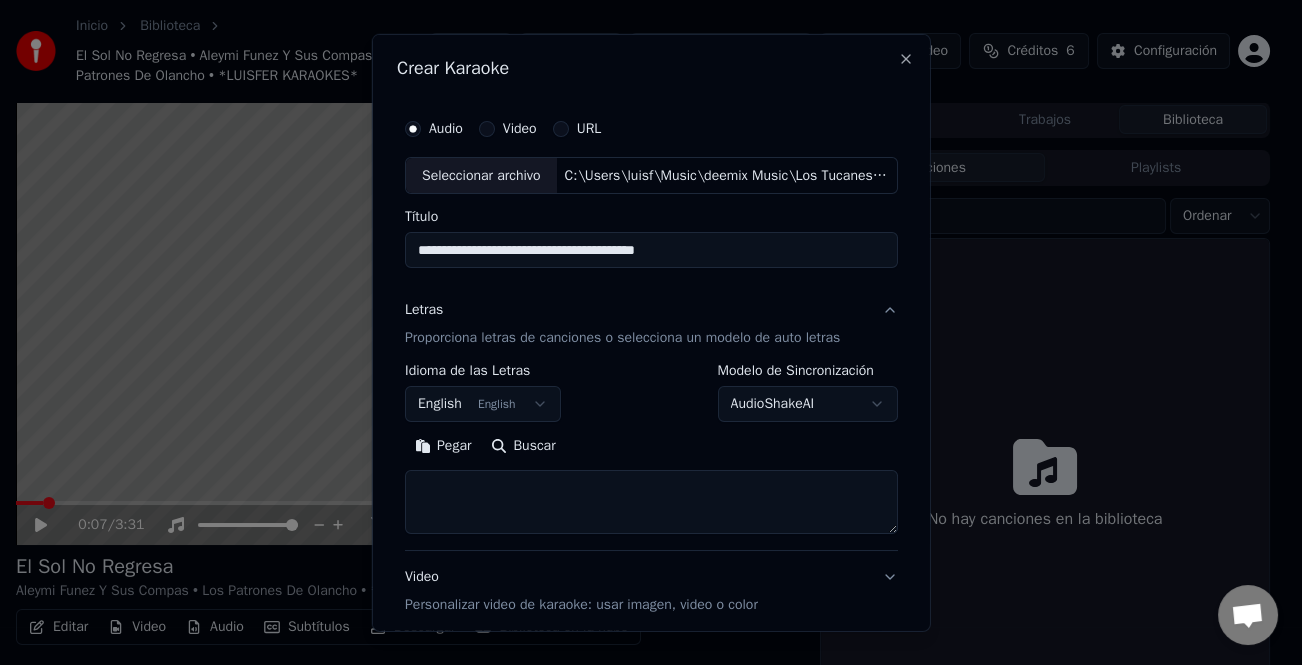 click on "Pegar" at bounding box center (443, 446) 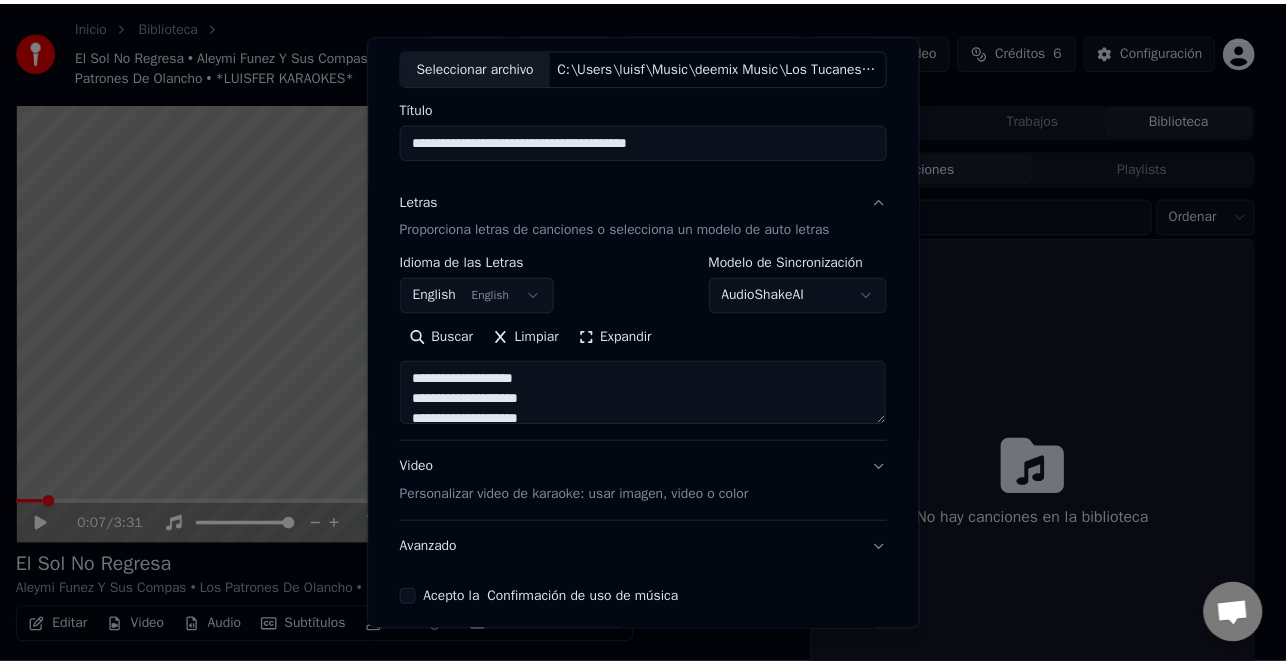 scroll, scrollTop: 193, scrollLeft: 0, axis: vertical 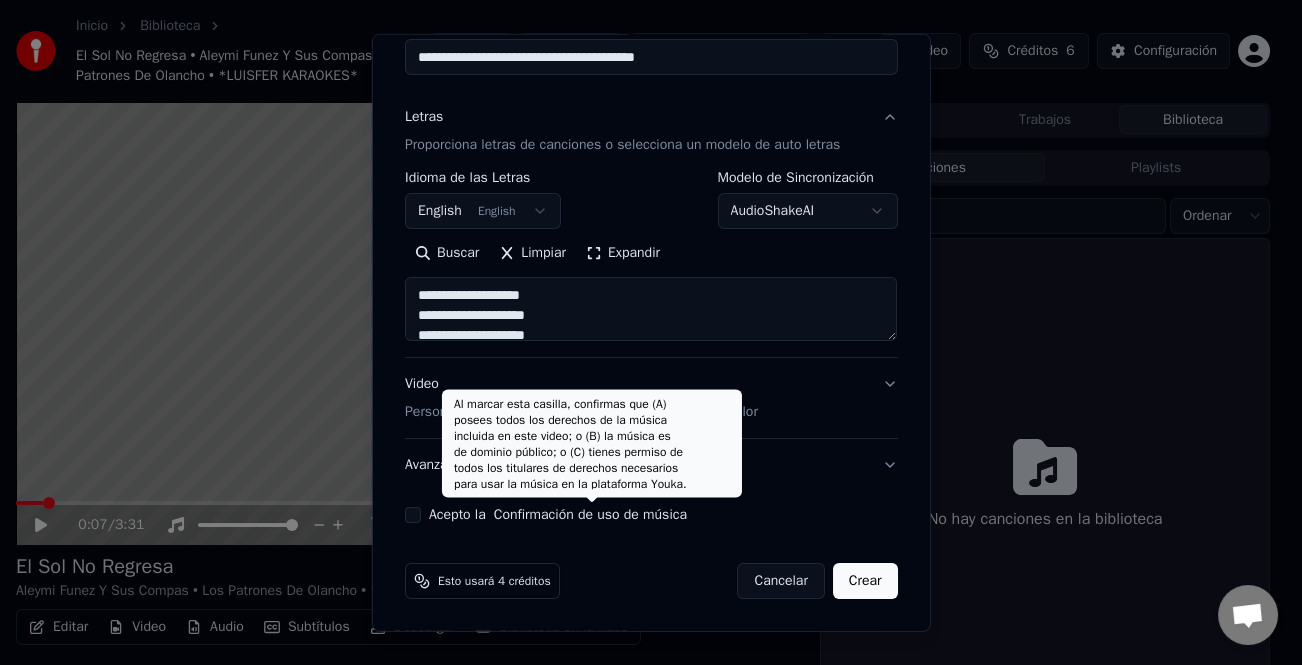 type on "**********" 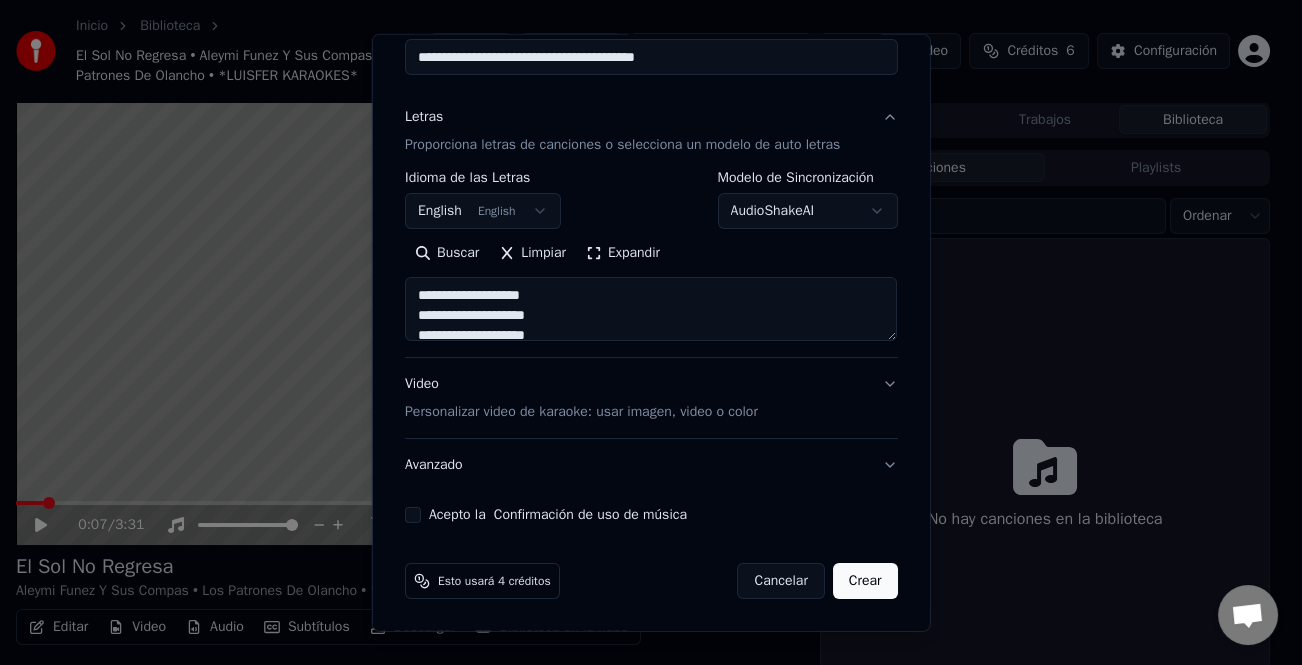 click on "Acepto la   Confirmación de uso de música" at bounding box center [651, 515] 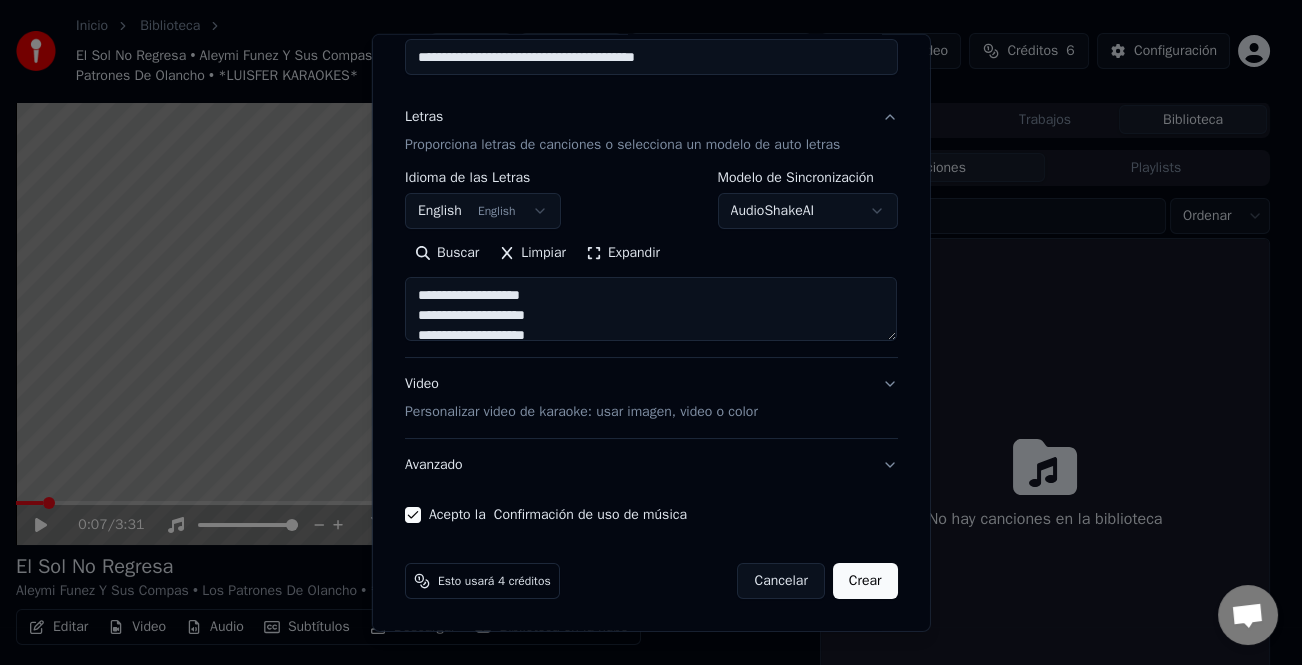 click on "Crear" at bounding box center [865, 581] 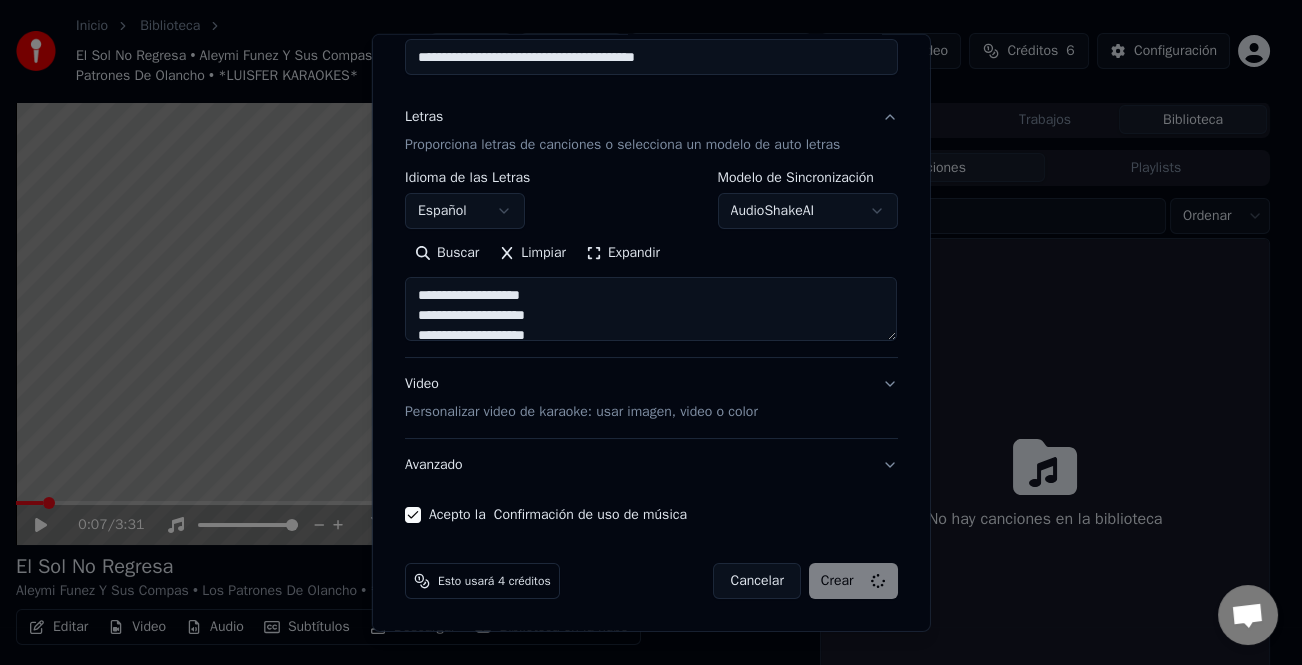 type on "**********" 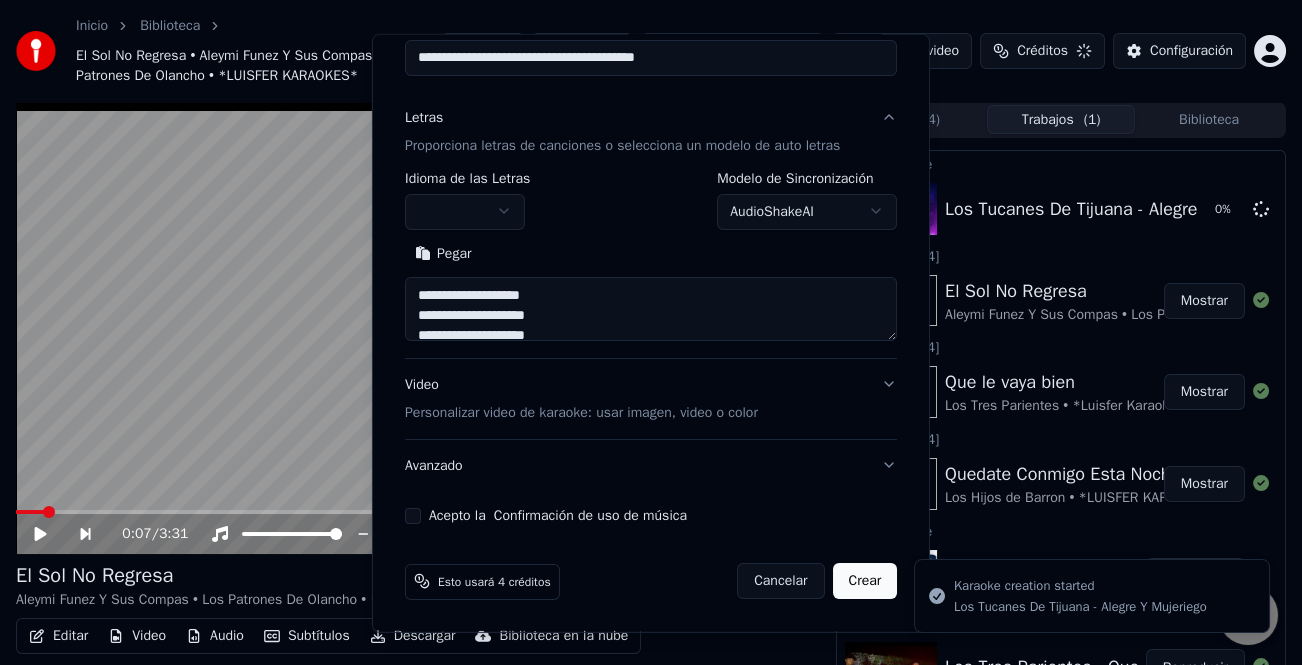 type 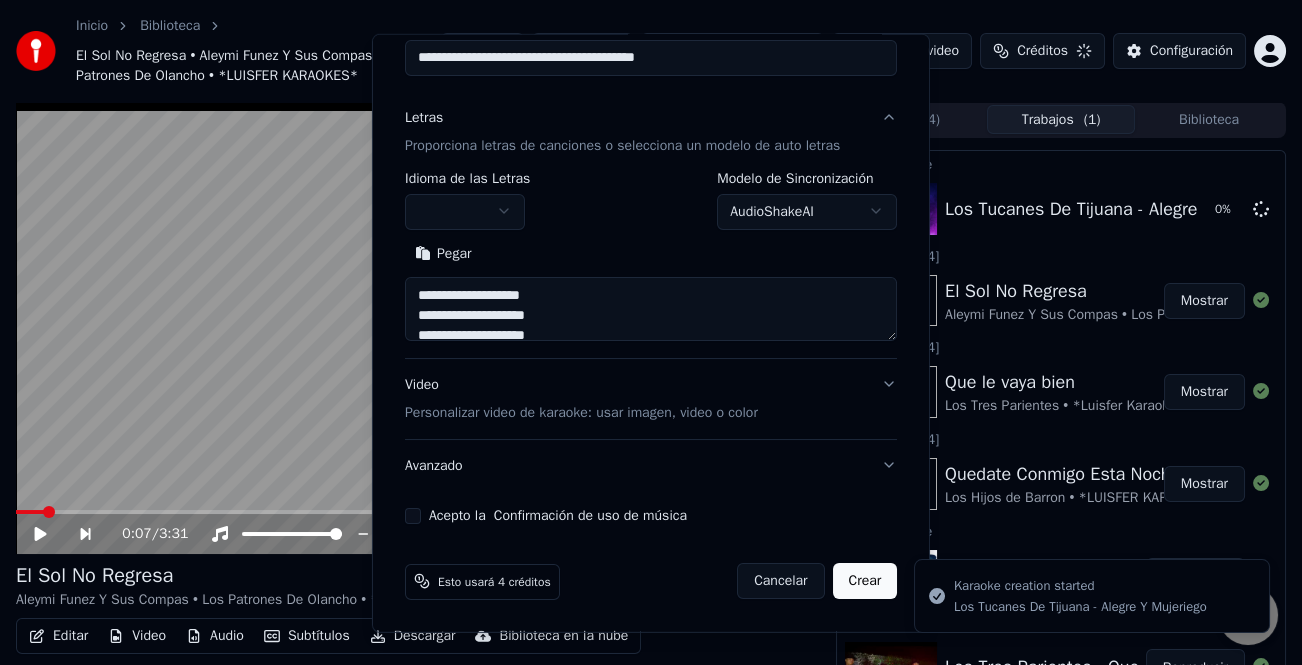 type 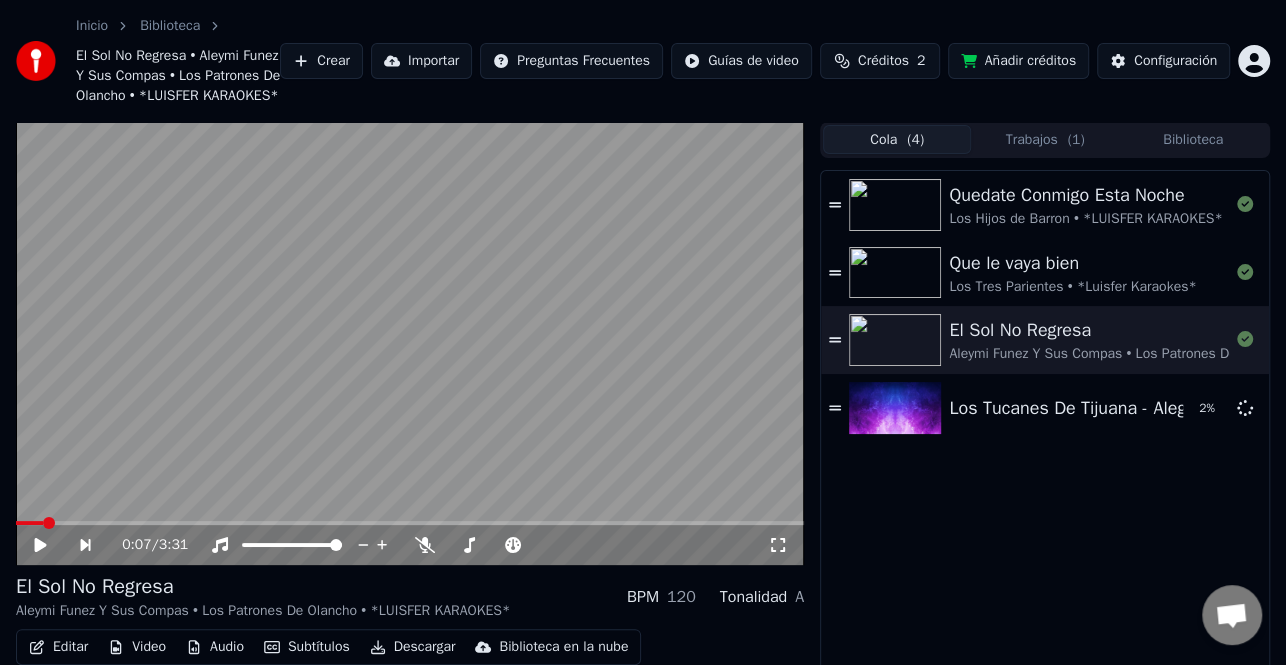 click on "Cola ( 4 )" at bounding box center [897, 139] 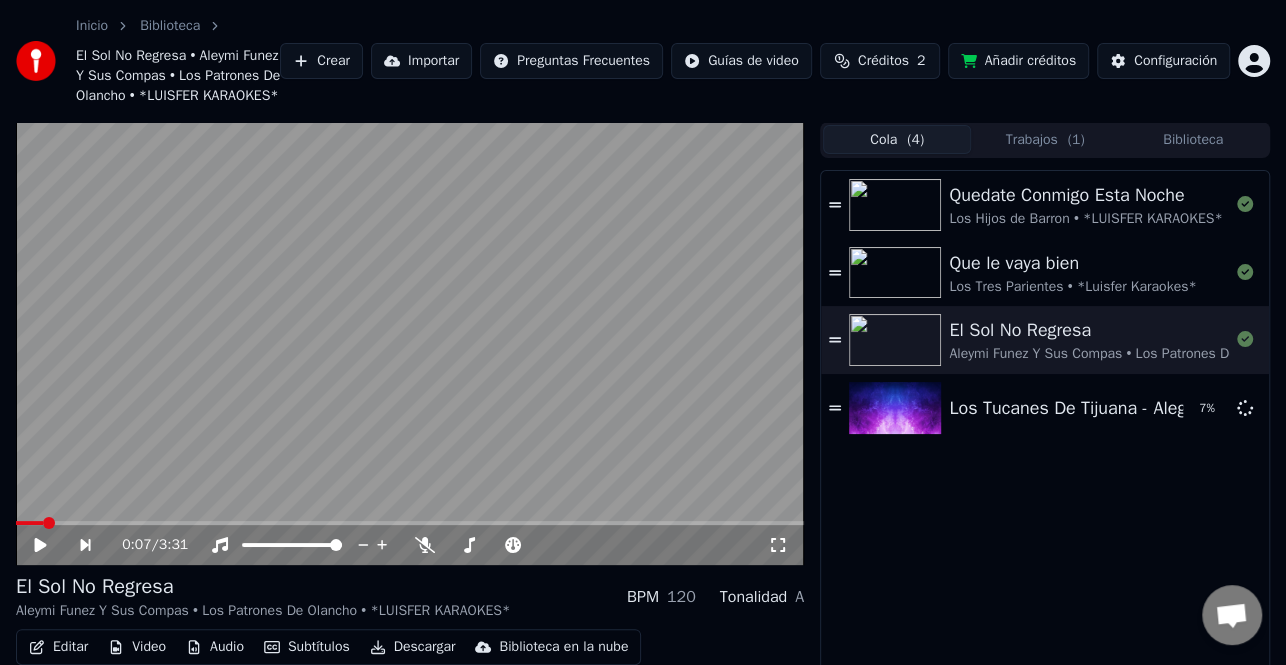 click on "Cola ( 4 )" at bounding box center [897, 139] 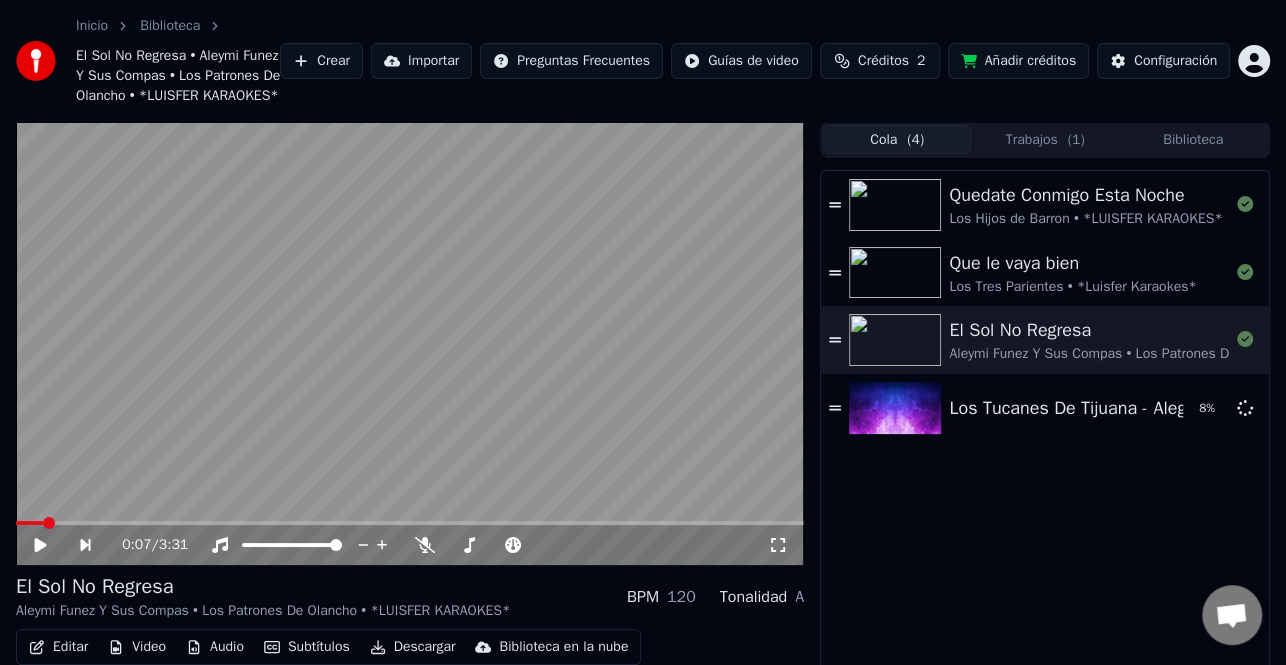 click on "Cola ( 4 )" at bounding box center [897, 139] 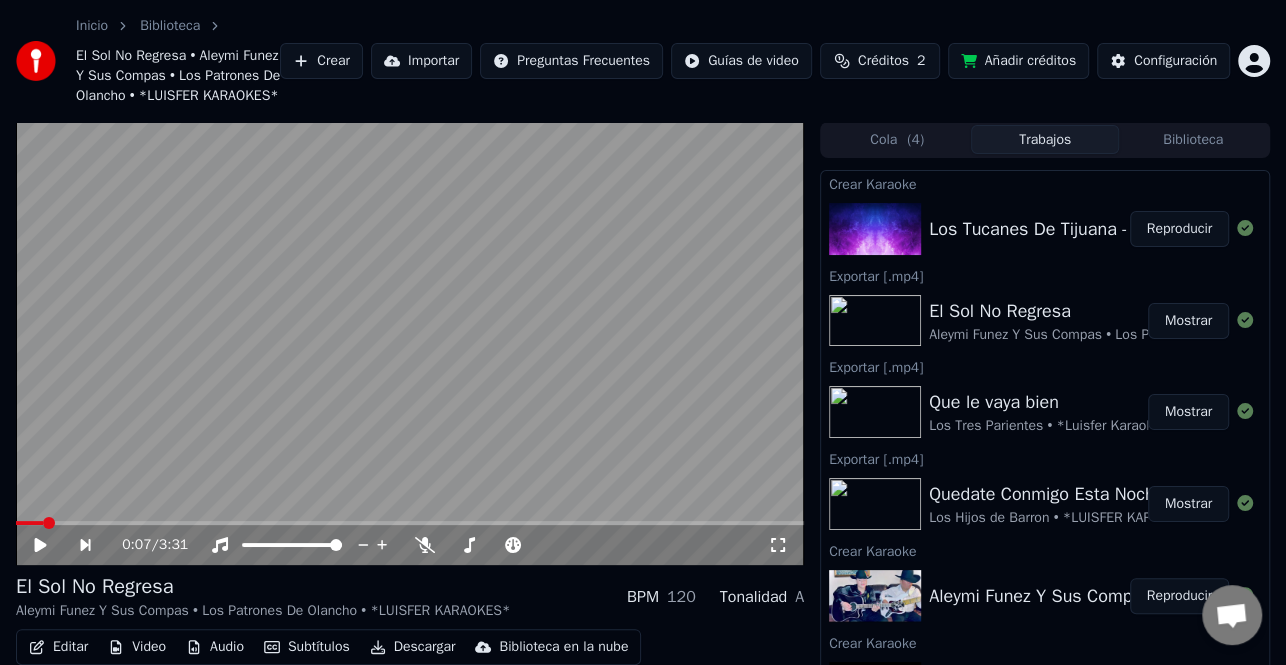 click on "Reproducir" at bounding box center (1179, 229) 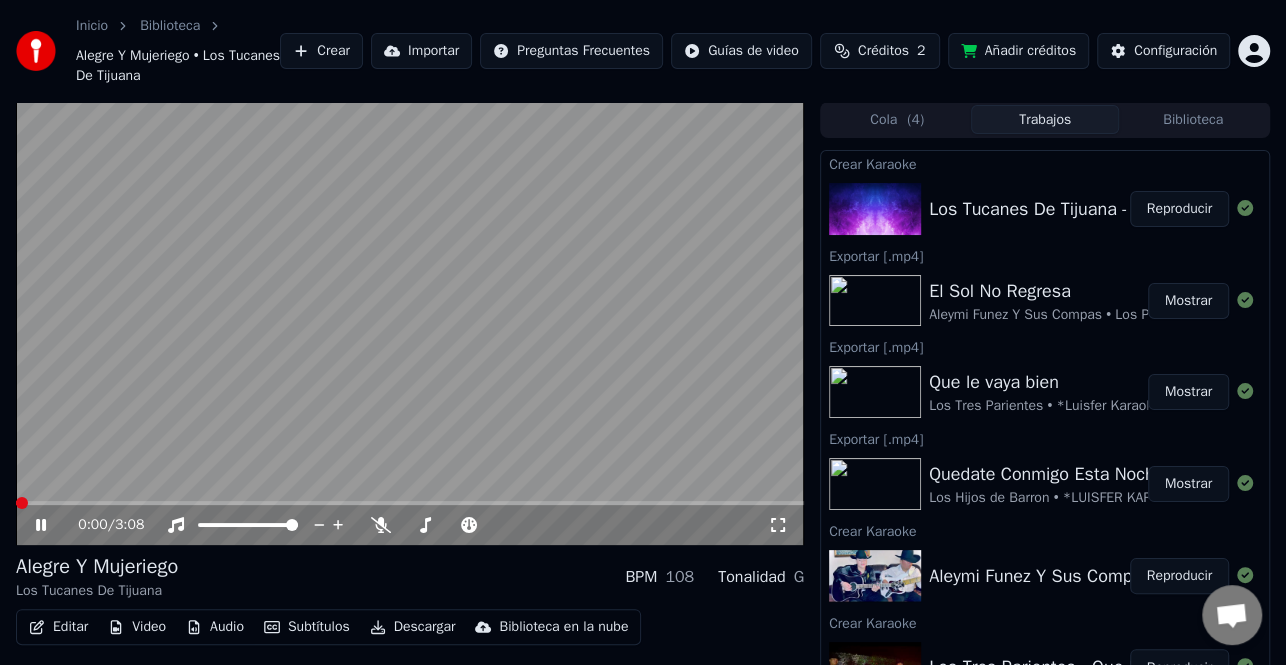click 